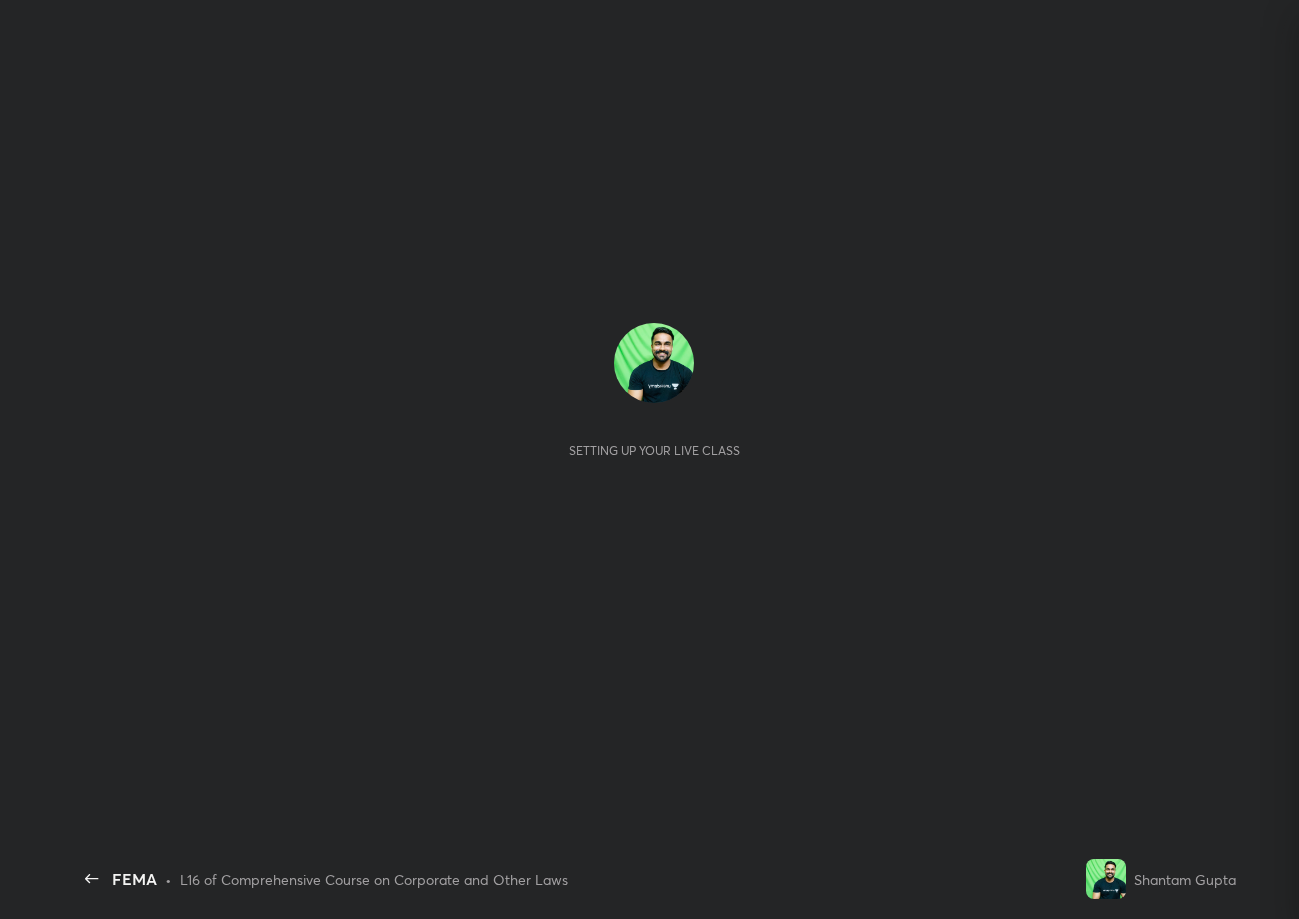 scroll, scrollTop: 0, scrollLeft: 0, axis: both 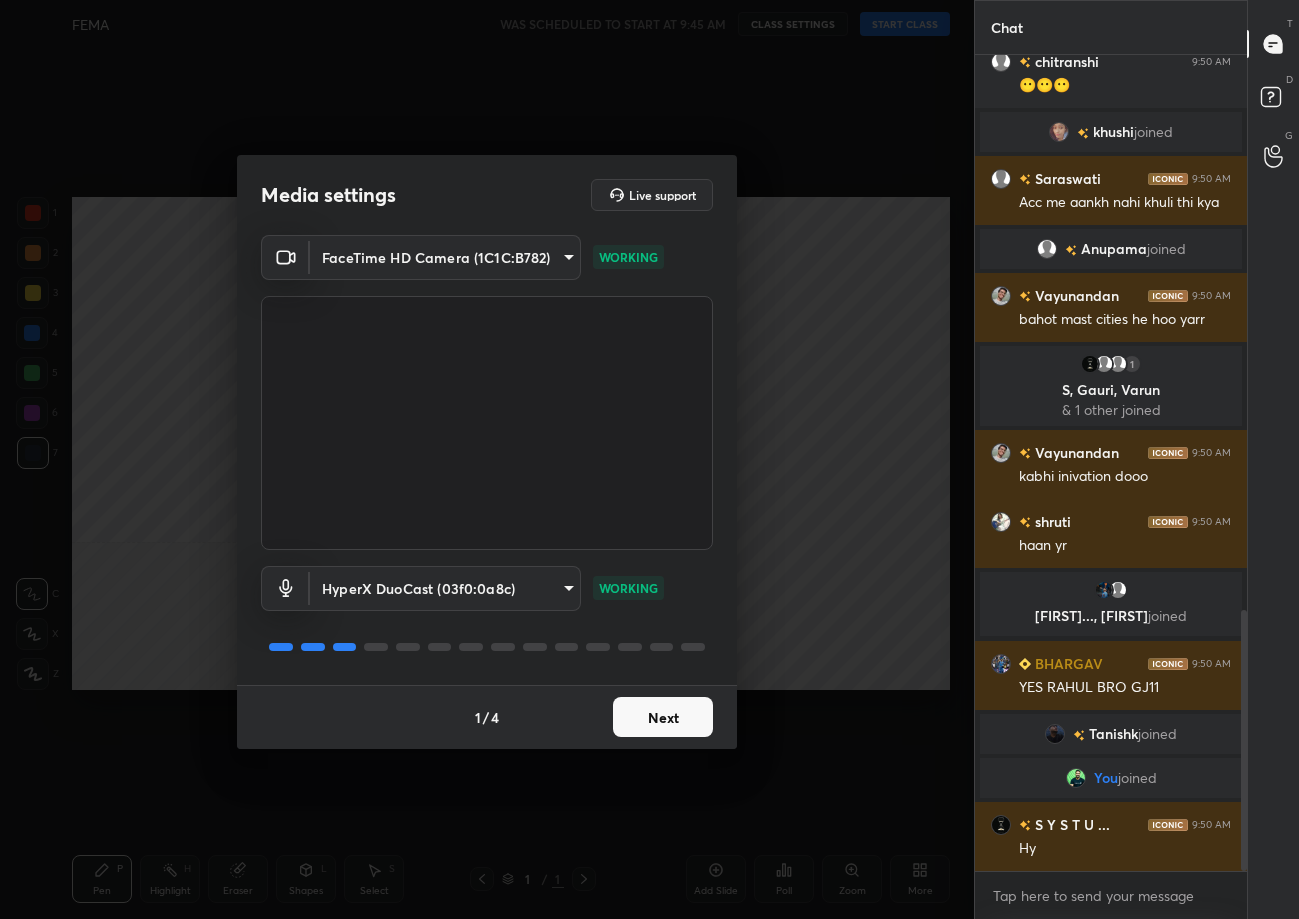 click on "Next" at bounding box center (663, 717) 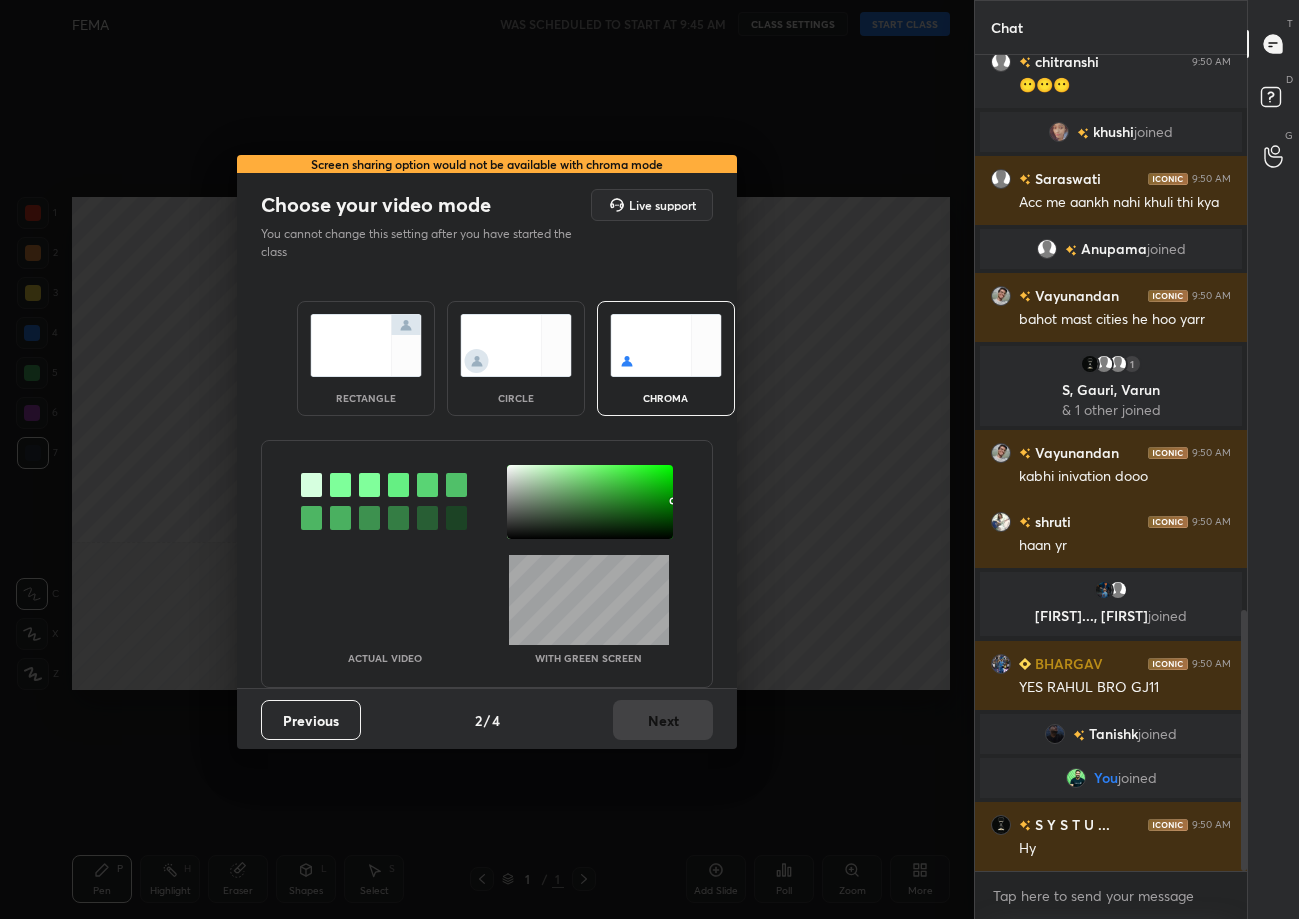 click at bounding box center [366, 345] 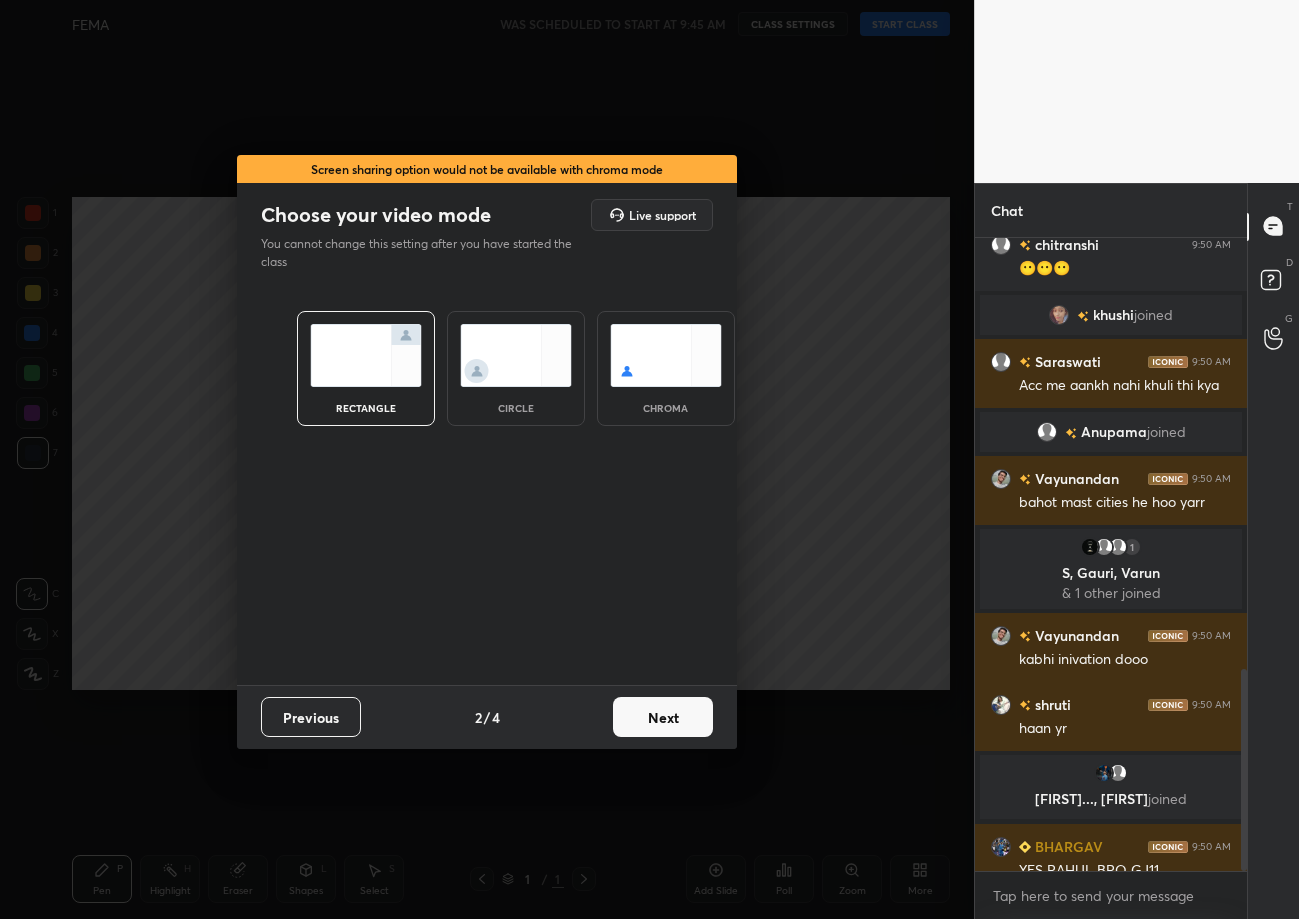 click on "Next" at bounding box center [663, 717] 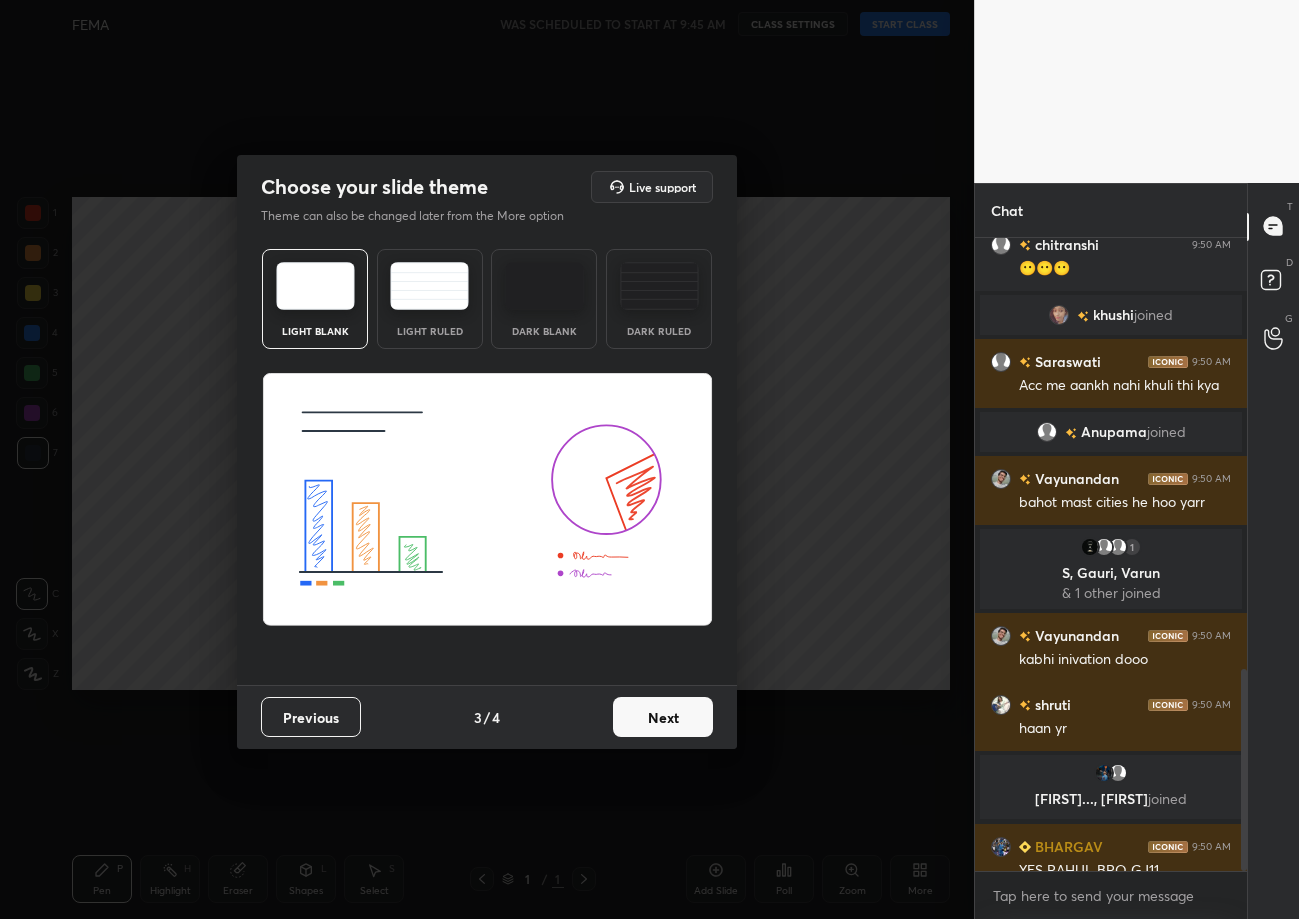click on "Next" at bounding box center [663, 717] 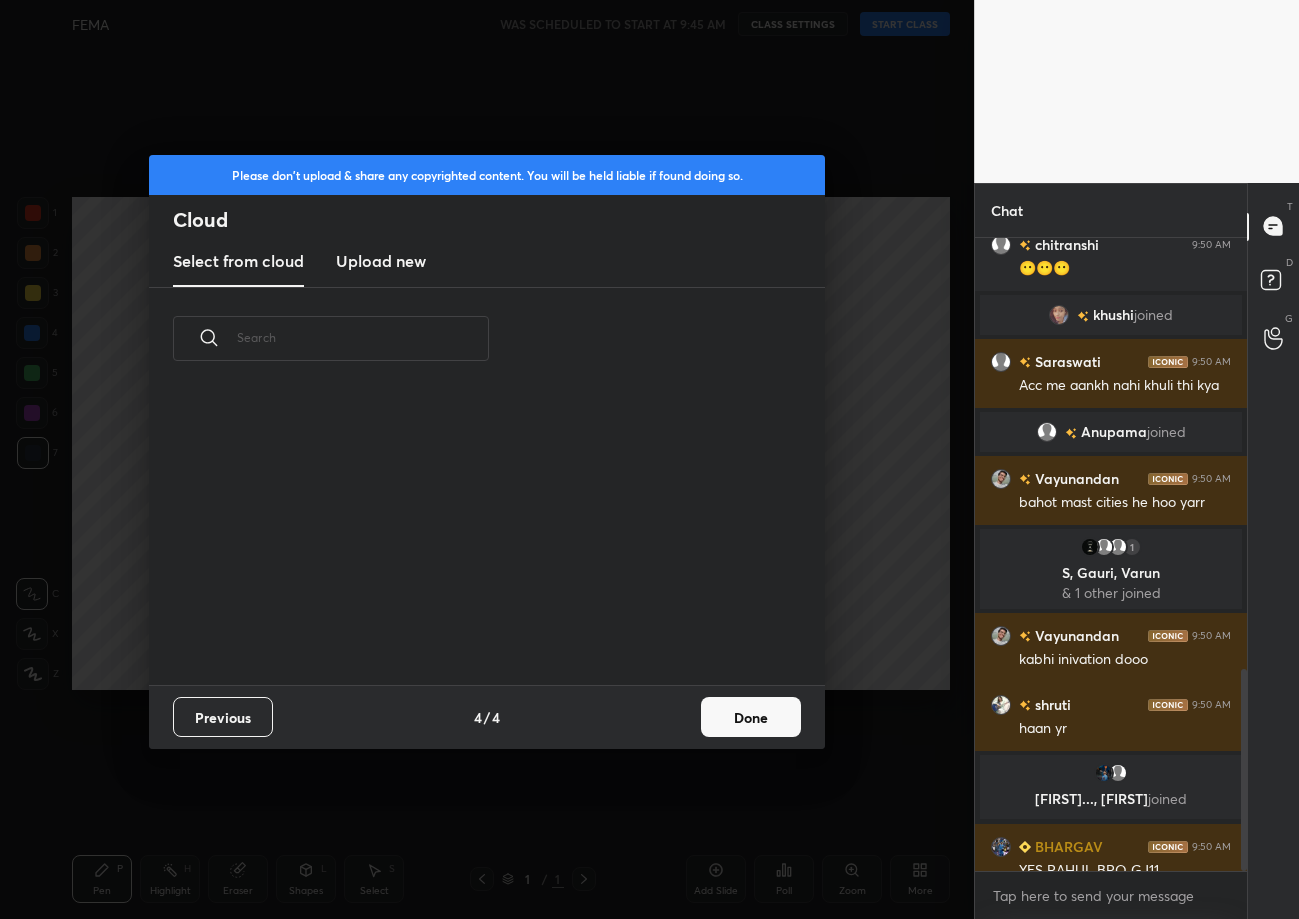 scroll, scrollTop: 6, scrollLeft: 10, axis: both 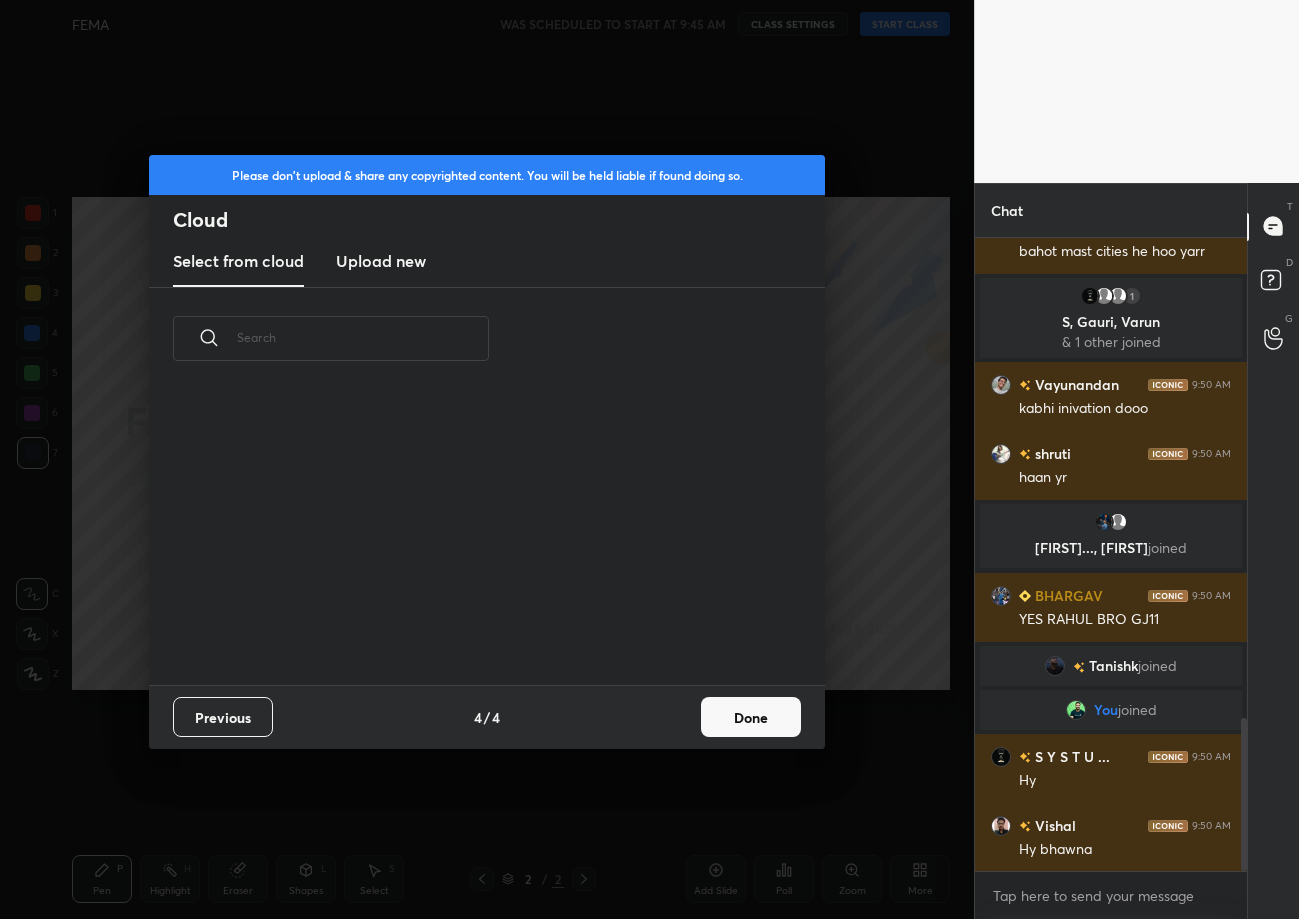 click on "Done" at bounding box center (751, 717) 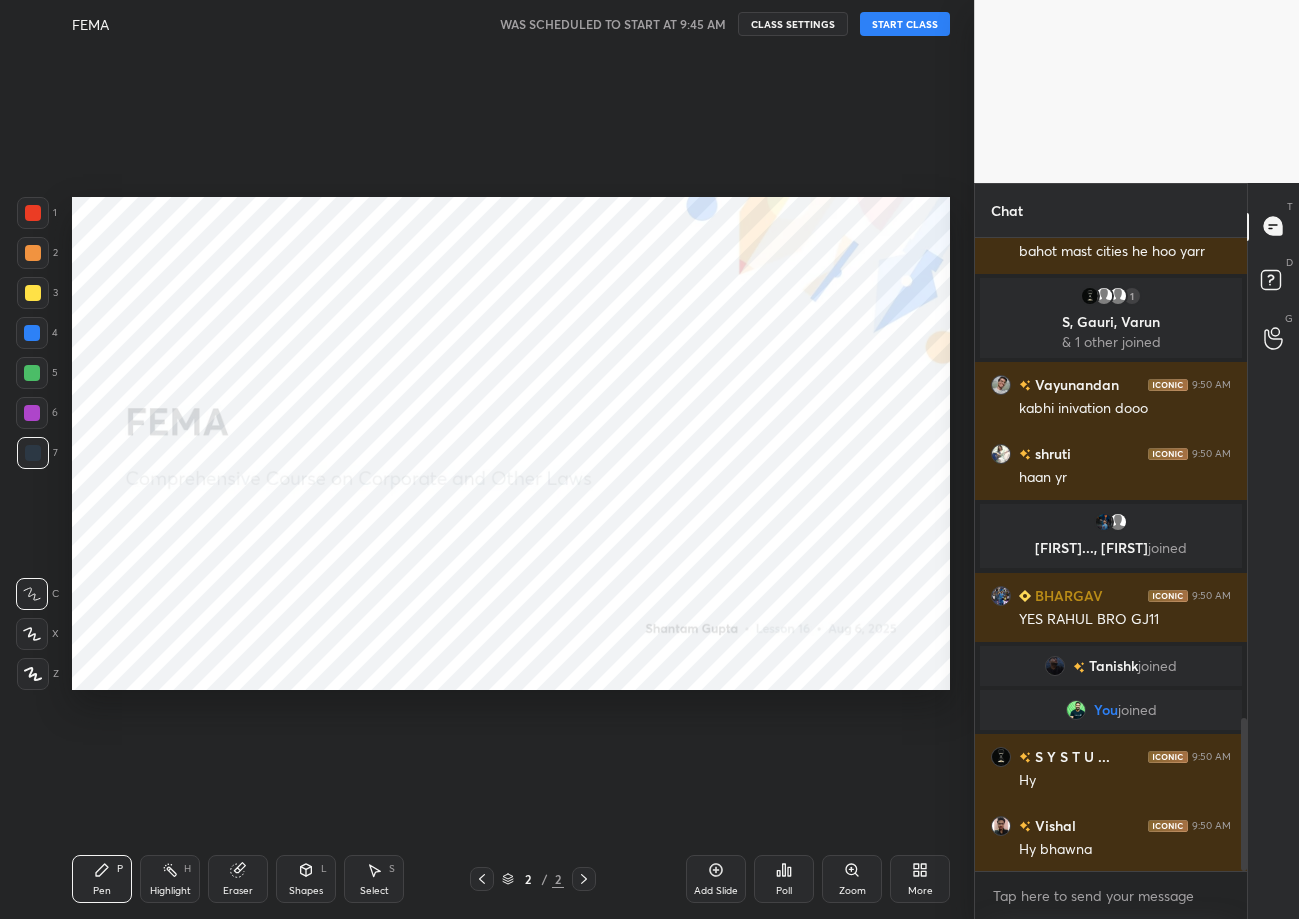 click on "START CLASS" at bounding box center [905, 24] 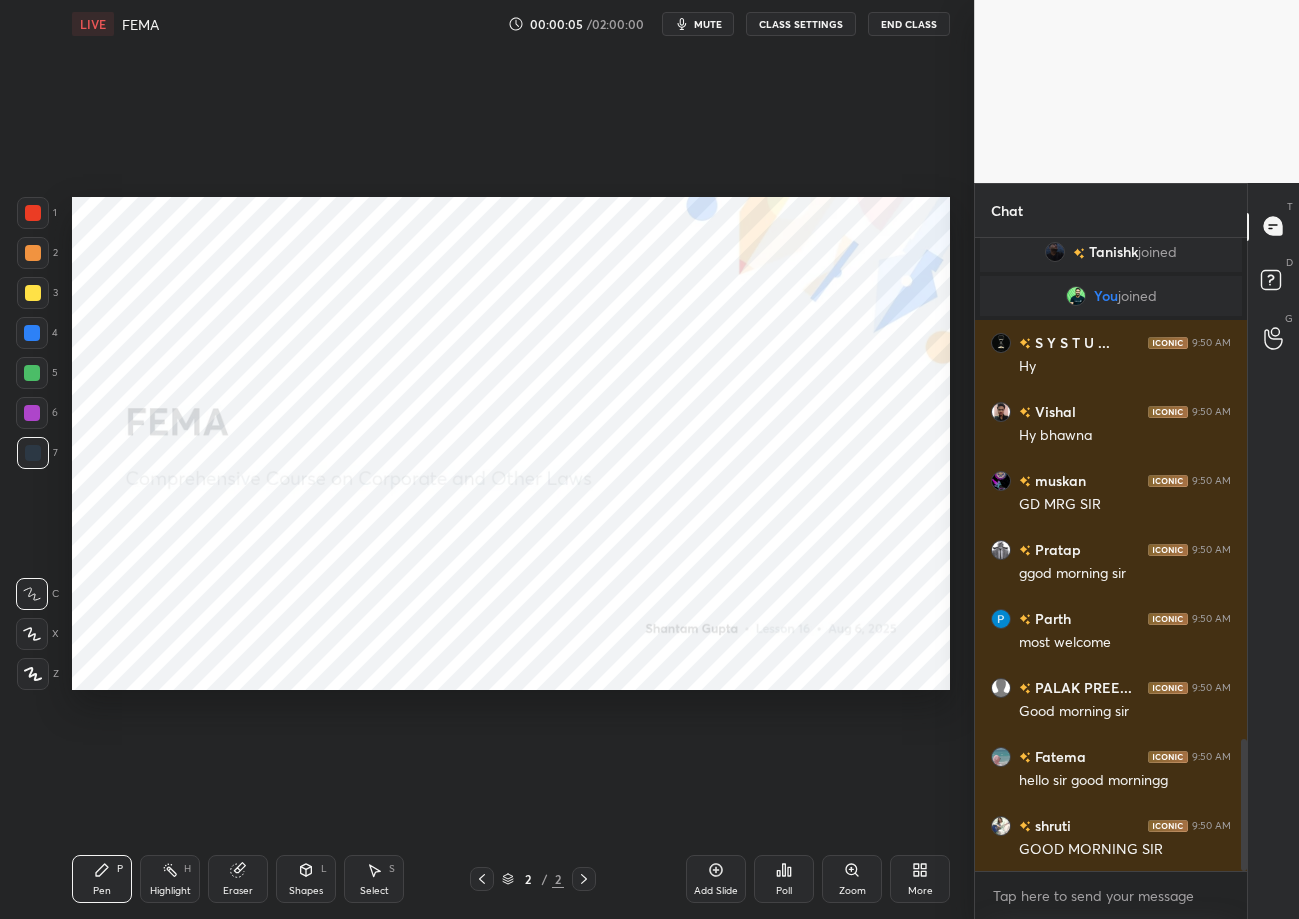 scroll, scrollTop: 2470, scrollLeft: 0, axis: vertical 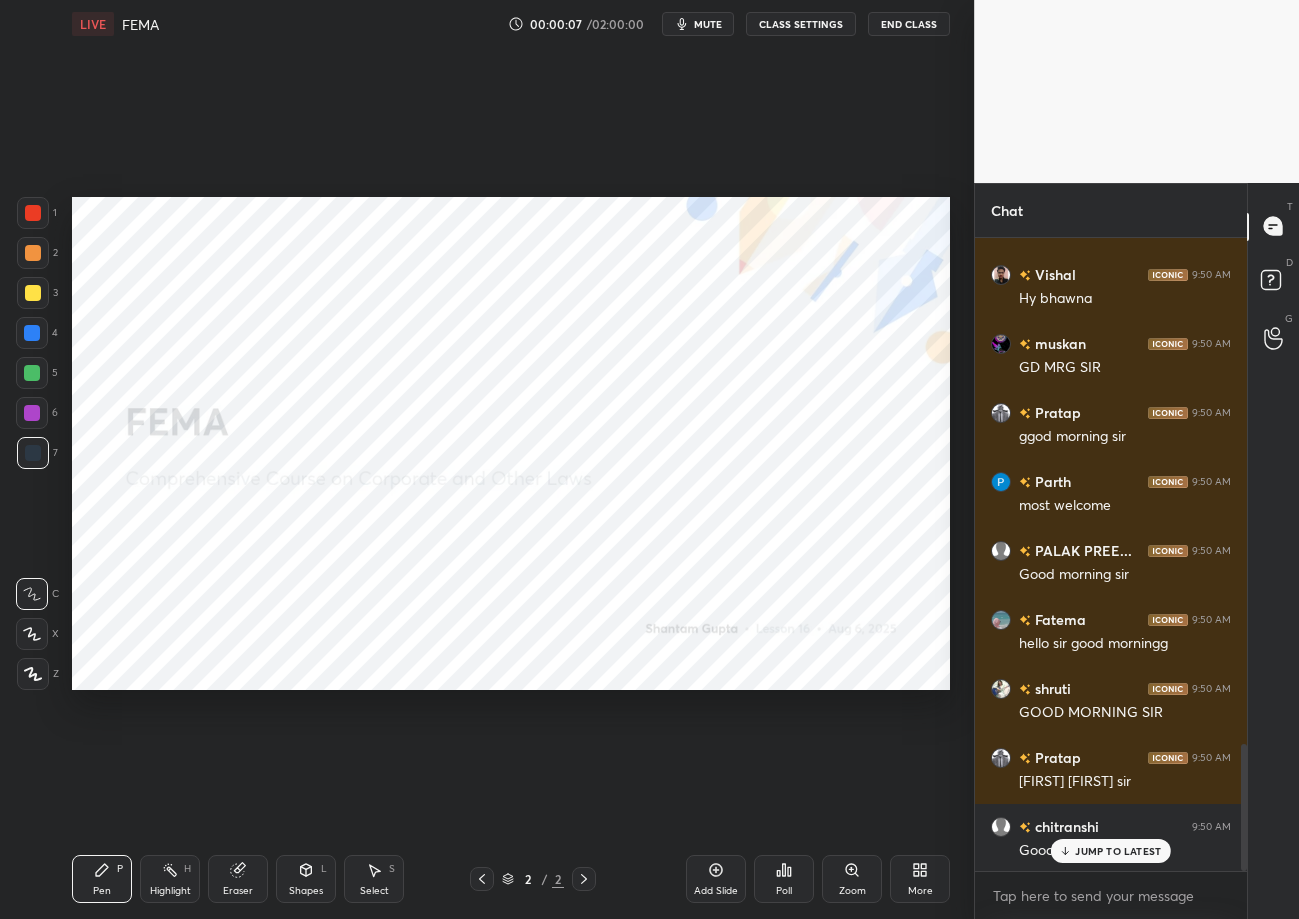 click on "More" at bounding box center [920, 879] 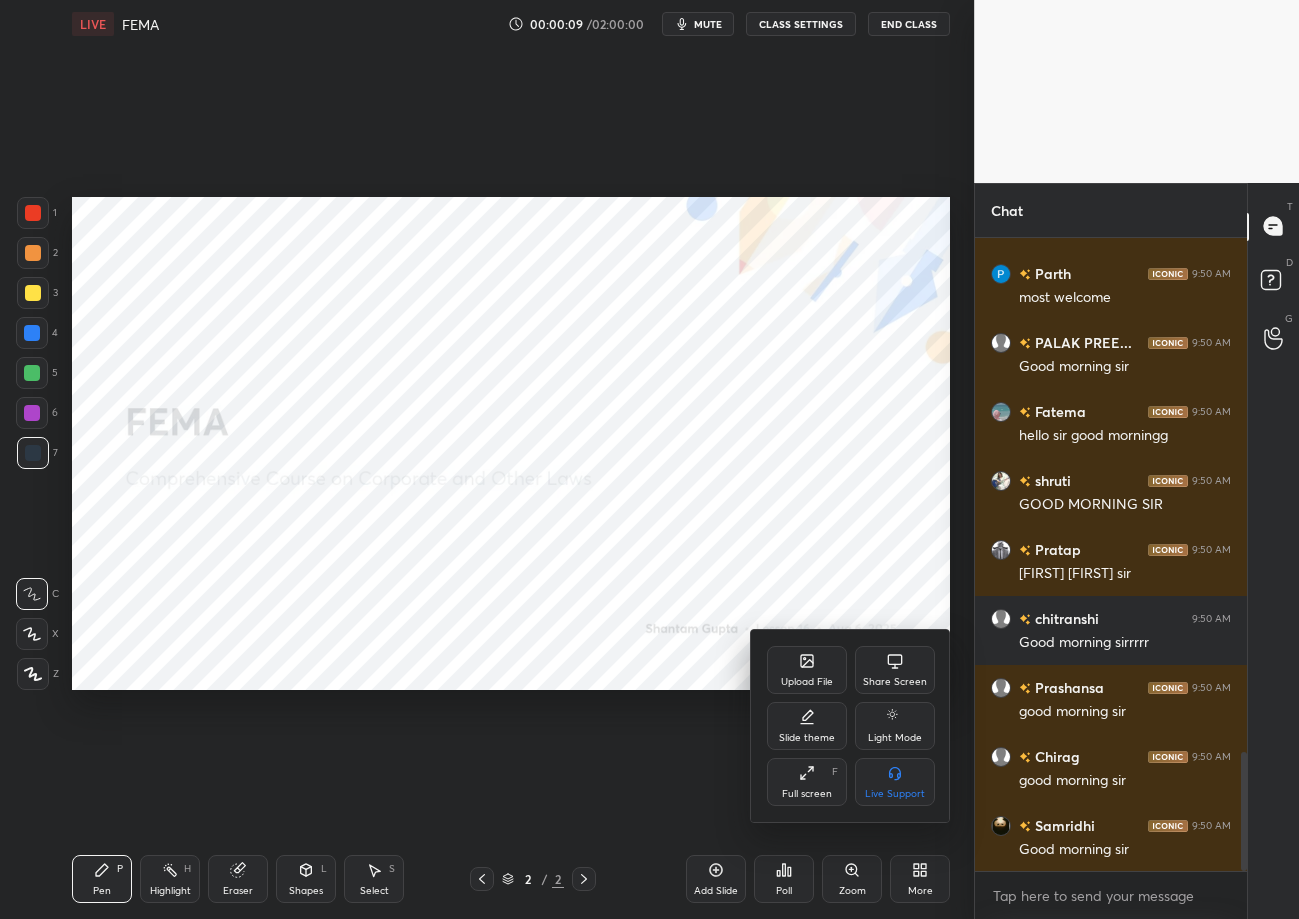 click on "Upload File" at bounding box center (807, 682) 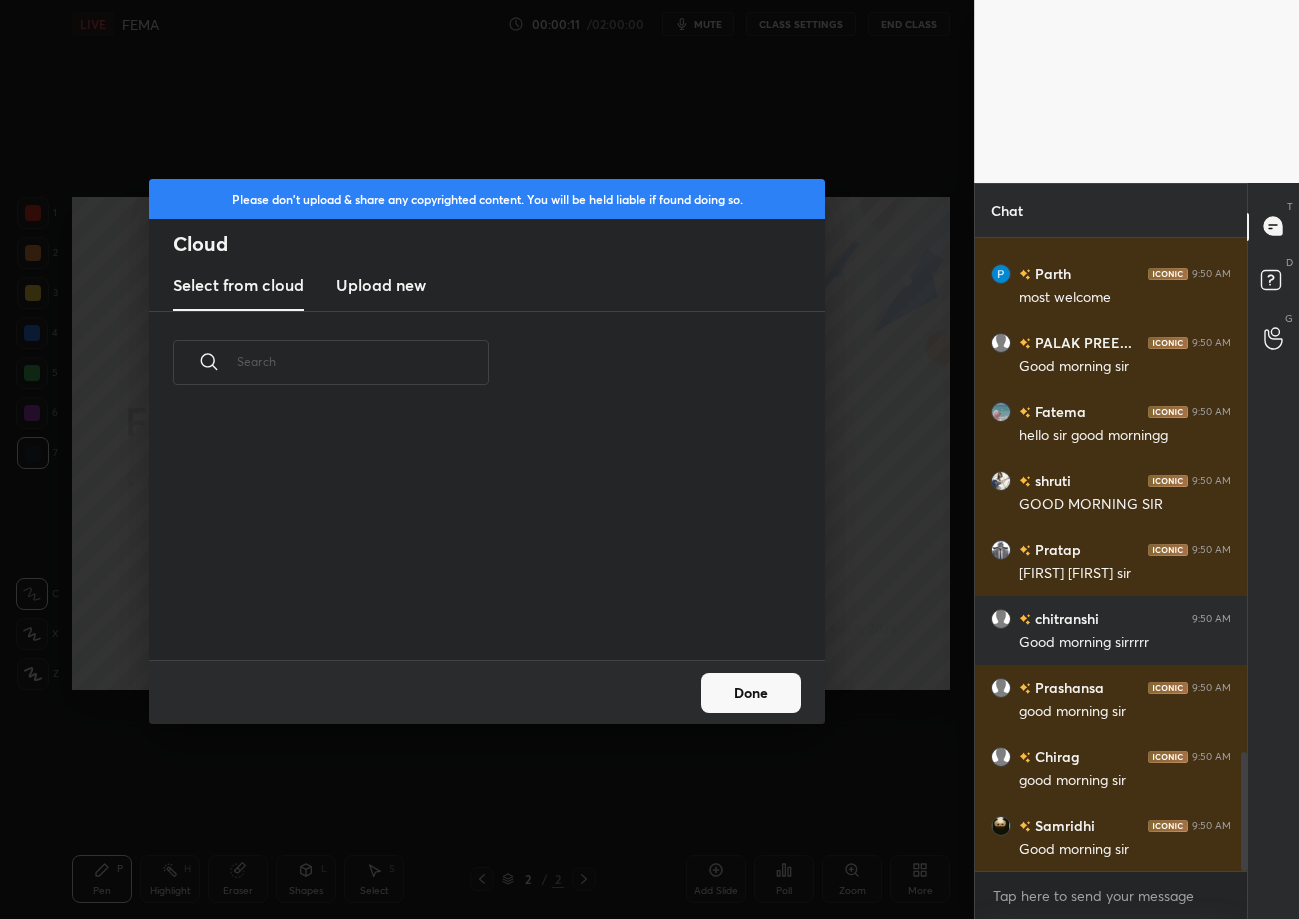 click on "Upload new" at bounding box center [381, 286] 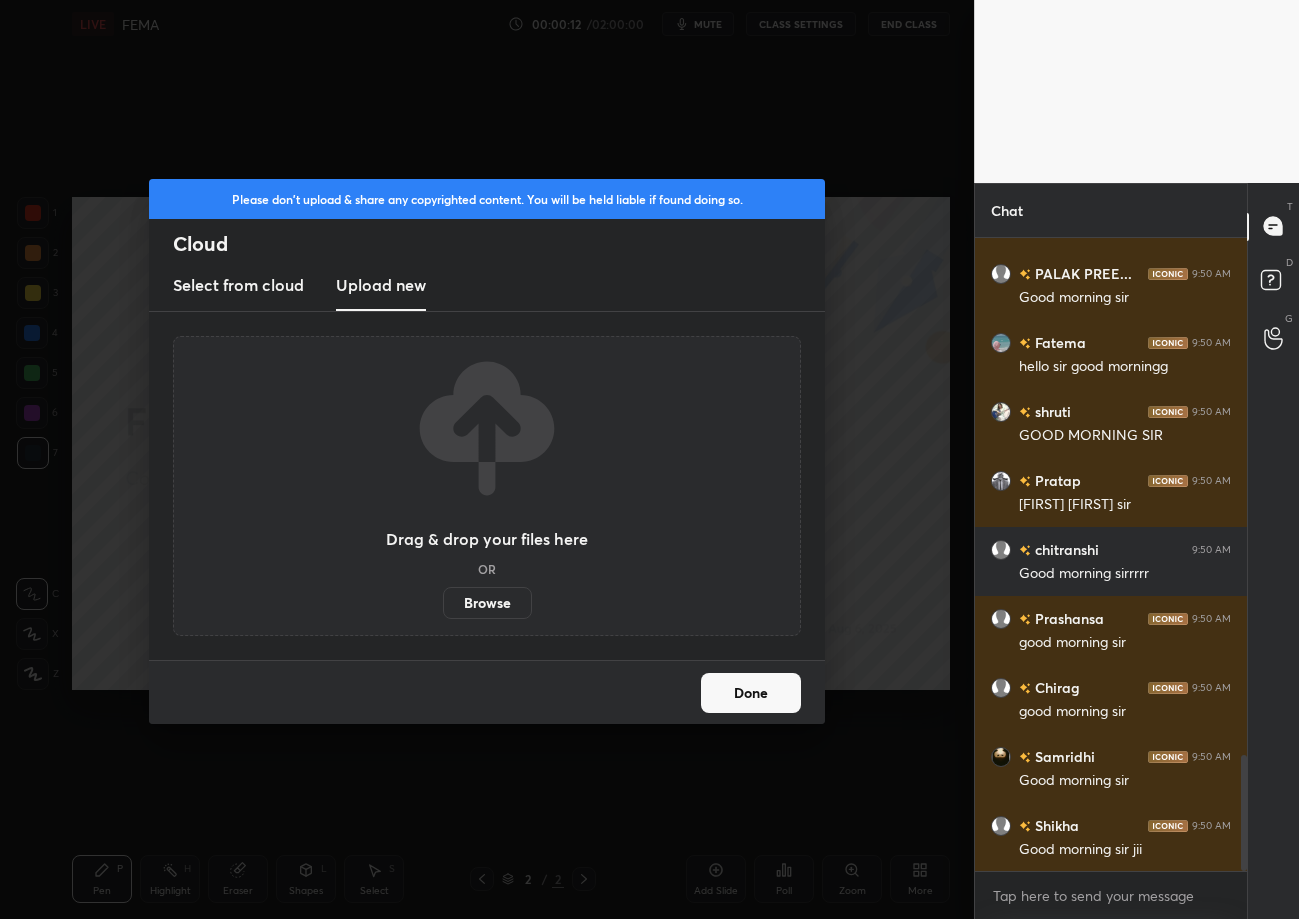 click on "Browse" at bounding box center (487, 603) 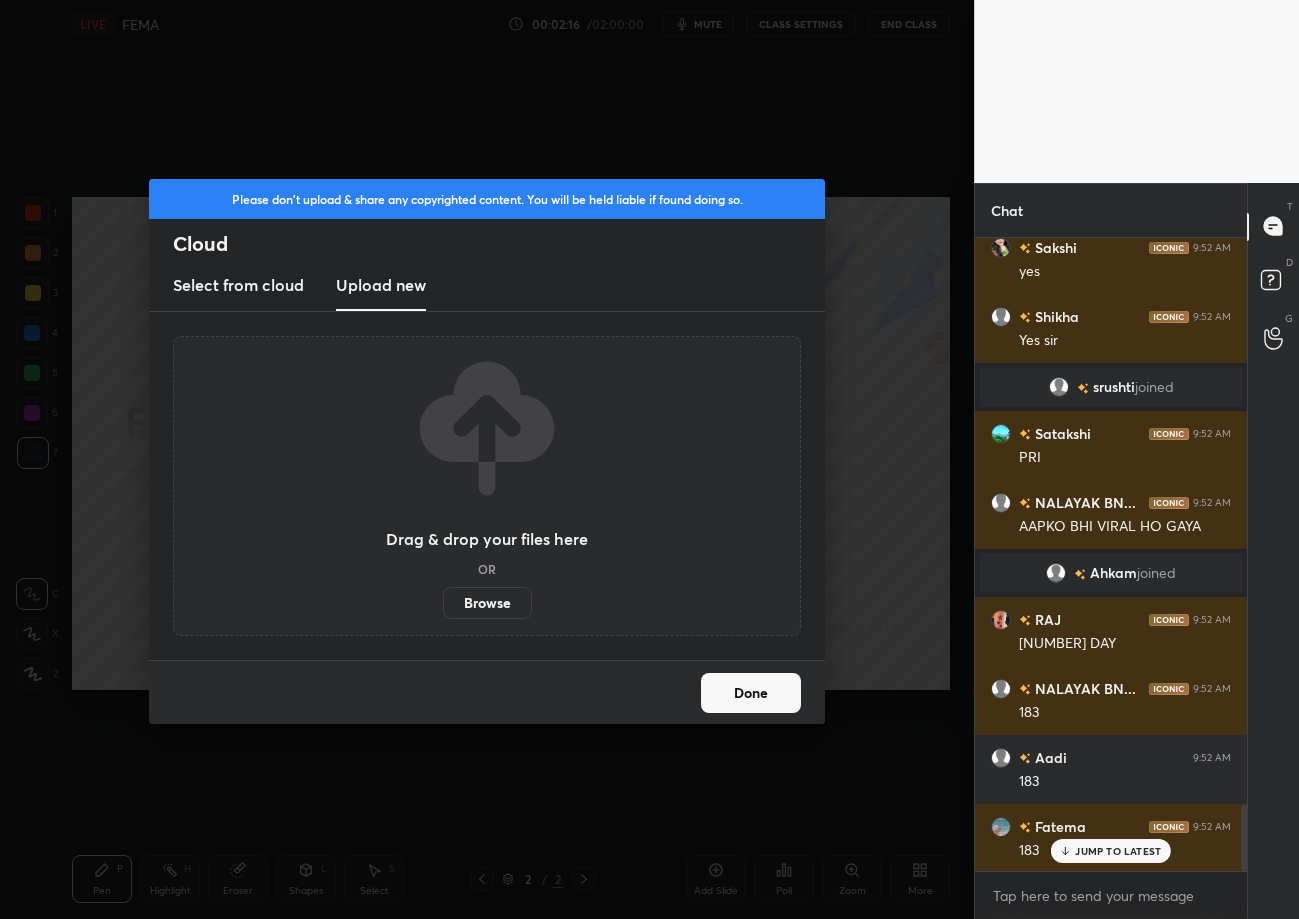 scroll, scrollTop: 5517, scrollLeft: 0, axis: vertical 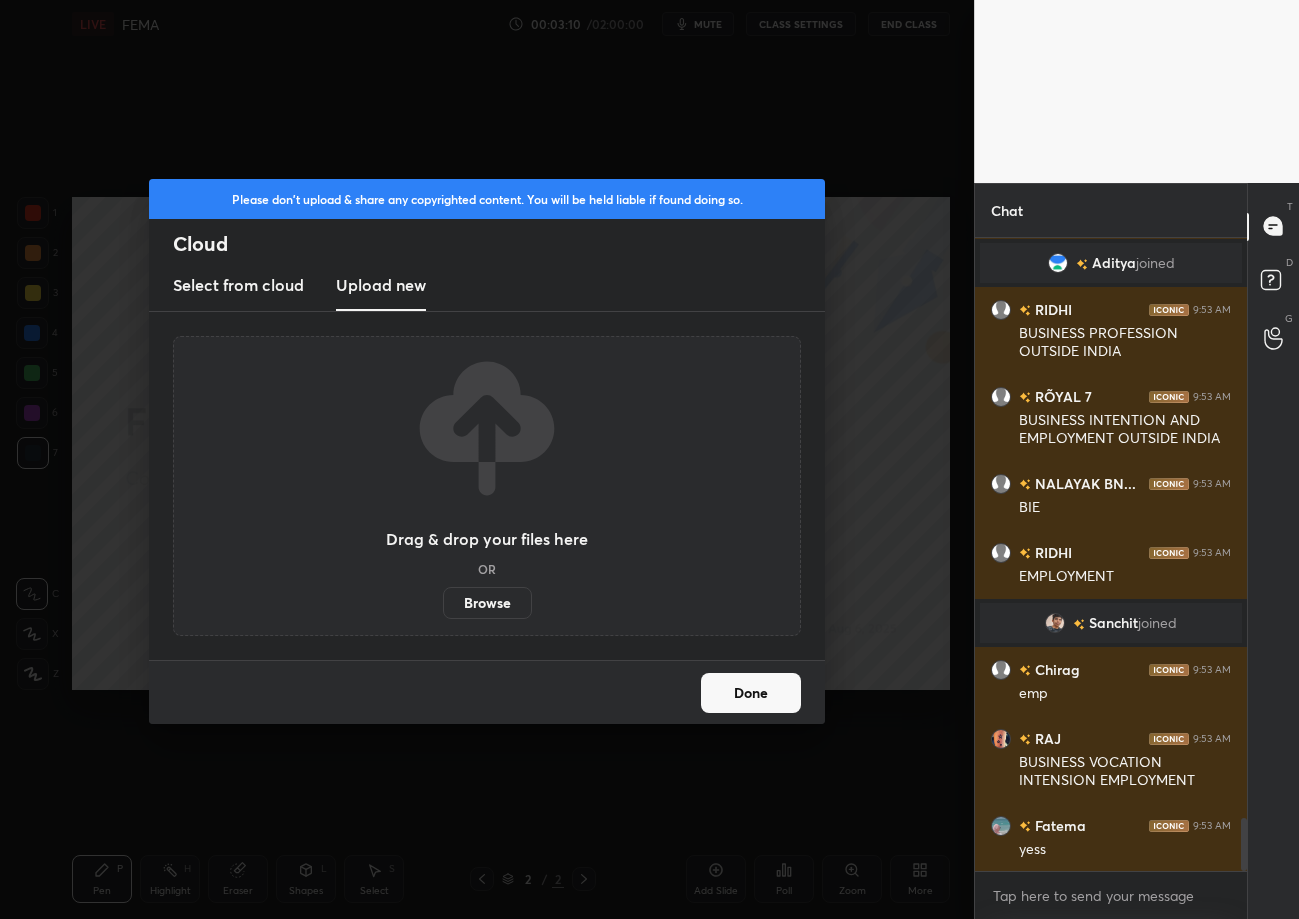 click on "Done" at bounding box center [751, 693] 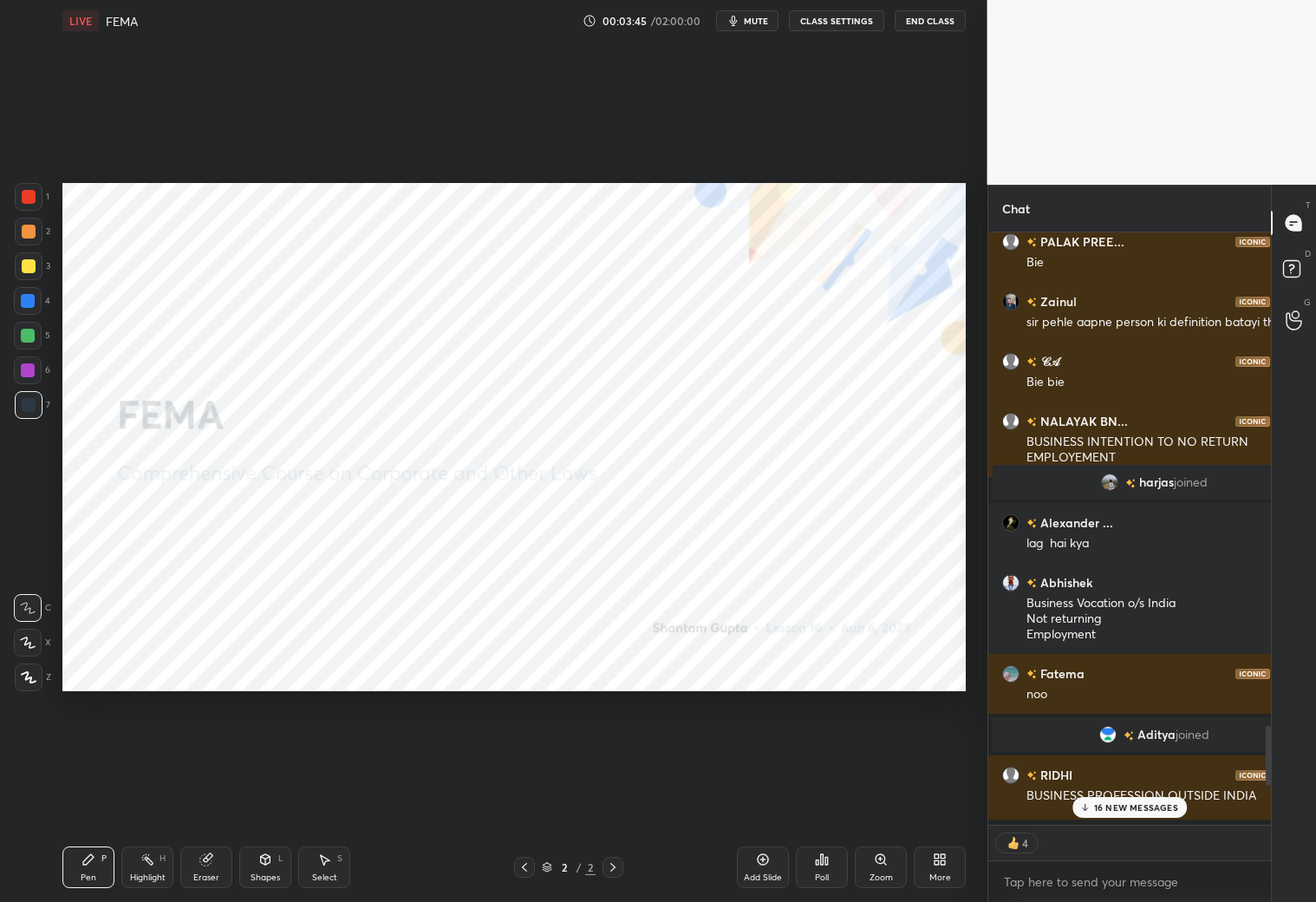 scroll, scrollTop: 790, scrollLeft: 917, axis: both 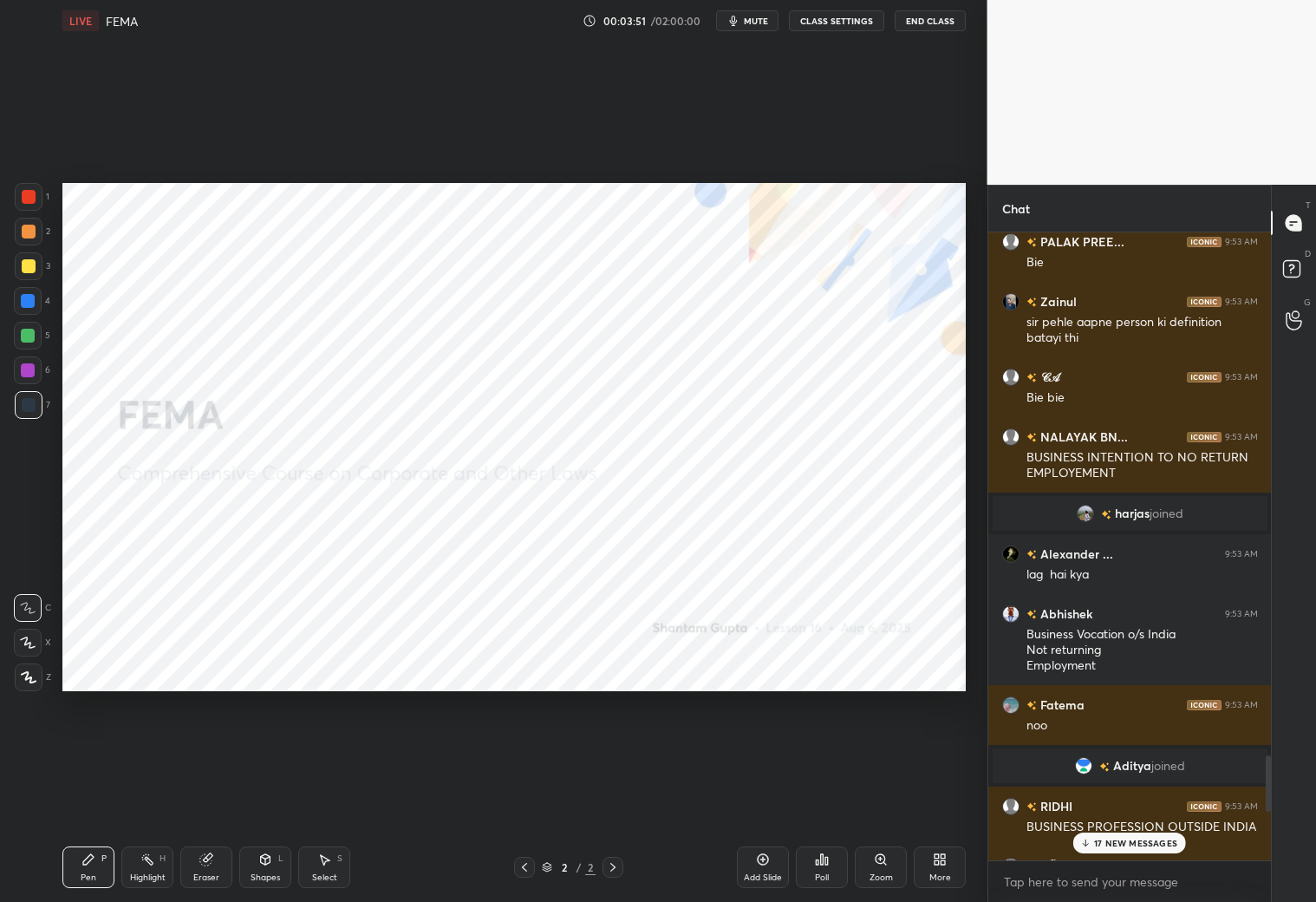 click on "17 NEW MESSAGES" at bounding box center [1136, 843] 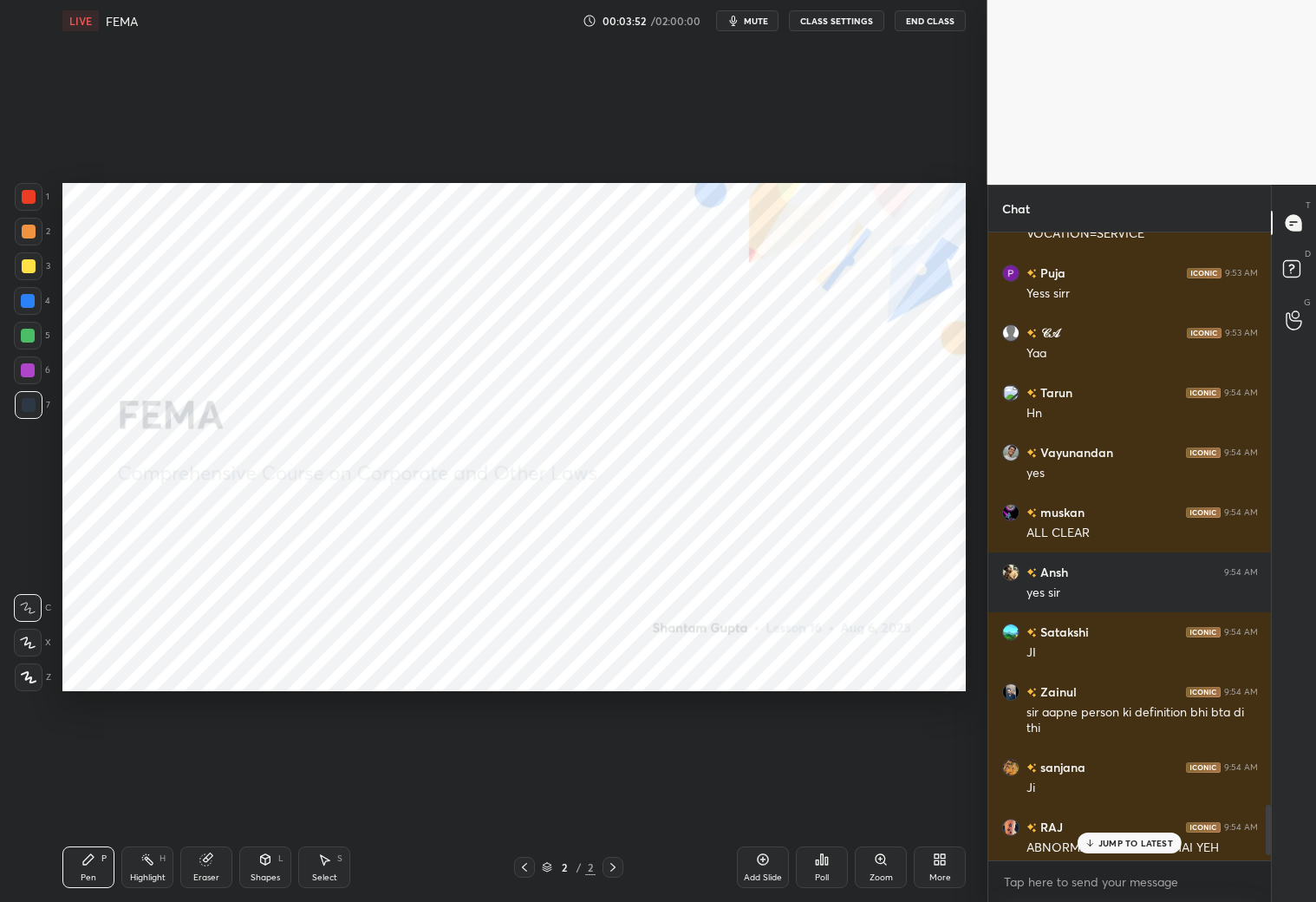 click on "JUMP TO LATEST" at bounding box center (1136, 843) 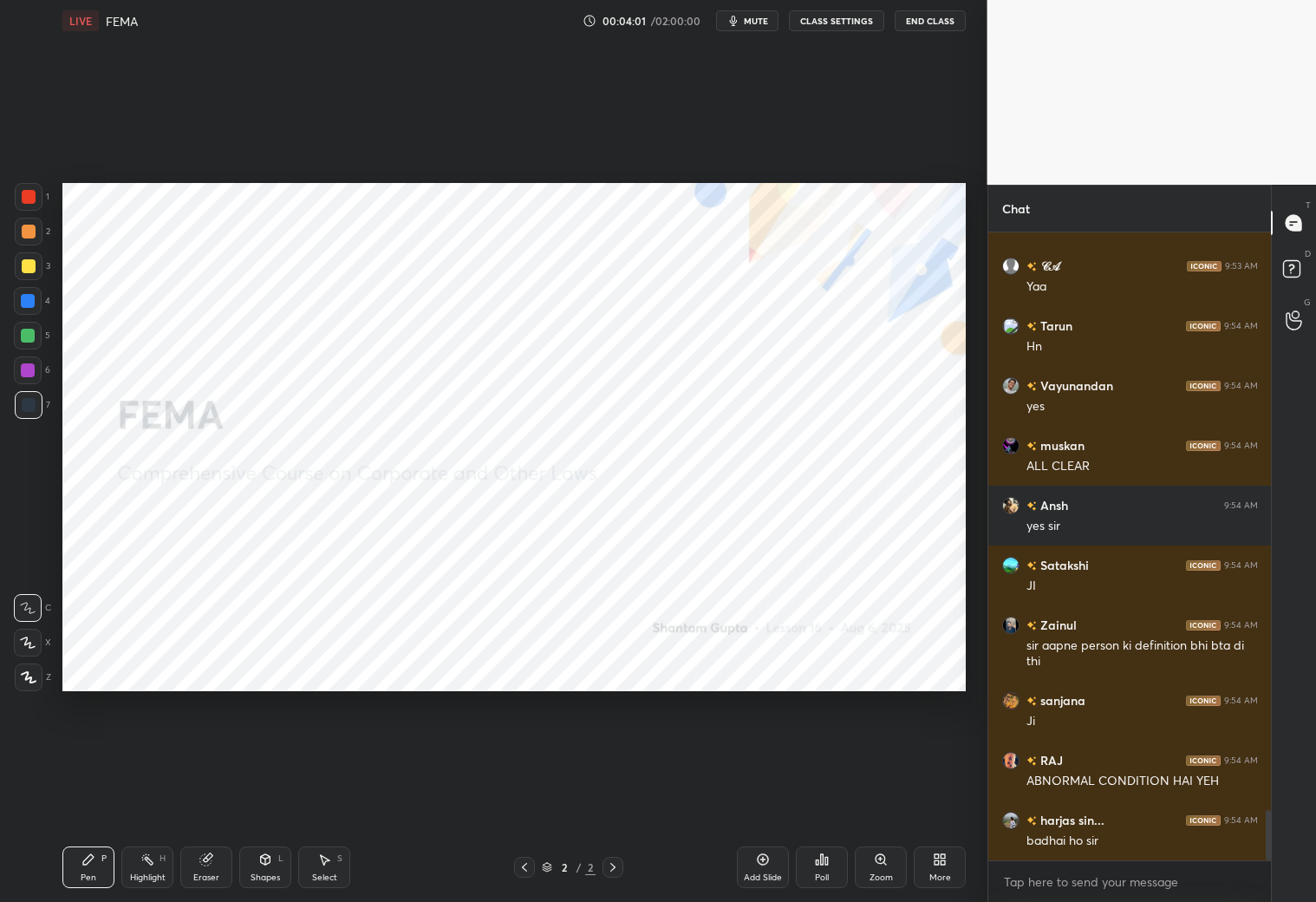 click on "Add Slide" at bounding box center (763, 867) 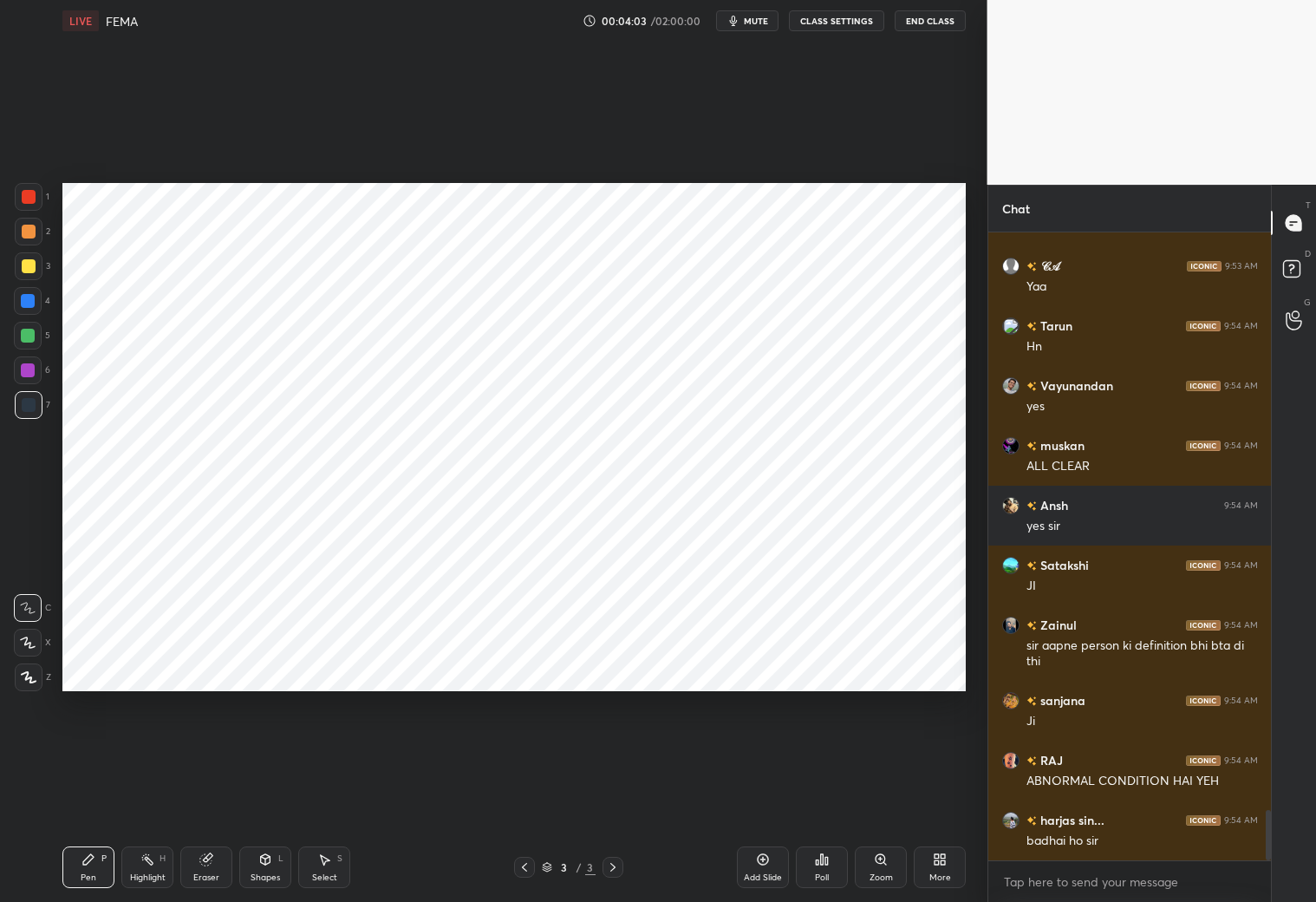click at bounding box center [28, 643] 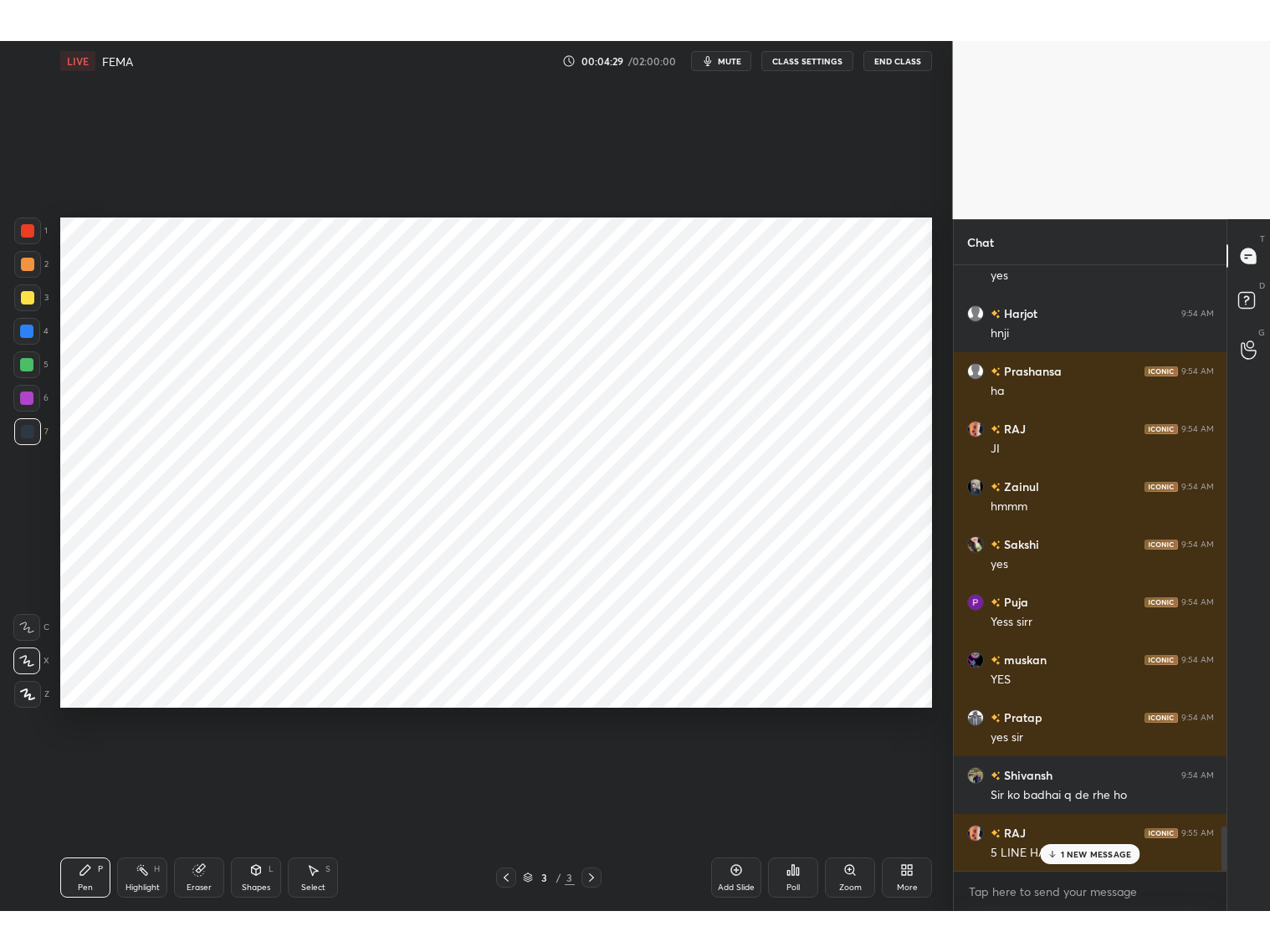 scroll, scrollTop: 7752, scrollLeft: 0, axis: vertical 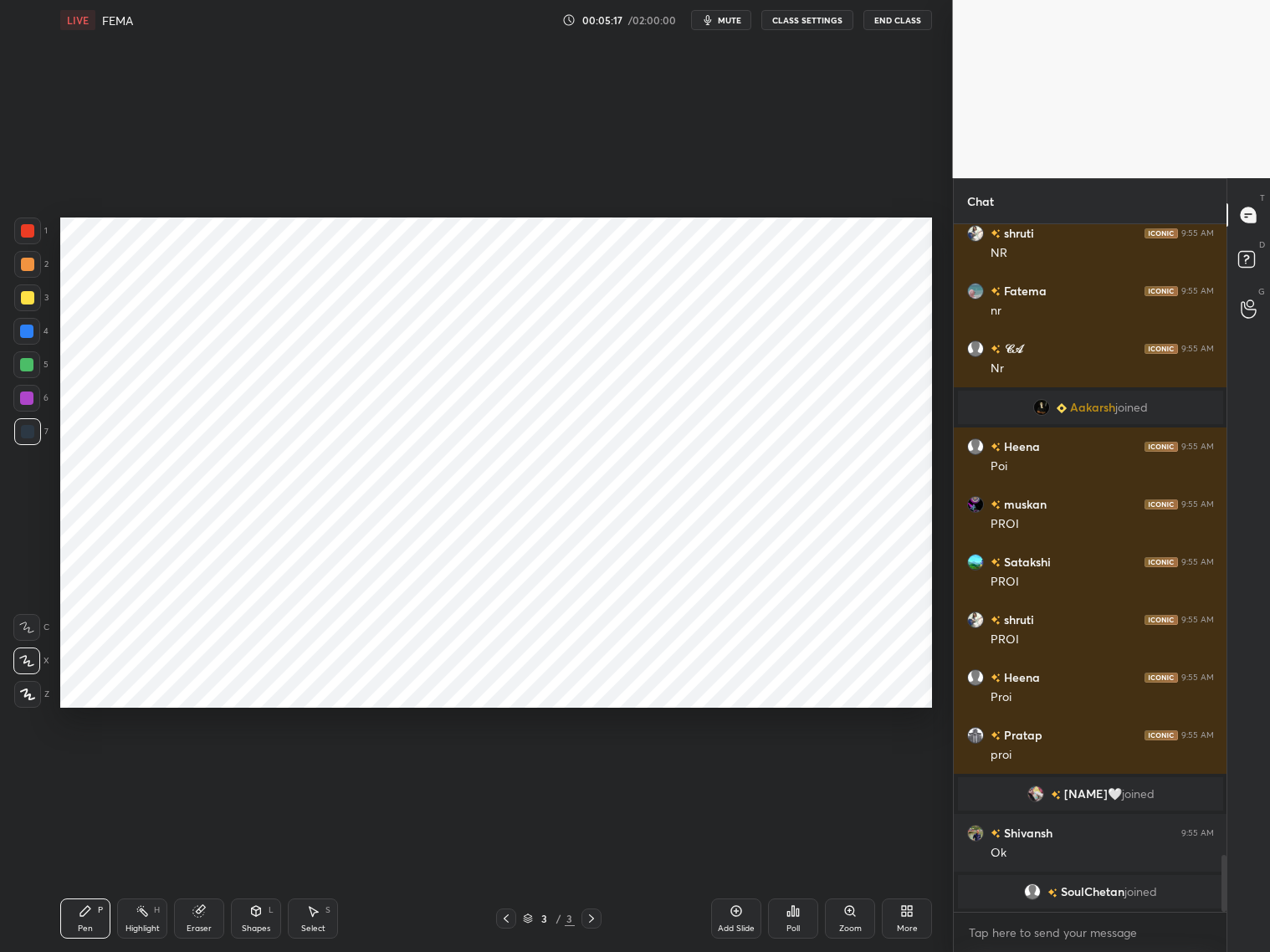 click on "Eraser" at bounding box center [199, 919] 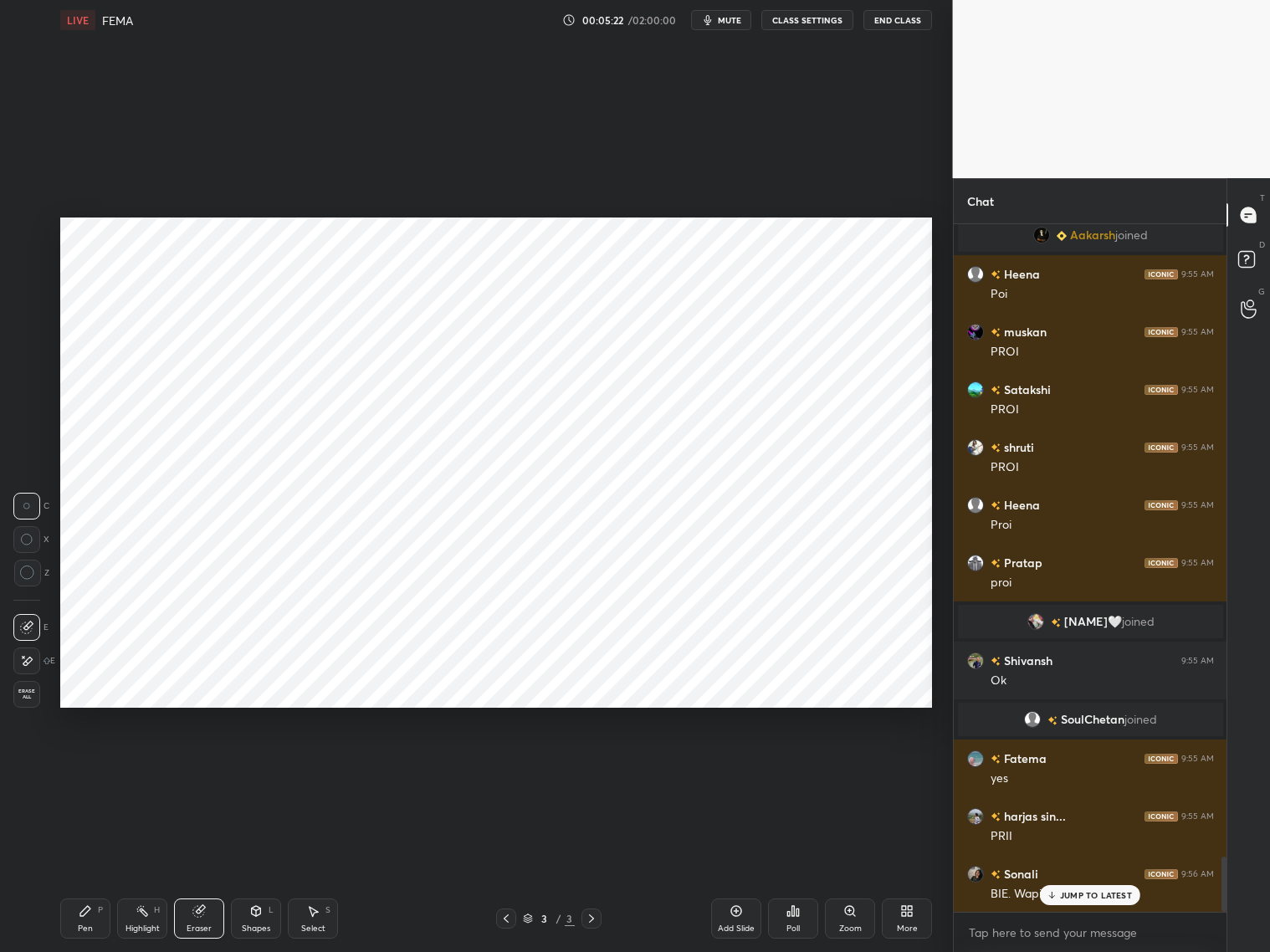 scroll, scrollTop: 7893, scrollLeft: 0, axis: vertical 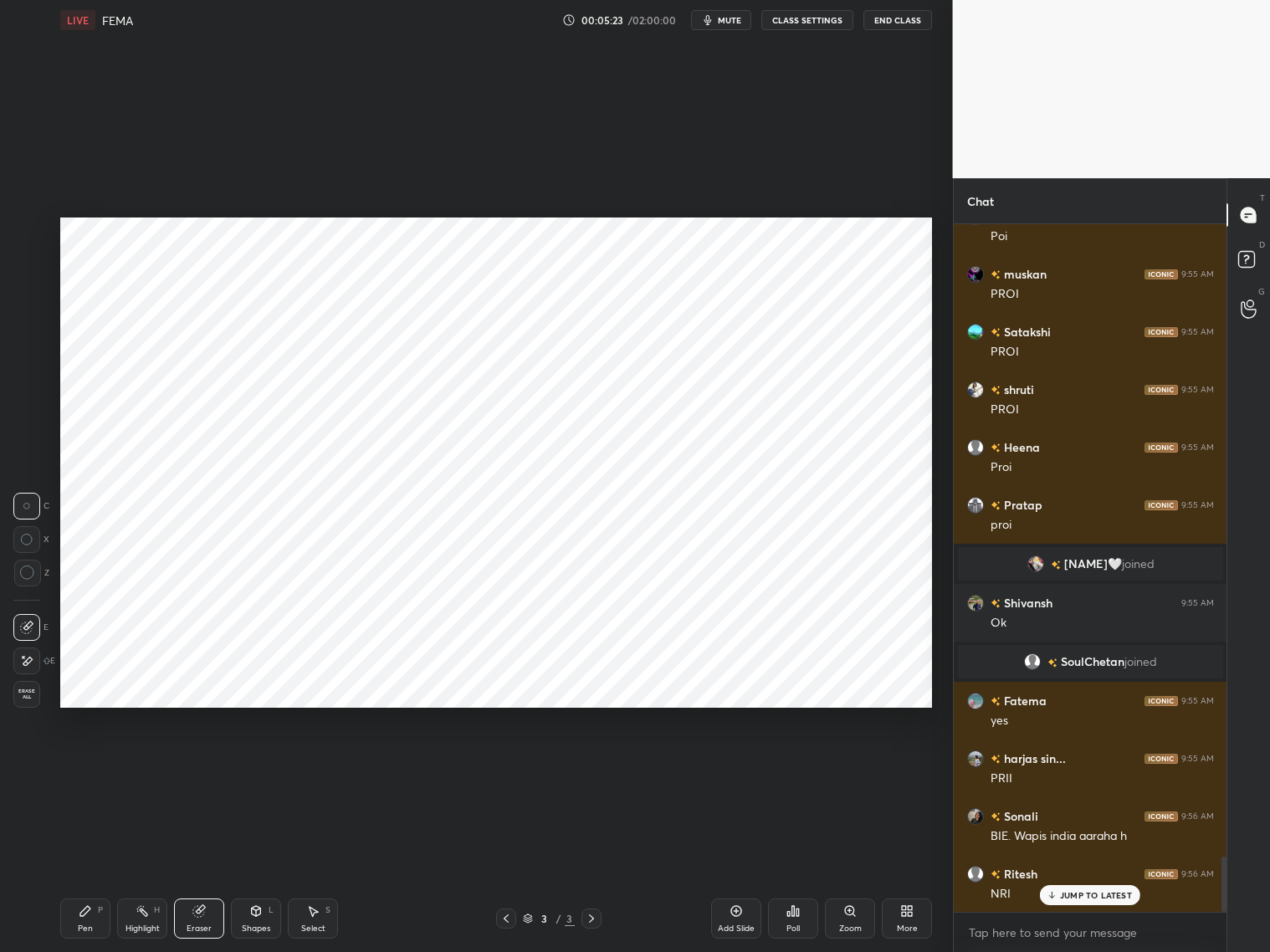 click on "Pen P" at bounding box center [85, 919] 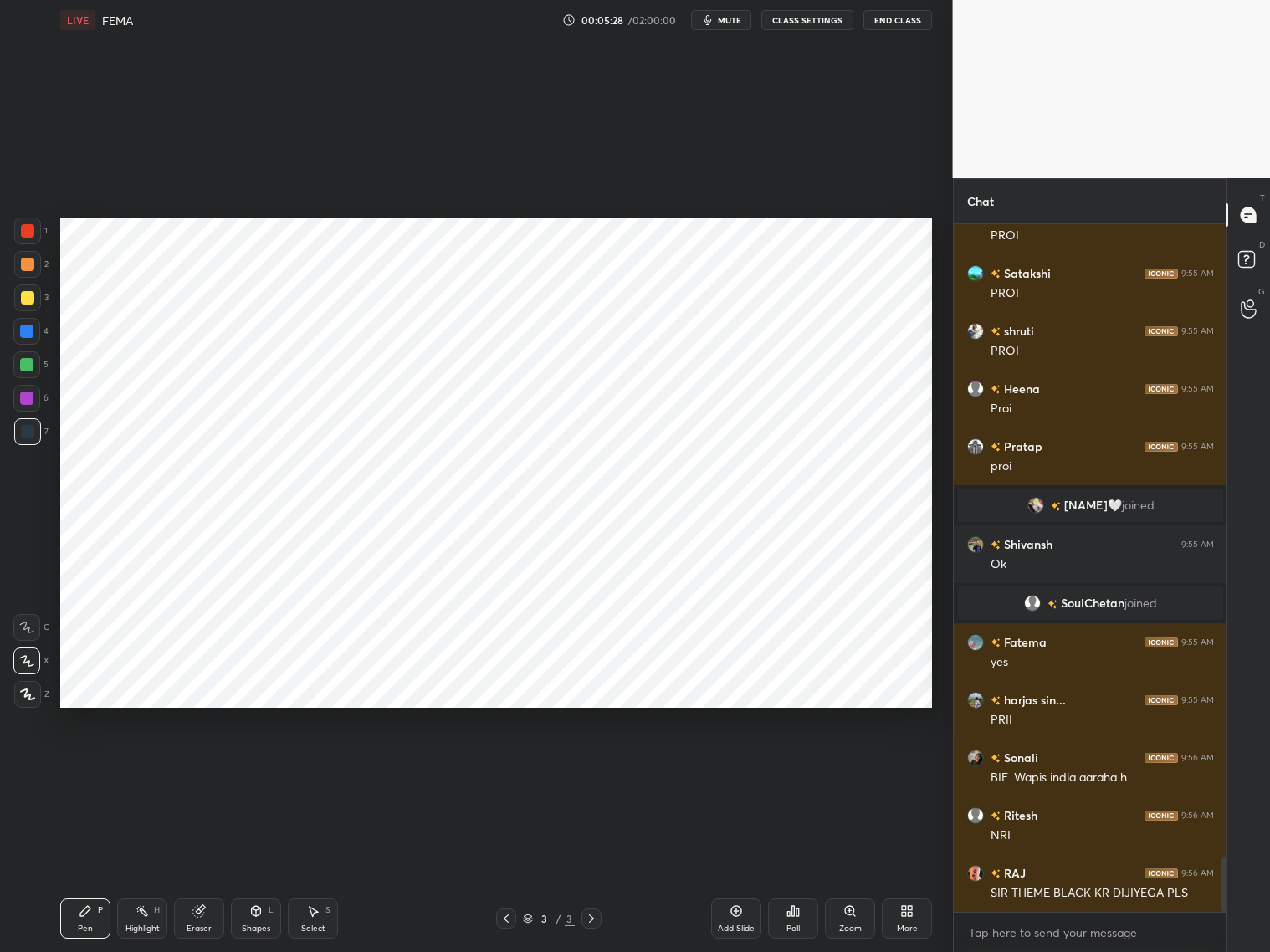 scroll, scrollTop: 8008, scrollLeft: 0, axis: vertical 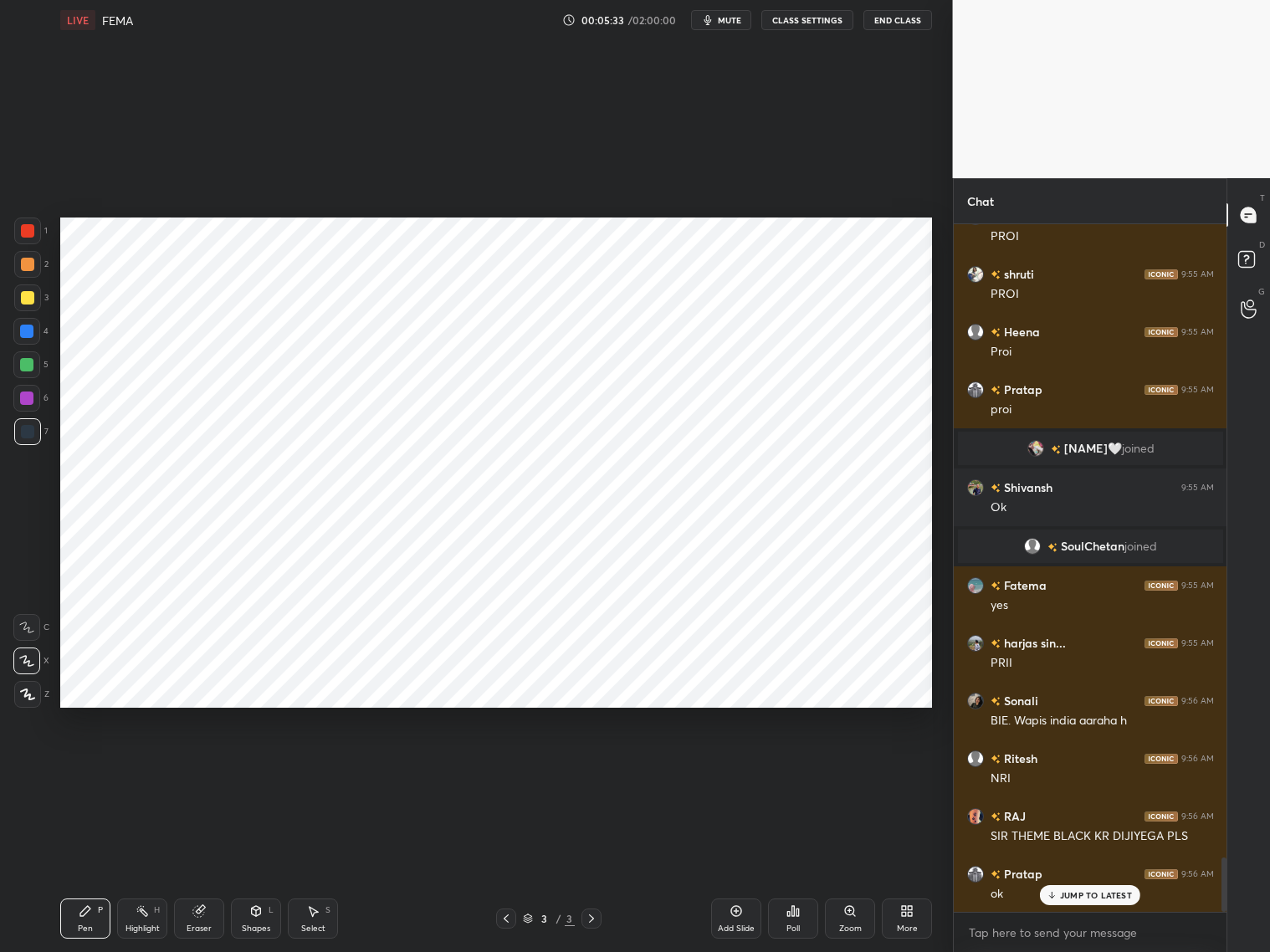 drag, startPoint x: 197, startPoint y: 921, endPoint x: 202, endPoint y: 832, distance: 89.14034 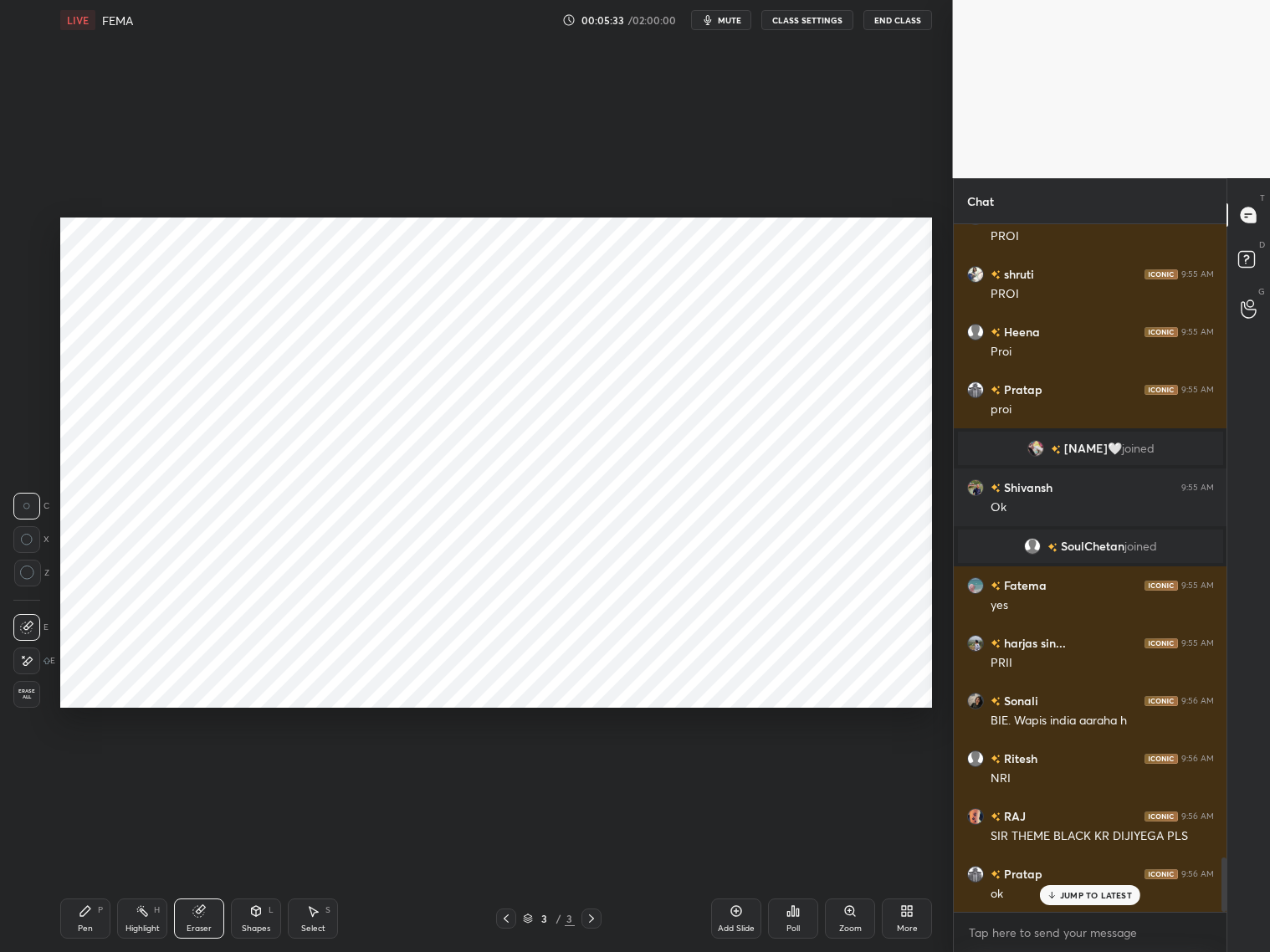 scroll, scrollTop: 8025, scrollLeft: 0, axis: vertical 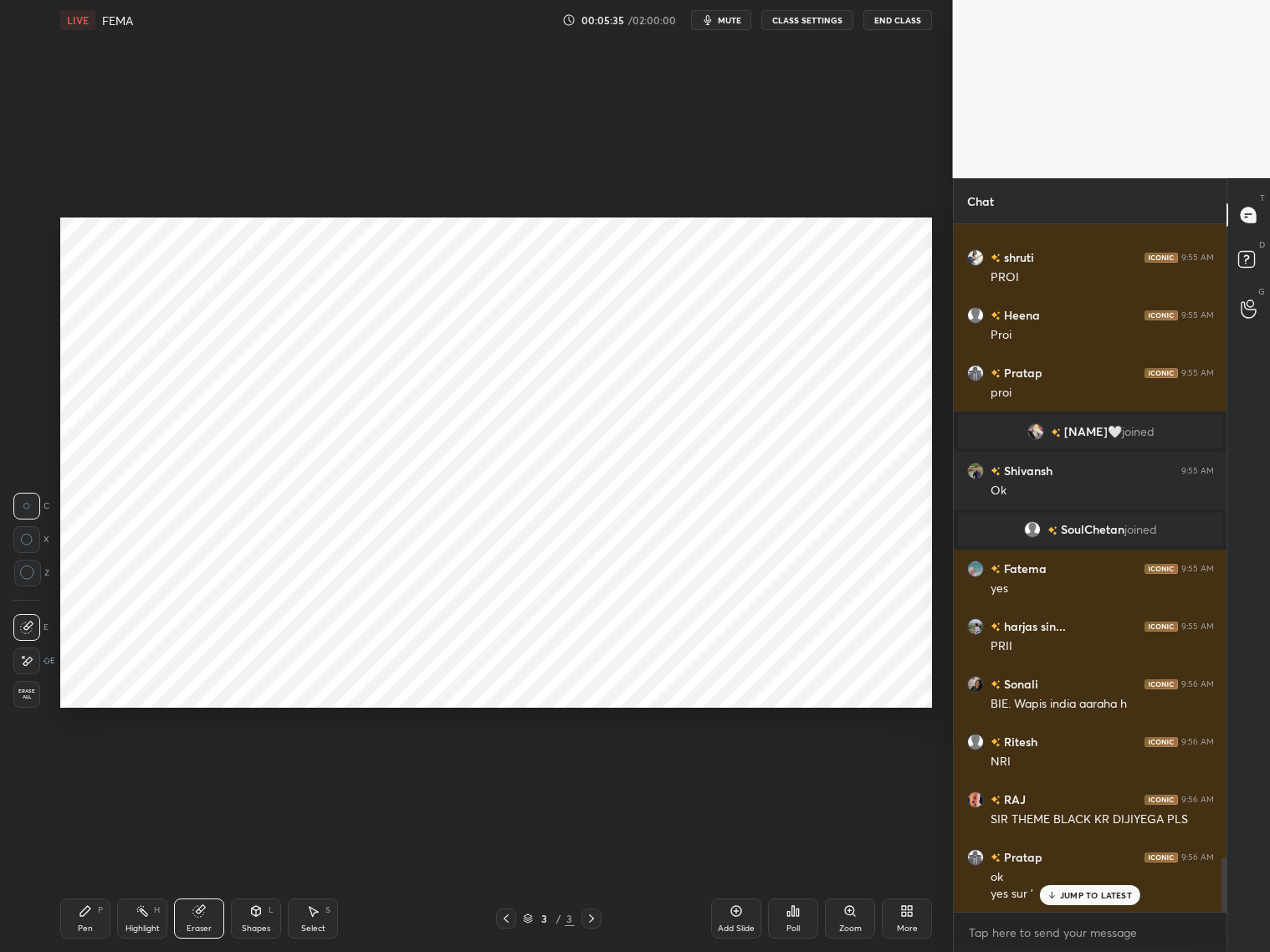 drag, startPoint x: 93, startPoint y: 915, endPoint x: 93, endPoint y: 884, distance: 31 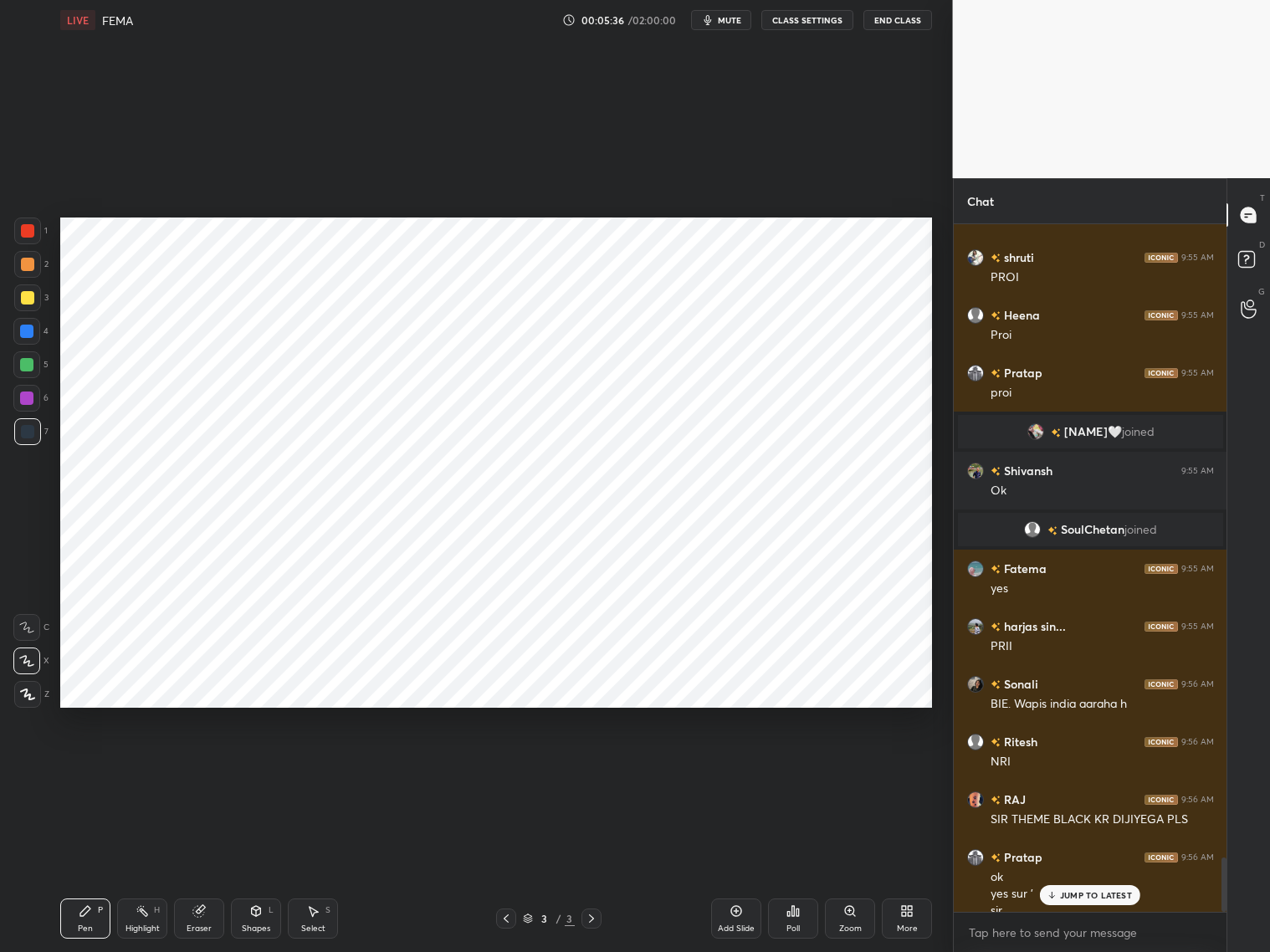 scroll, scrollTop: 8042, scrollLeft: 0, axis: vertical 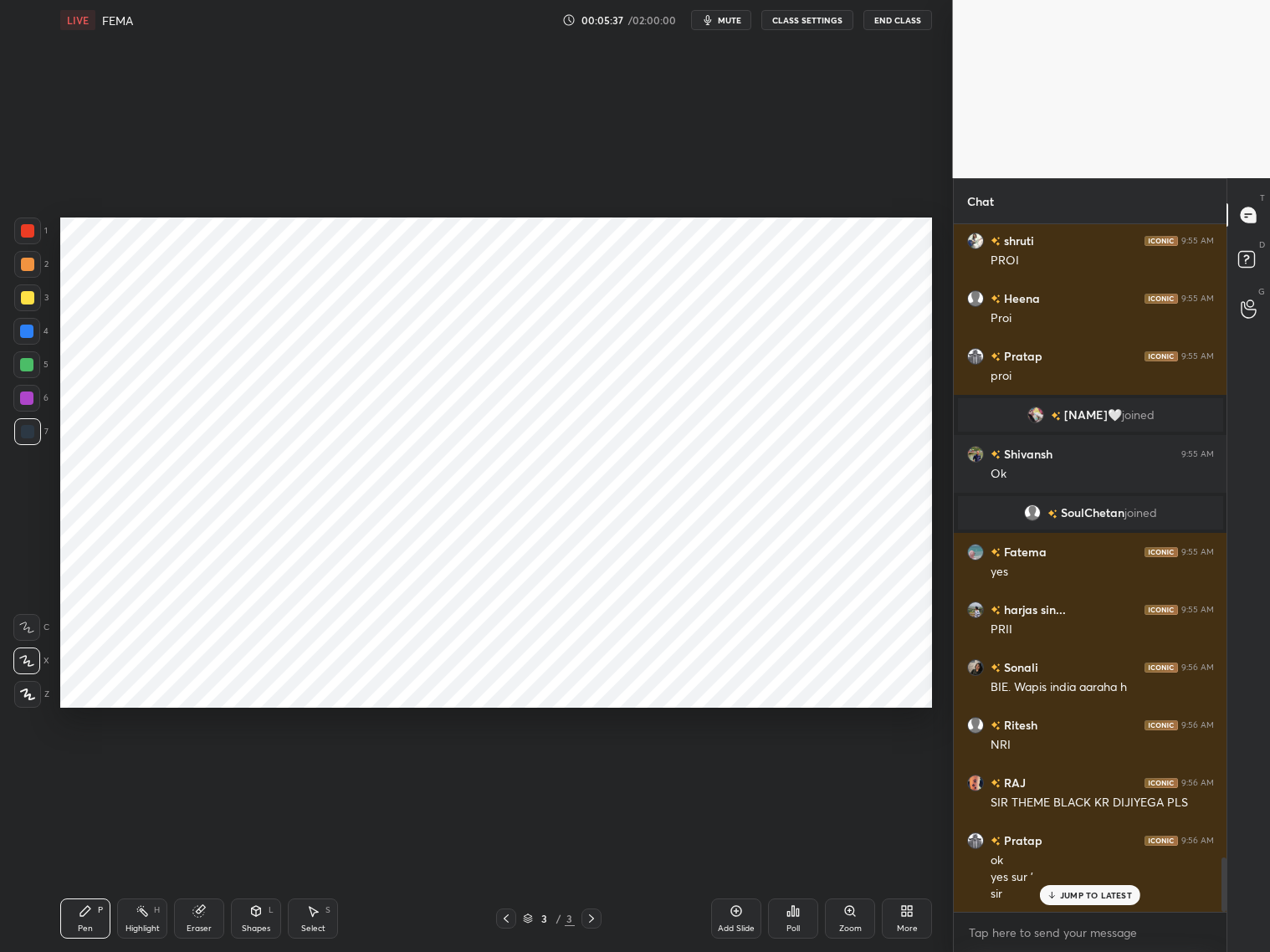 drag, startPoint x: 31, startPoint y: 331, endPoint x: 51, endPoint y: 320, distance: 22.825424 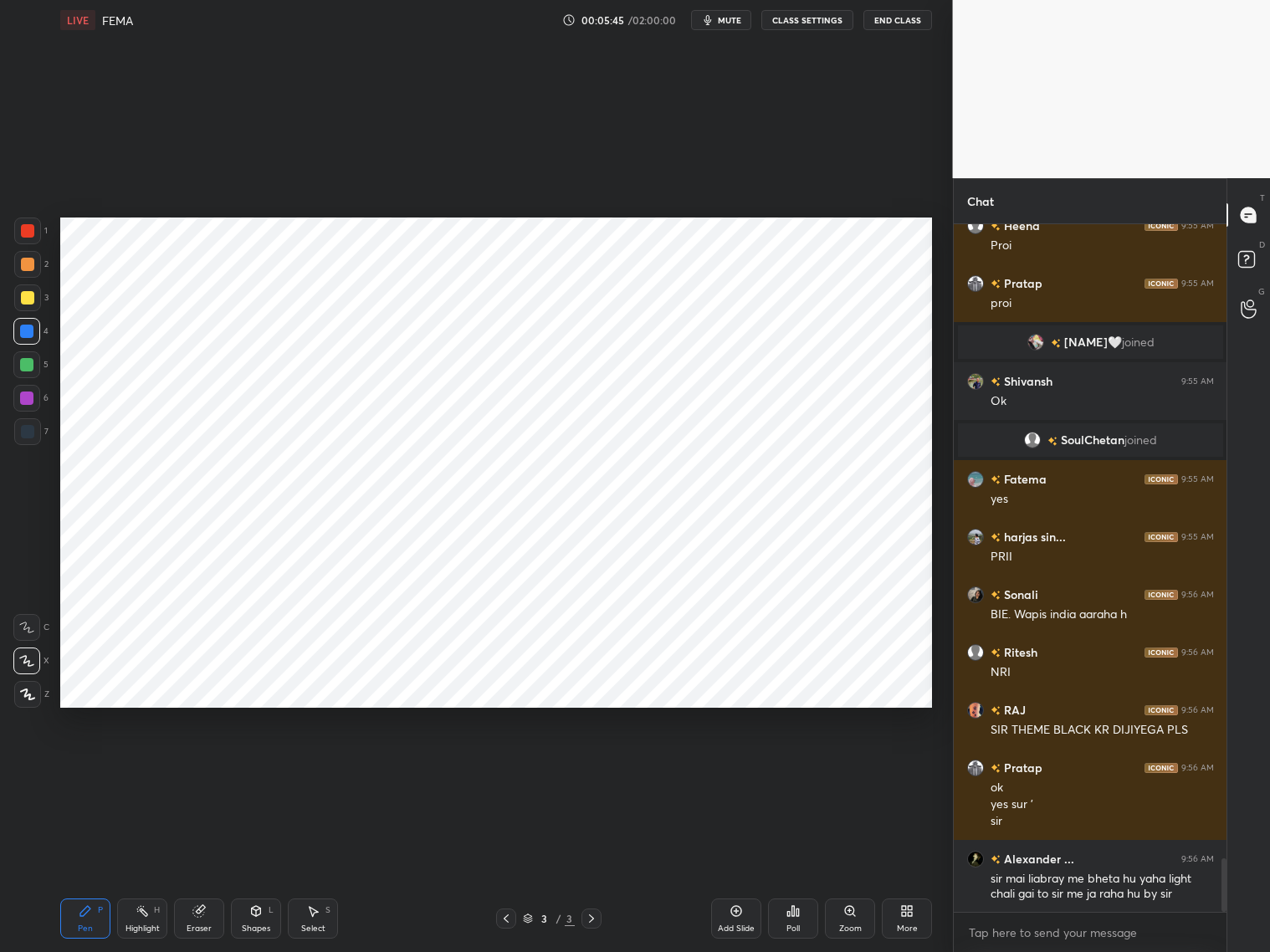 scroll, scrollTop: 8155, scrollLeft: 0, axis: vertical 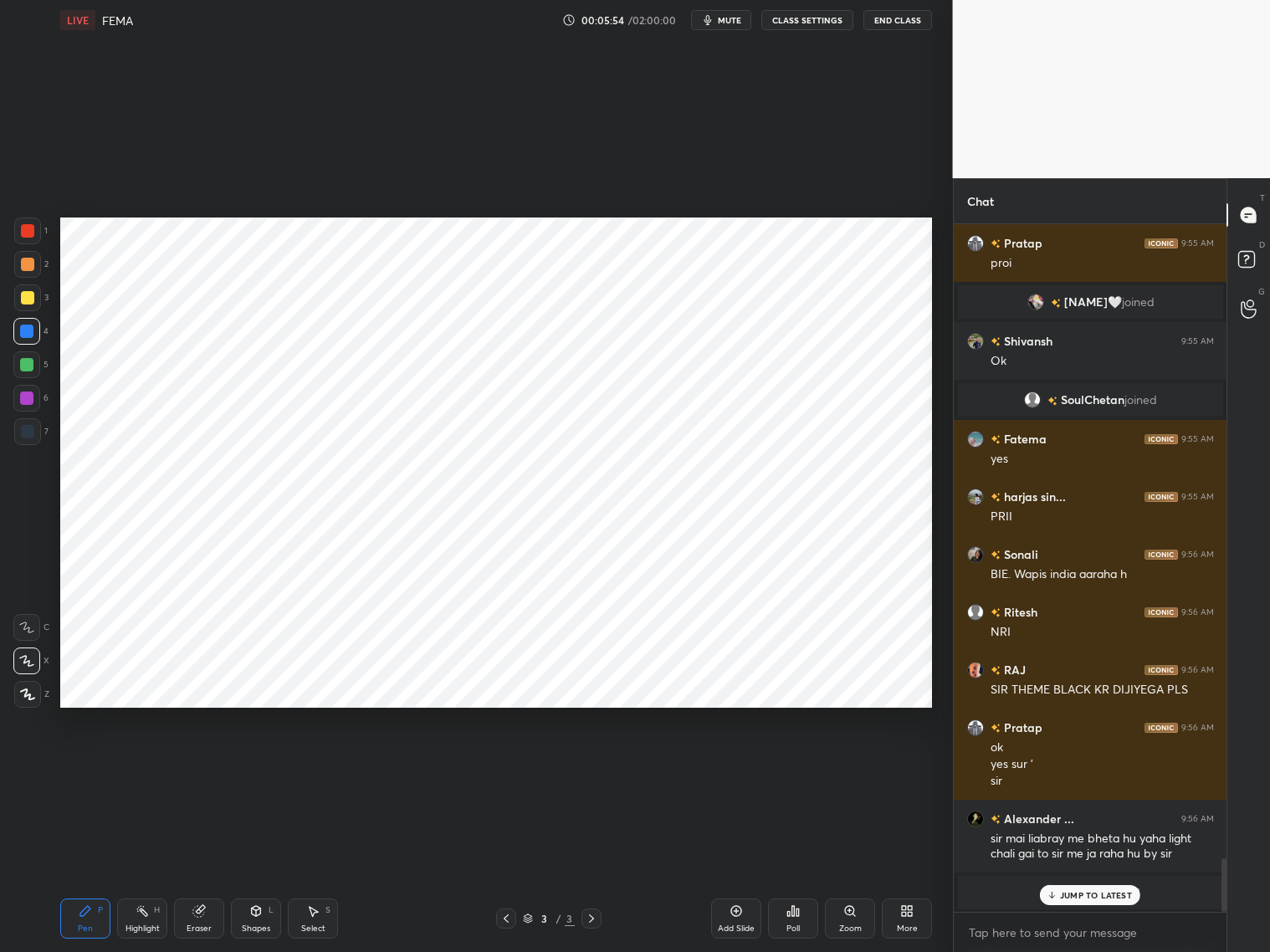 click on "mute" at bounding box center [730, 20] 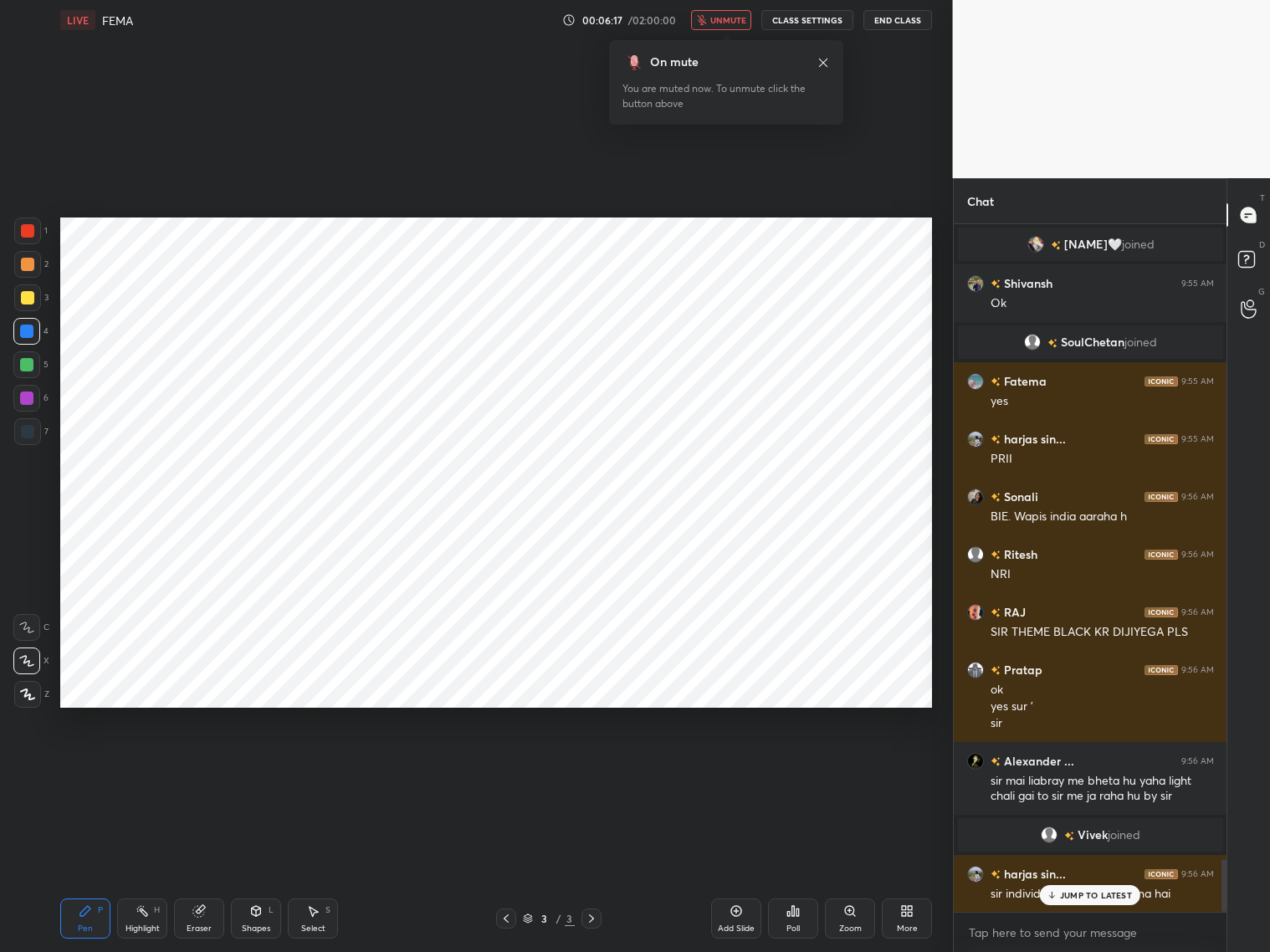scroll, scrollTop: 8270, scrollLeft: 0, axis: vertical 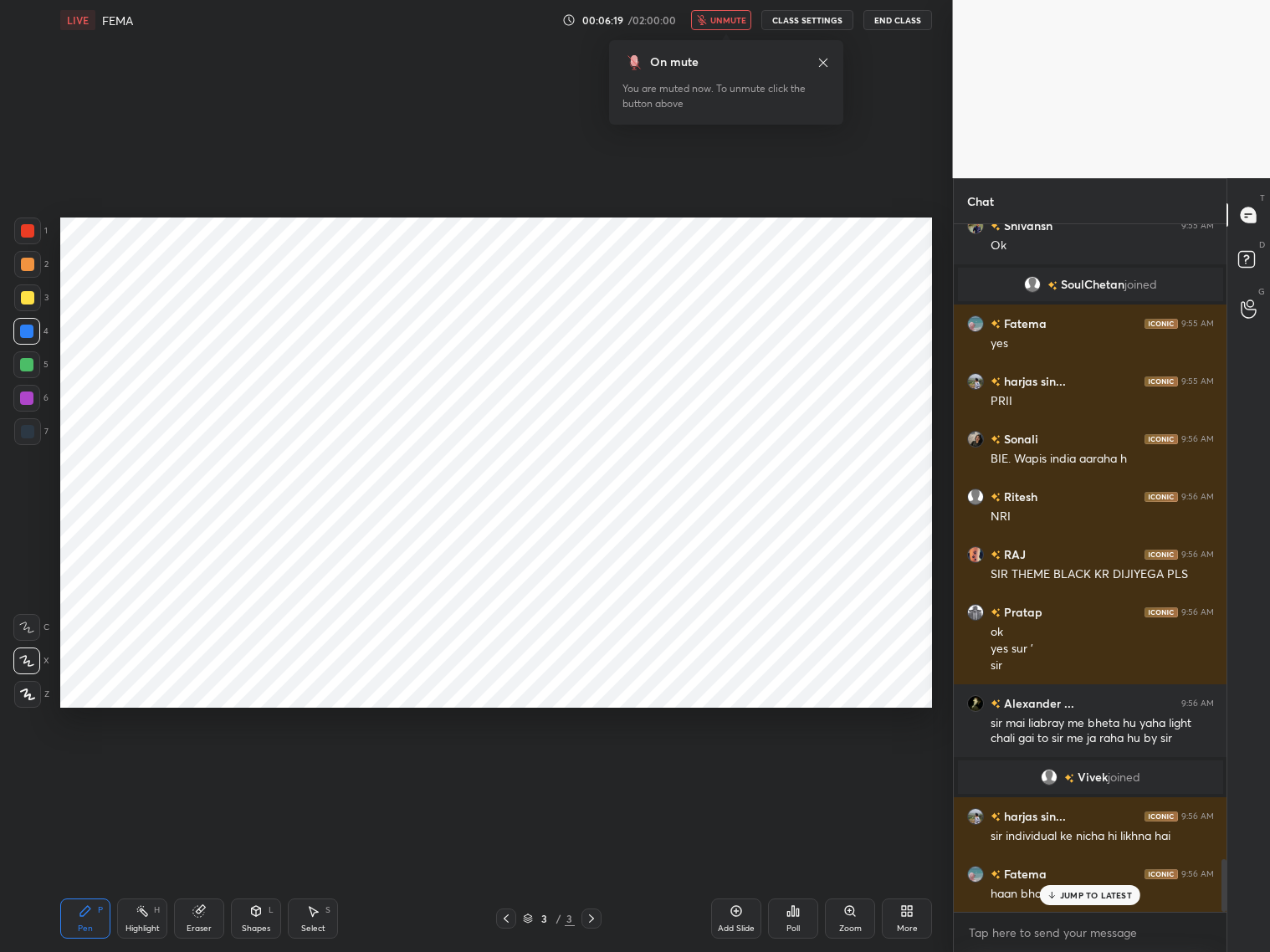drag, startPoint x: 721, startPoint y: 21, endPoint x: 721, endPoint y: 862, distance: 841 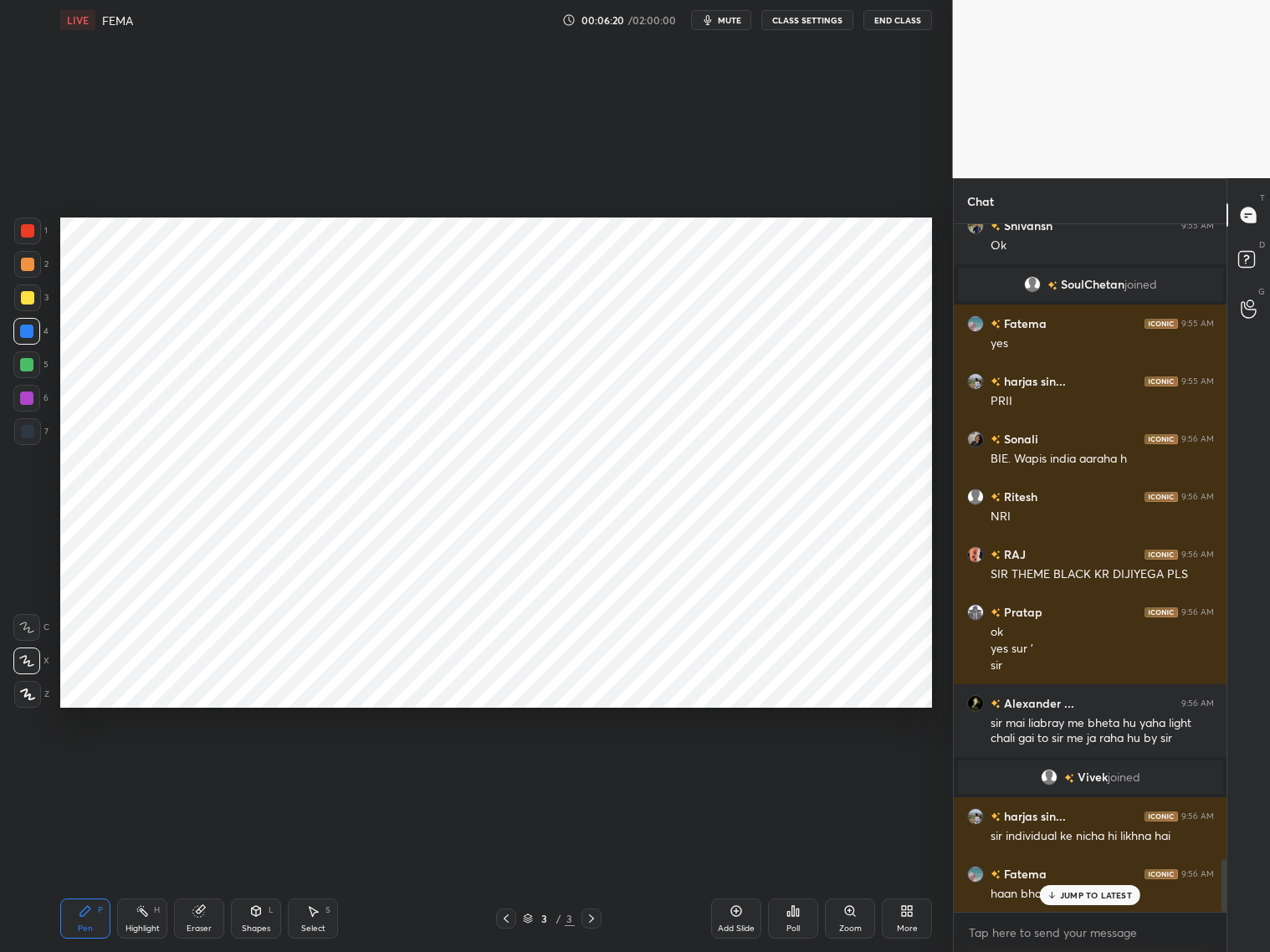 scroll, scrollTop: 8328, scrollLeft: 0, axis: vertical 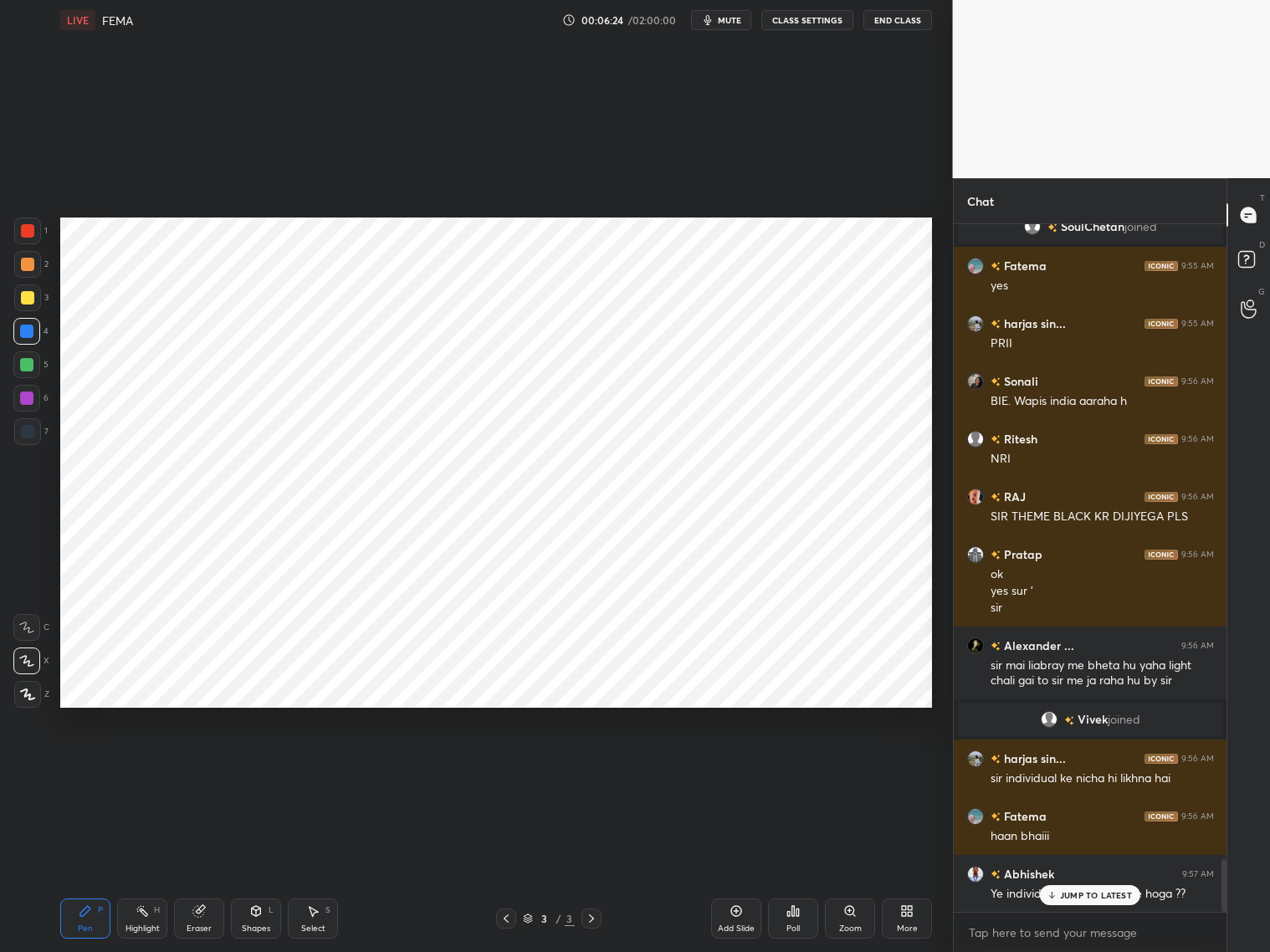 click on "Eraser" at bounding box center (199, 919) 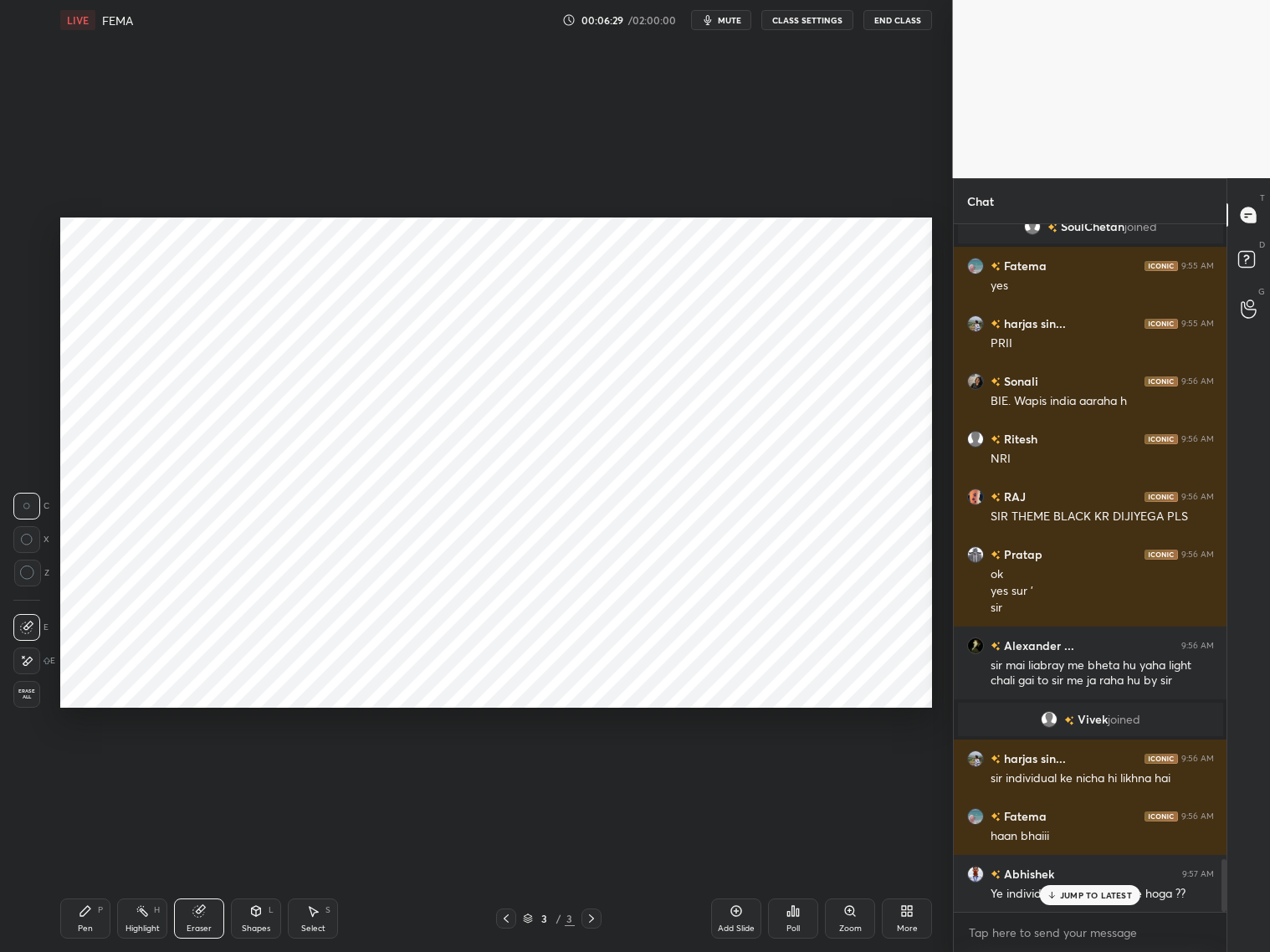 drag, startPoint x: 84, startPoint y: 931, endPoint x: 84, endPoint y: 910, distance: 21 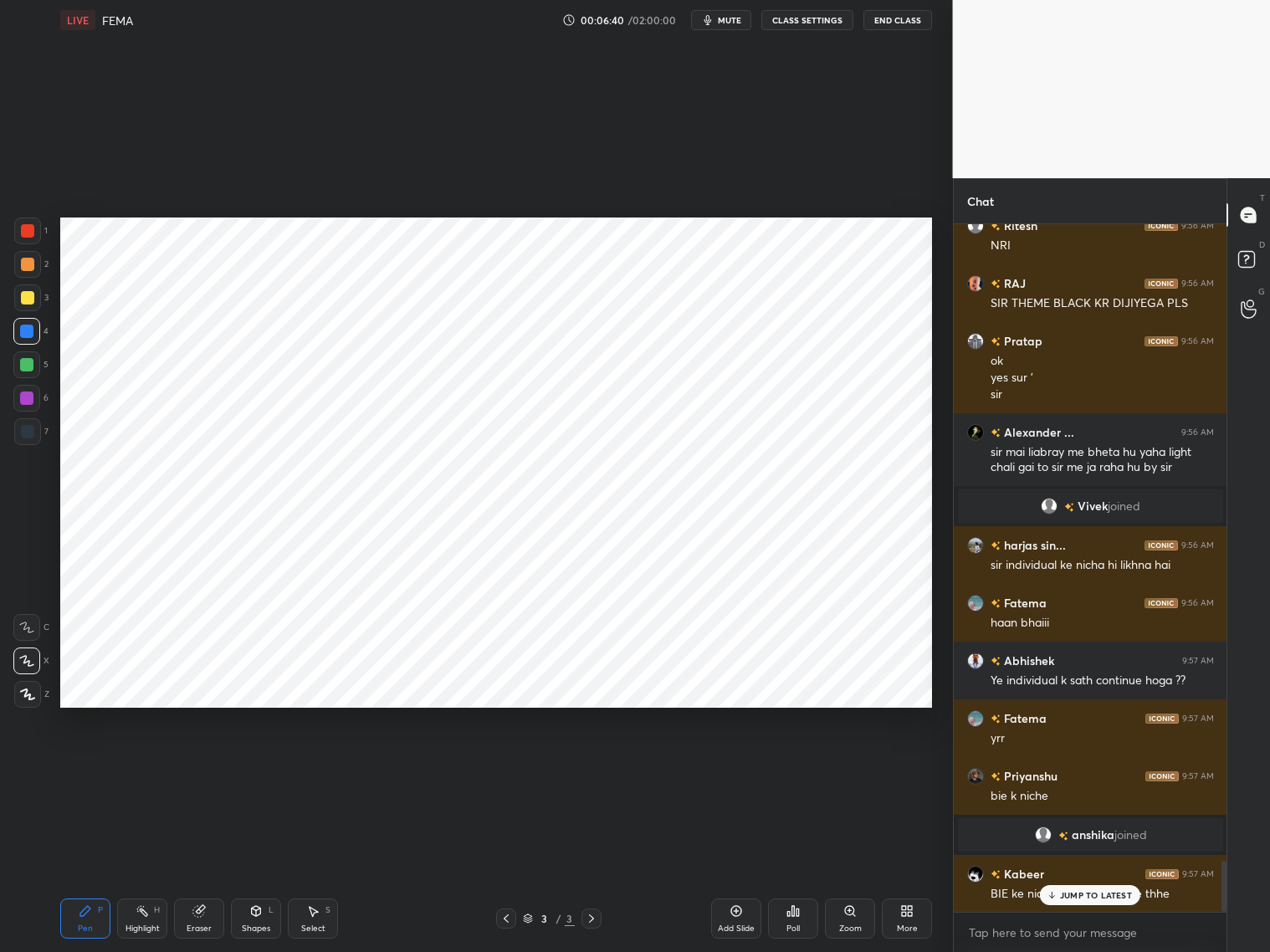scroll, scrollTop: 8600, scrollLeft: 0, axis: vertical 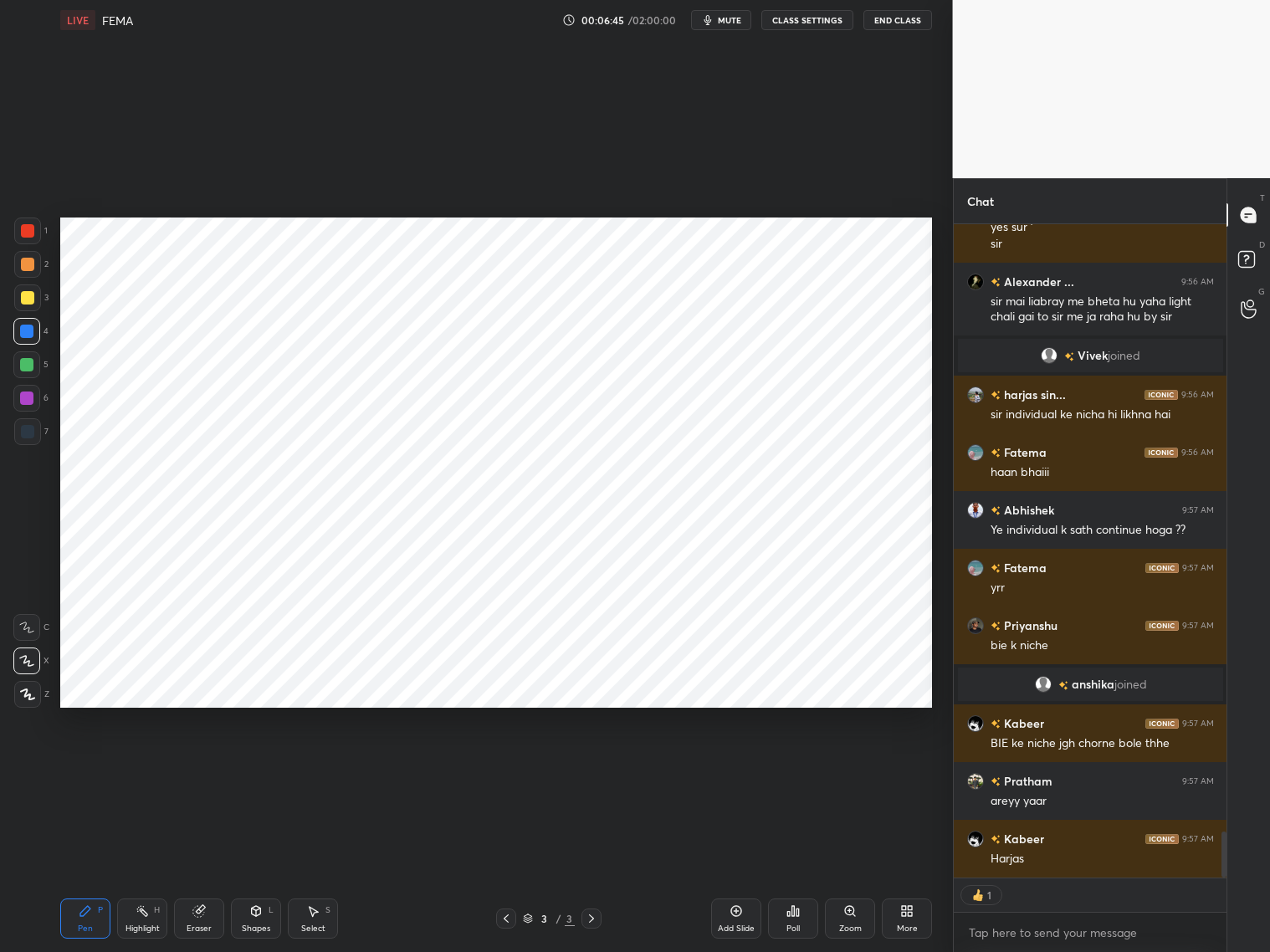 click on "Eraser" at bounding box center (199, 919) 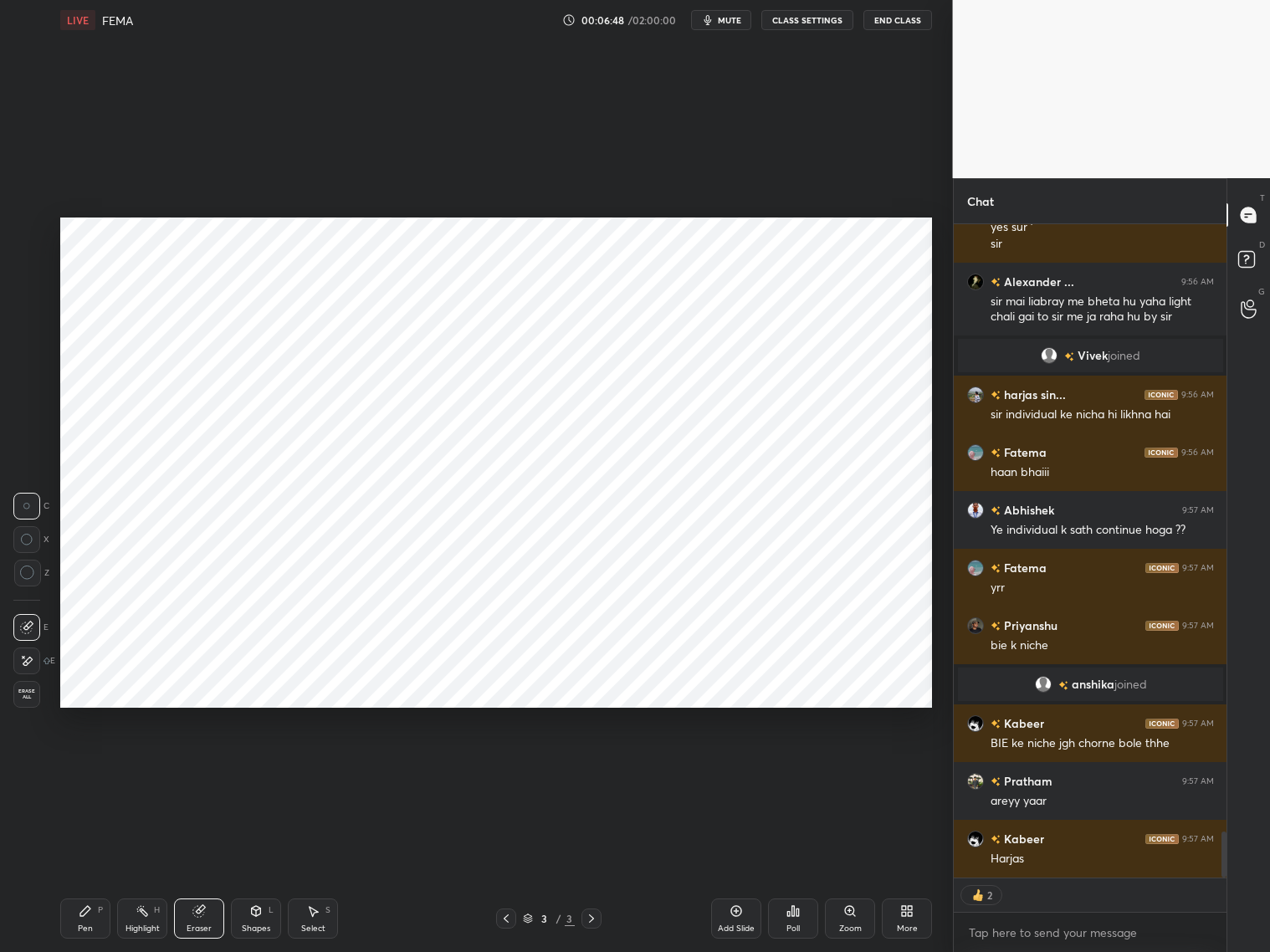 click on "Erase all" at bounding box center (27, 694) 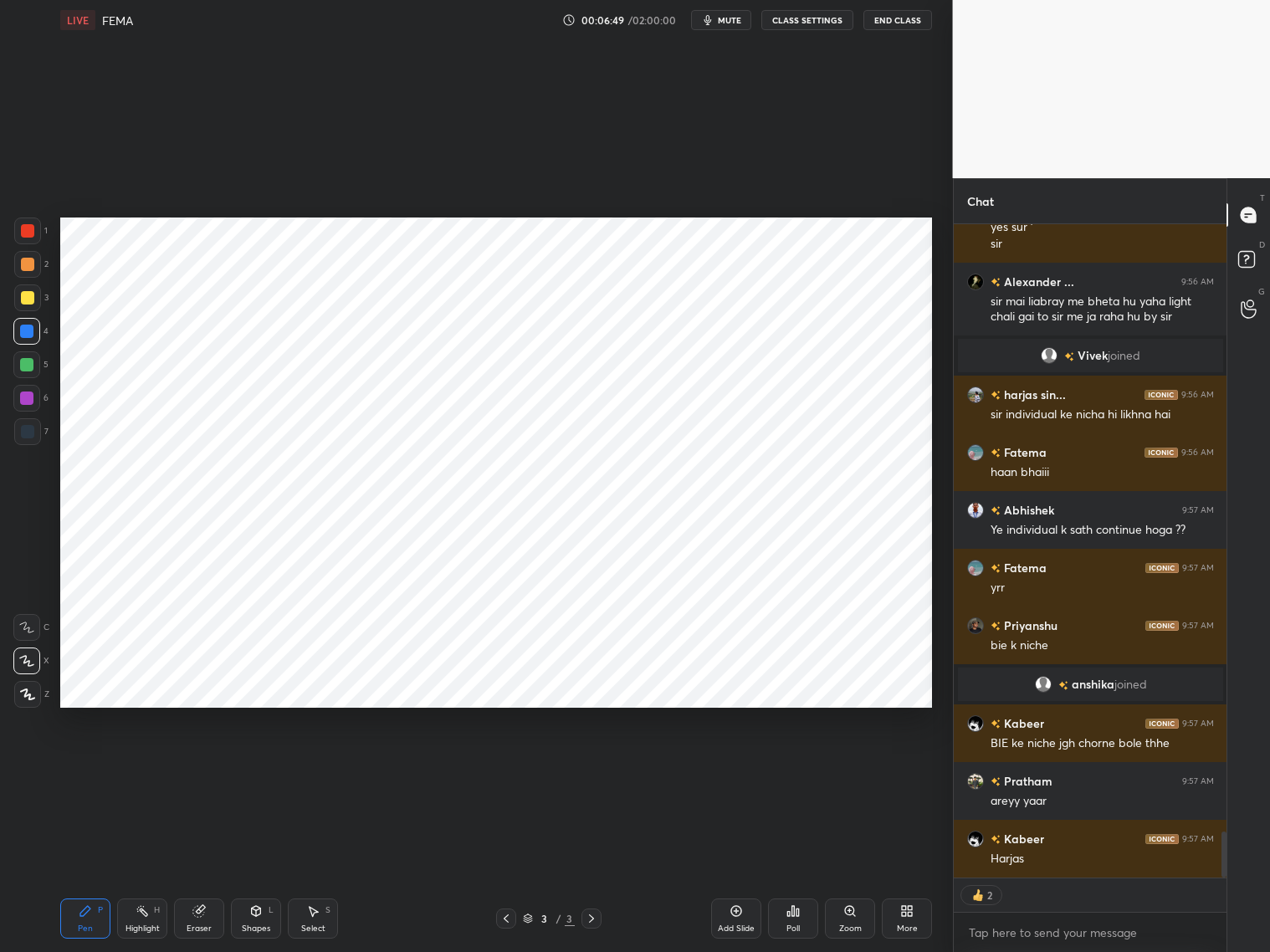 scroll, scrollTop: 8749, scrollLeft: 0, axis: vertical 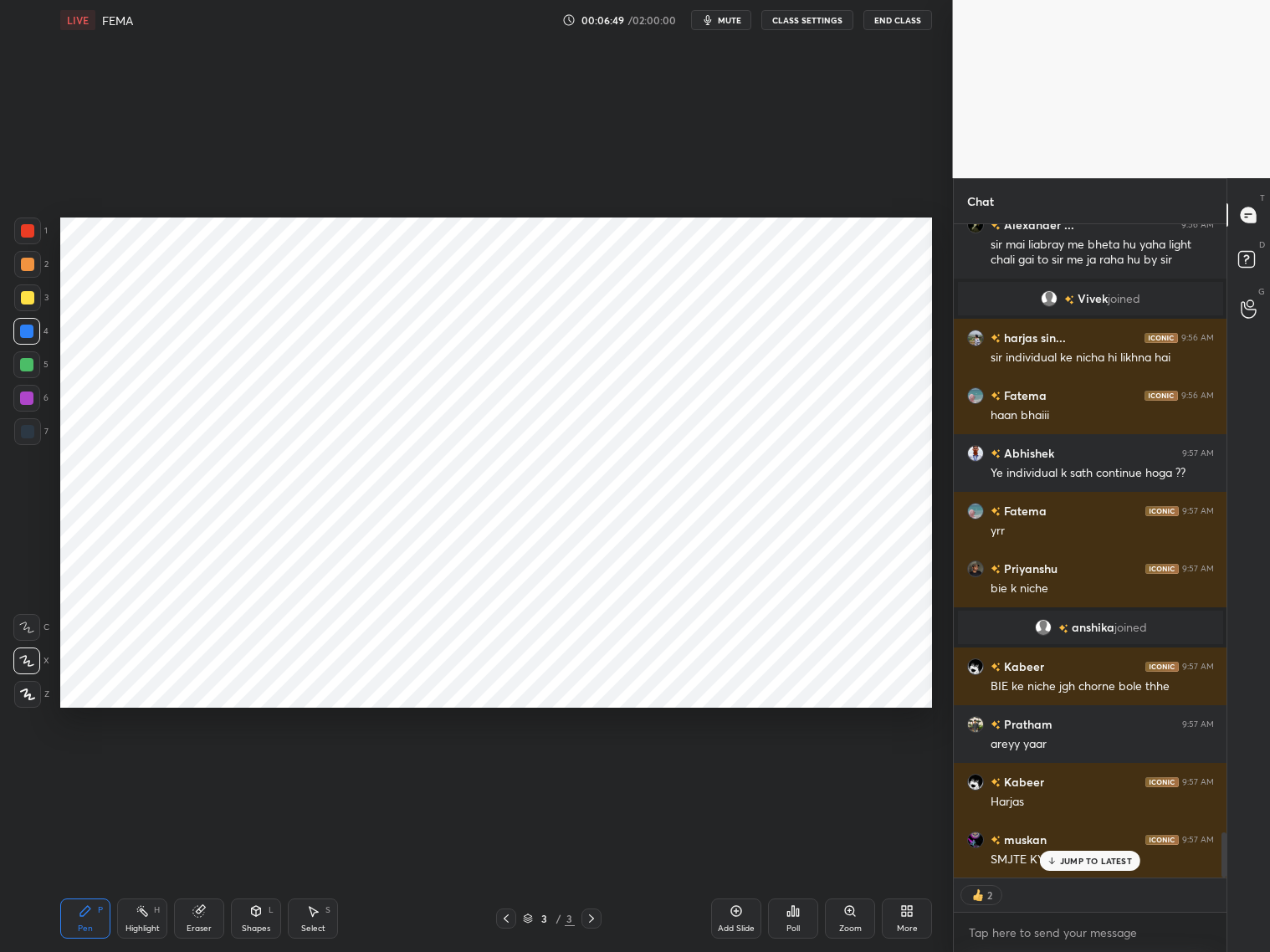 click on "Pen P" at bounding box center [85, 919] 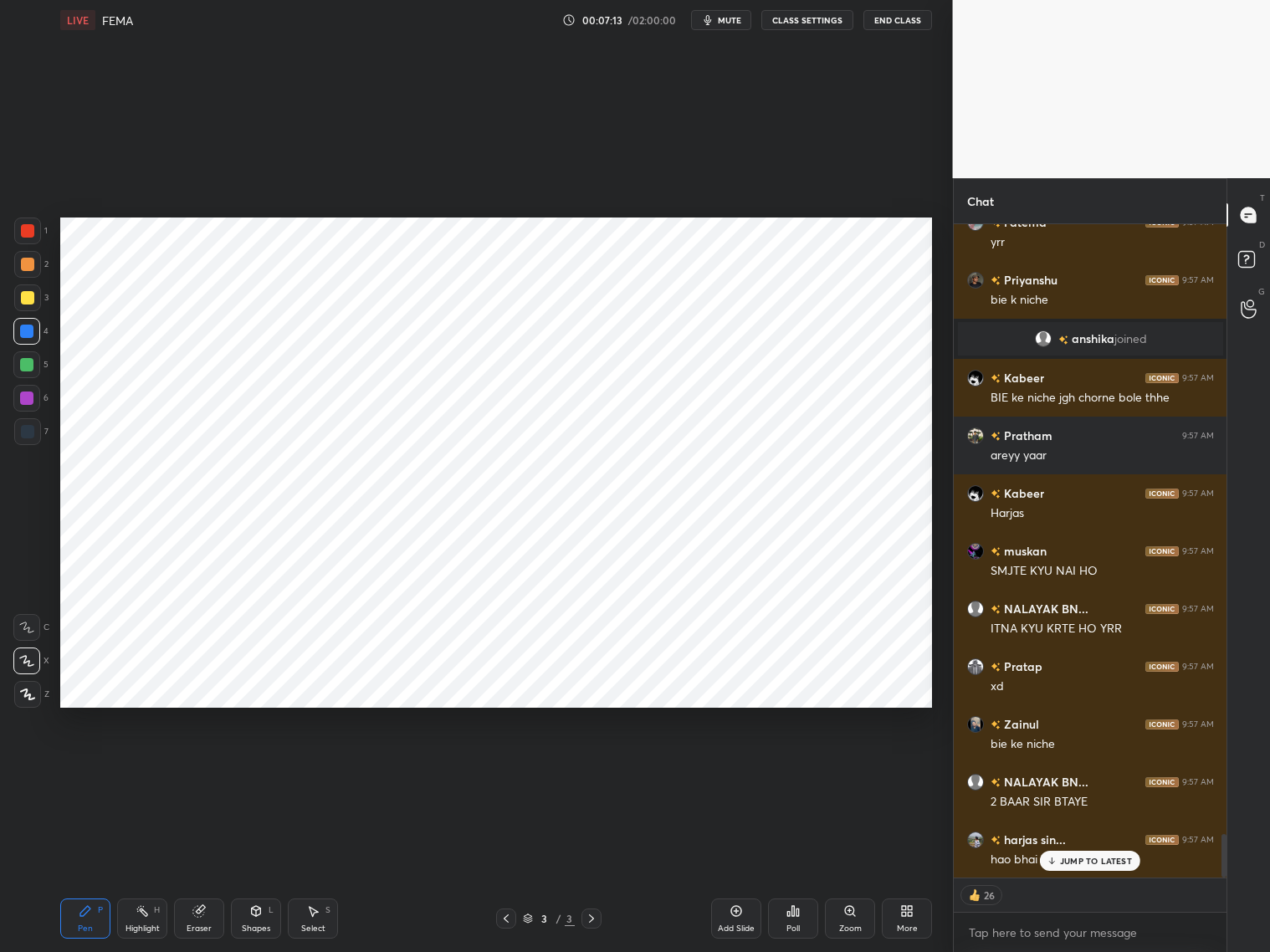 scroll, scrollTop: 9095, scrollLeft: 0, axis: vertical 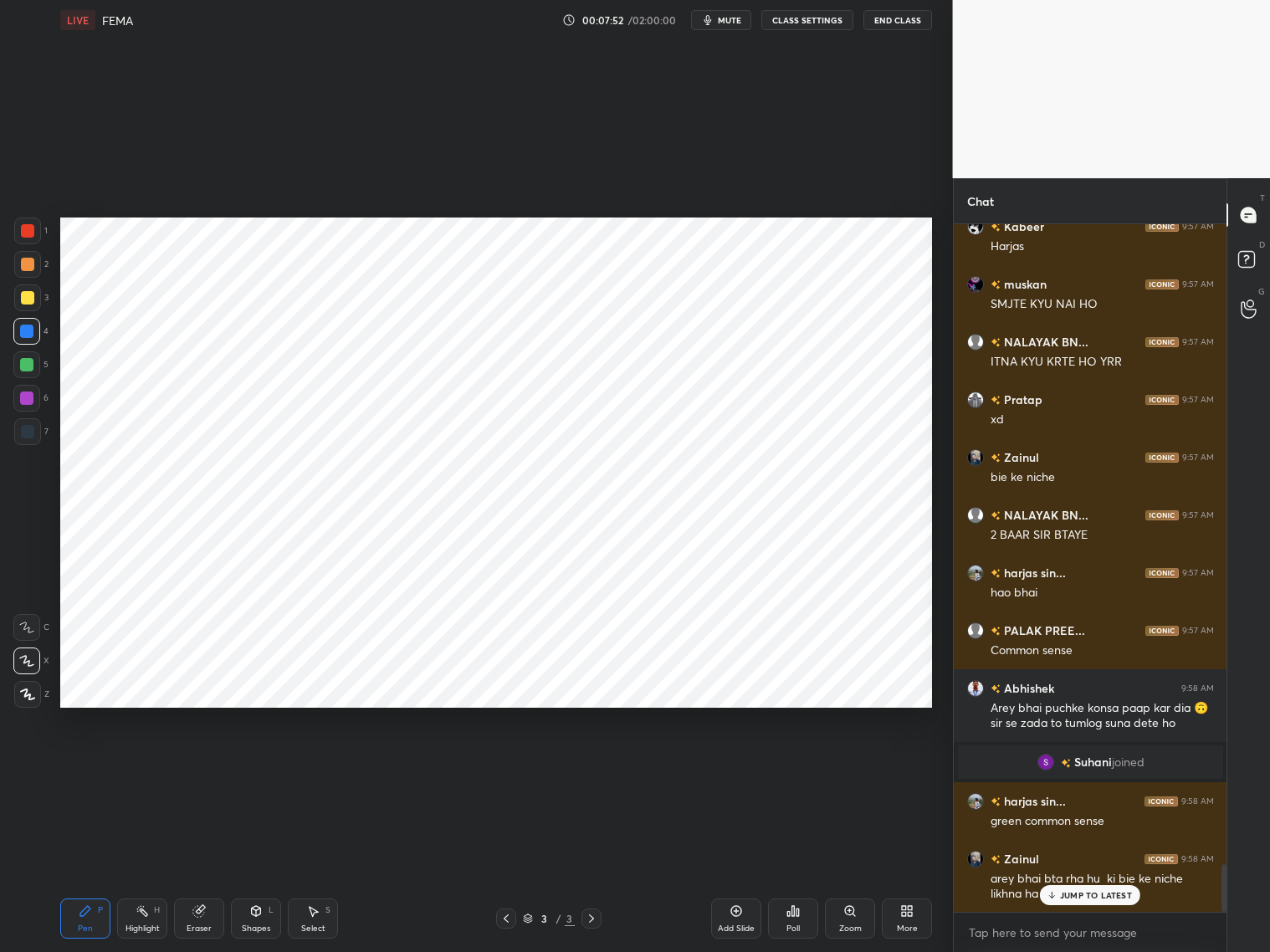click on "JUMP TO LATEST" at bounding box center (1090, 895) 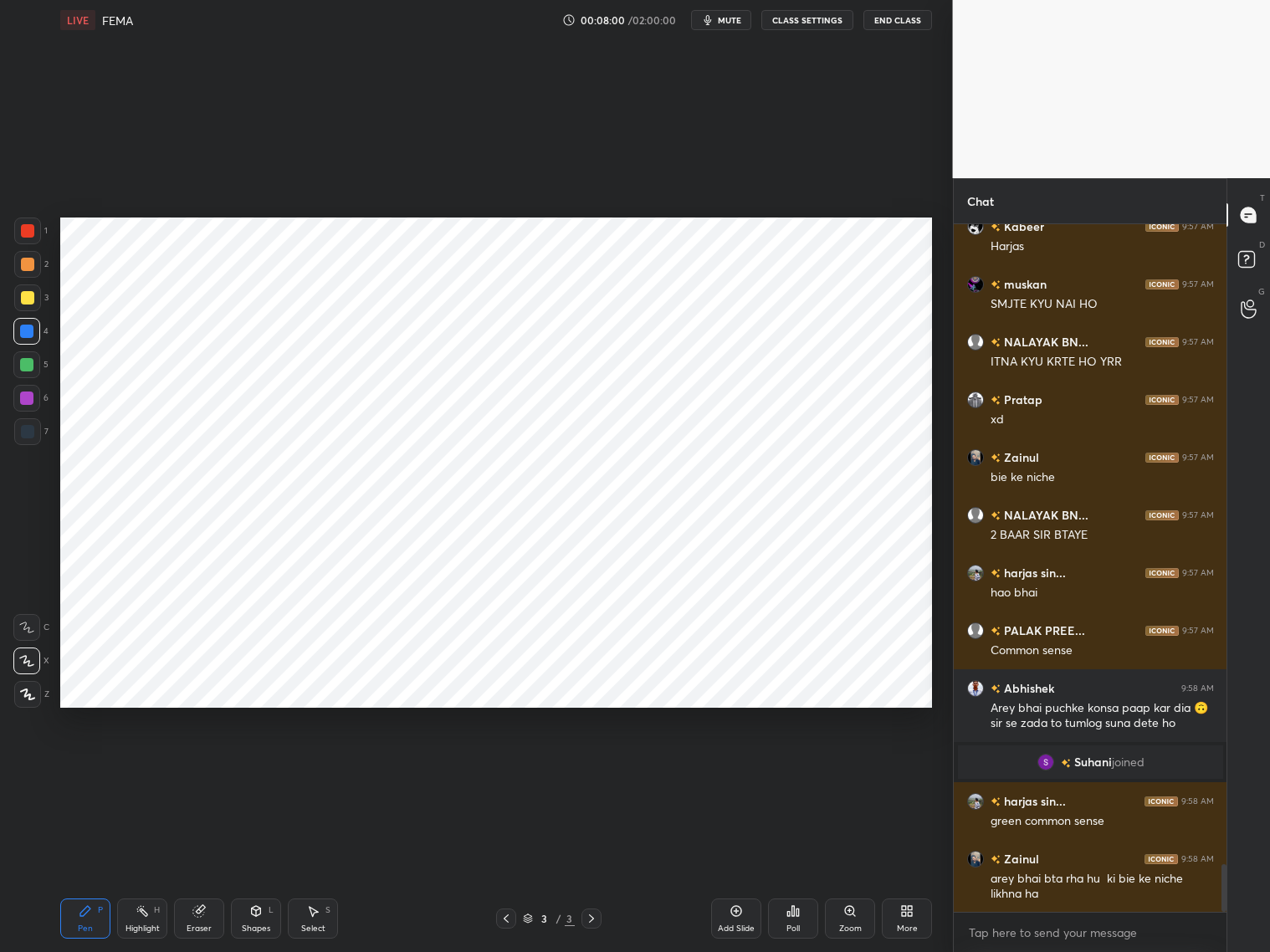 drag, startPoint x: 28, startPoint y: 233, endPoint x: 45, endPoint y: 229, distance: 17.464249 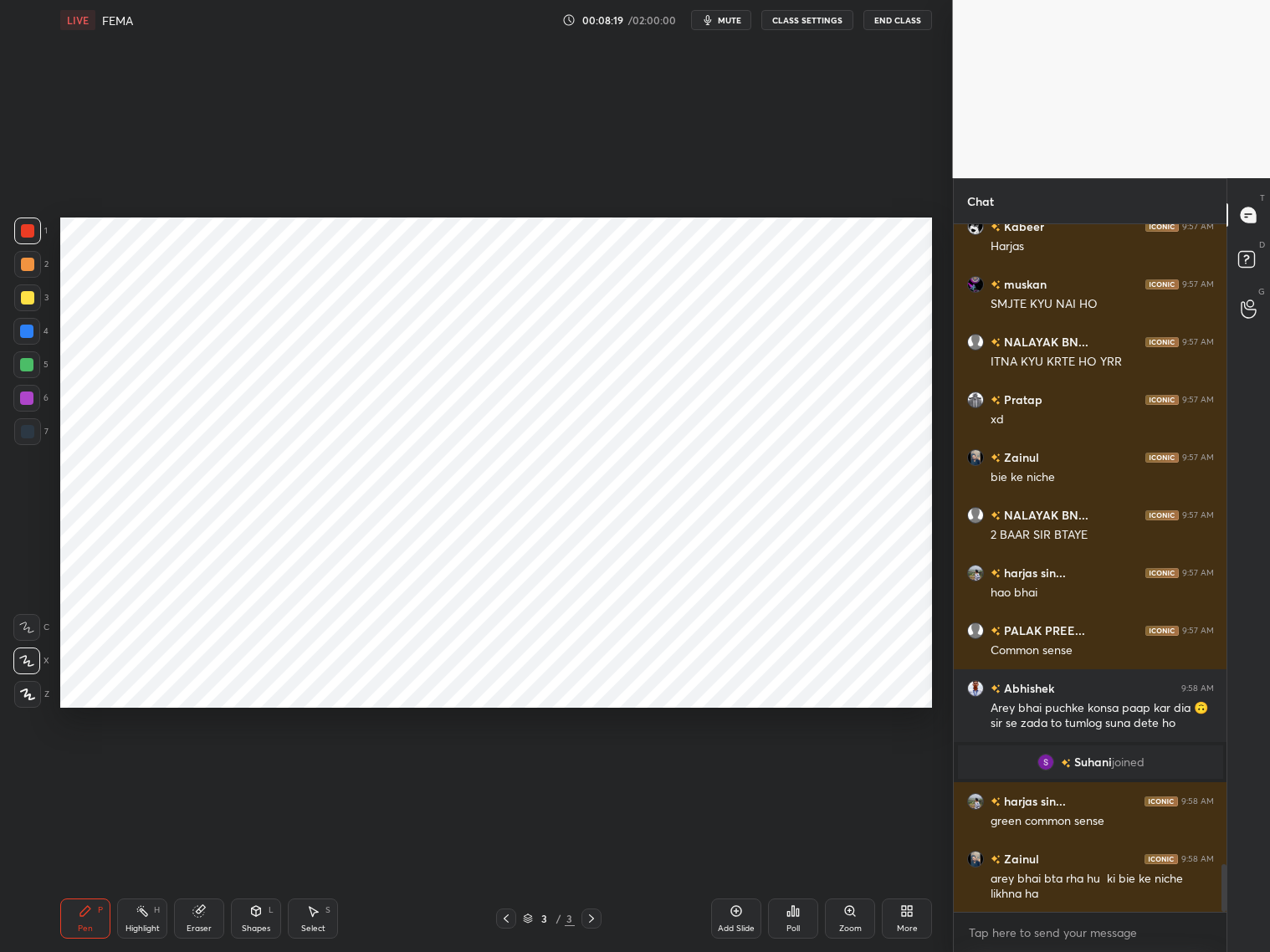 click at bounding box center [27, 398] 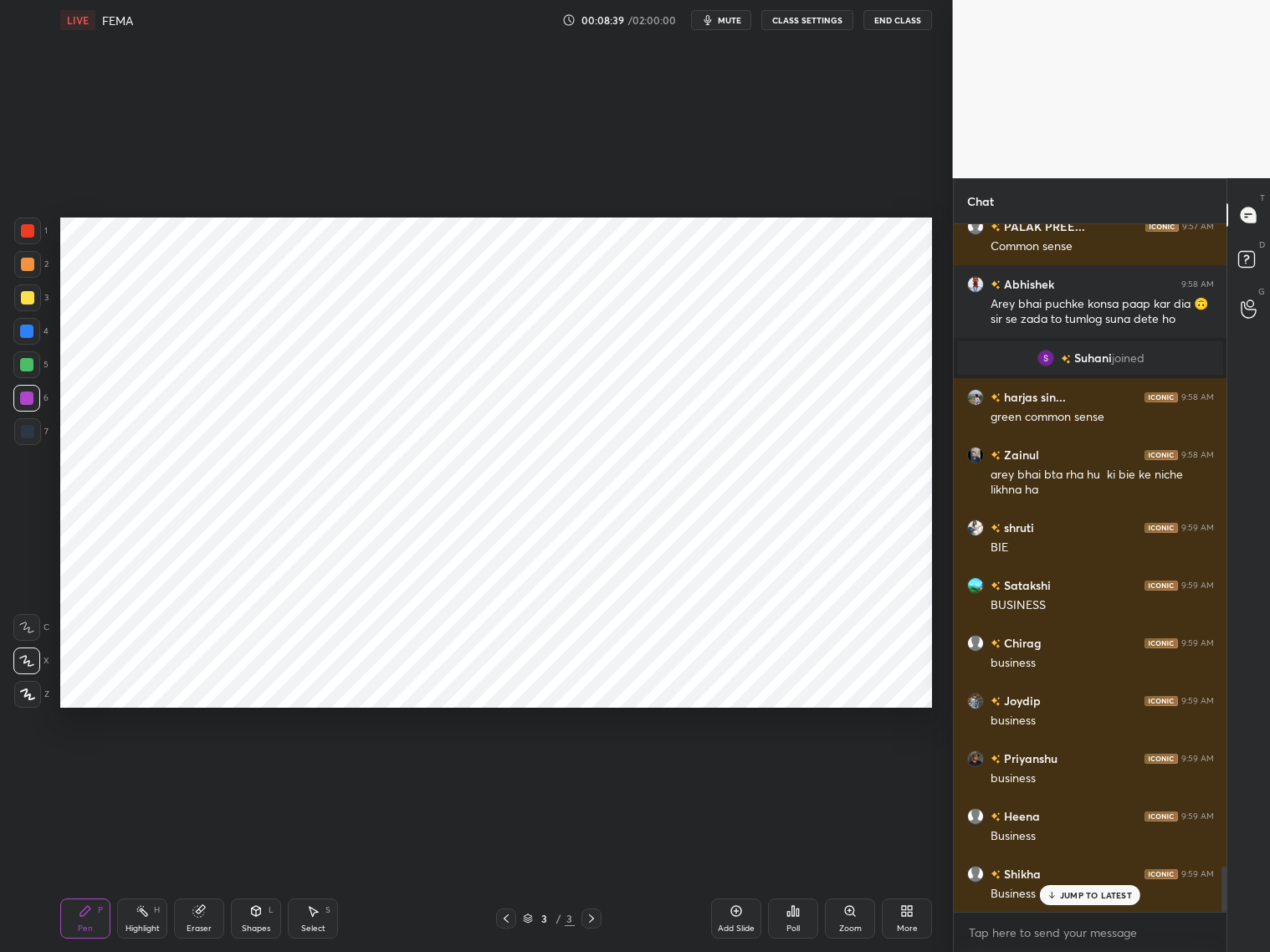 scroll, scrollTop: 9767, scrollLeft: 0, axis: vertical 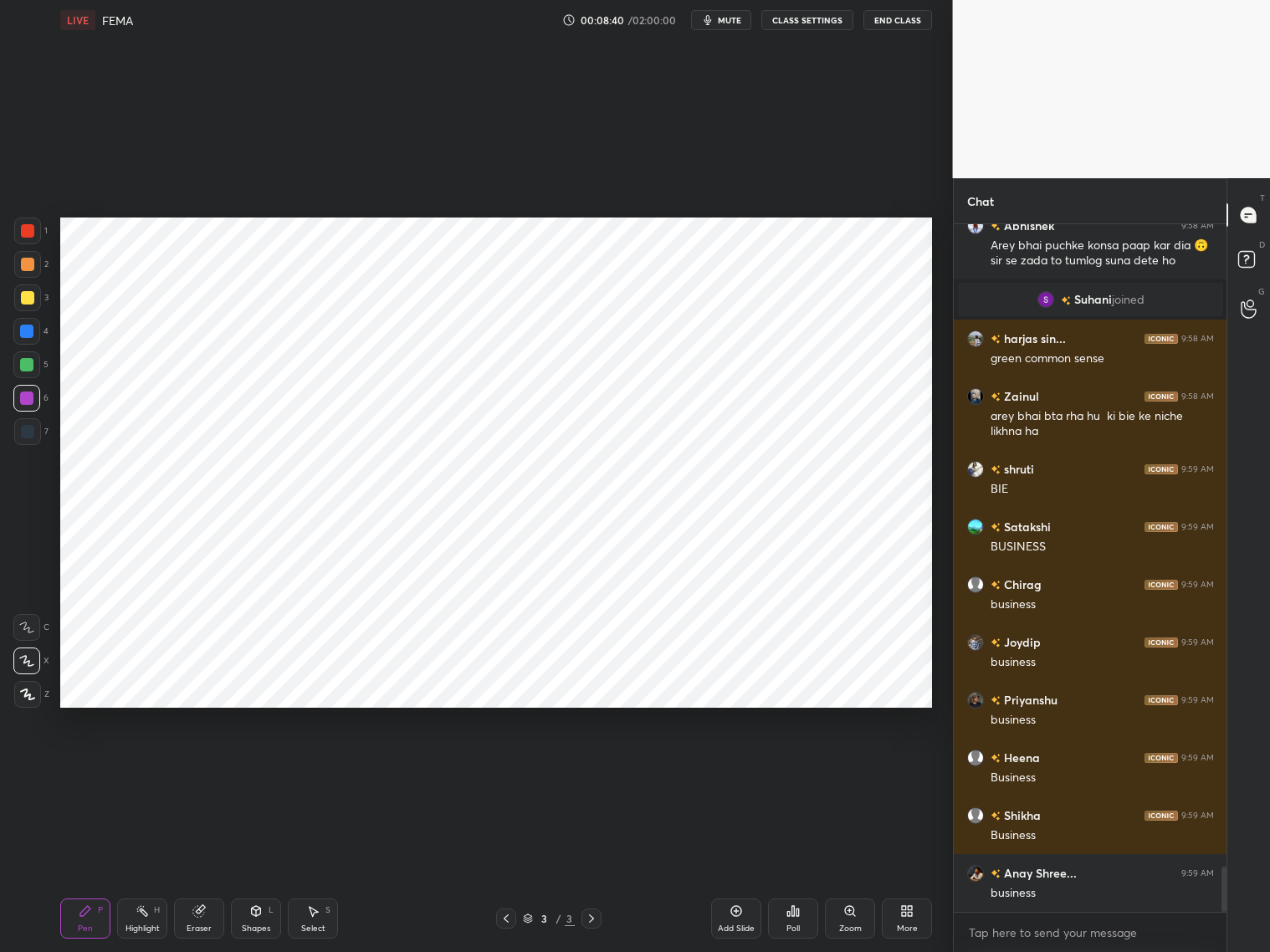 drag, startPoint x: 726, startPoint y: 862, endPoint x: 720, endPoint y: 28, distance: 834.02158 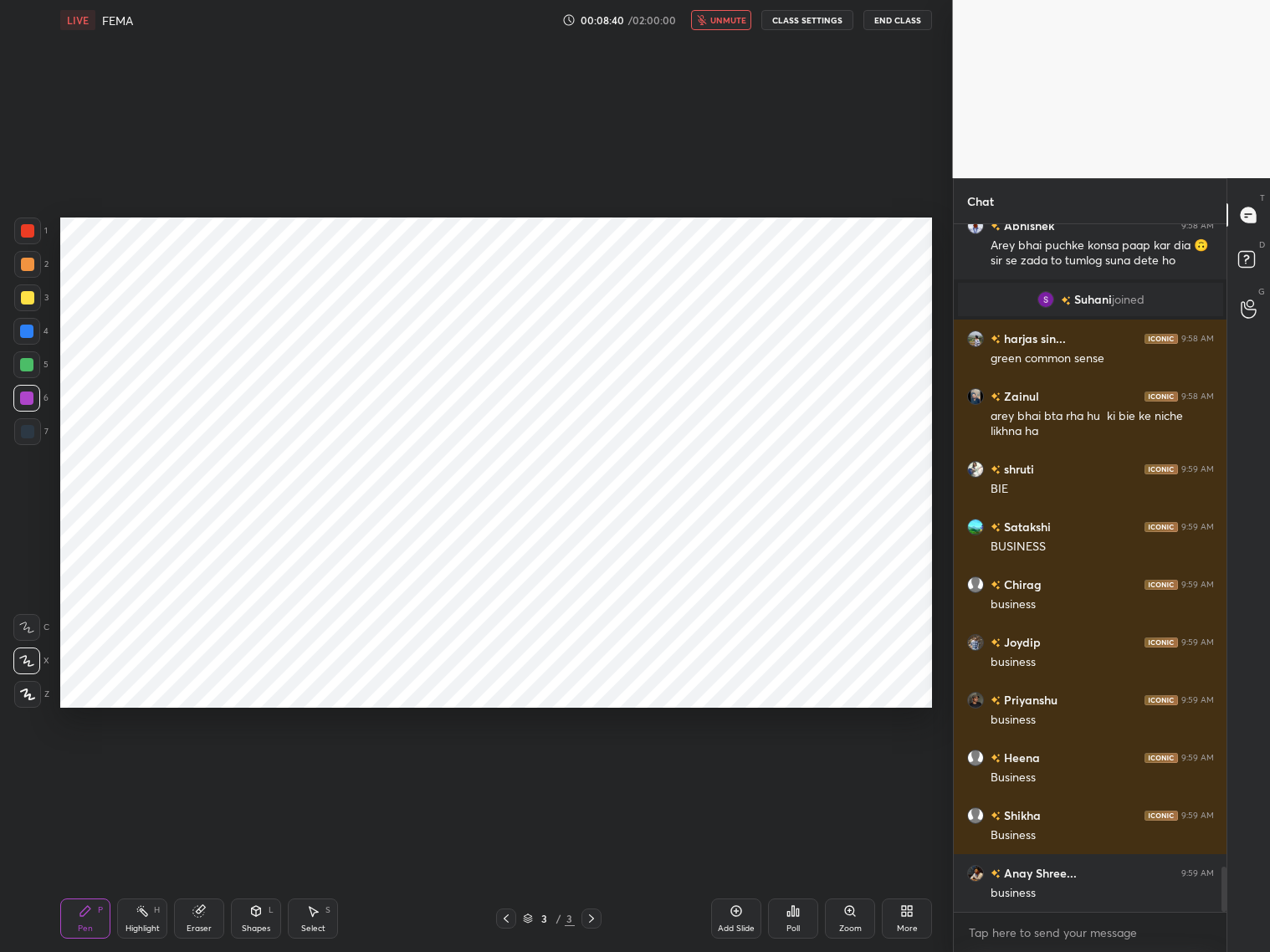 scroll, scrollTop: 9939, scrollLeft: 0, axis: vertical 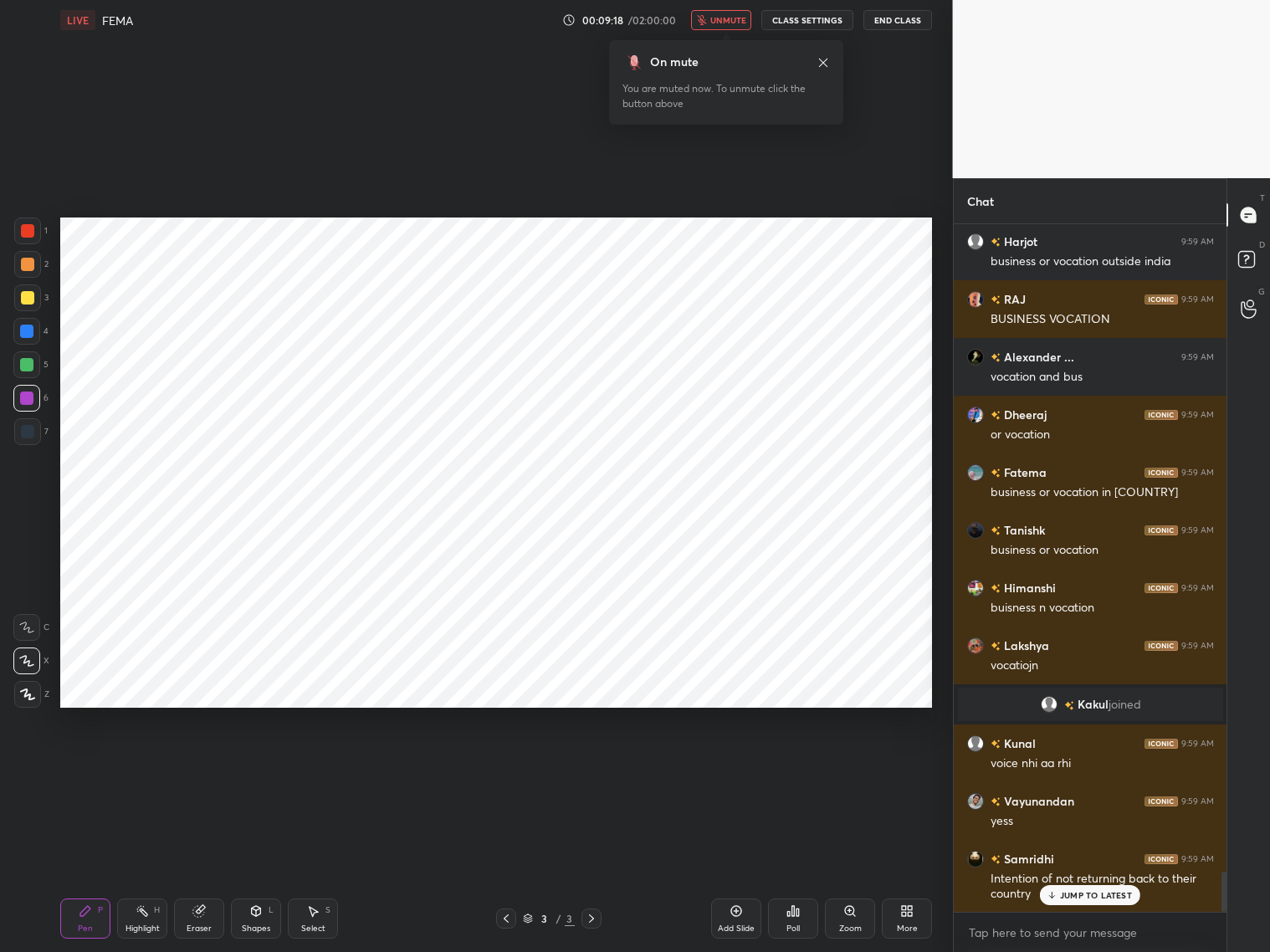 click on "unmute" at bounding box center [728, 20] 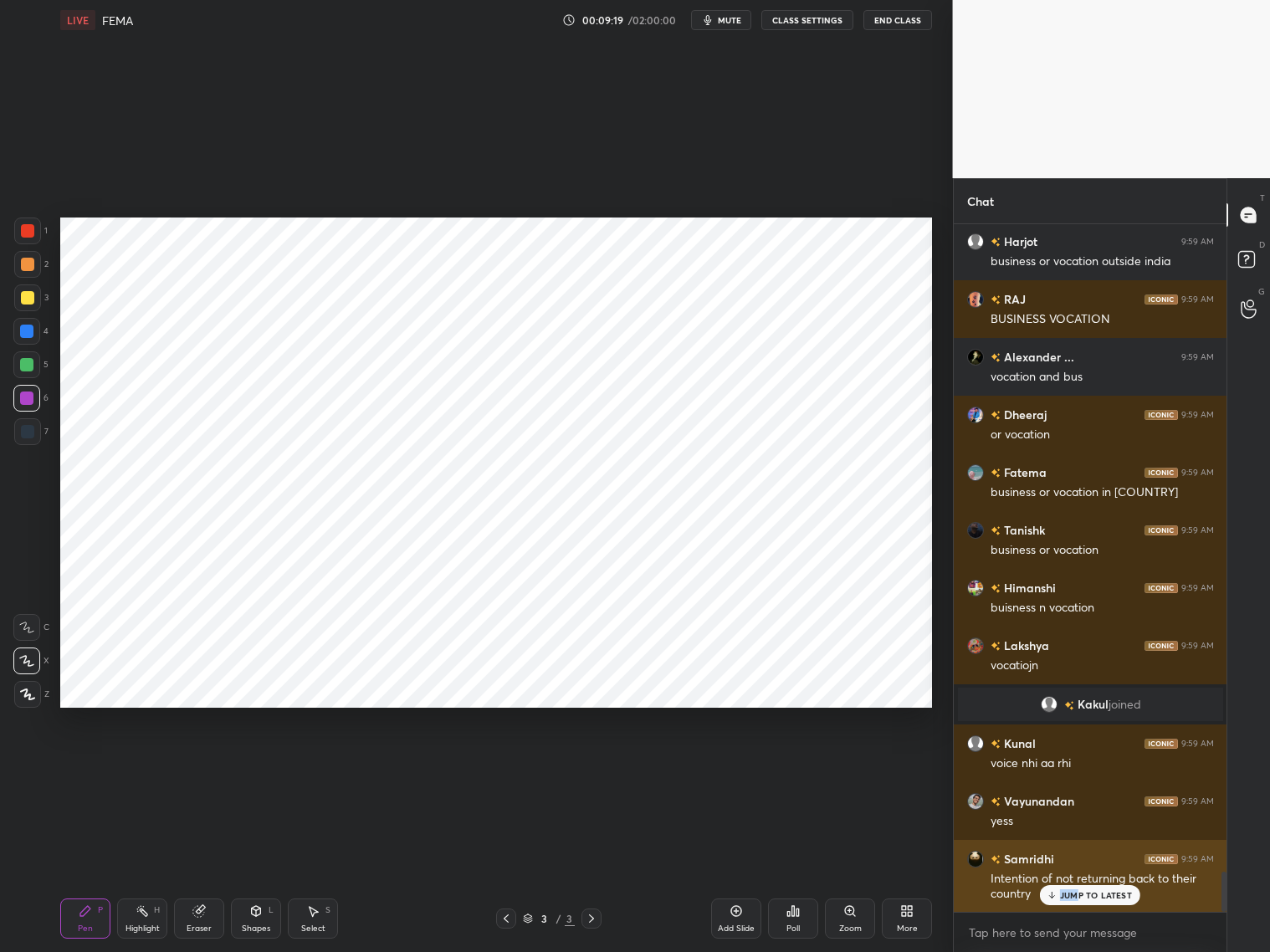 drag, startPoint x: 1079, startPoint y: 892, endPoint x: 1093, endPoint y: 888, distance: 14.56022 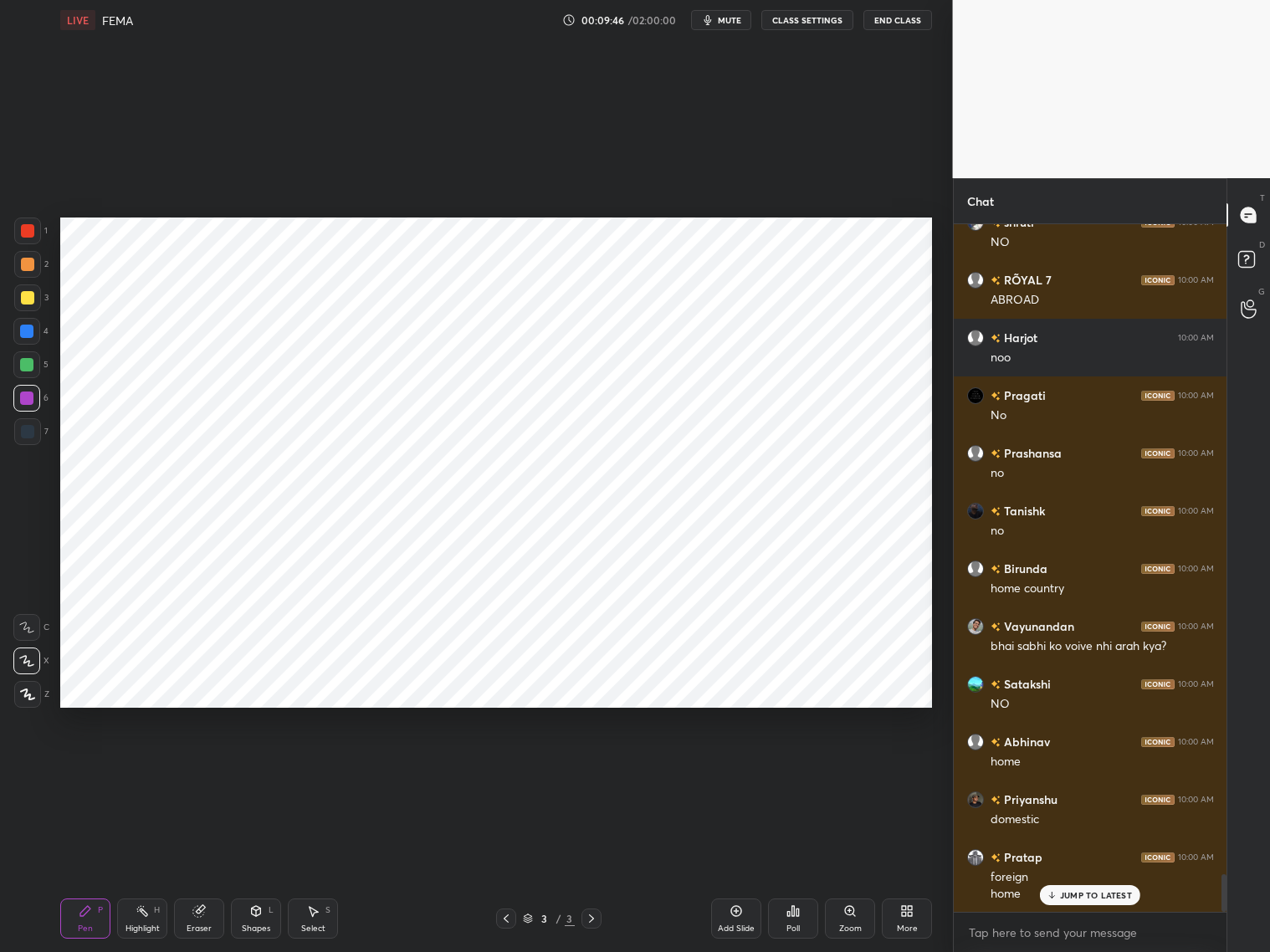 scroll, scrollTop: 12031, scrollLeft: 0, axis: vertical 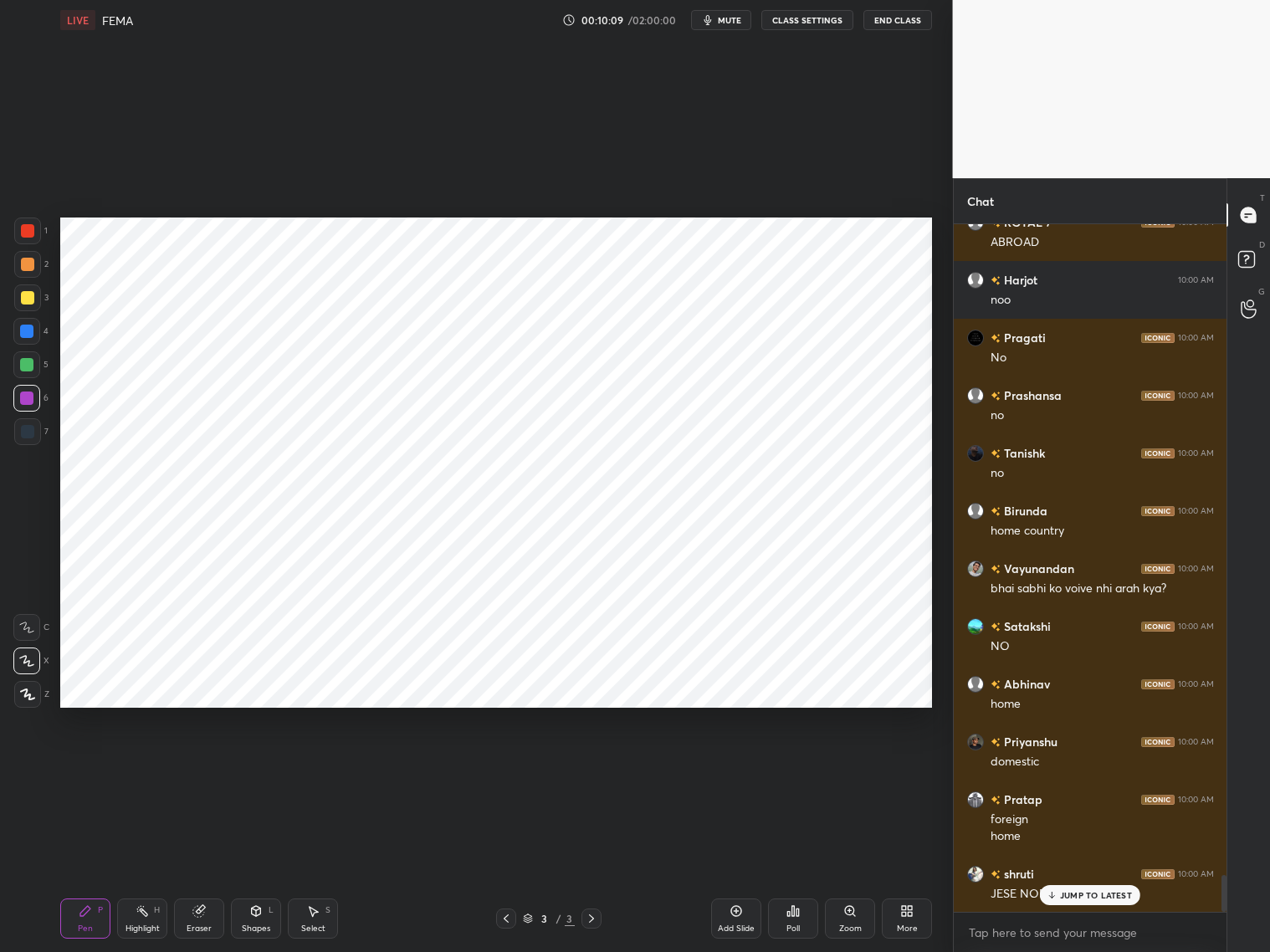 drag, startPoint x: 30, startPoint y: 231, endPoint x: 39, endPoint y: 226, distance: 10.29563 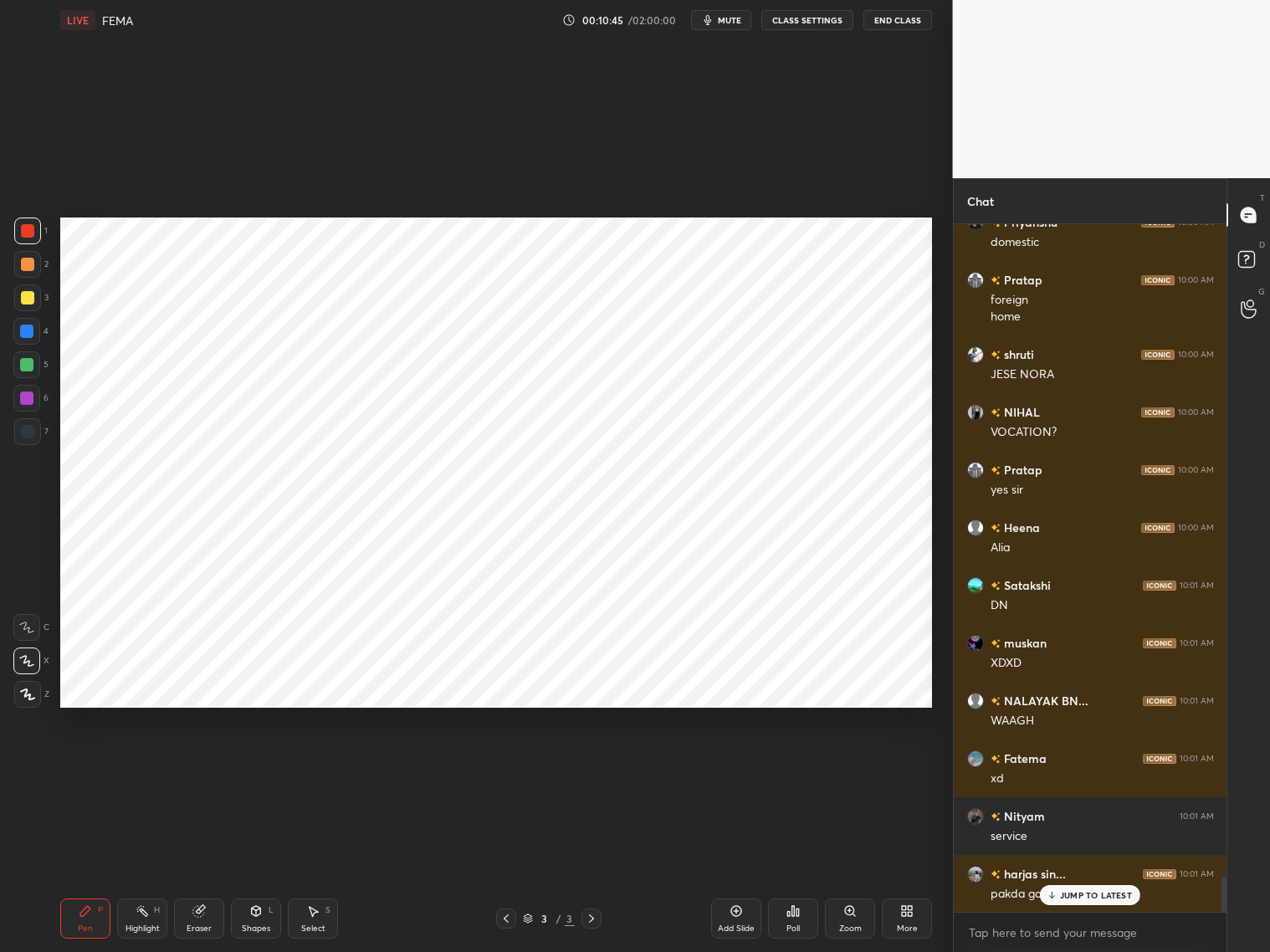 scroll, scrollTop: 12609, scrollLeft: 0, axis: vertical 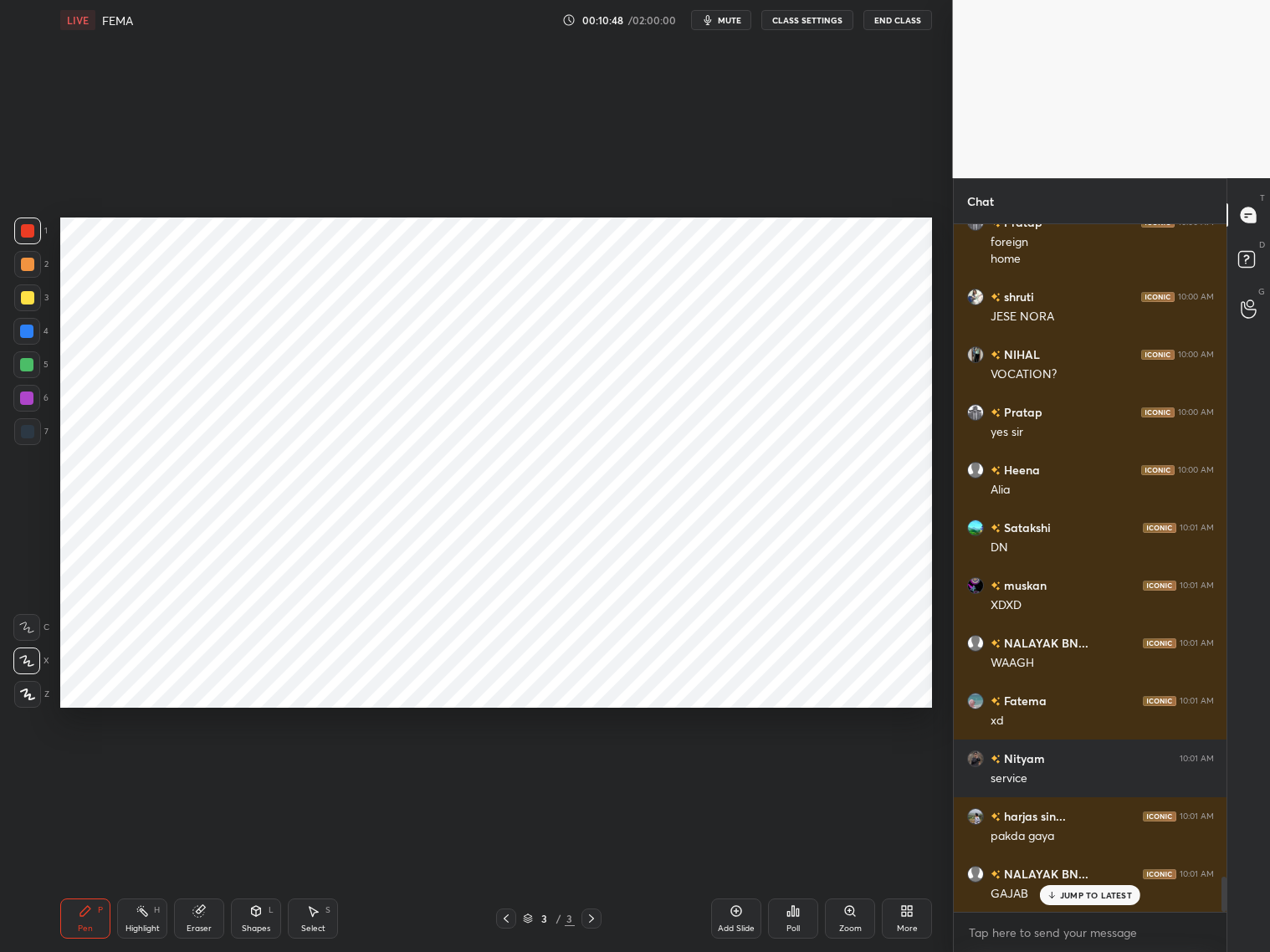 drag, startPoint x: 25, startPoint y: 339, endPoint x: 39, endPoint y: 330, distance: 16.643317 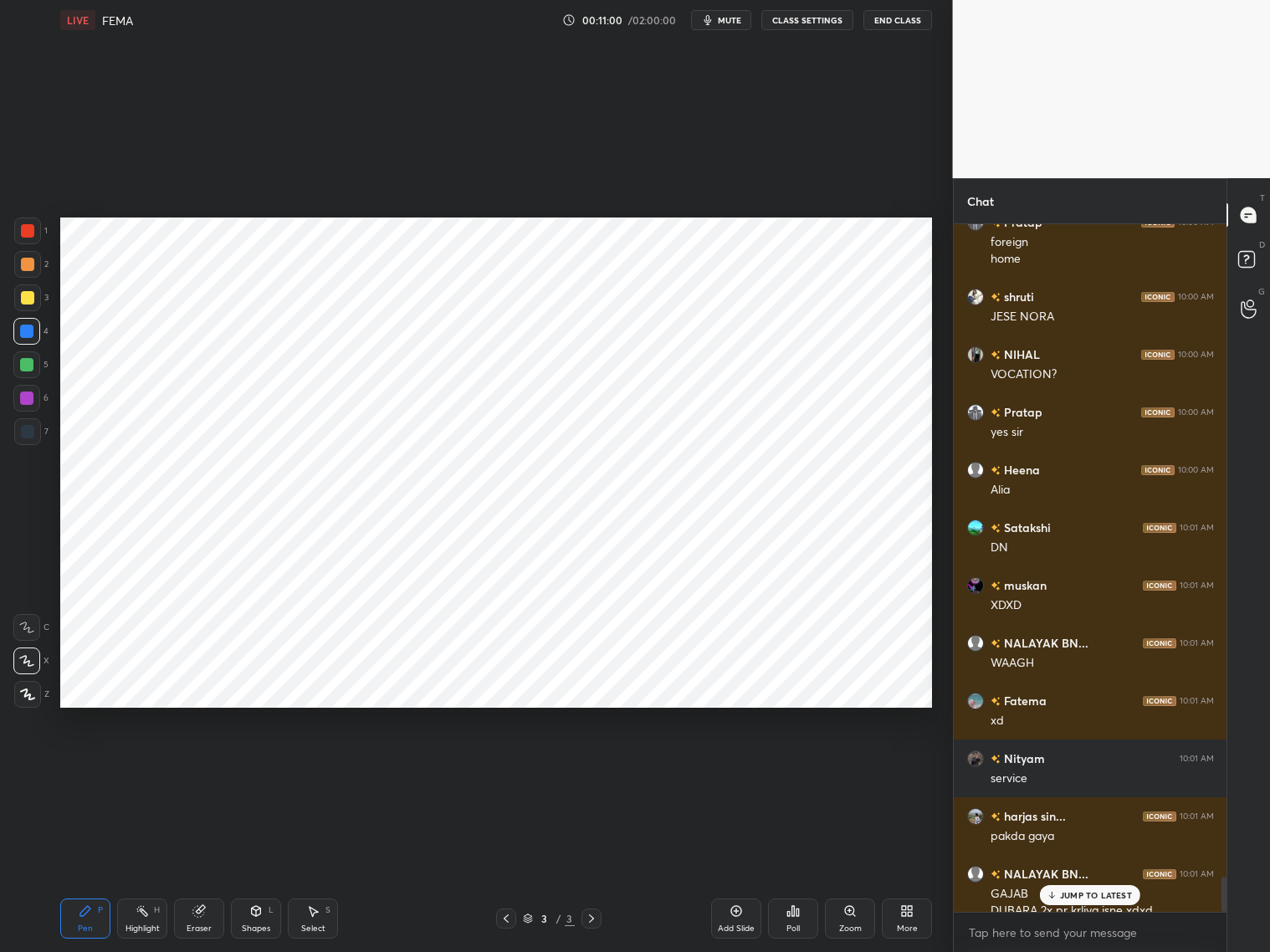 scroll, scrollTop: 12625, scrollLeft: 0, axis: vertical 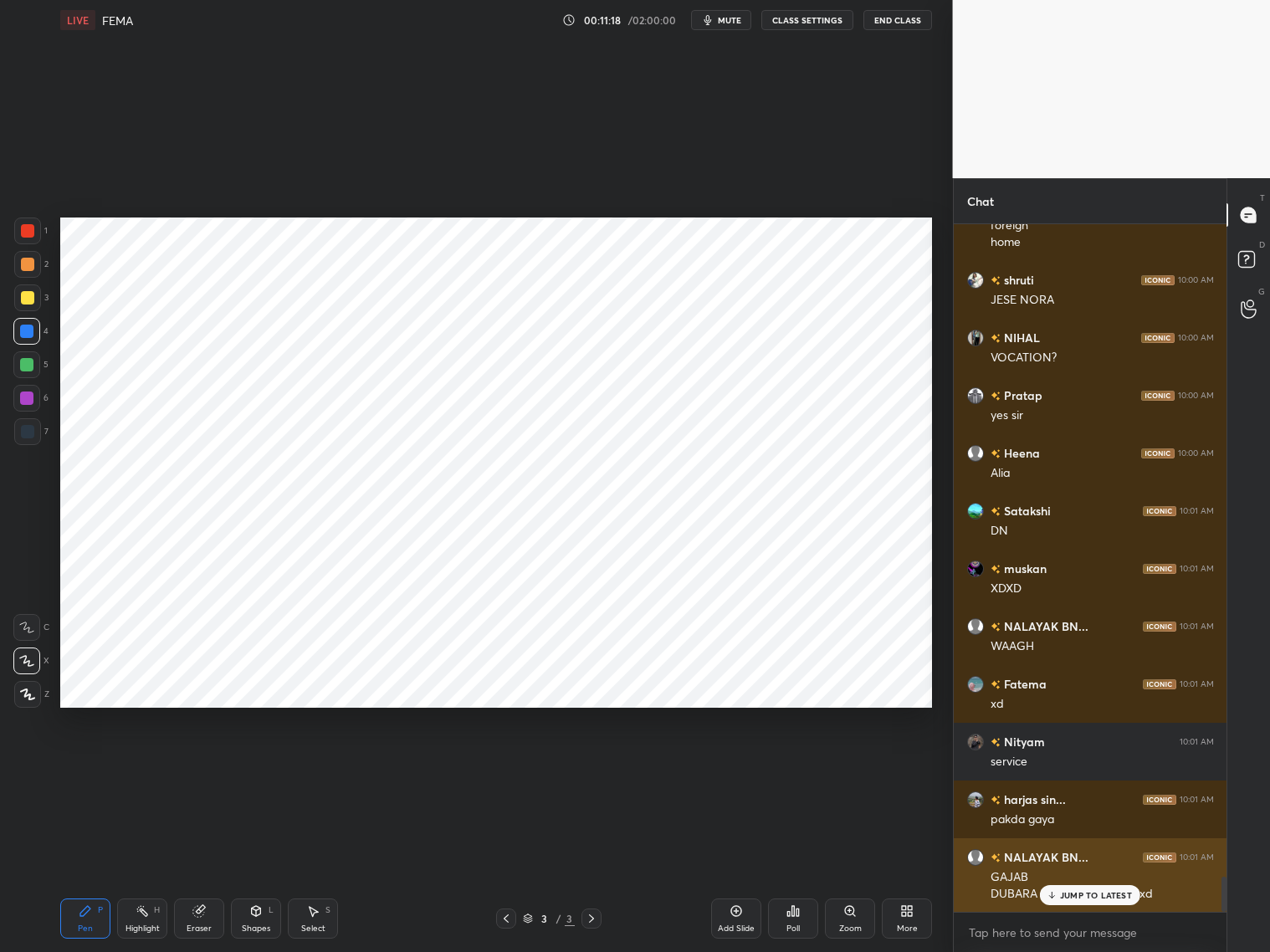 click on "JUMP TO LATEST" at bounding box center (1096, 895) 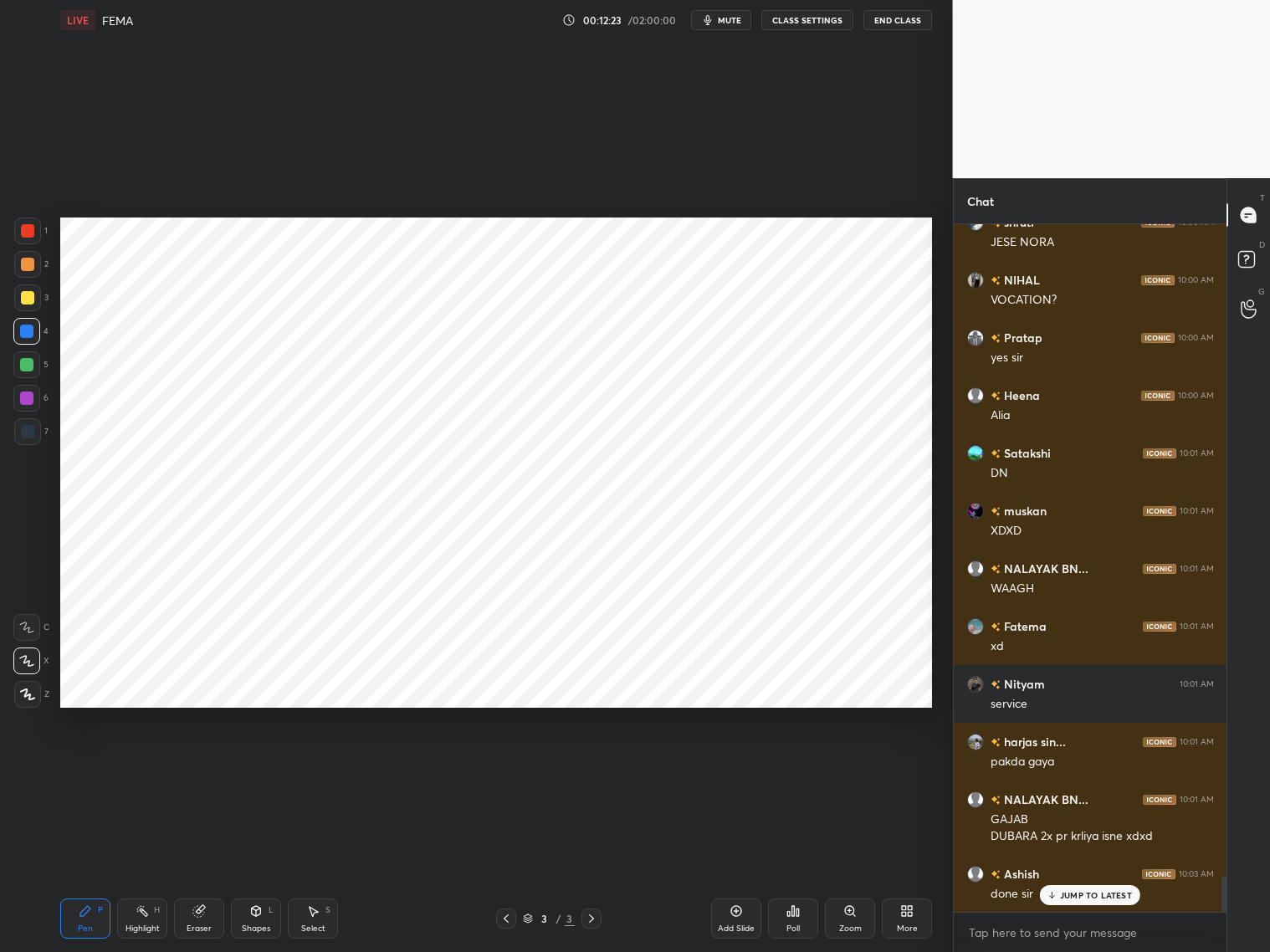 scroll, scrollTop: 12741, scrollLeft: 0, axis: vertical 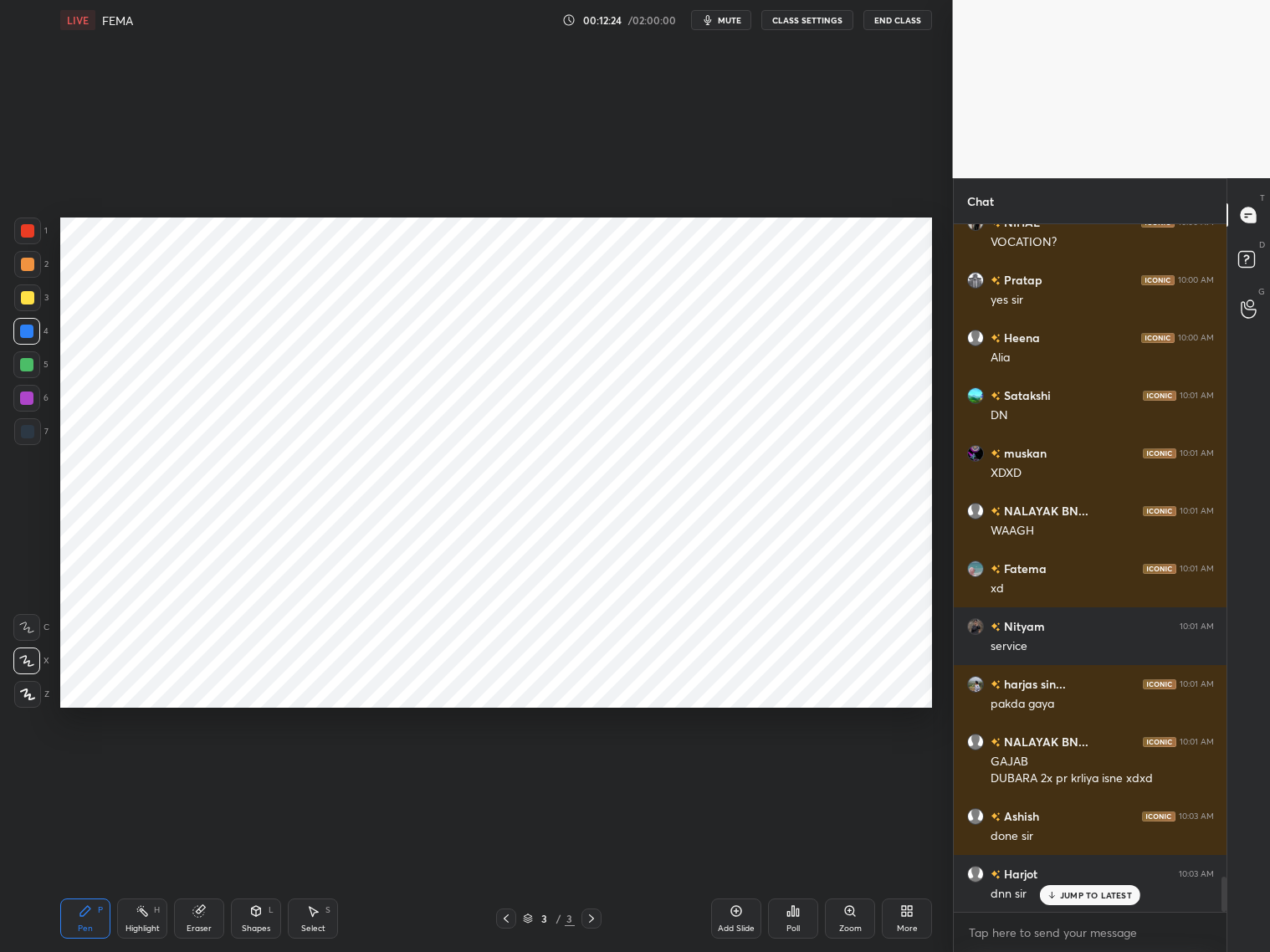 click on "JUMP TO LATEST" at bounding box center [1096, 895] 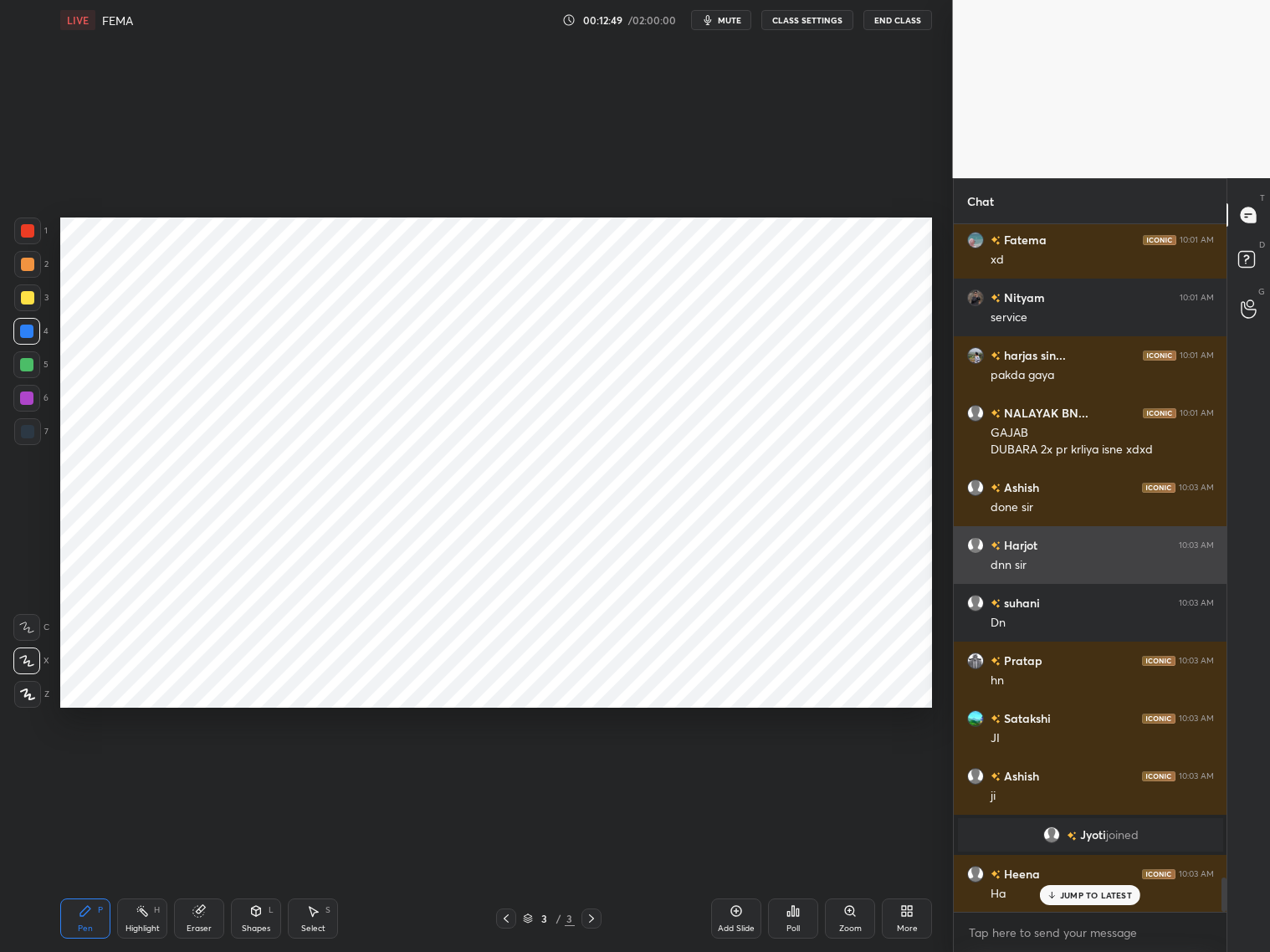 scroll, scrollTop: 13127, scrollLeft: 0, axis: vertical 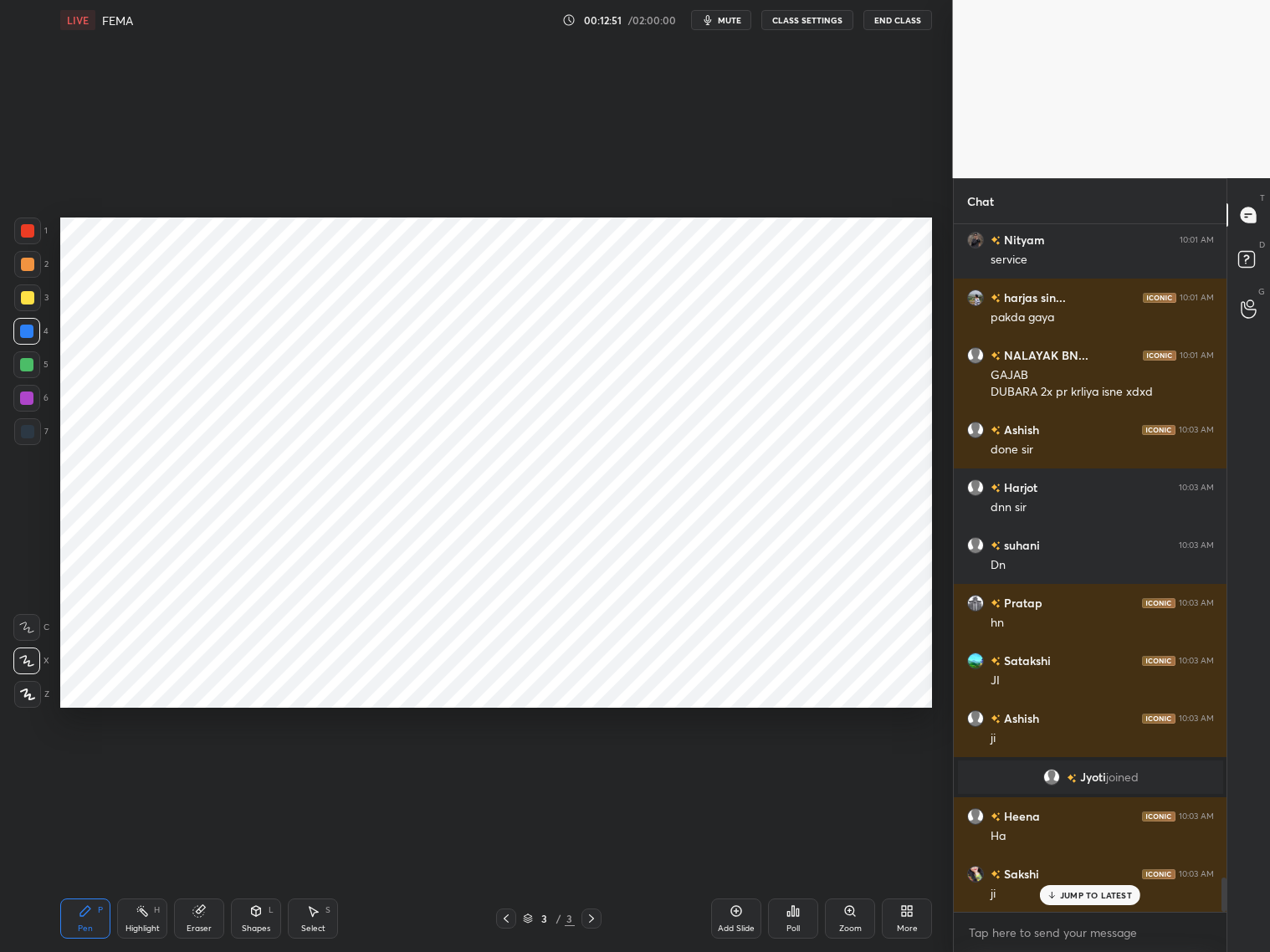 drag, startPoint x: 738, startPoint y: 919, endPoint x: 741, endPoint y: 907, distance: 12.36932 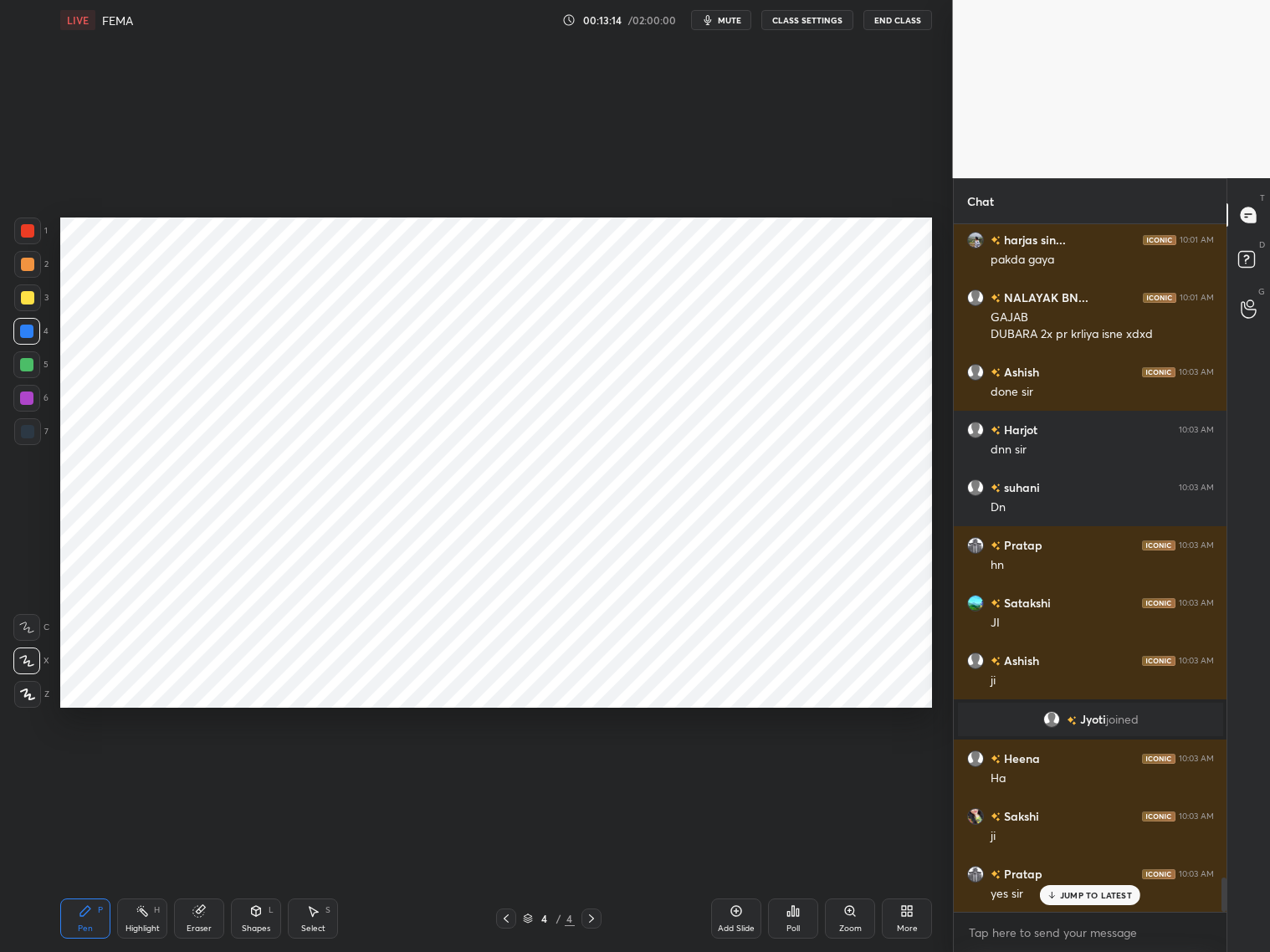 scroll, scrollTop: 13243, scrollLeft: 0, axis: vertical 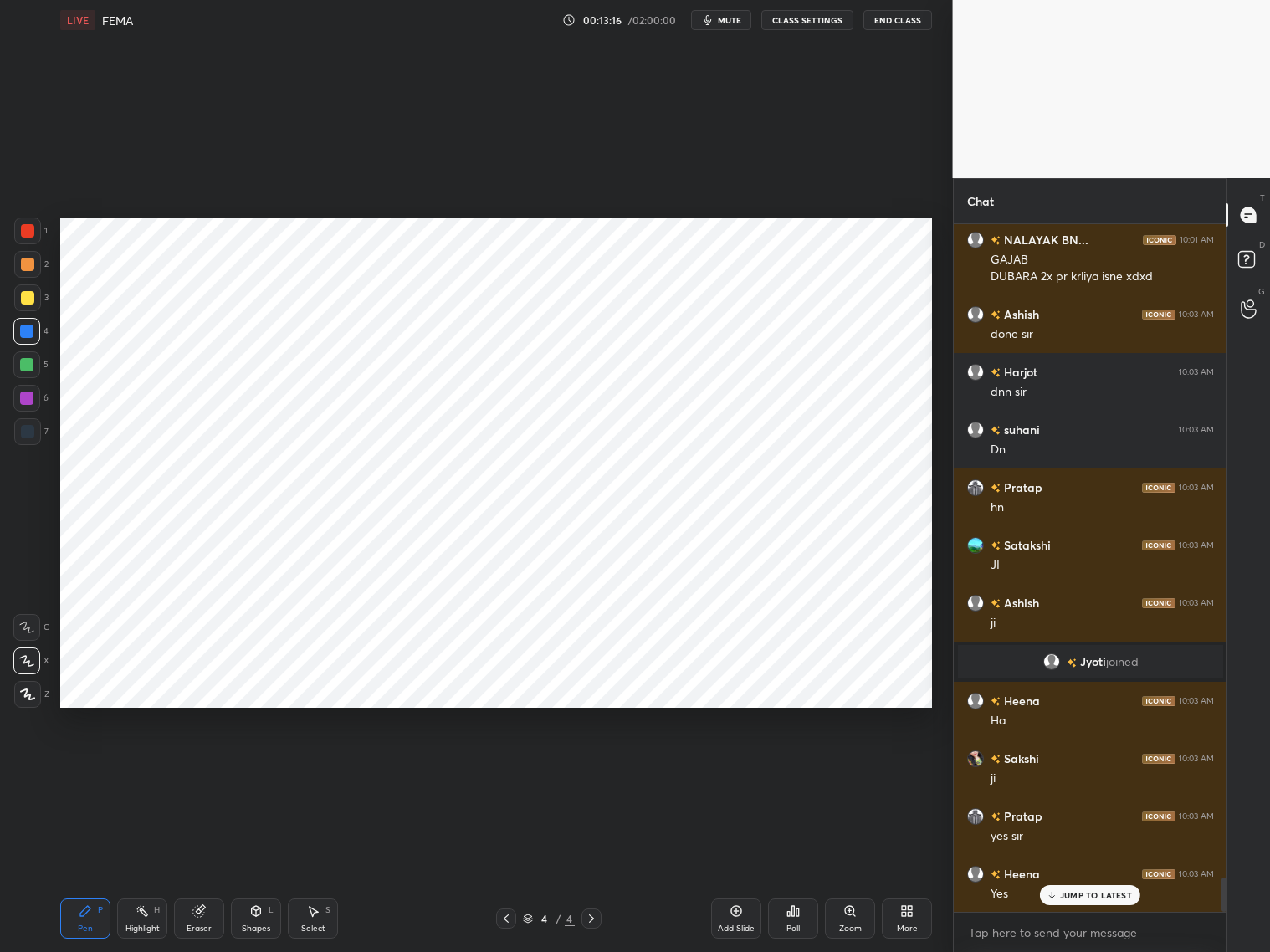 drag, startPoint x: 202, startPoint y: 927, endPoint x: 211, endPoint y: 882, distance: 45.89118 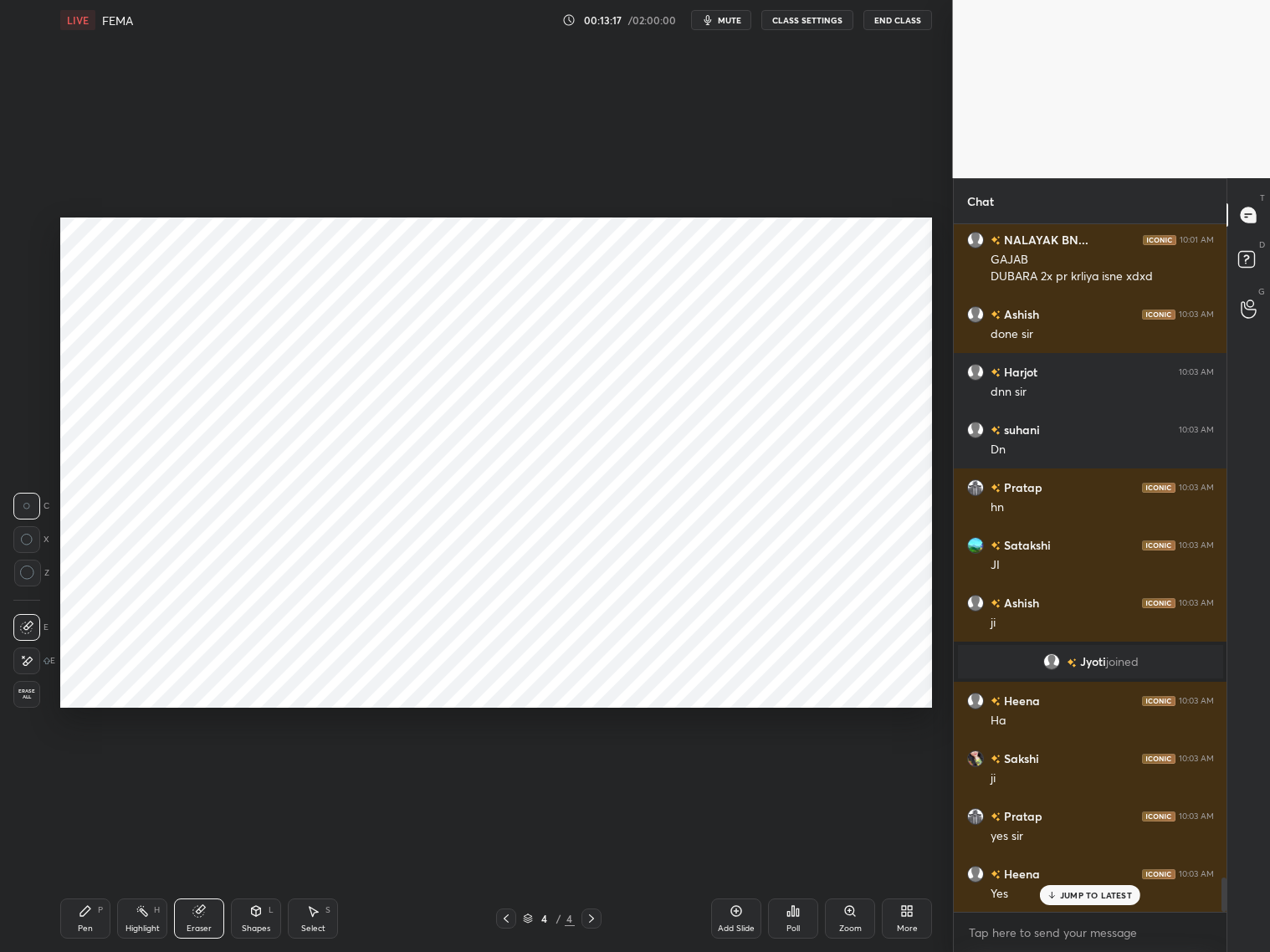 click 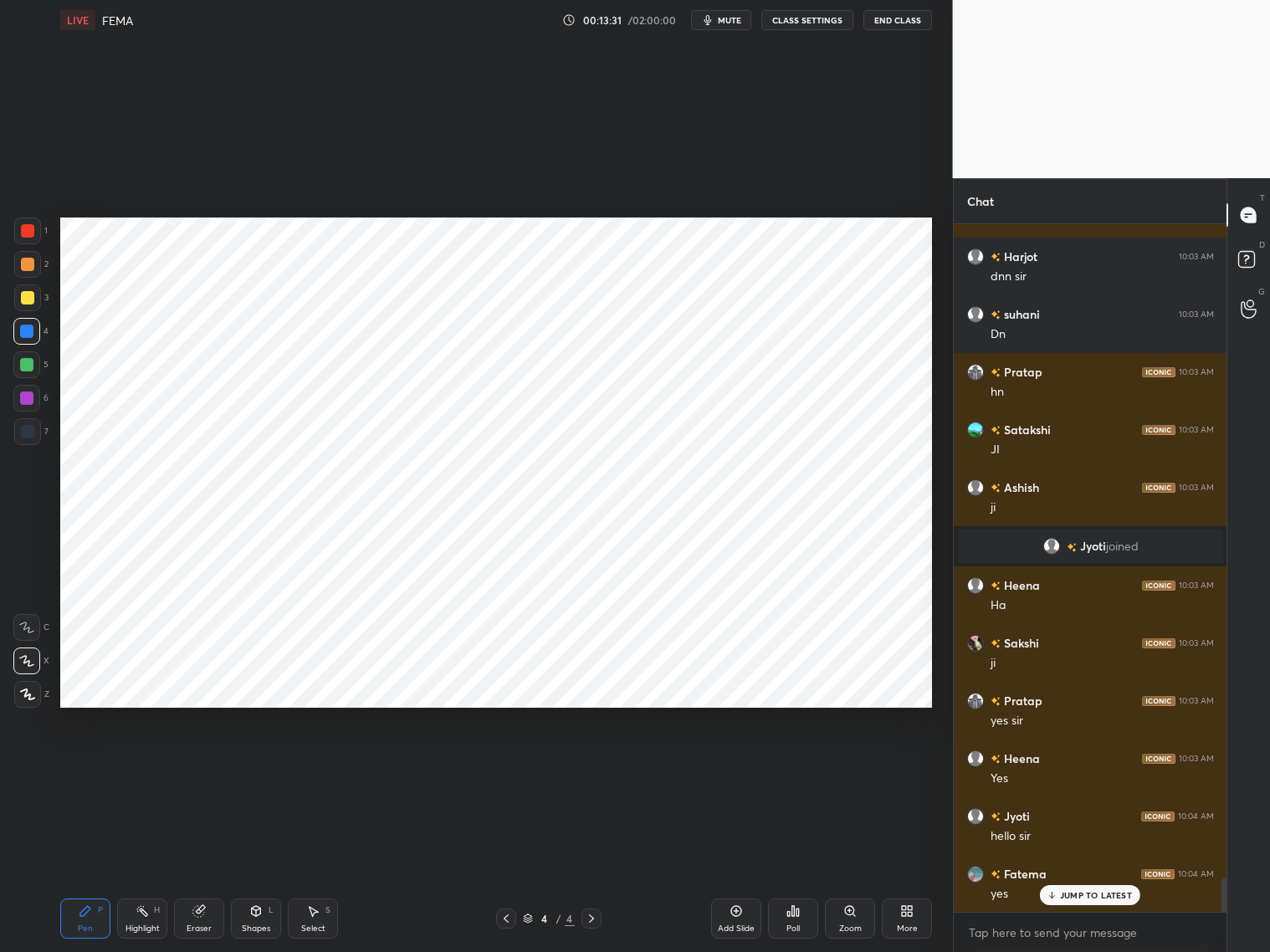 scroll, scrollTop: 13416, scrollLeft: 0, axis: vertical 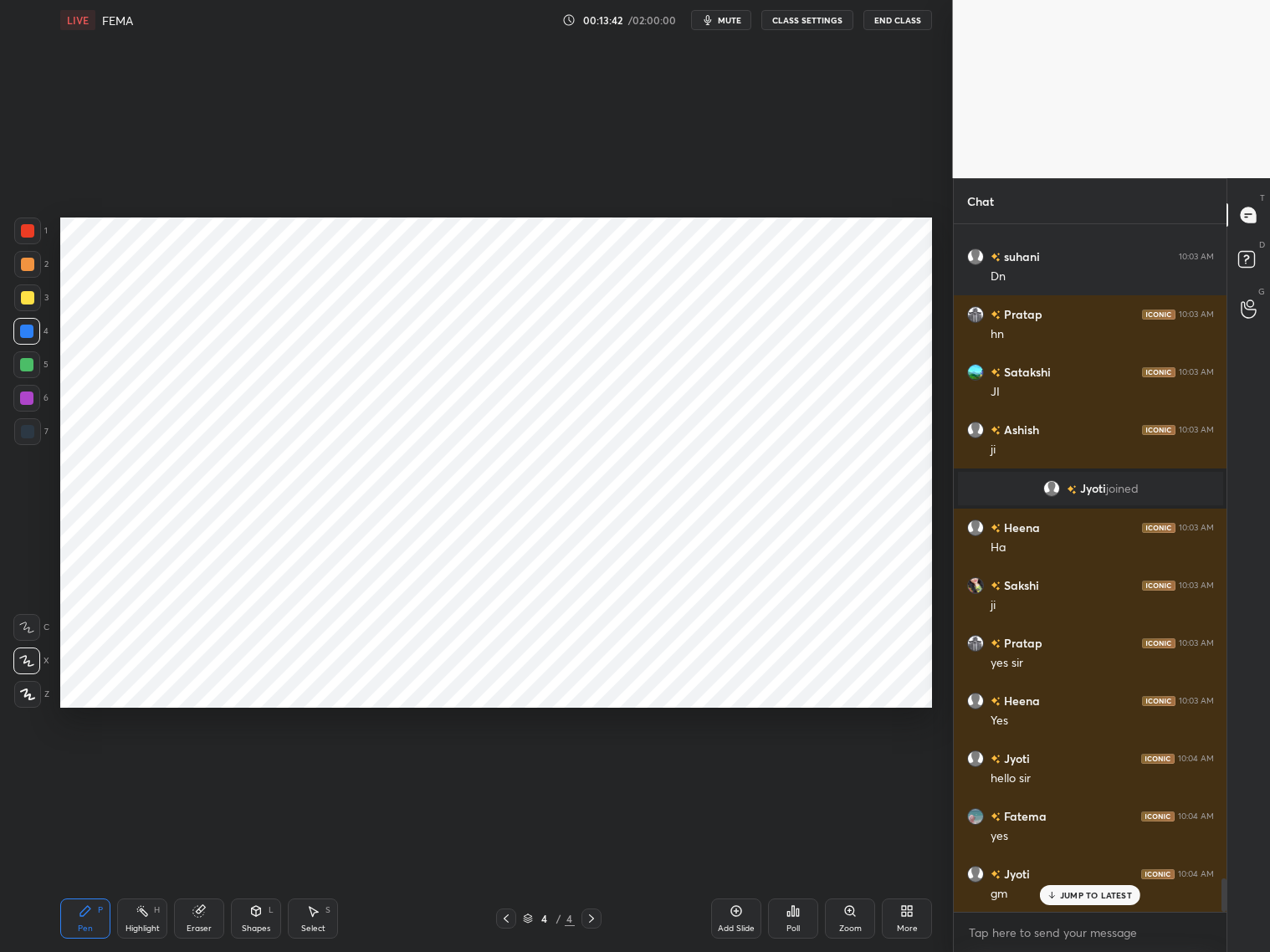 click at bounding box center [28, 432] 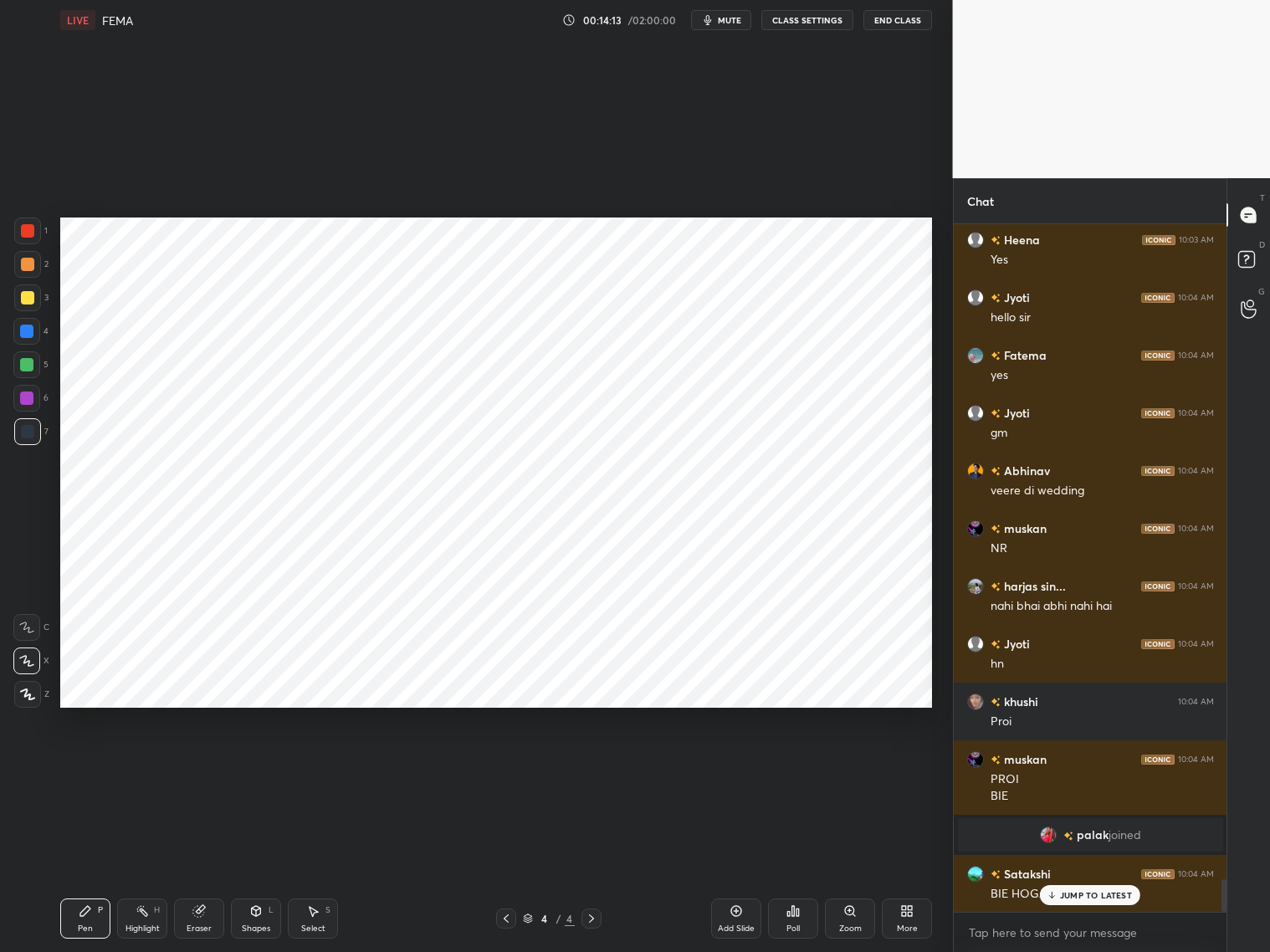 scroll, scrollTop: 13935, scrollLeft: 0, axis: vertical 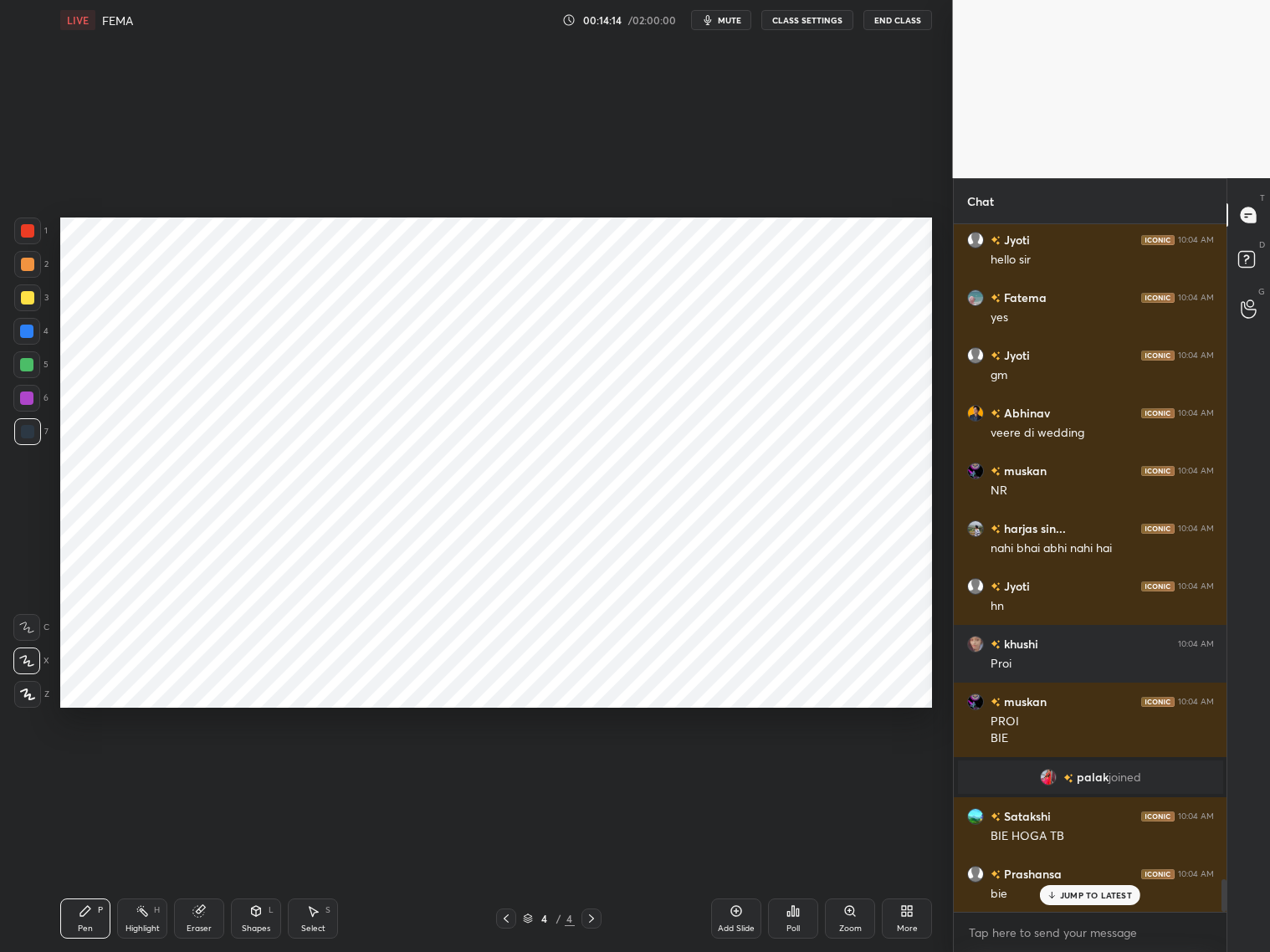 click at bounding box center (27, 398) 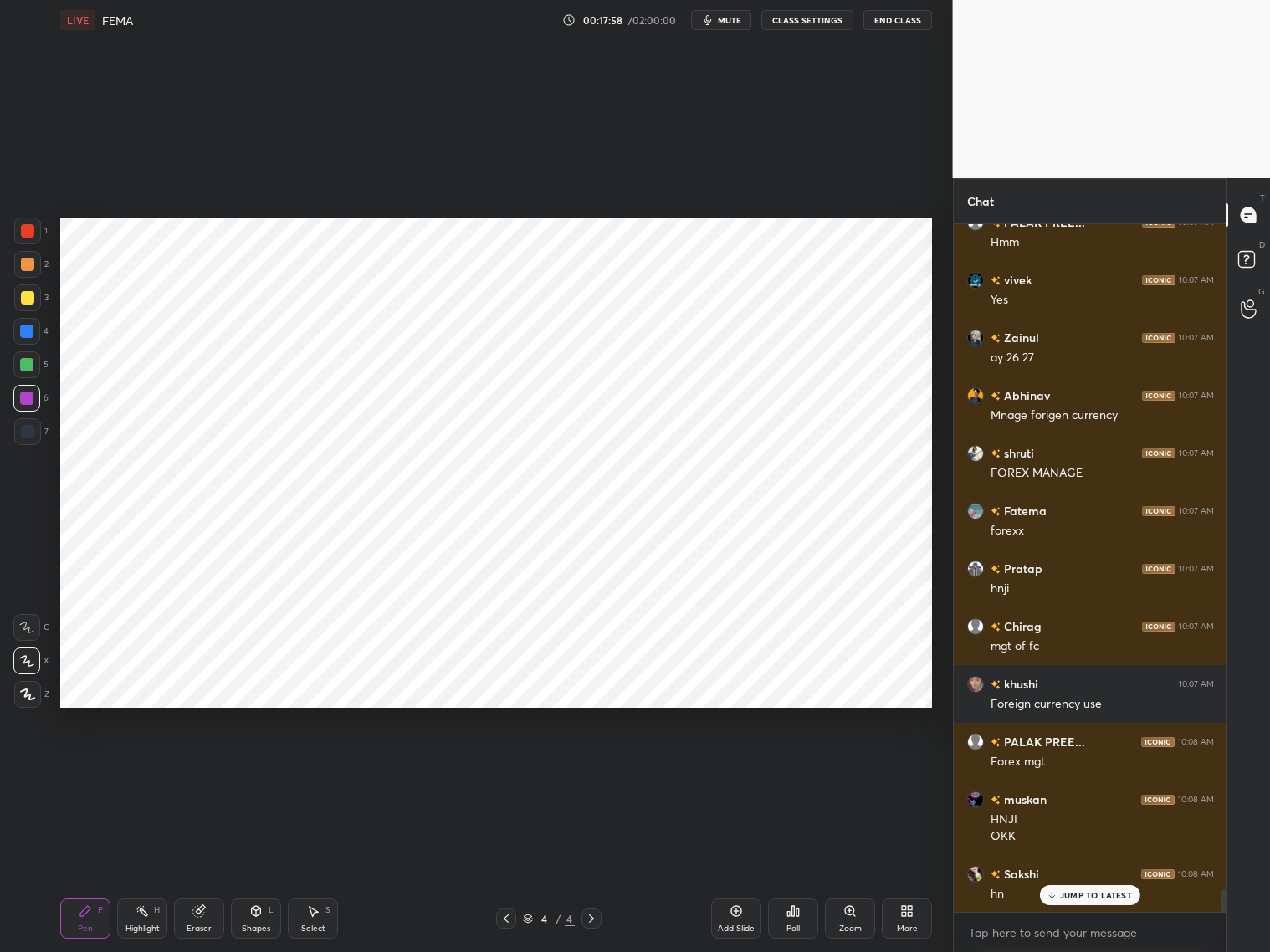 scroll, scrollTop: 20061, scrollLeft: 0, axis: vertical 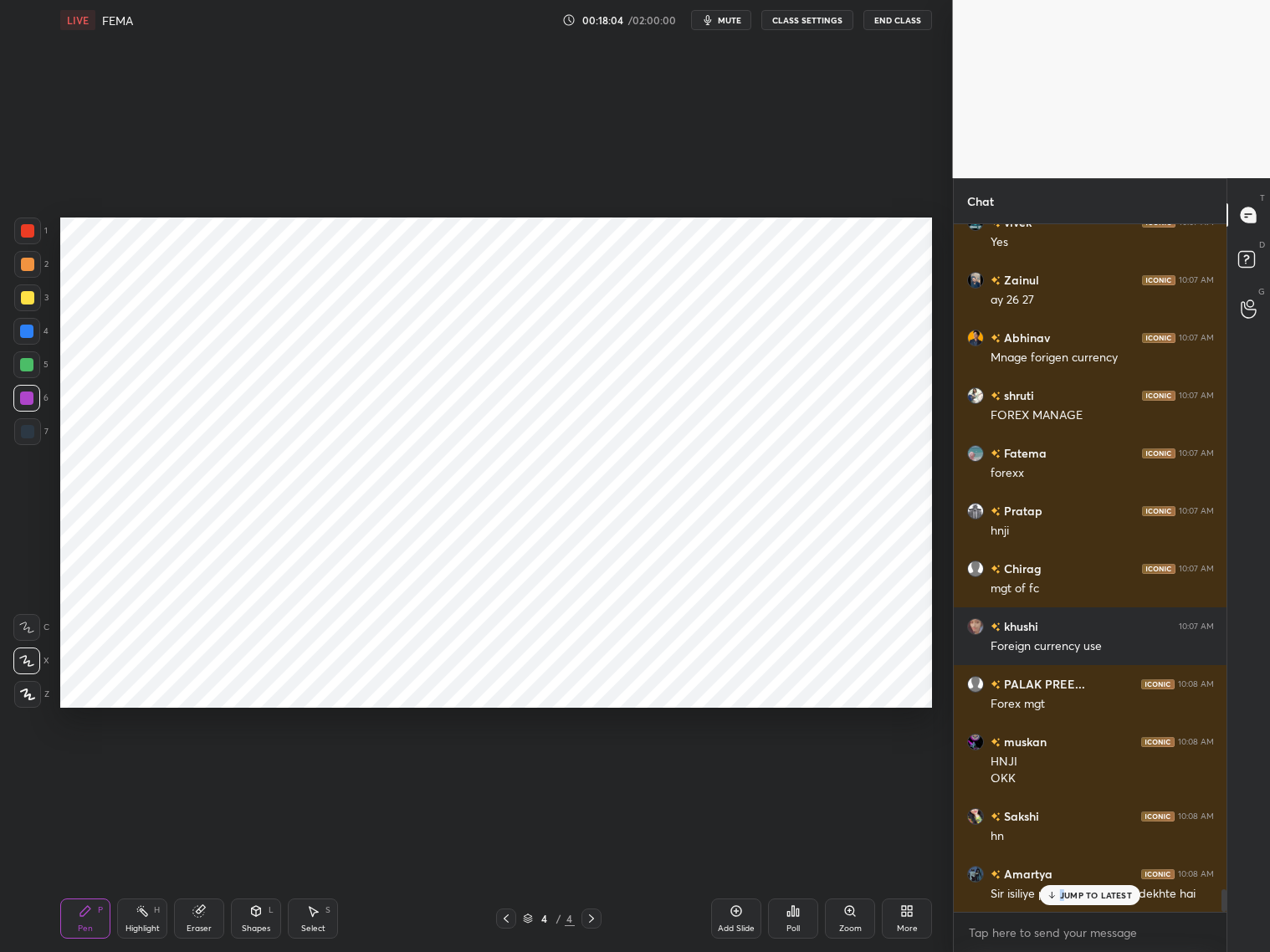 click on "JUMP TO LATEST" at bounding box center [1096, 895] 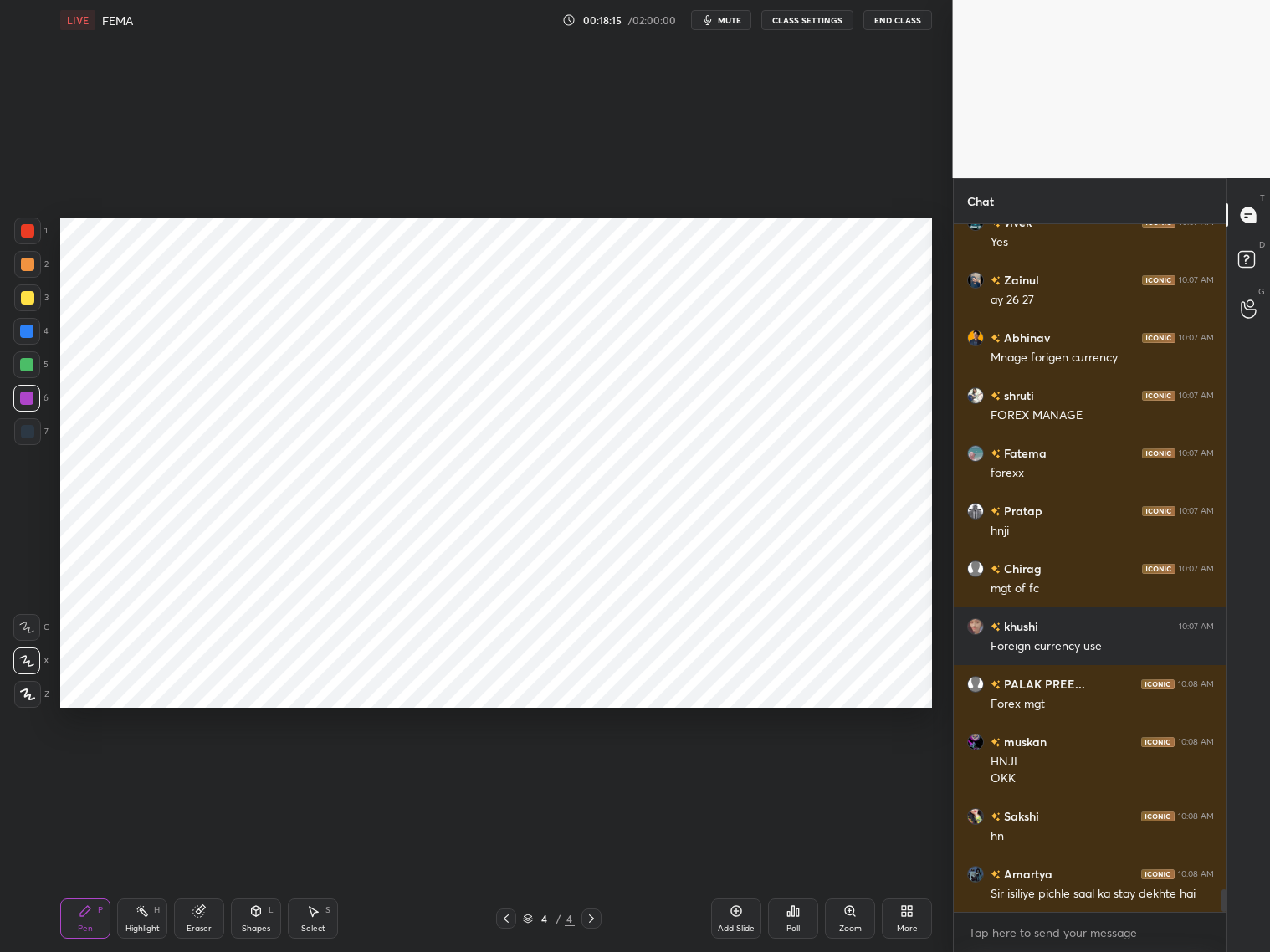 drag, startPoint x: 469, startPoint y: 800, endPoint x: 465, endPoint y: 827, distance: 27.29469 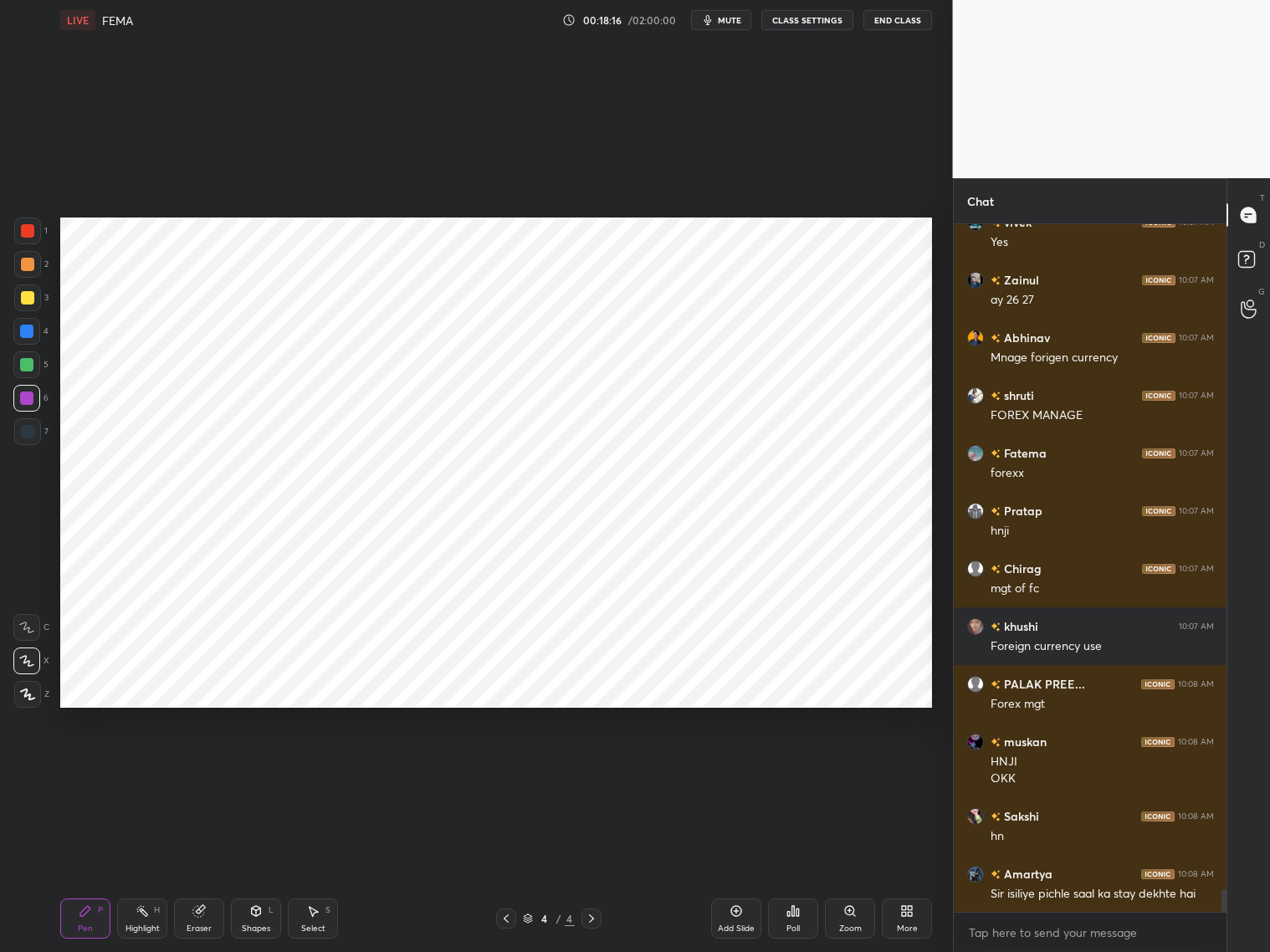 click at bounding box center (506, 919) 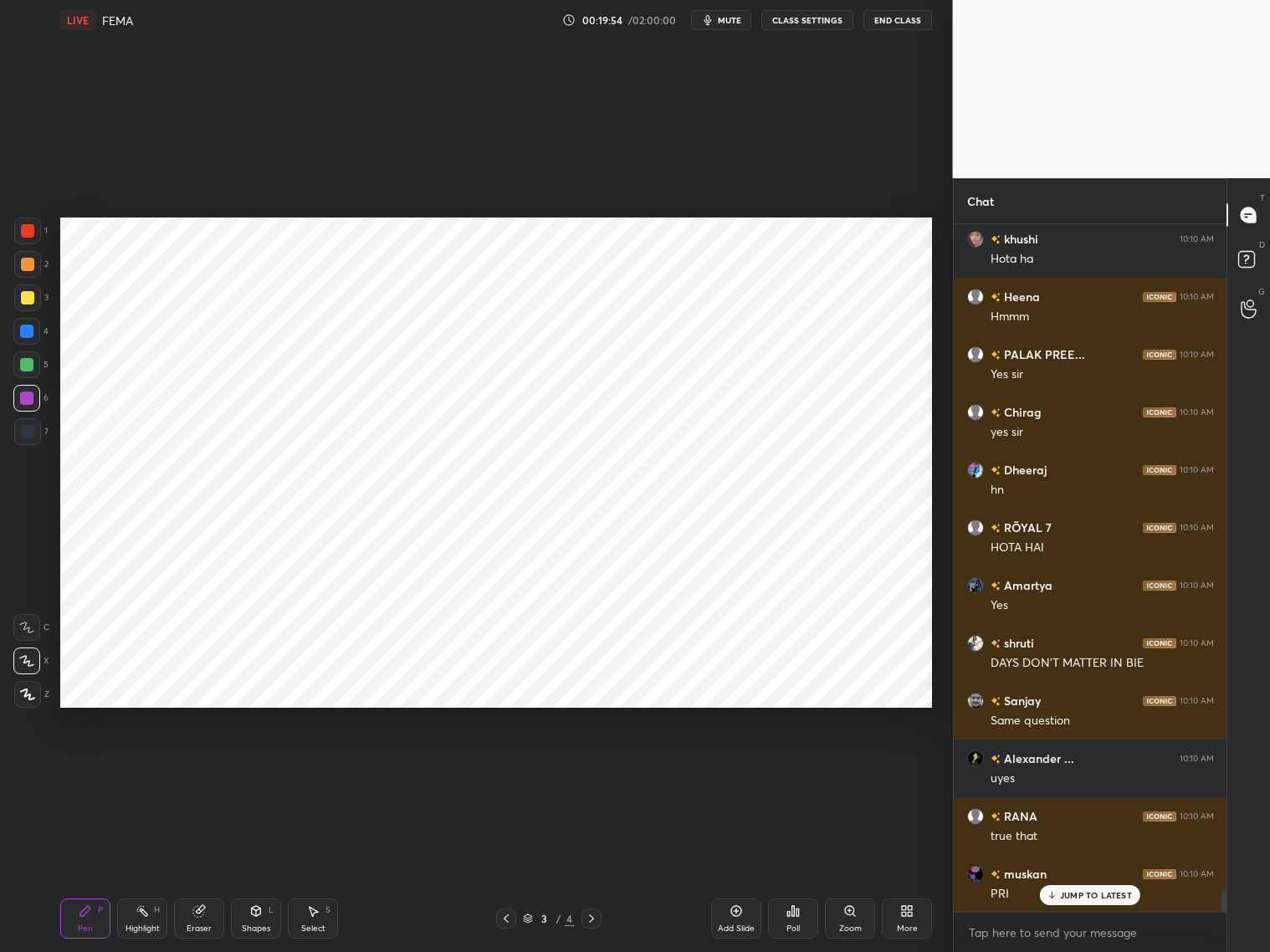 scroll, scrollTop: 21822, scrollLeft: 0, axis: vertical 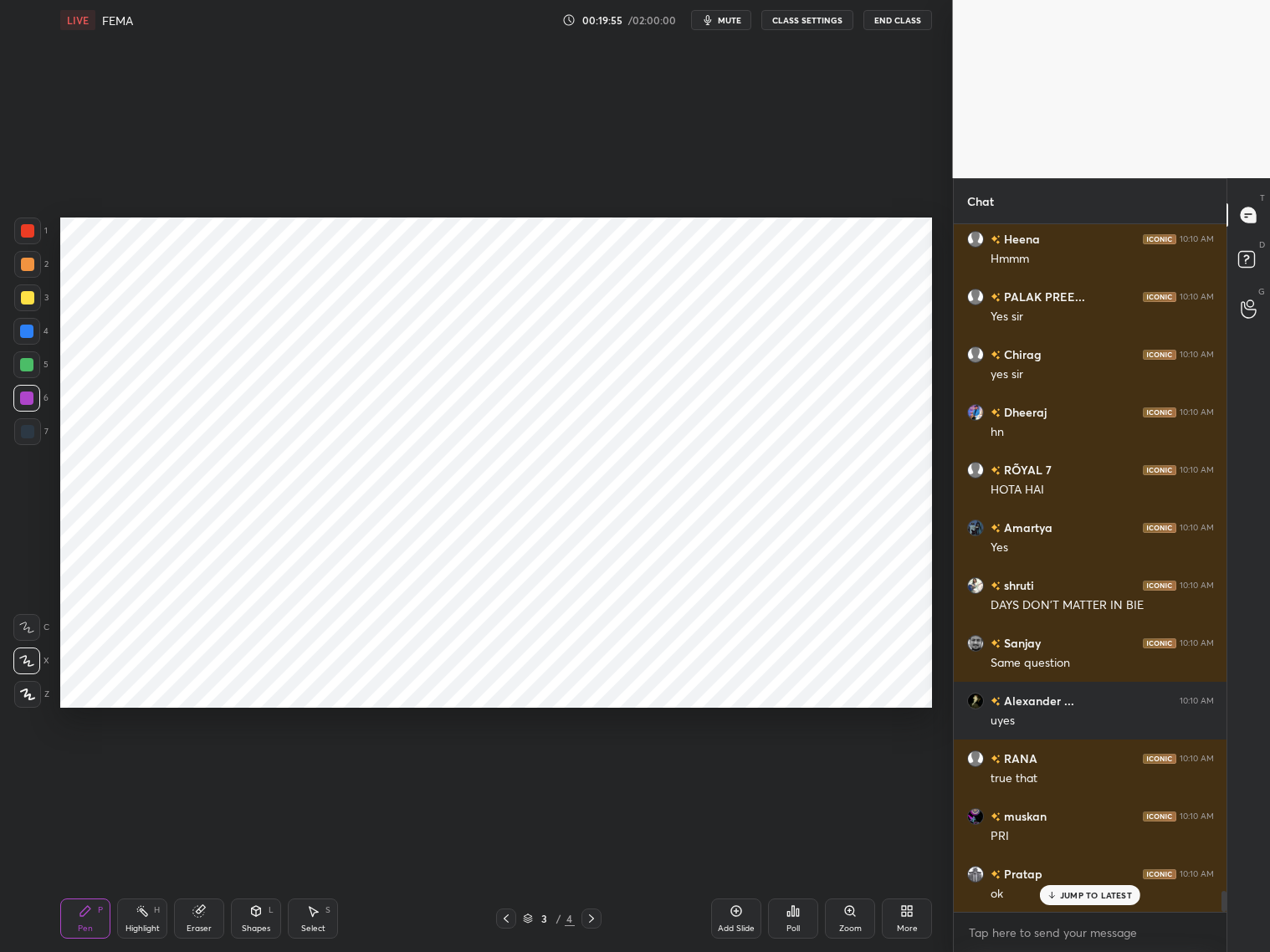 click 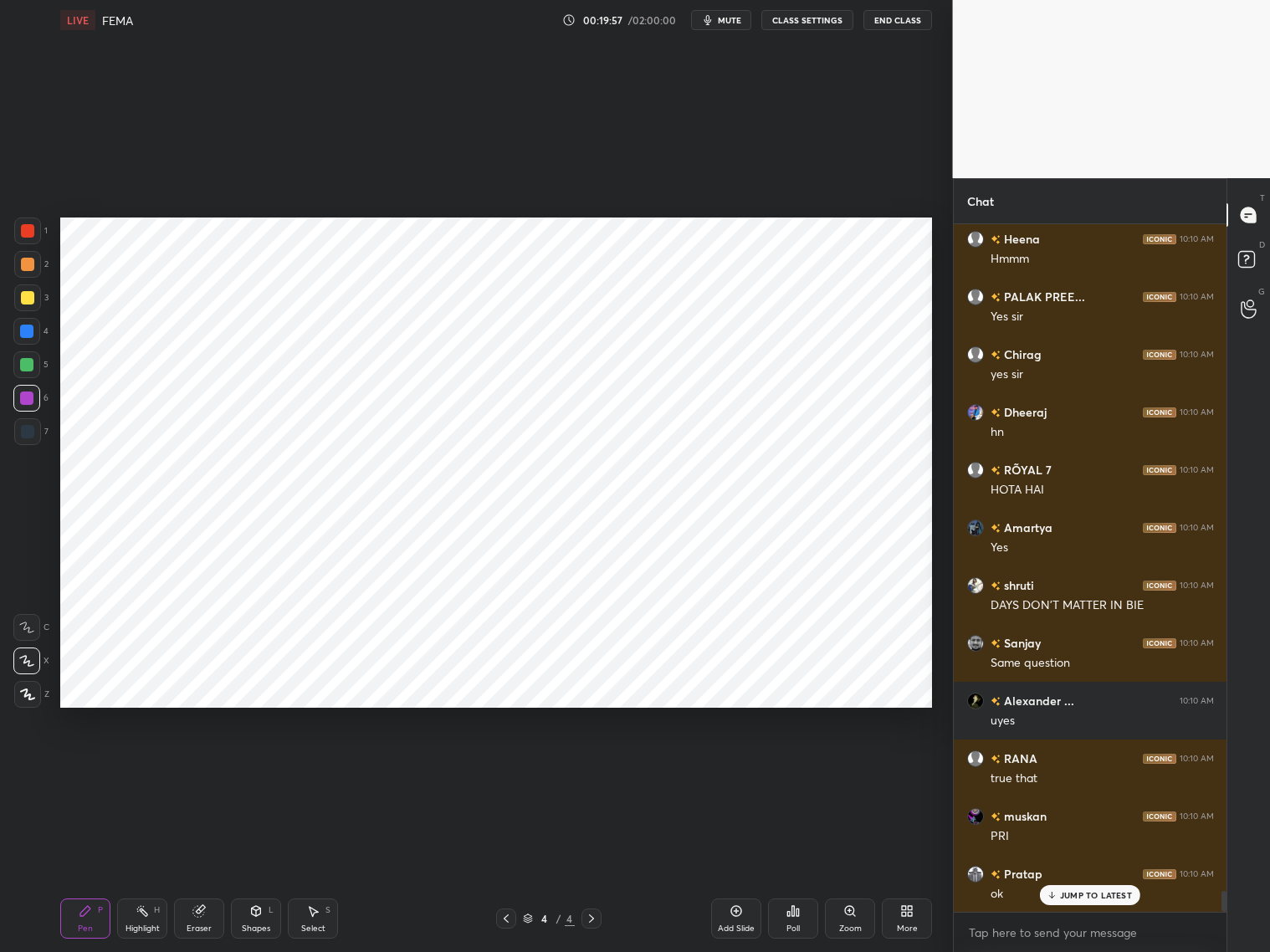 click on "Add Slide" at bounding box center (736, 919) 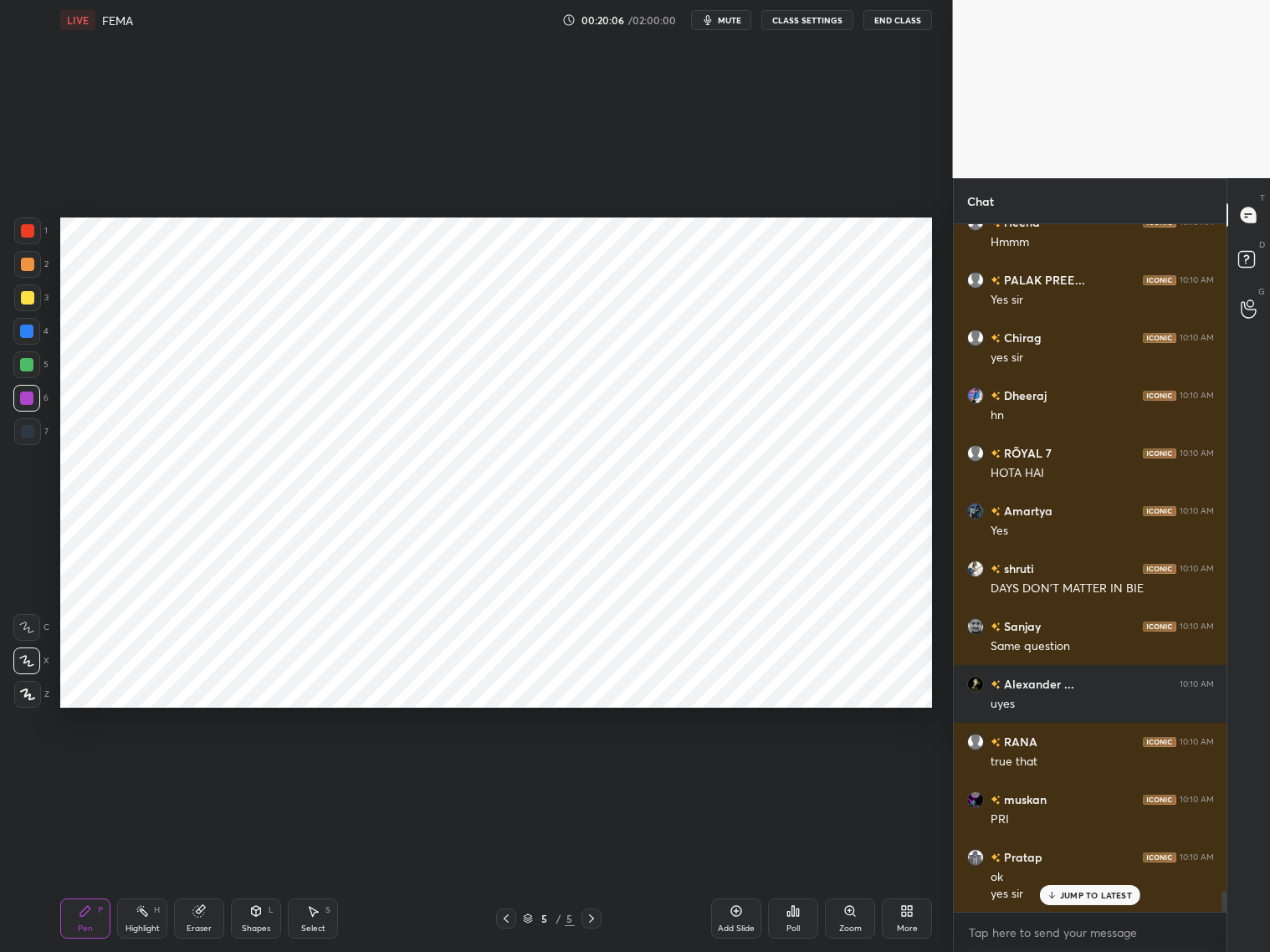 scroll, scrollTop: 21897, scrollLeft: 0, axis: vertical 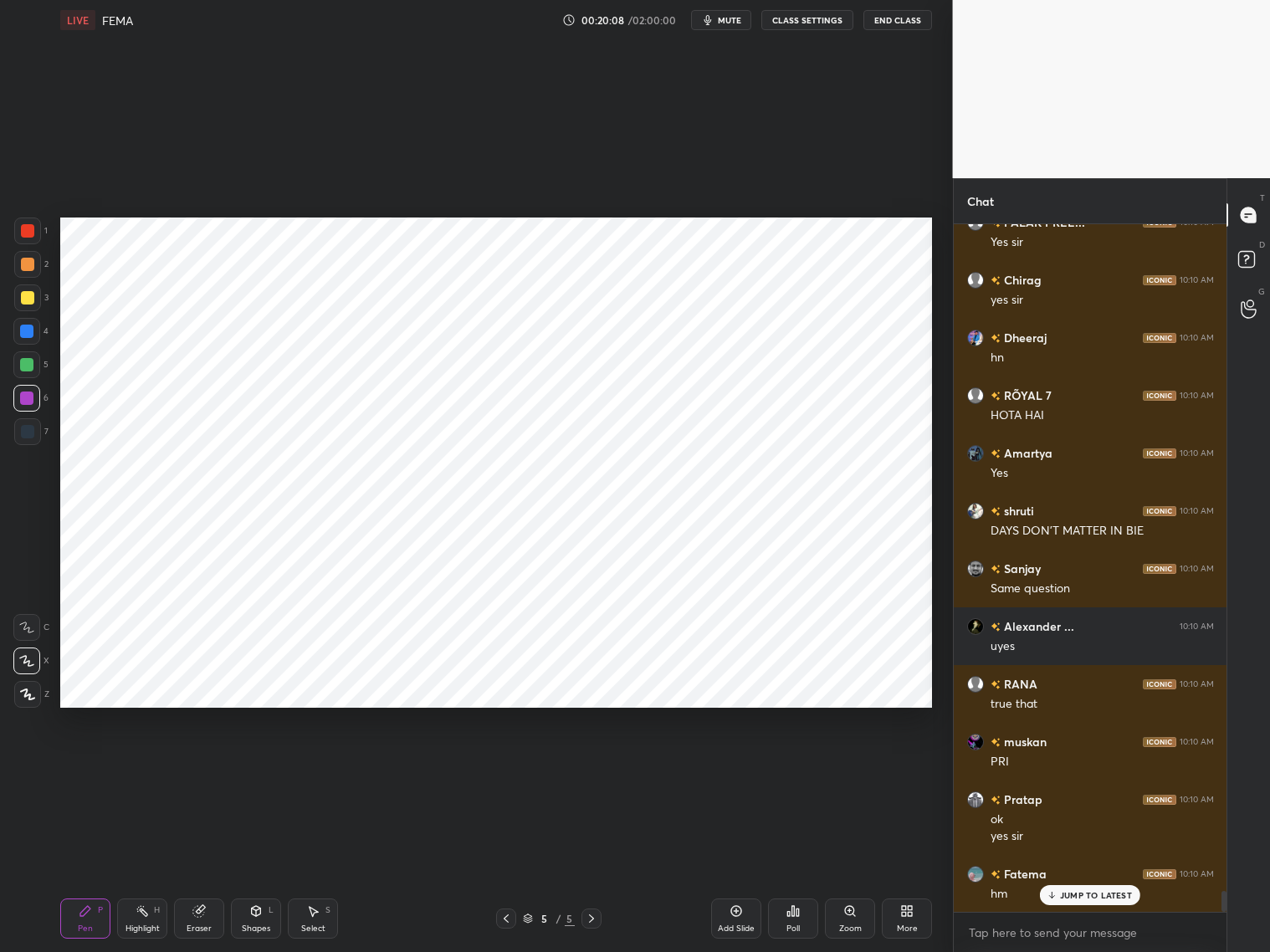 drag, startPoint x: 24, startPoint y: 337, endPoint x: 43, endPoint y: 331, distance: 19.924859 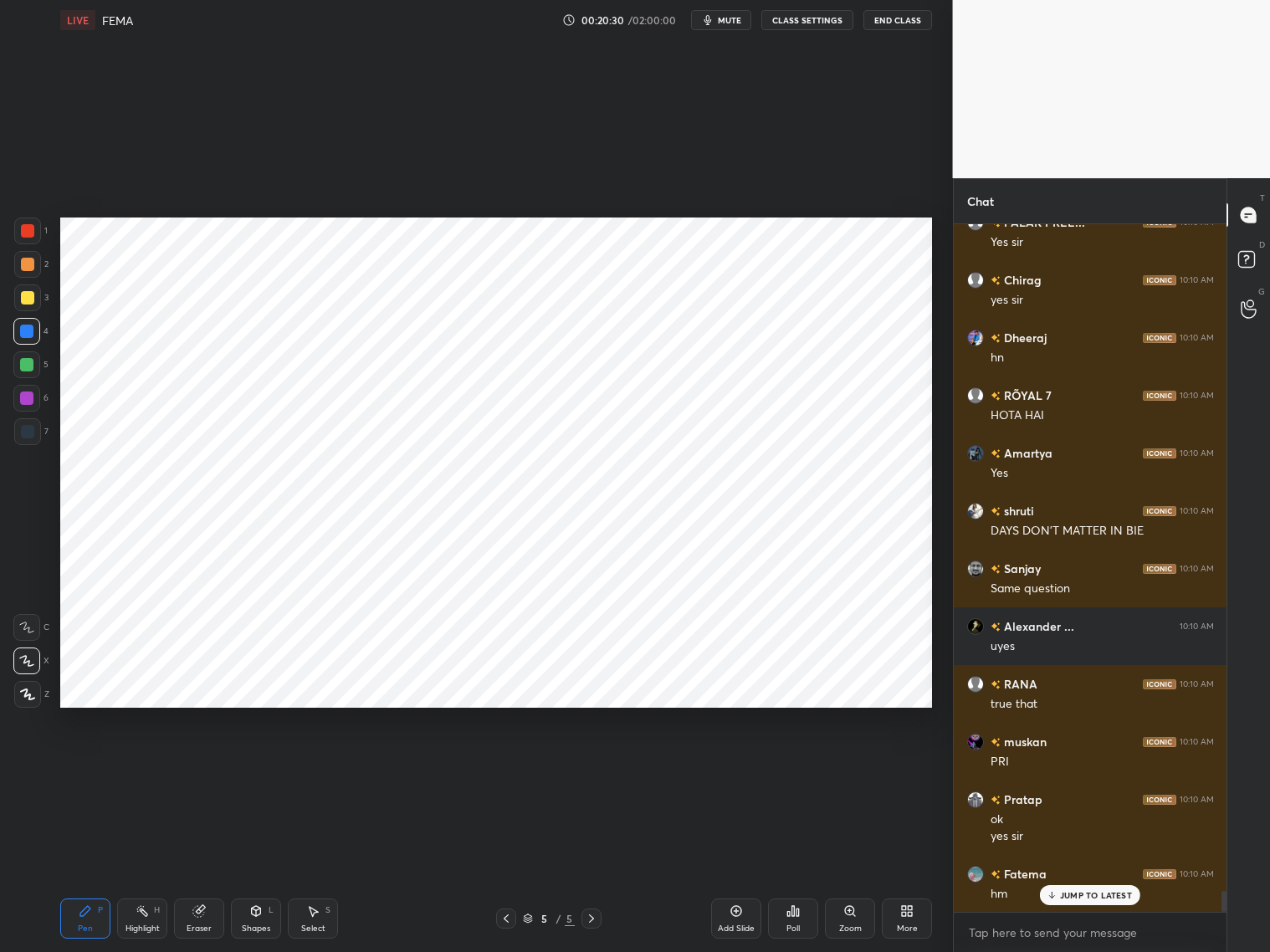 click at bounding box center (27, 398) 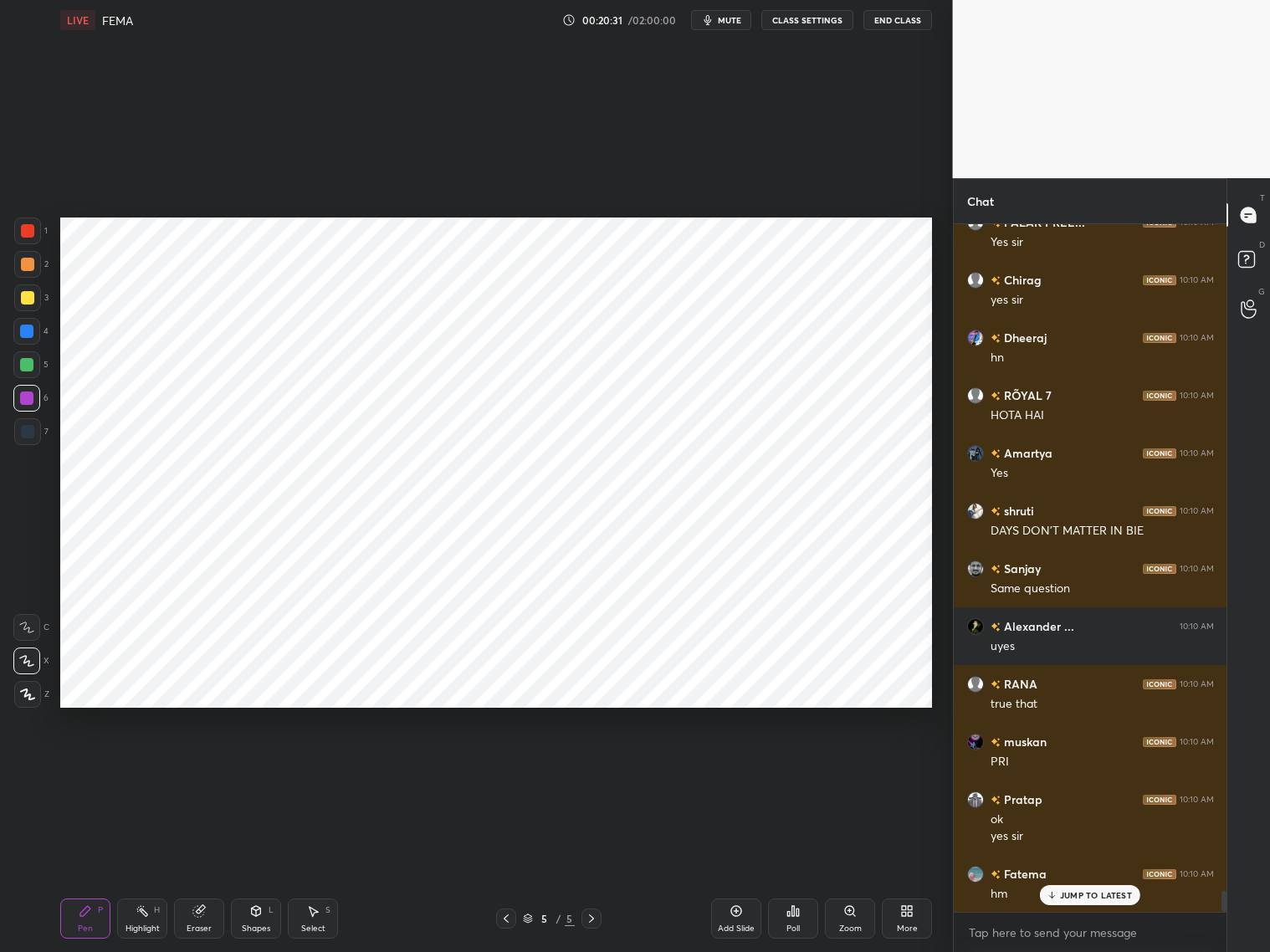click at bounding box center (28, 231) 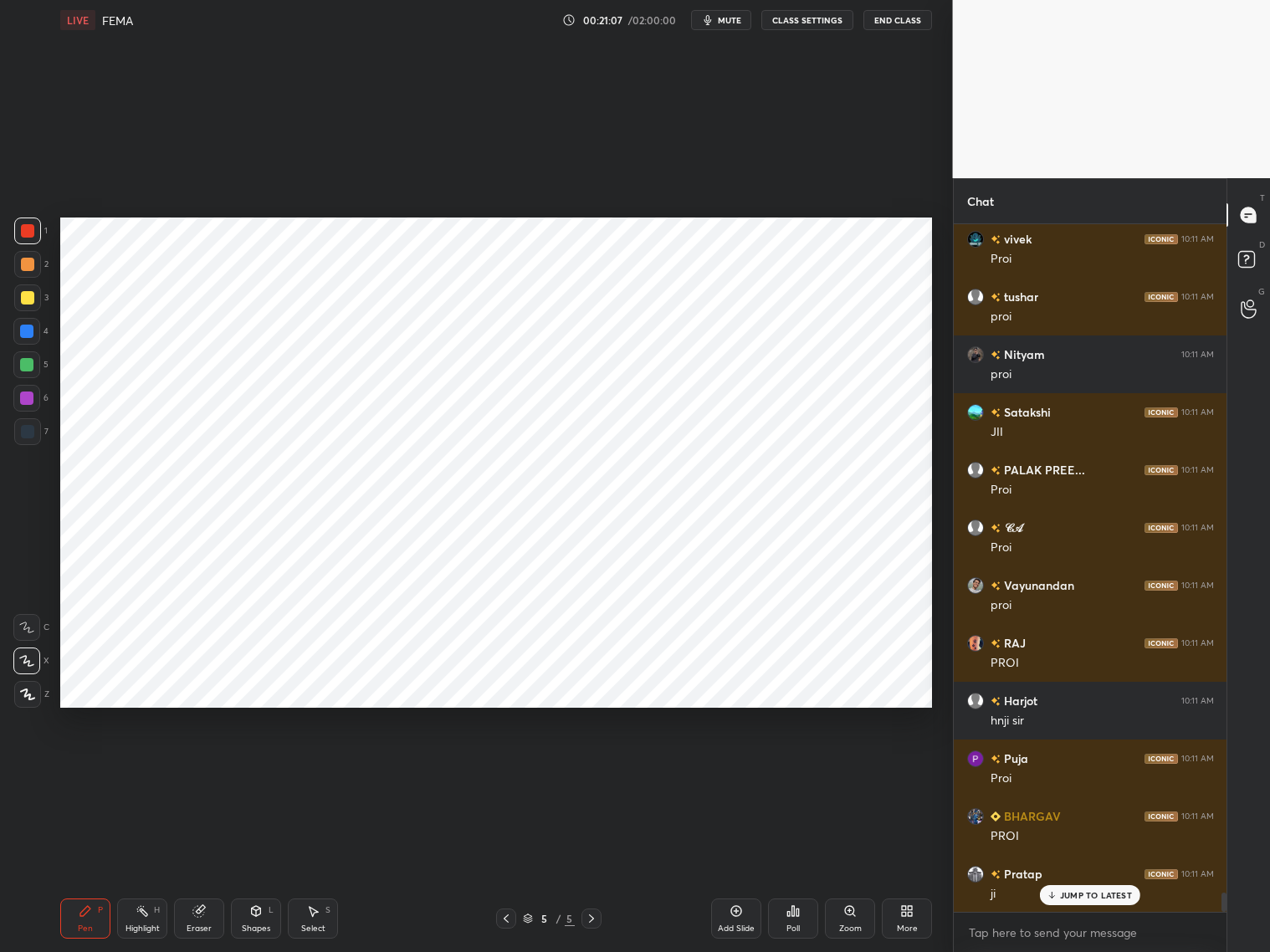 scroll, scrollTop: 24206, scrollLeft: 0, axis: vertical 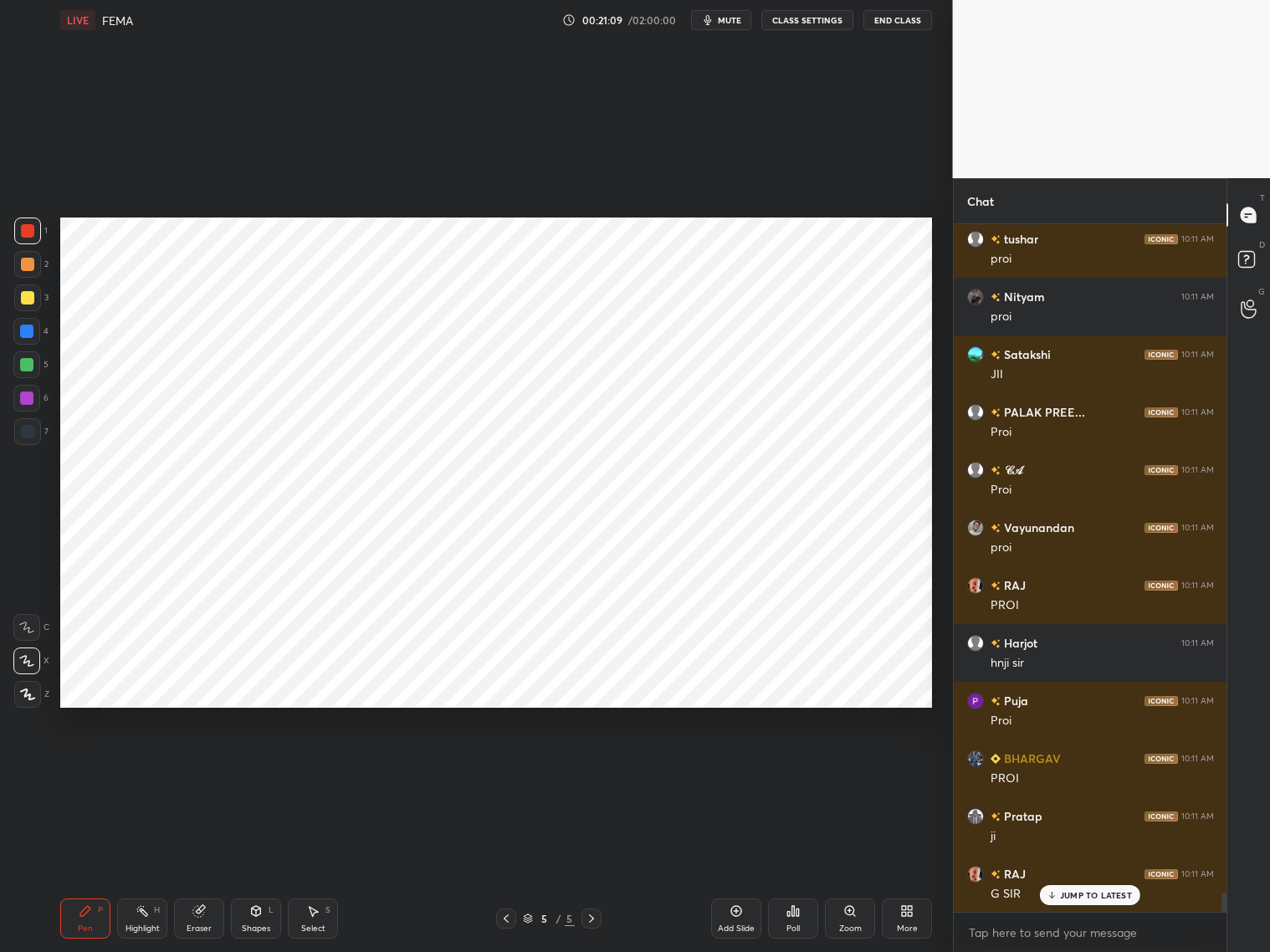 drag, startPoint x: 31, startPoint y: 338, endPoint x: 40, endPoint y: 336, distance: 9.21954 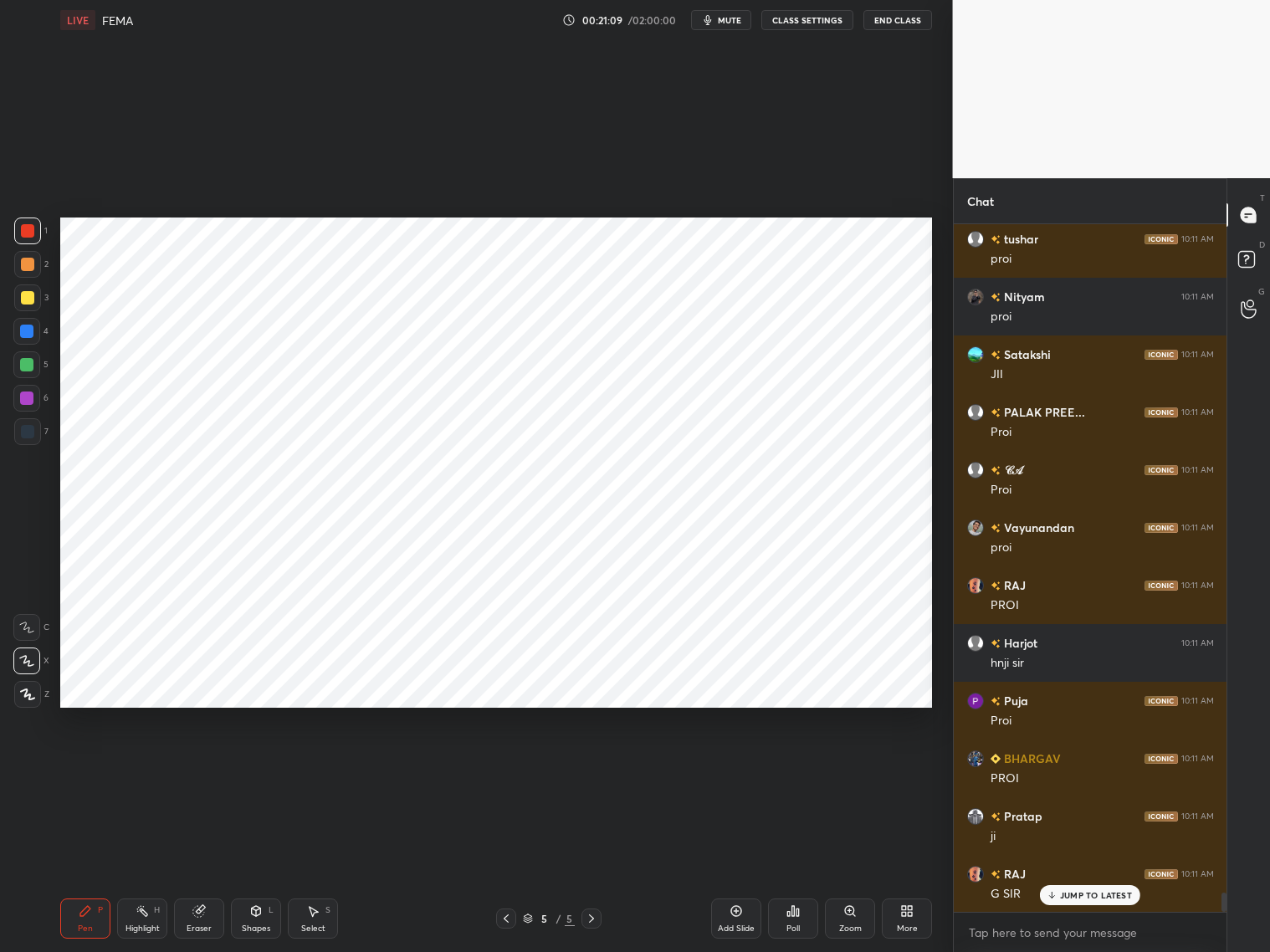 click at bounding box center (27, 331) 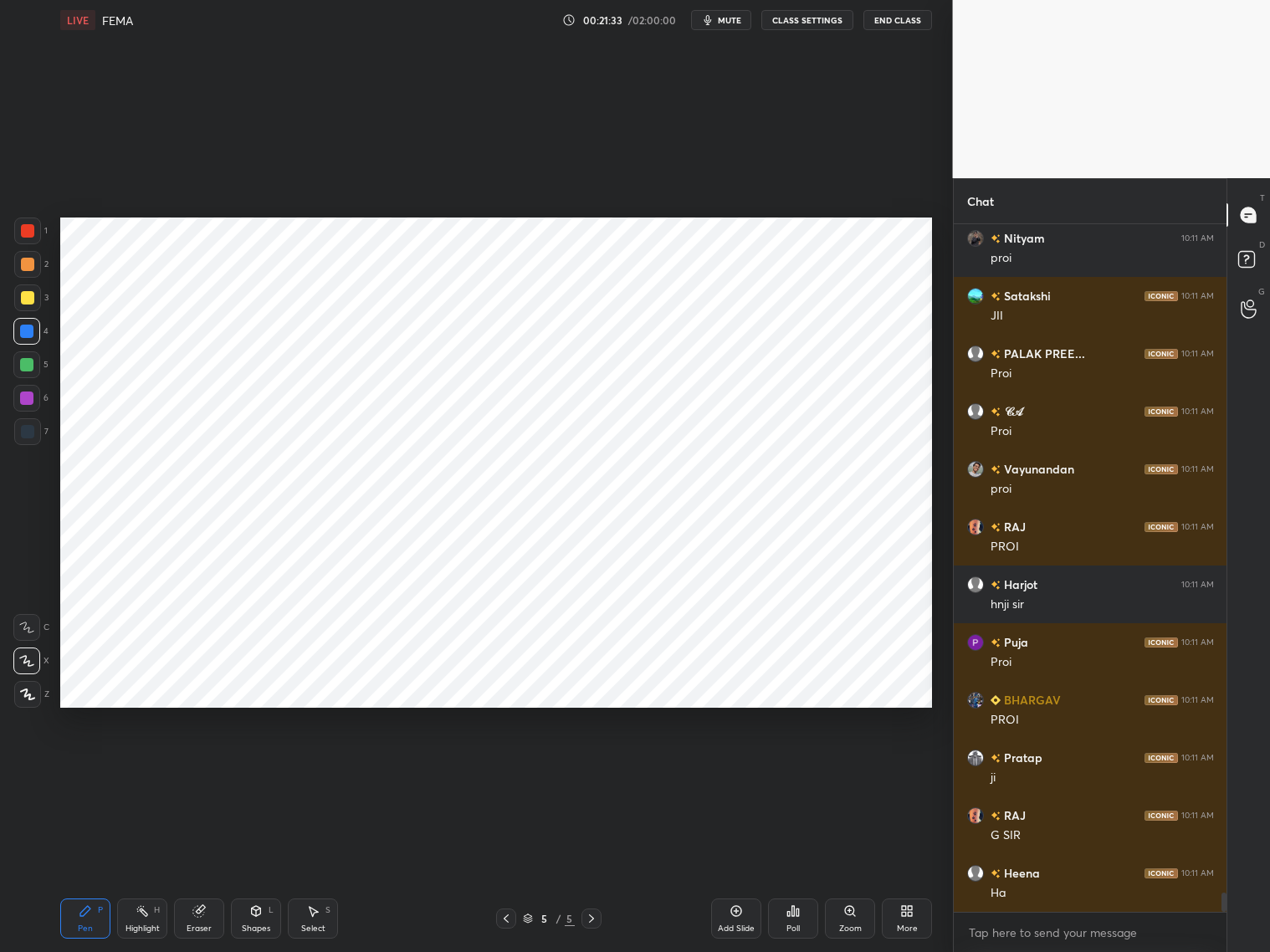 scroll, scrollTop: 24321, scrollLeft: 0, axis: vertical 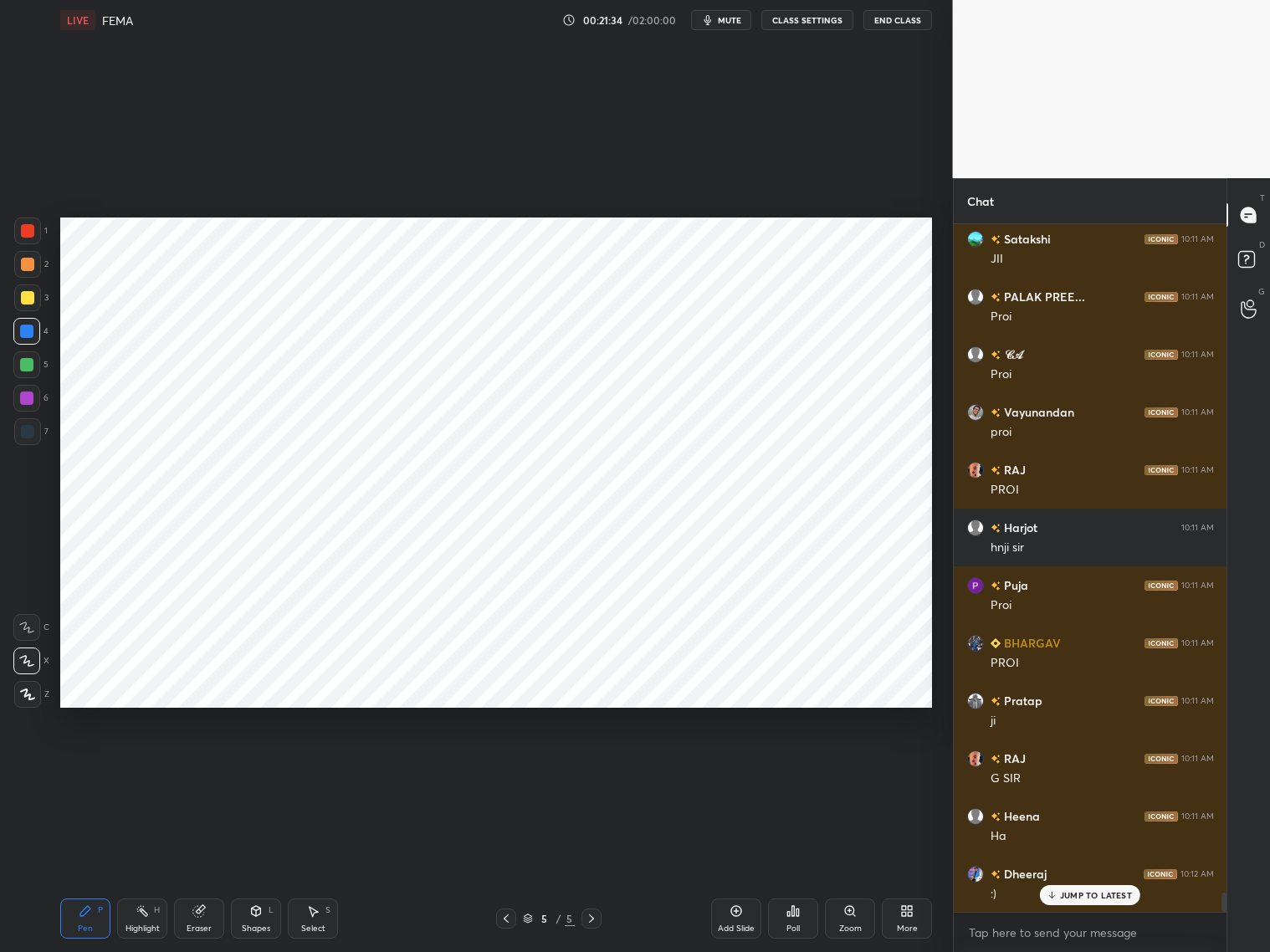 drag, startPoint x: 28, startPoint y: 430, endPoint x: 39, endPoint y: 422, distance: 13.60147 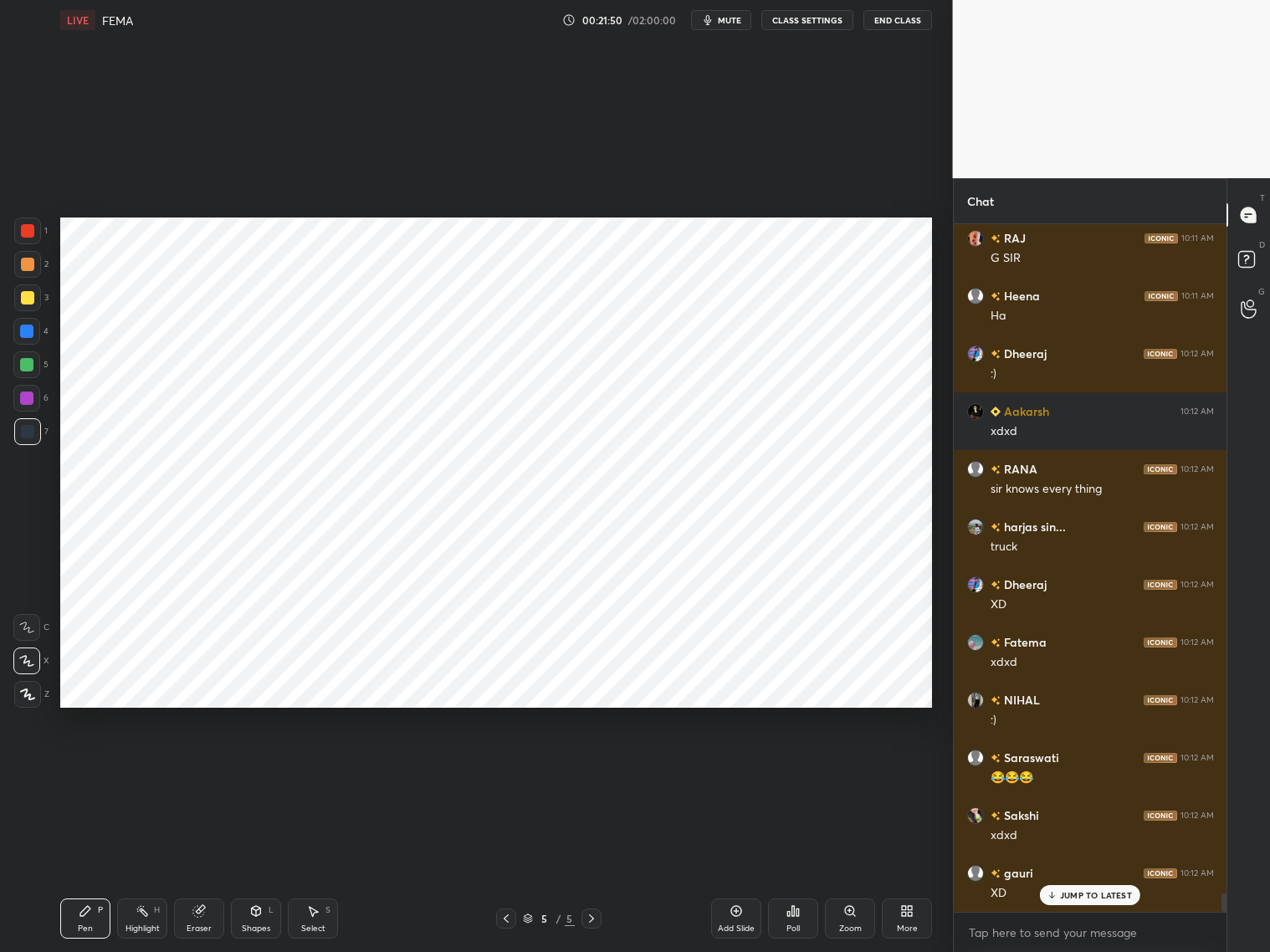scroll, scrollTop: 24898, scrollLeft: 0, axis: vertical 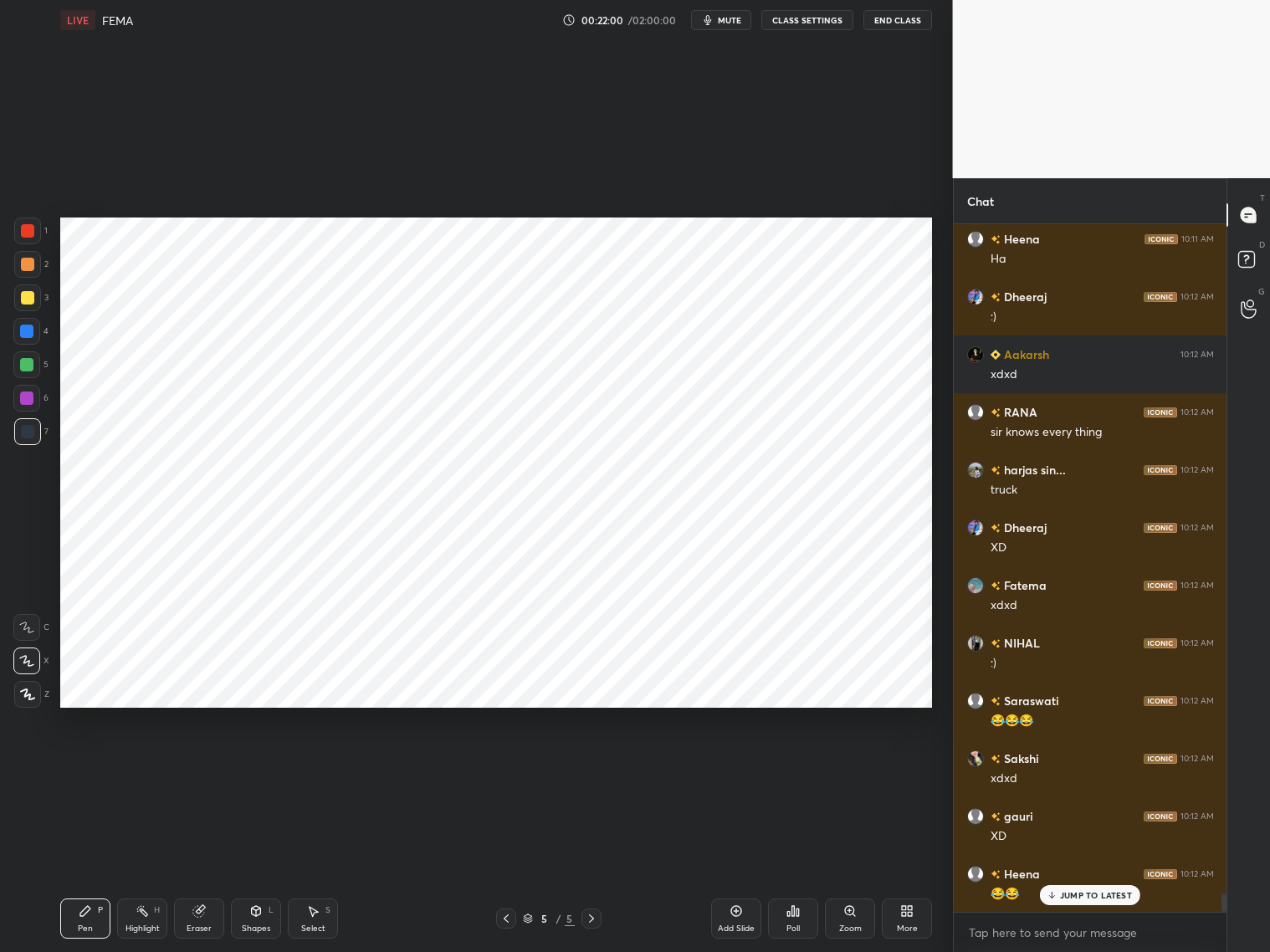 click 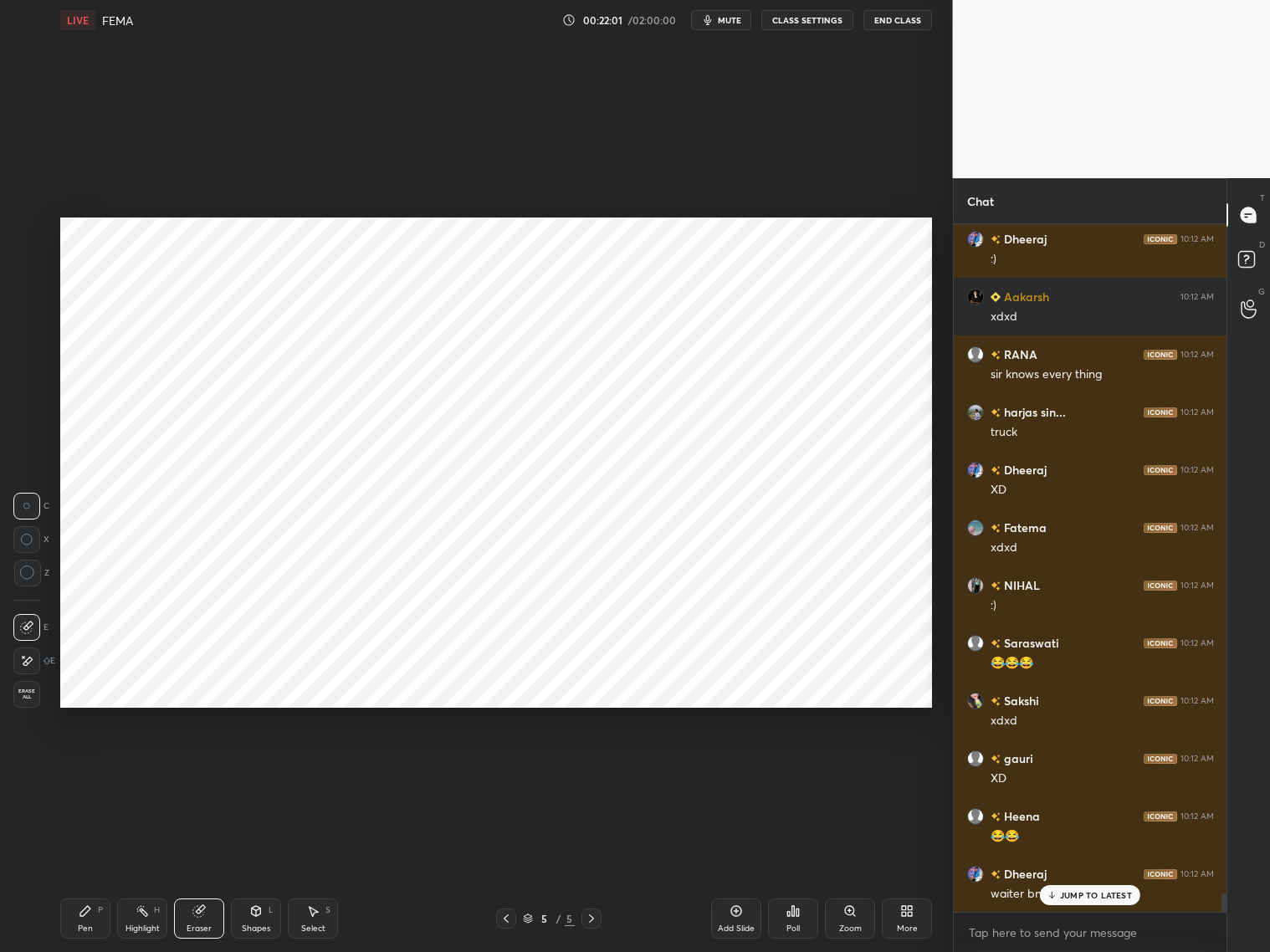 scroll, scrollTop: 25014, scrollLeft: 0, axis: vertical 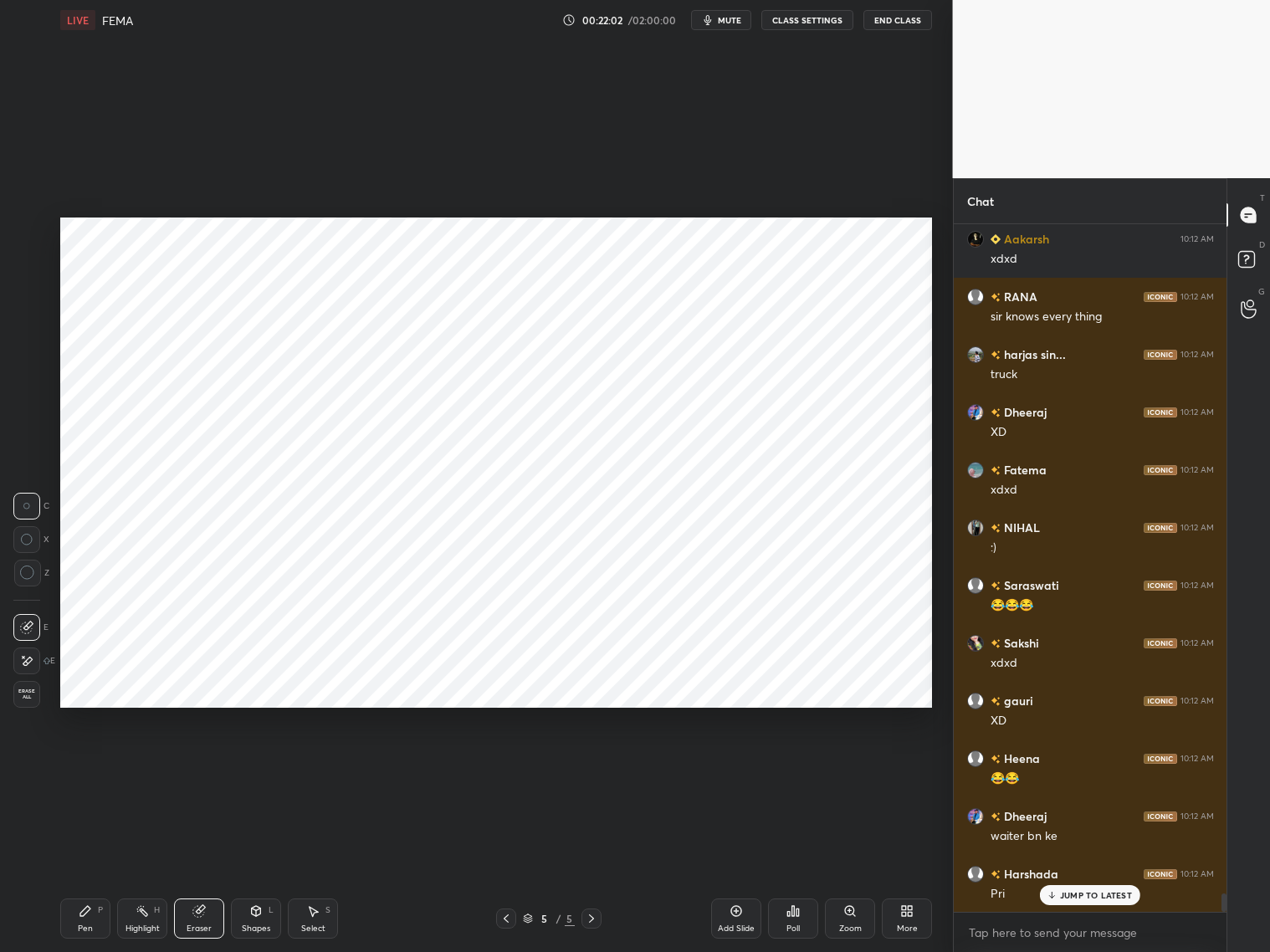 click on "Pen P" at bounding box center (85, 919) 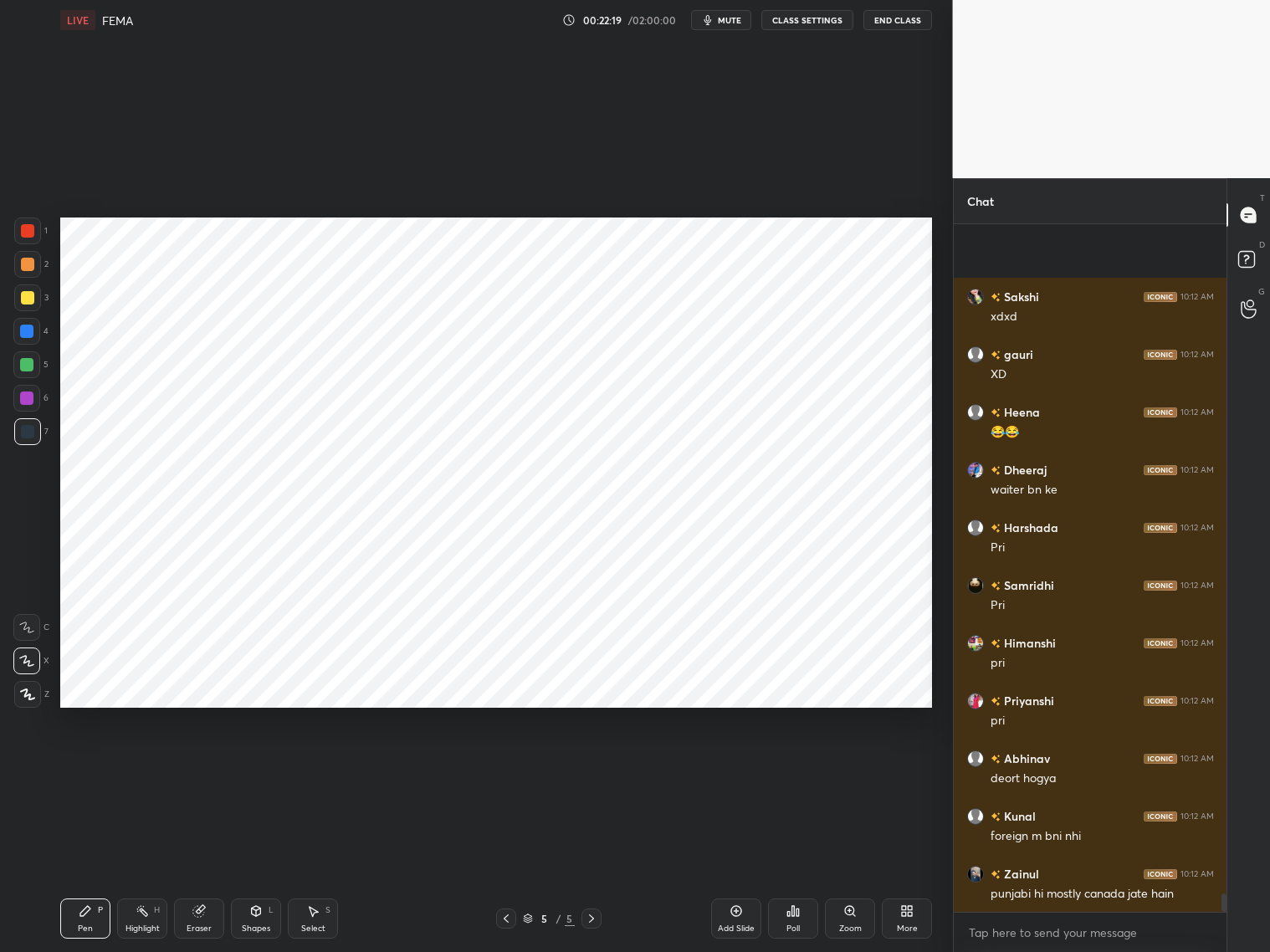 scroll, scrollTop: 25476, scrollLeft: 0, axis: vertical 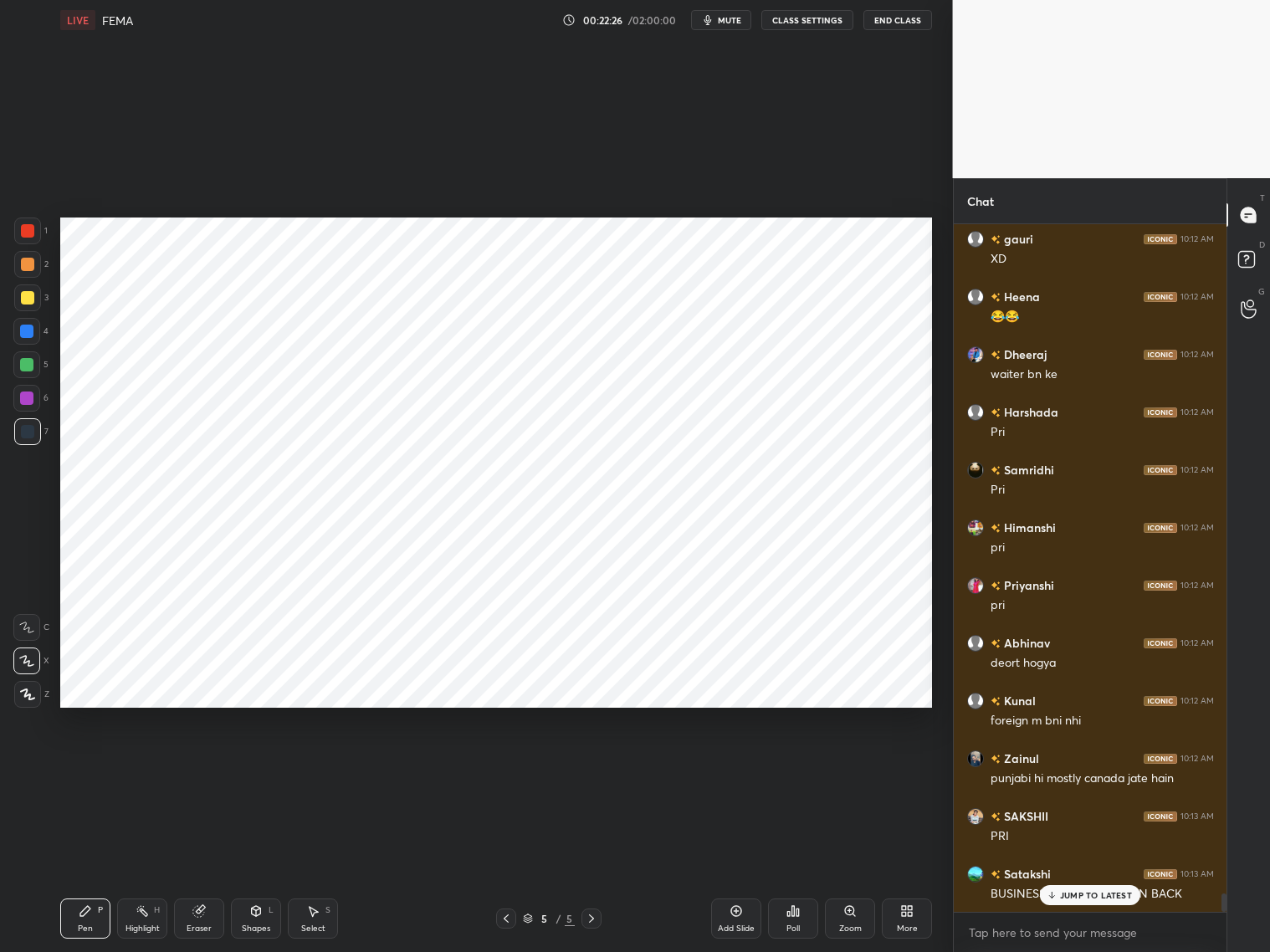click at bounding box center [27, 398] 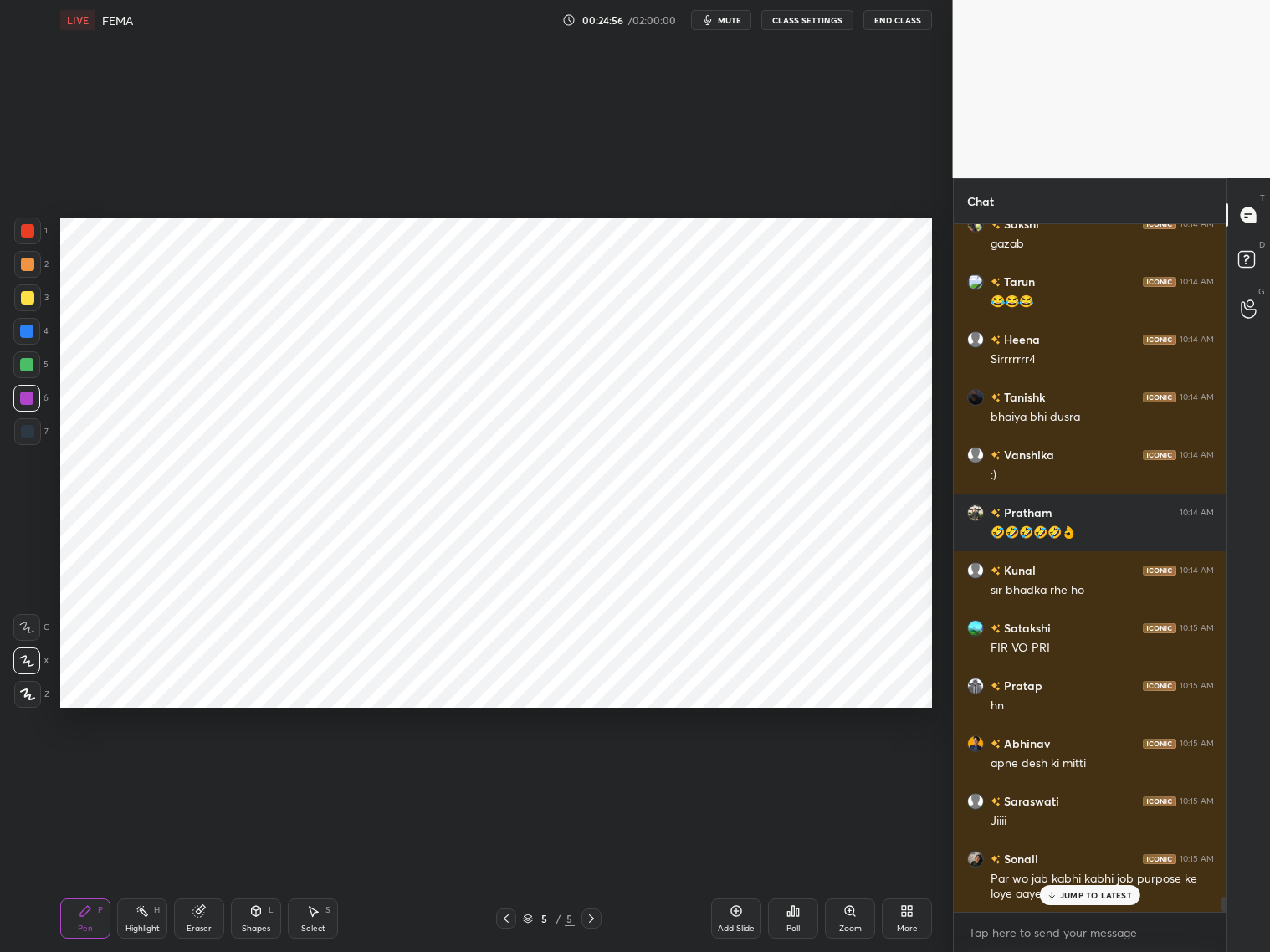 scroll, scrollTop: 30686, scrollLeft: 0, axis: vertical 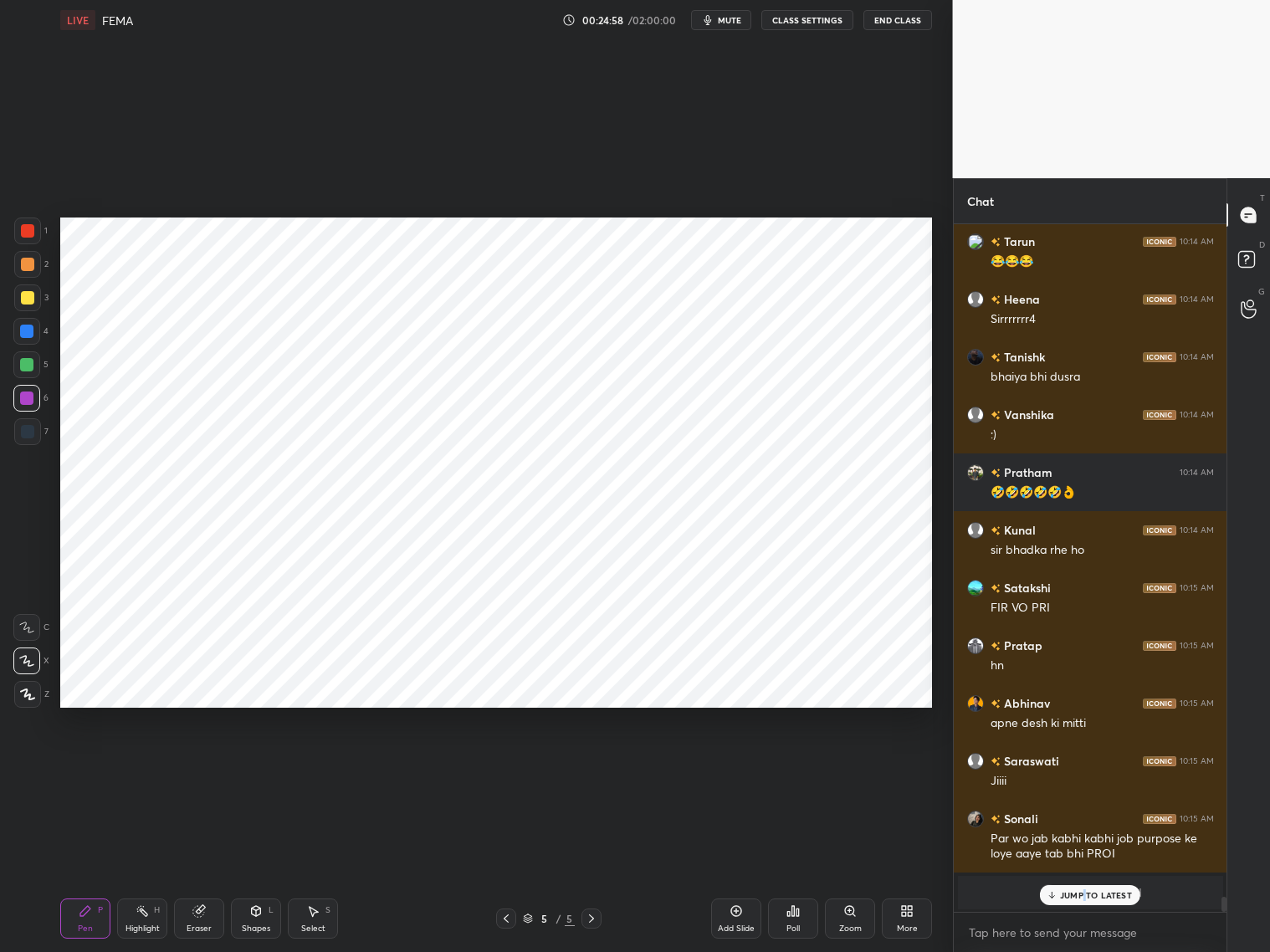 click on "JUMP TO LATEST" at bounding box center [1096, 895] 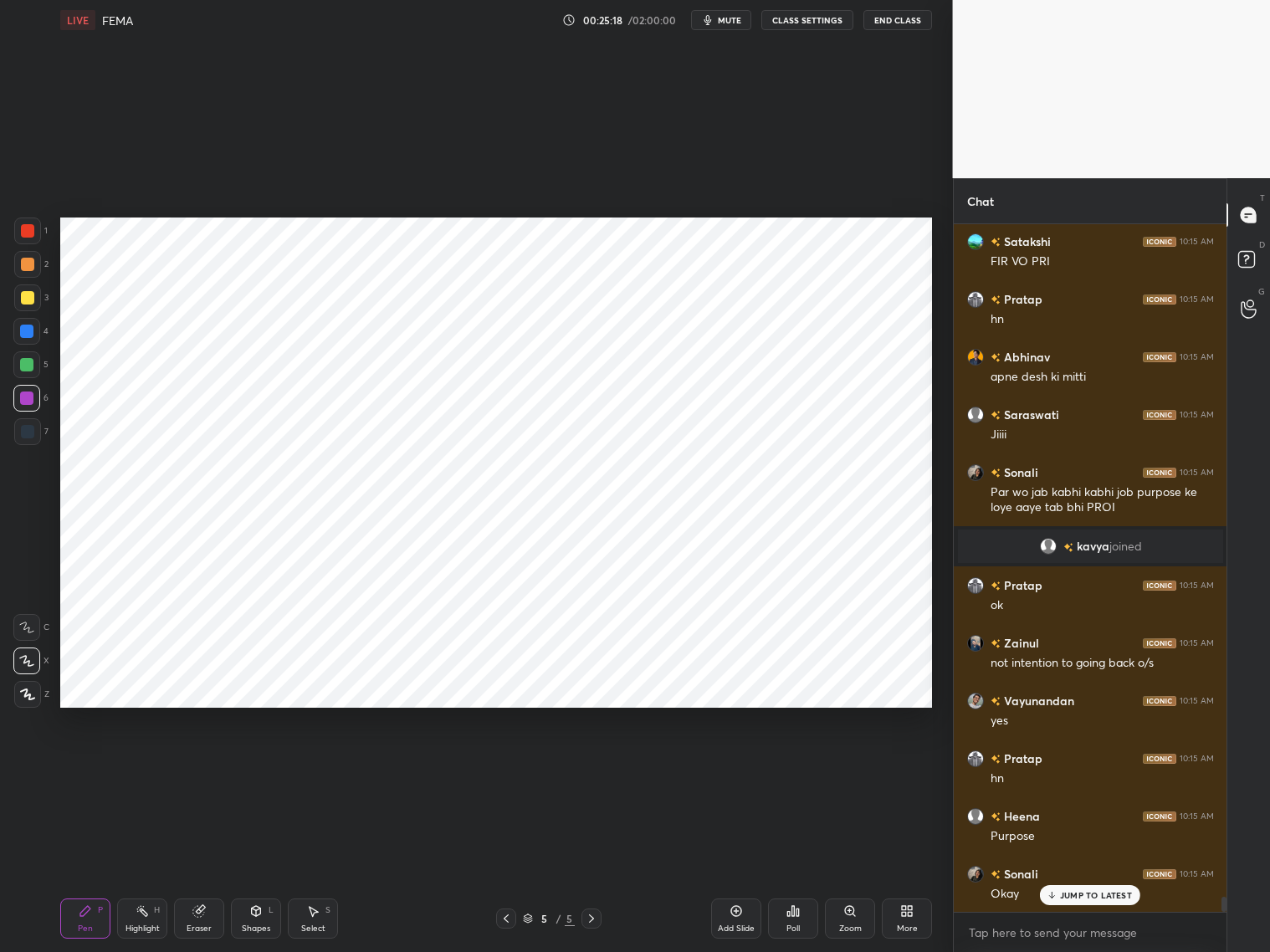 scroll, scrollTop: 31105, scrollLeft: 0, axis: vertical 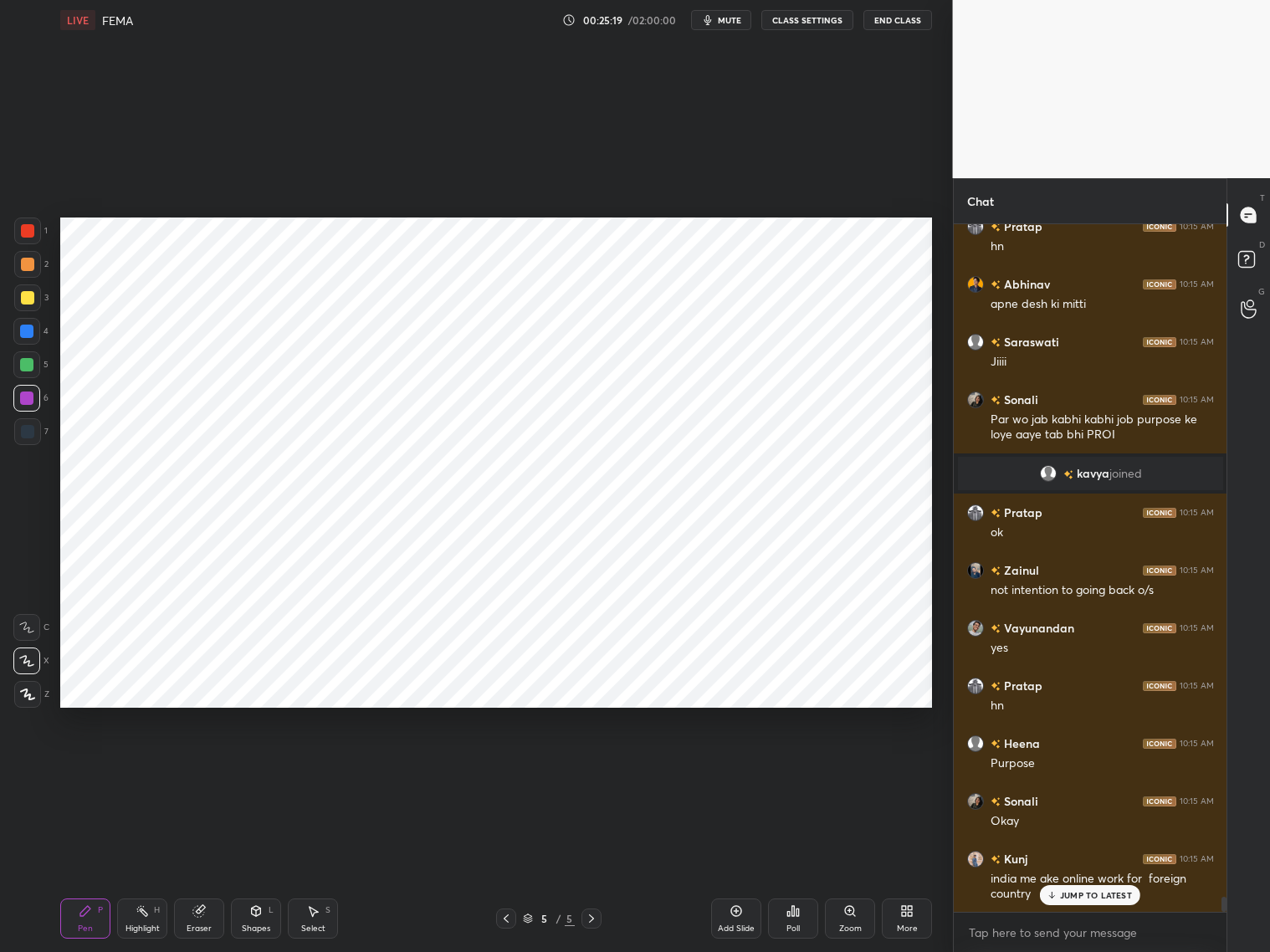 click 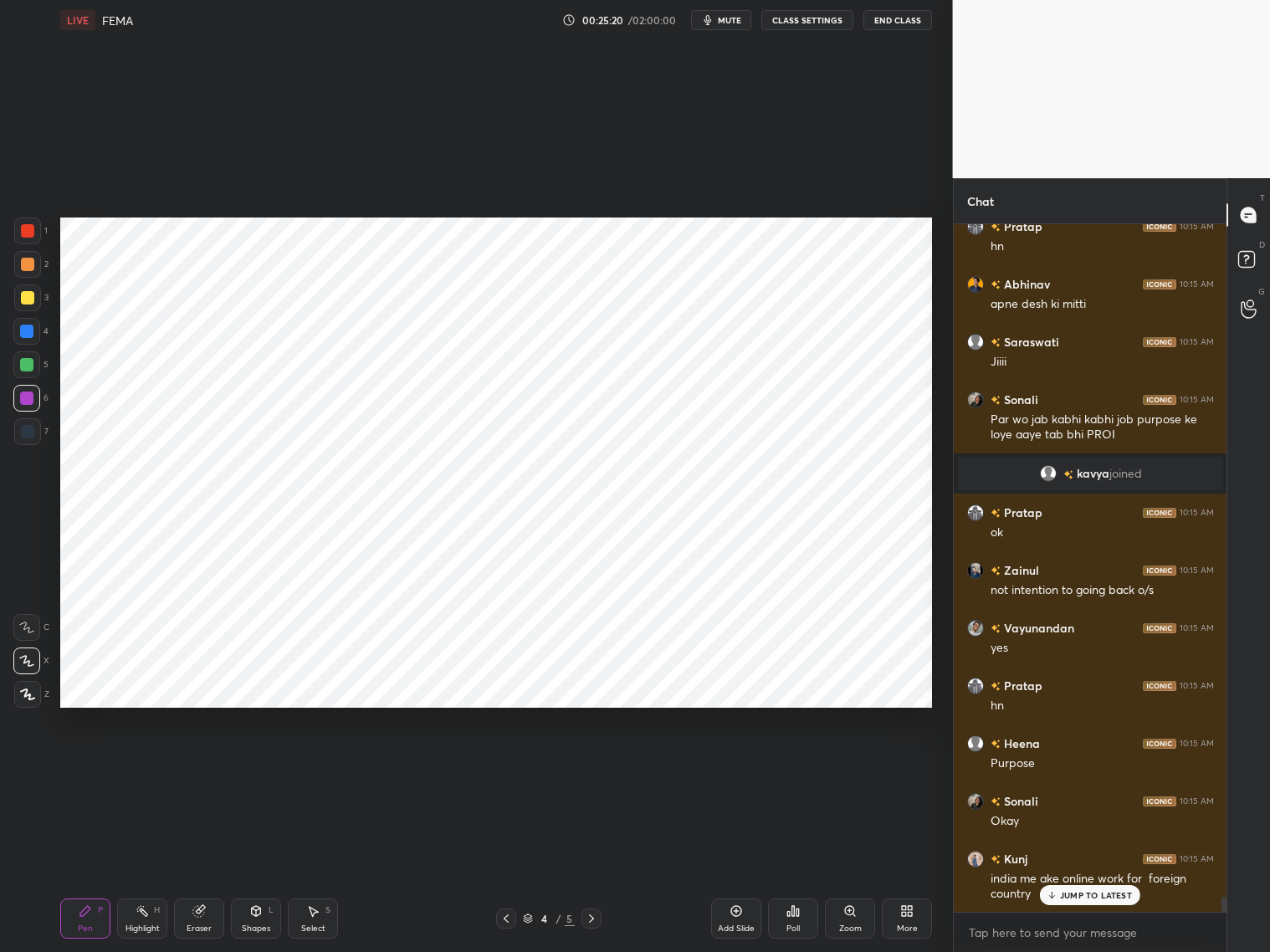 scroll, scrollTop: 31163, scrollLeft: 0, axis: vertical 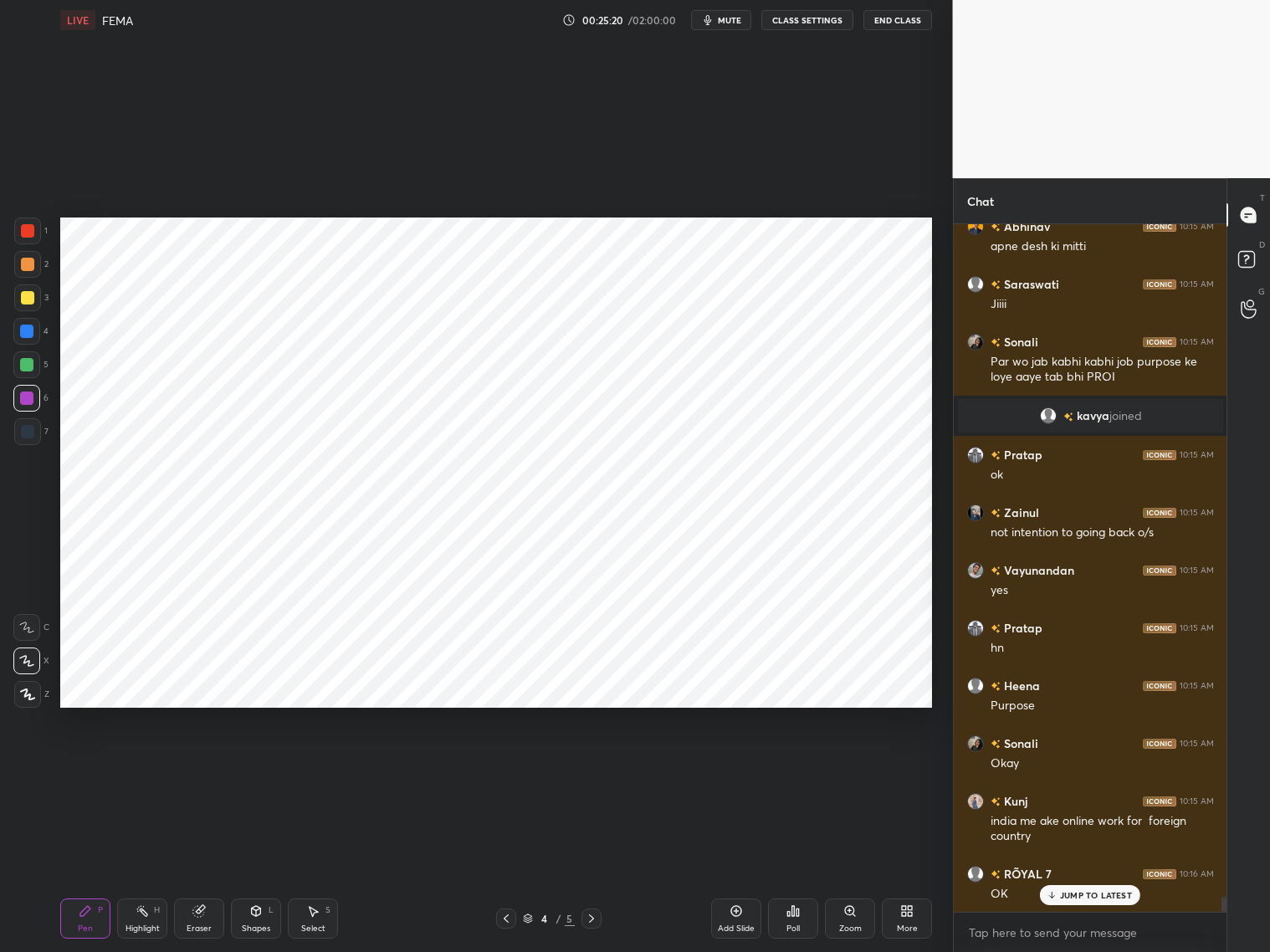 click 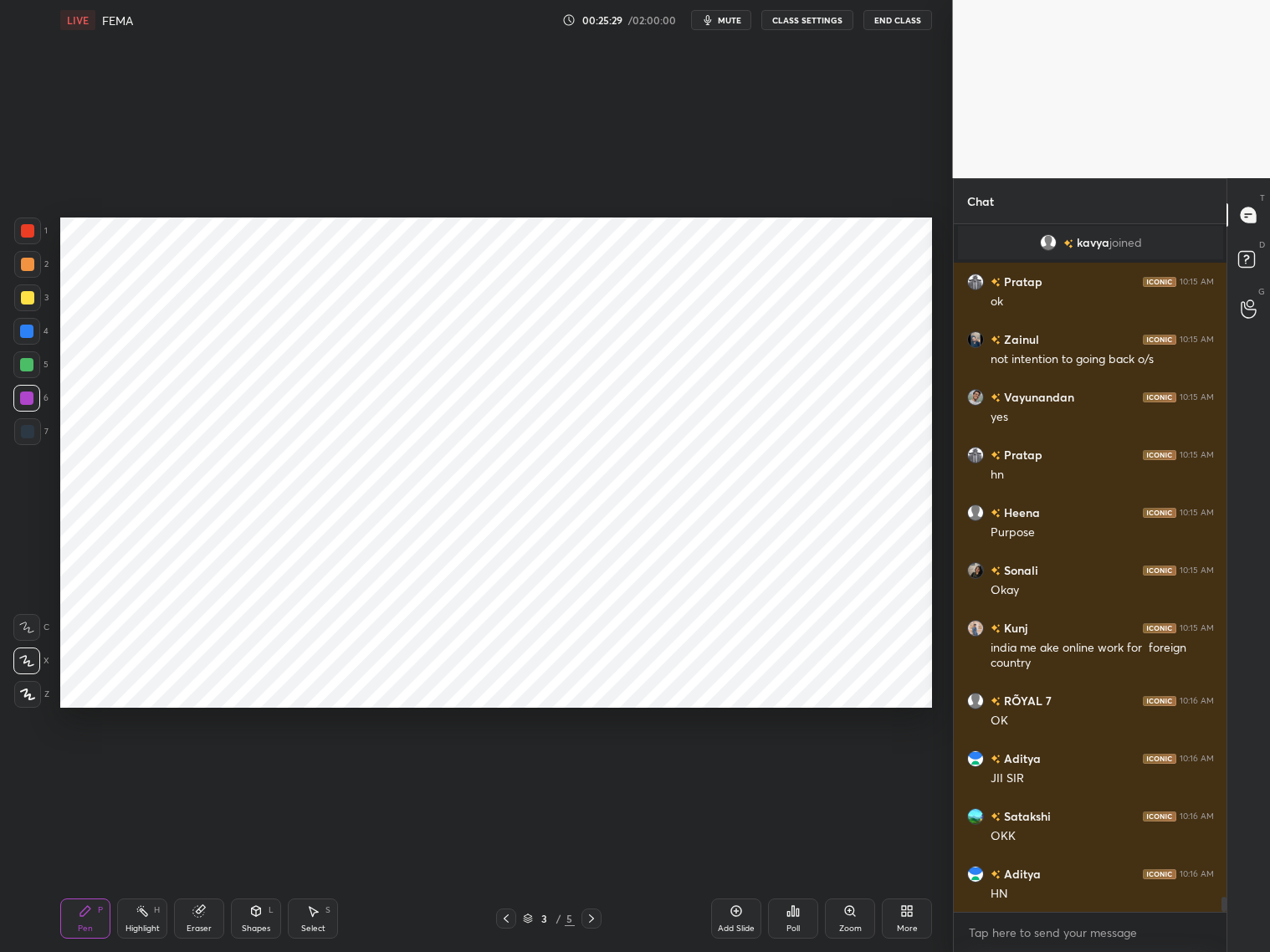 scroll, scrollTop: 31393, scrollLeft: 0, axis: vertical 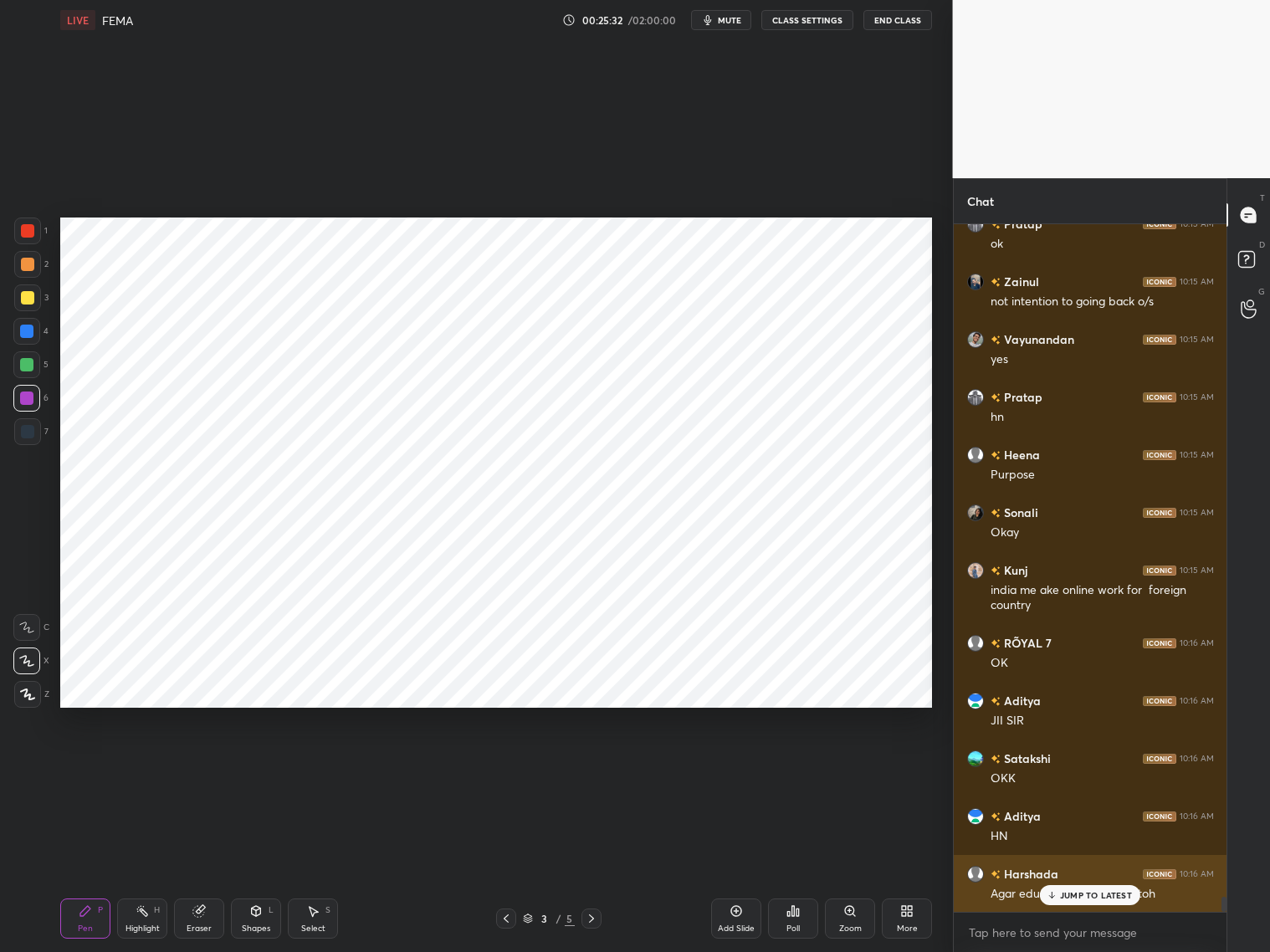 click on "JUMP TO LATEST" at bounding box center [1090, 895] 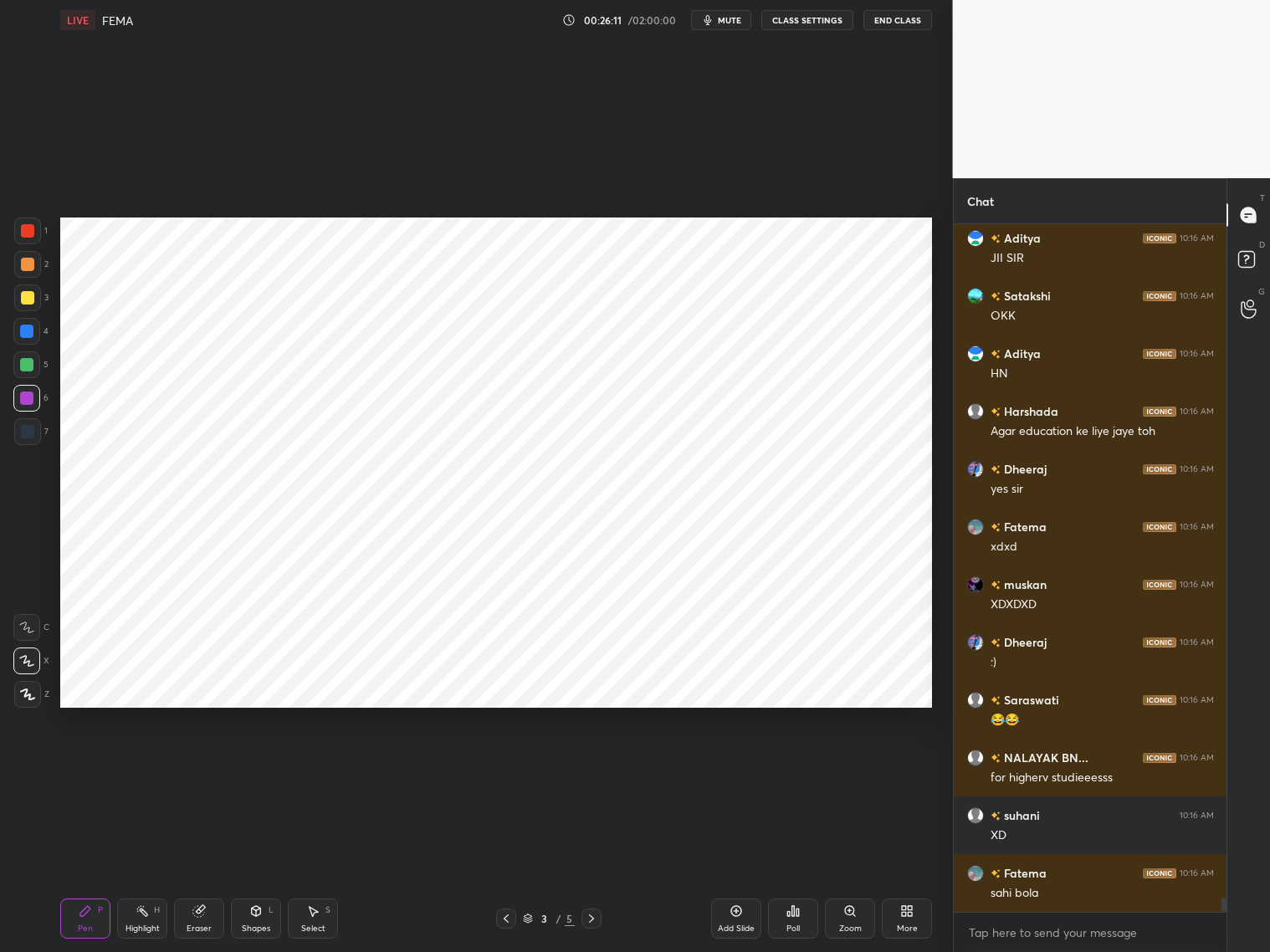 scroll, scrollTop: 31928, scrollLeft: 0, axis: vertical 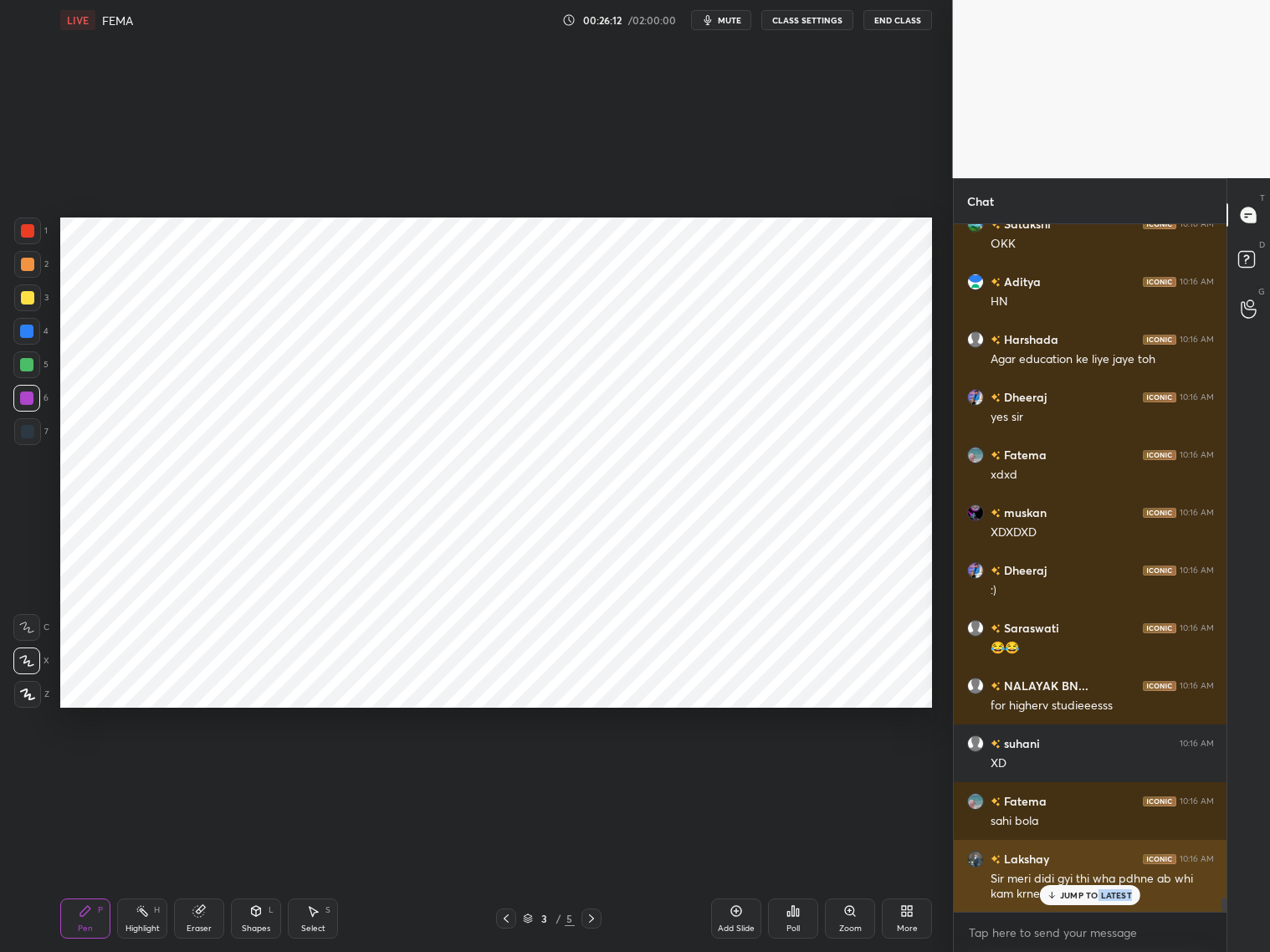 click on "JUMP TO LATEST" at bounding box center [1090, 895] 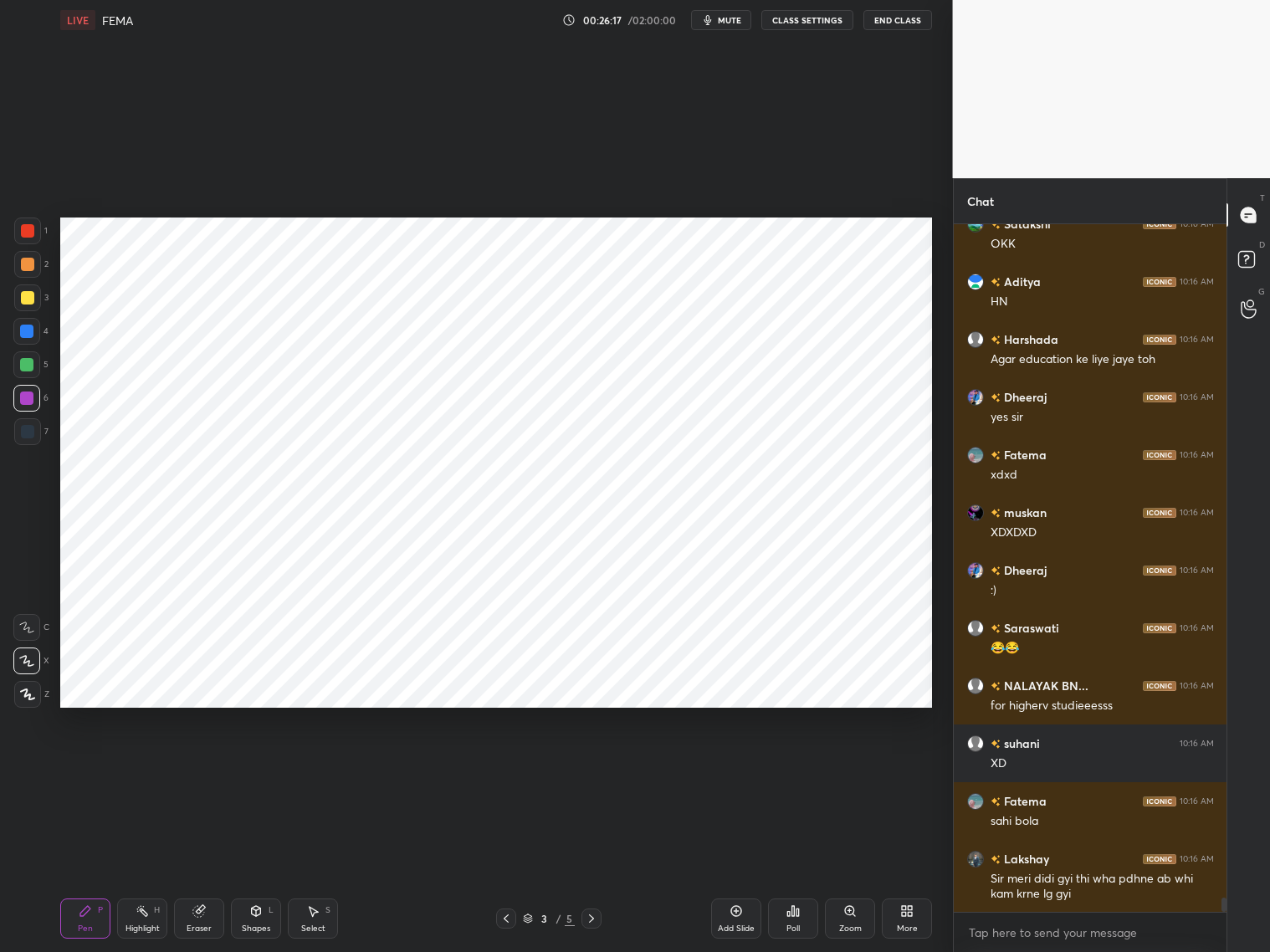 click at bounding box center (27, 331) 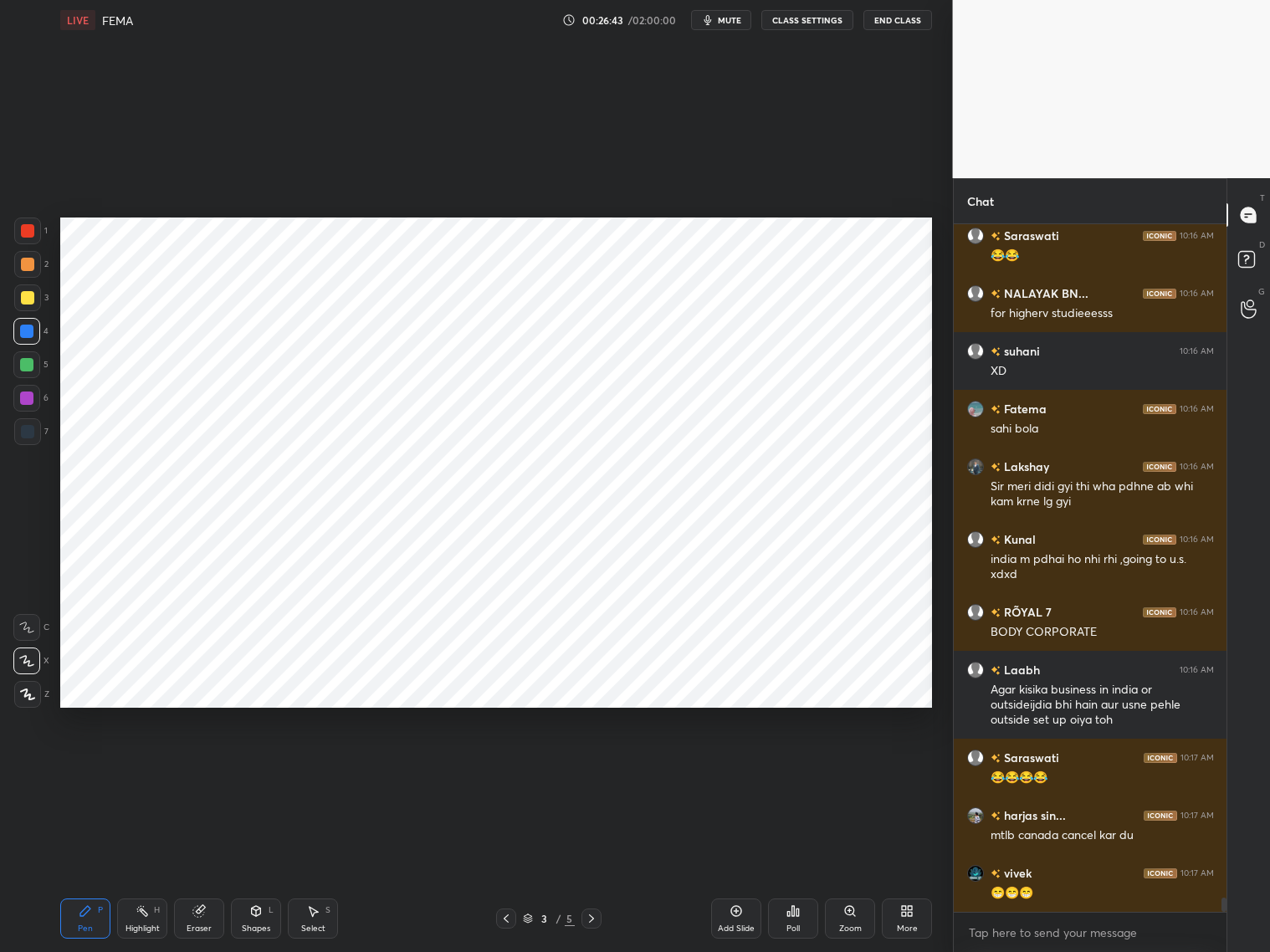 scroll, scrollTop: 32493, scrollLeft: 0, axis: vertical 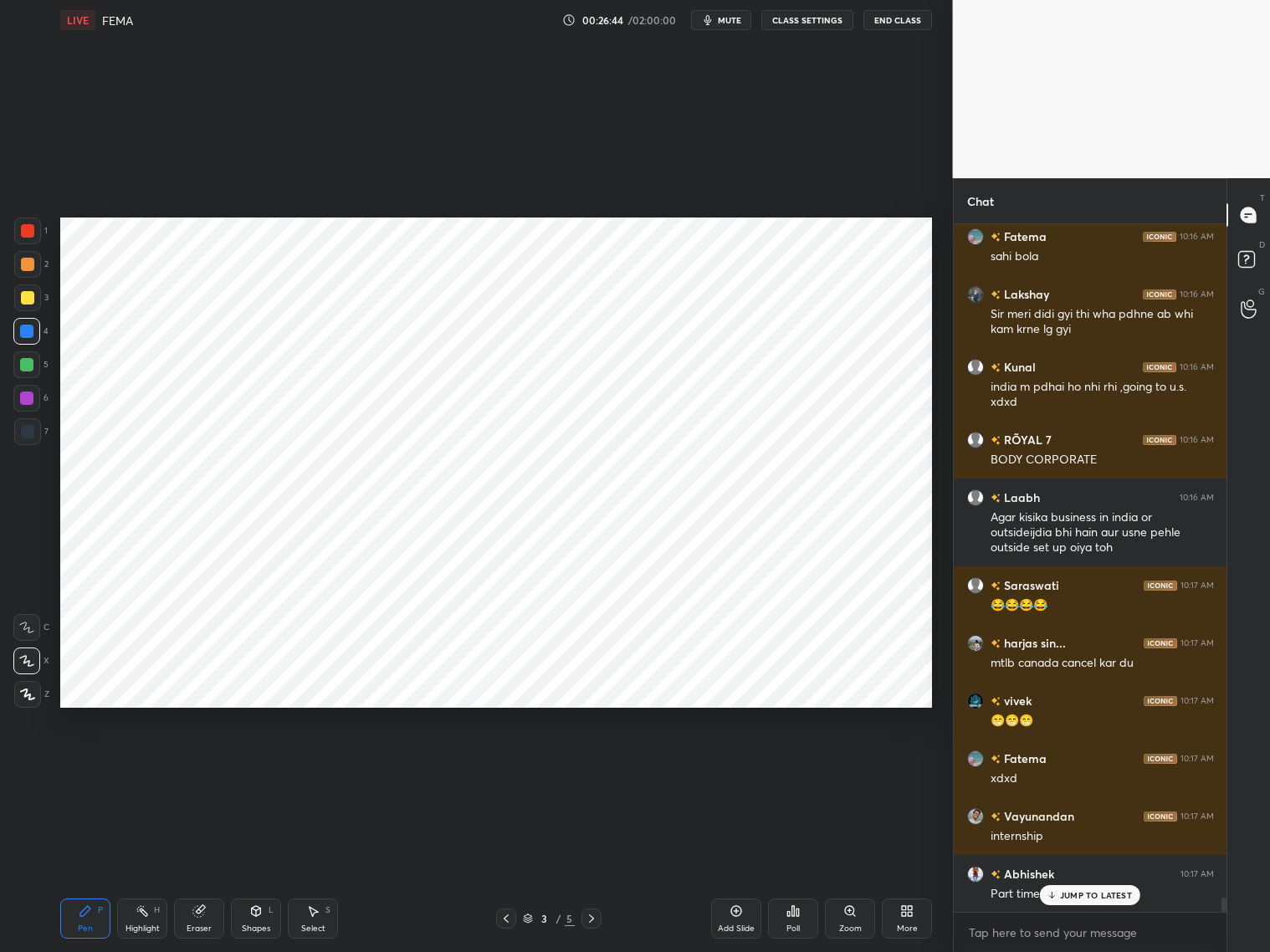 click on "JUMP TO LATEST" at bounding box center [1096, 895] 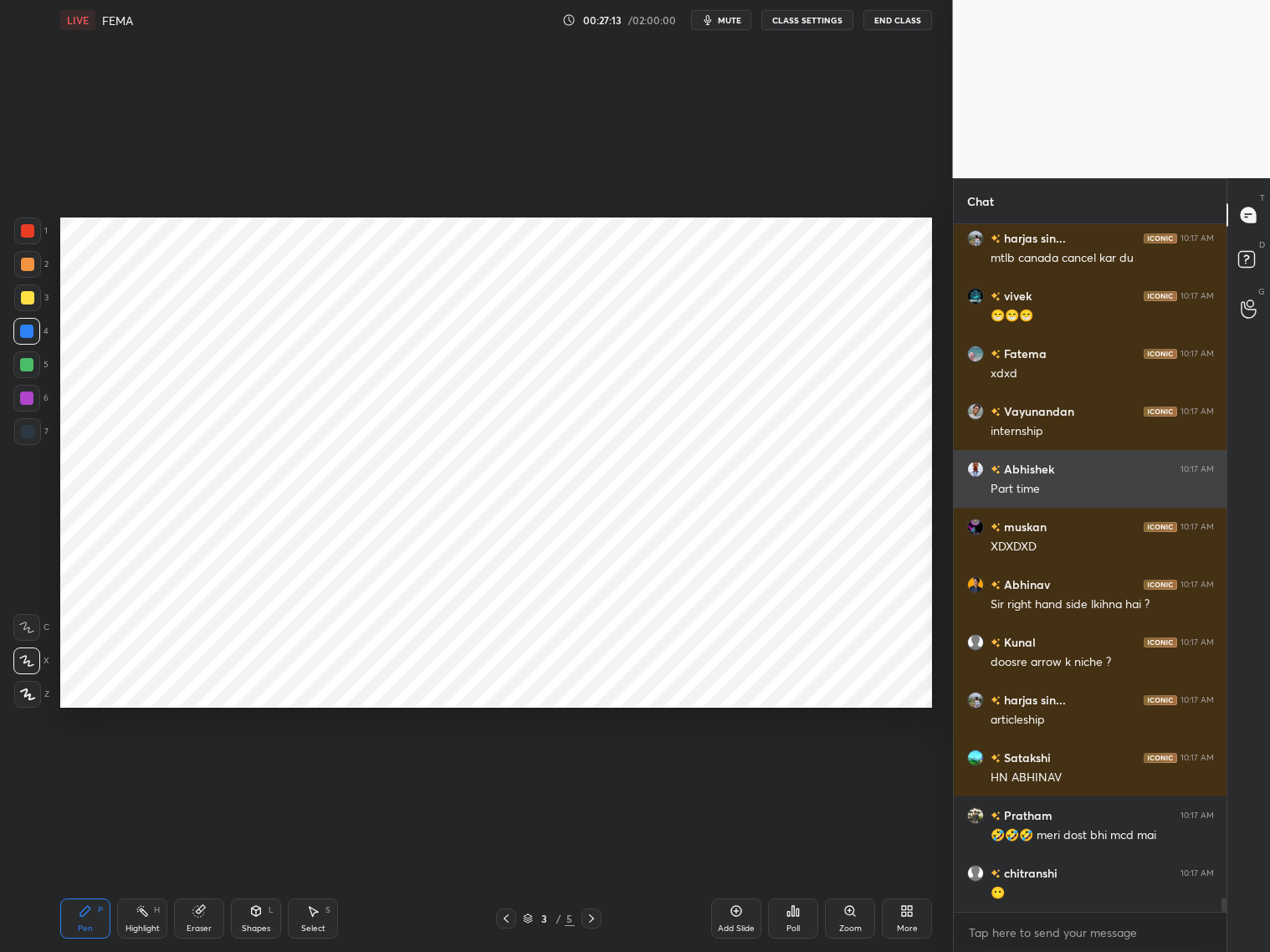 scroll, scrollTop: 32954, scrollLeft: 0, axis: vertical 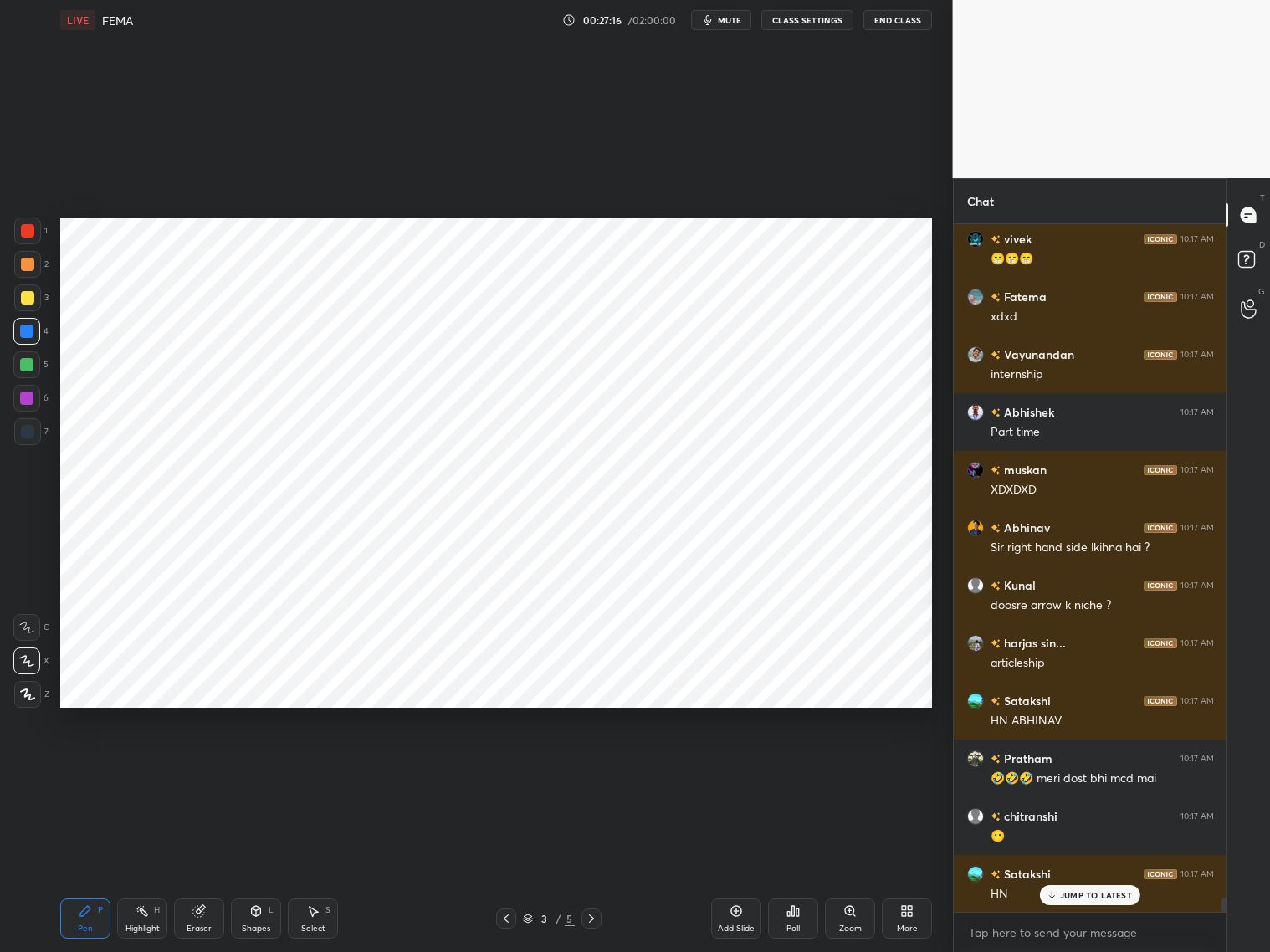 drag, startPoint x: 27, startPoint y: 236, endPoint x: 51, endPoint y: 223, distance: 27.294688 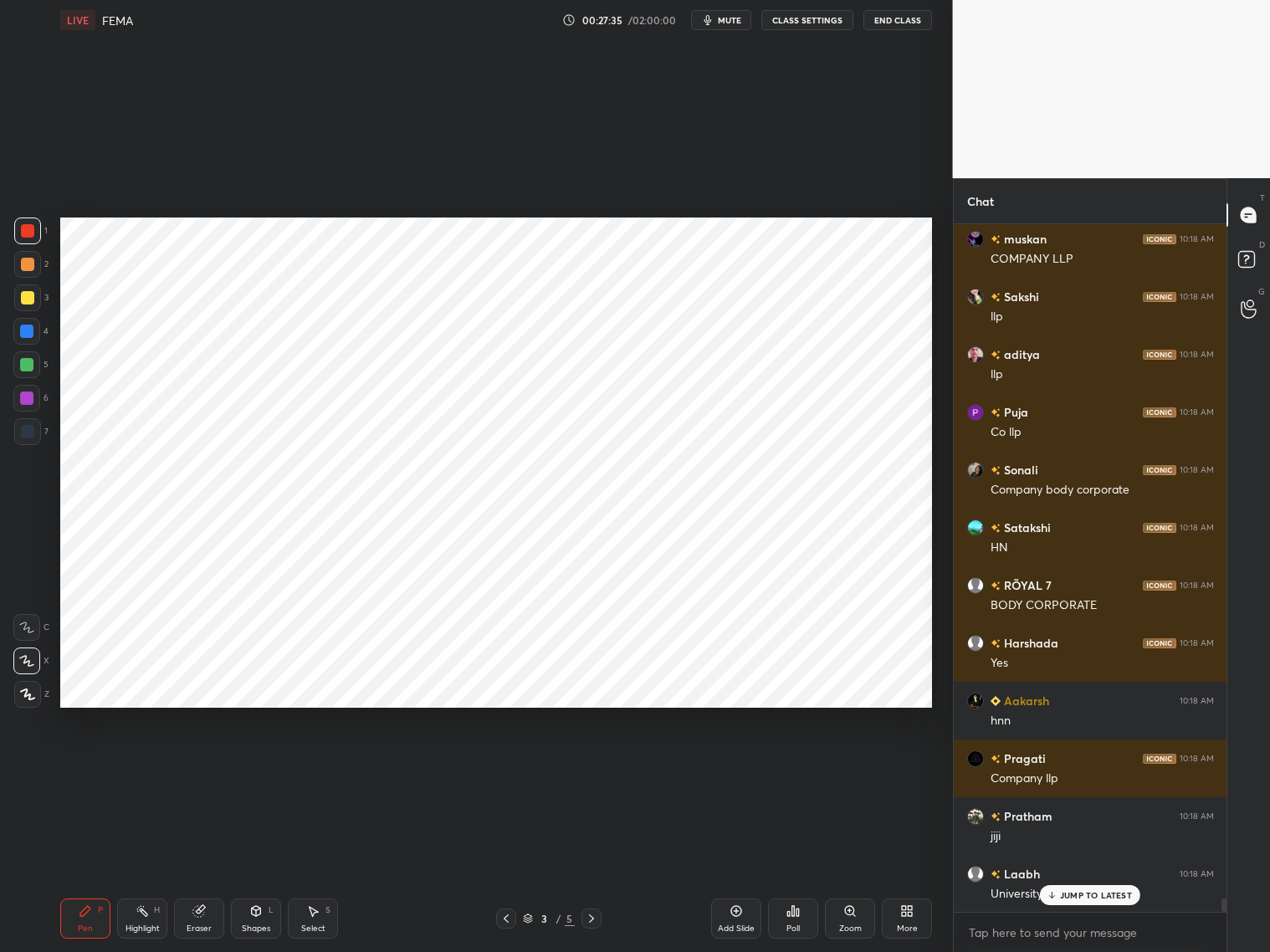 scroll, scrollTop: 34629, scrollLeft: 0, axis: vertical 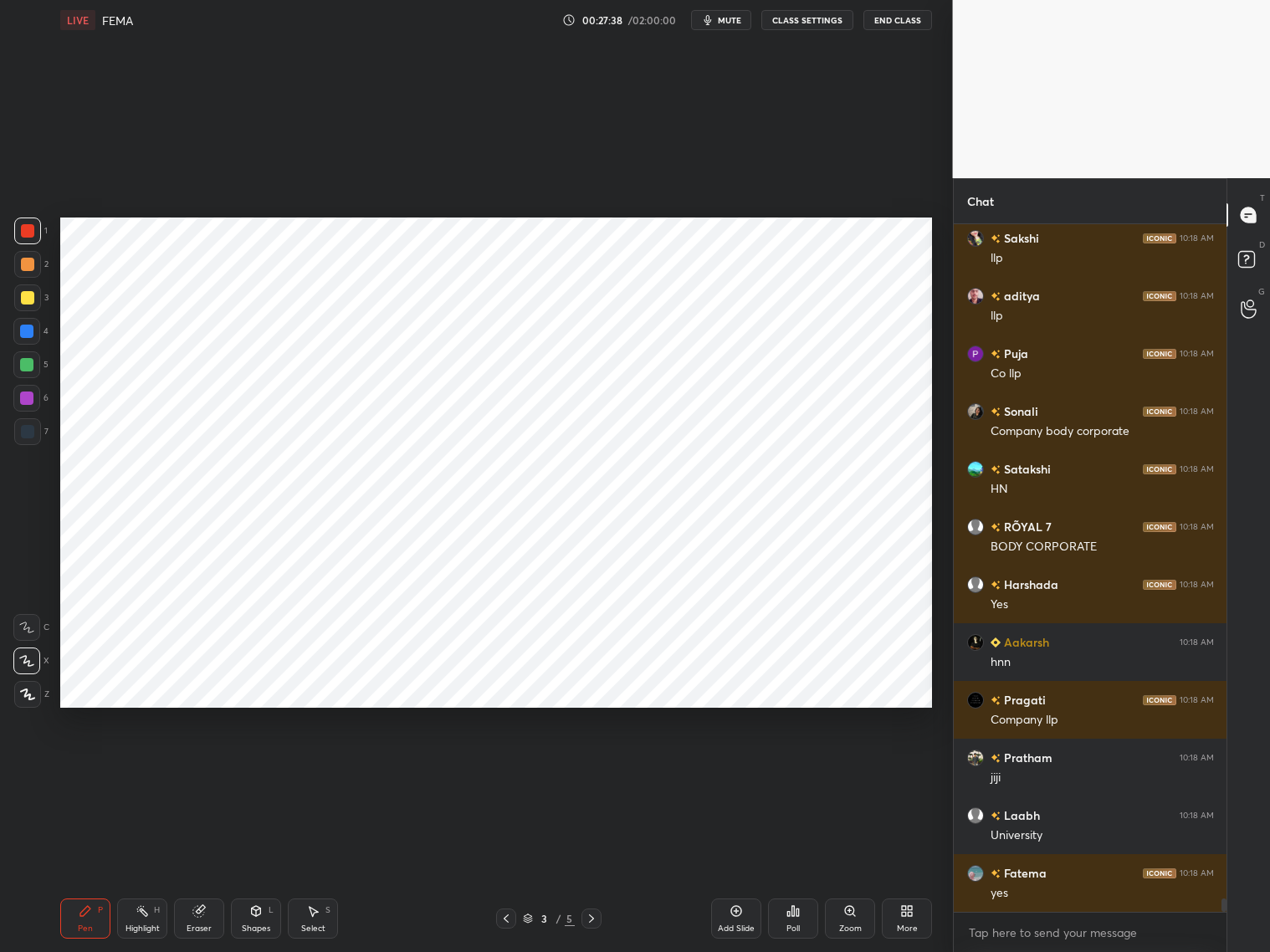 click at bounding box center (27, 331) 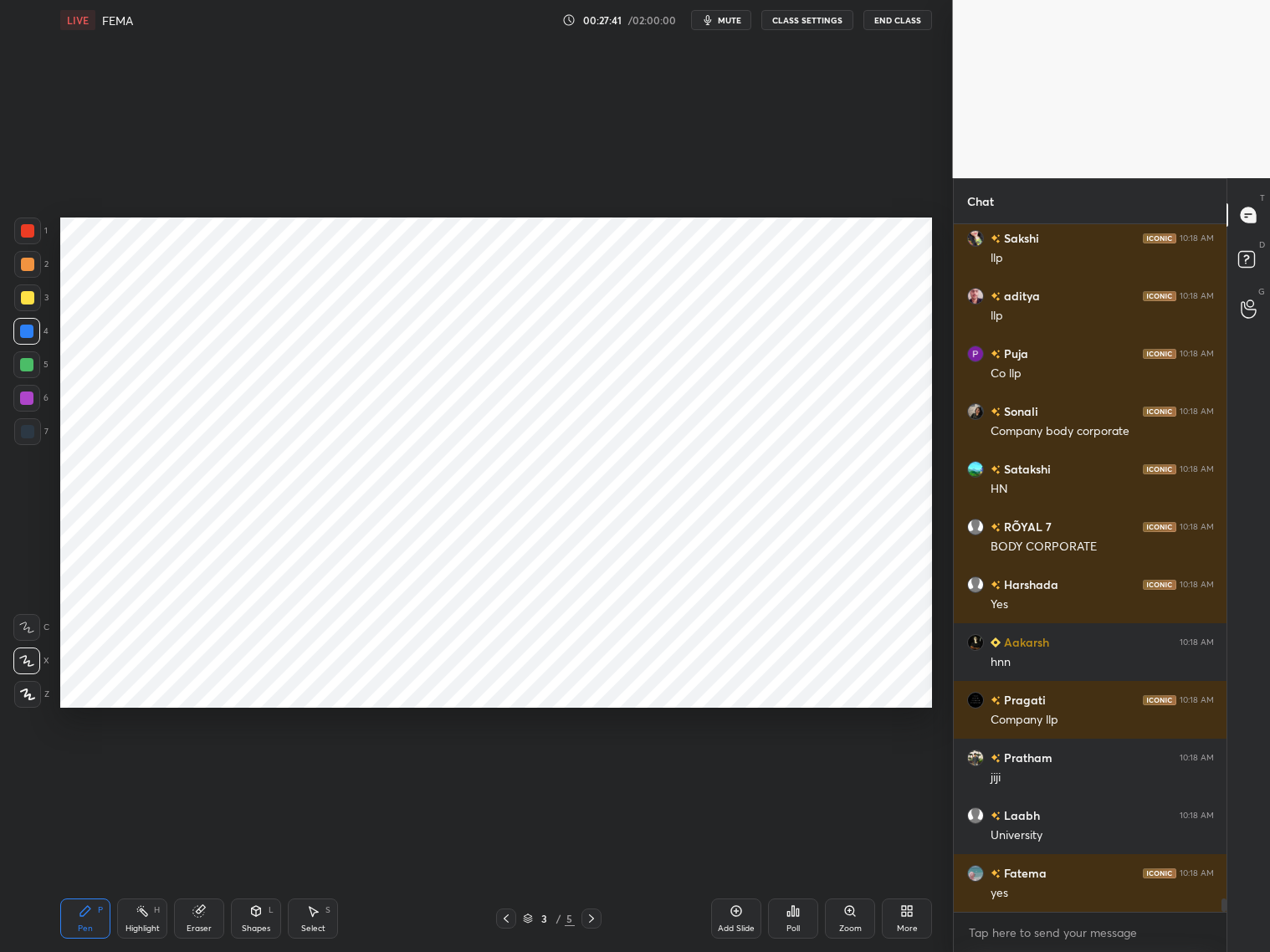 scroll, scrollTop: 34686, scrollLeft: 0, axis: vertical 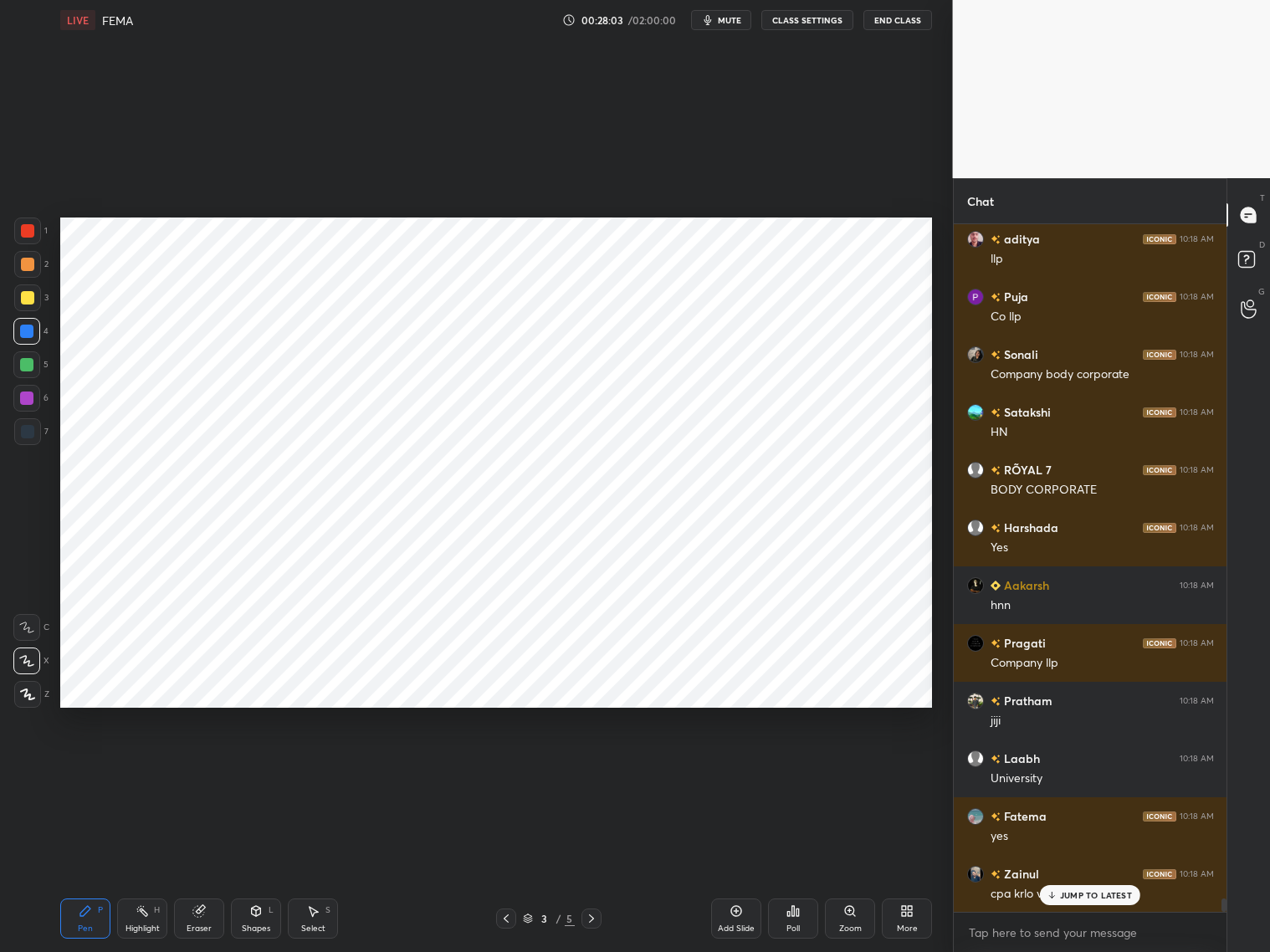 click at bounding box center (28, 432) 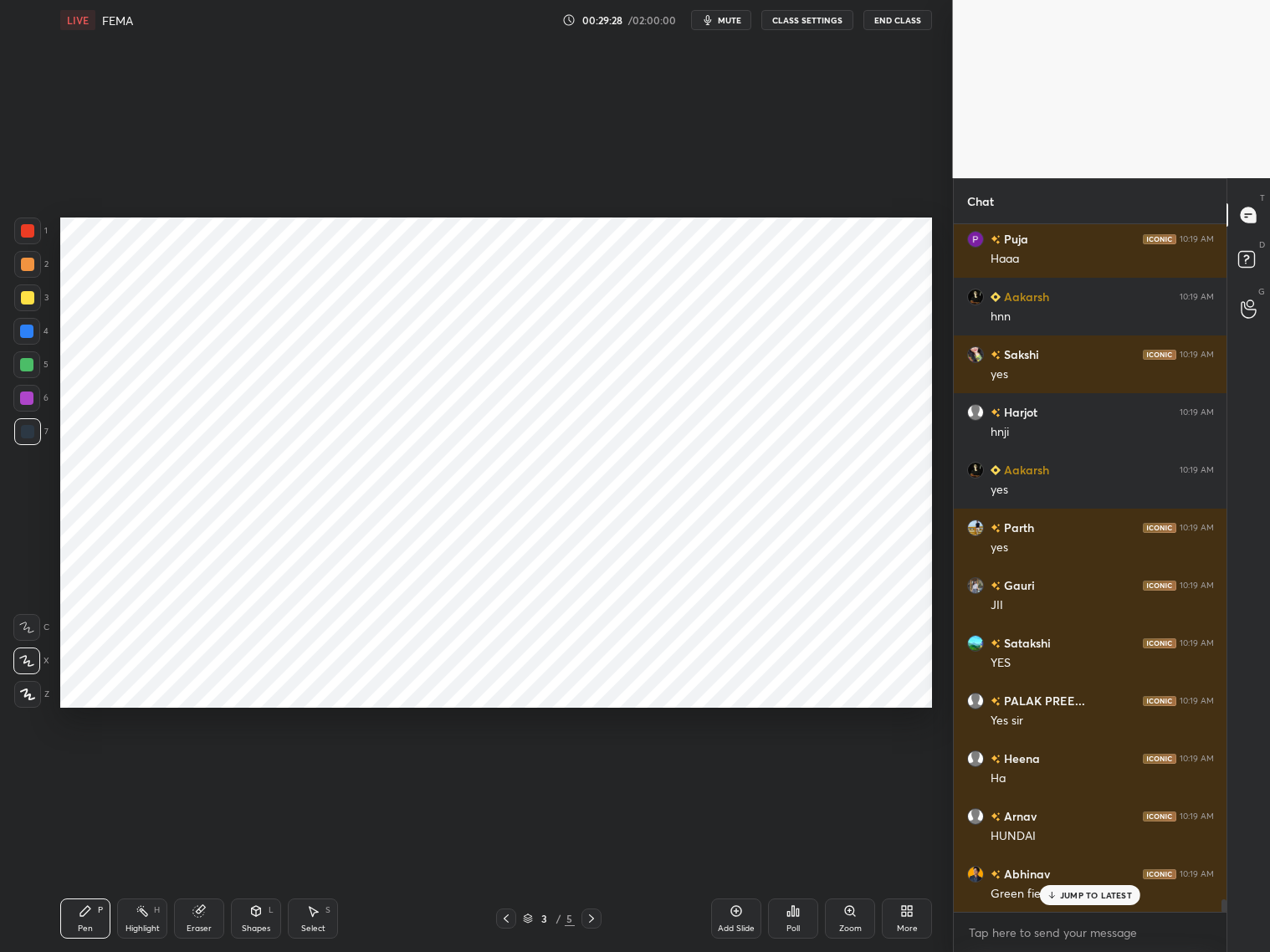 scroll, scrollTop: 35856, scrollLeft: 0, axis: vertical 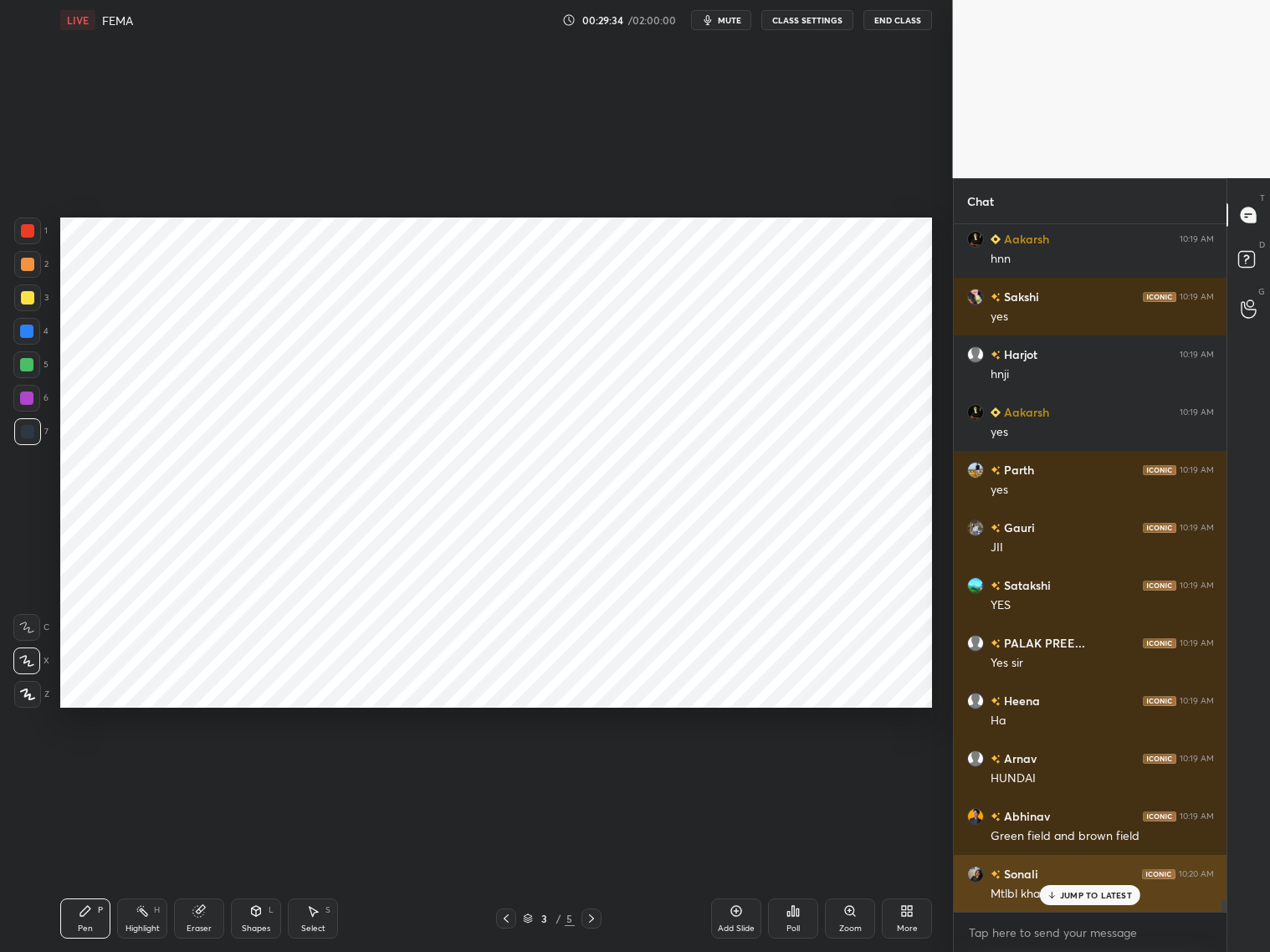 click on "JUMP TO LATEST" at bounding box center [1096, 895] 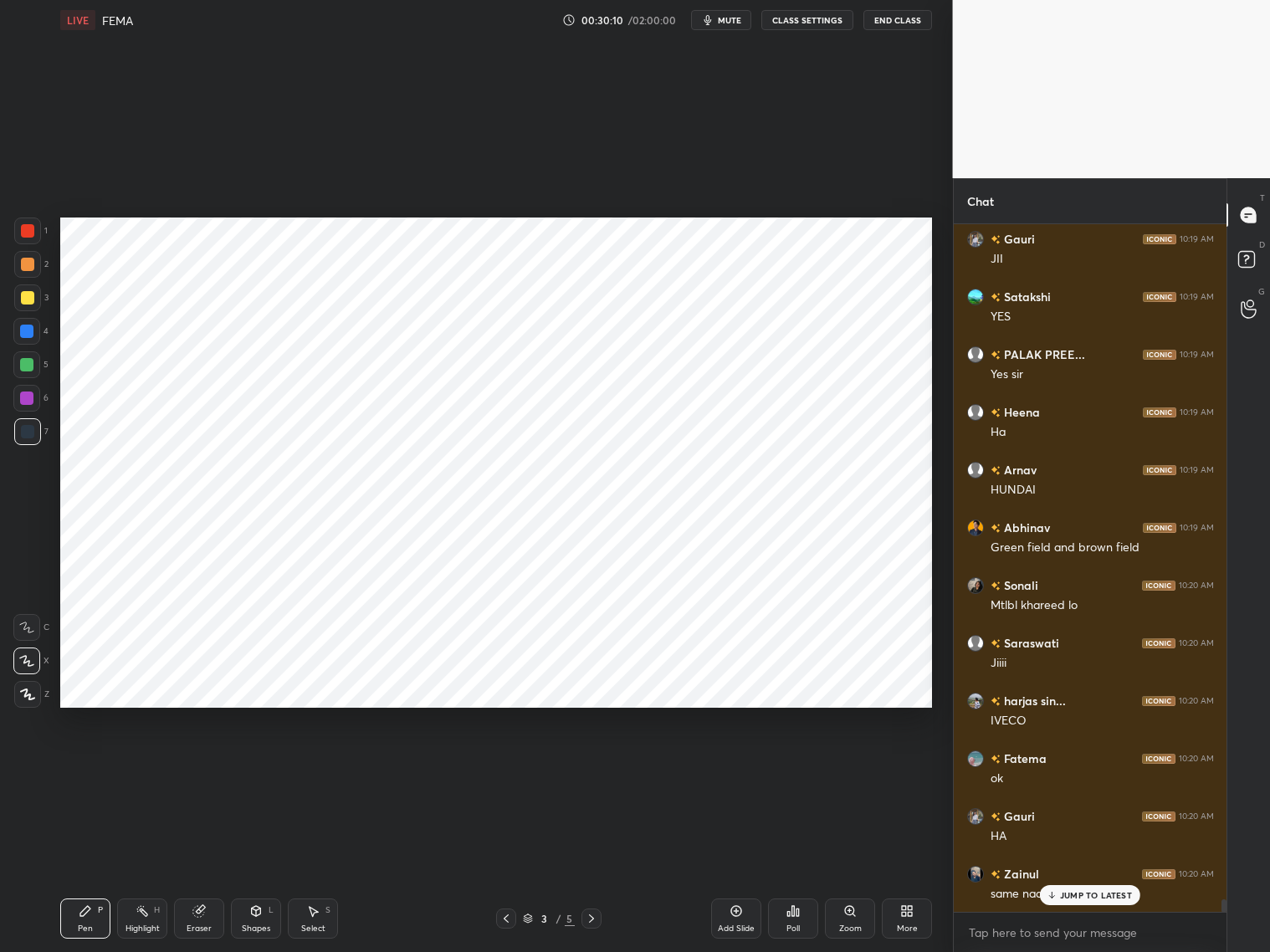 scroll, scrollTop: 36202, scrollLeft: 0, axis: vertical 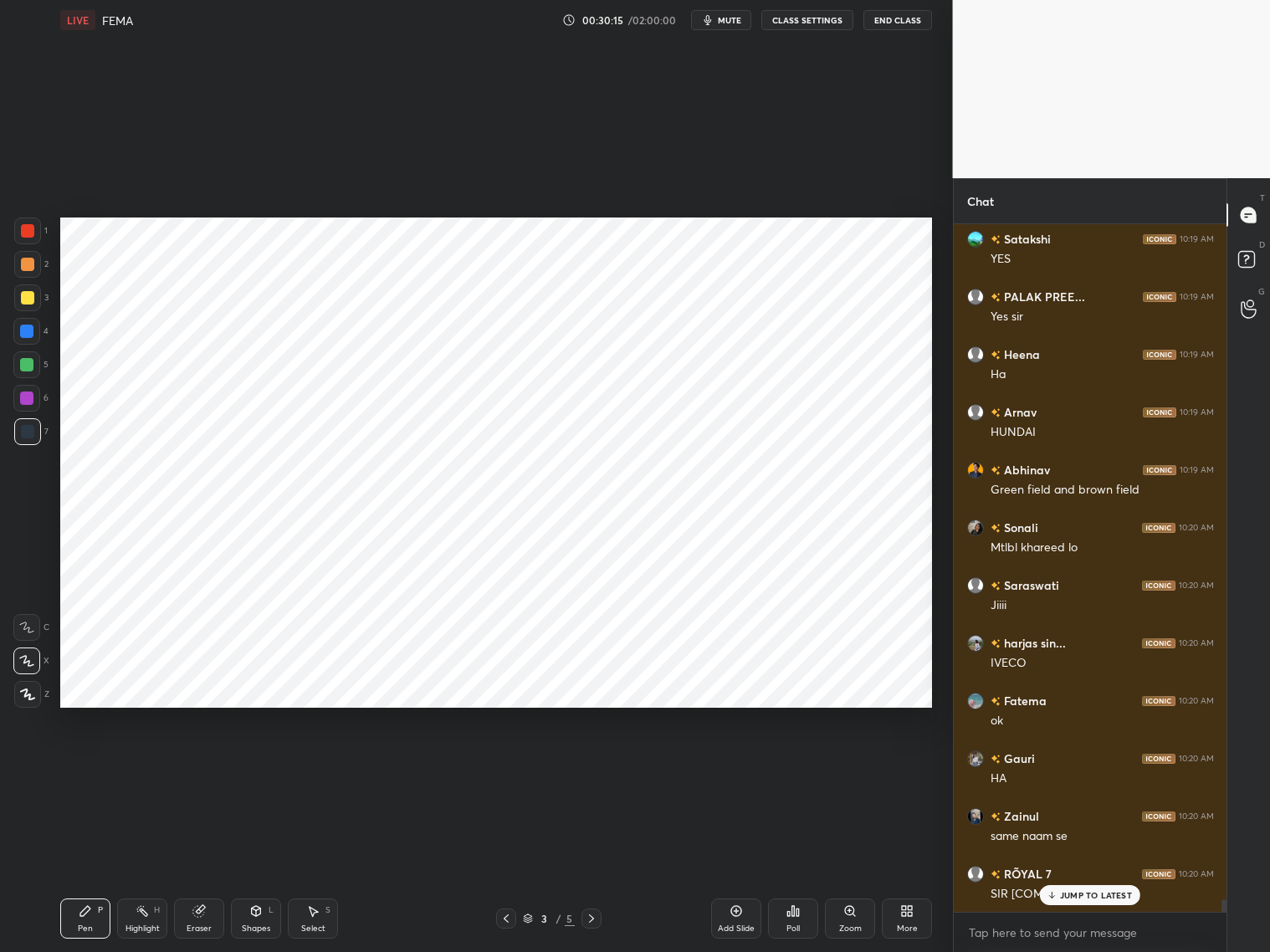 click on "JUMP TO LATEST" at bounding box center (1096, 895) 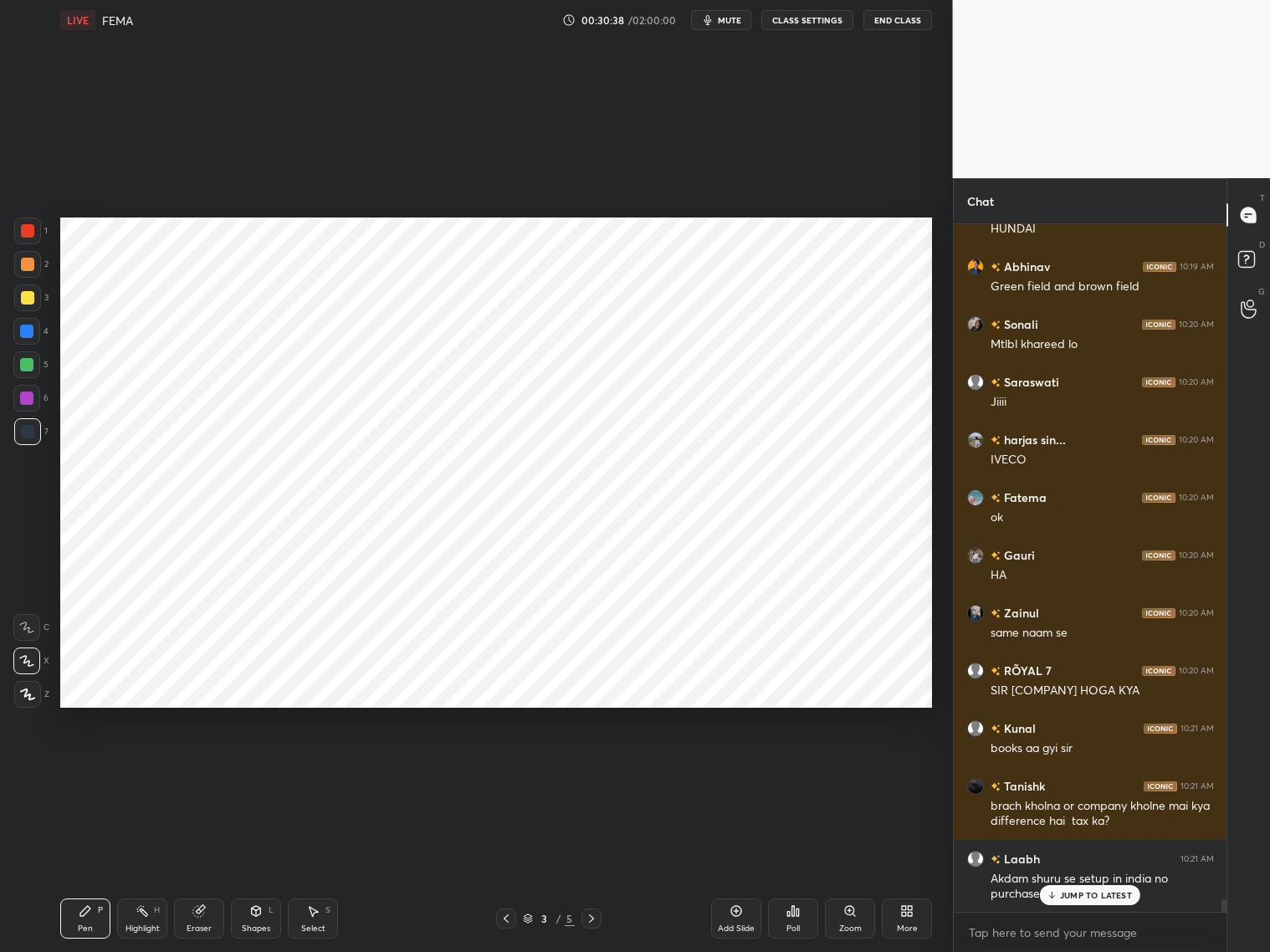 scroll, scrollTop: 36463, scrollLeft: 0, axis: vertical 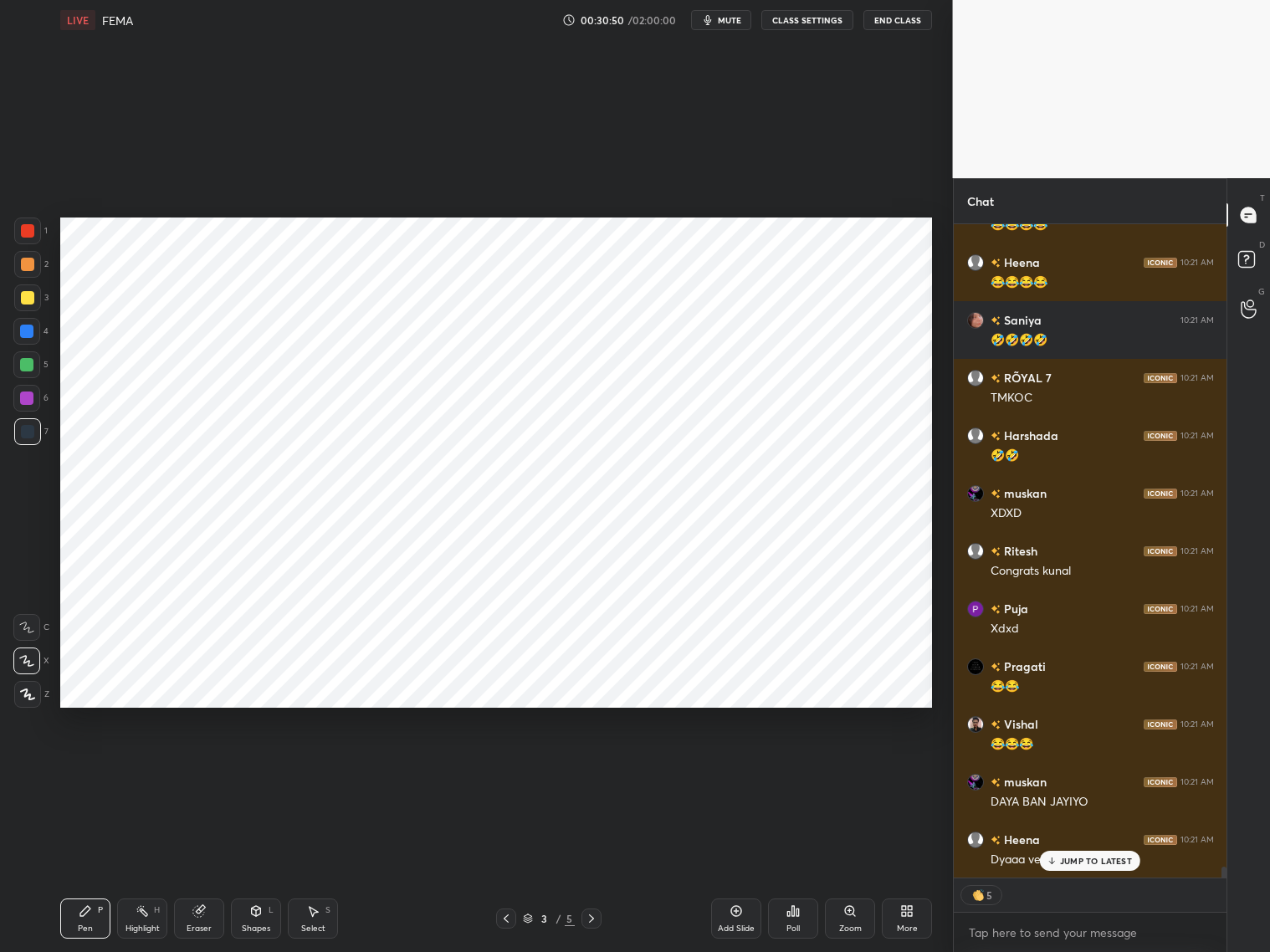 click on "muskan 10:21 AM XDXDXD Harjot 10:21 AM :) Priyanshi 10:21 AM xdxd Kashish 10:21 AM XDXD Fatema 10:21 AM xdxd Sakshi 10:21 AM xdxdxd chitranshi 10:21 AM 🤣 Pratham 10:21 AM 🕺🕺🕺🕺 Pratap 10:21 AM xd gauri 10:21 AM XD Saraswati 10:21 AM 😂😂😂😂 Heena 10:21 AM 😂😂😂😂 Saniya 10:21 AM 🤣🤣🤣🤣 RÕYAL 7 10:21 AM TMKOC Harshada 10:21 AM 🤣🤣 muskan 10:21 AM XDXD Ritesh 10:21 AM Congrats kunal Puja 10:21 AM Xdxd Pragati 10:21 AM 😂😂 Vishal 10:21 AM 😂😂😂 muskan 10:21 AM DAYA BAN JAYIYO Heena 10:21 AM Dyaaa version JUMP TO LATEST" at bounding box center [1090, 550] 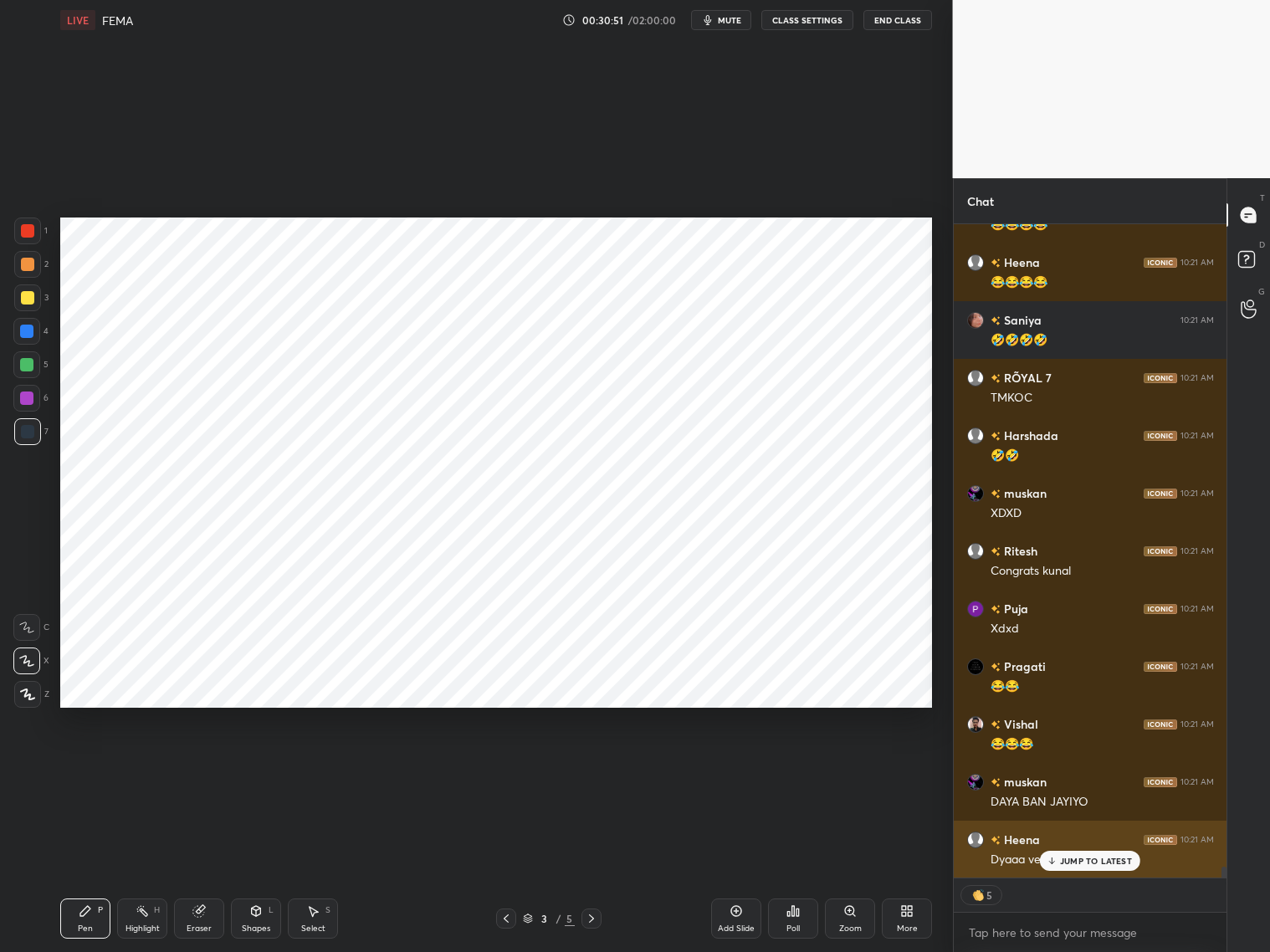 click on "JUMP TO LATEST" at bounding box center [1096, 861] 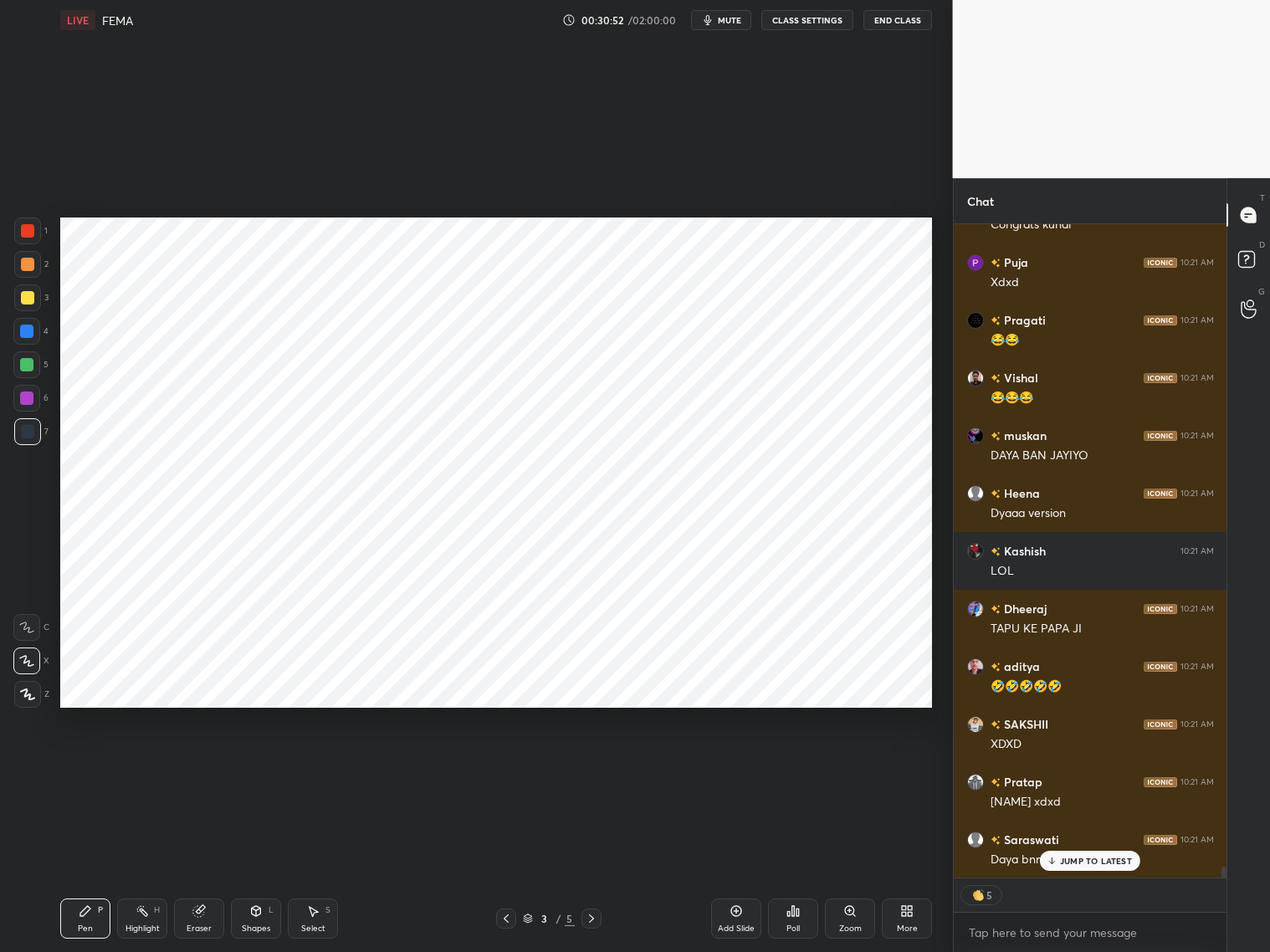scroll, scrollTop: 38229, scrollLeft: 0, axis: vertical 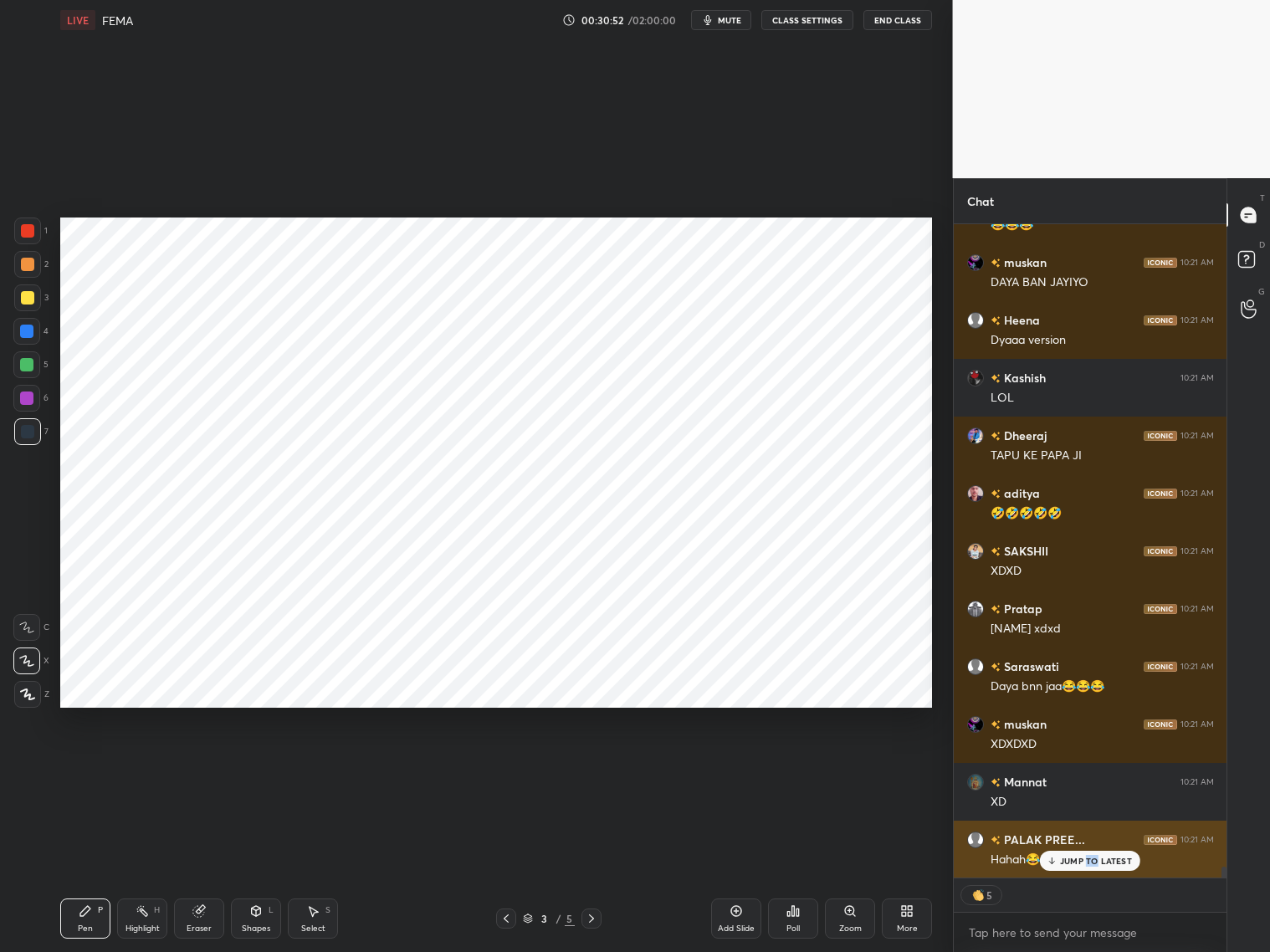 drag, startPoint x: 1087, startPoint y: 859, endPoint x: 1097, endPoint y: 854, distance: 11.18034 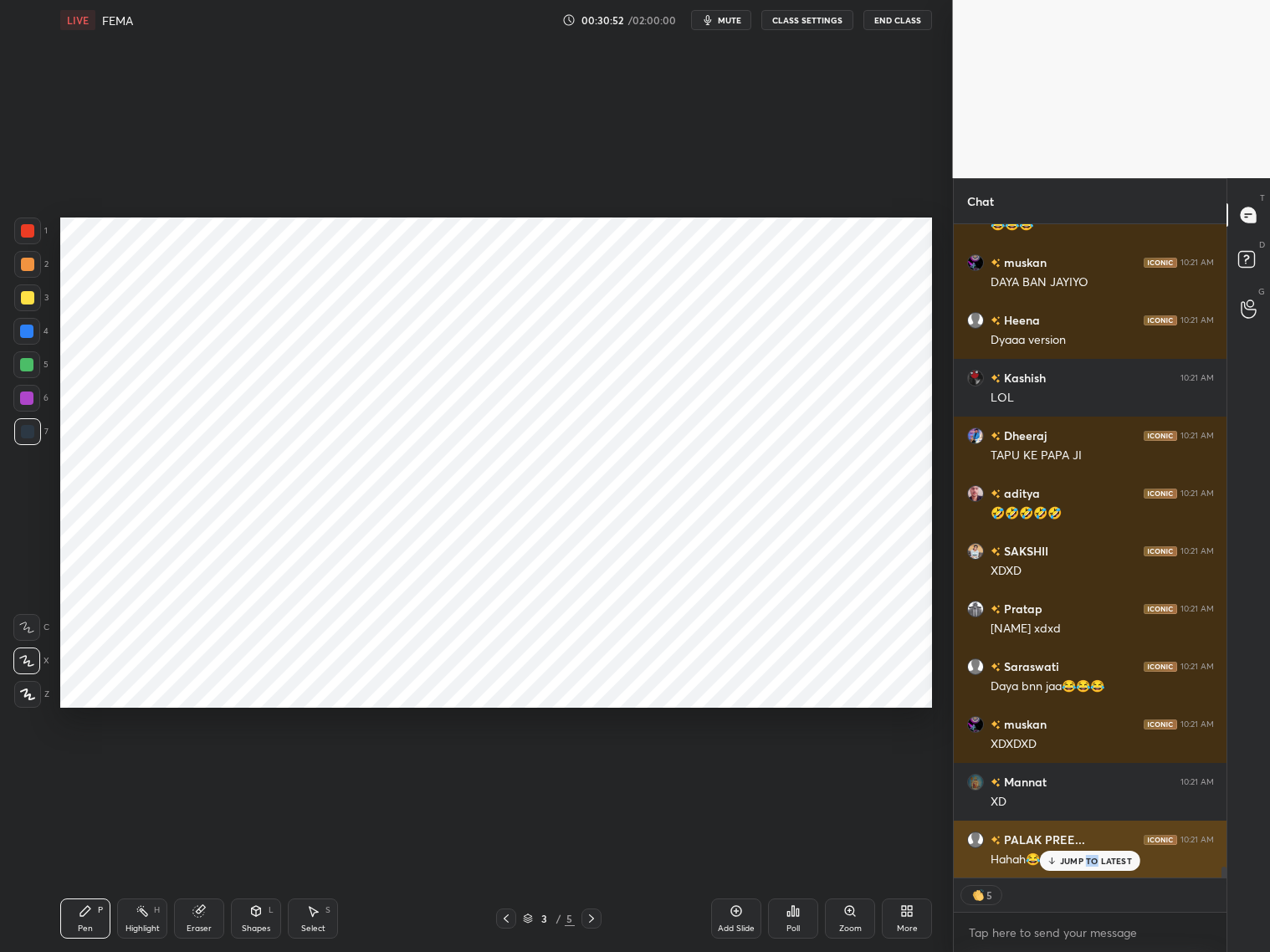 click on "JUMP TO LATEST" at bounding box center [1096, 861] 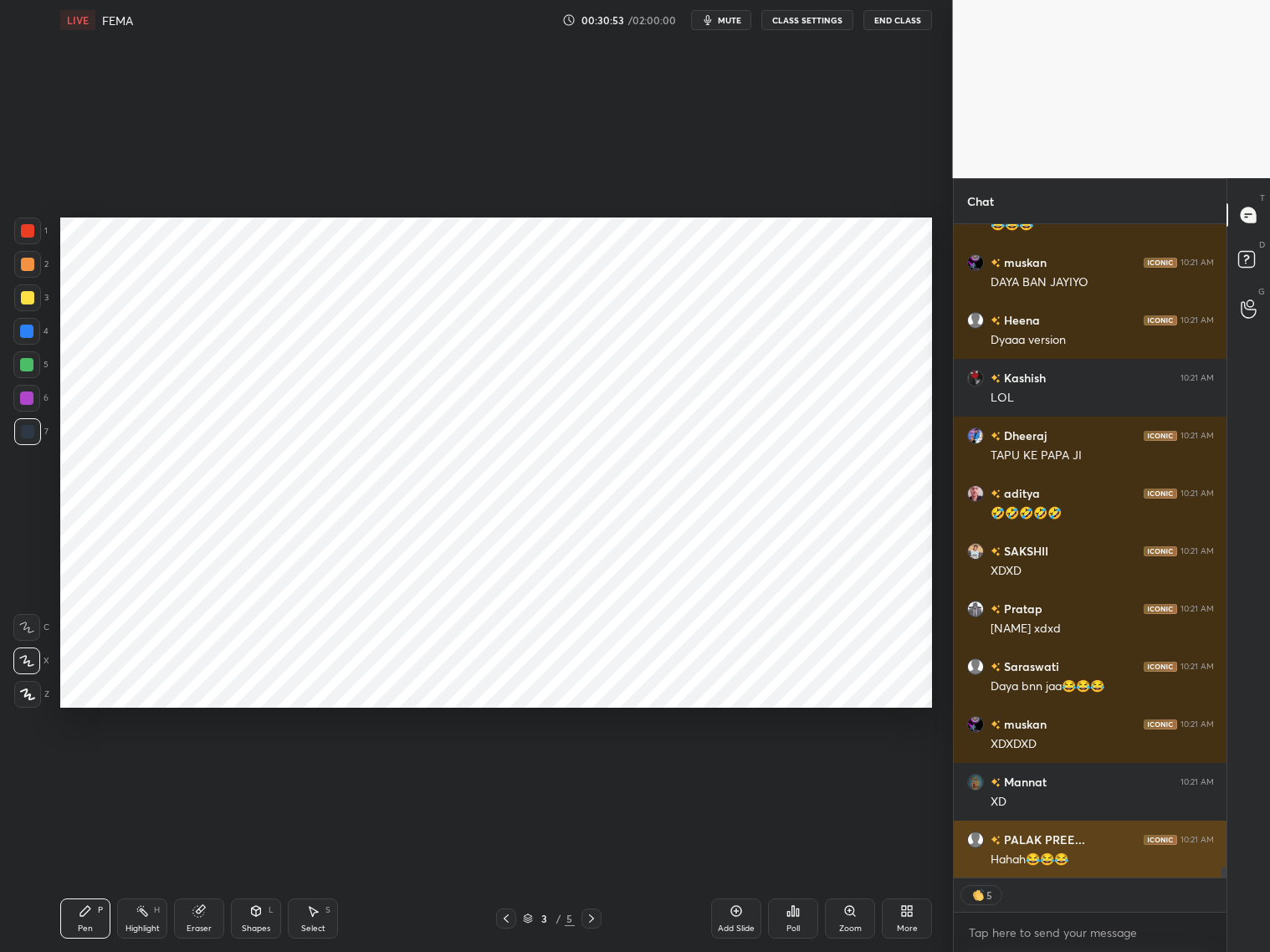 scroll, scrollTop: 38417, scrollLeft: 0, axis: vertical 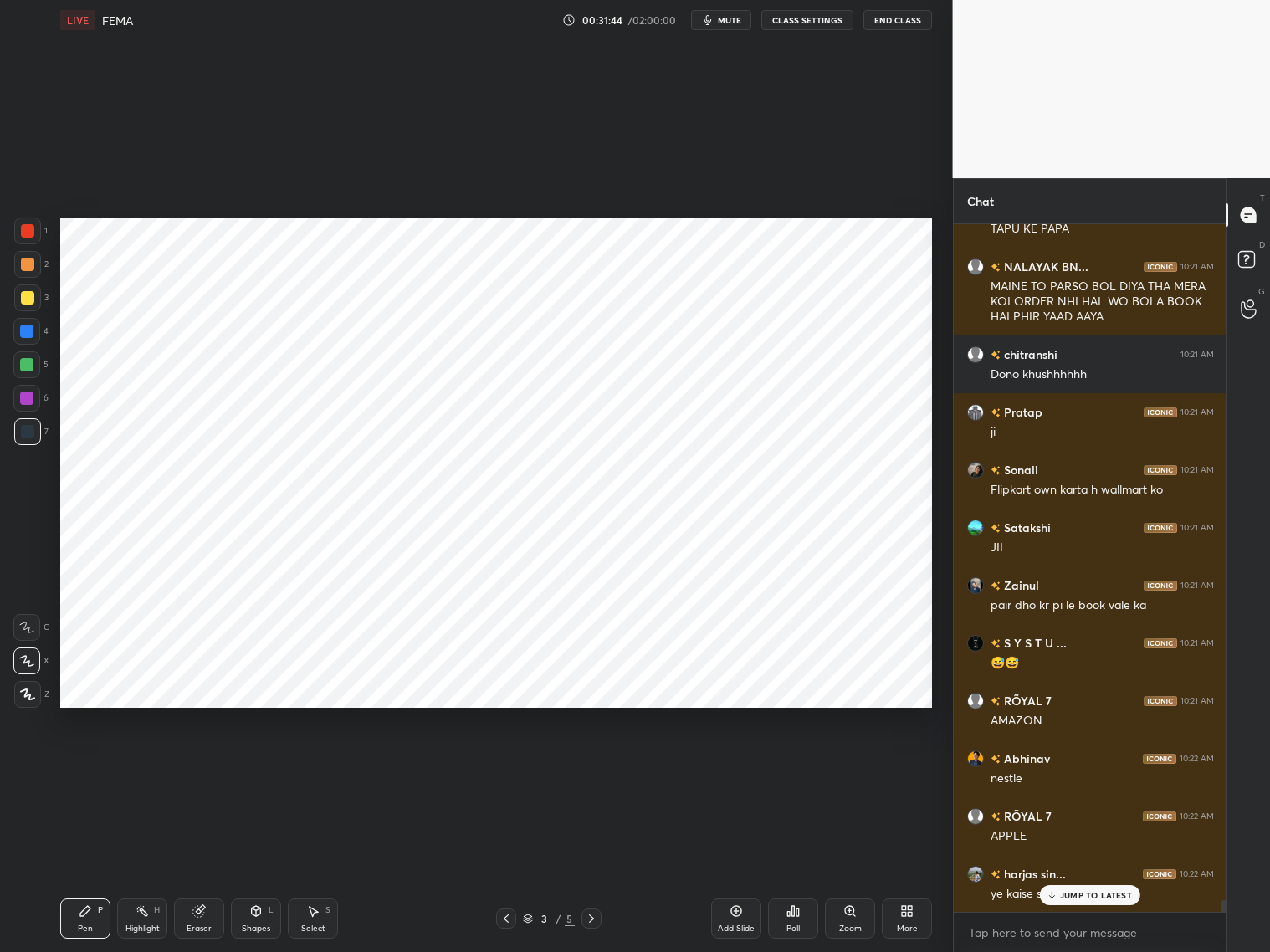 click on "Eraser" at bounding box center (199, 919) 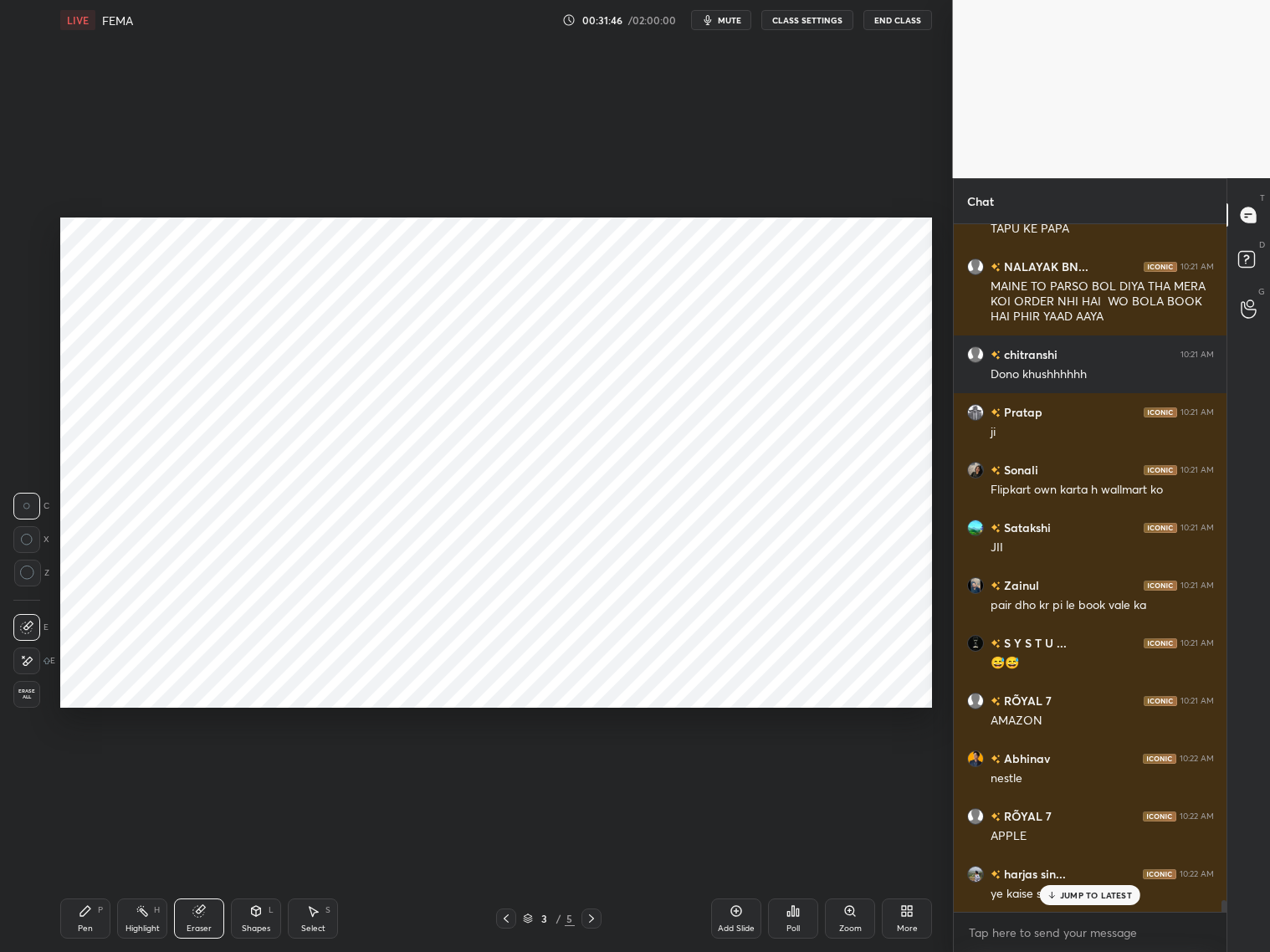click on "Pen P" at bounding box center (85, 919) 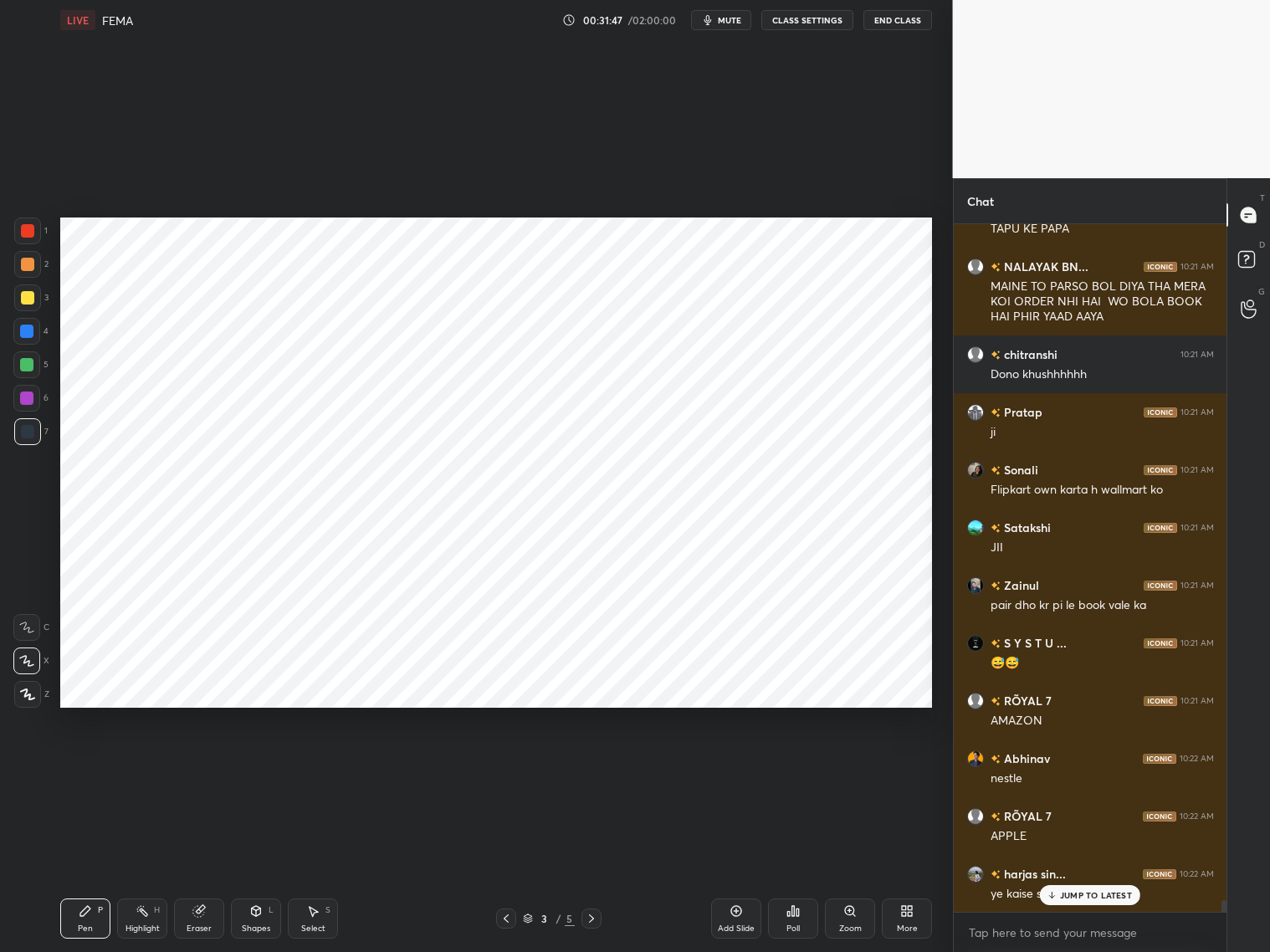 click on "JUMP TO LATEST" at bounding box center [1090, 895] 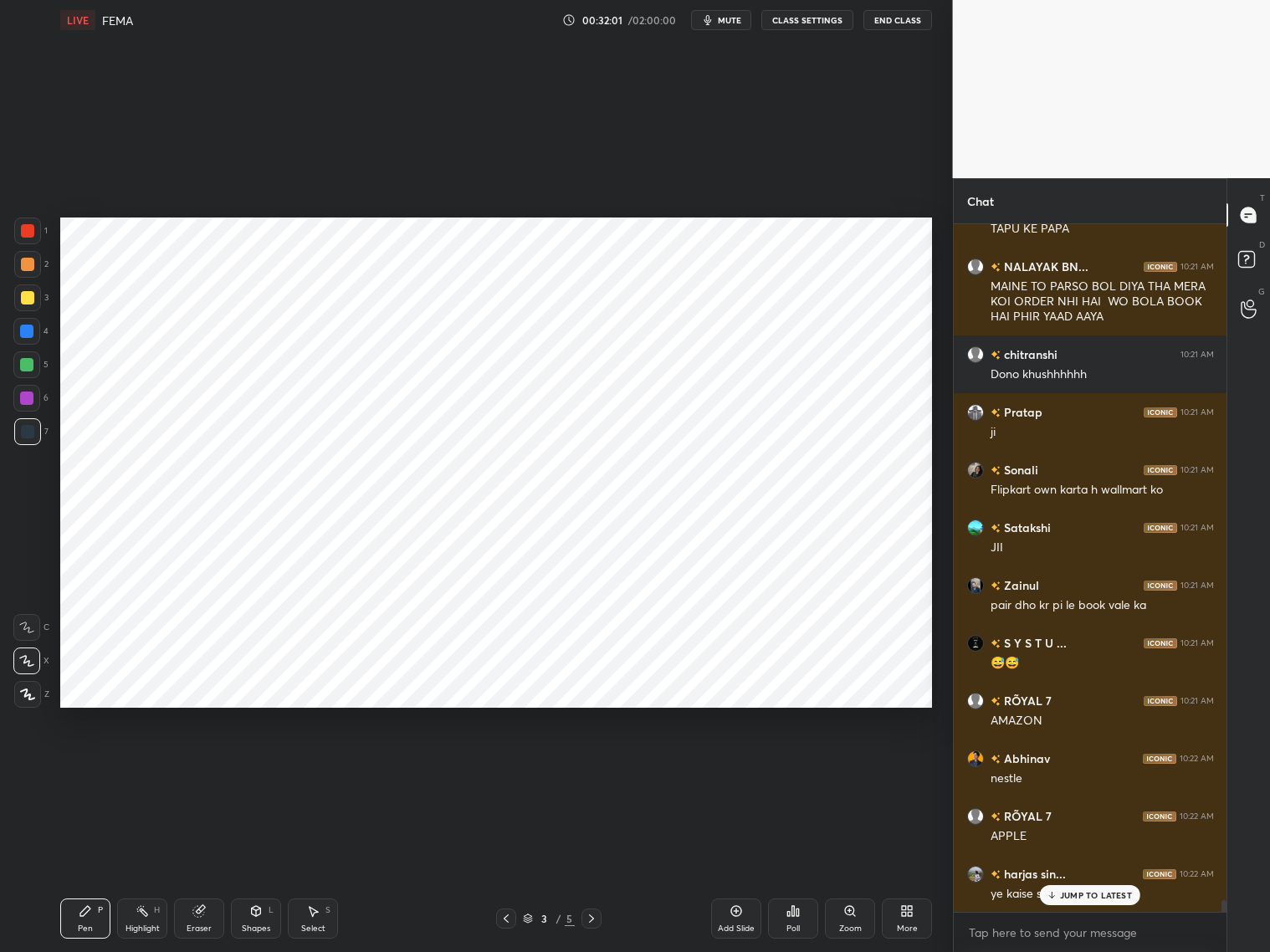 scroll, scrollTop: 39394, scrollLeft: 0, axis: vertical 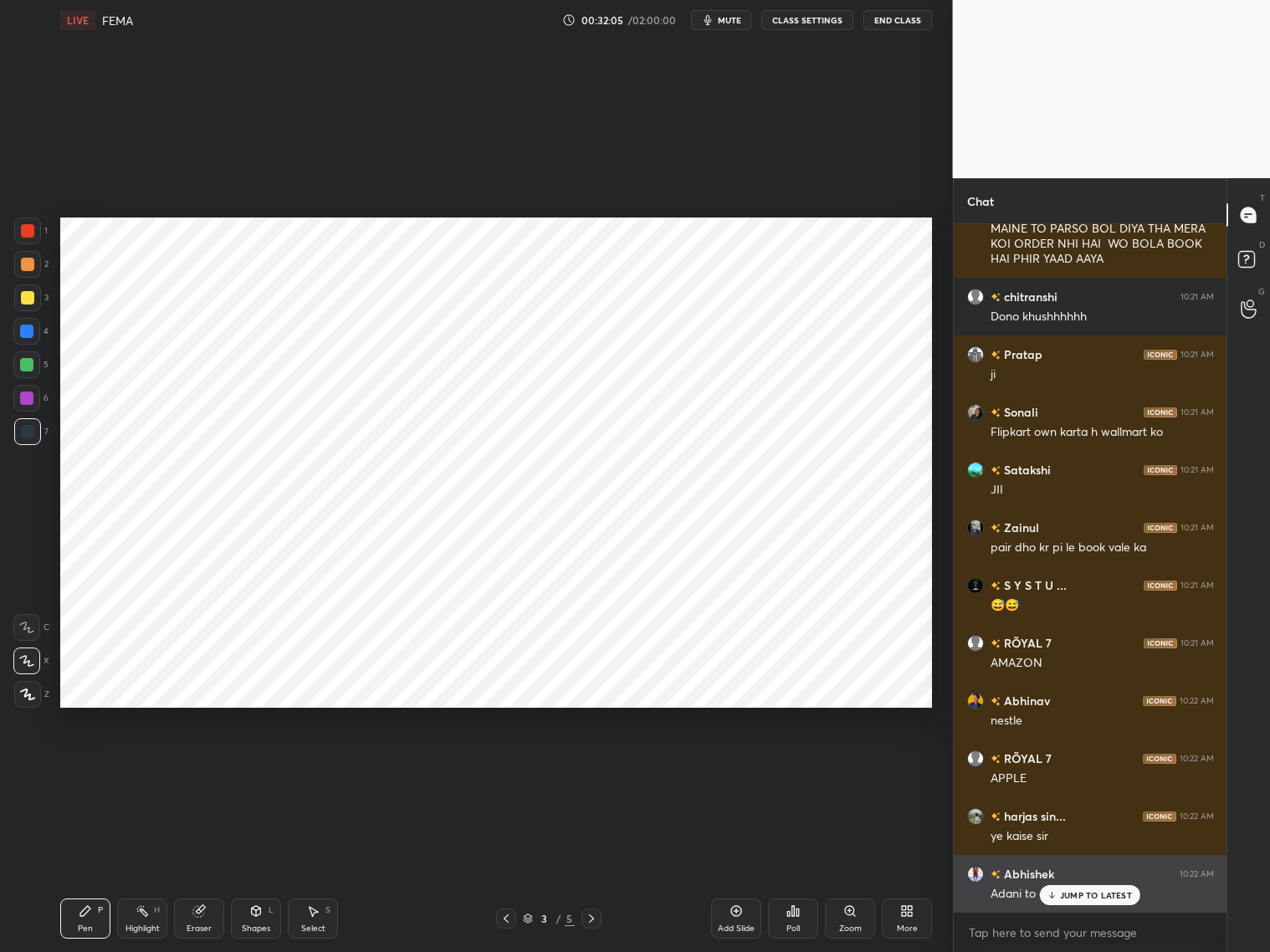 click on "Abhishek 10:22 AM Adani to apna hi hai" at bounding box center (1090, 883) 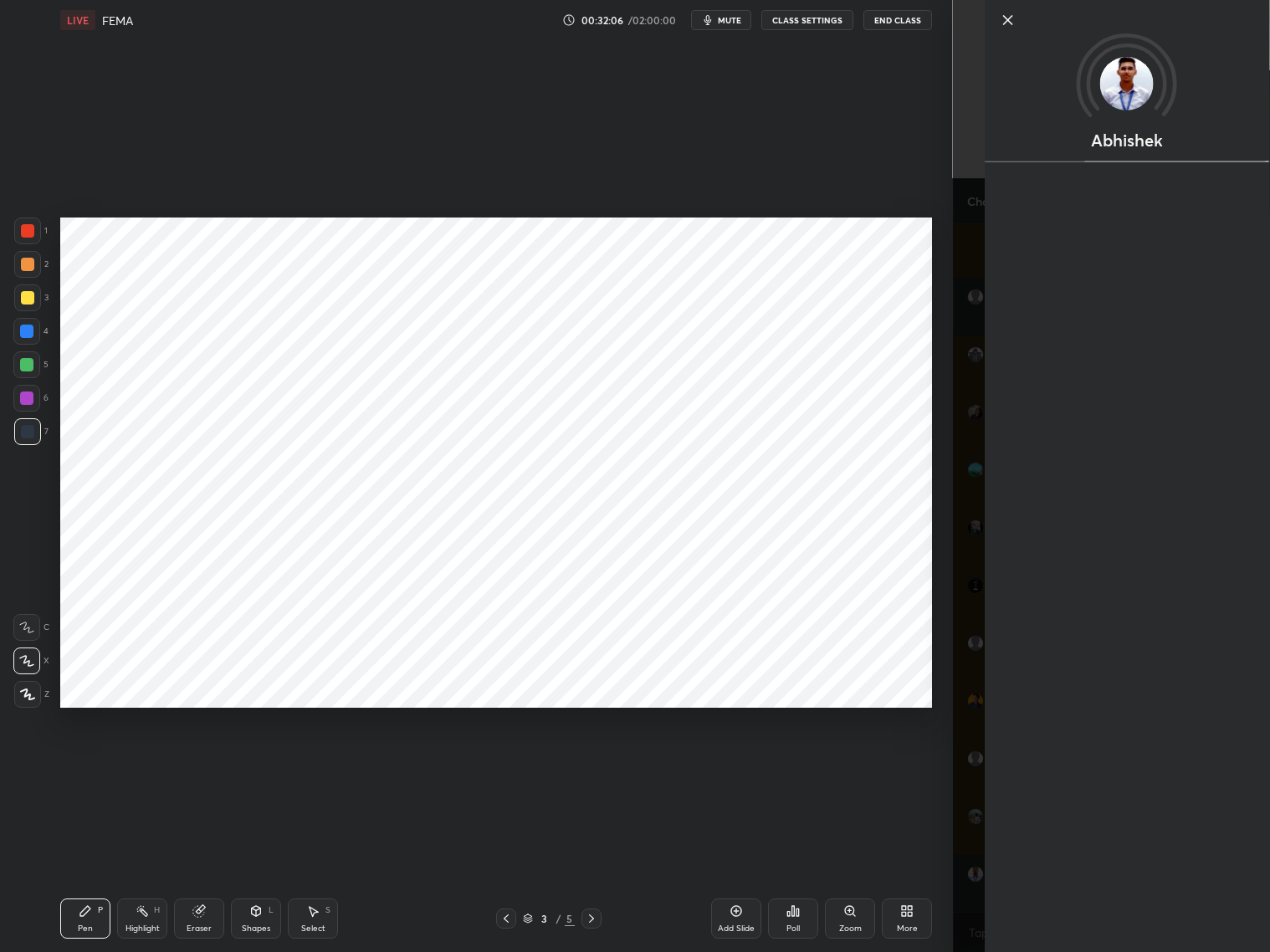 click on "Abhishek" at bounding box center (1112, 476) 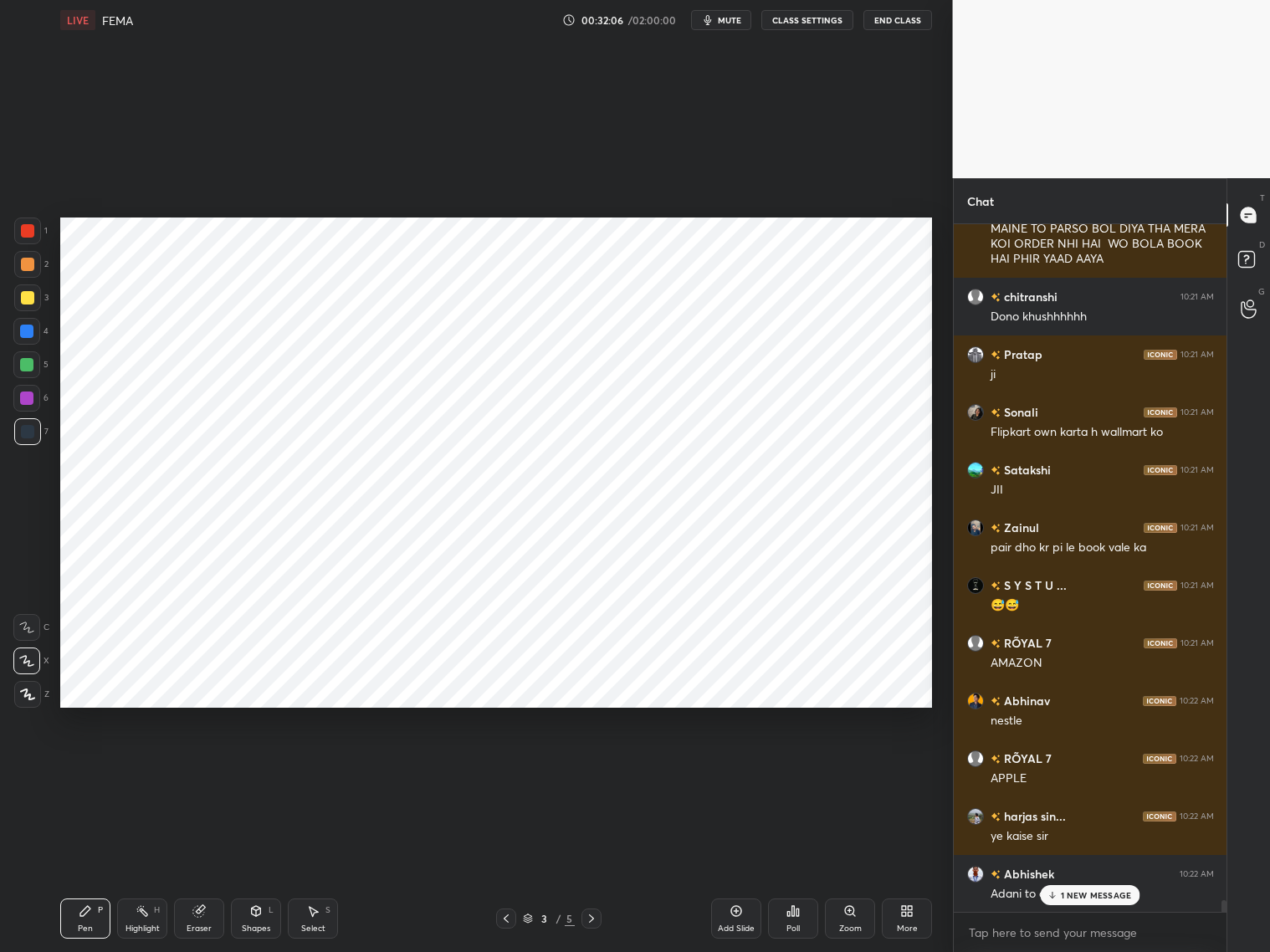 scroll, scrollTop: 39452, scrollLeft: 0, axis: vertical 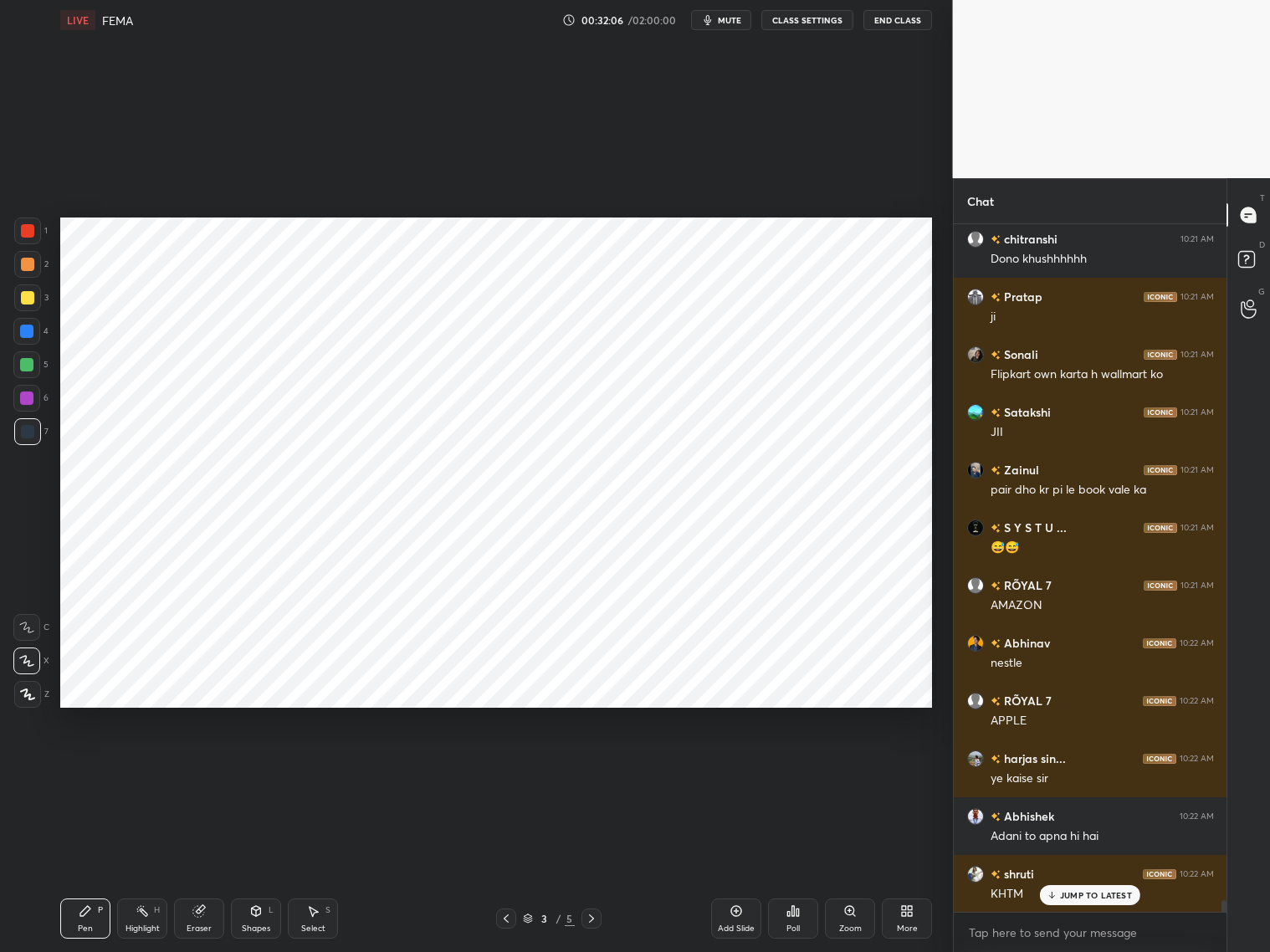 click on "JUMP TO LATEST" at bounding box center [1096, 895] 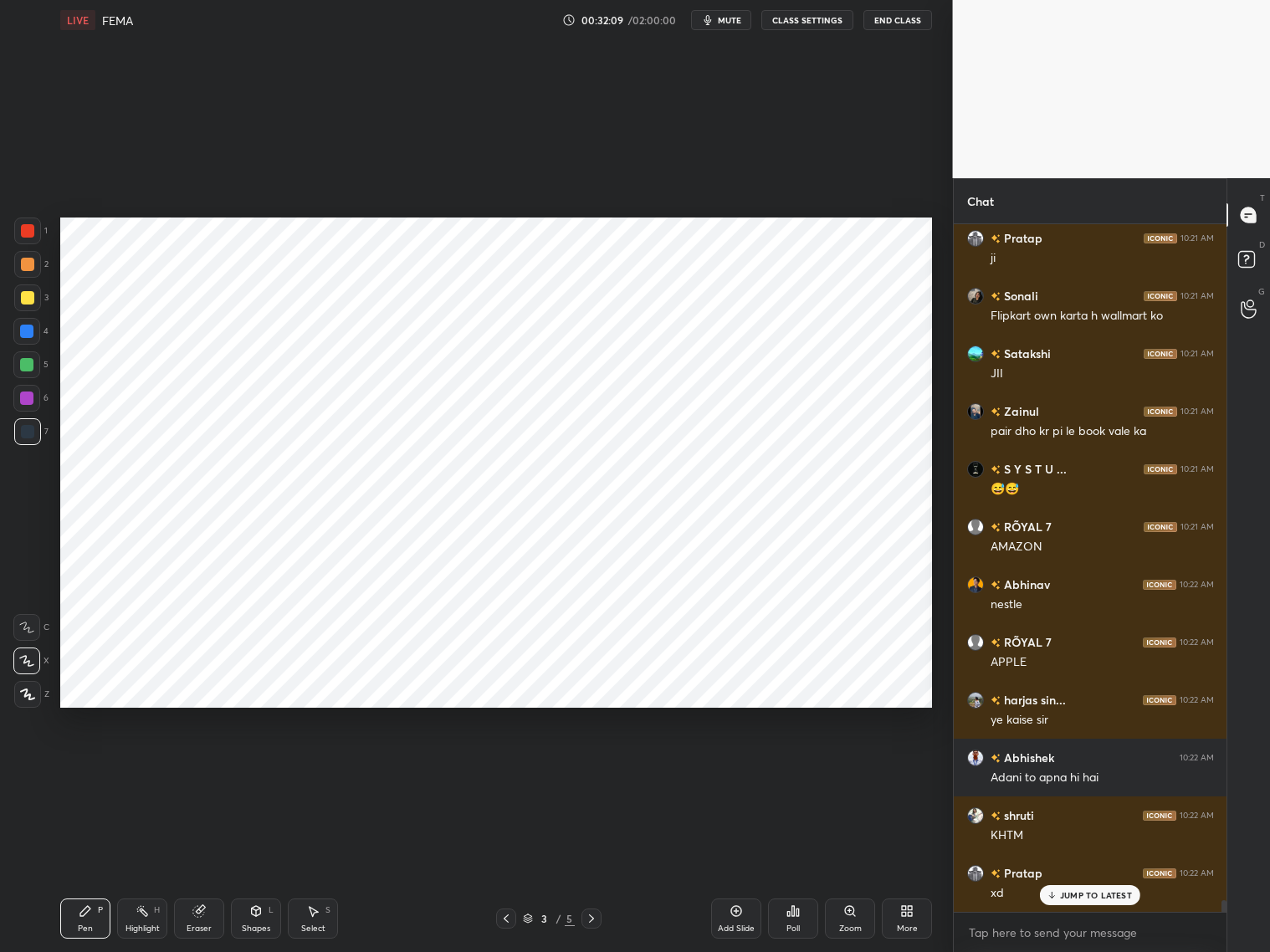 scroll, scrollTop: 39567, scrollLeft: 0, axis: vertical 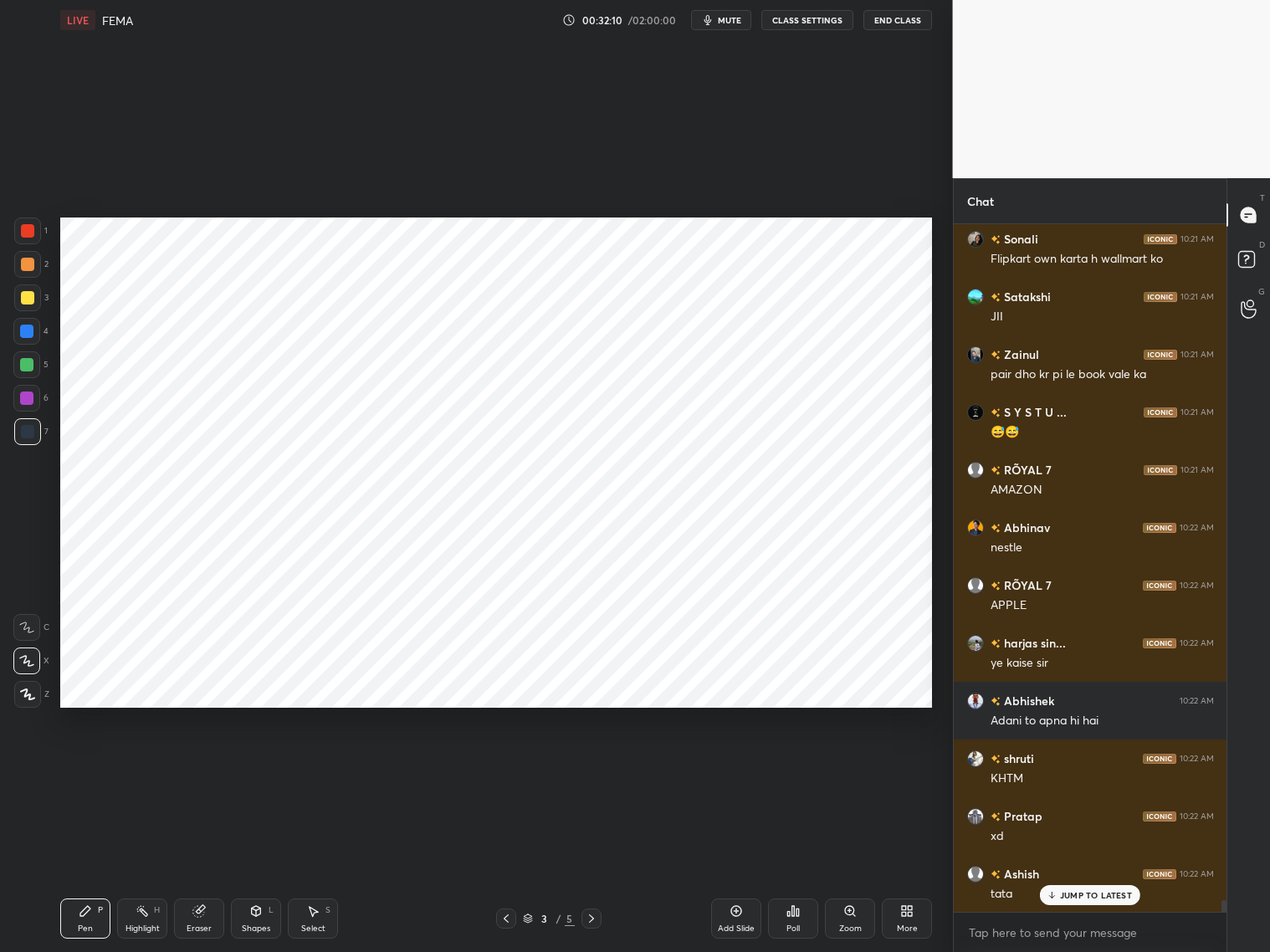 click 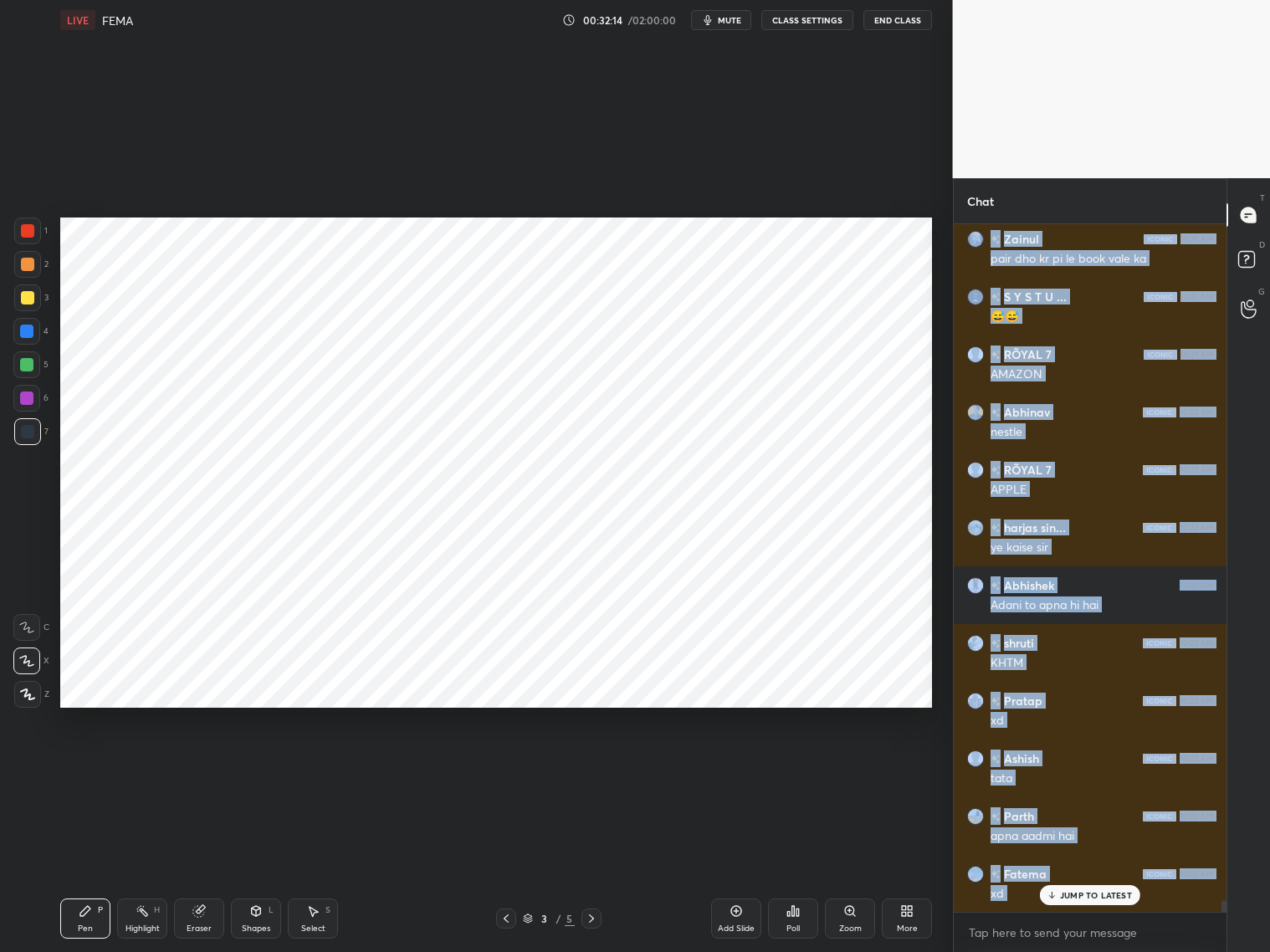 scroll, scrollTop: 39741, scrollLeft: 0, axis: vertical 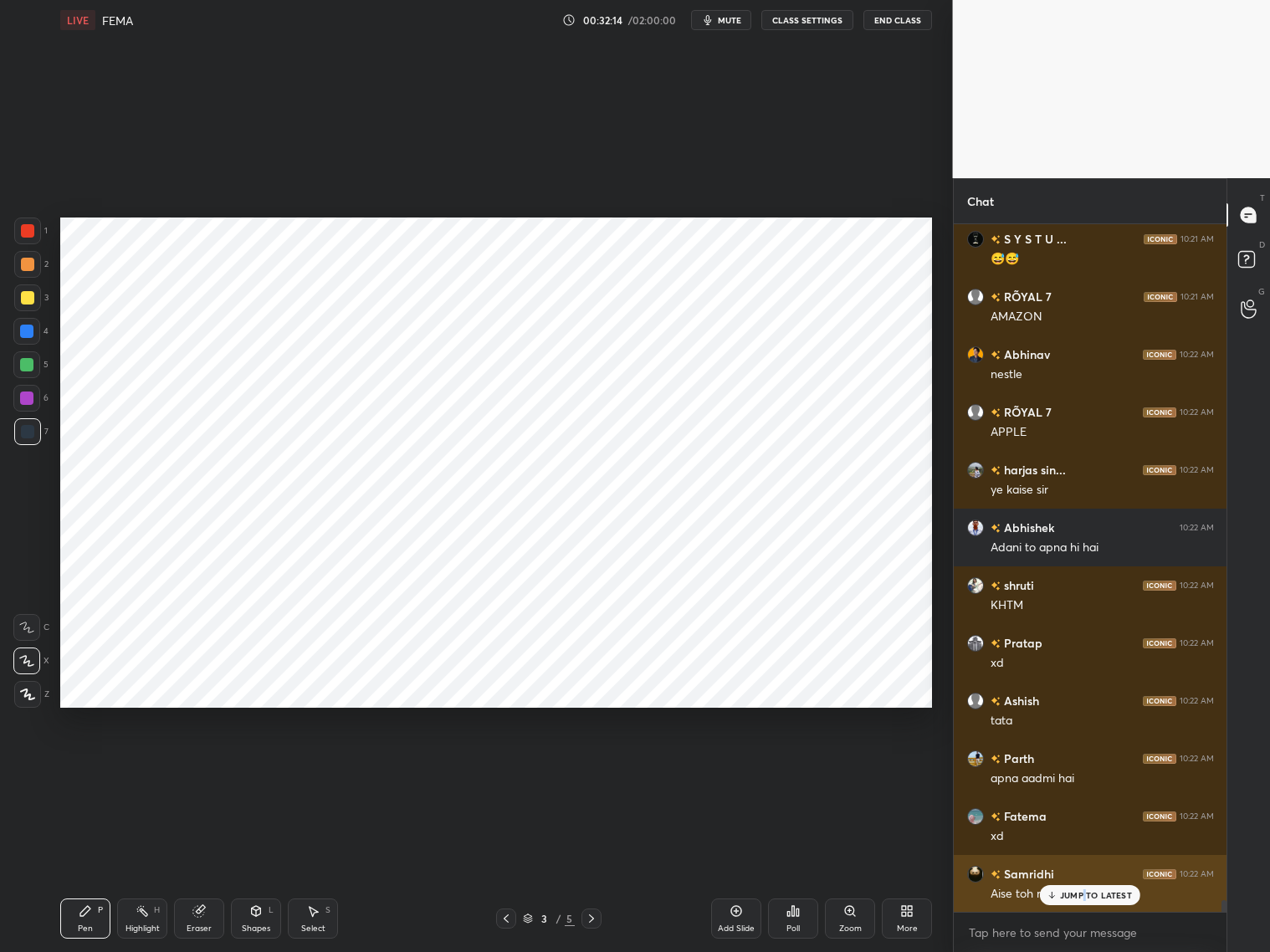 drag, startPoint x: 1086, startPoint y: 891, endPoint x: 1096, endPoint y: 888, distance: 10.440307 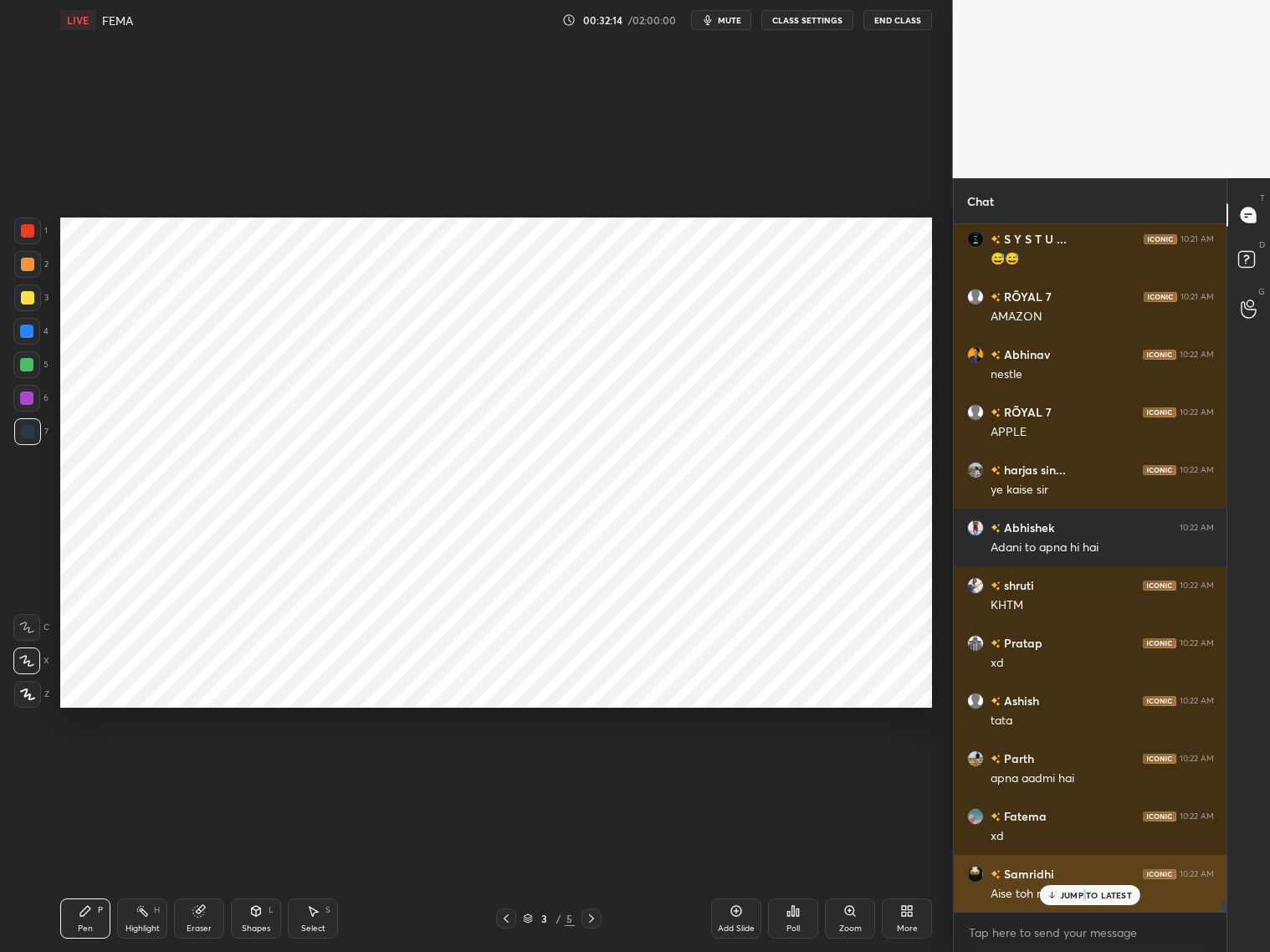 click on "JUMP TO LATEST" at bounding box center [1096, 895] 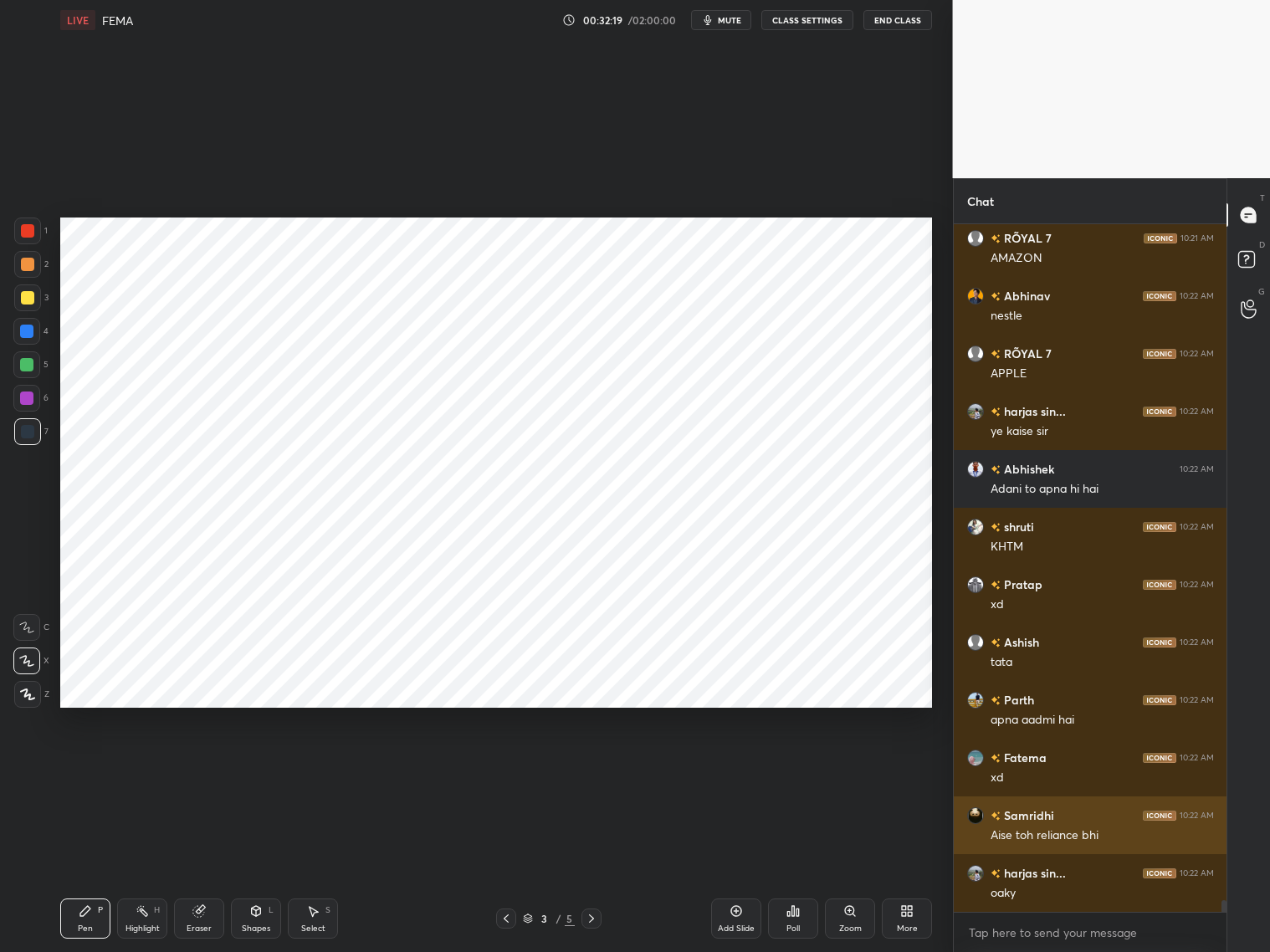 scroll, scrollTop: 39856, scrollLeft: 0, axis: vertical 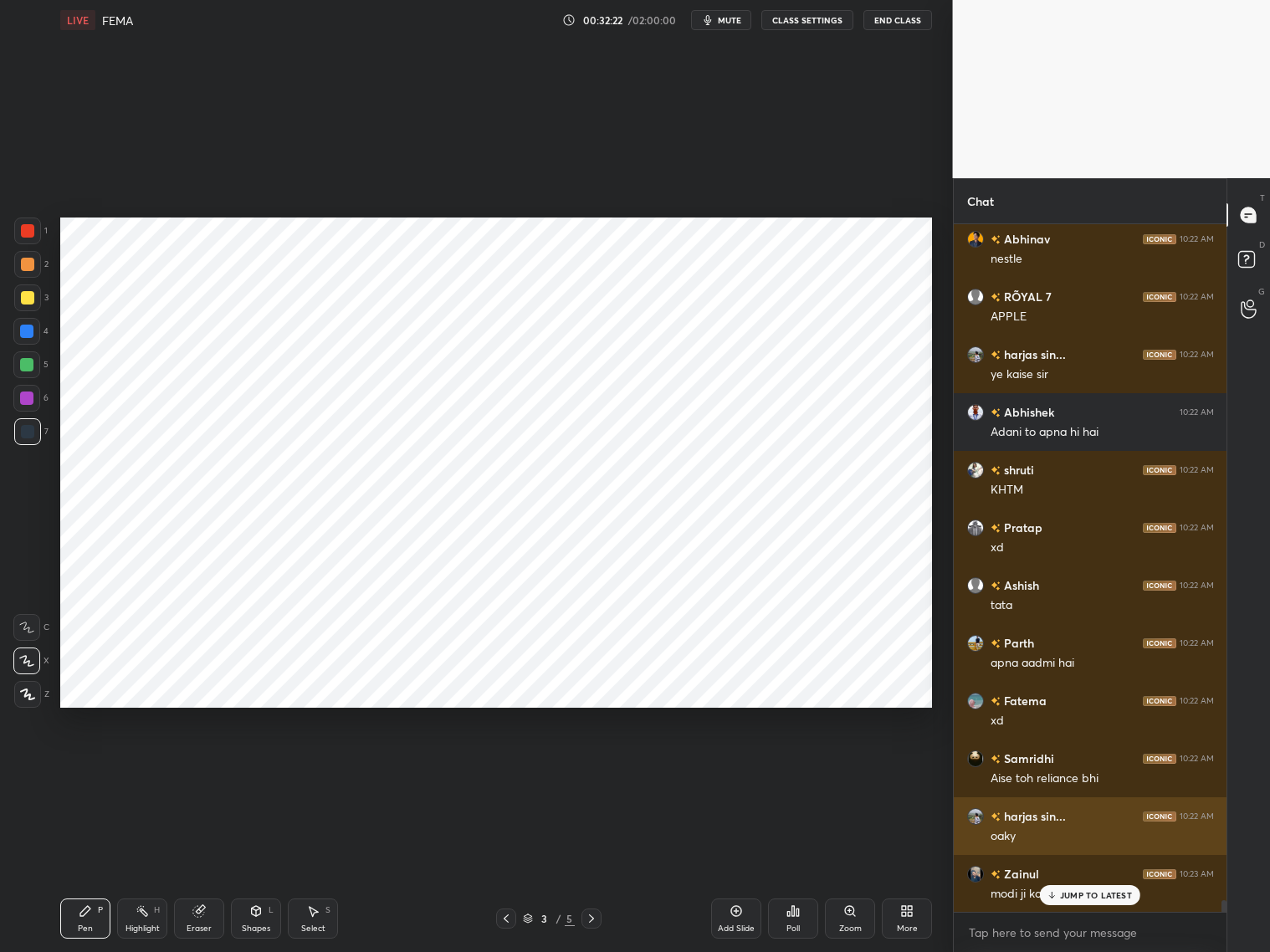 click on "harjas sin..." at bounding box center [1033, 816] 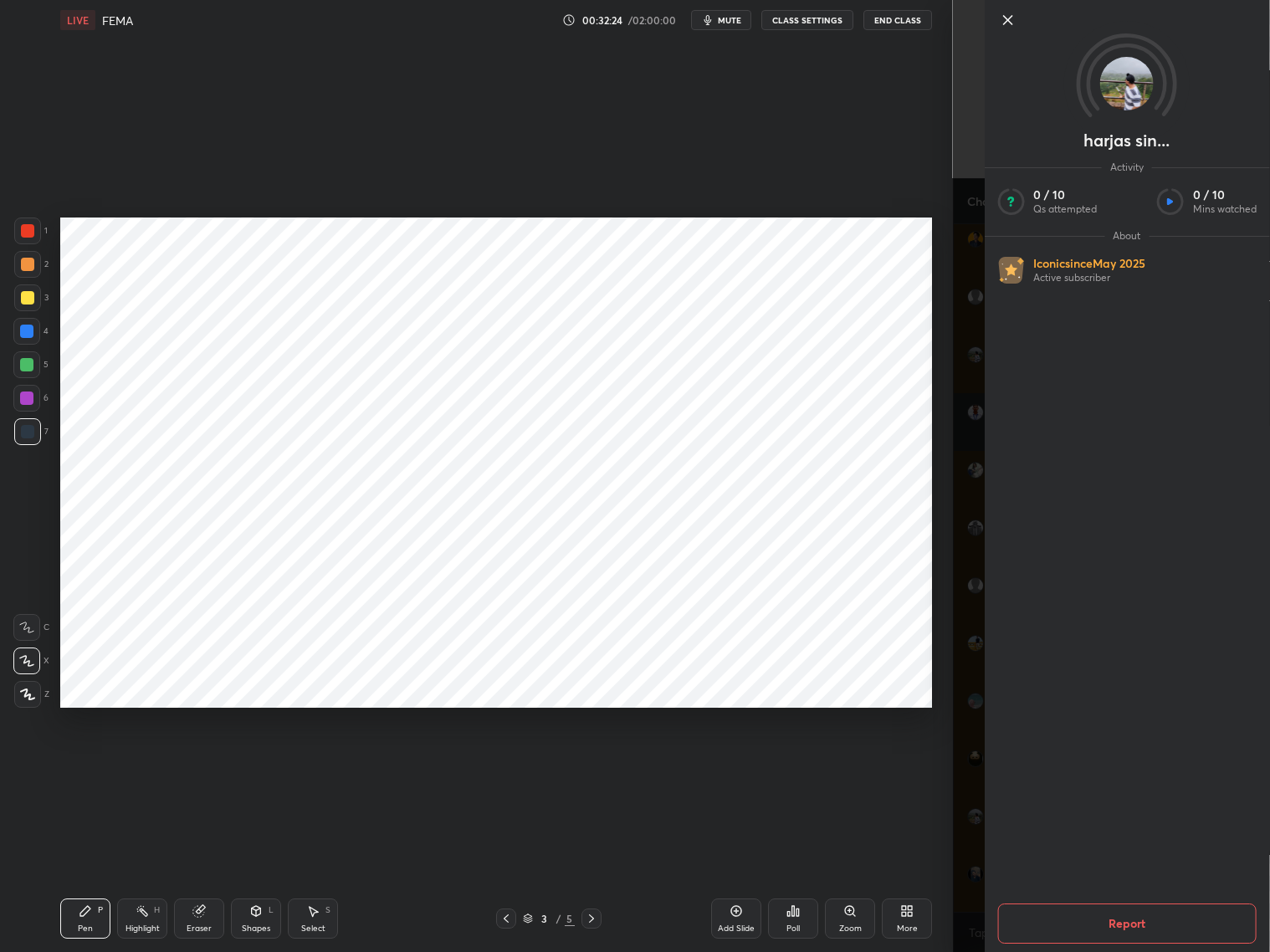 click 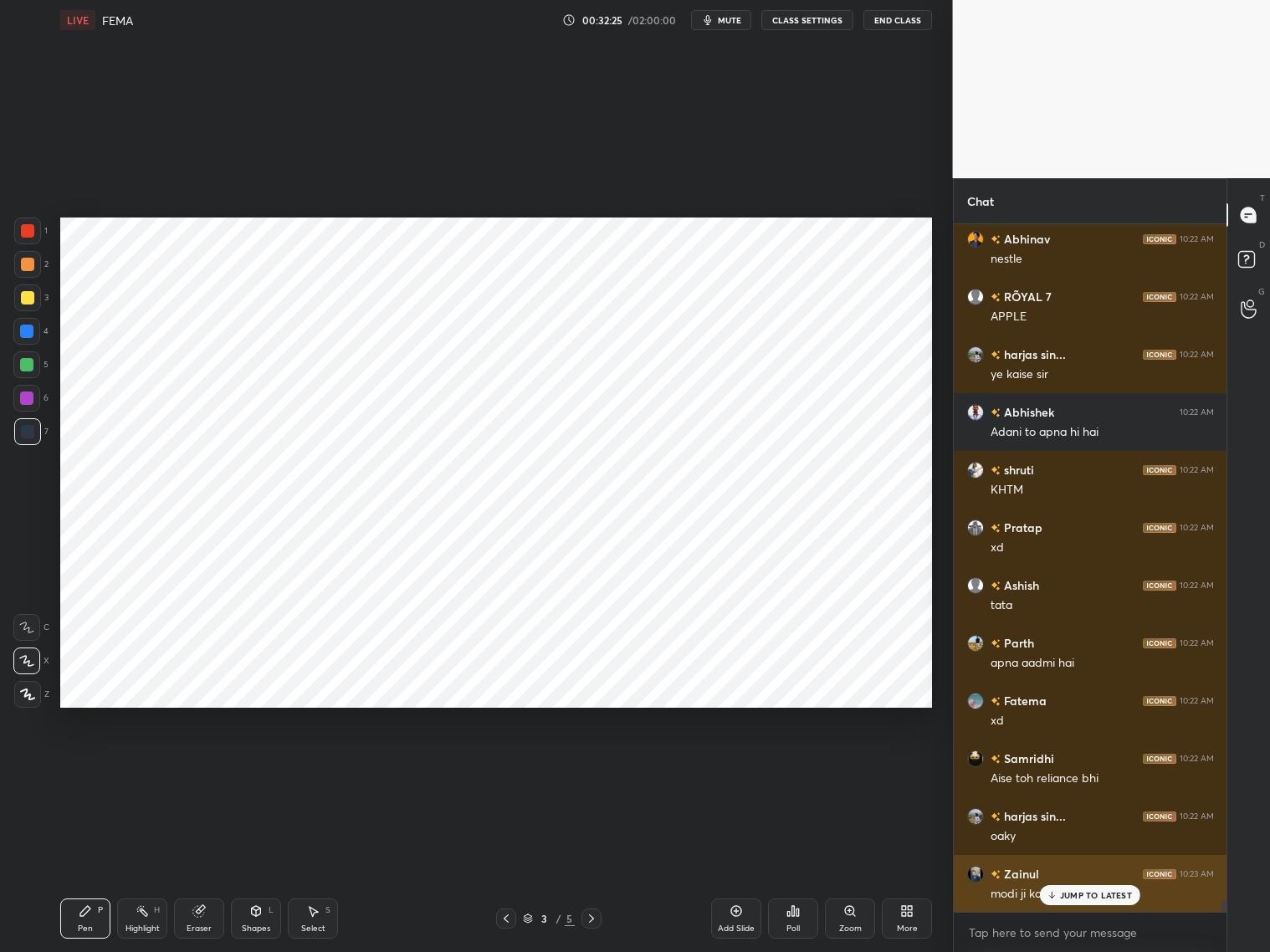 click on "JUMP TO LATEST" at bounding box center (1096, 895) 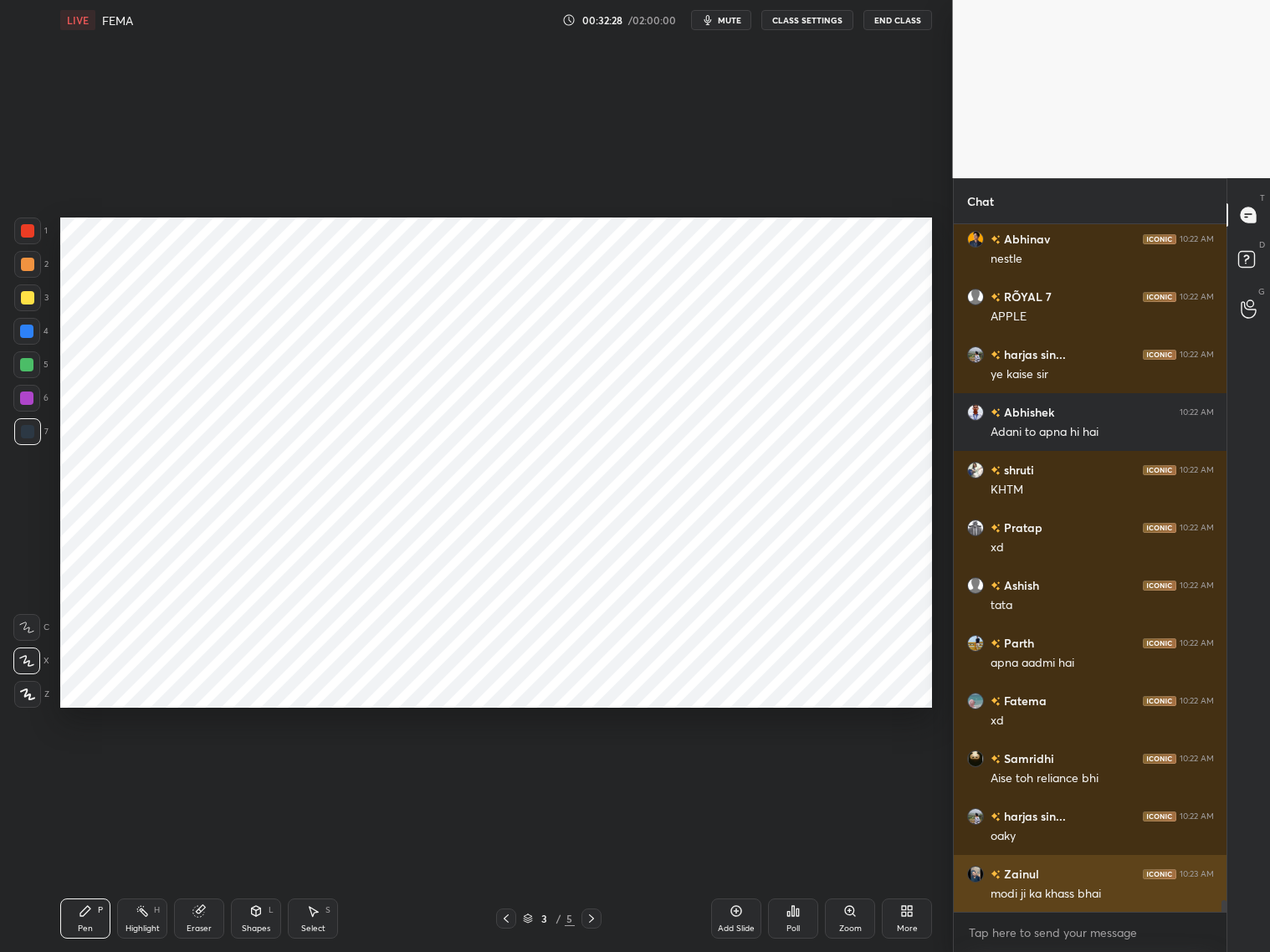 scroll, scrollTop: 39914, scrollLeft: 0, axis: vertical 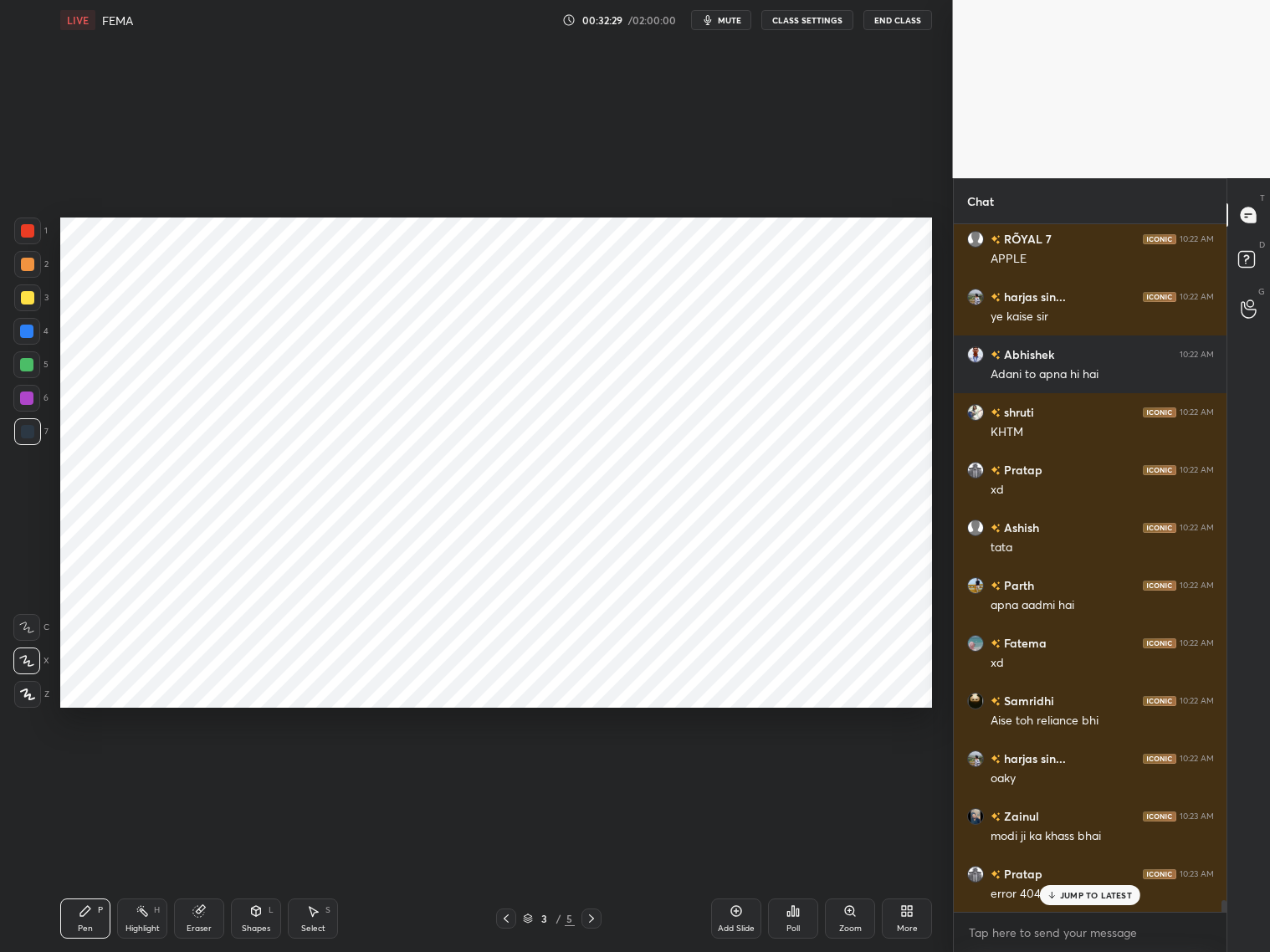 drag, startPoint x: 199, startPoint y: 917, endPoint x: 219, endPoint y: 880, distance: 42.059482 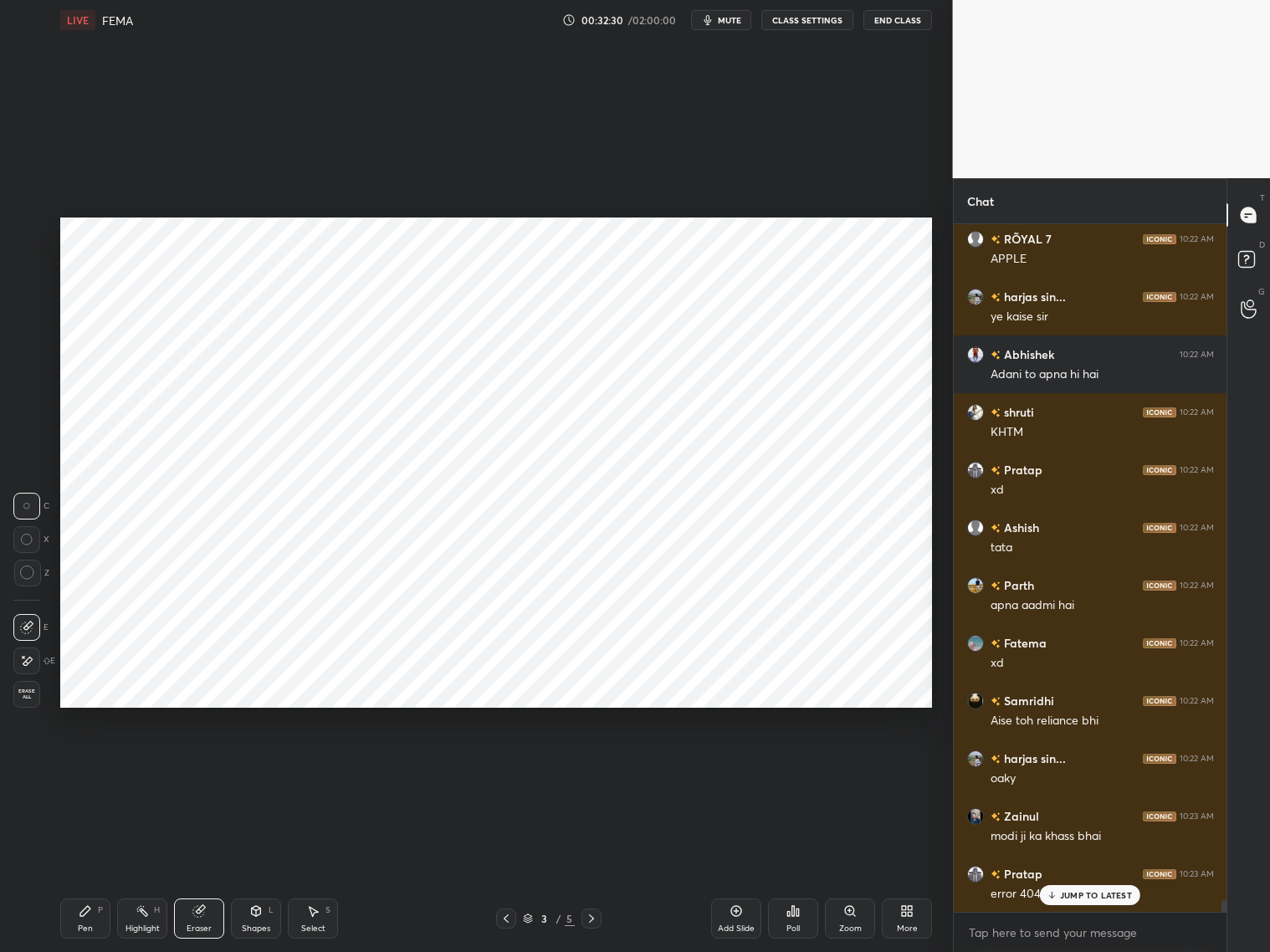 click 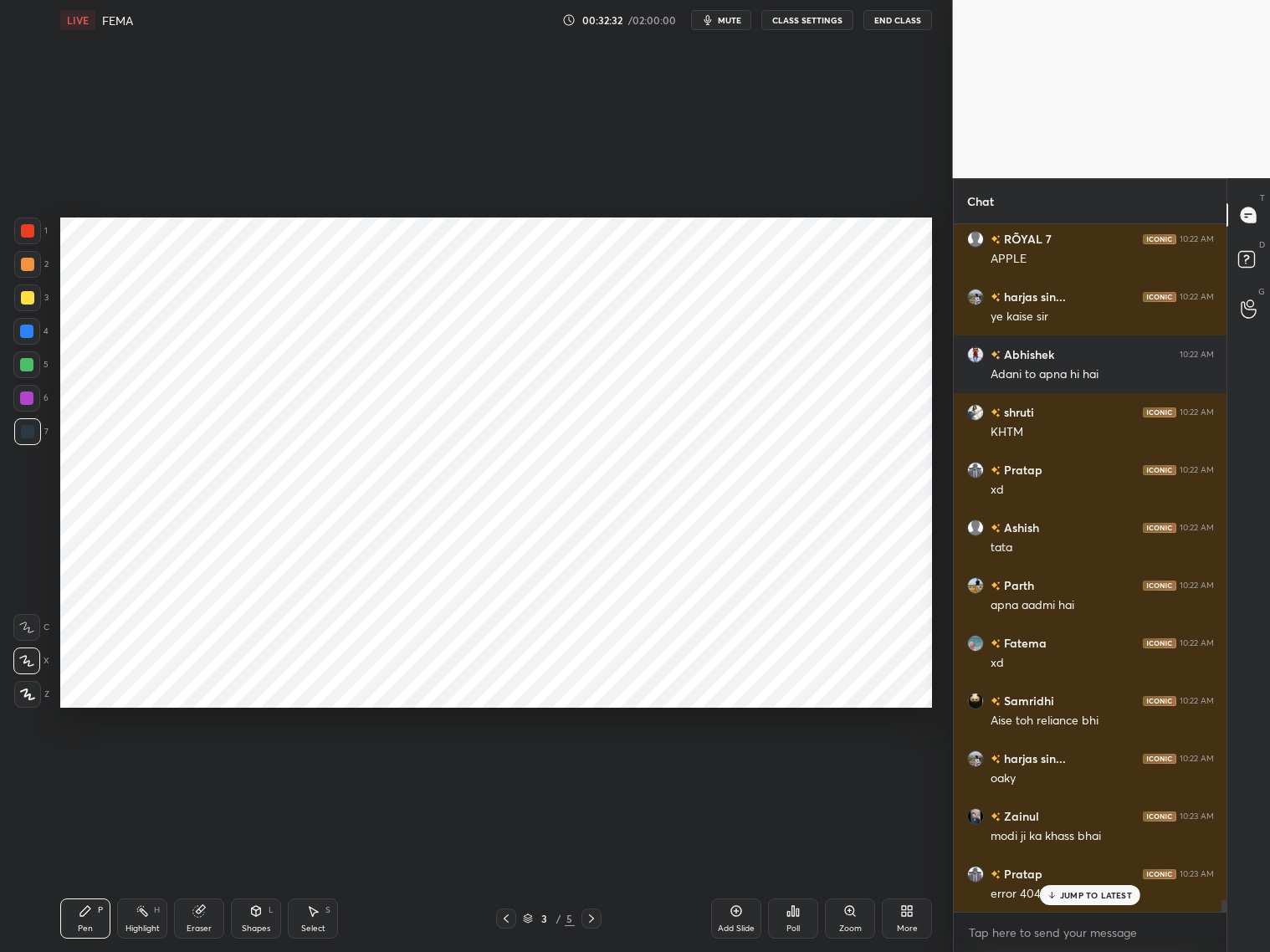 click at bounding box center (27, 331) 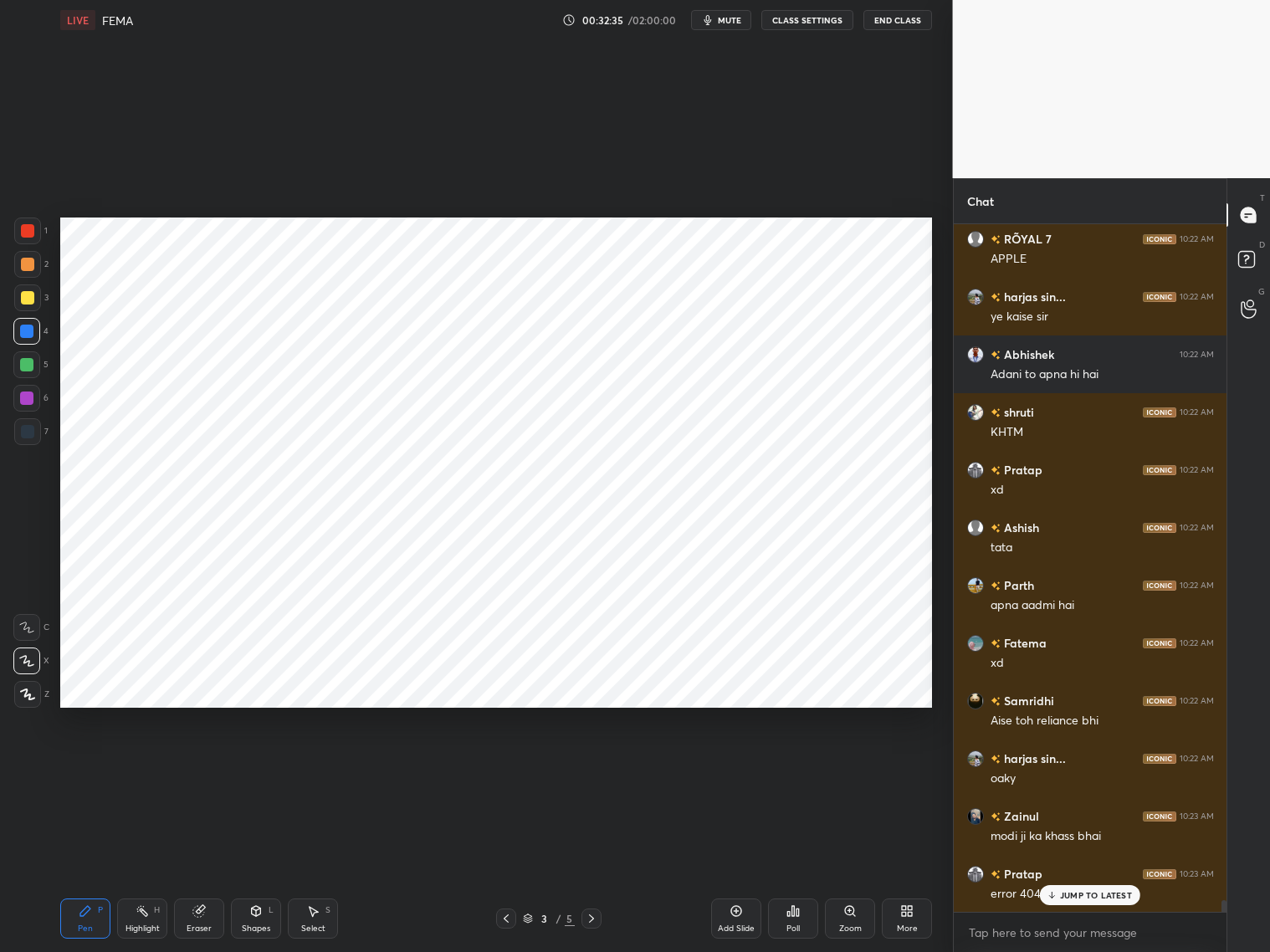 click on "JUMP TO LATEST" at bounding box center (1096, 895) 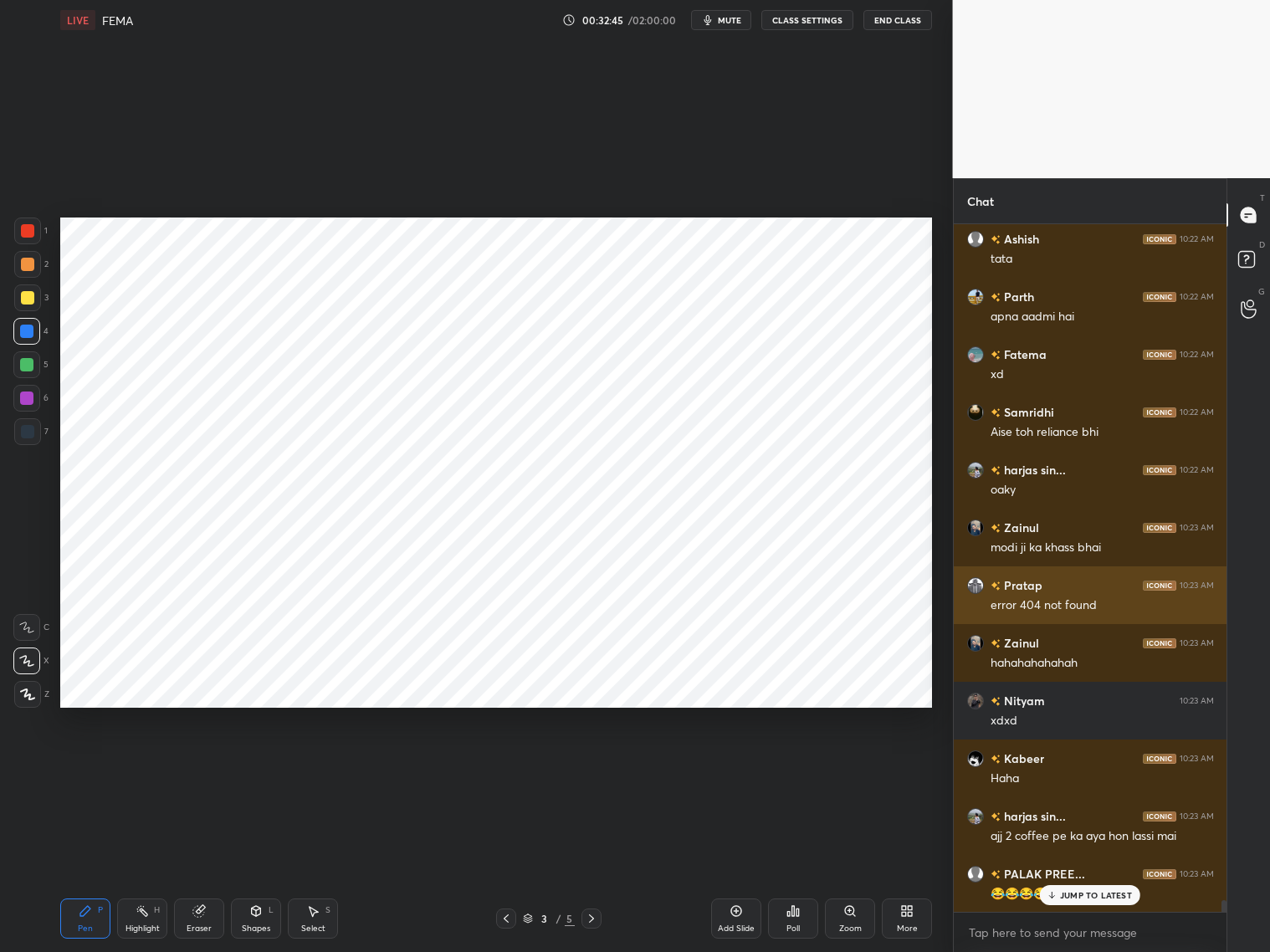 scroll, scrollTop: 40260, scrollLeft: 0, axis: vertical 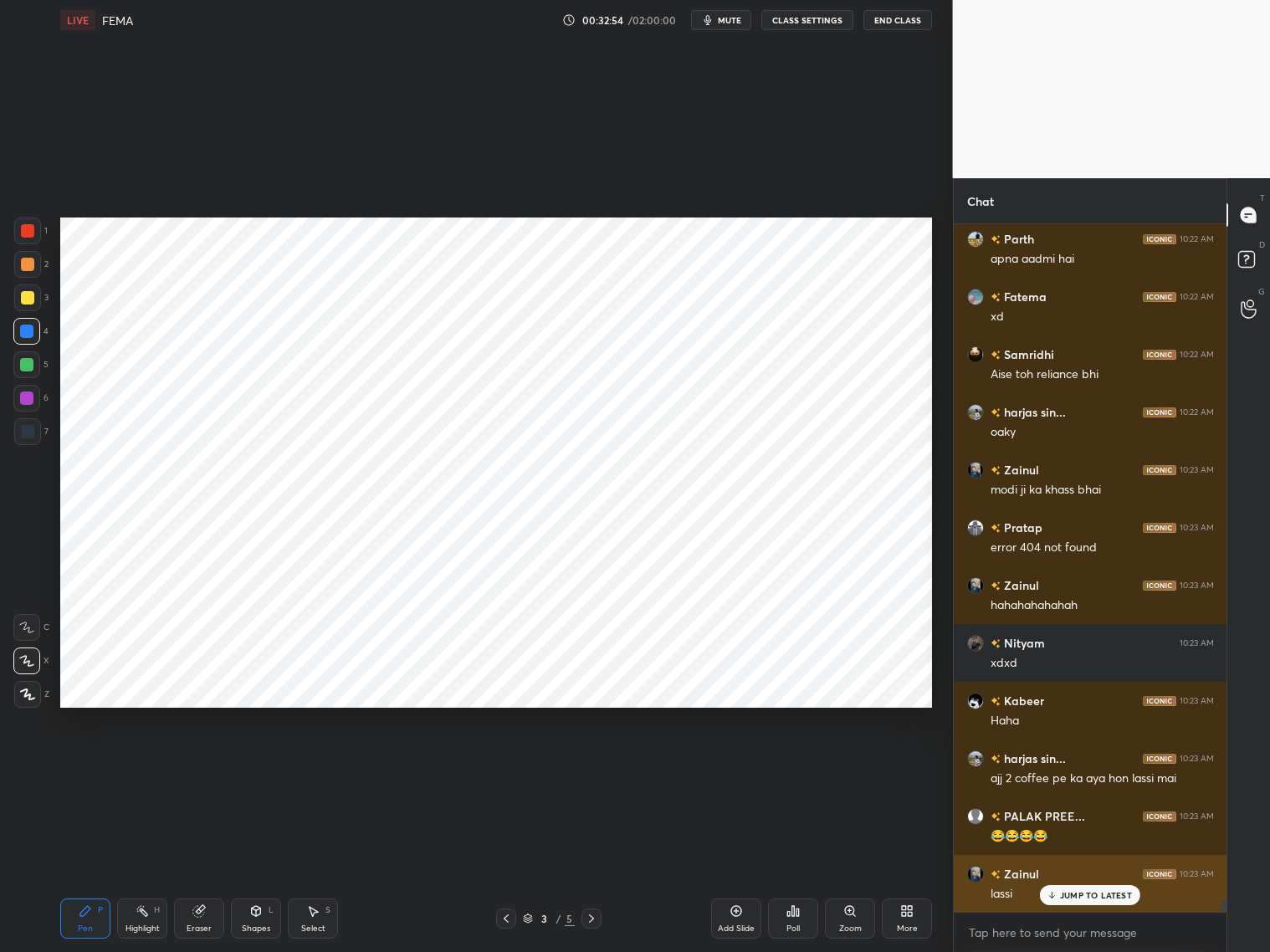 click on "JUMP TO LATEST" at bounding box center (1096, 895) 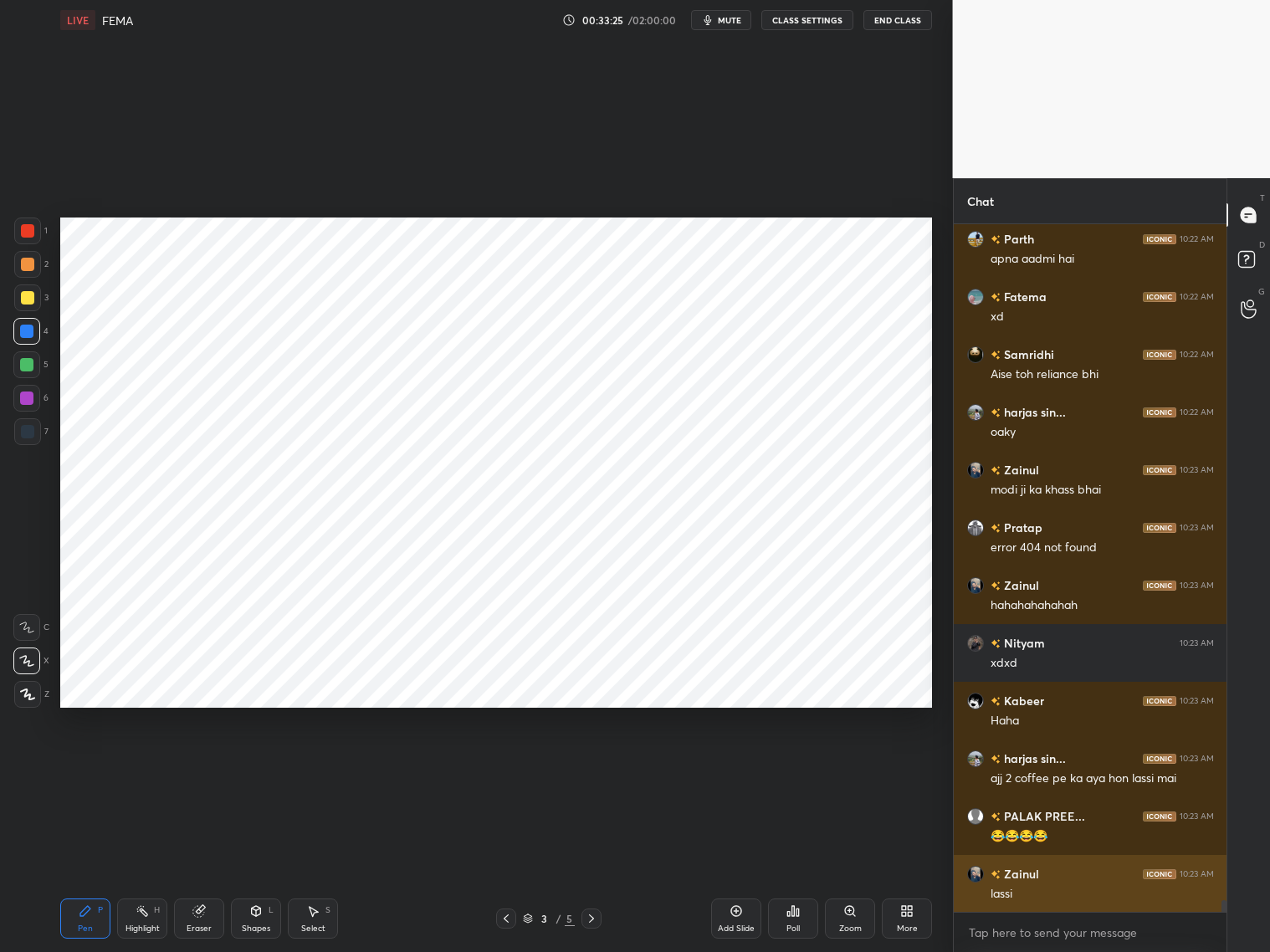 scroll, scrollTop: 40318, scrollLeft: 0, axis: vertical 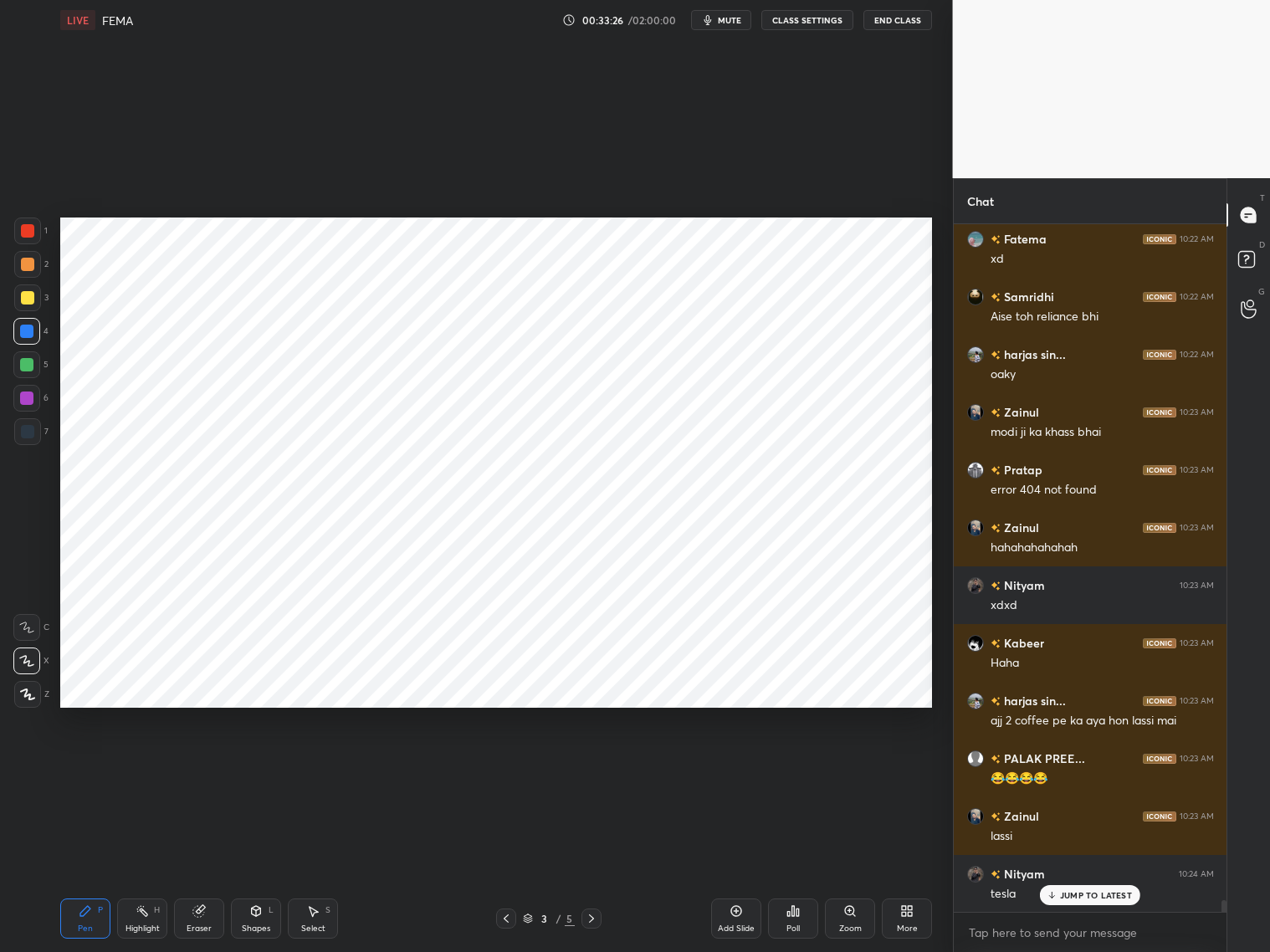 click at bounding box center [27, 398] 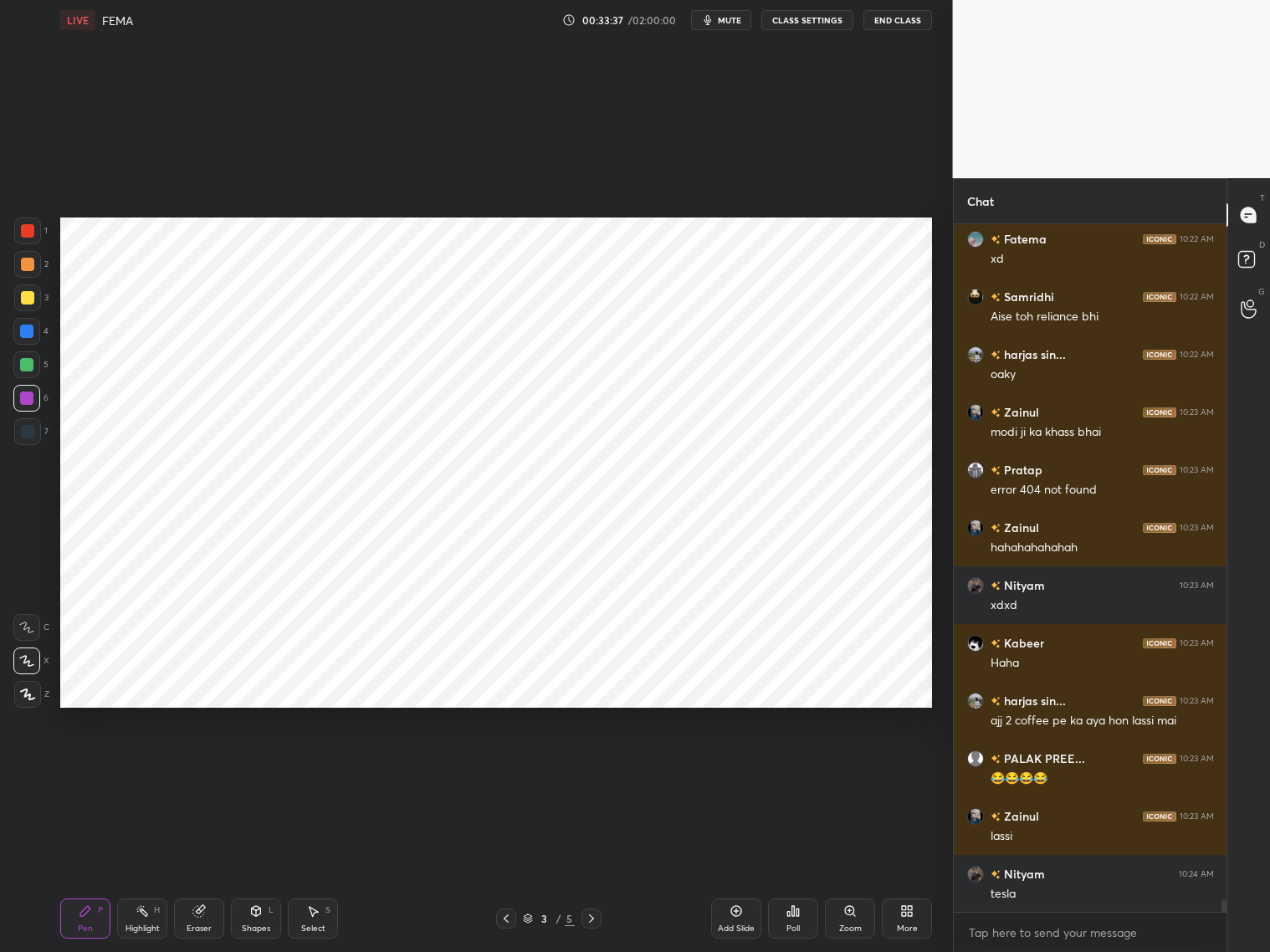 scroll, scrollTop: 40376, scrollLeft: 0, axis: vertical 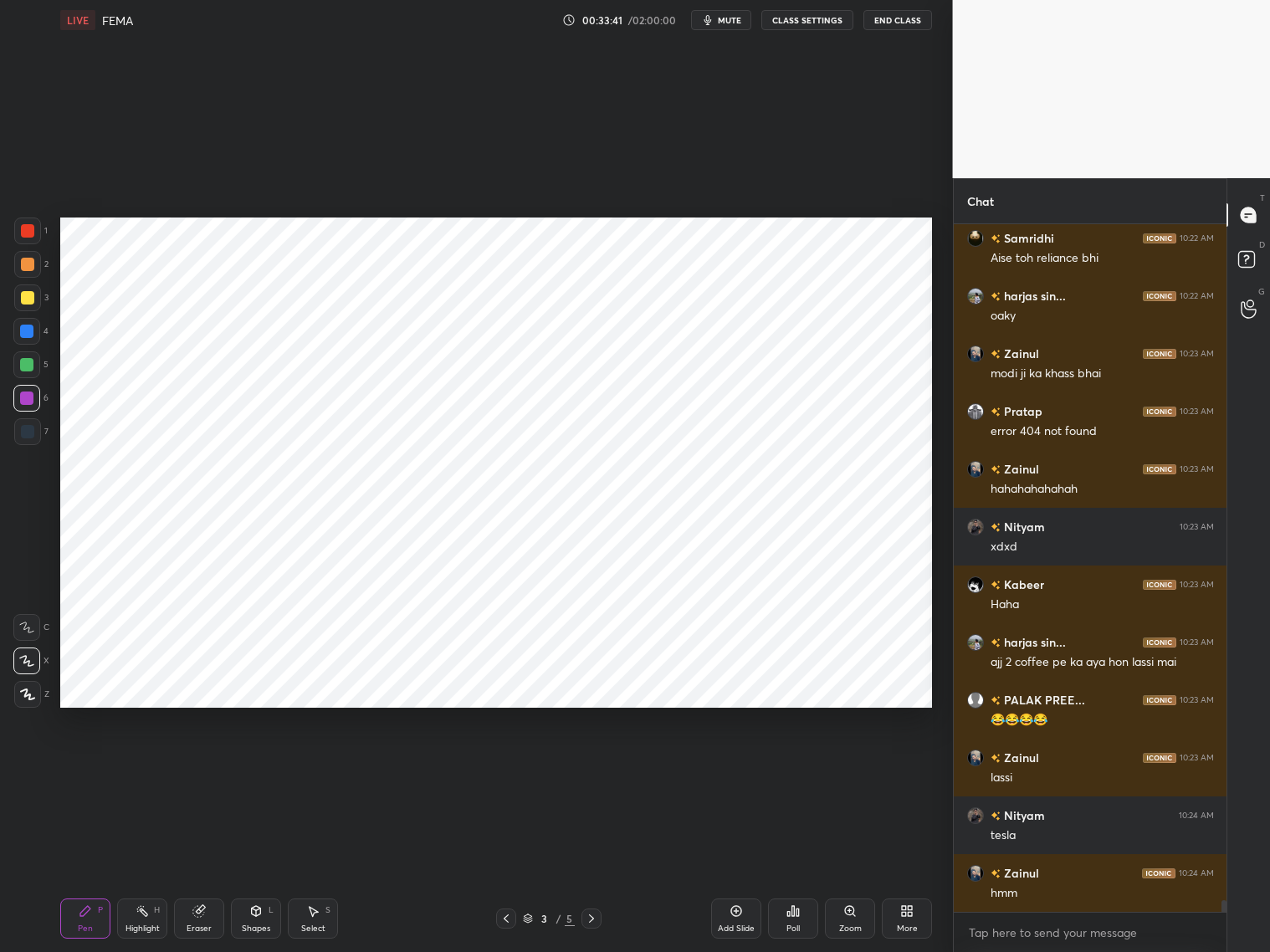 click at bounding box center (28, 432) 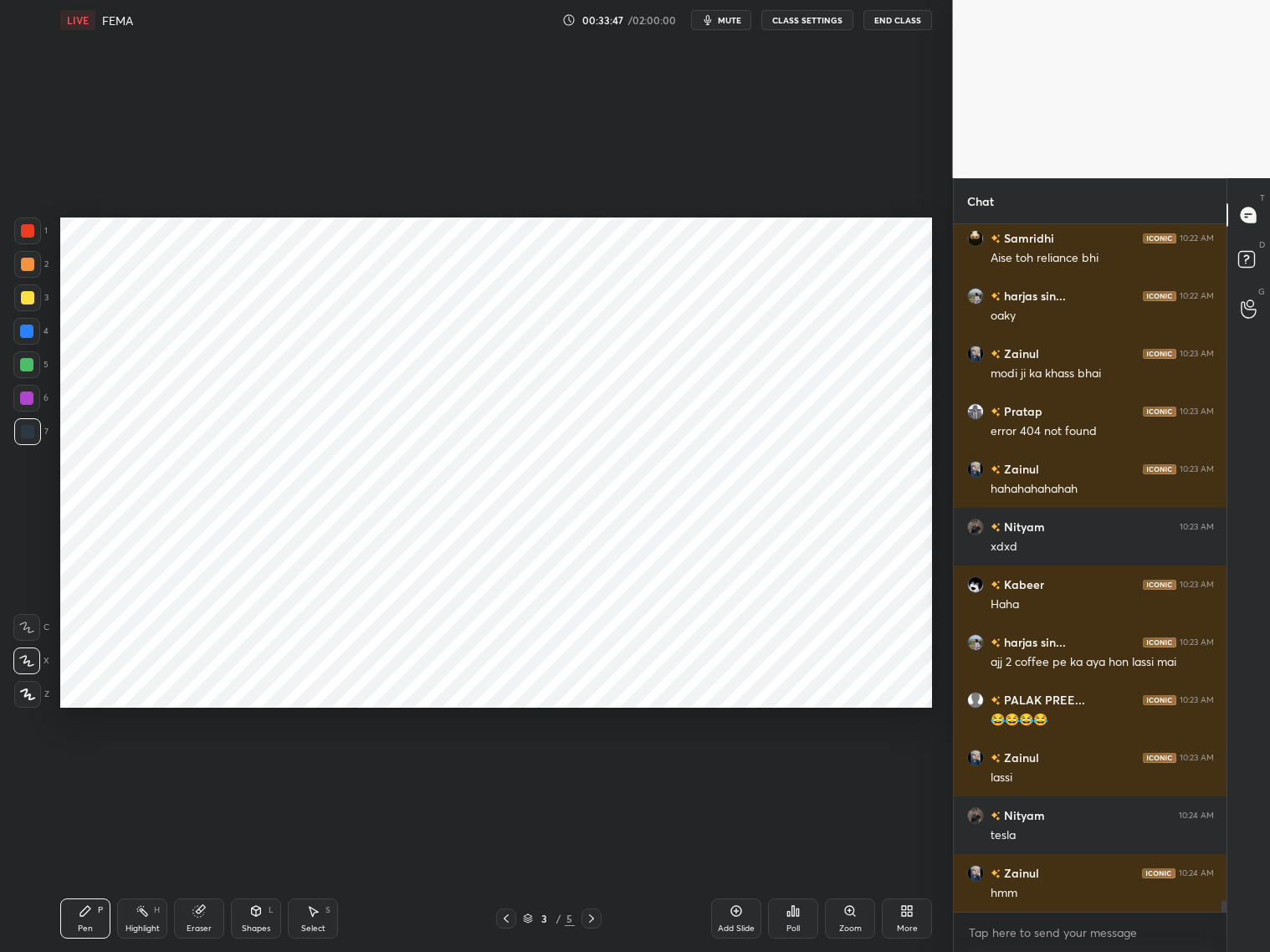 drag, startPoint x: 197, startPoint y: 914, endPoint x: 203, endPoint y: 907, distance: 9.219544 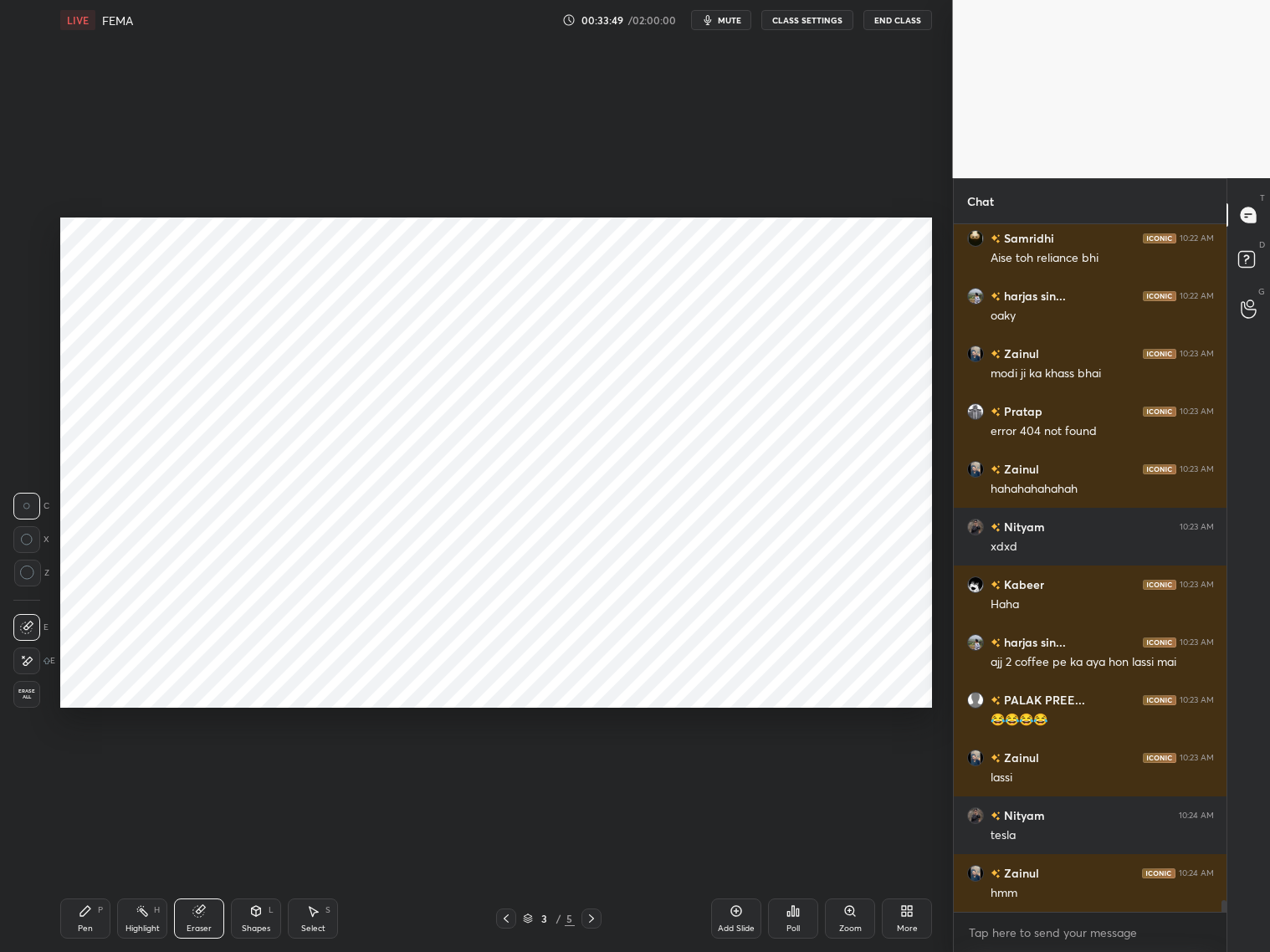 click on "Pen P" at bounding box center (85, 919) 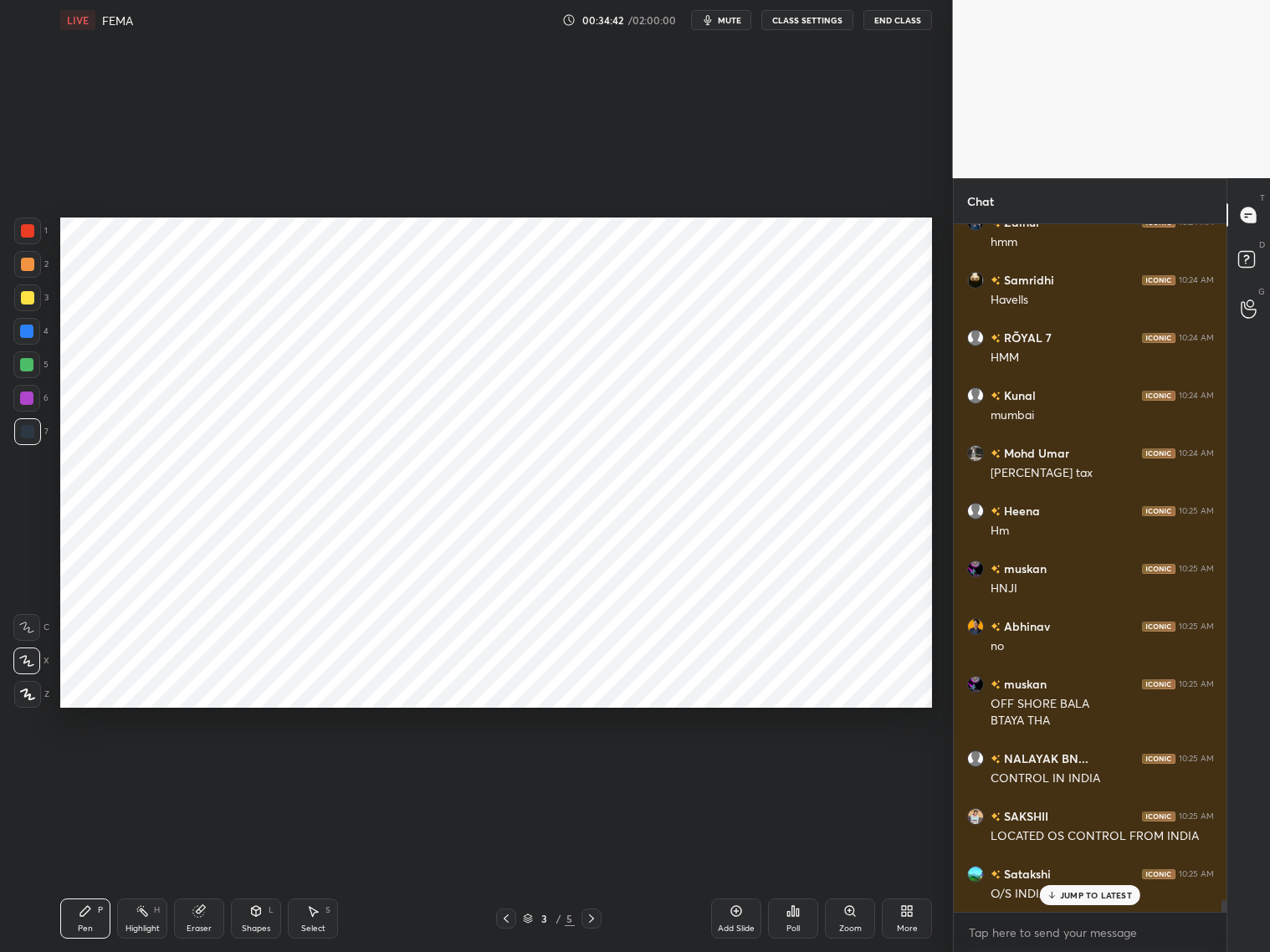 scroll, scrollTop: 41085, scrollLeft: 0, axis: vertical 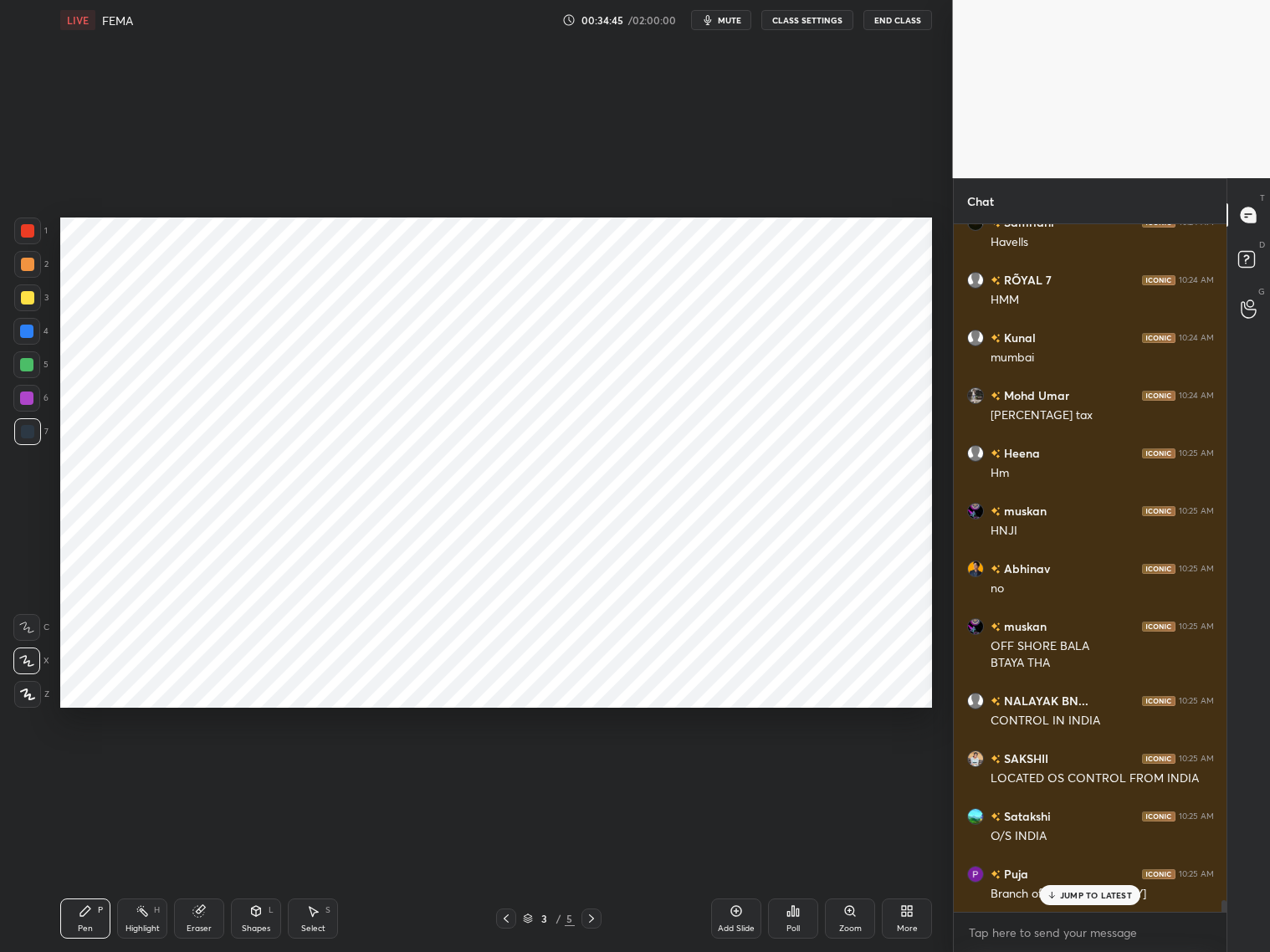 click on "JUMP TO LATEST" at bounding box center (1090, 895) 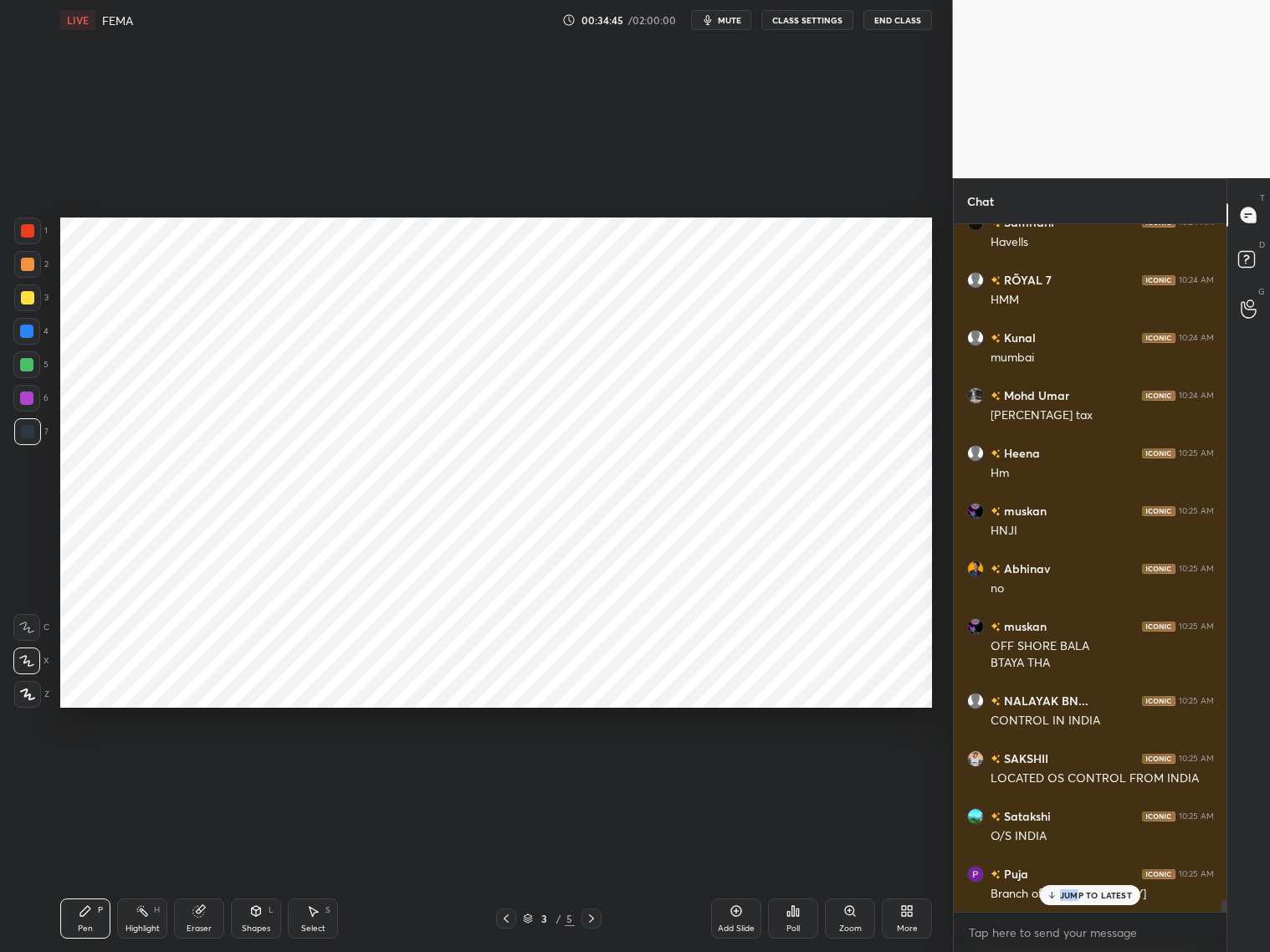 scroll, scrollTop: 41143, scrollLeft: 0, axis: vertical 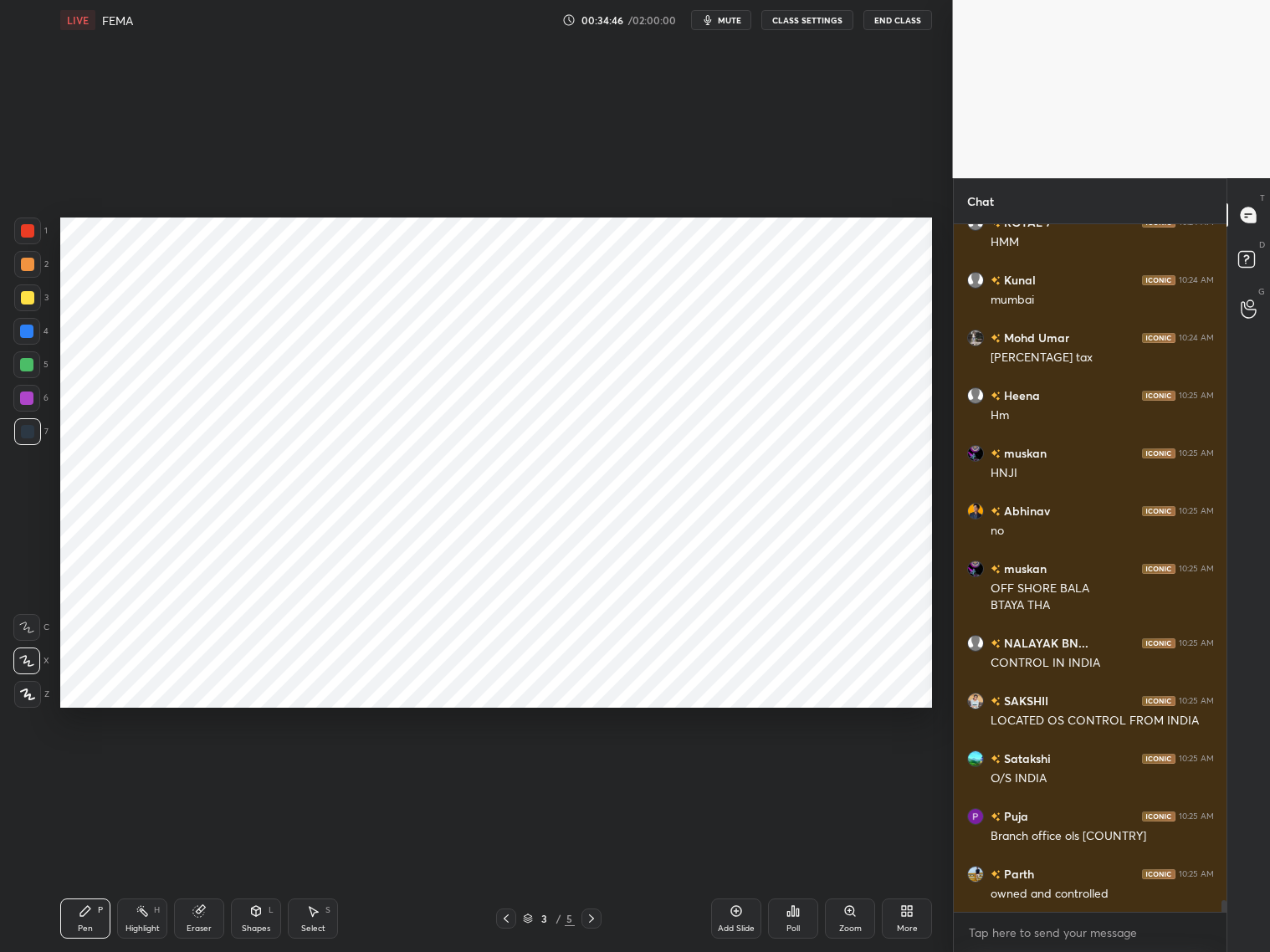 drag, startPoint x: 734, startPoint y: 910, endPoint x: 736, endPoint y: 899, distance: 11.18034 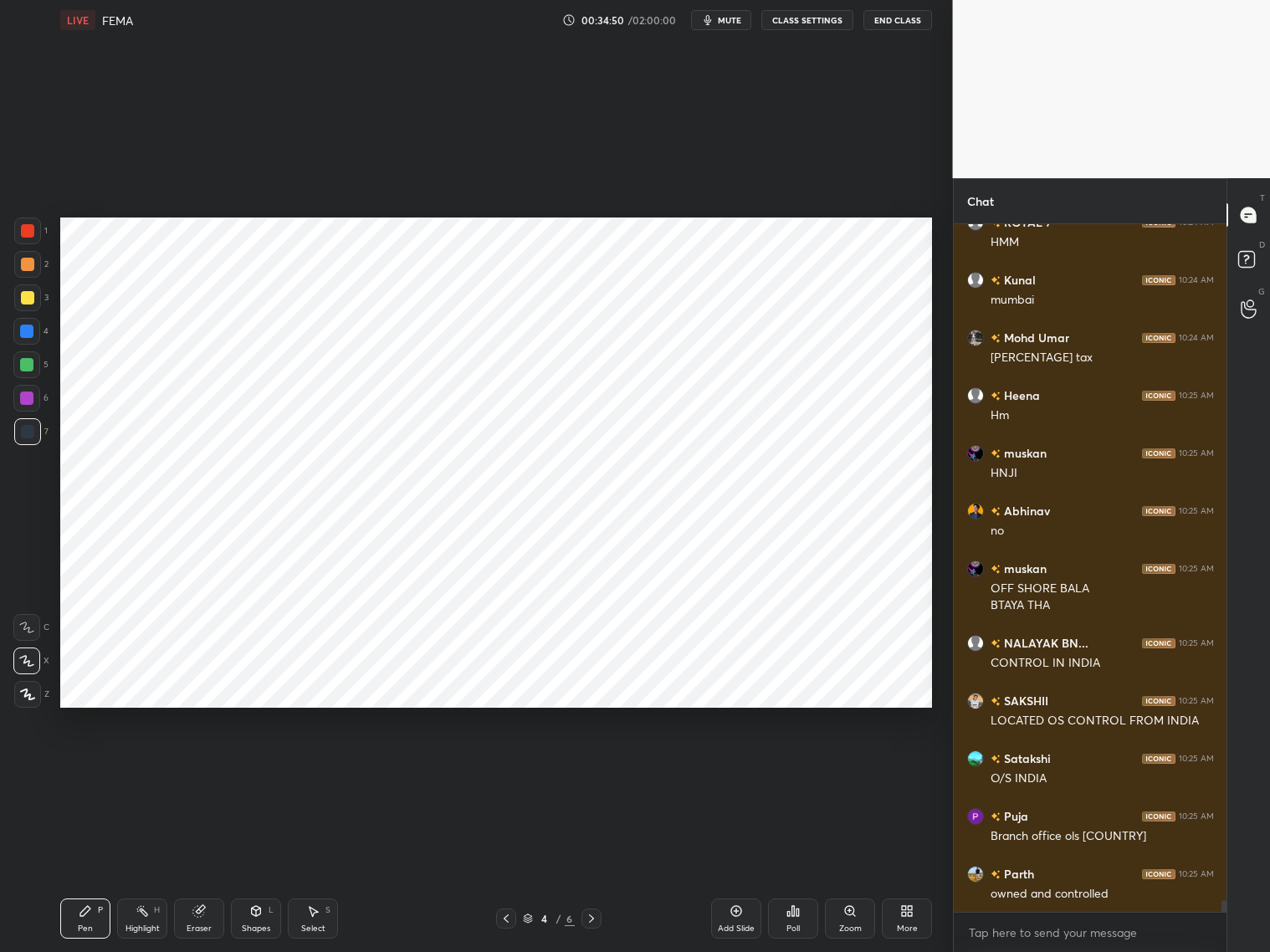click at bounding box center (27, 331) 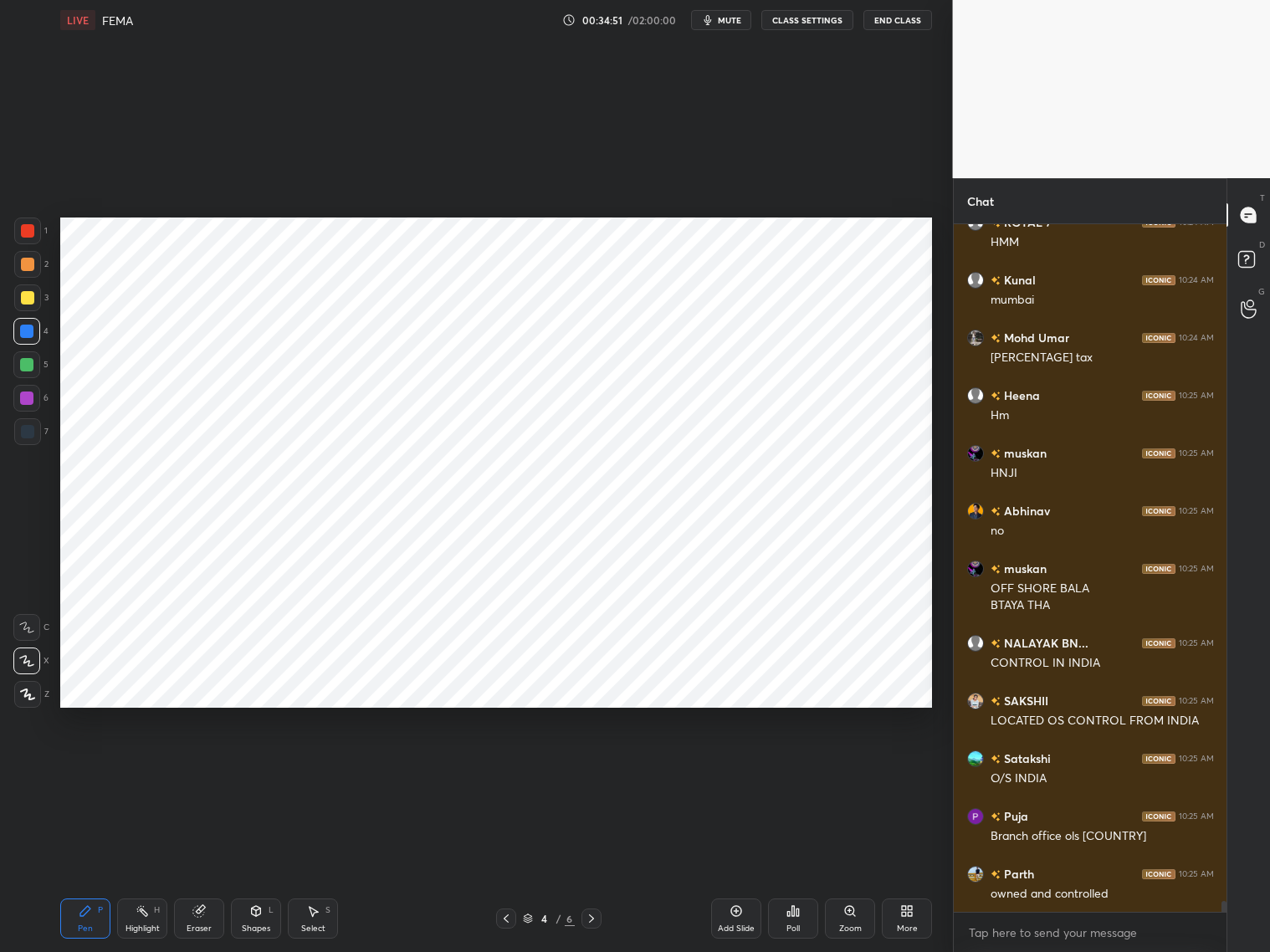 scroll, scrollTop: 41200, scrollLeft: 0, axis: vertical 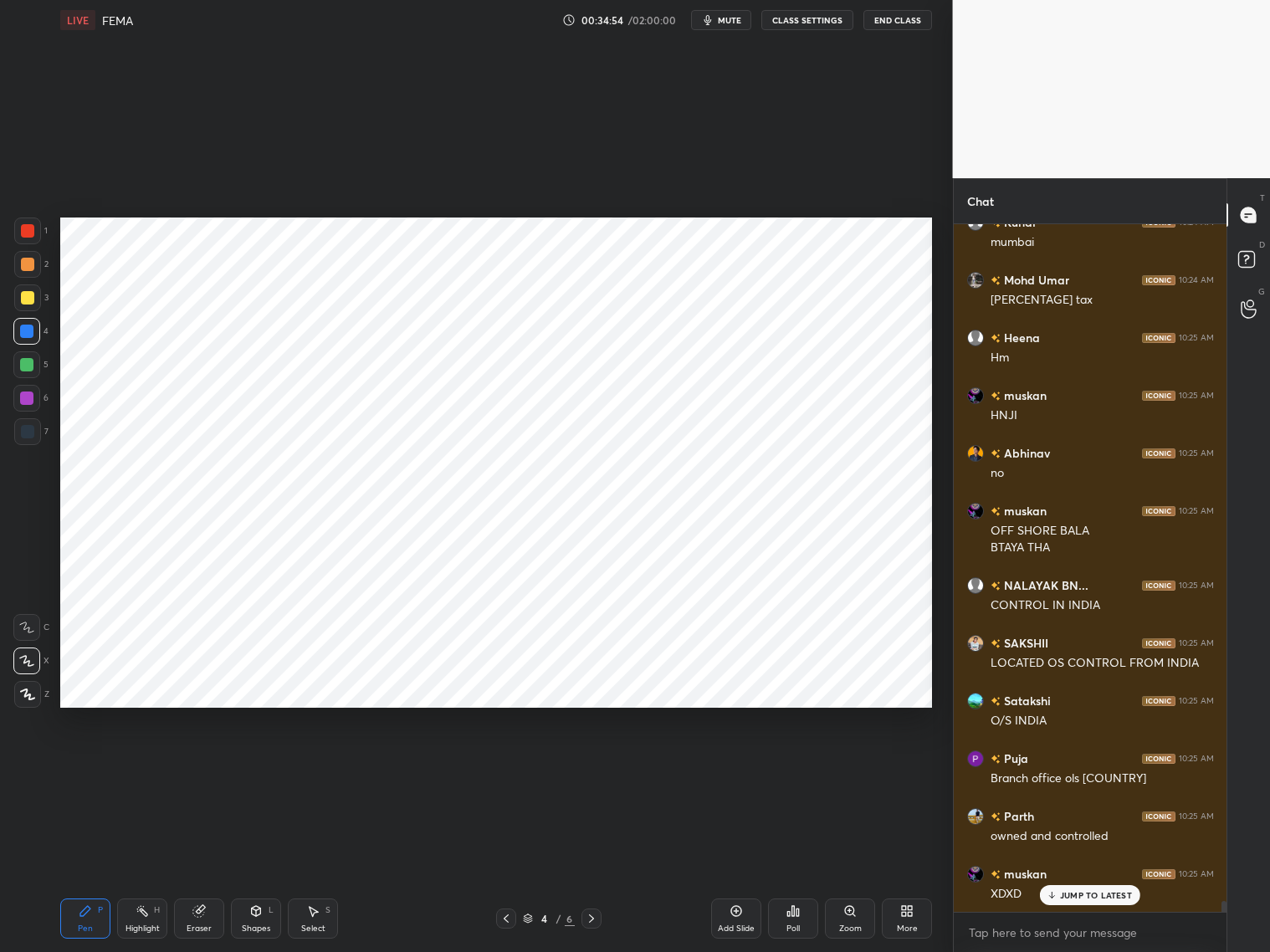 click 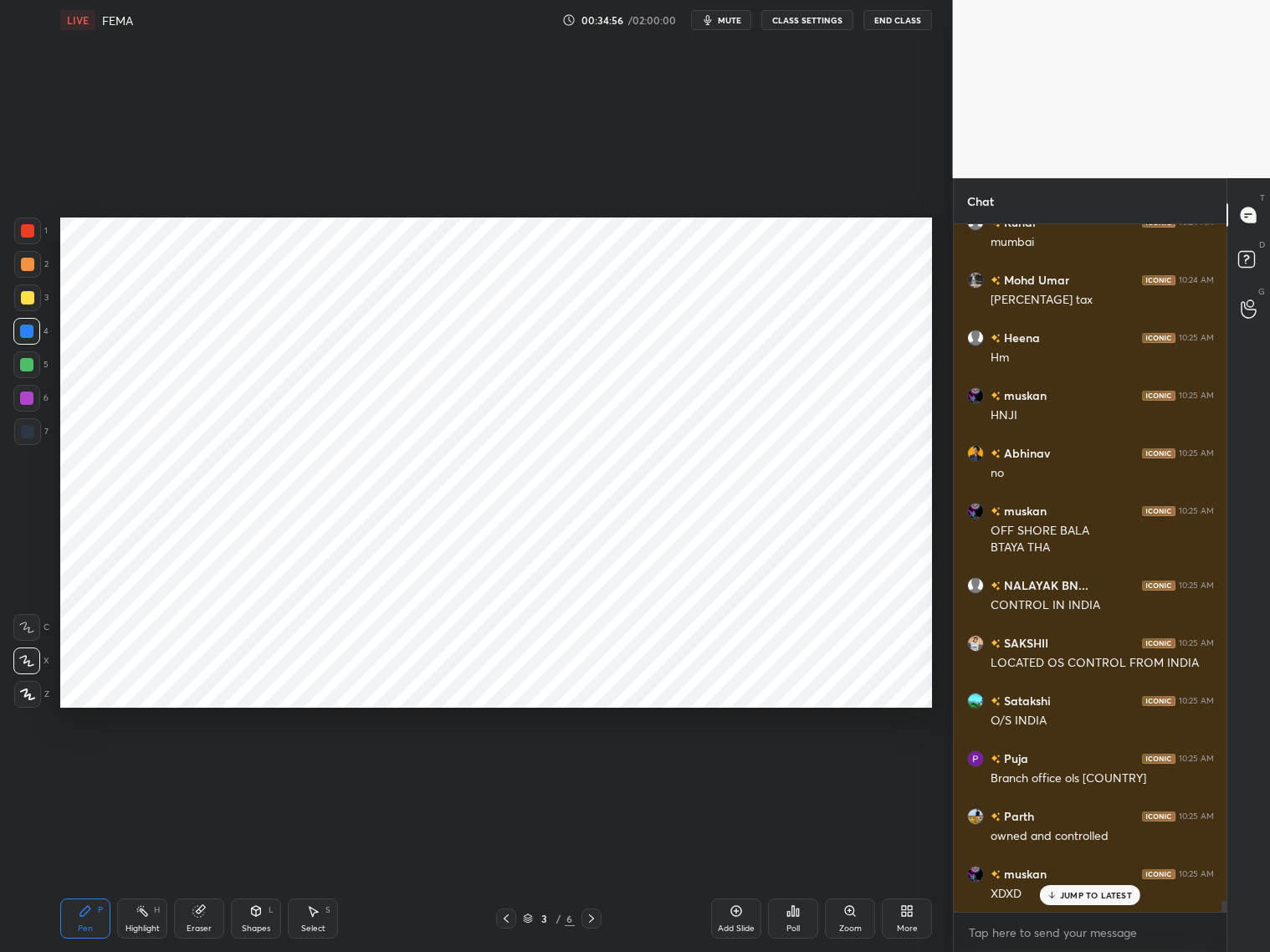 click 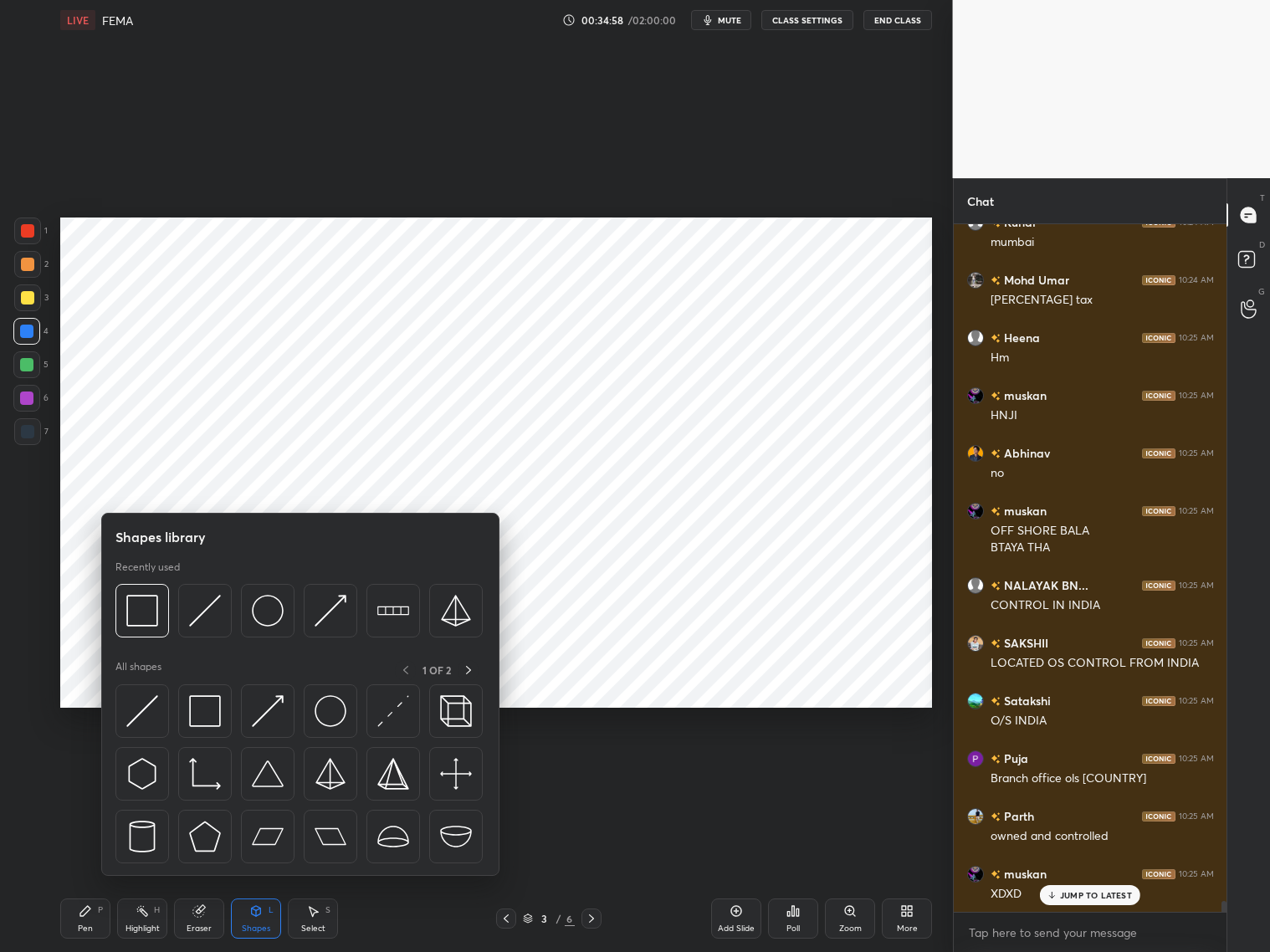 click at bounding box center [28, 432] 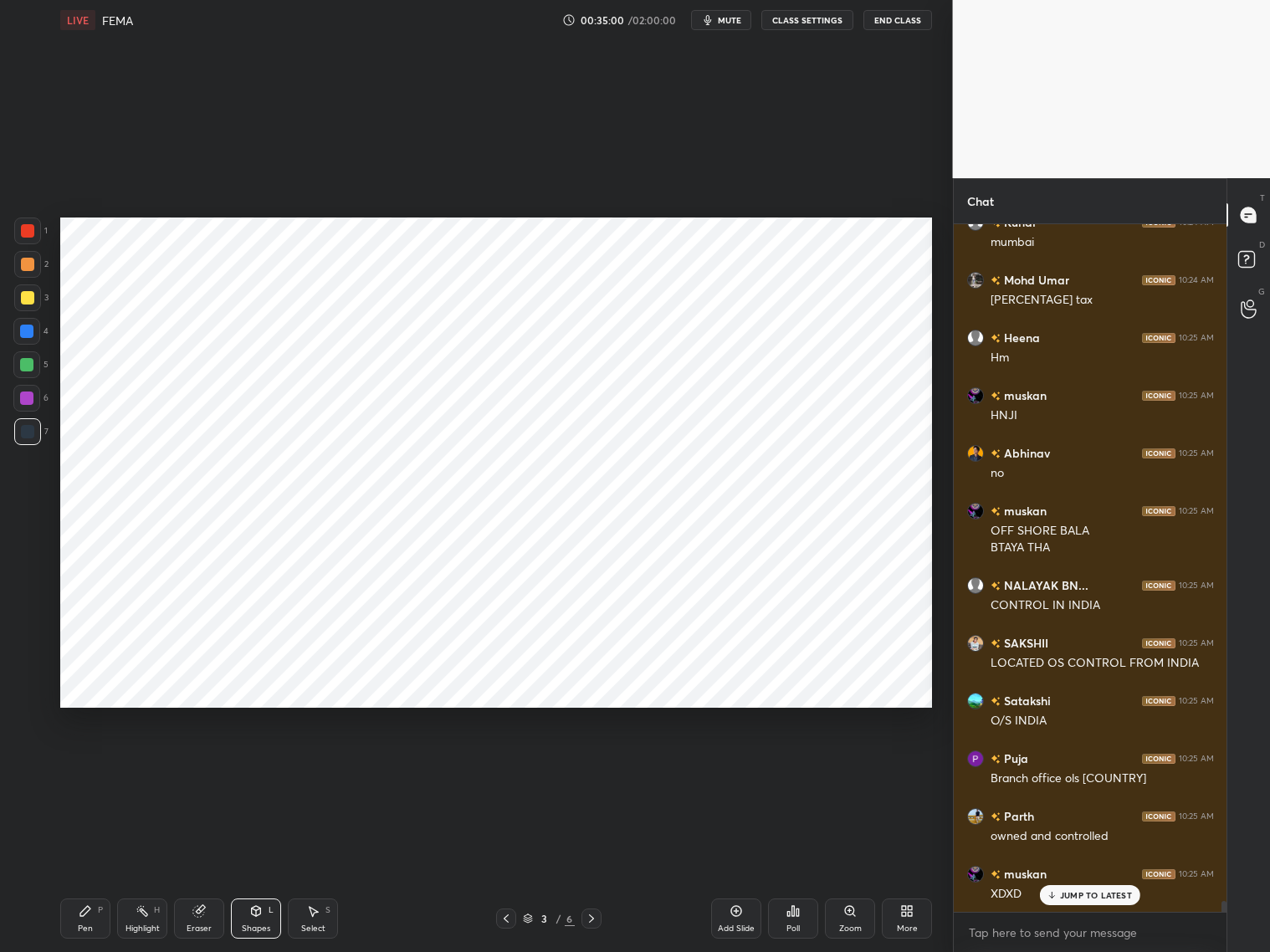 scroll, scrollTop: 41259, scrollLeft: 0, axis: vertical 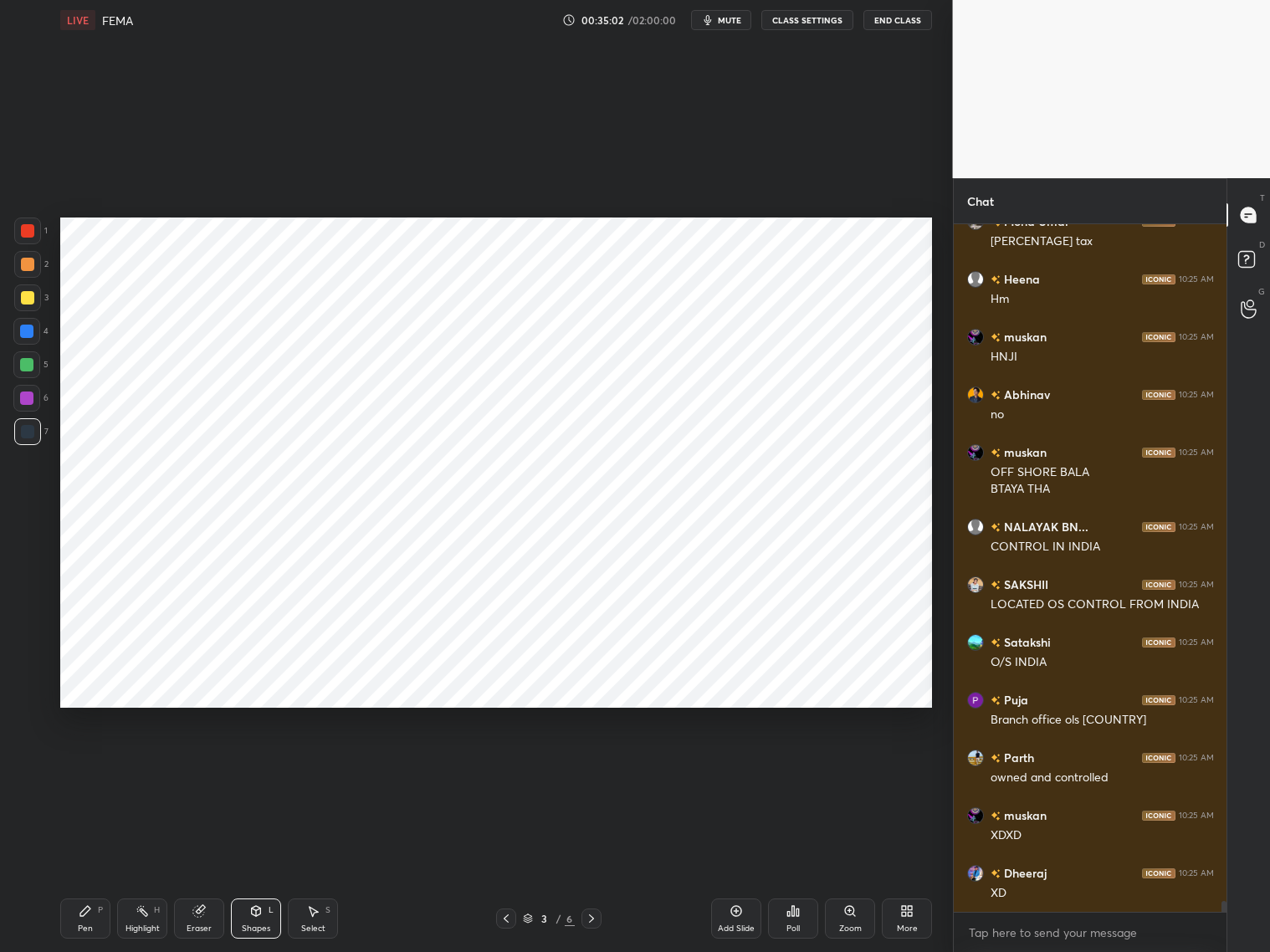 click 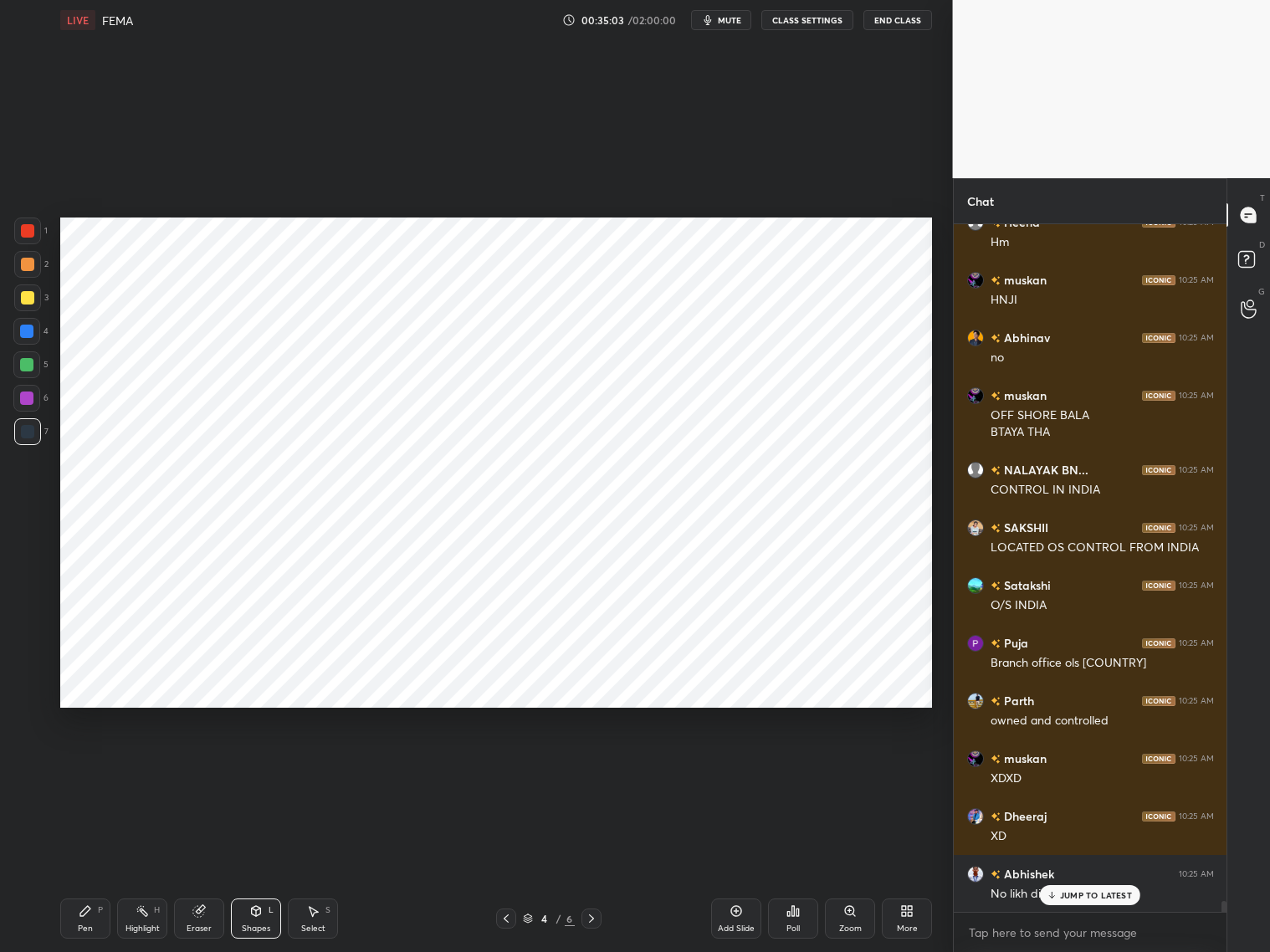 scroll, scrollTop: 41374, scrollLeft: 0, axis: vertical 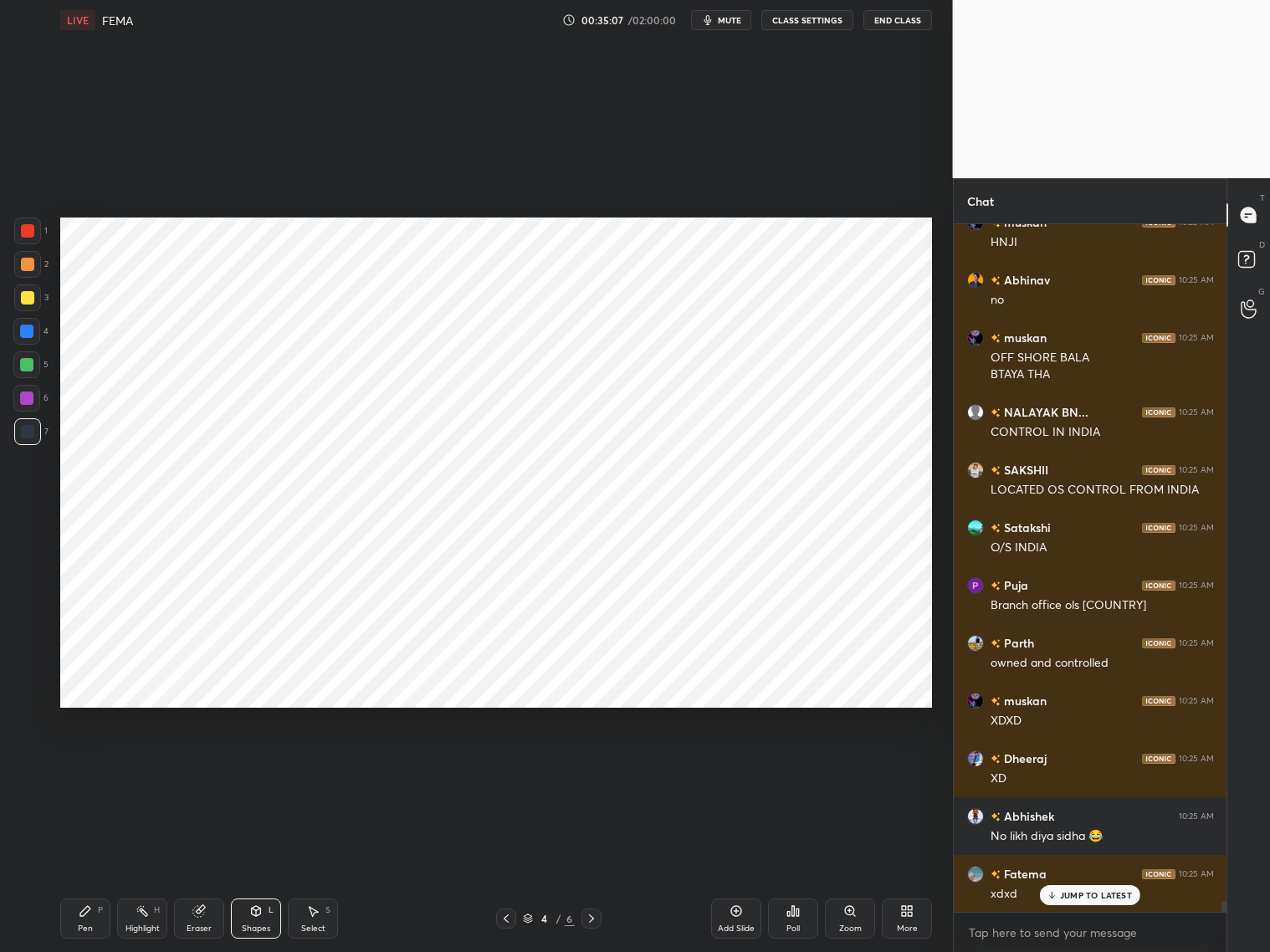 click 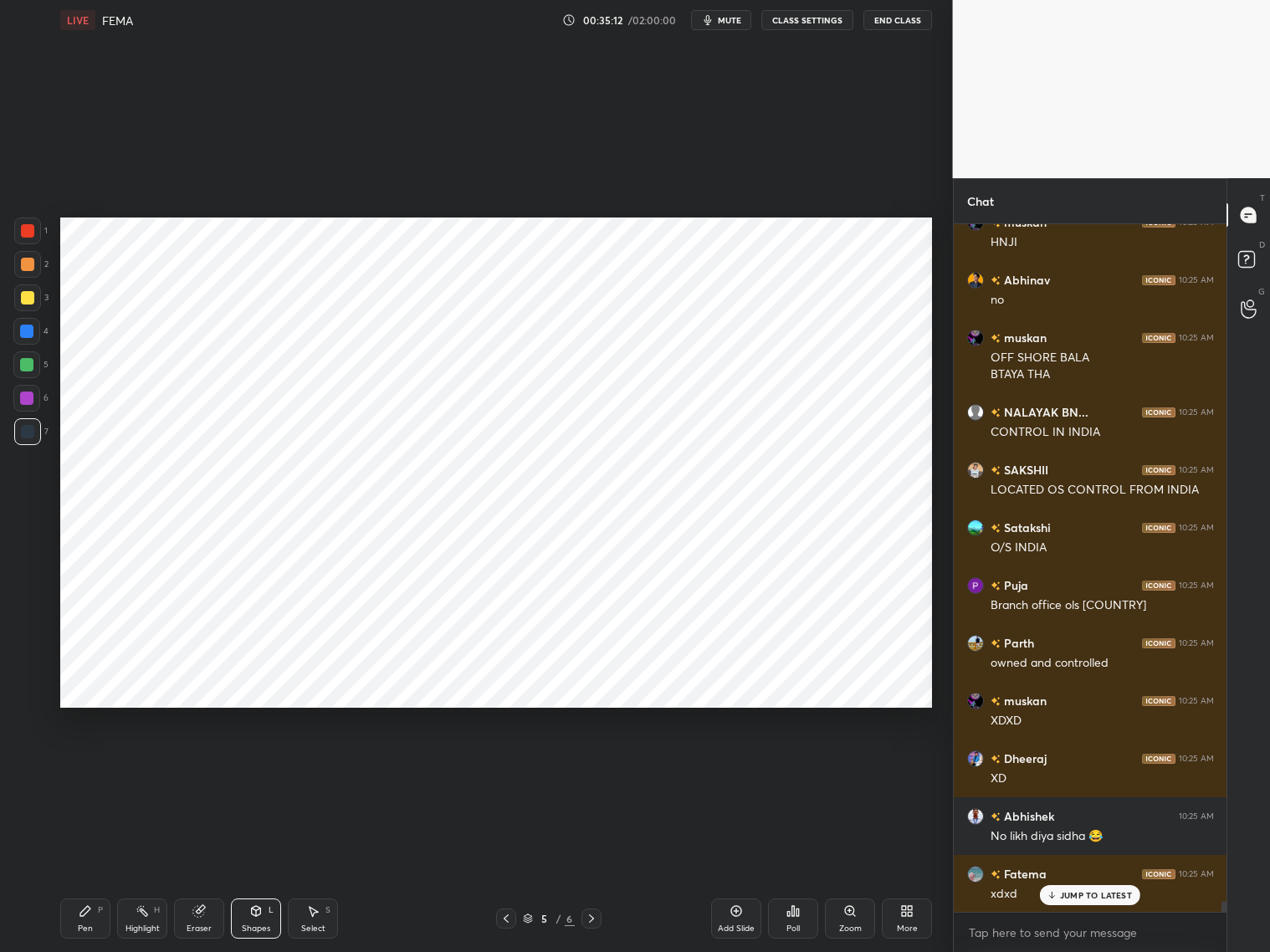 click at bounding box center (591, 919) 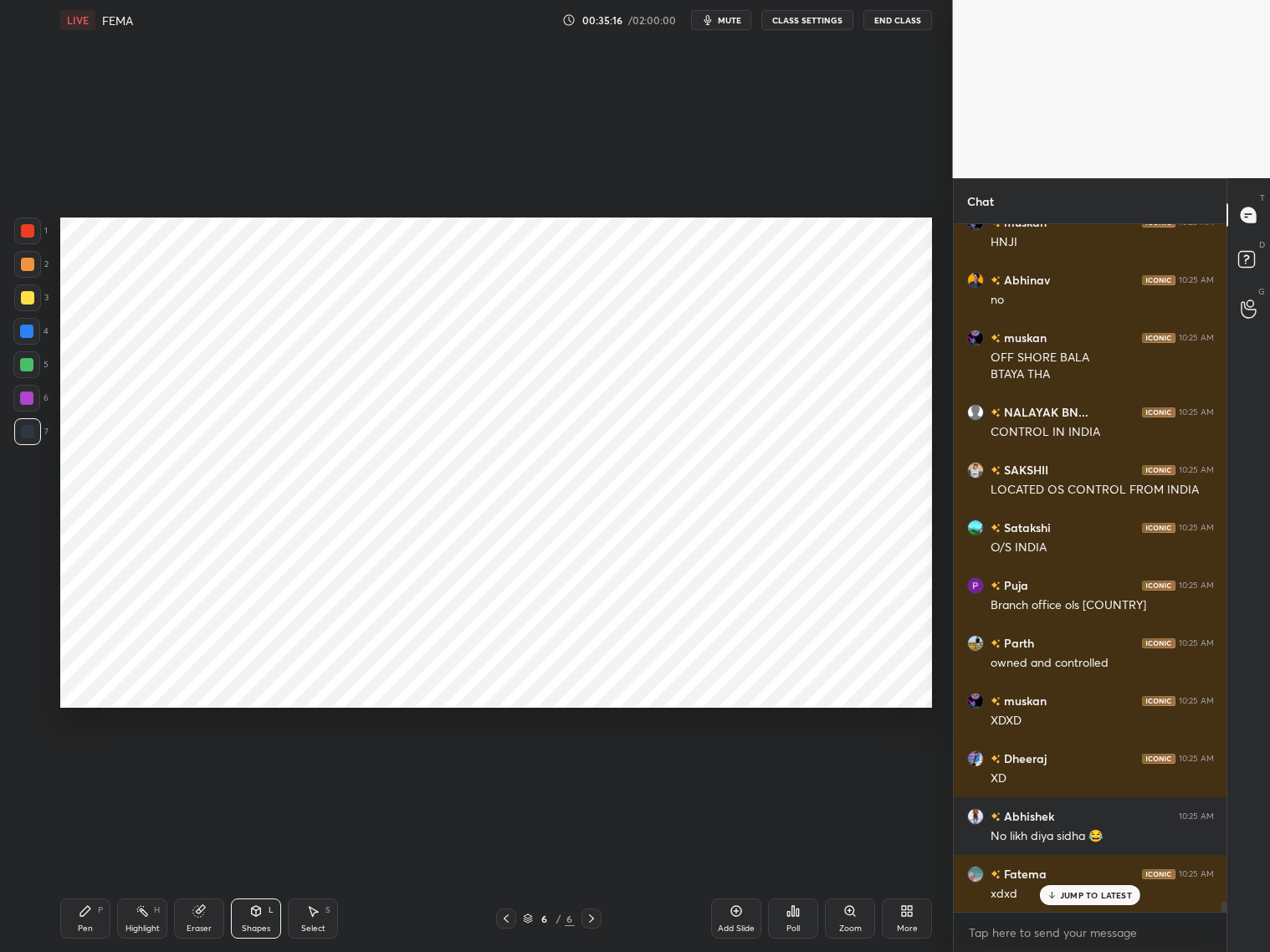 drag, startPoint x: 593, startPoint y: 918, endPoint x: 595, endPoint y: 908, distance: 10.19804 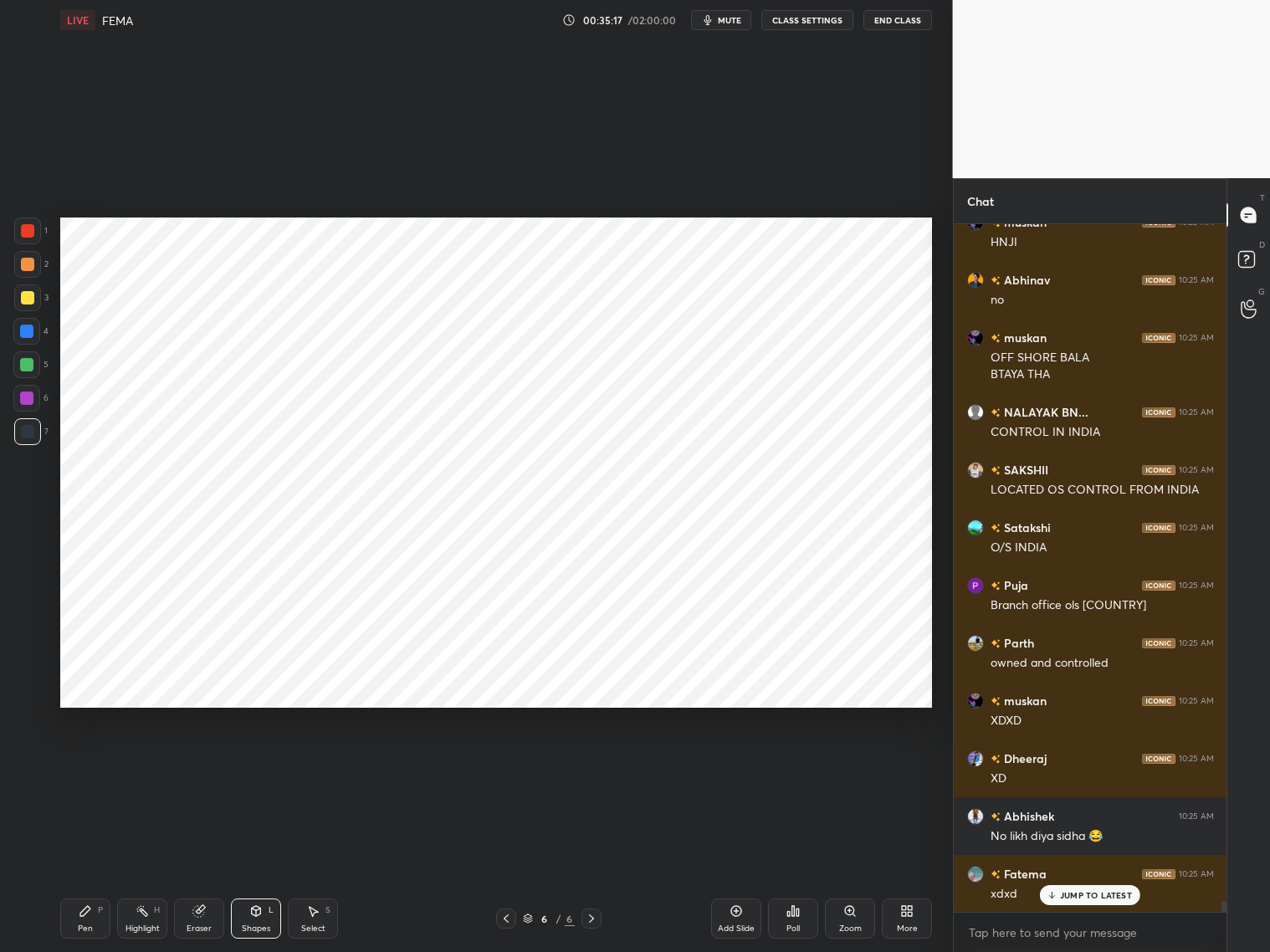 click 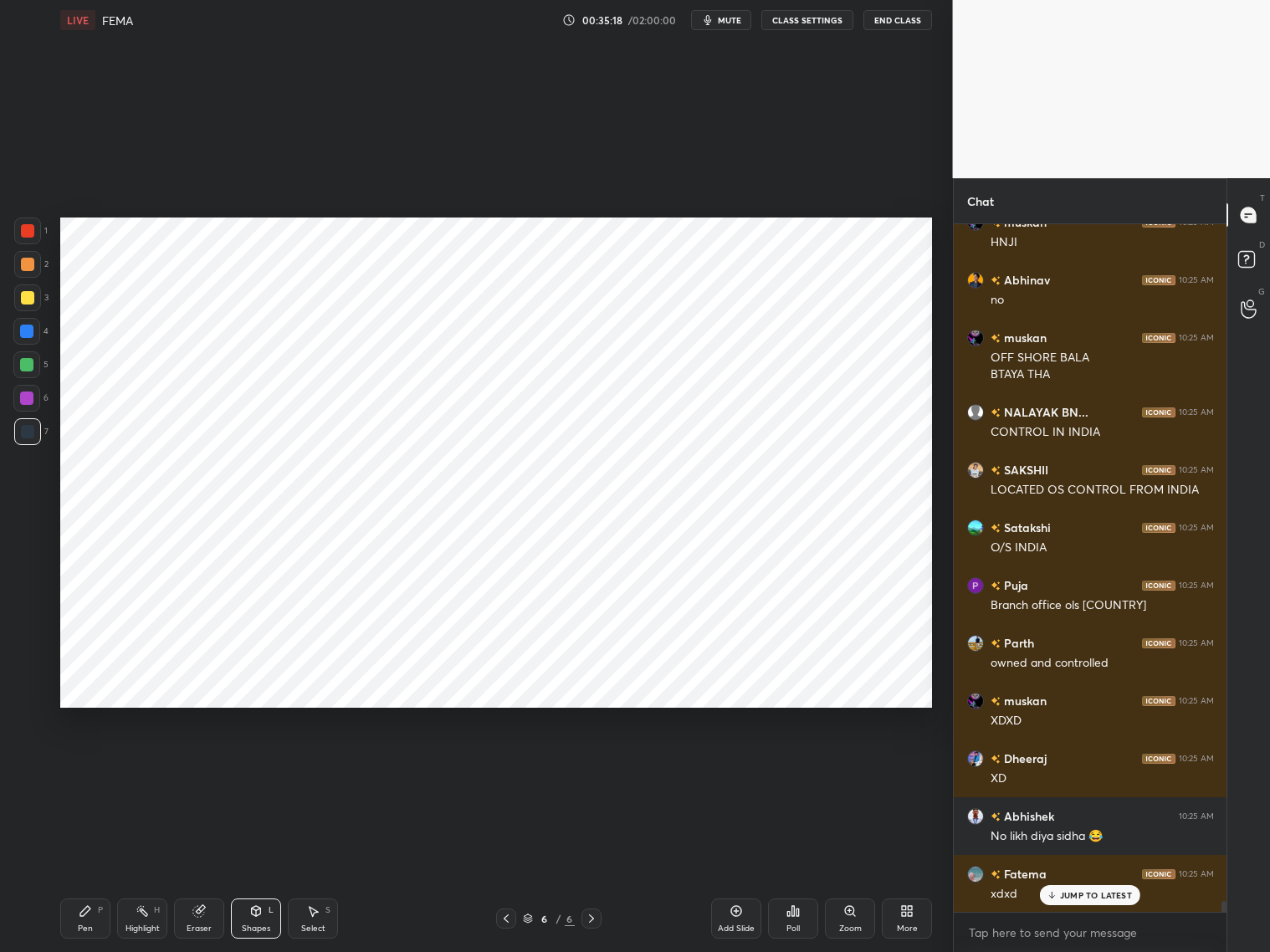 click 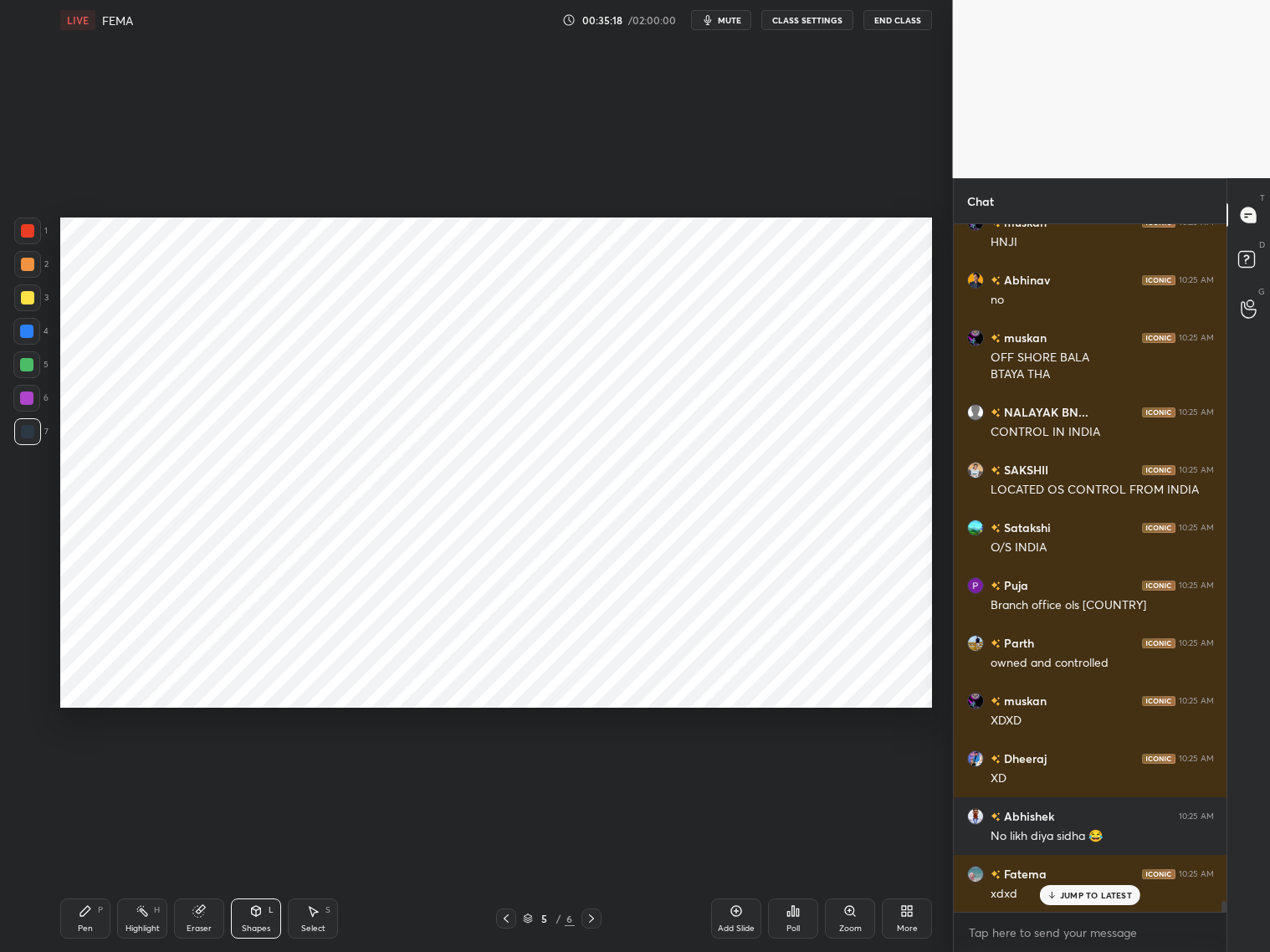 click 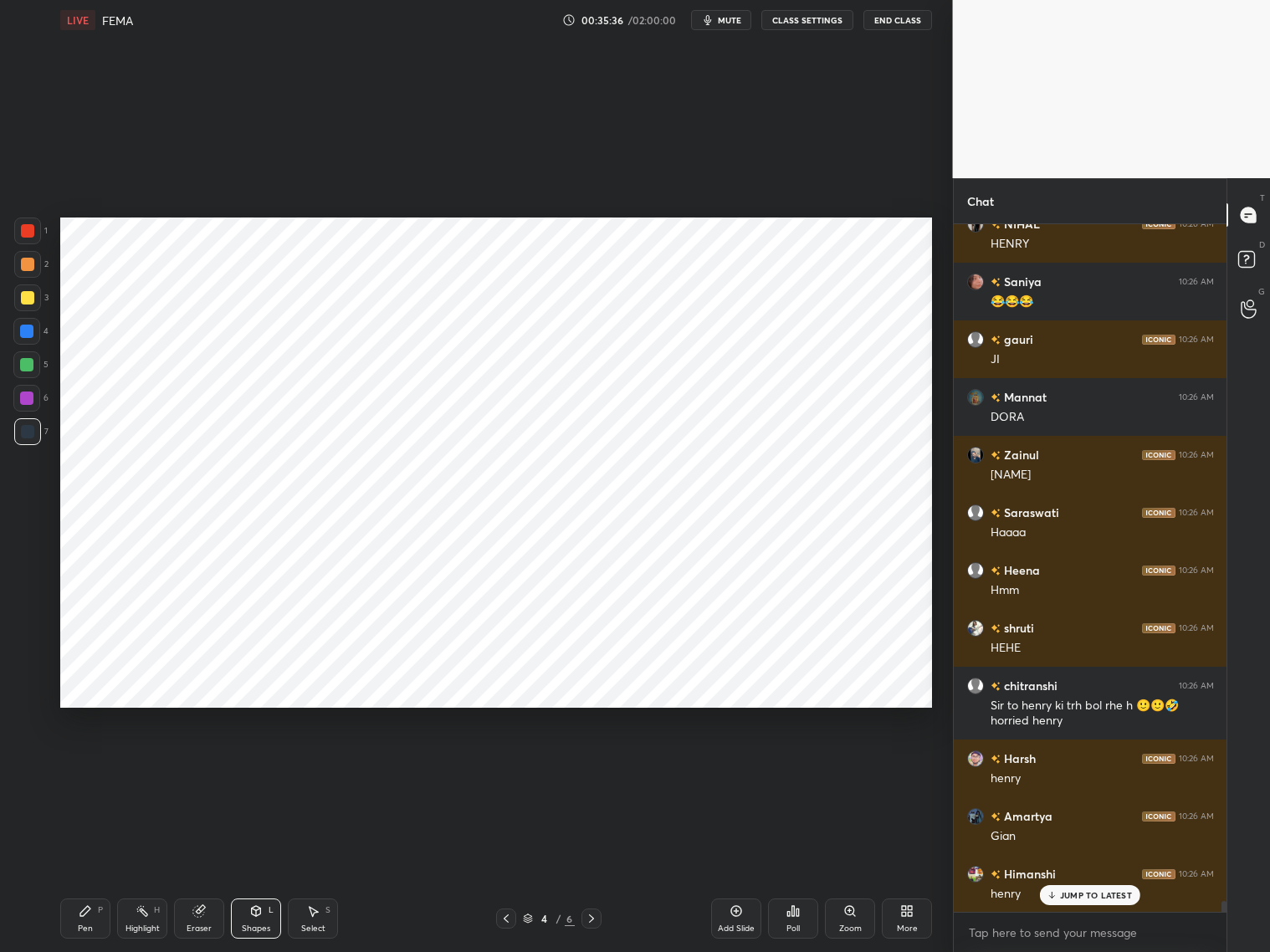 scroll, scrollTop: 42733, scrollLeft: 0, axis: vertical 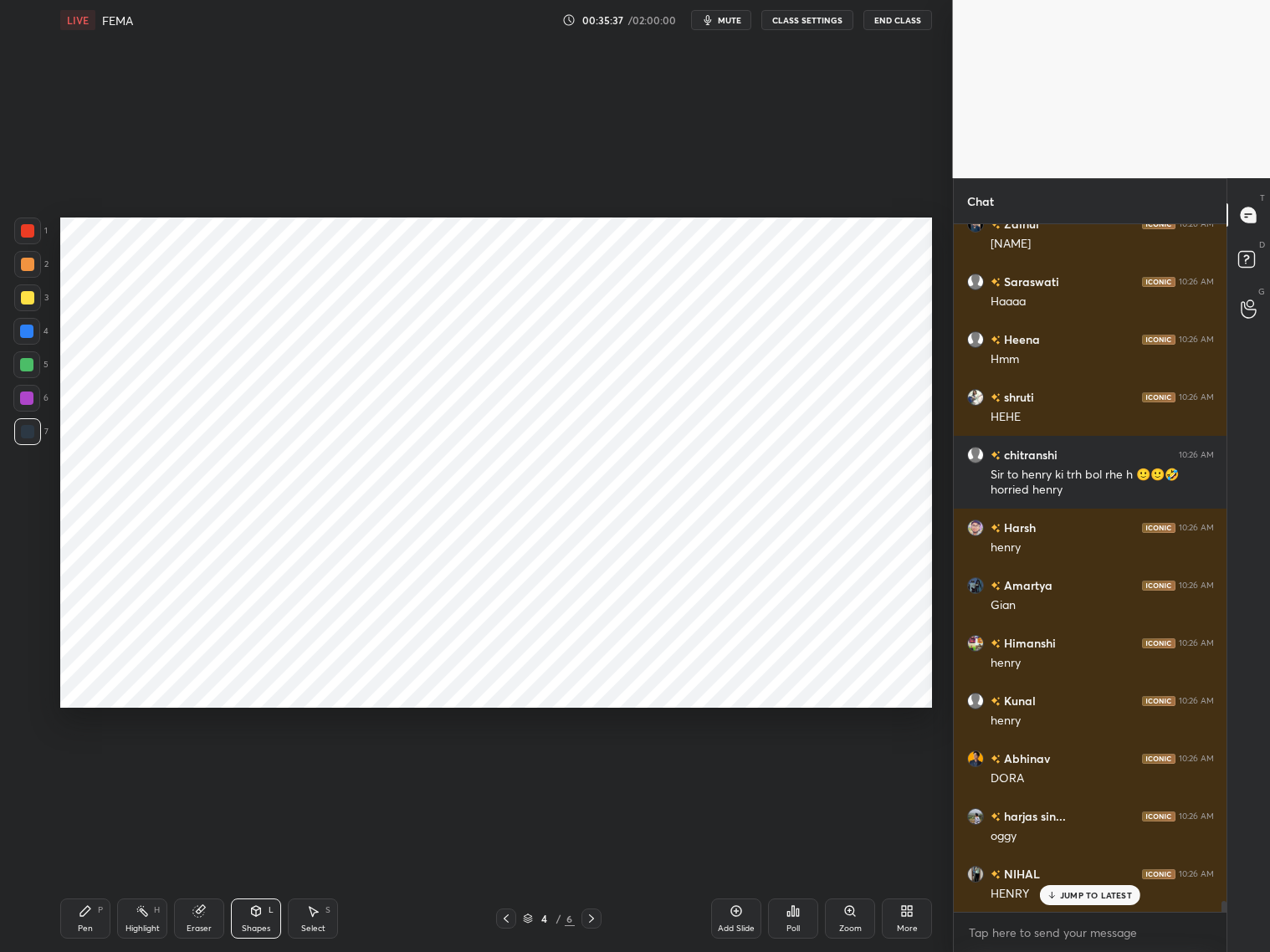 click on "JUMP TO LATEST" at bounding box center [1090, 895] 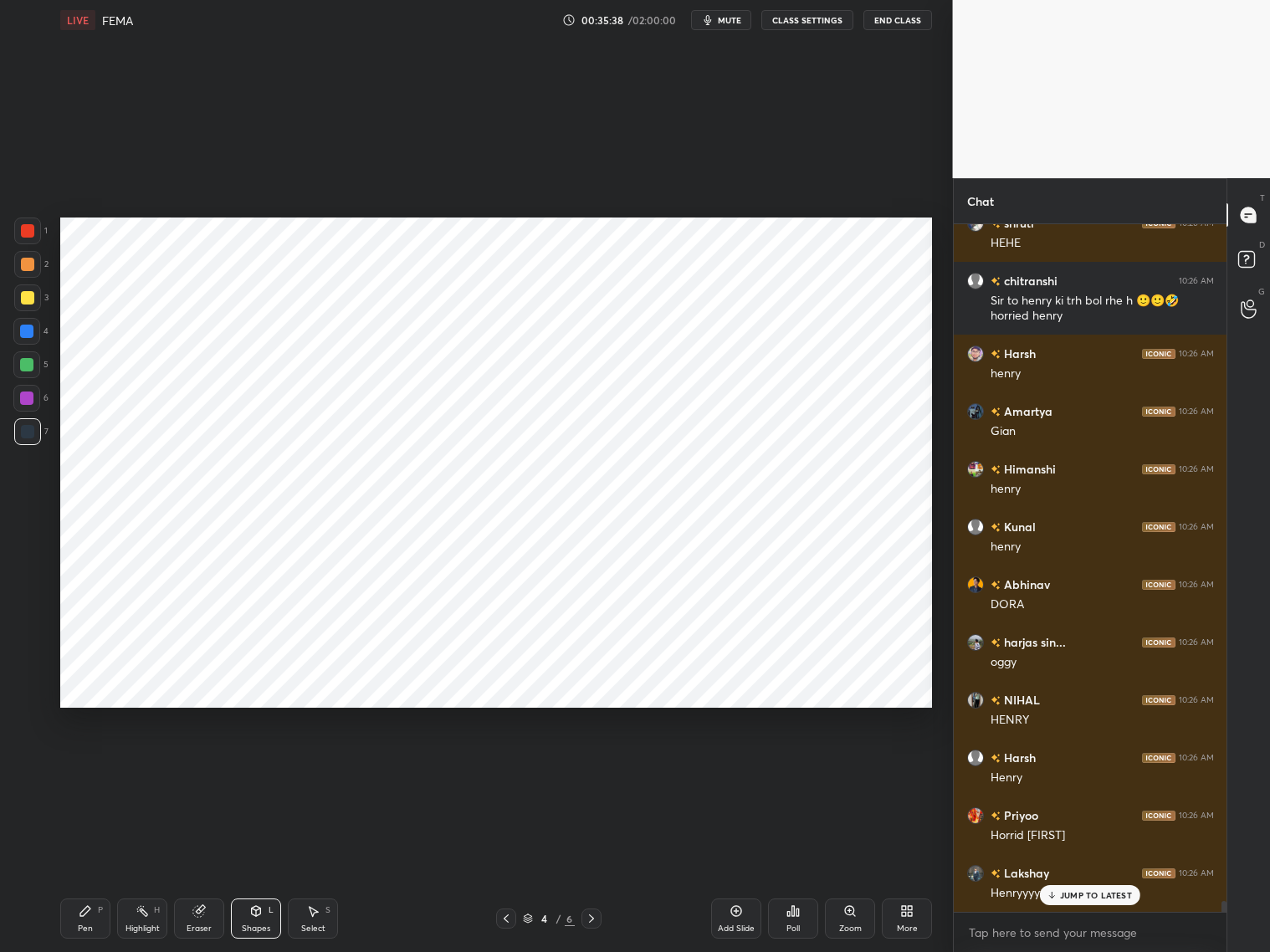 scroll, scrollTop: 42964, scrollLeft: 0, axis: vertical 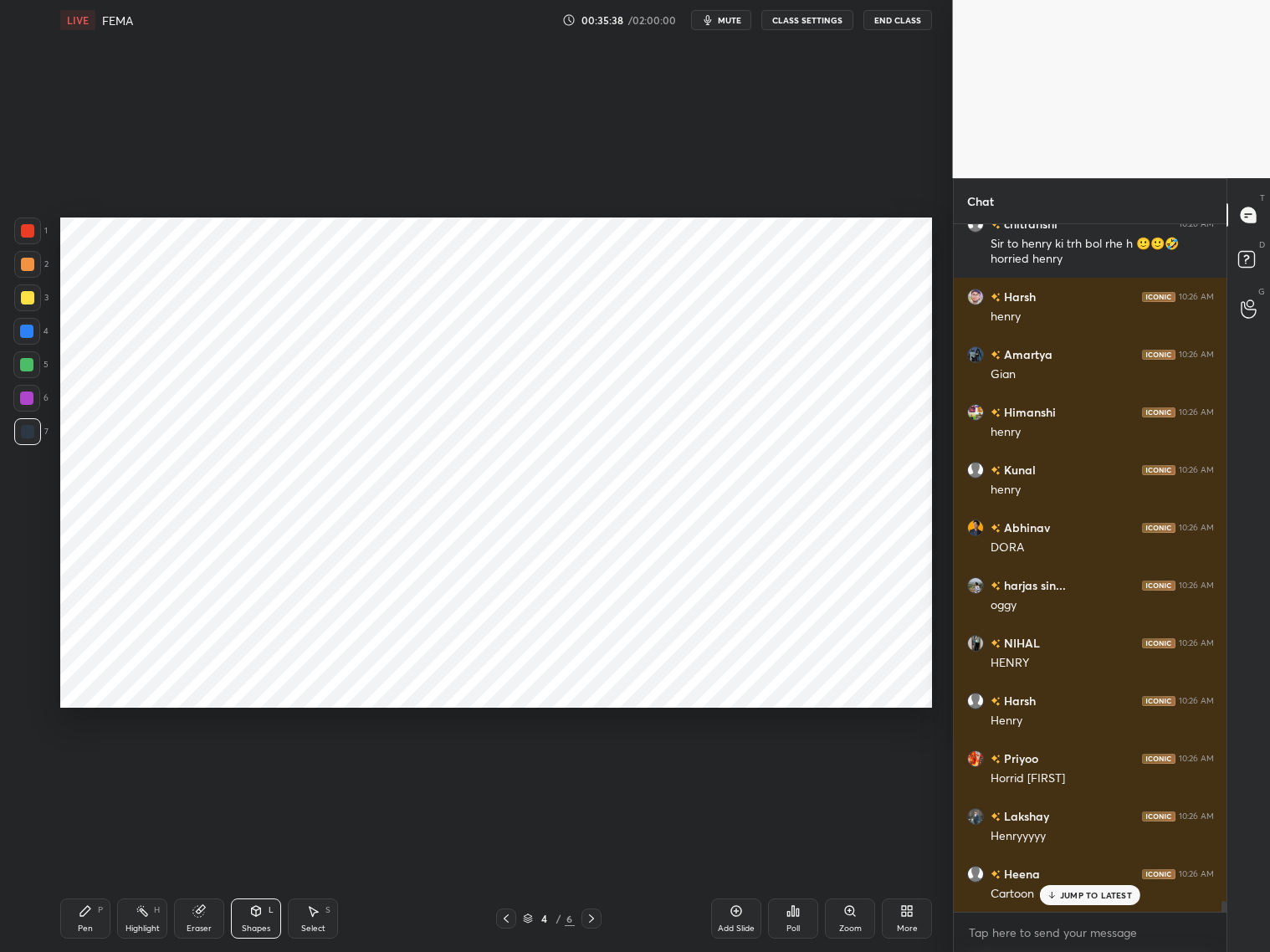 click 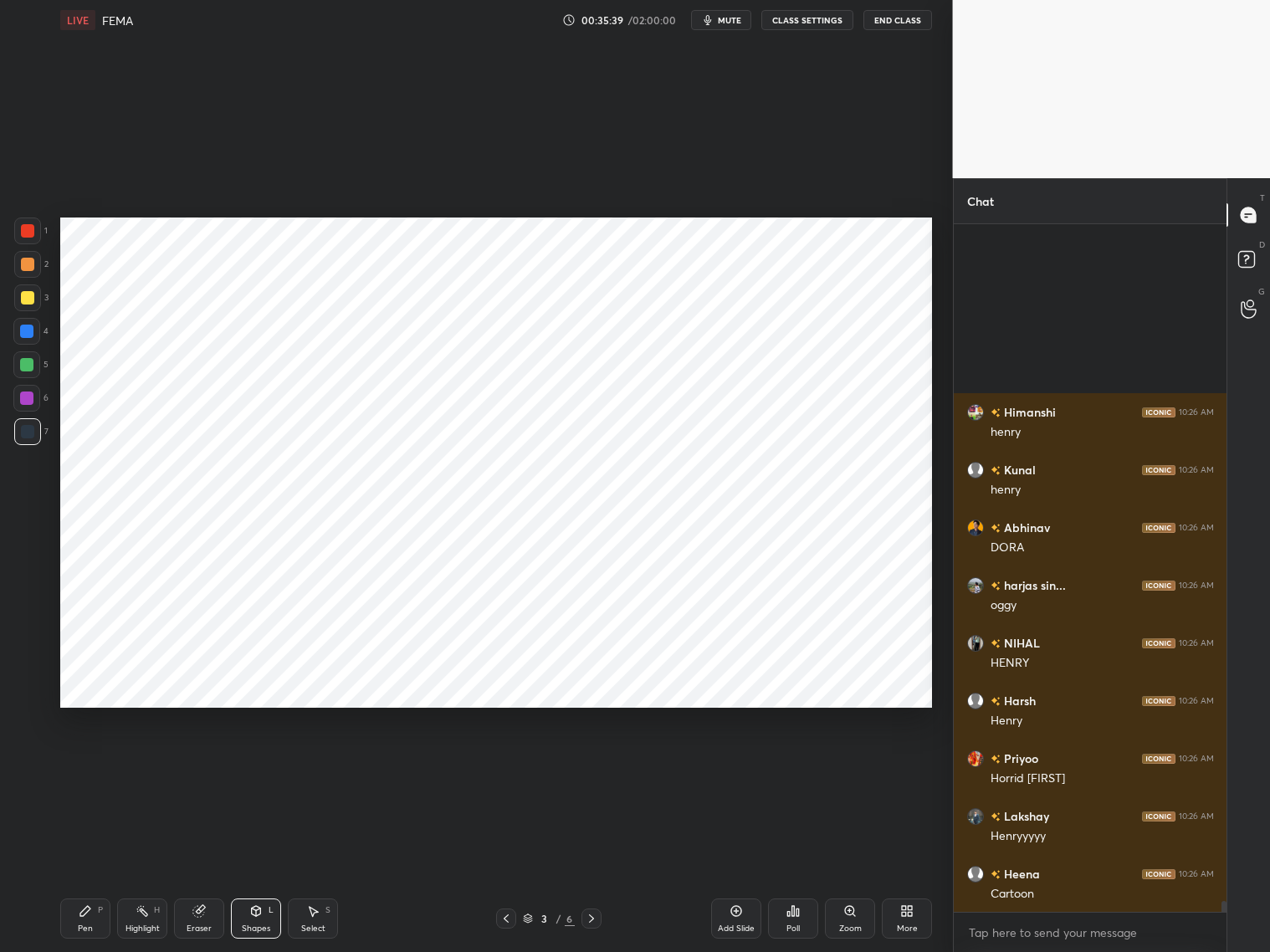 scroll, scrollTop: 43196, scrollLeft: 0, axis: vertical 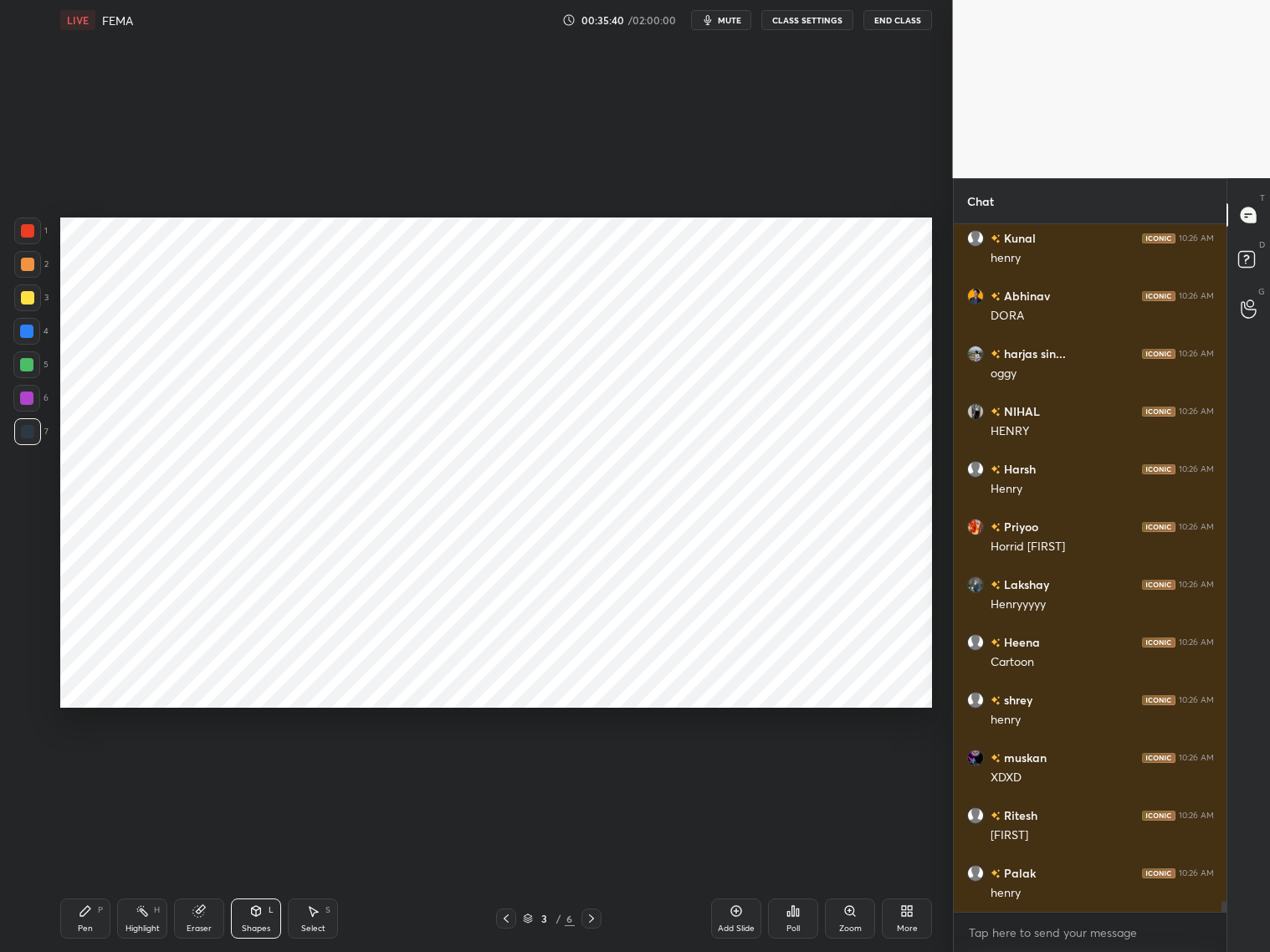 click 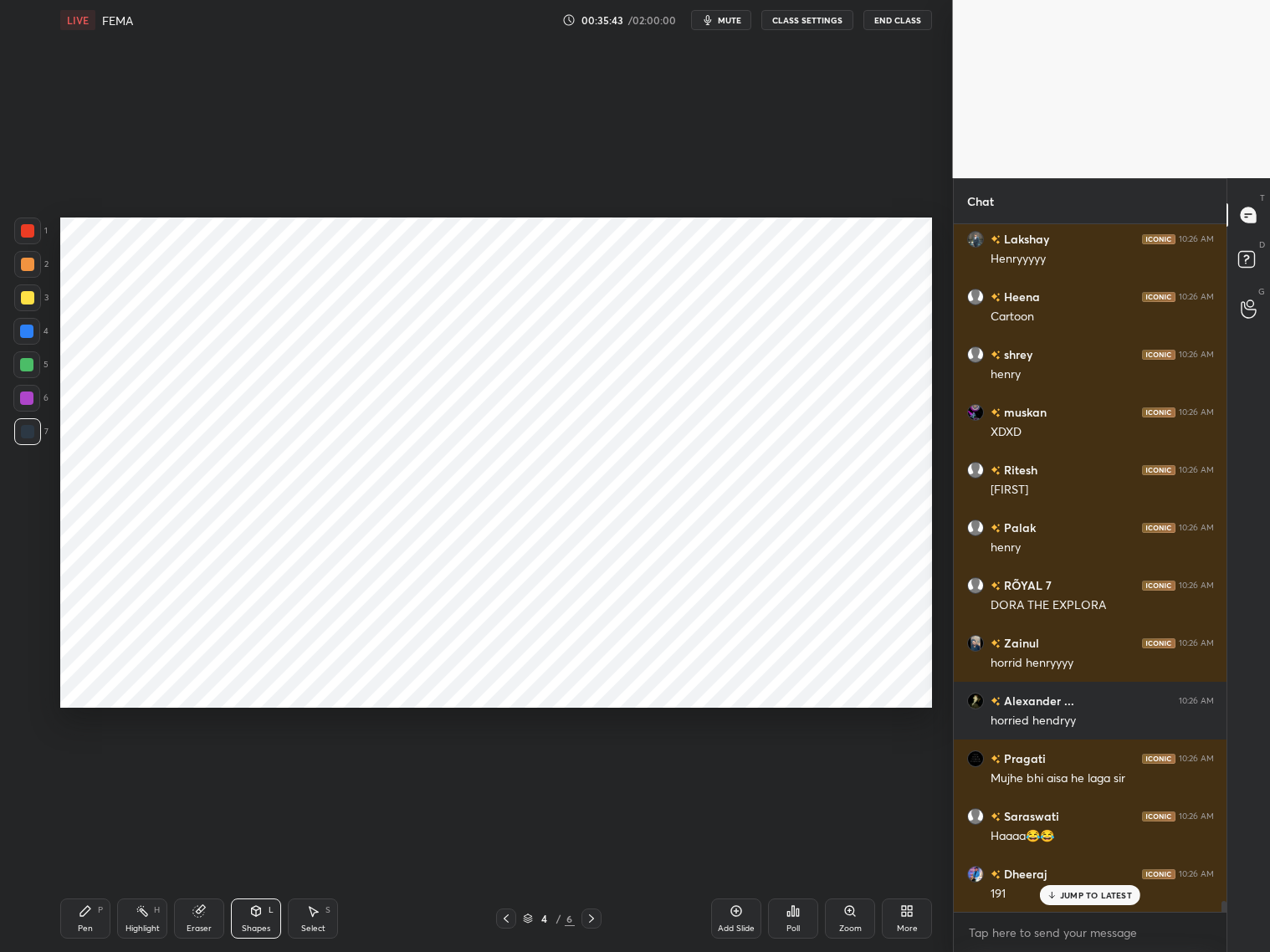 scroll, scrollTop: 43599, scrollLeft: 0, axis: vertical 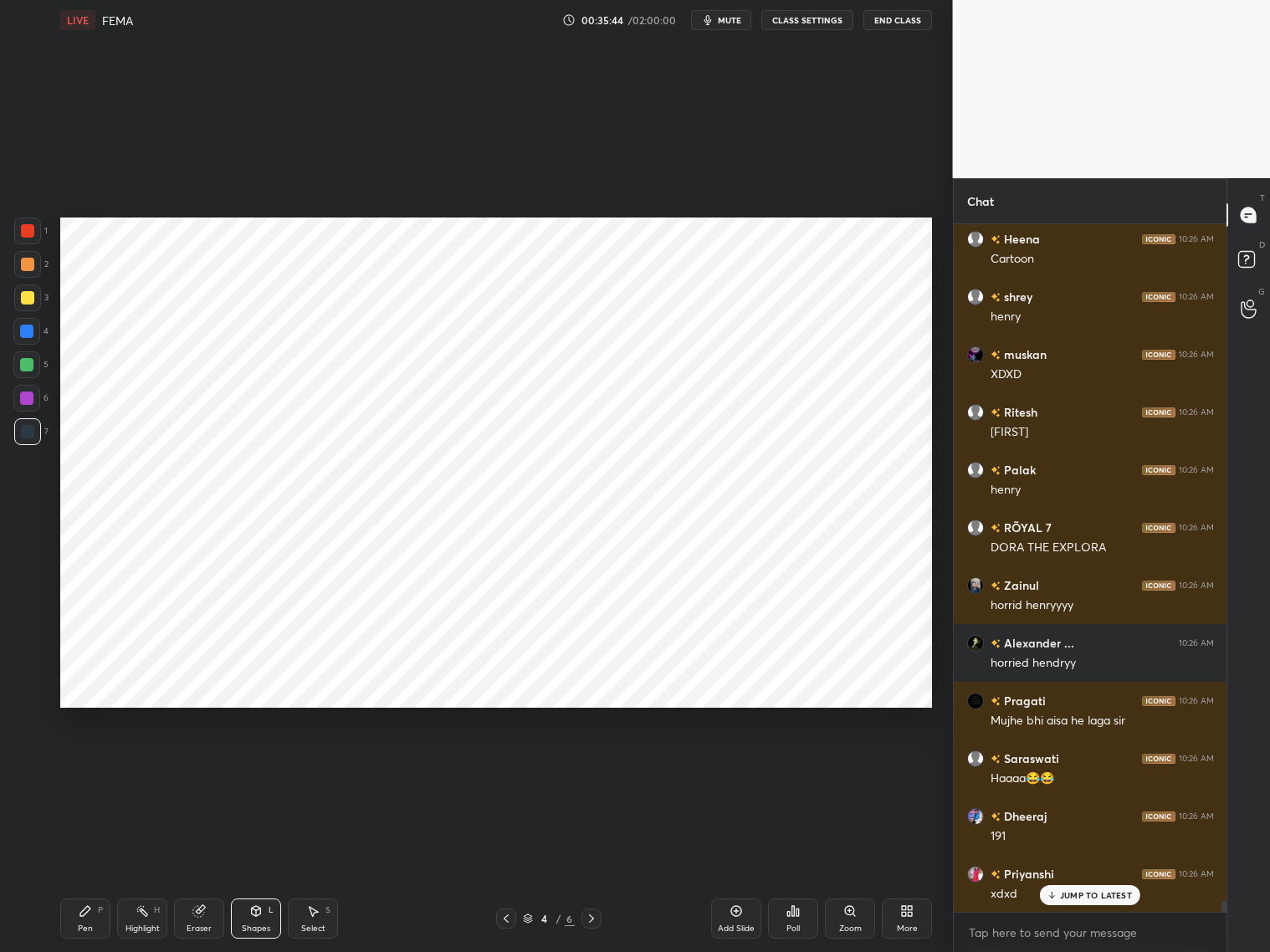 click on "Pen P" at bounding box center [85, 919] 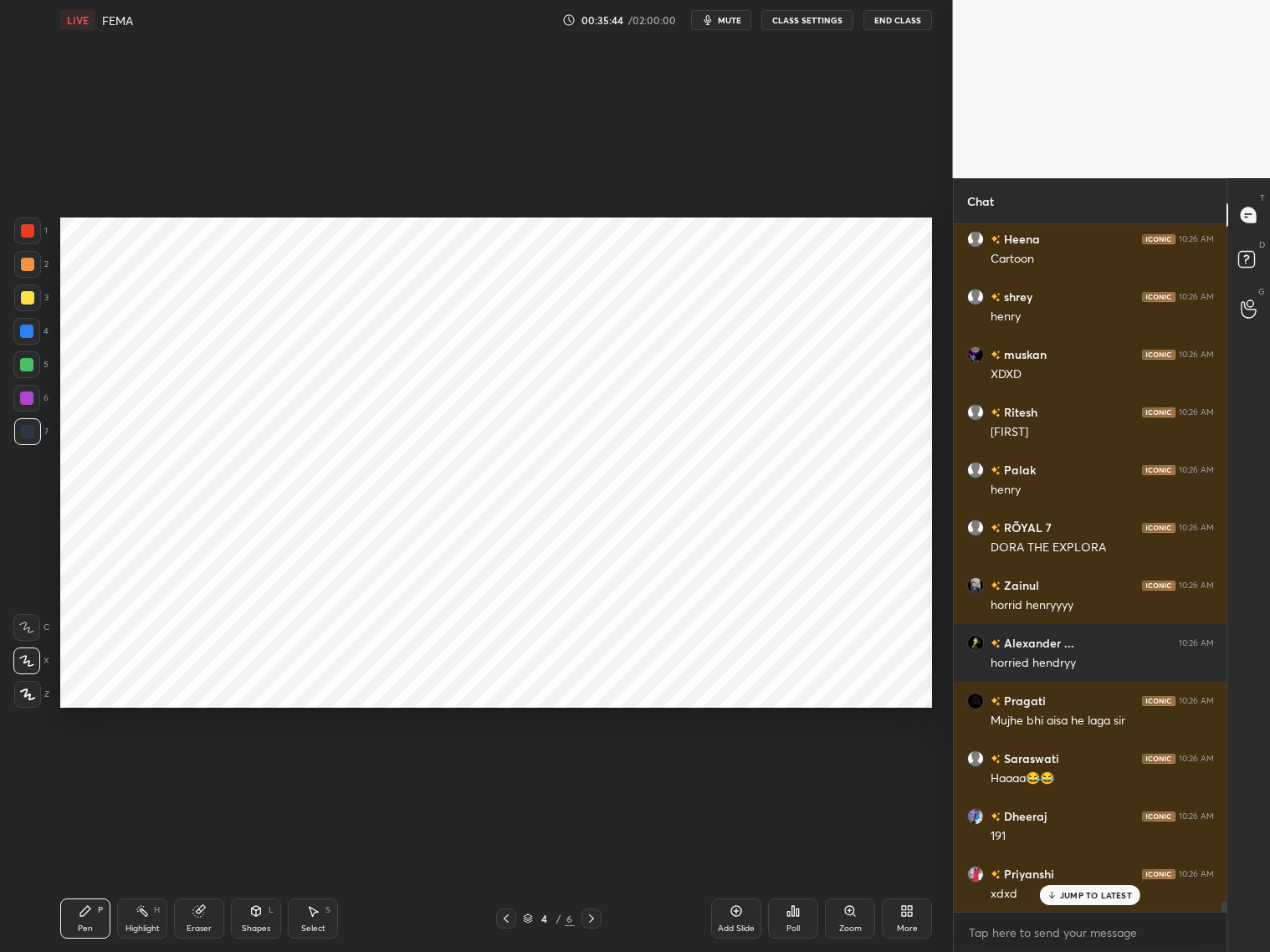 click at bounding box center (27, 331) 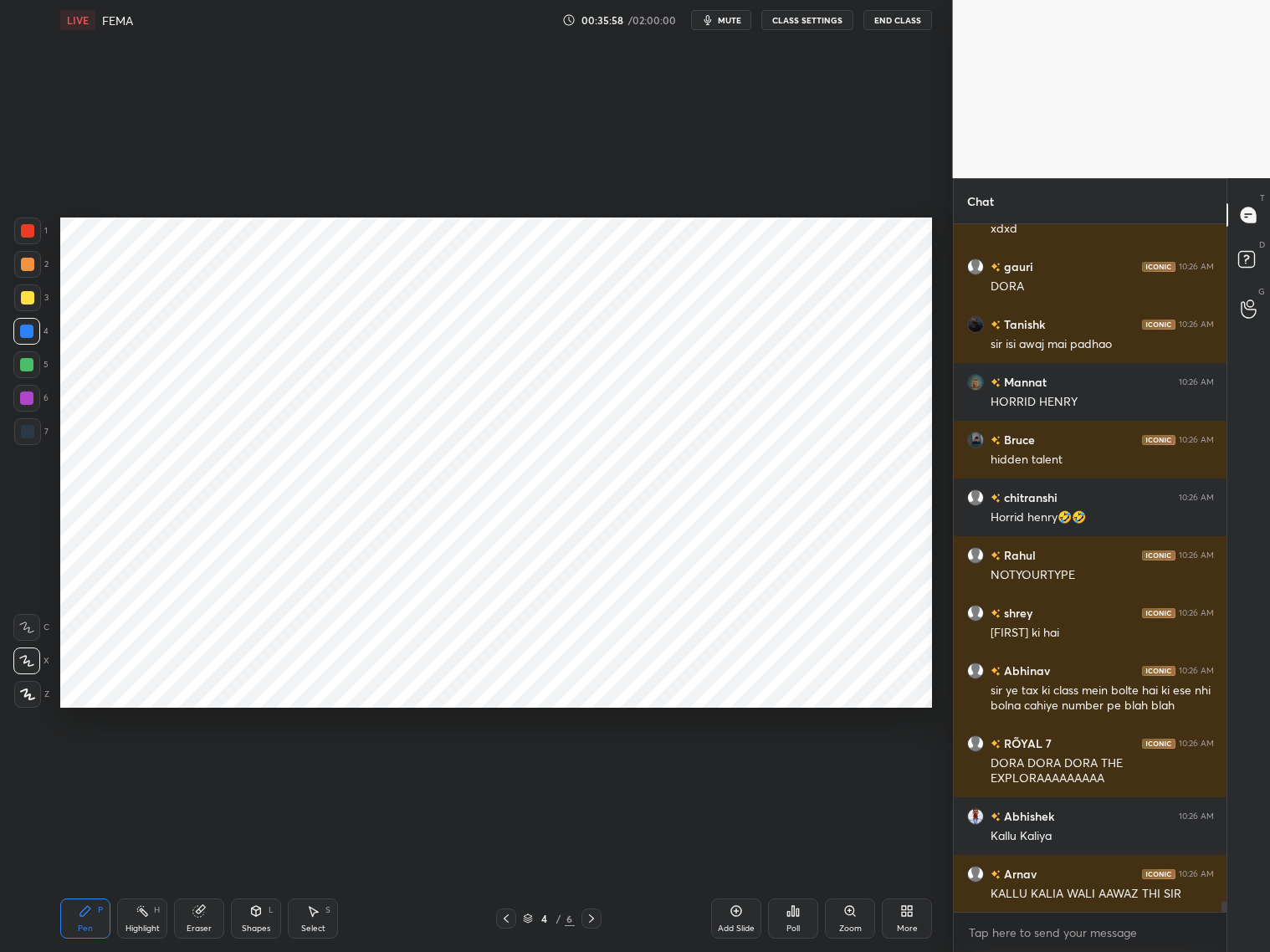 scroll, scrollTop: 44322, scrollLeft: 0, axis: vertical 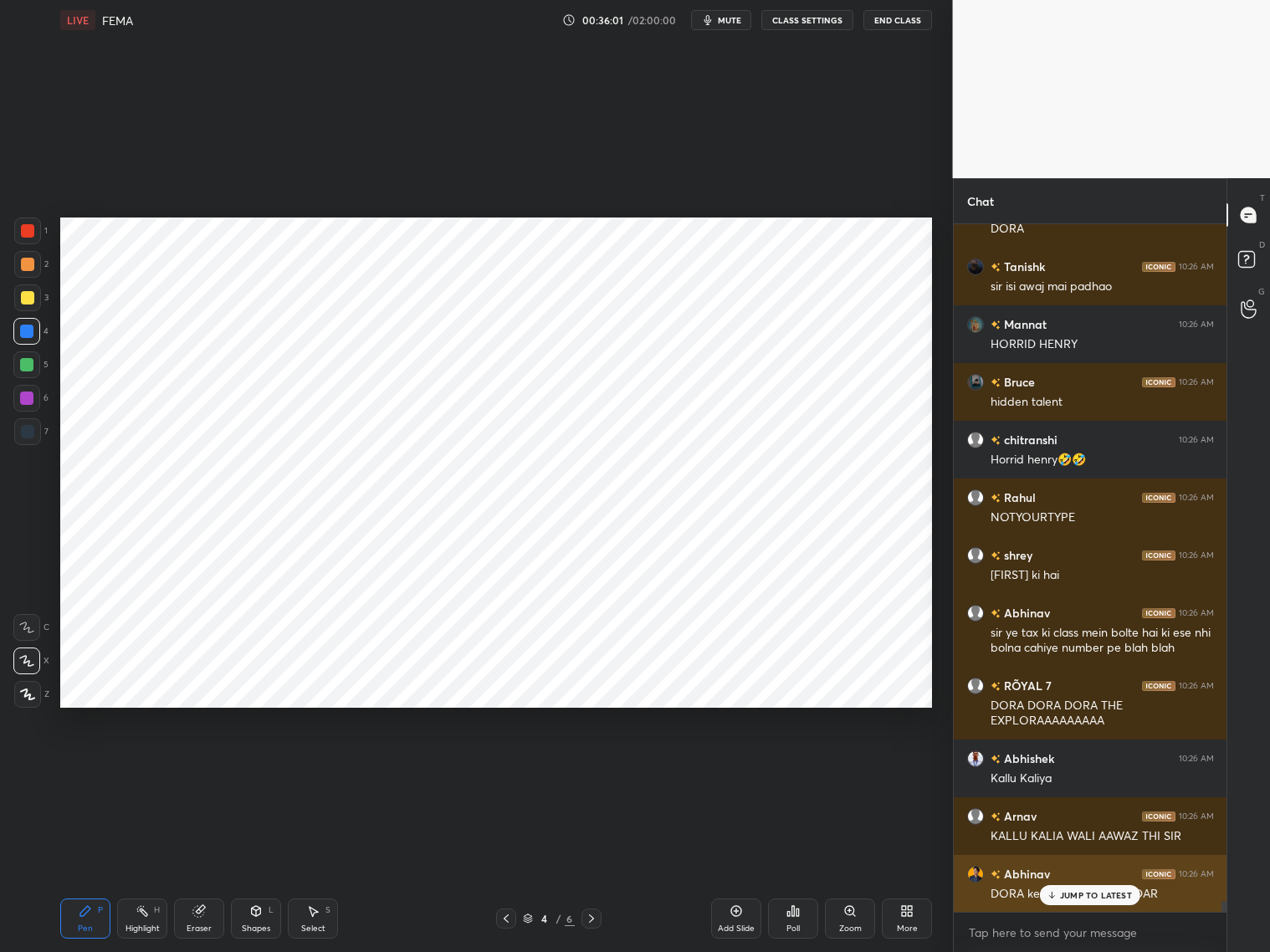 drag, startPoint x: 1096, startPoint y: 887, endPoint x: 1103, endPoint y: 880, distance: 9.899495 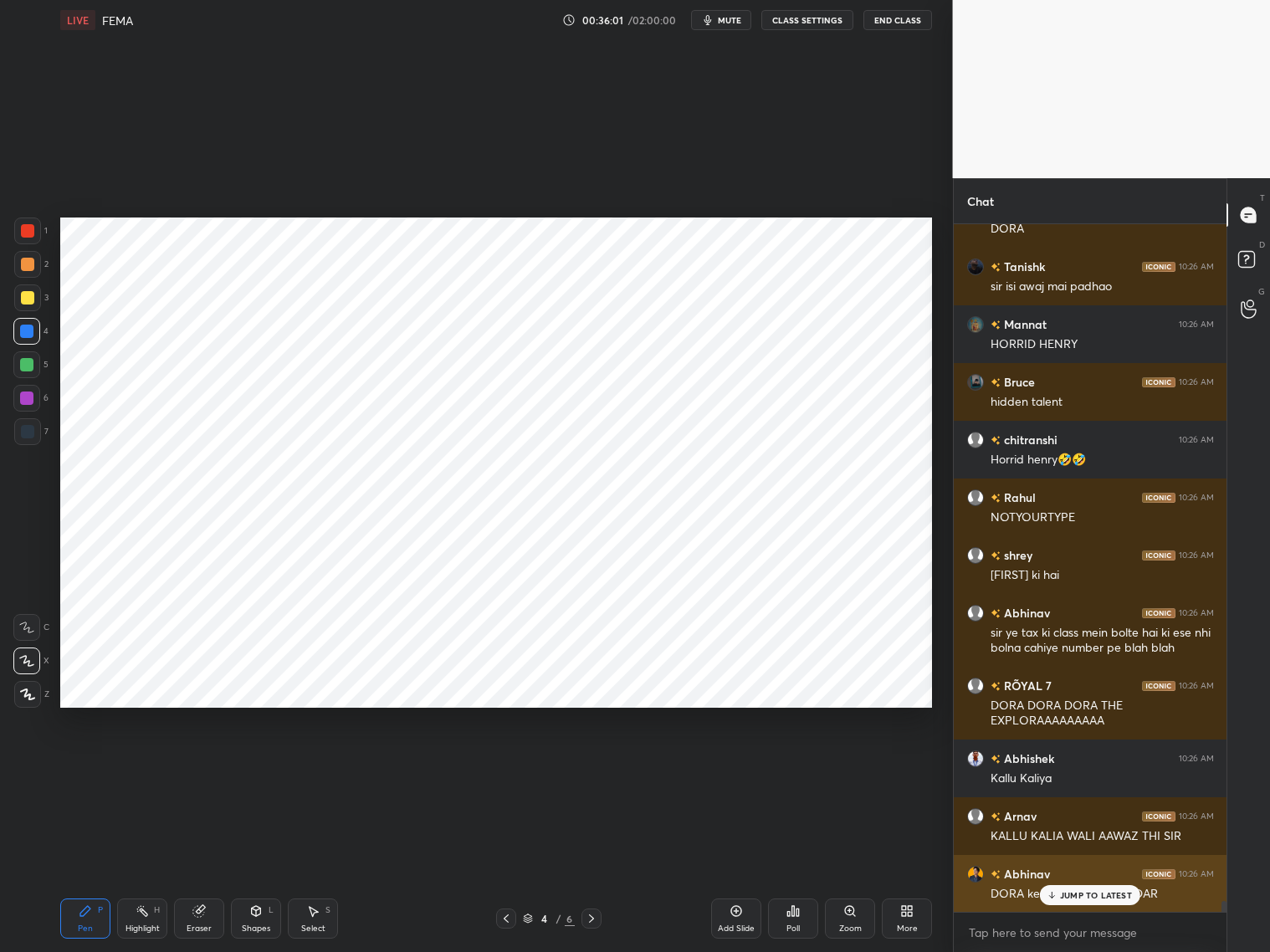 click on "JUMP TO LATEST" at bounding box center [1096, 895] 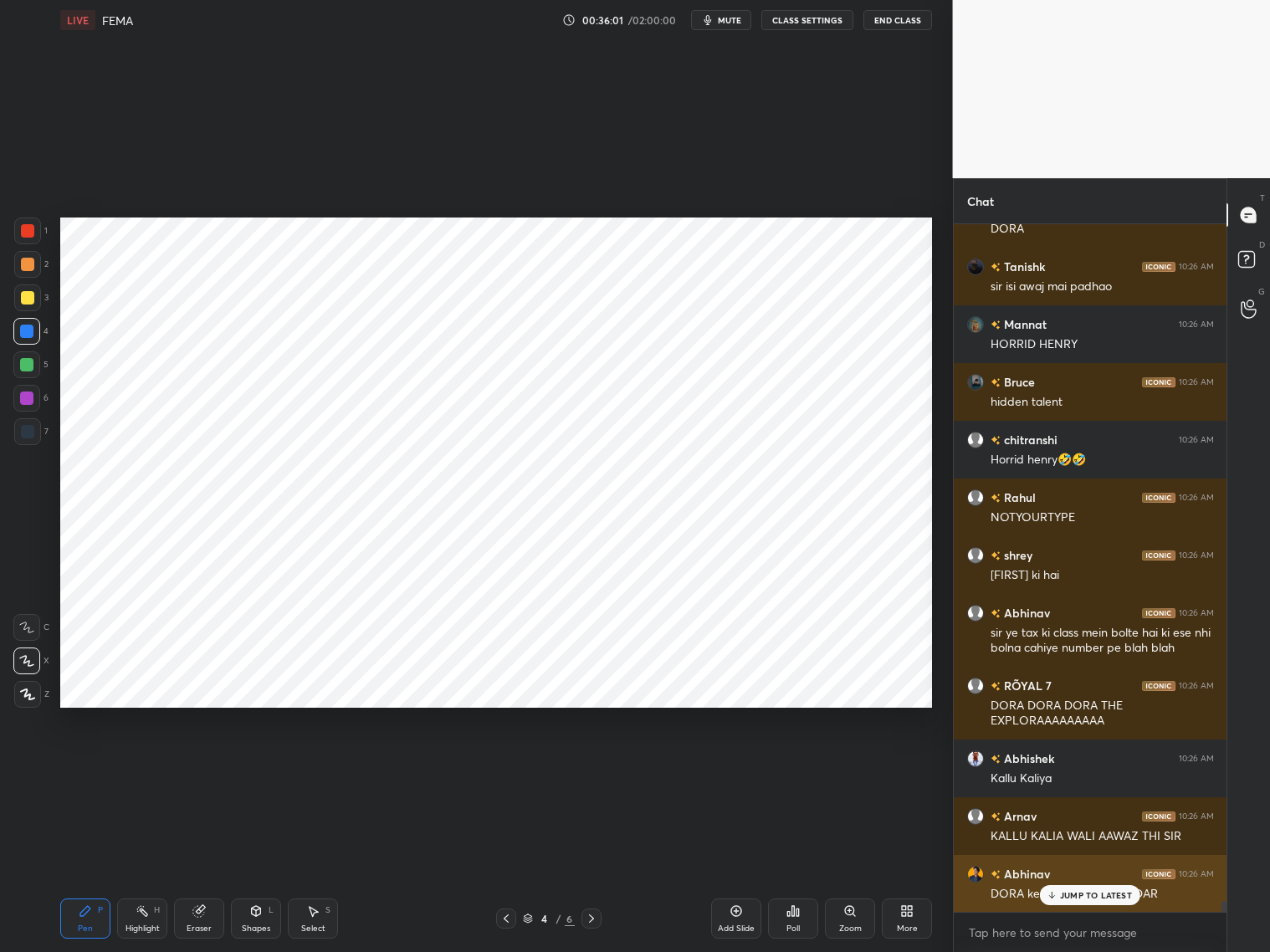 scroll, scrollTop: 44379, scrollLeft: 0, axis: vertical 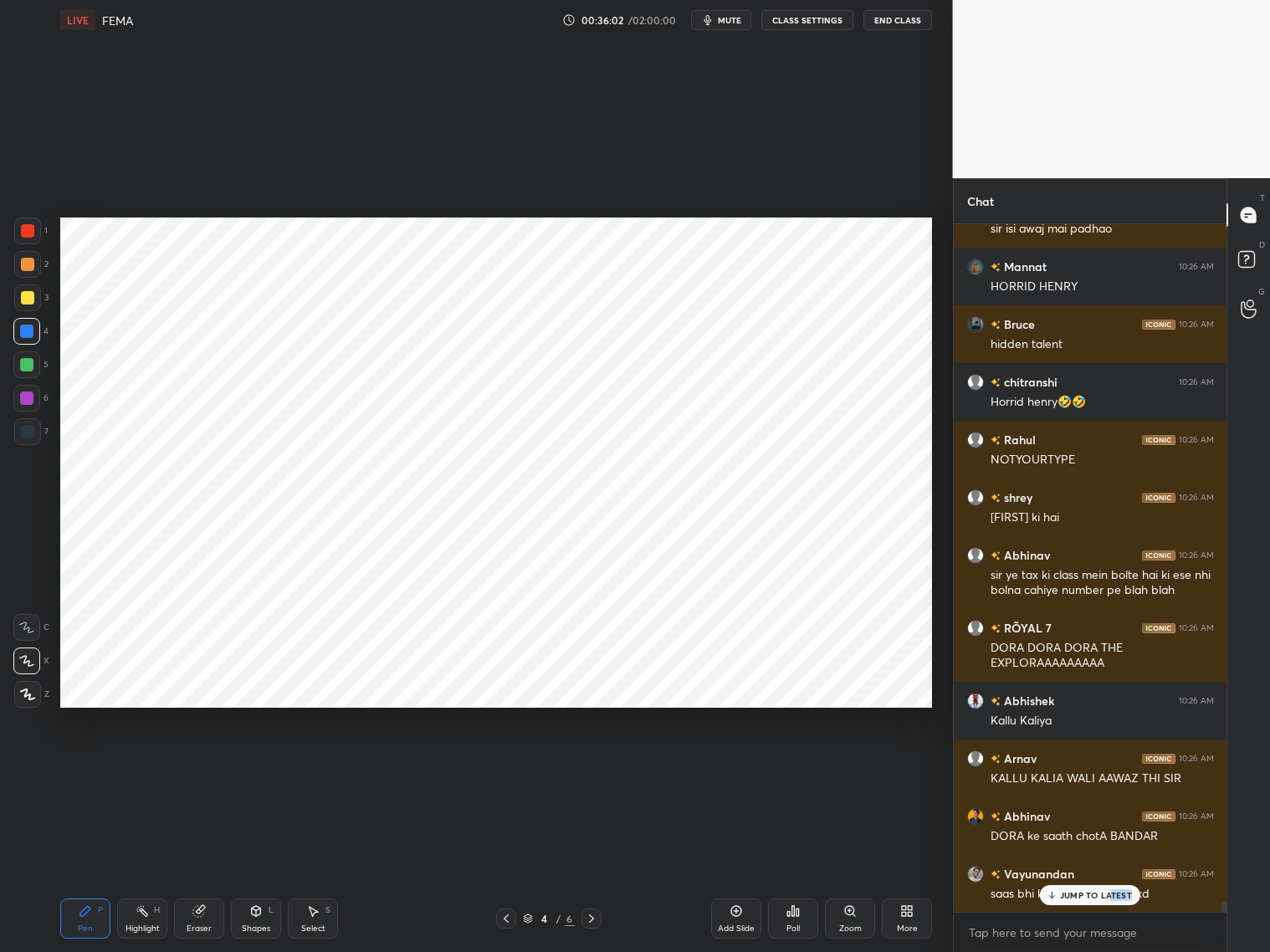click on "JUMP TO LATEST" at bounding box center [1096, 895] 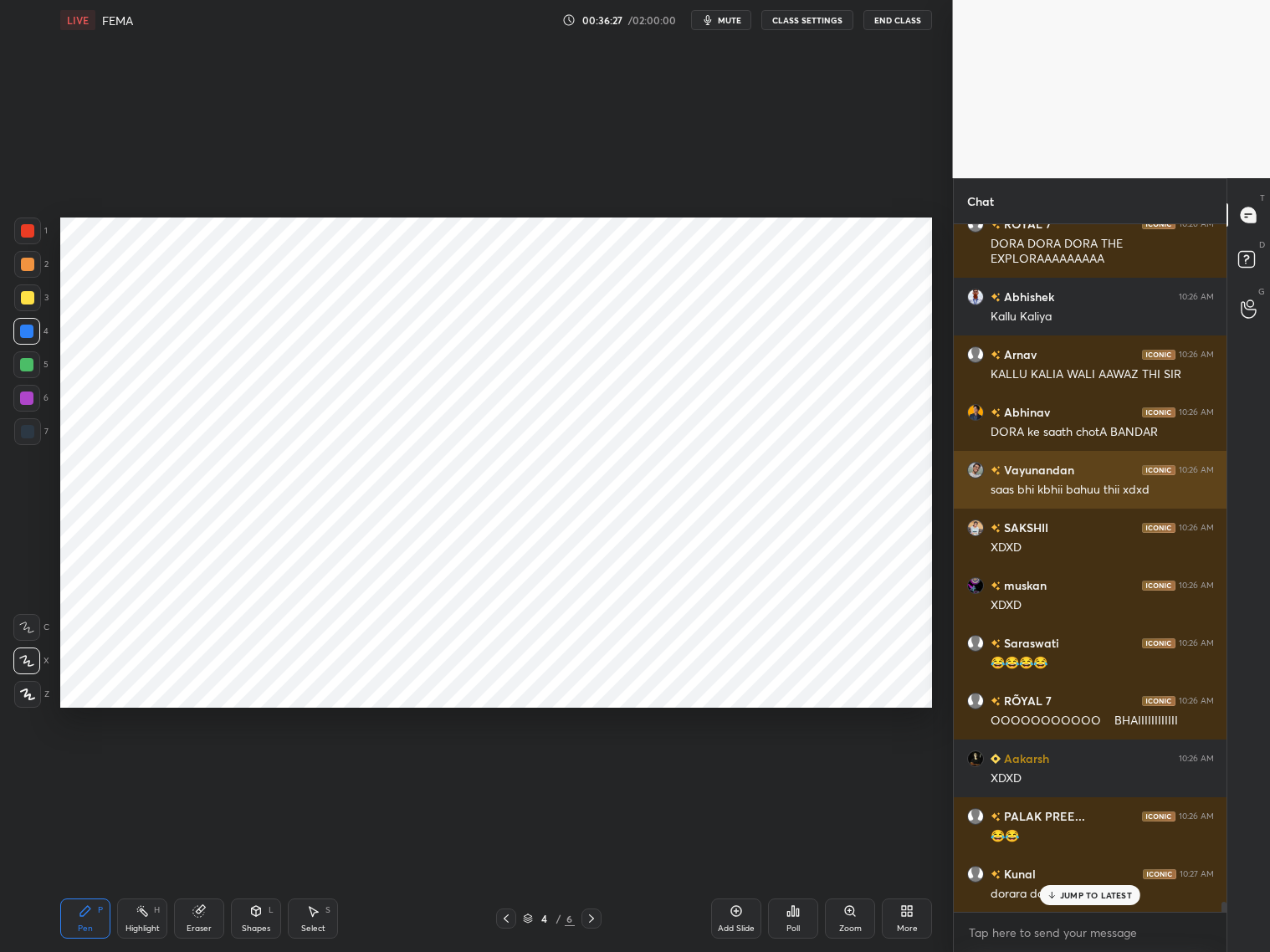 scroll, scrollTop: 44841, scrollLeft: 0, axis: vertical 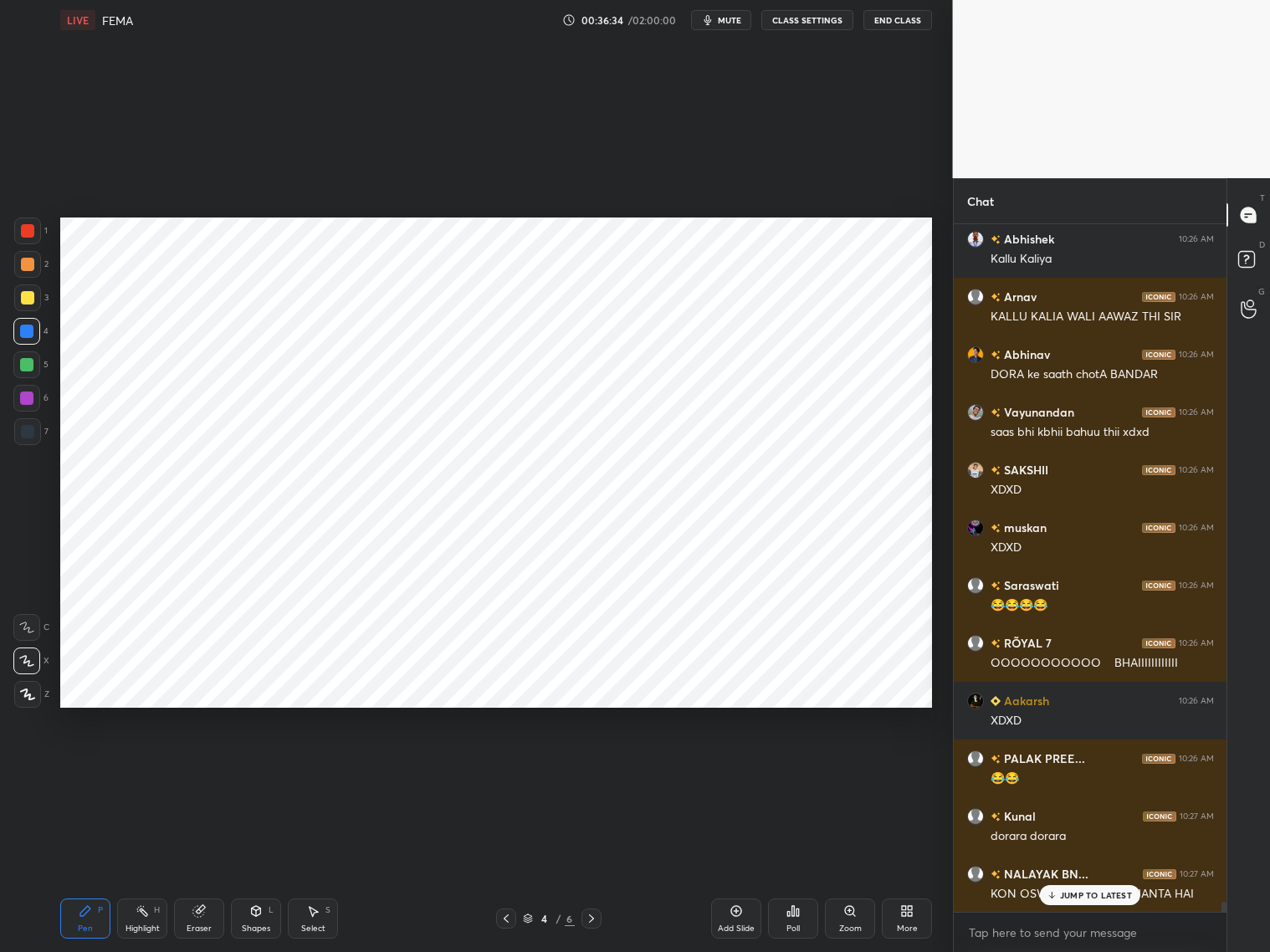 drag, startPoint x: 23, startPoint y: 234, endPoint x: 37, endPoint y: 228, distance: 15.231546 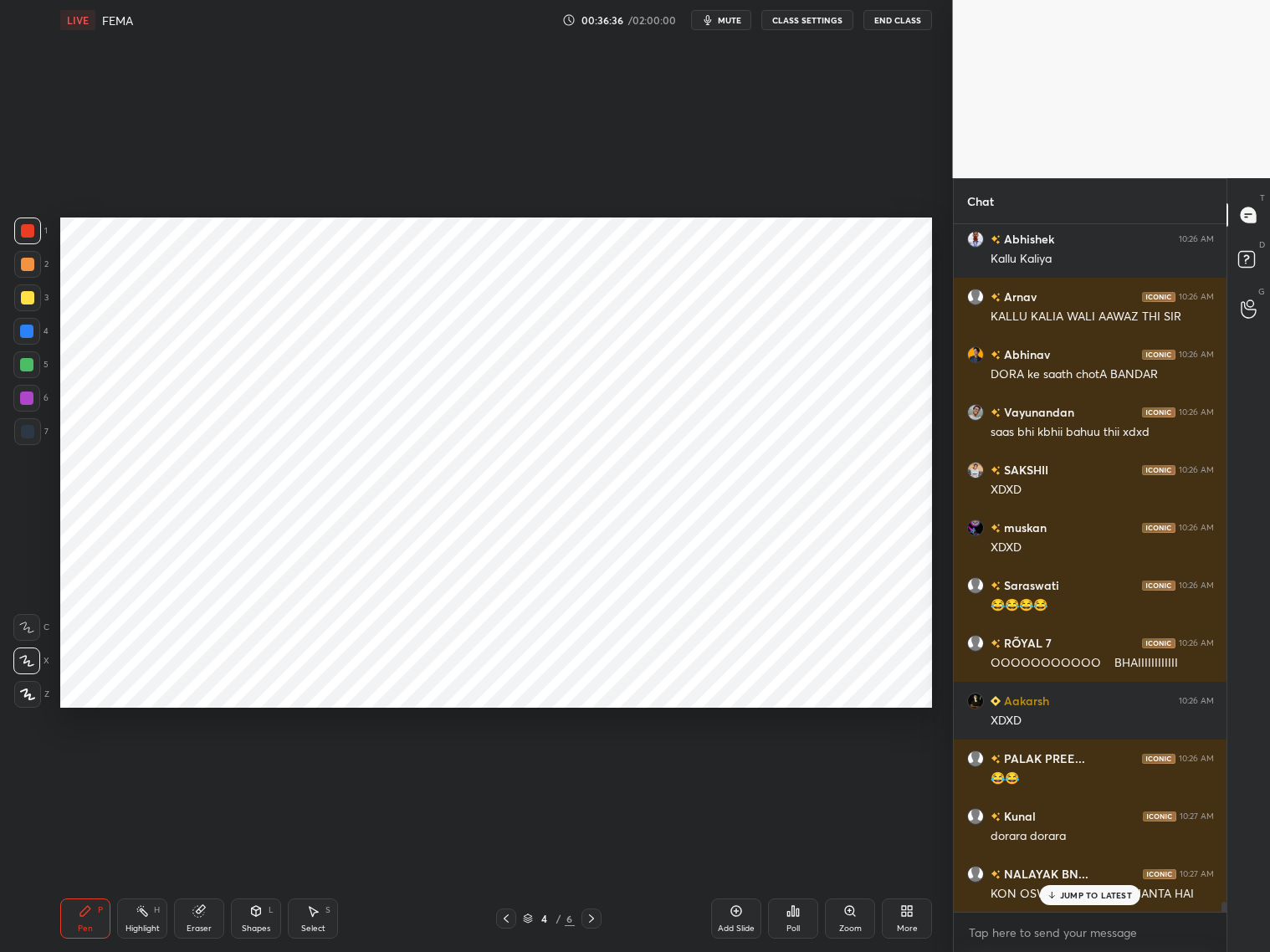 drag, startPoint x: 25, startPoint y: 400, endPoint x: 37, endPoint y: 391, distance: 15 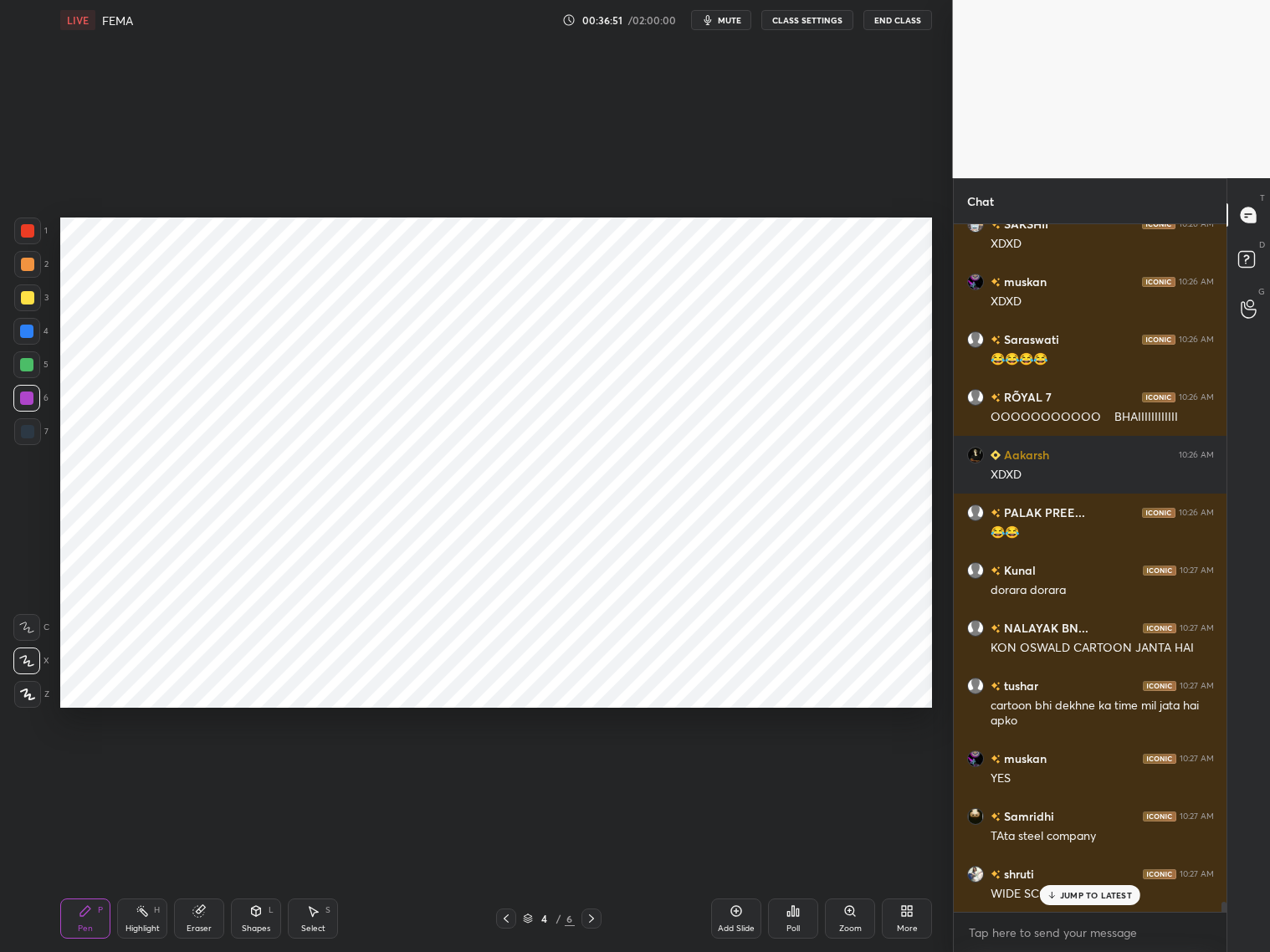scroll, scrollTop: 45145, scrollLeft: 0, axis: vertical 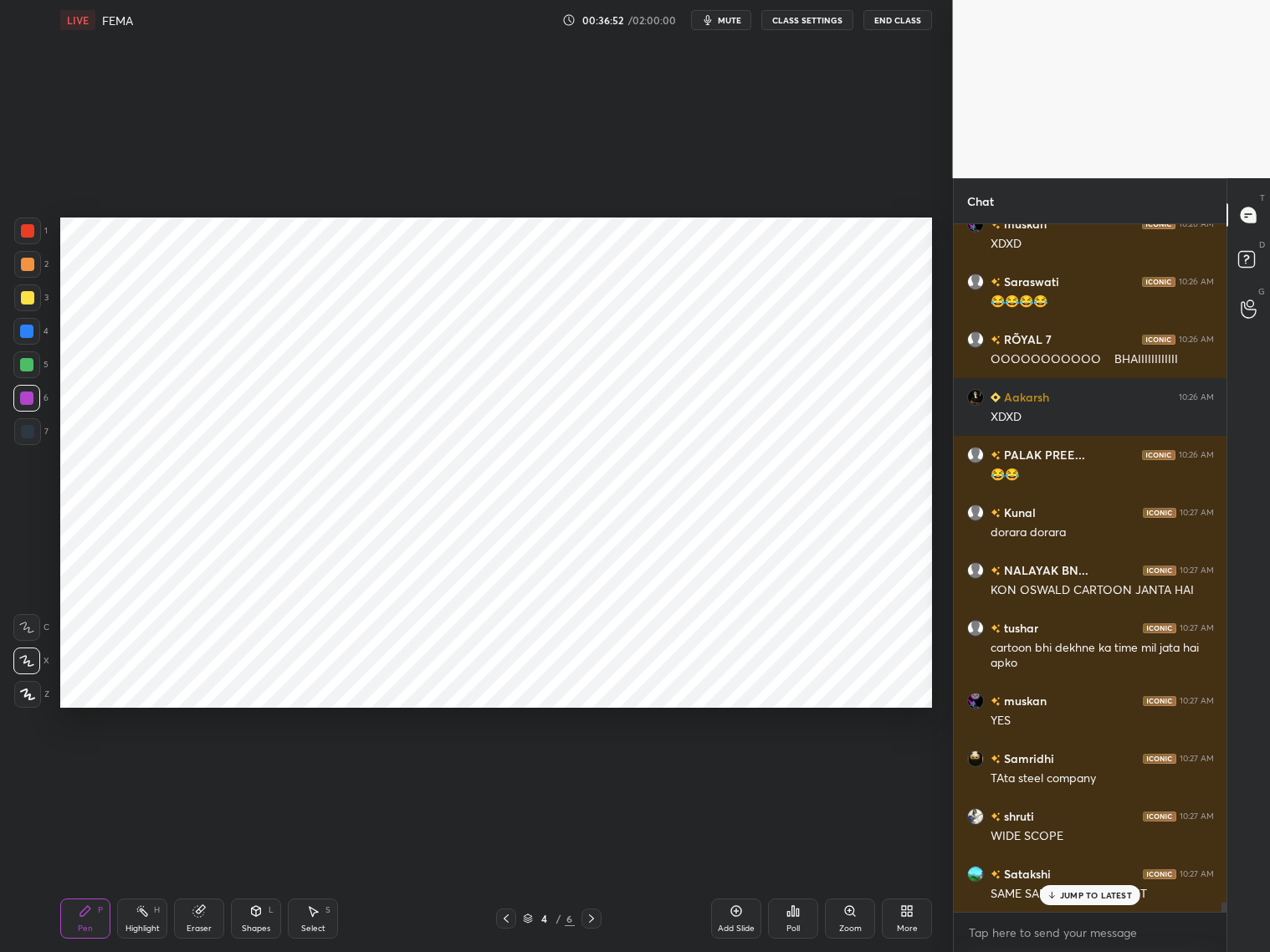 drag, startPoint x: 27, startPoint y: 440, endPoint x: 48, endPoint y: 432, distance: 22.472205 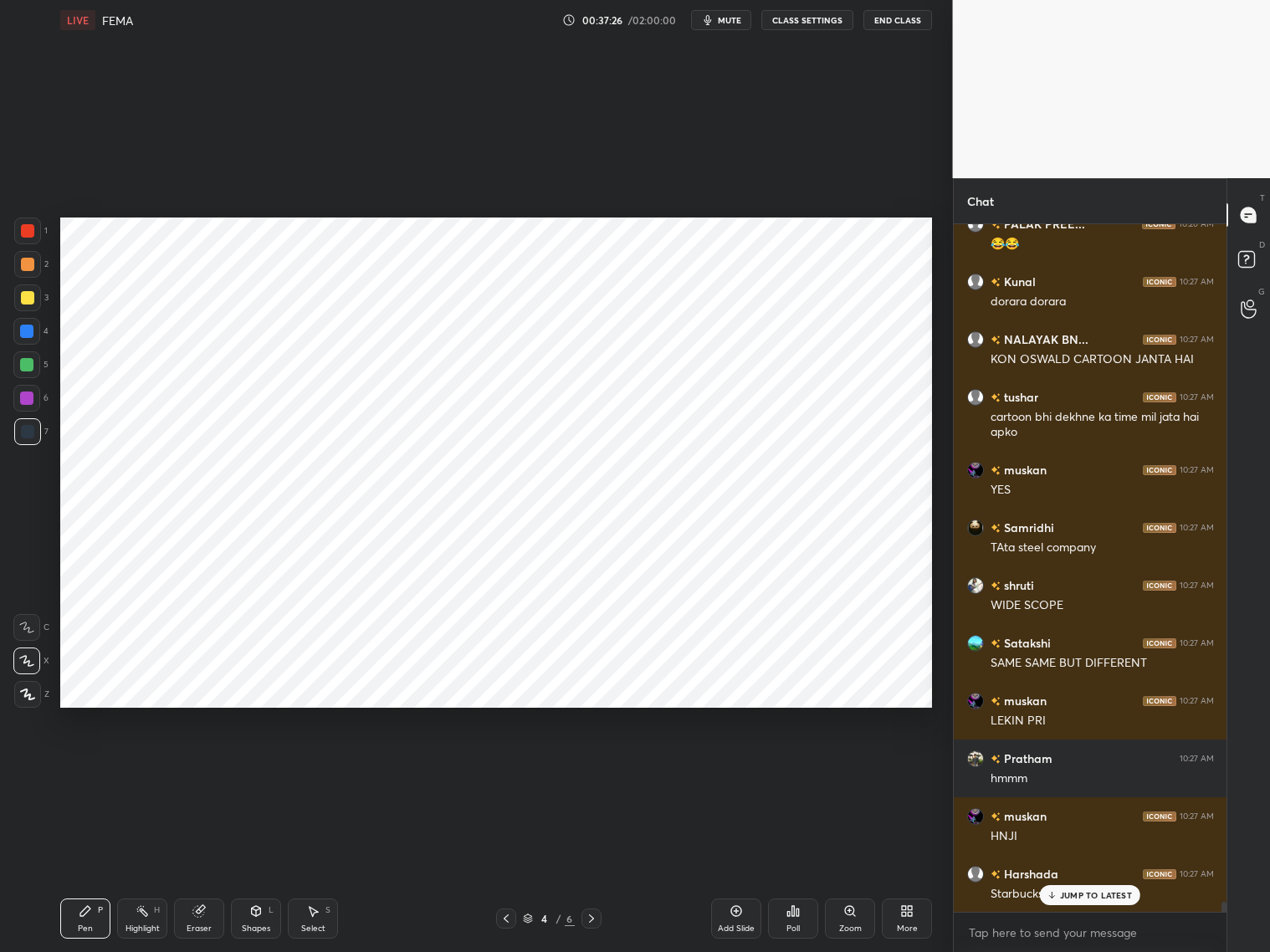 scroll, scrollTop: 45433, scrollLeft: 0, axis: vertical 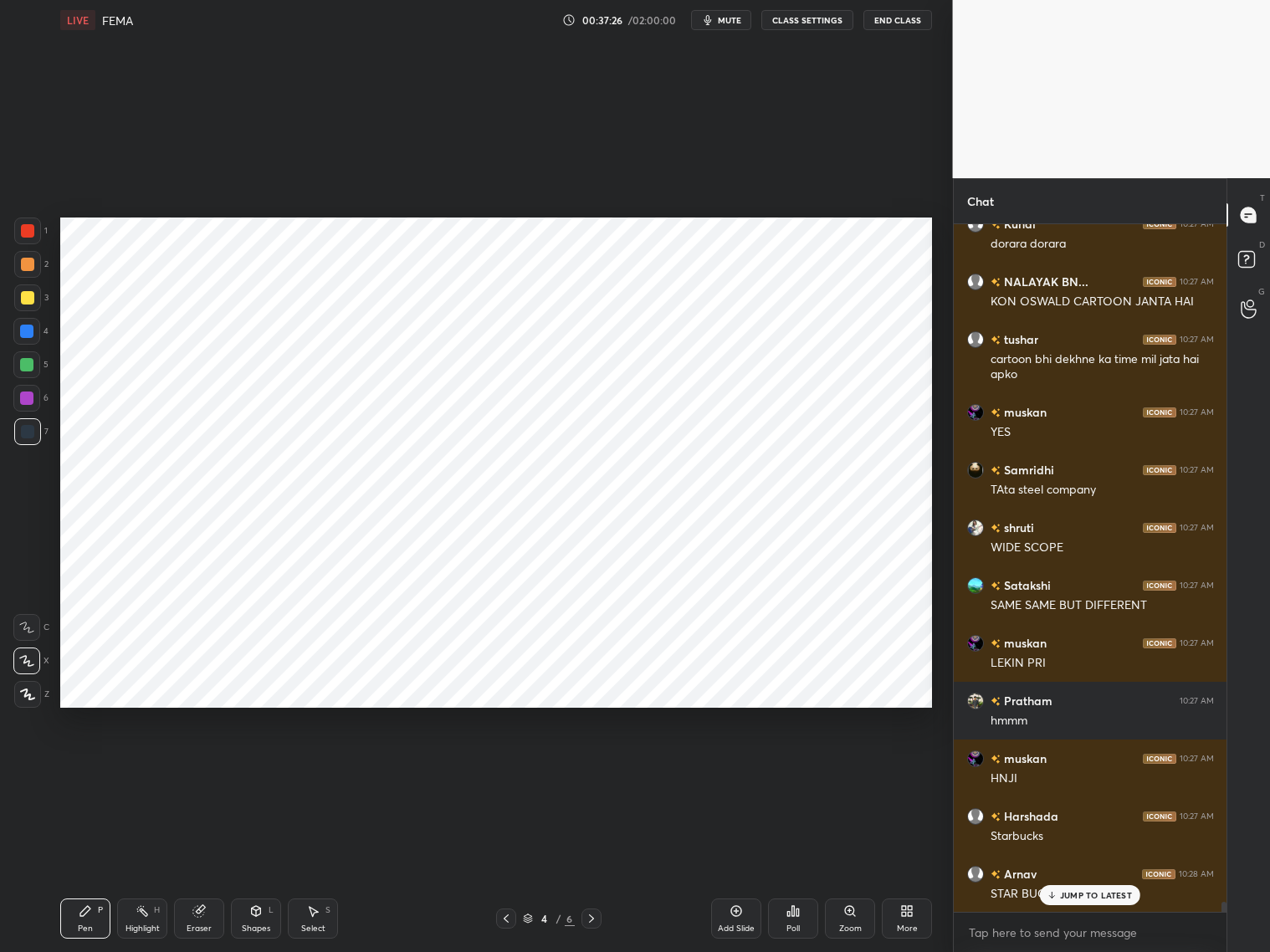 click 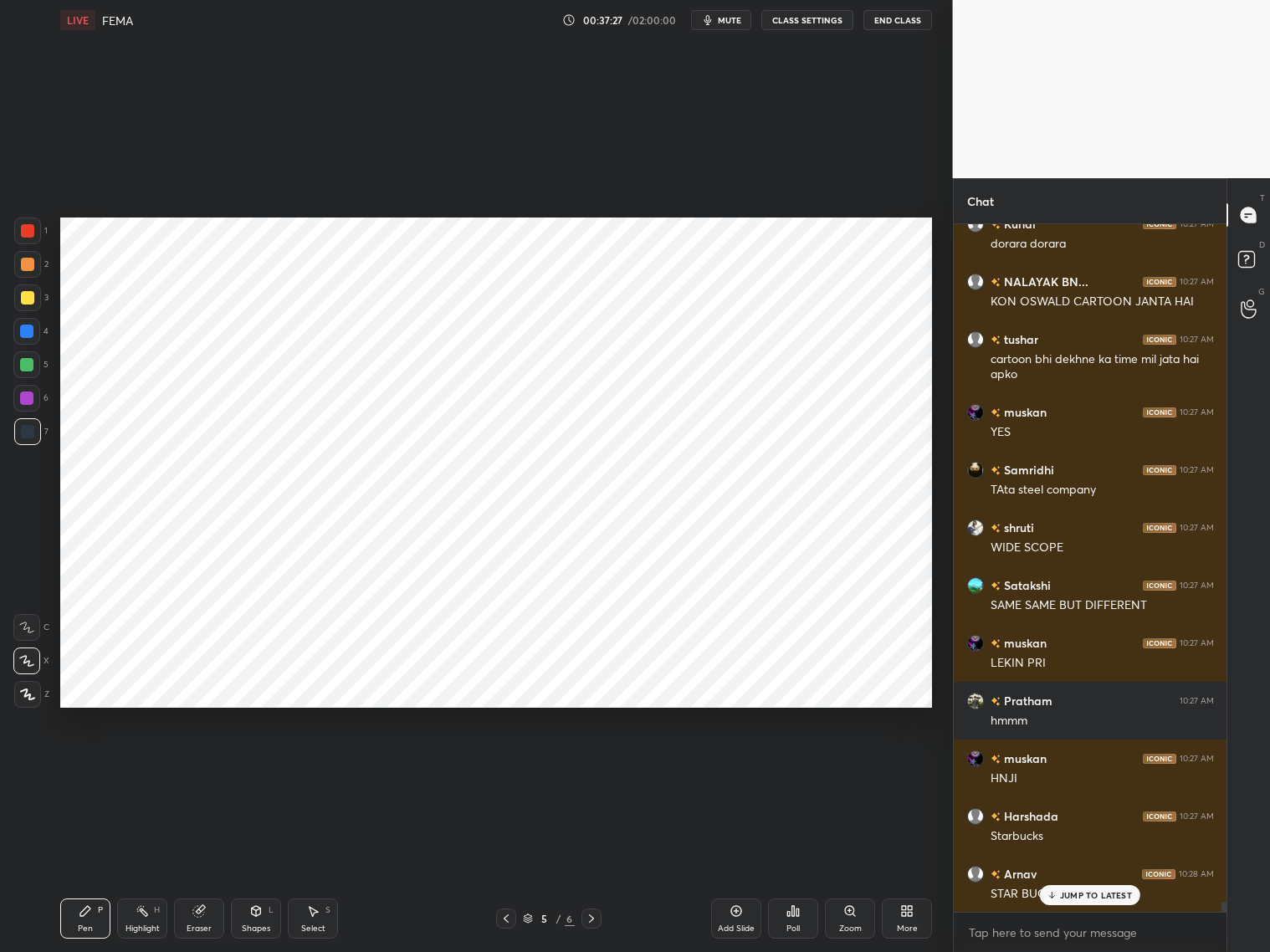 scroll, scrollTop: 45492, scrollLeft: 0, axis: vertical 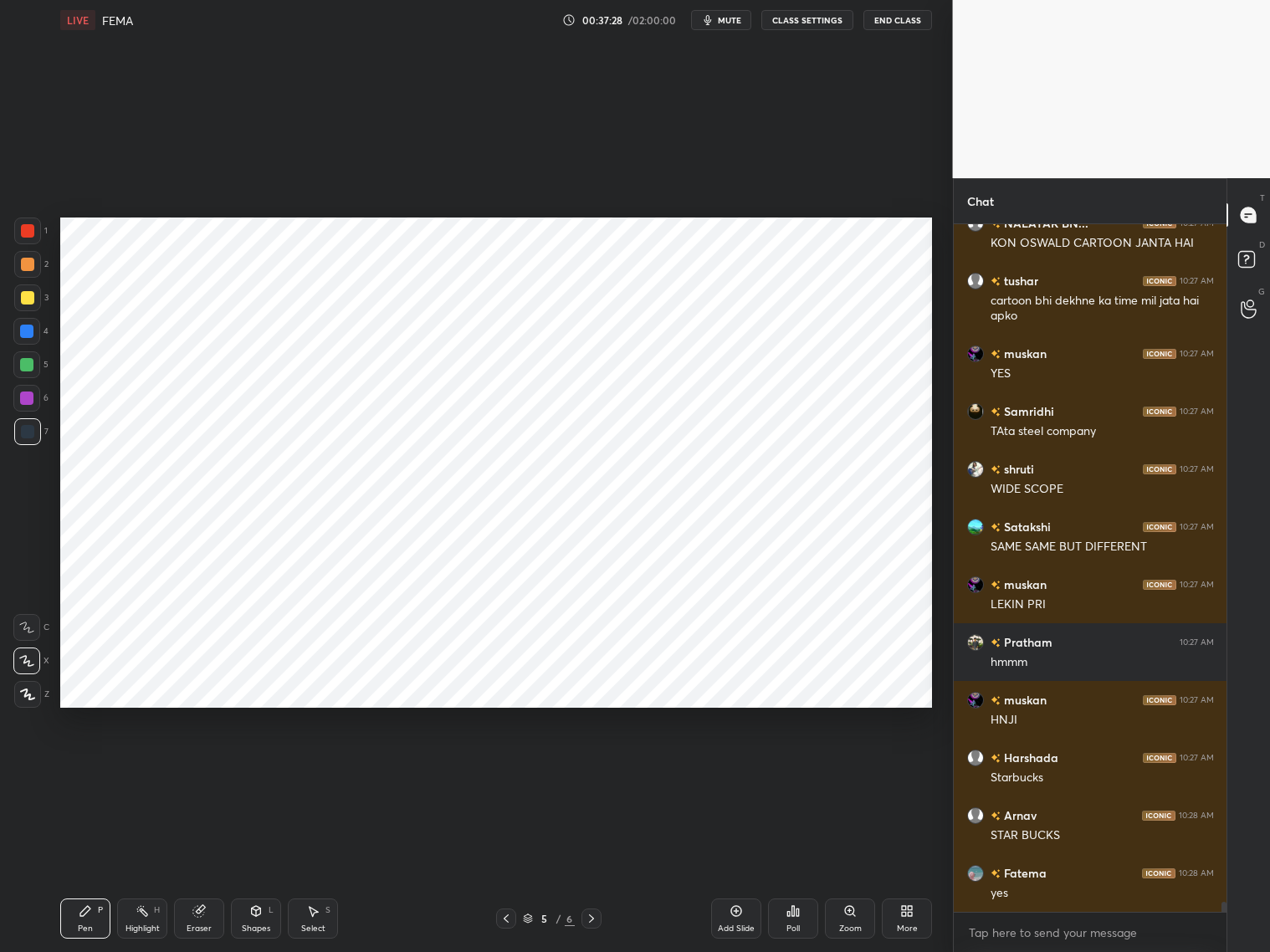 click 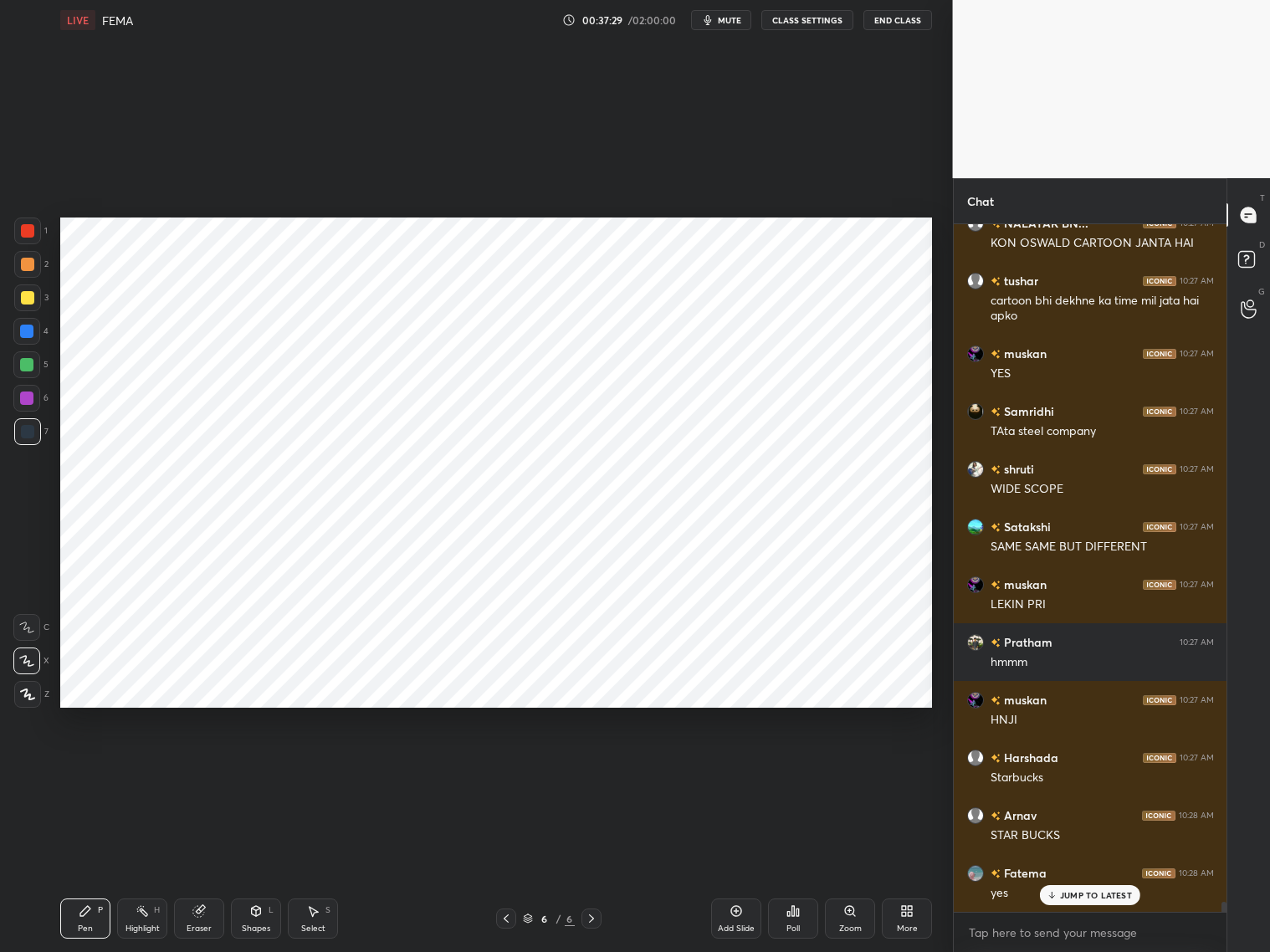 scroll, scrollTop: 45549, scrollLeft: 0, axis: vertical 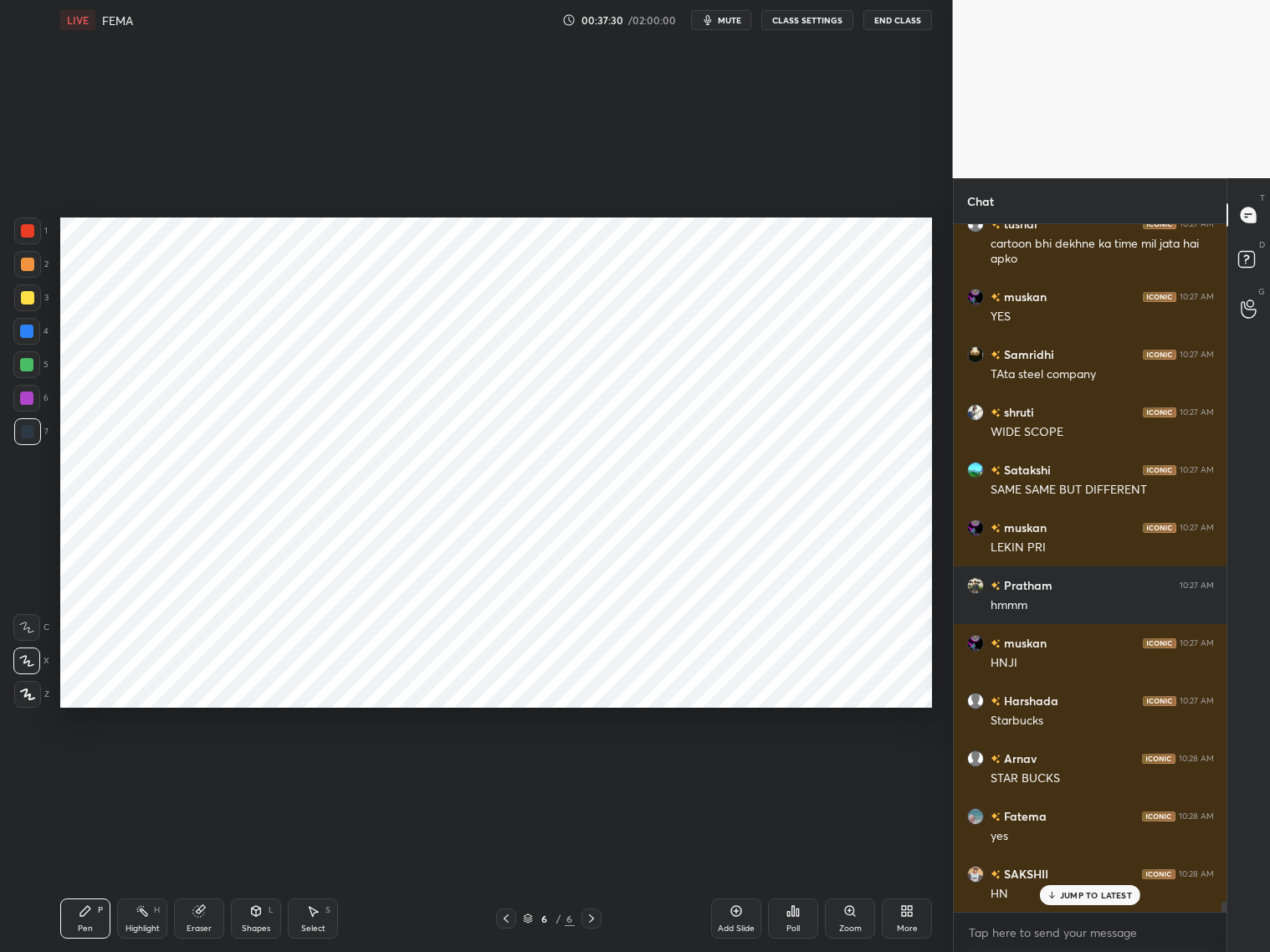click 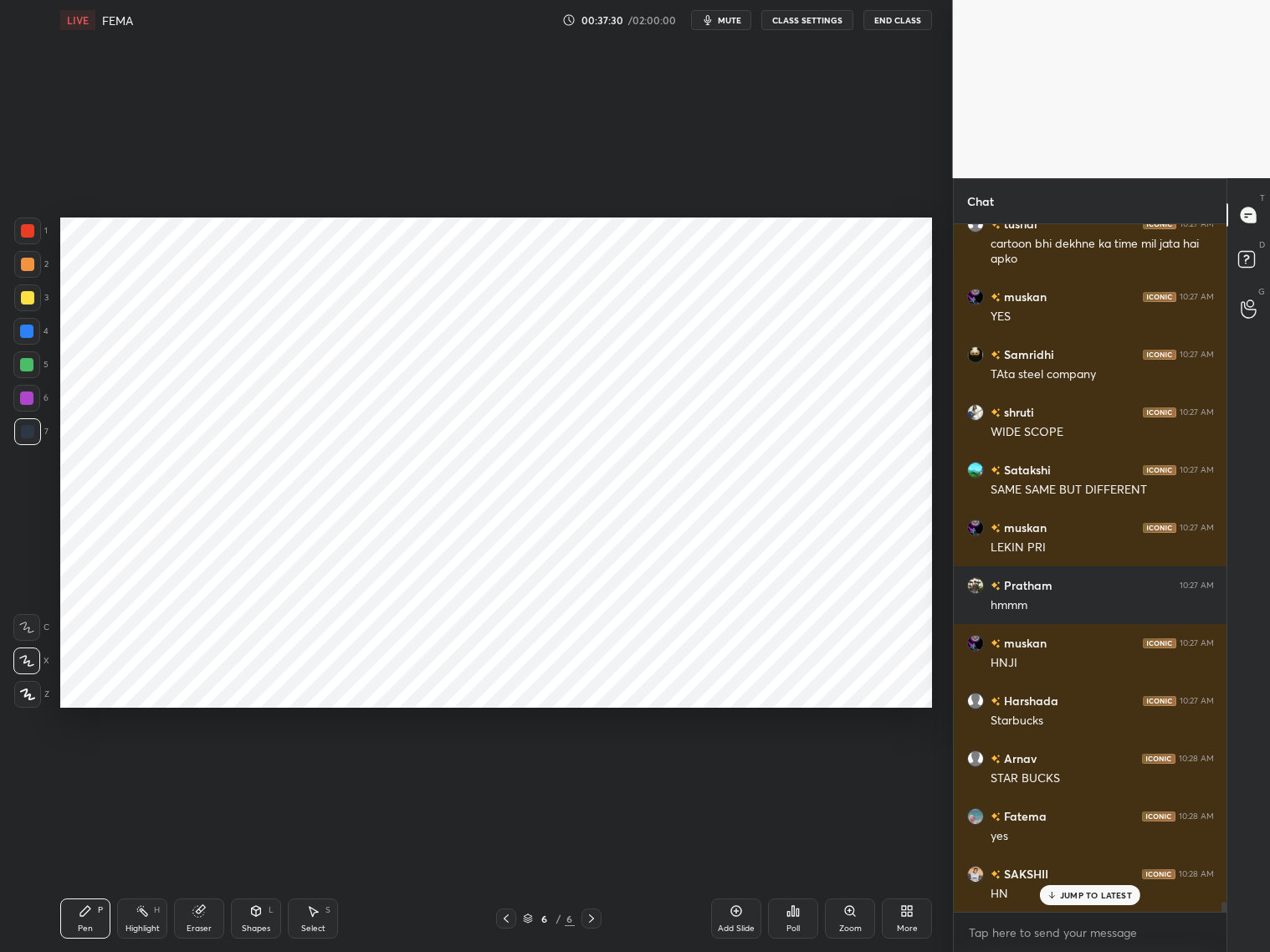 scroll, scrollTop: 45606, scrollLeft: 0, axis: vertical 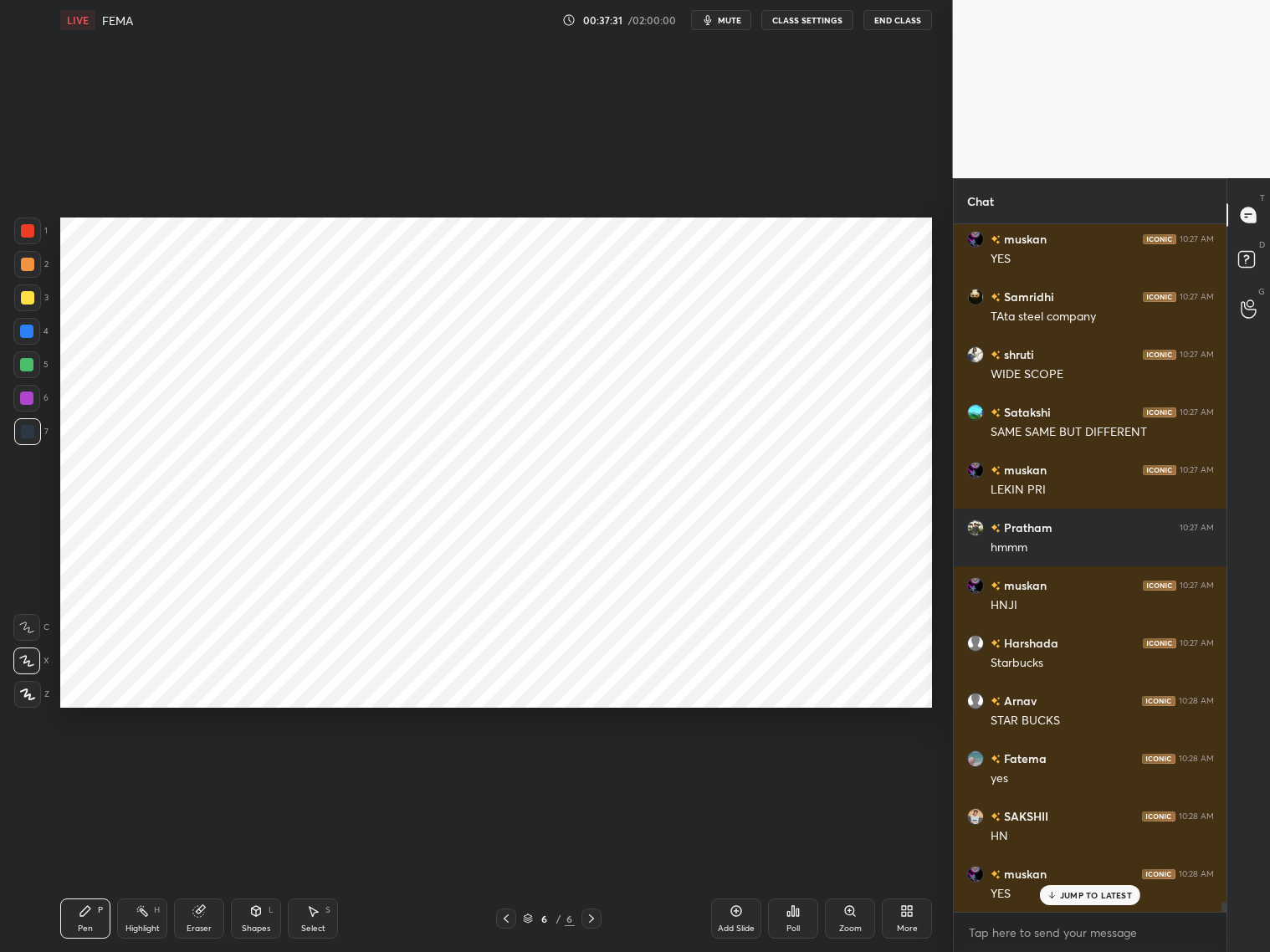 drag, startPoint x: 742, startPoint y: 922, endPoint x: 741, endPoint y: 908, distance: 14.035669 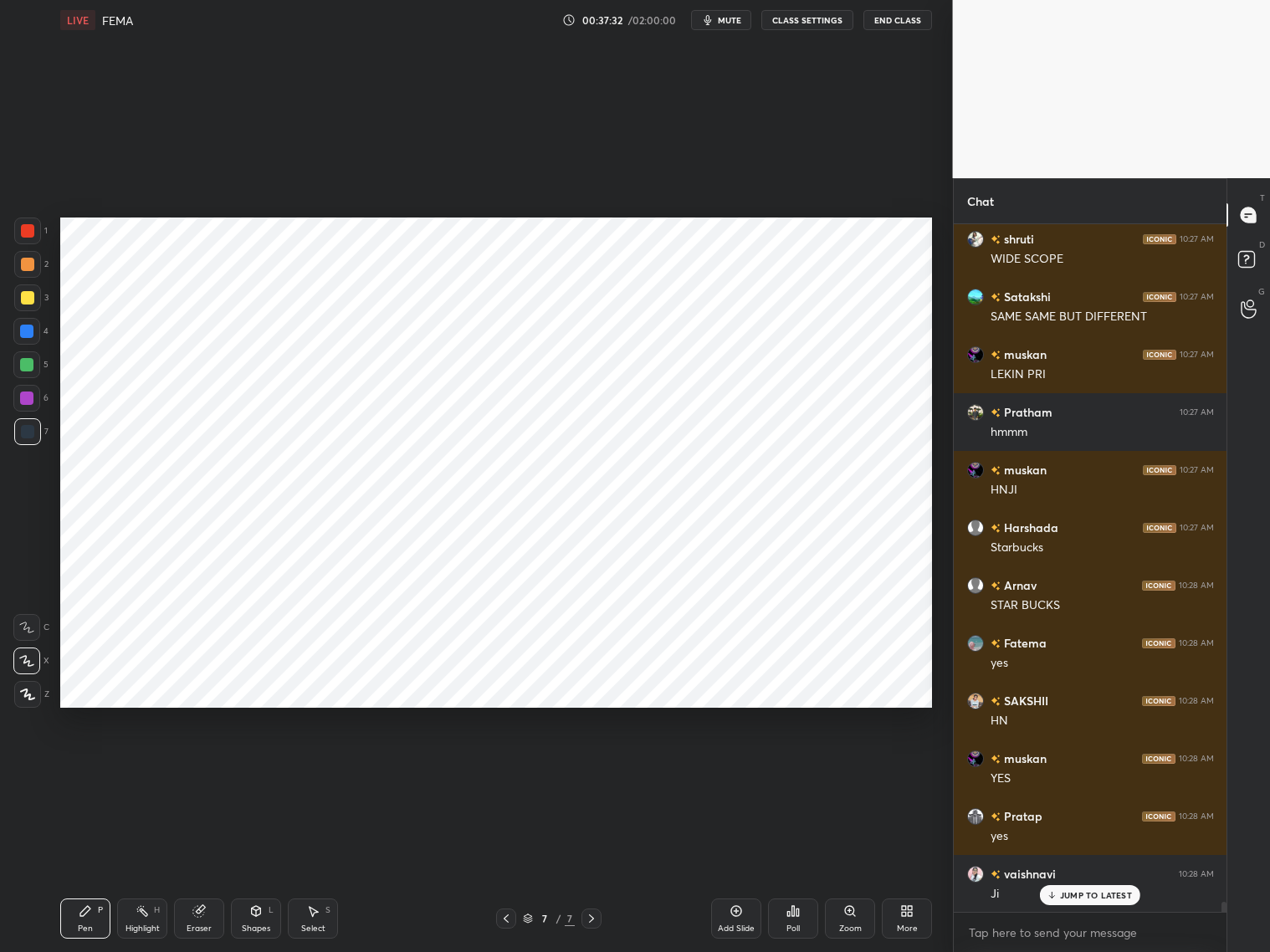 scroll, scrollTop: 45722, scrollLeft: 0, axis: vertical 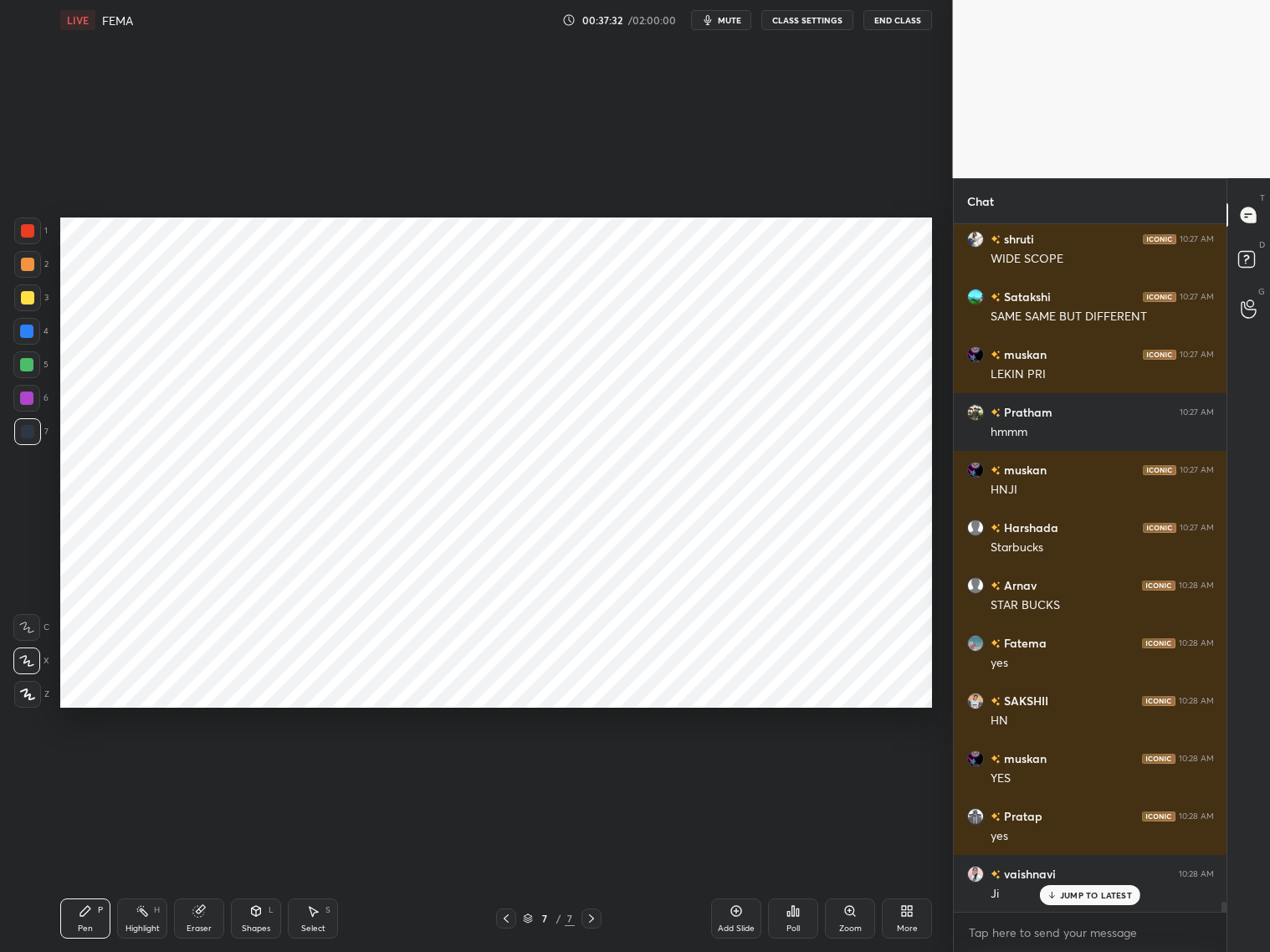 drag, startPoint x: 252, startPoint y: 921, endPoint x: 256, endPoint y: 909, distance: 12.649111 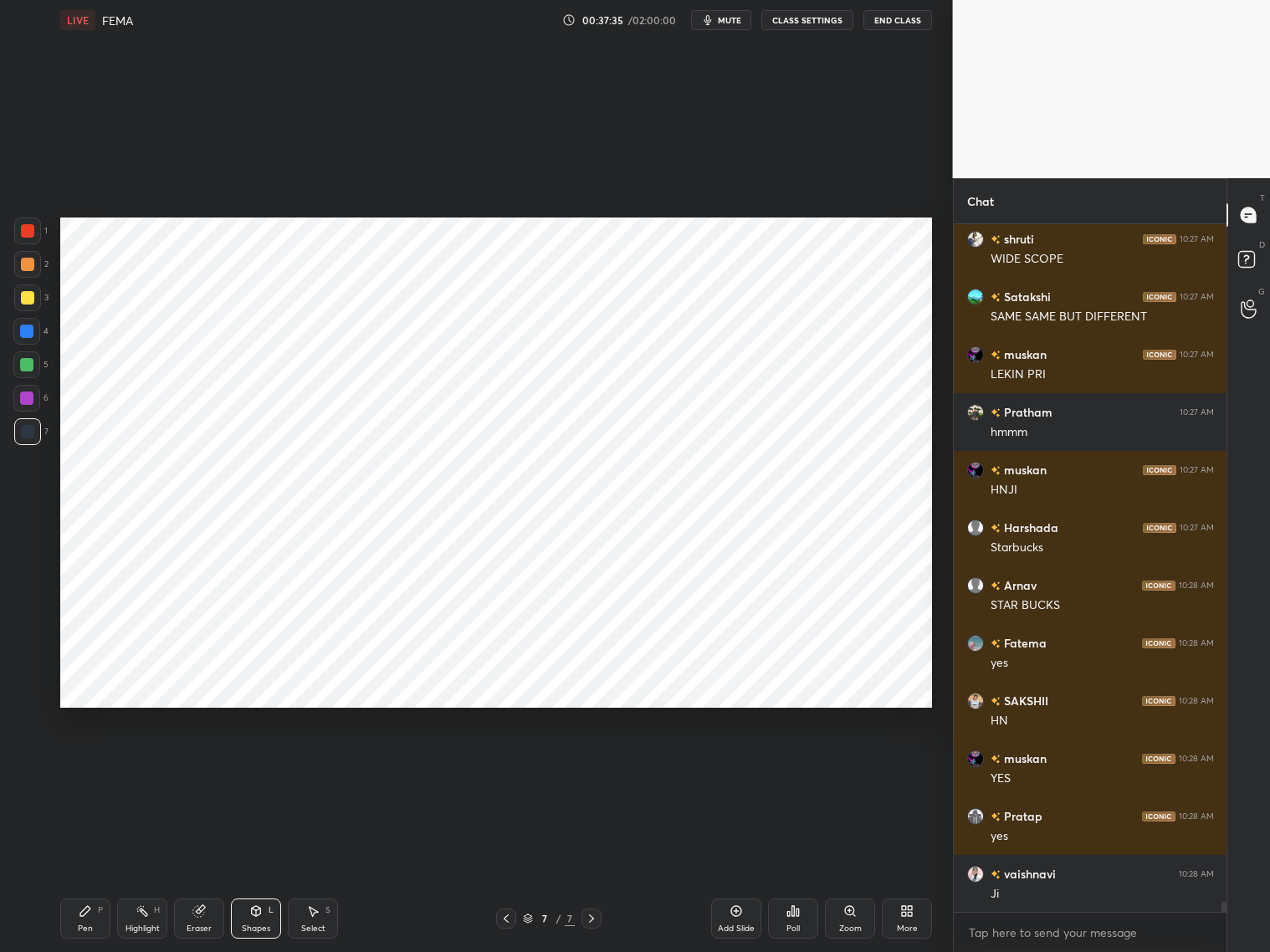 scroll, scrollTop: 45780, scrollLeft: 0, axis: vertical 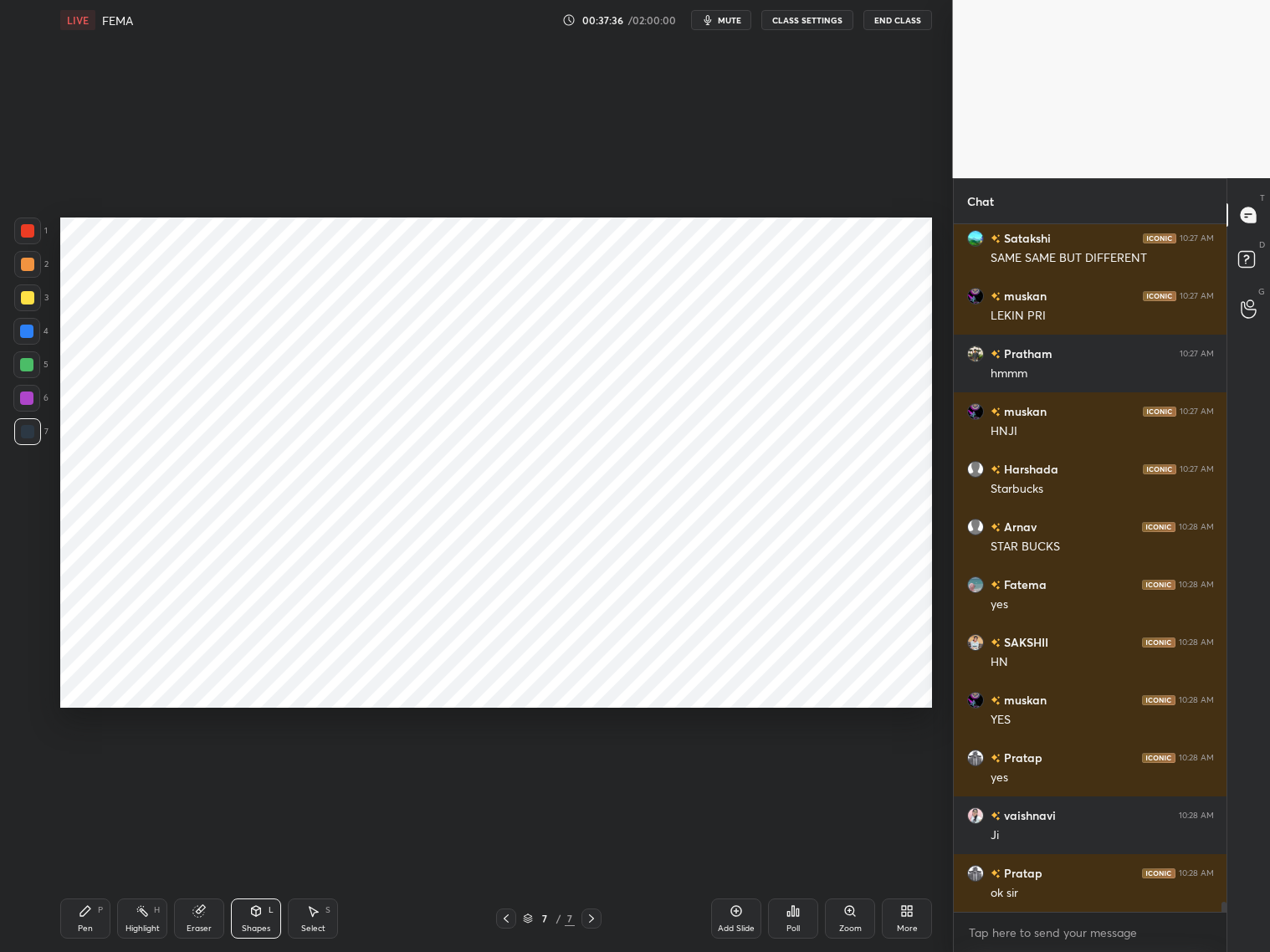 click on "Pen P" at bounding box center (85, 919) 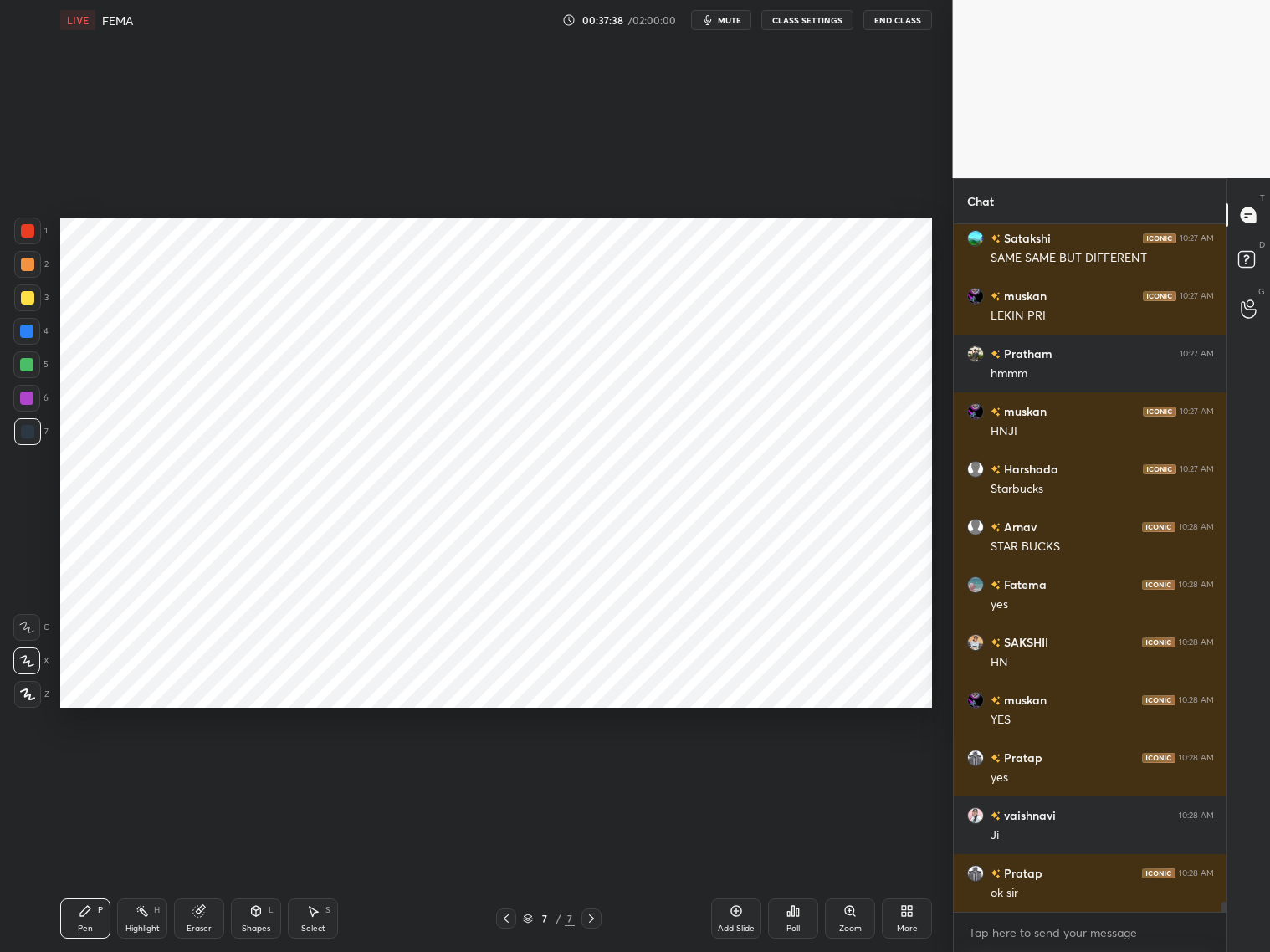 scroll, scrollTop: 45837, scrollLeft: 0, axis: vertical 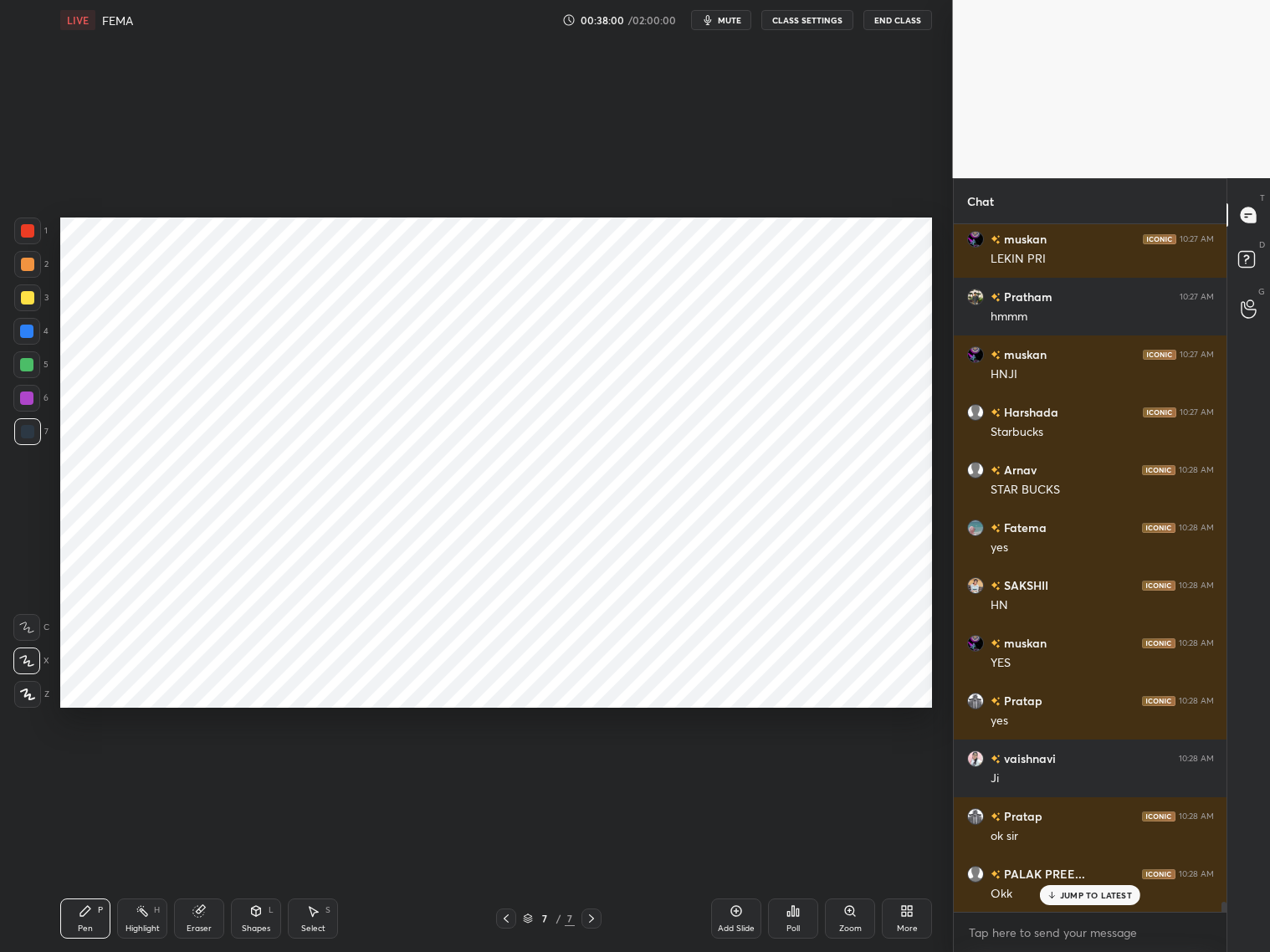 click at bounding box center (27, 331) 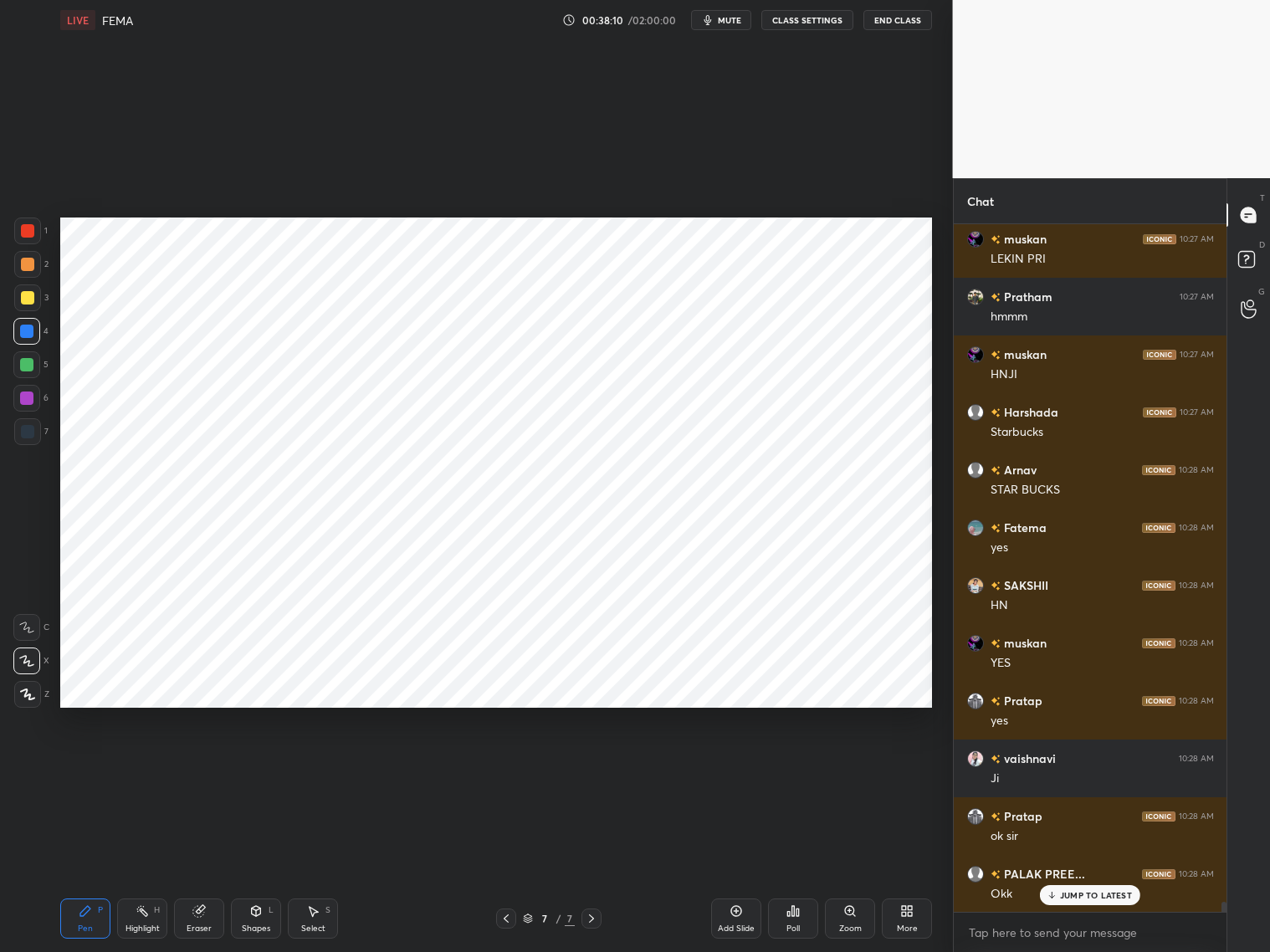 scroll, scrollTop: 45895, scrollLeft: 0, axis: vertical 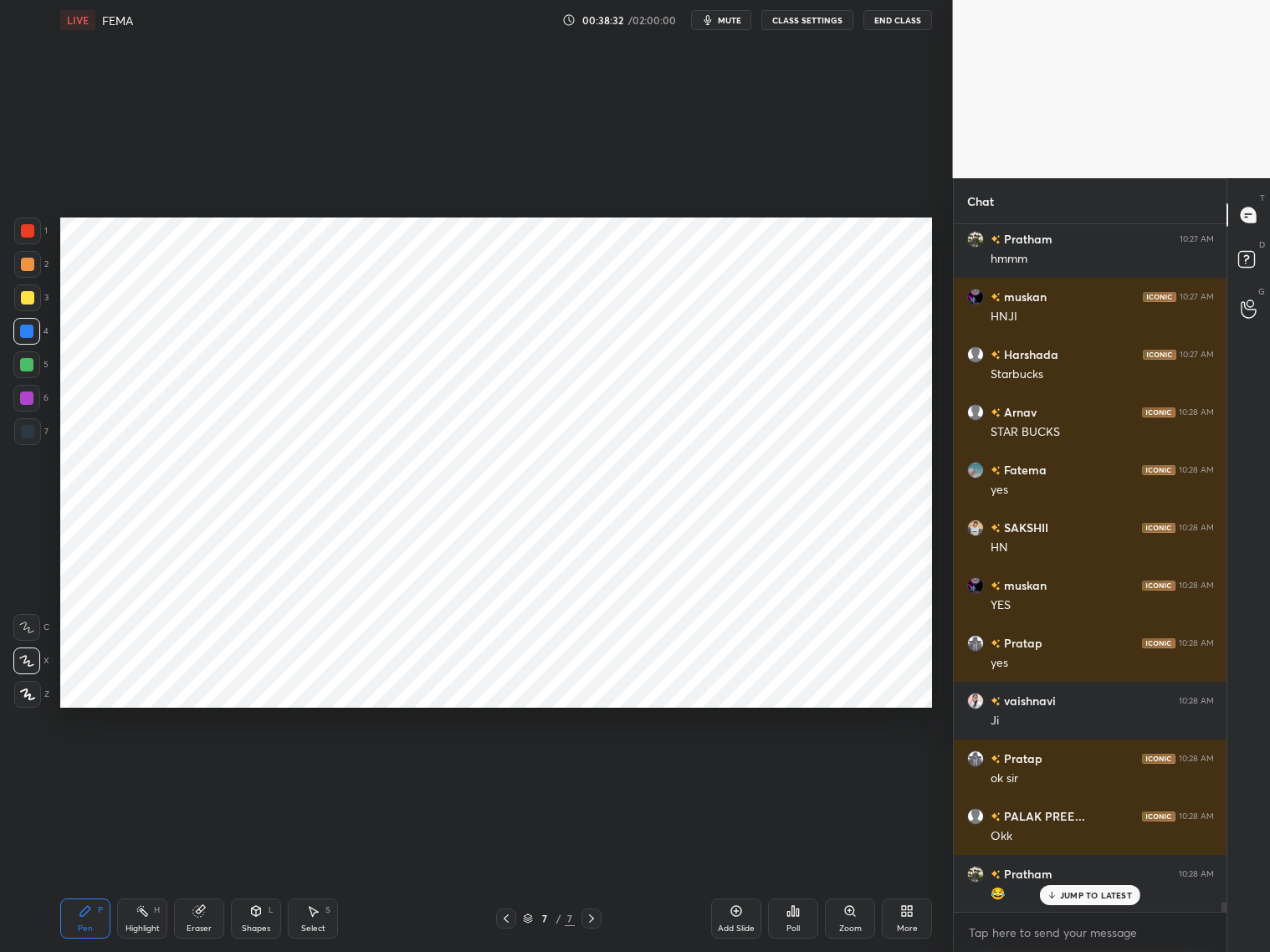 click at bounding box center (28, 432) 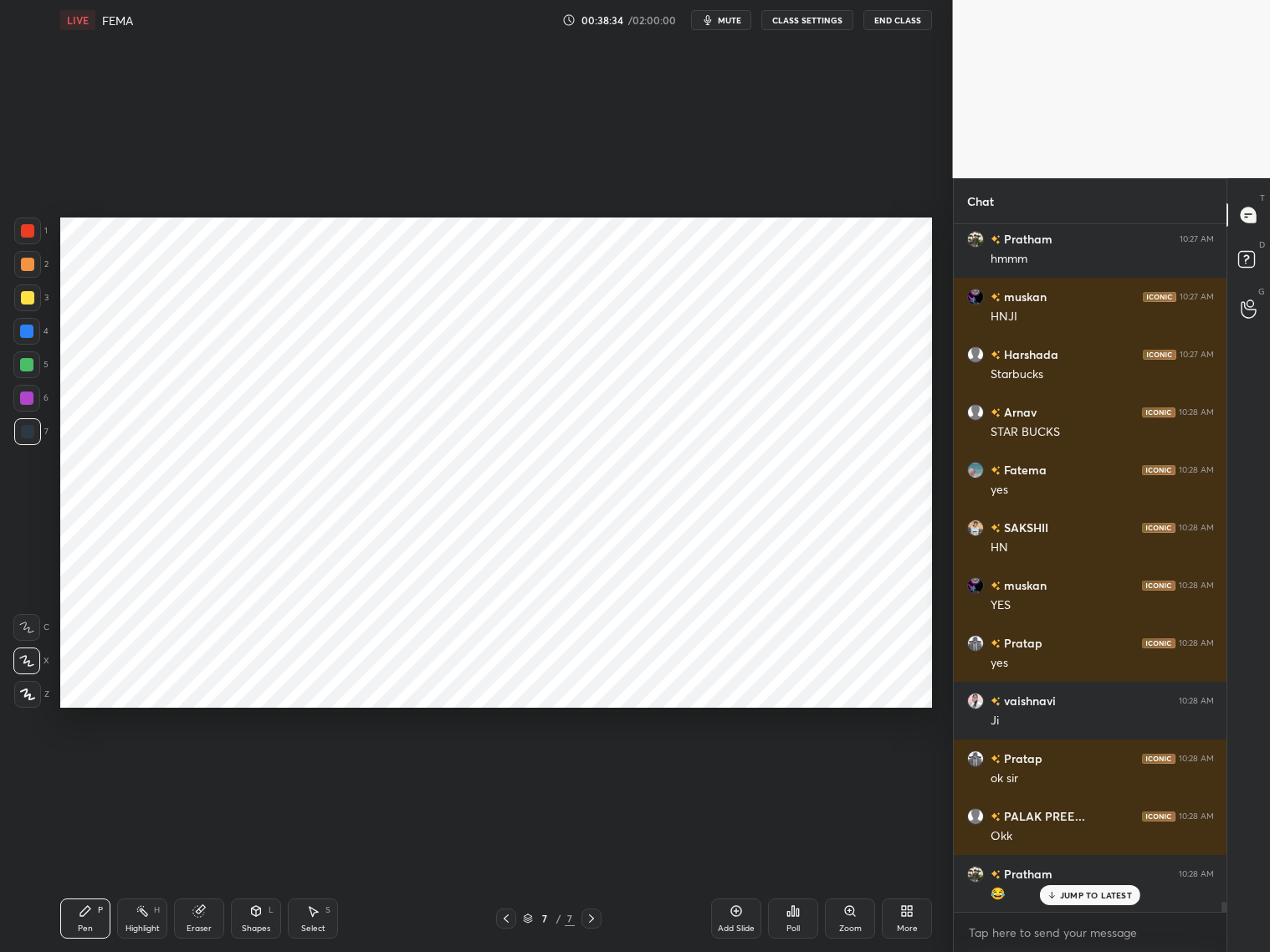 scroll, scrollTop: 45953, scrollLeft: 0, axis: vertical 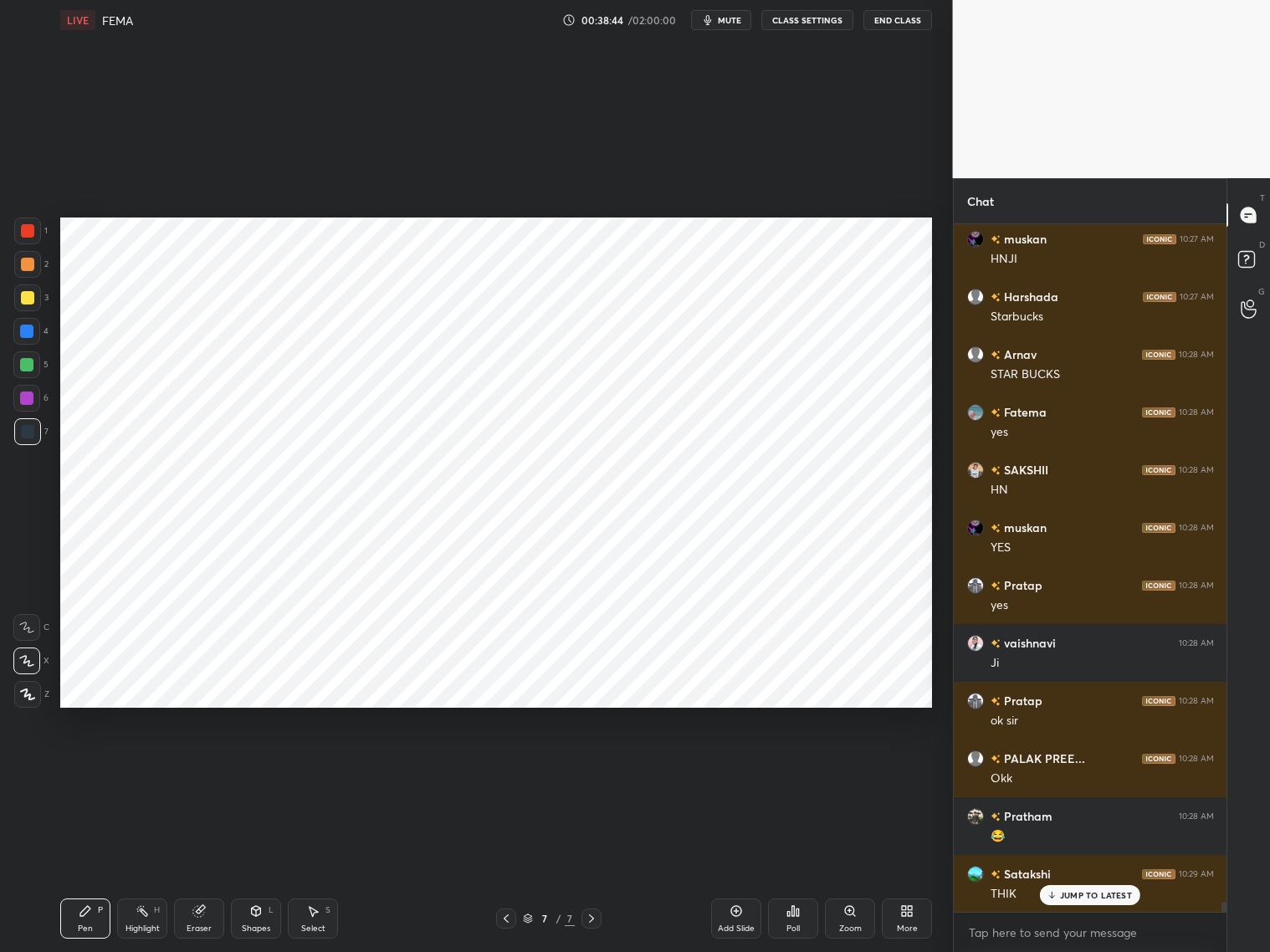click at bounding box center [27, 331] 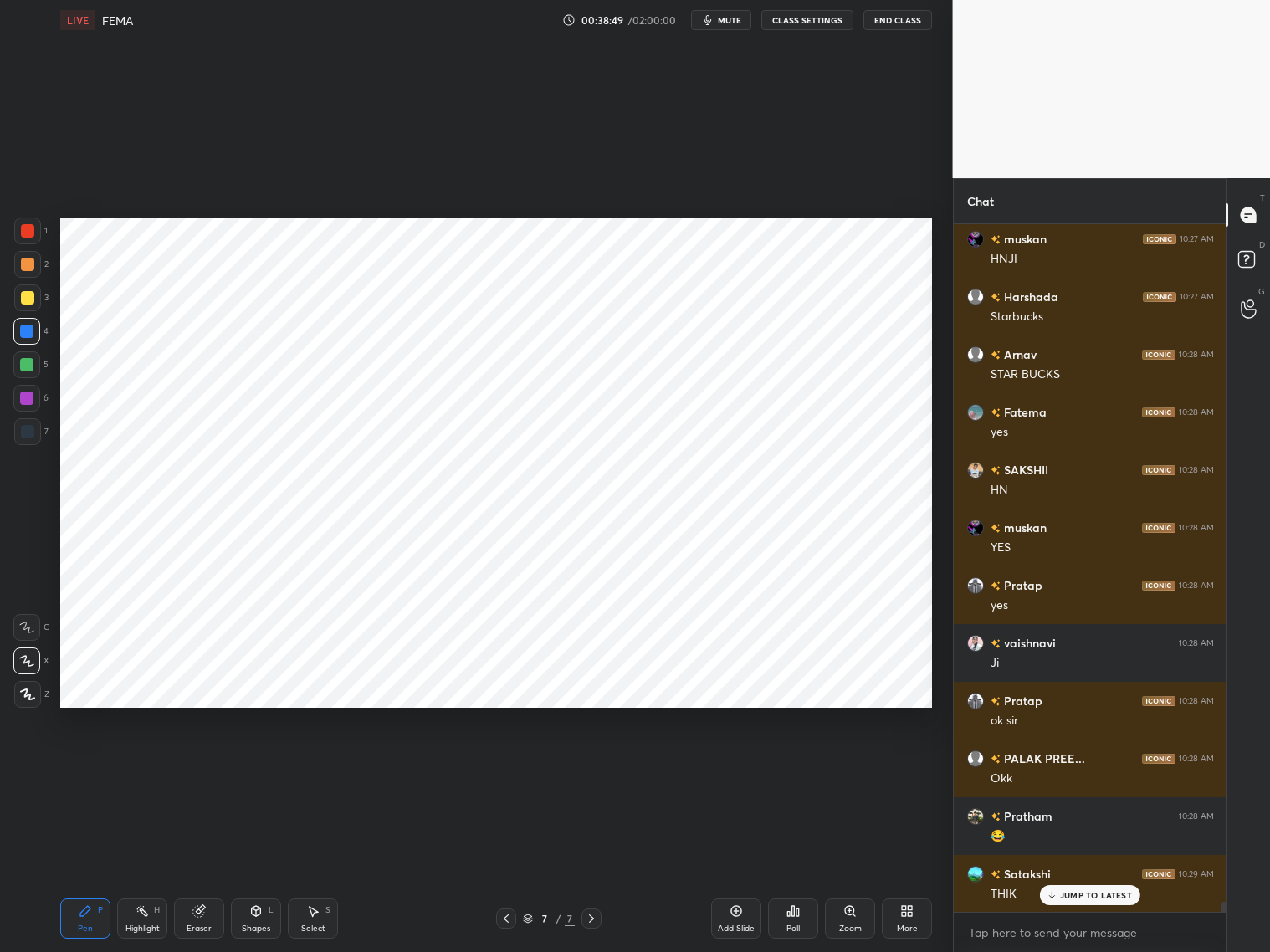 drag, startPoint x: 202, startPoint y: 924, endPoint x: 210, endPoint y: 899, distance: 26.248809 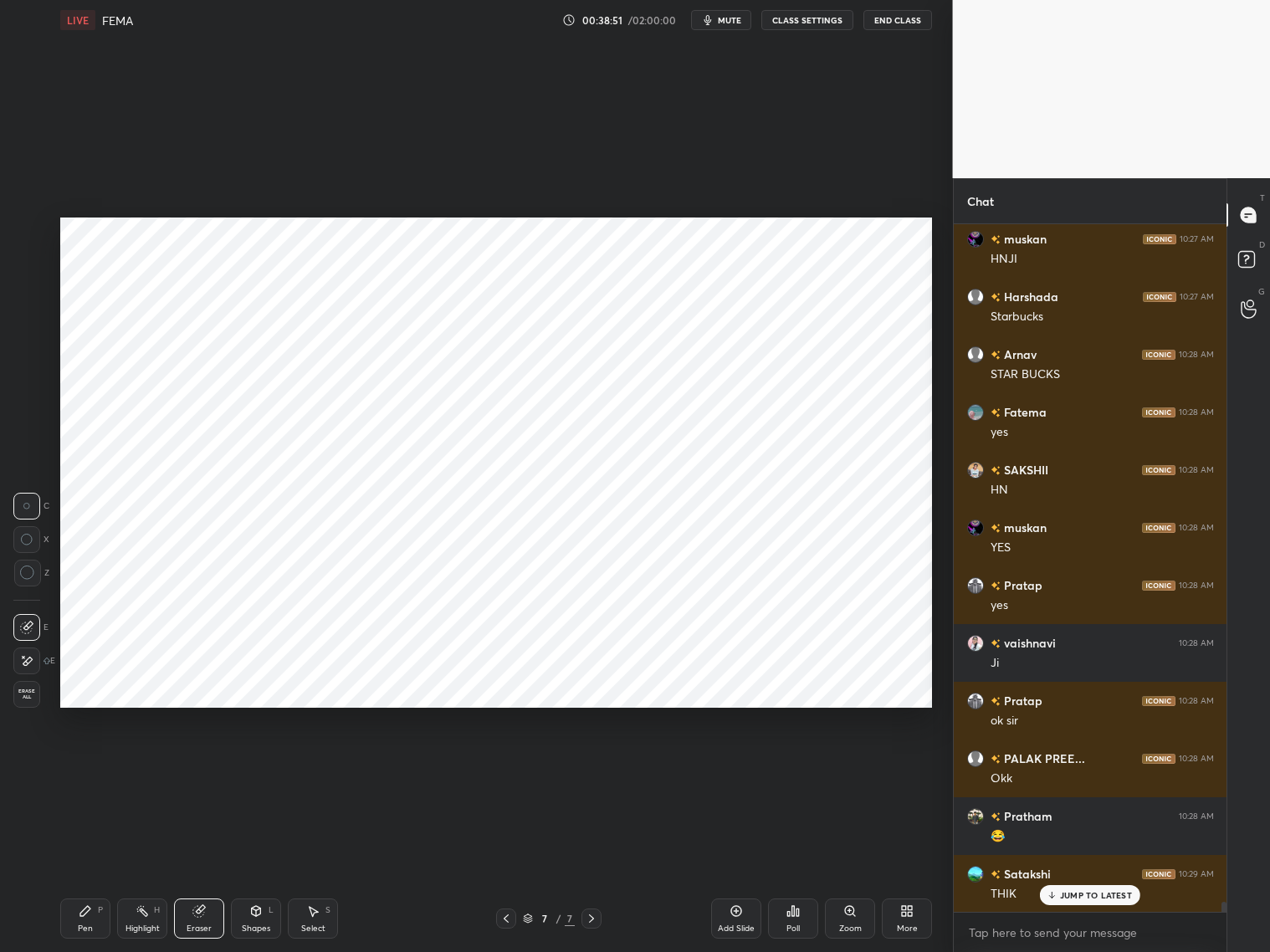 drag, startPoint x: 122, startPoint y: 926, endPoint x: 111, endPoint y: 922, distance: 11.7047 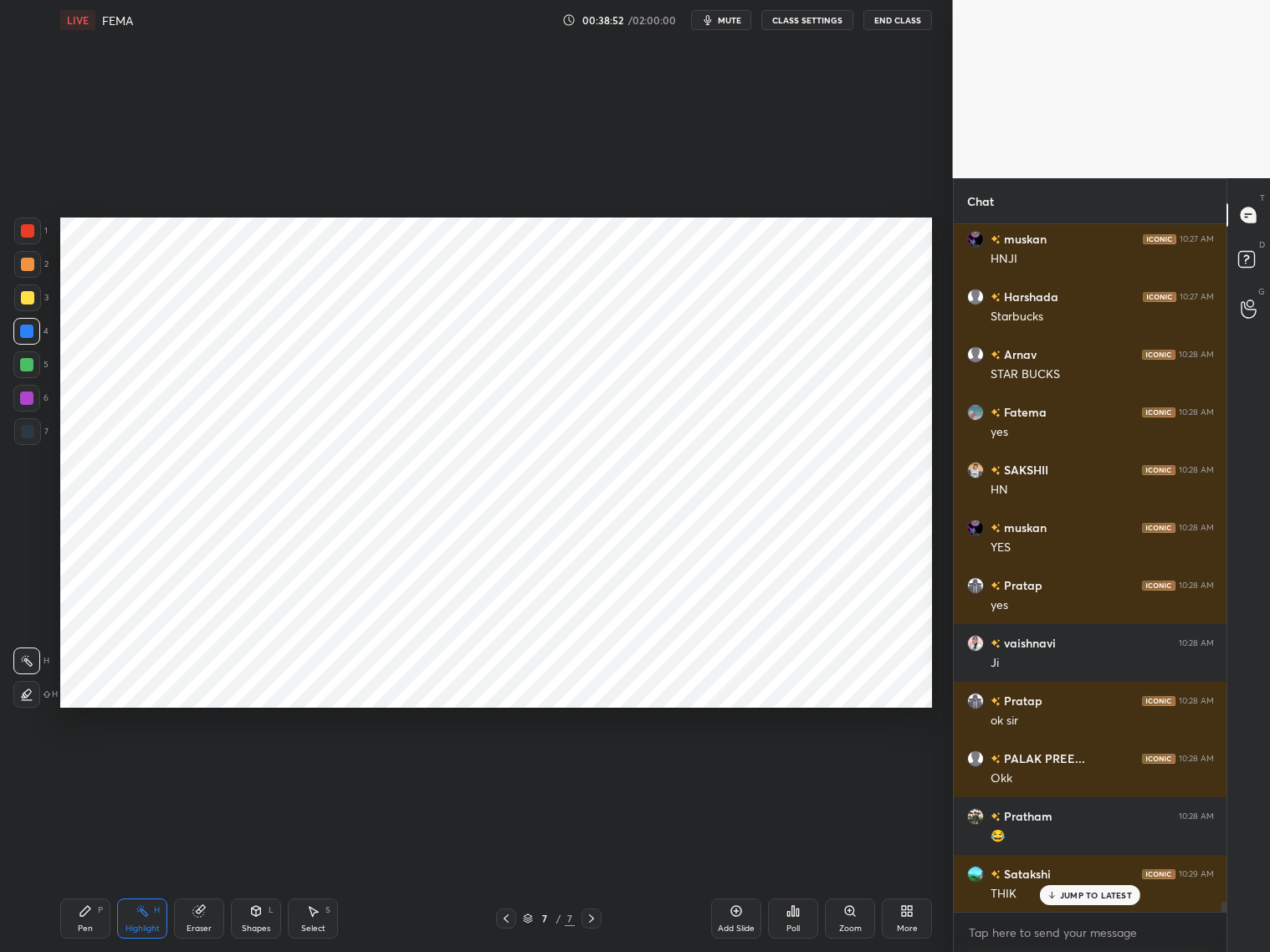 click on "Pen P" at bounding box center (85, 919) 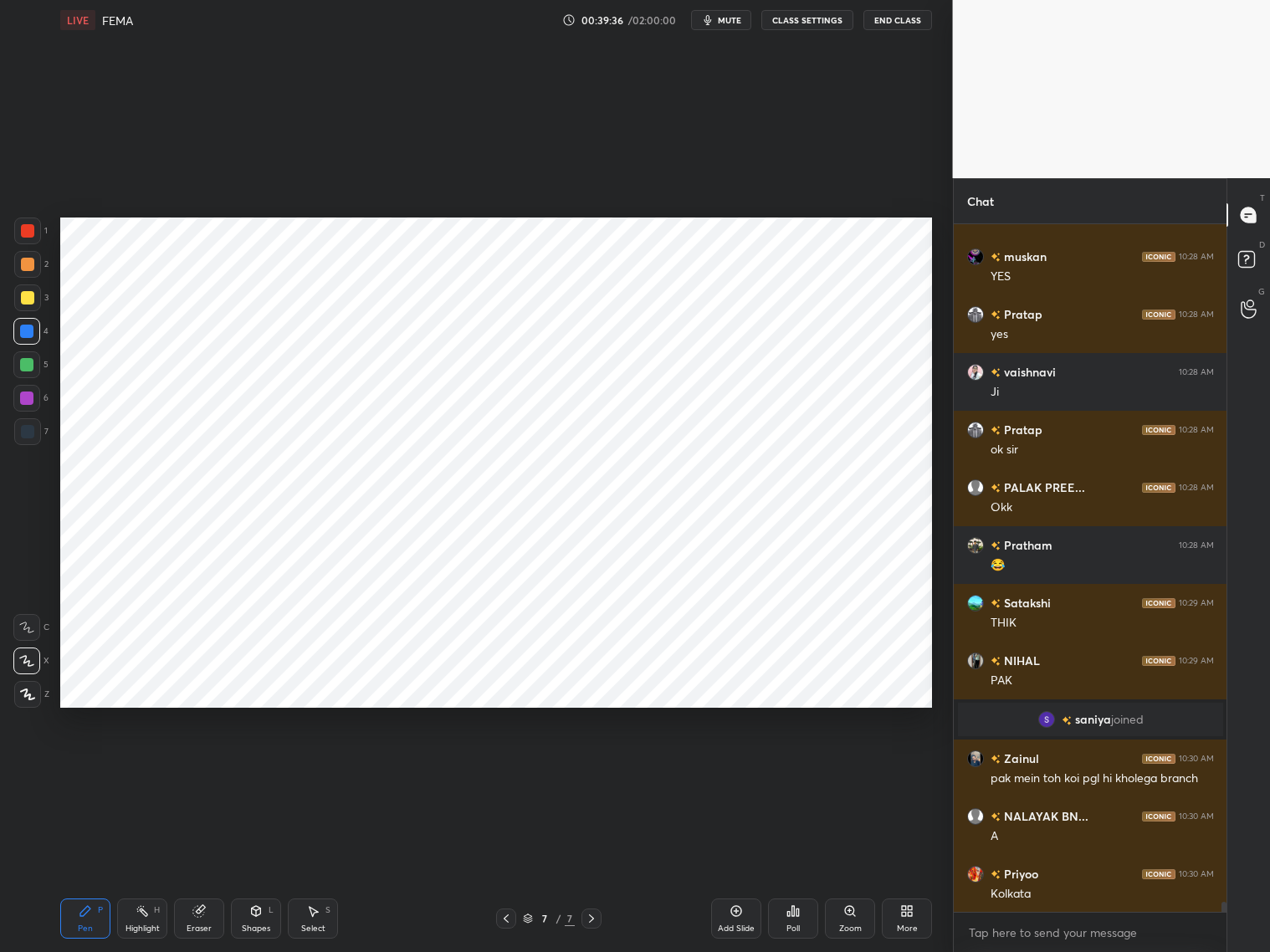 scroll, scrollTop: 46282, scrollLeft: 0, axis: vertical 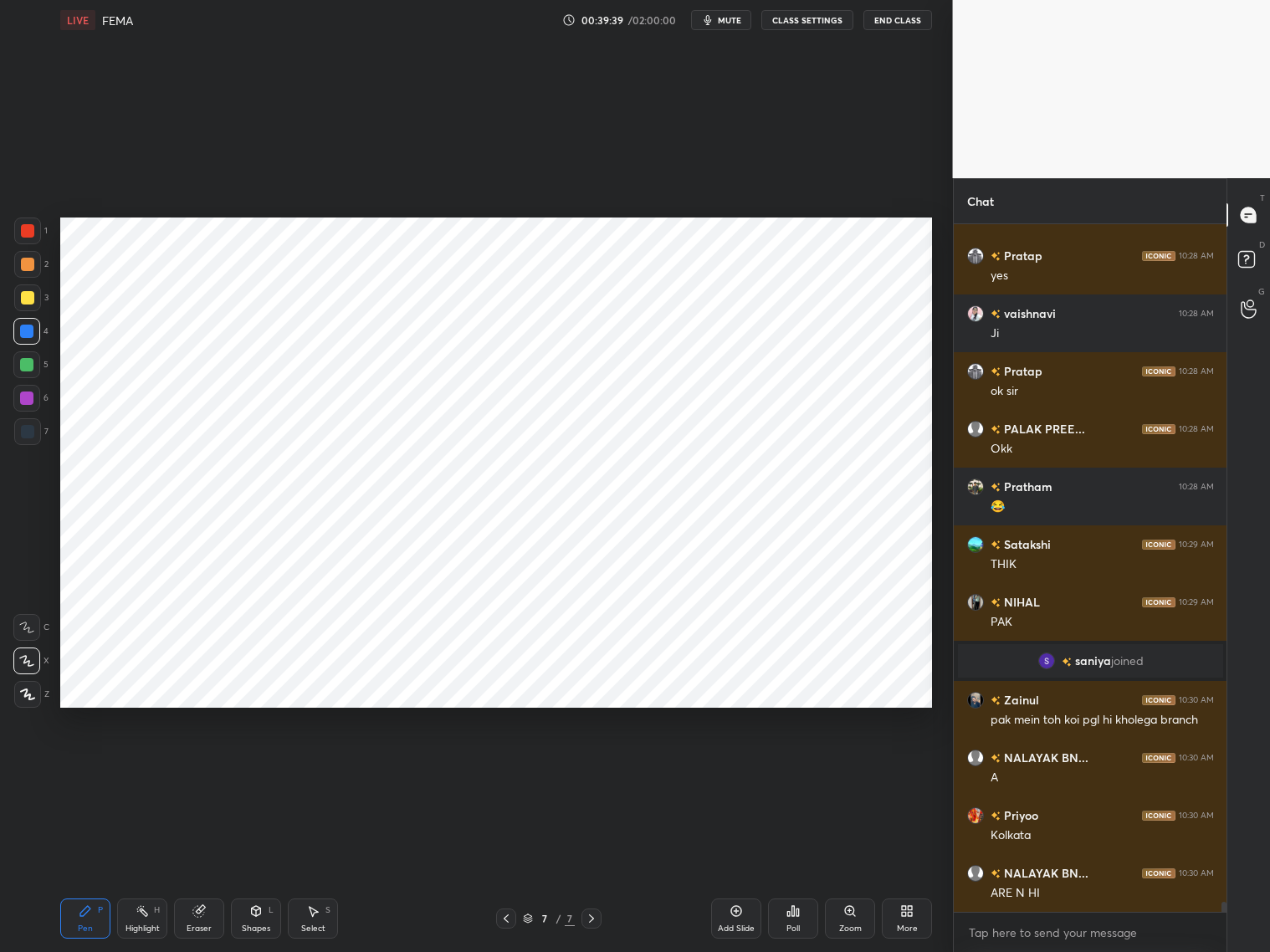 click on "Poll" at bounding box center [793, 919] 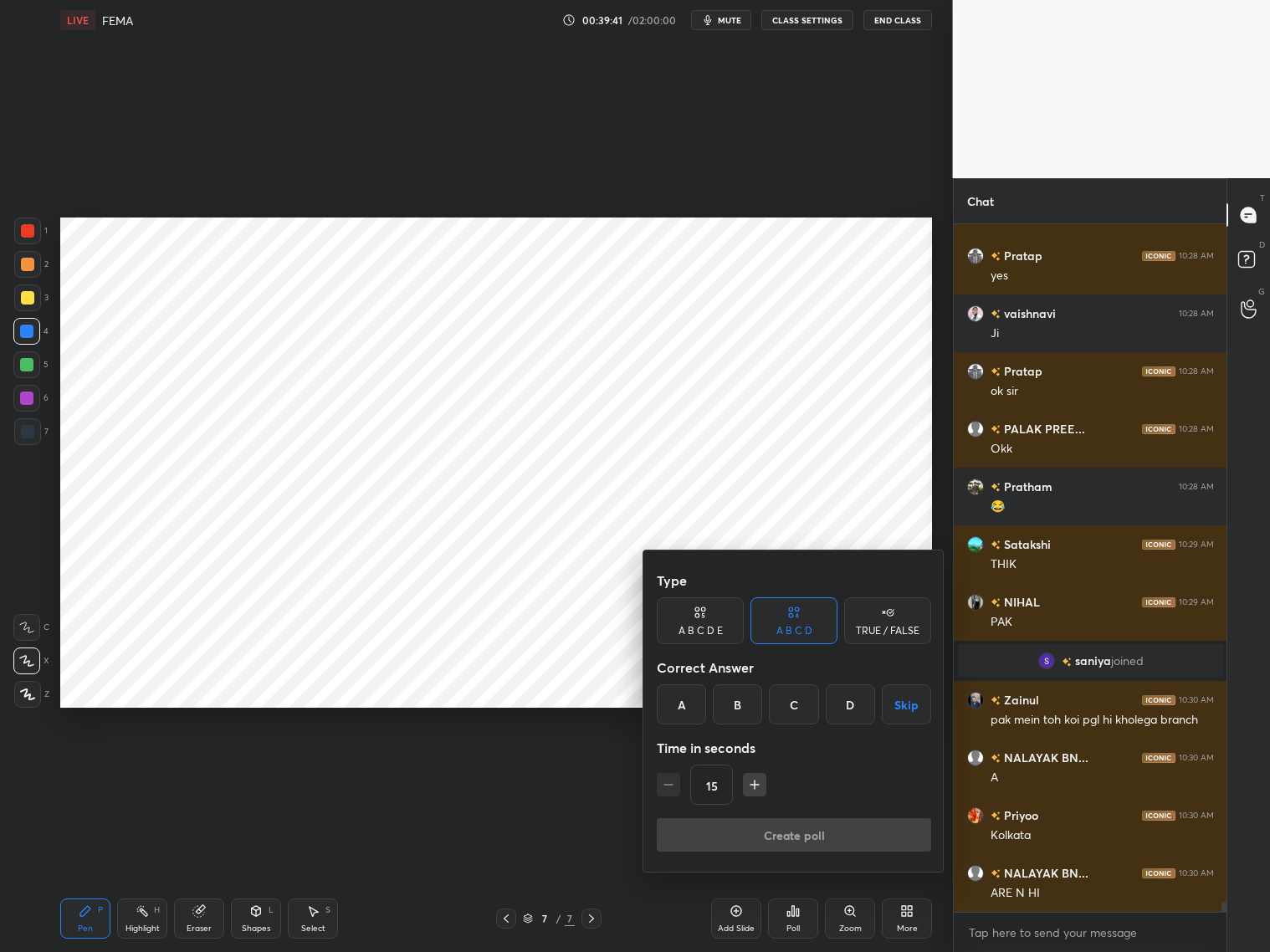 click on "C" at bounding box center (793, 704) 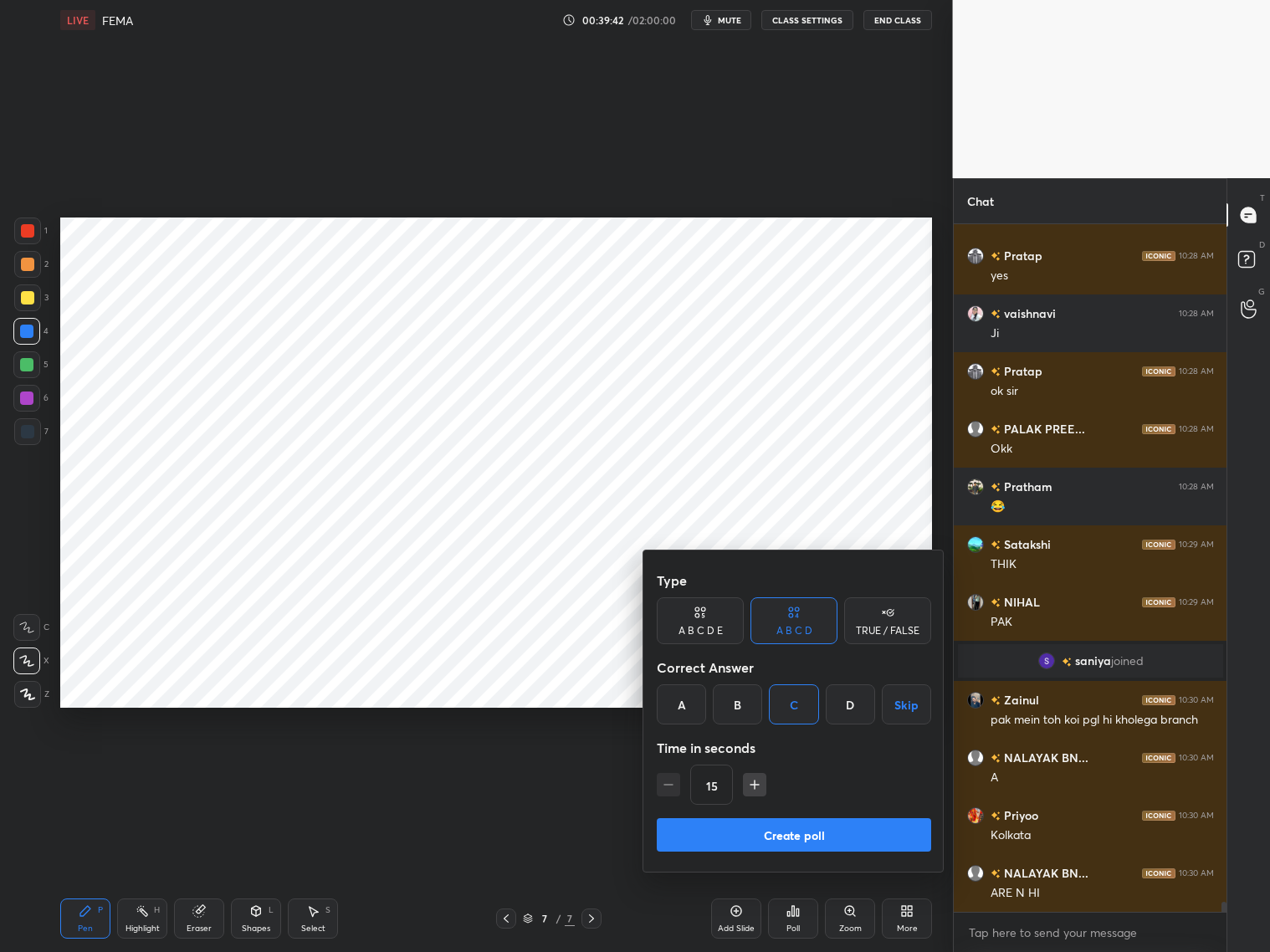 drag, startPoint x: 831, startPoint y: 835, endPoint x: 843, endPoint y: 825, distance: 15.620499 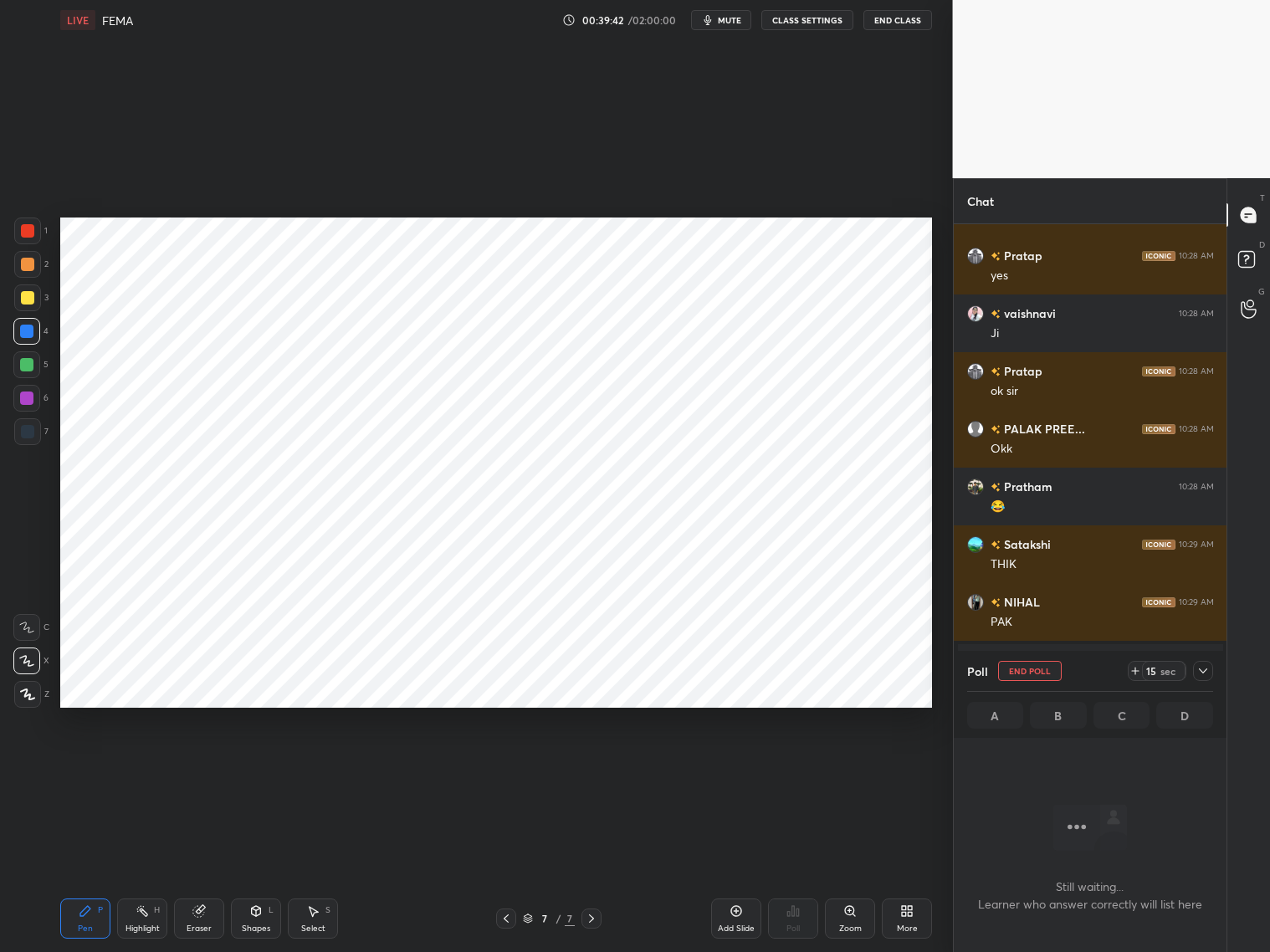 scroll, scrollTop: 604, scrollLeft: 269, axis: both 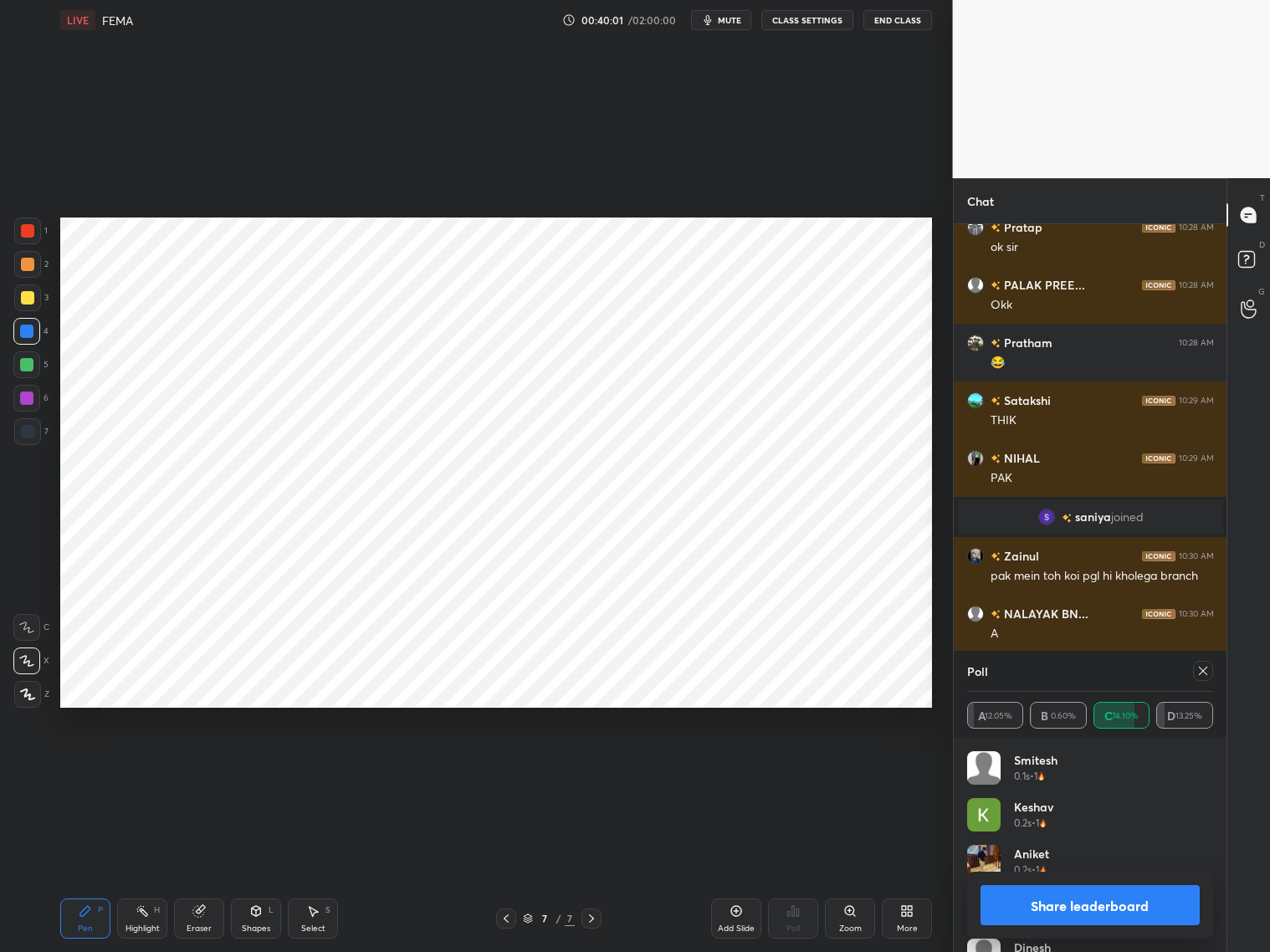 click at bounding box center (28, 432) 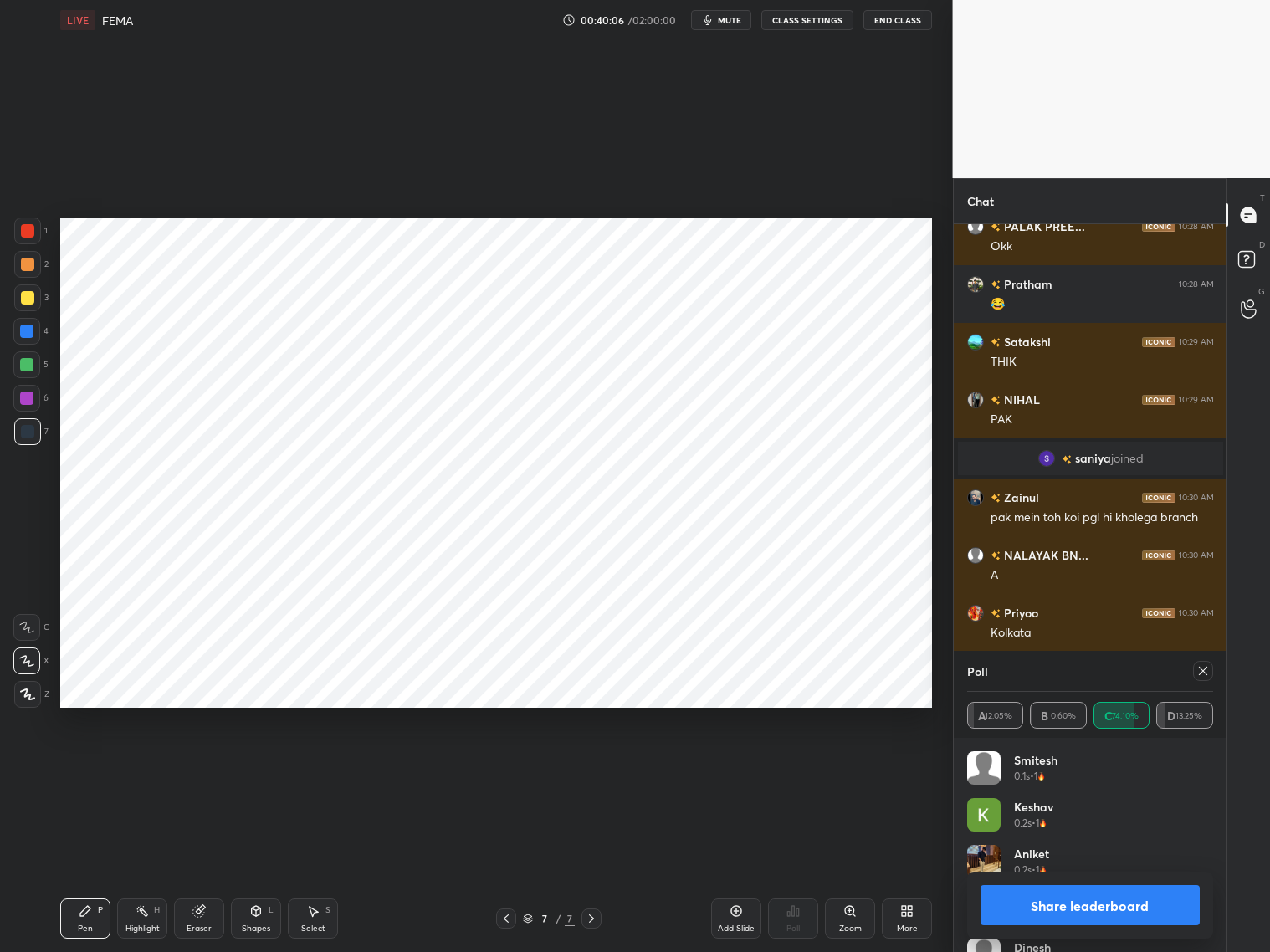 scroll, scrollTop: 46543, scrollLeft: 0, axis: vertical 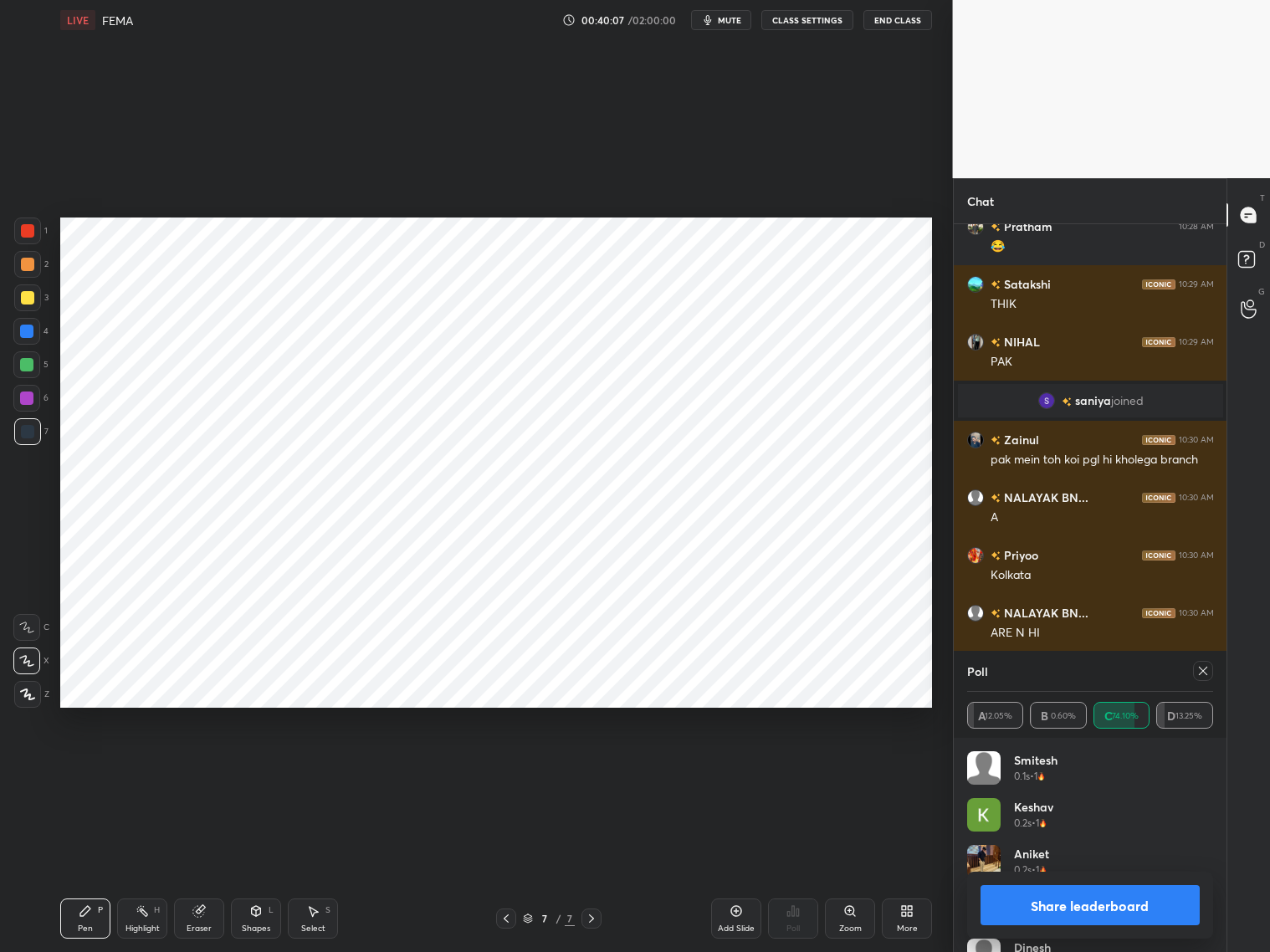 click 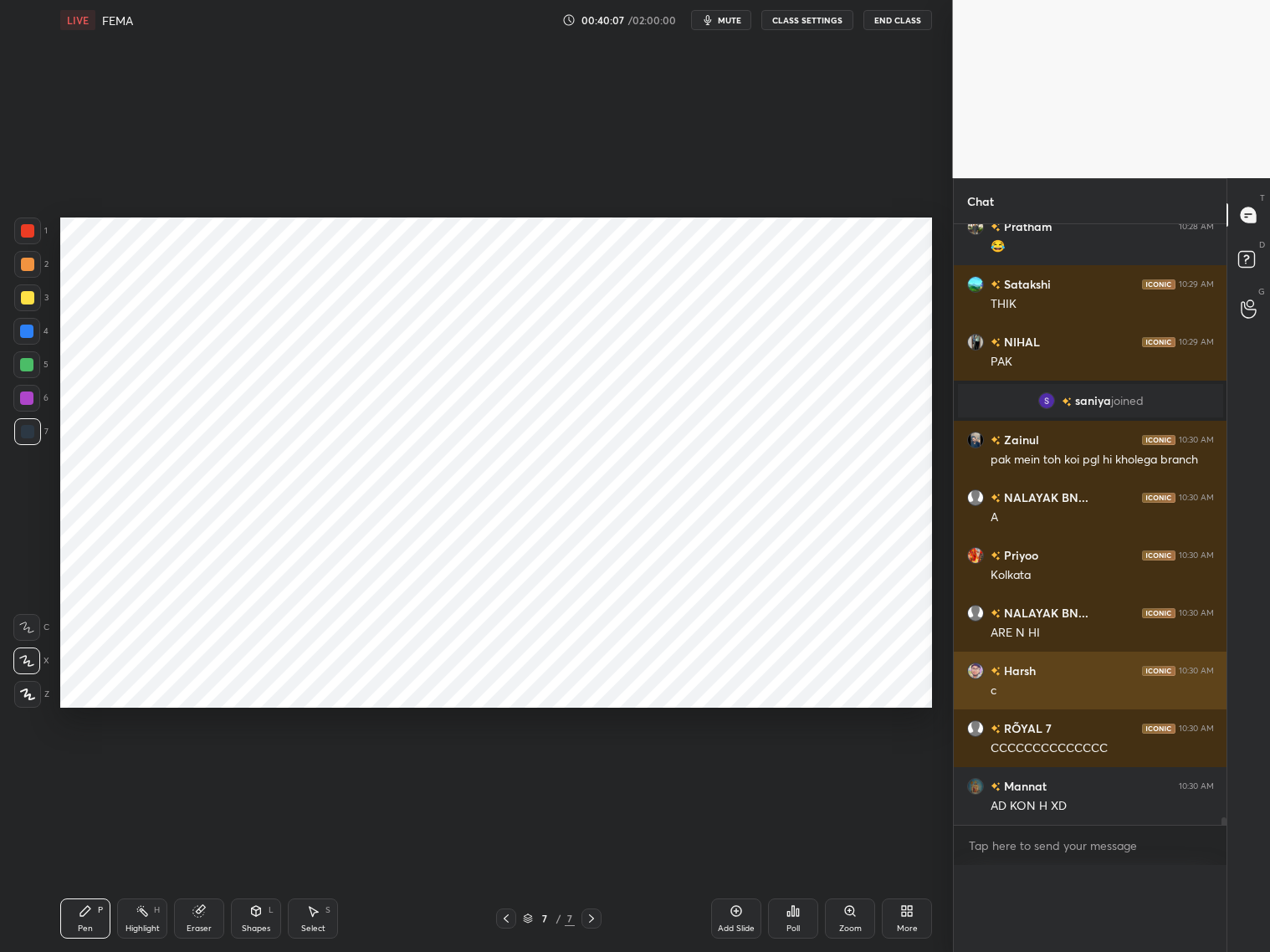 scroll, scrollTop: 74, scrollLeft: 242, axis: both 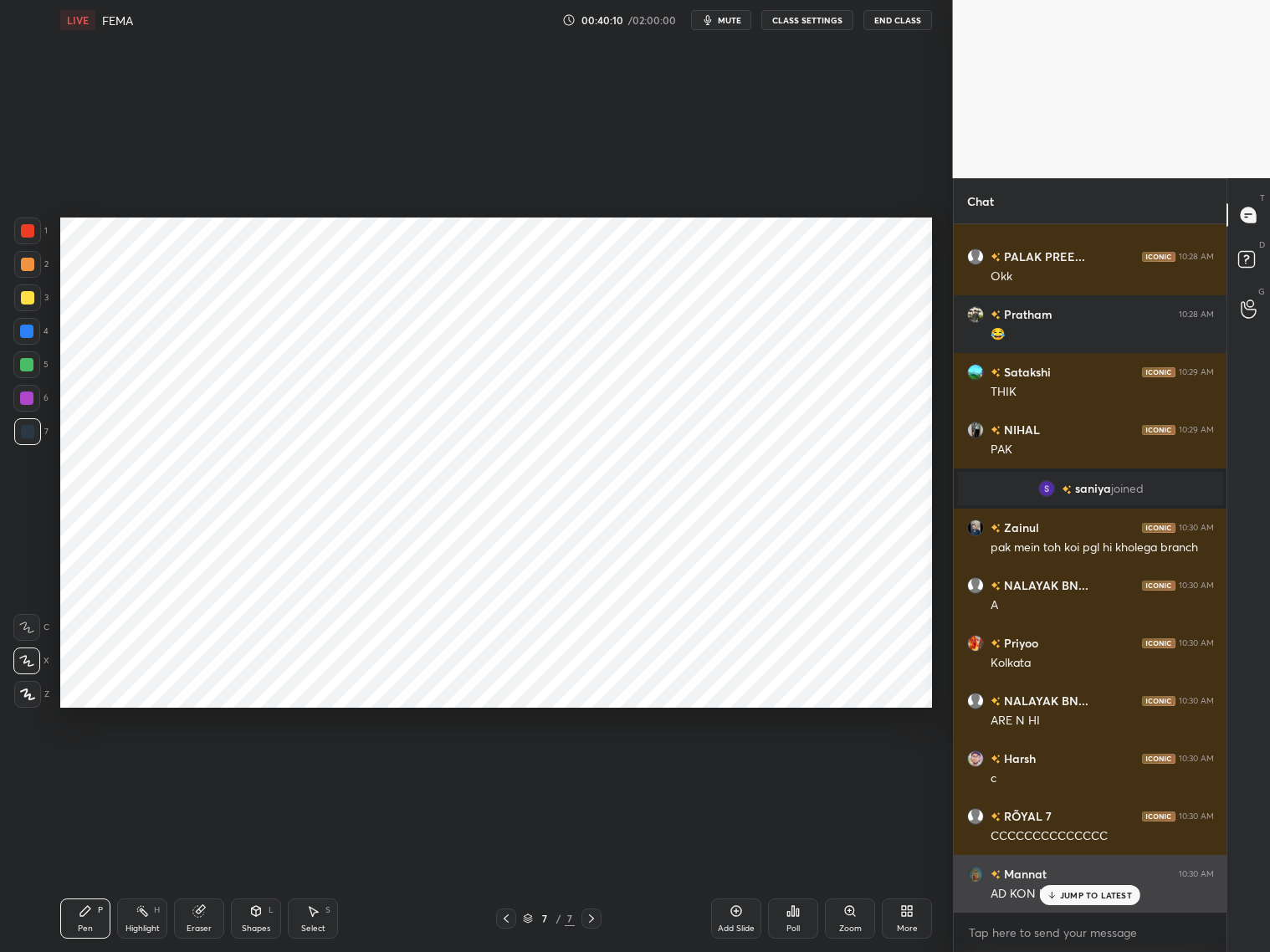 click on "JUMP TO LATEST" at bounding box center (1096, 895) 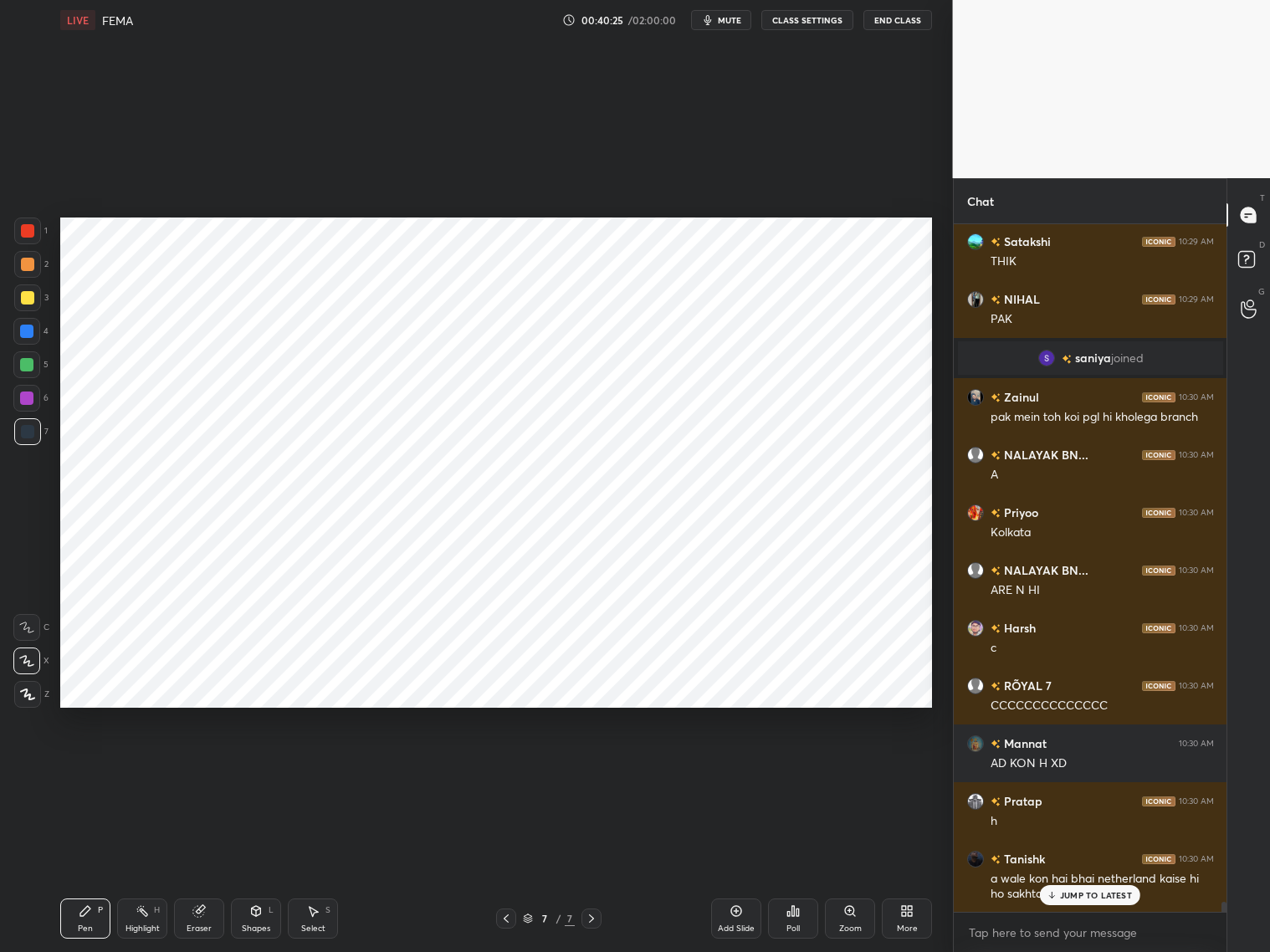 drag, startPoint x: 199, startPoint y: 919, endPoint x: 199, endPoint y: 901, distance: 18 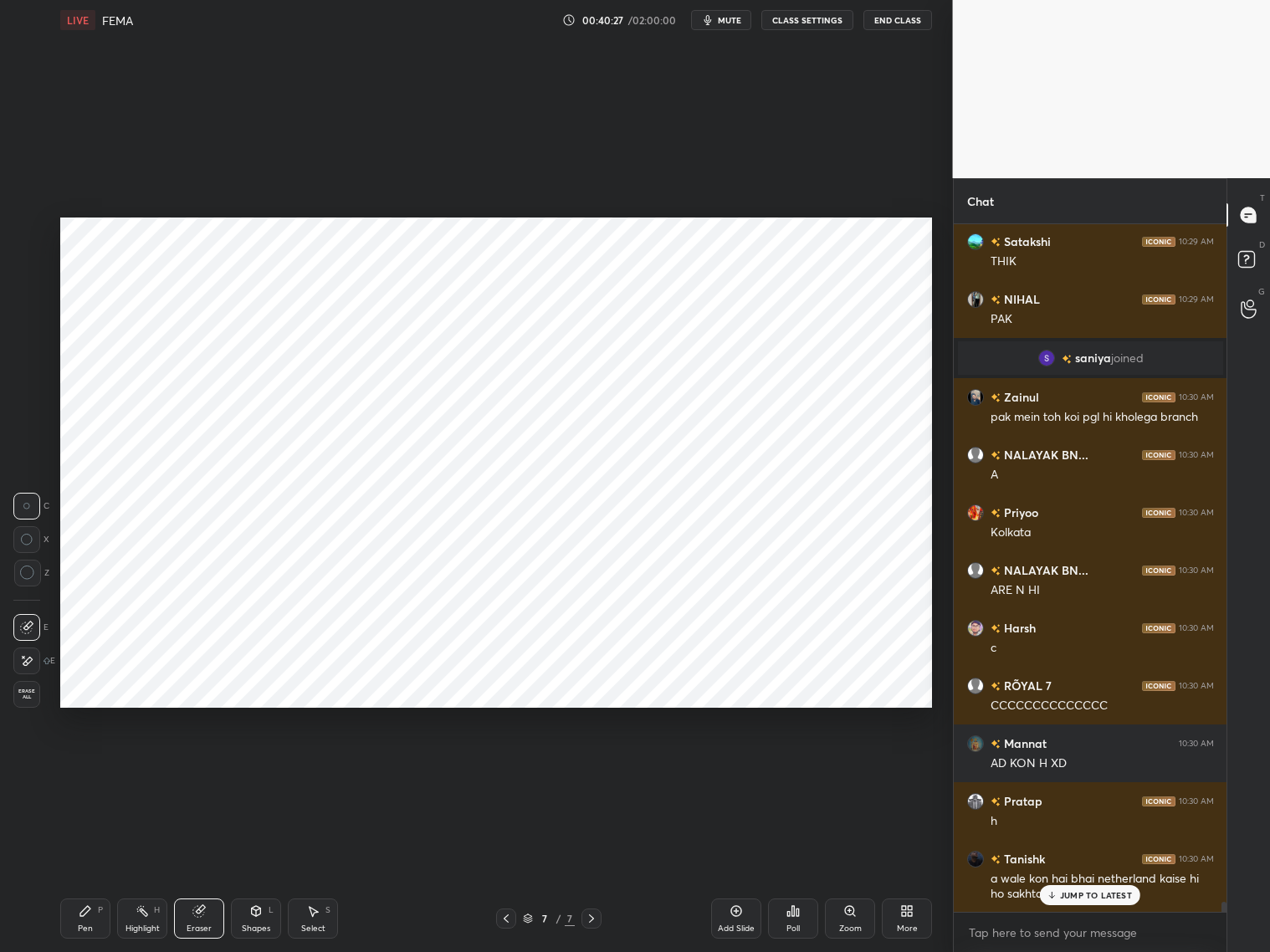 drag, startPoint x: 305, startPoint y: 923, endPoint x: 305, endPoint y: 851, distance: 72 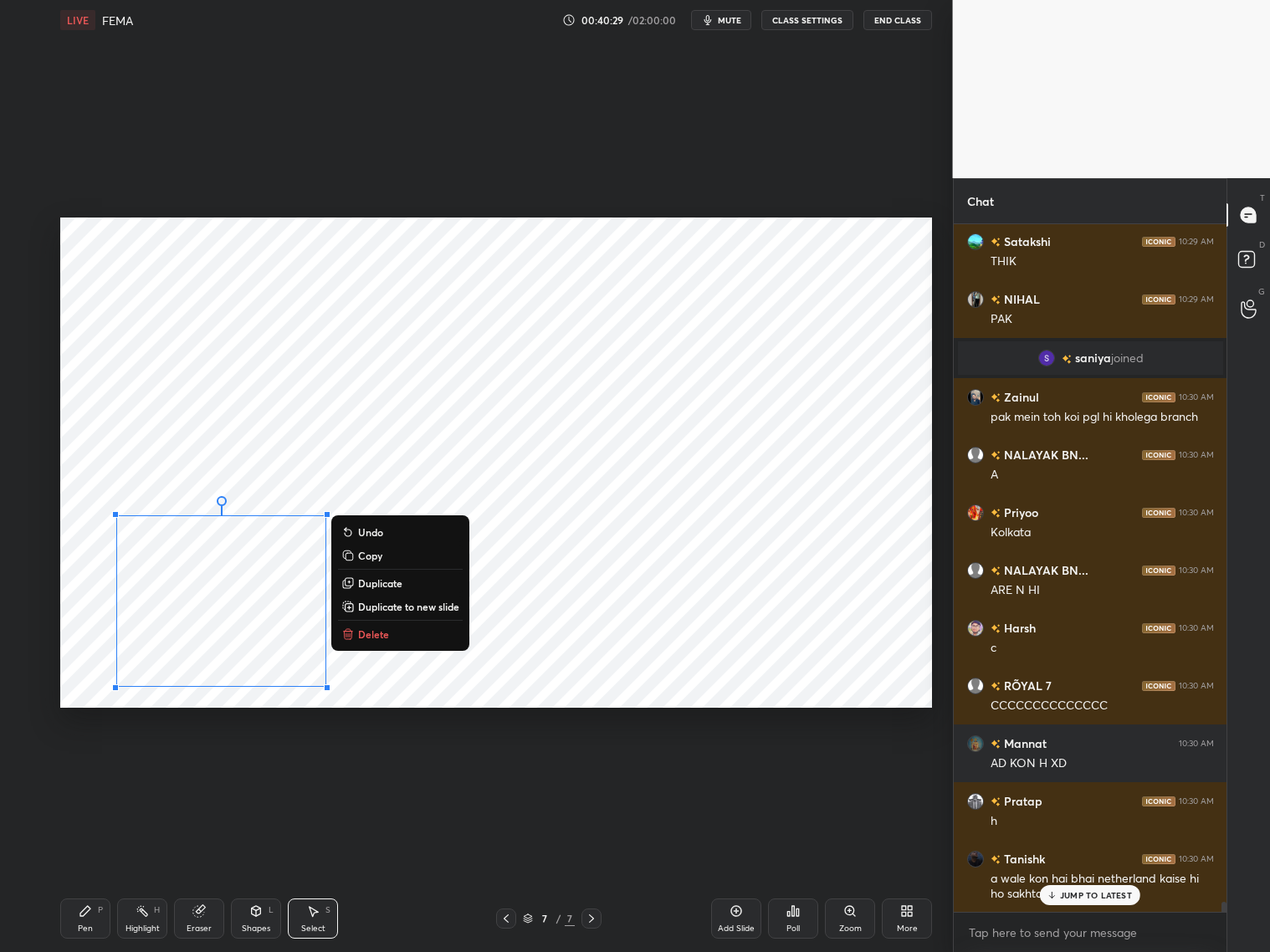 drag, startPoint x: 124, startPoint y: 520, endPoint x: 328, endPoint y: 709, distance: 278.09531 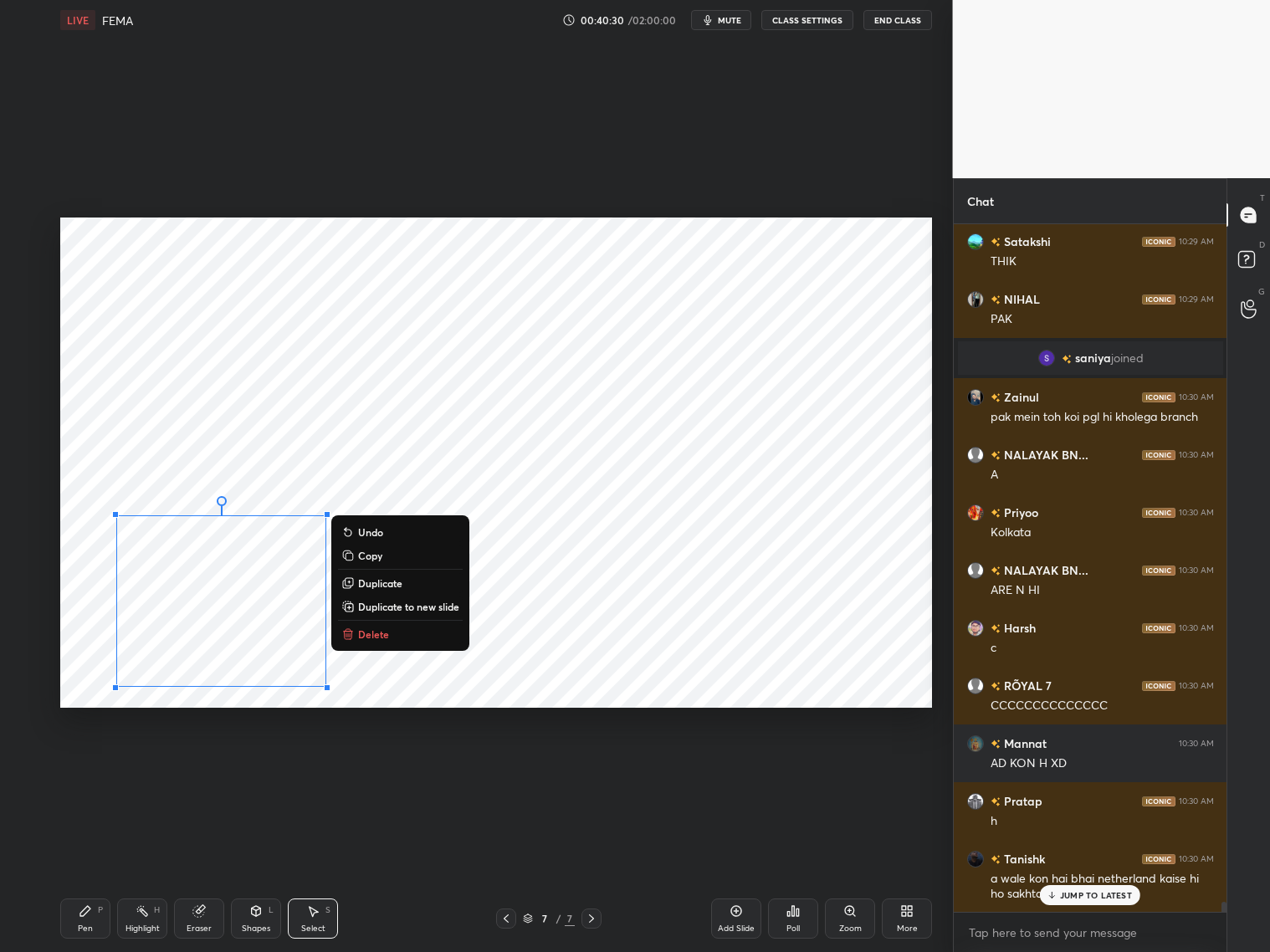 drag, startPoint x: 382, startPoint y: 555, endPoint x: 391, endPoint y: 550, distance: 10.29563 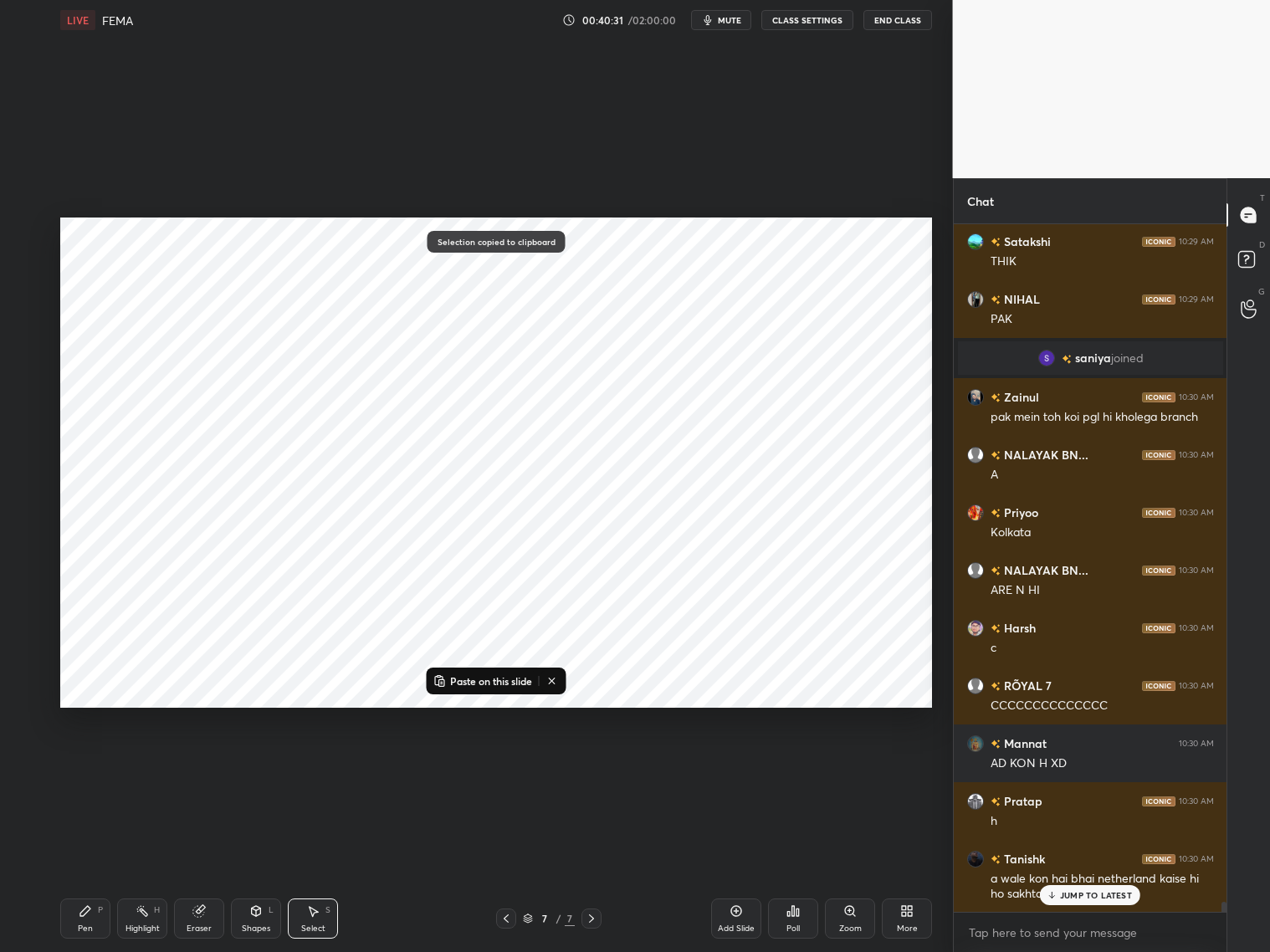 drag, startPoint x: 469, startPoint y: 678, endPoint x: 469, endPoint y: 669, distance: 9 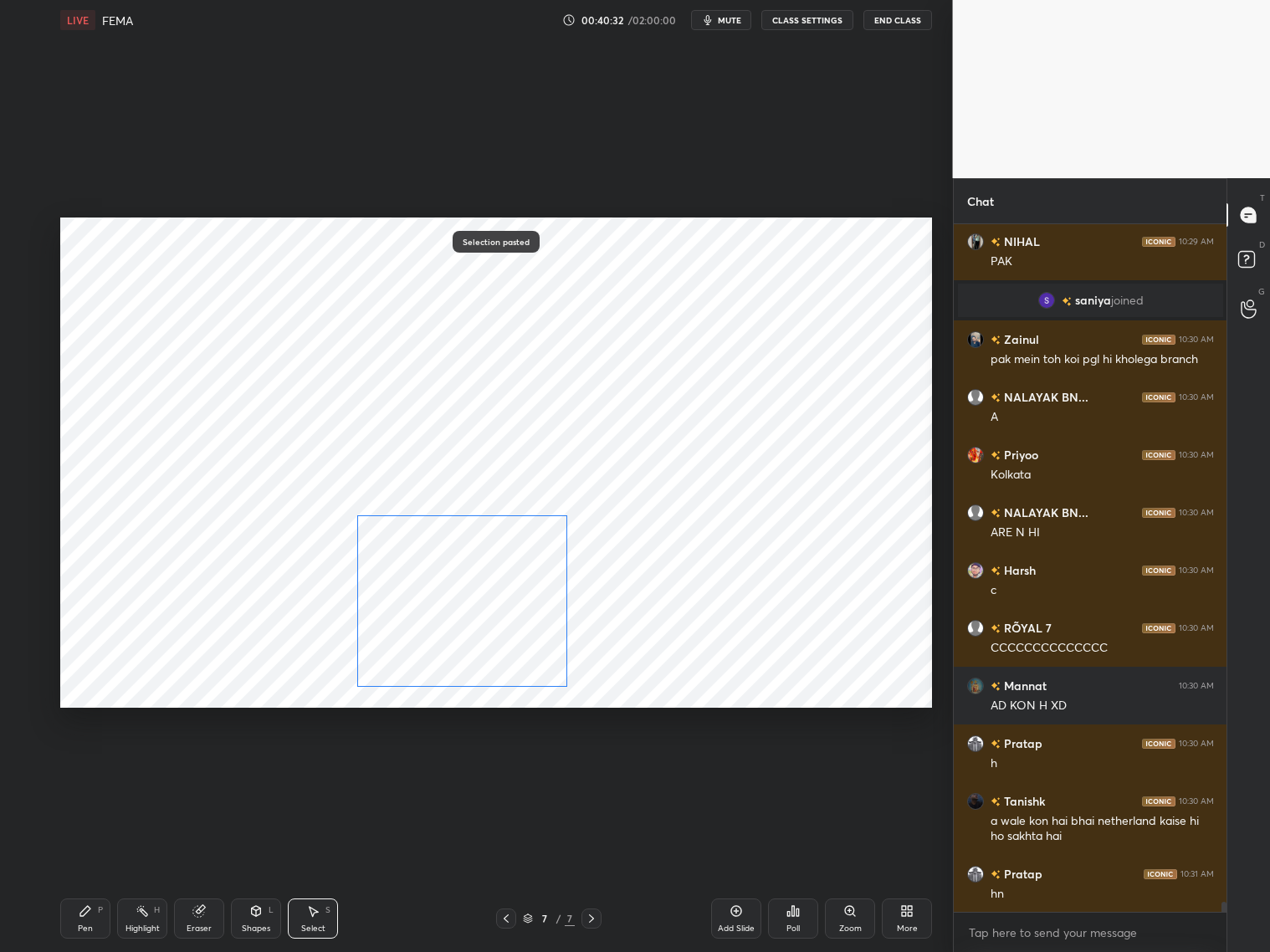 drag, startPoint x: 304, startPoint y: 627, endPoint x: 460, endPoint y: 618, distance: 156.2594 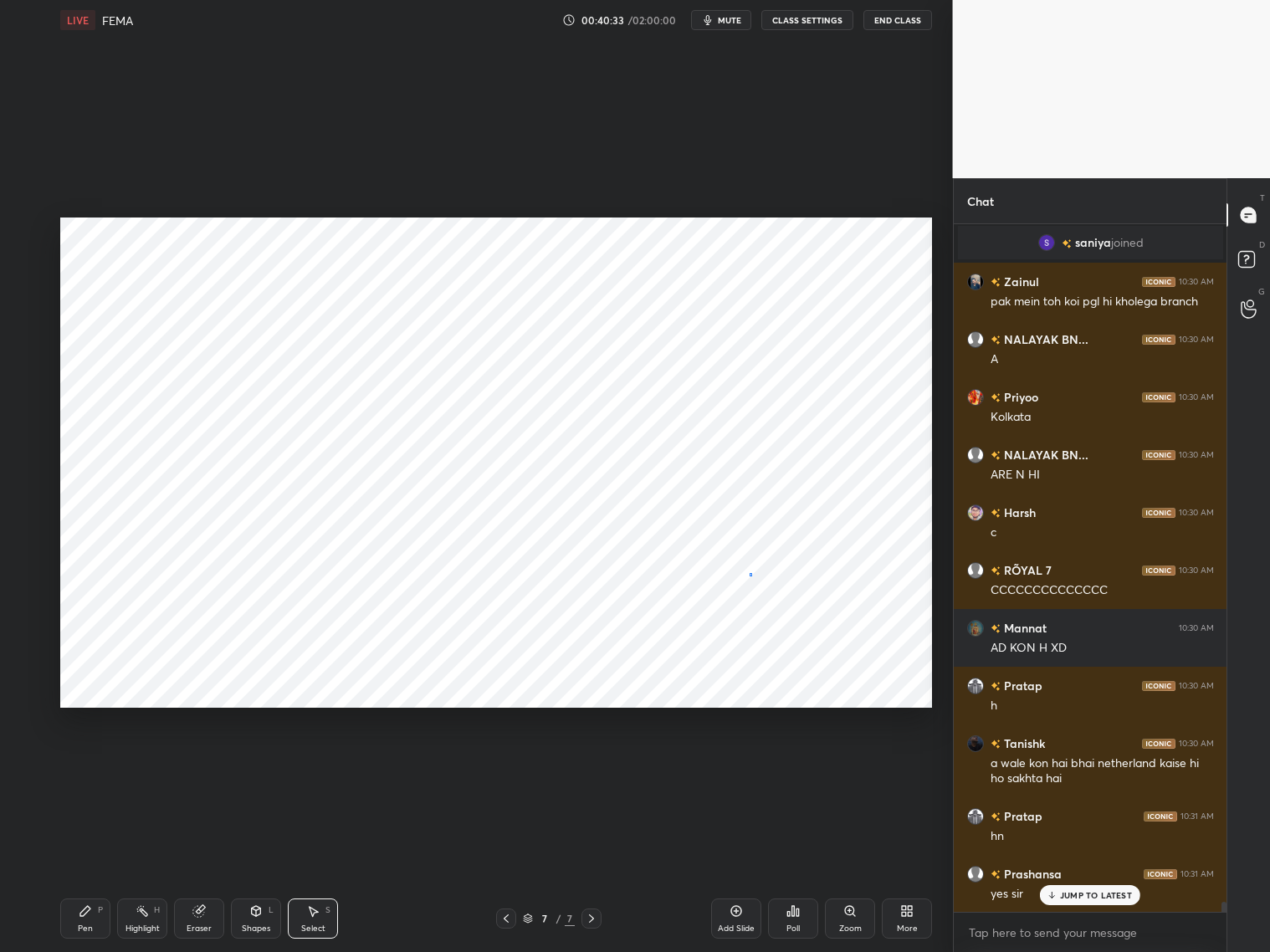 drag, startPoint x: 750, startPoint y: 574, endPoint x: 739, endPoint y: 572, distance: 11.18034 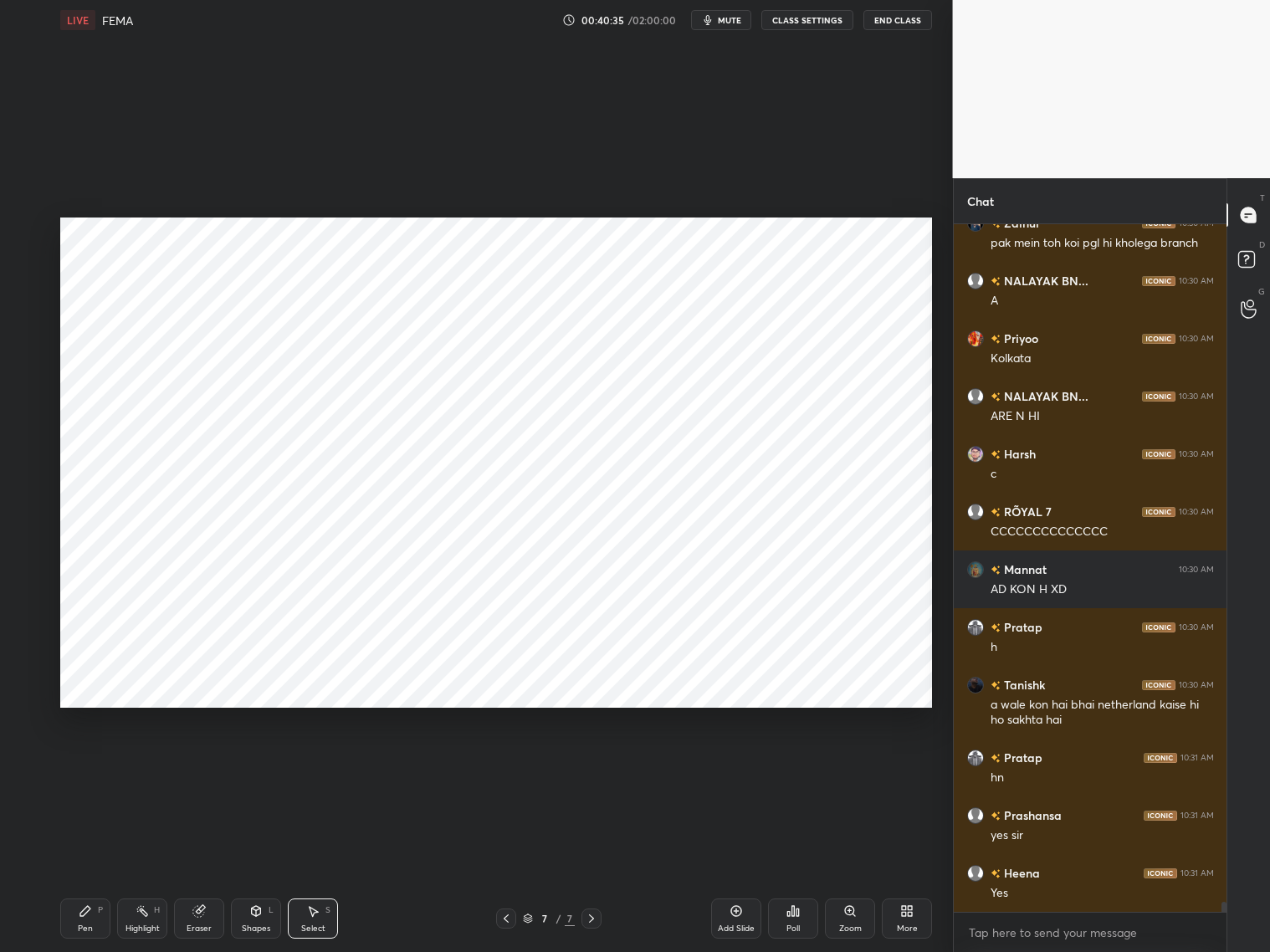click on "Pen P" at bounding box center (85, 919) 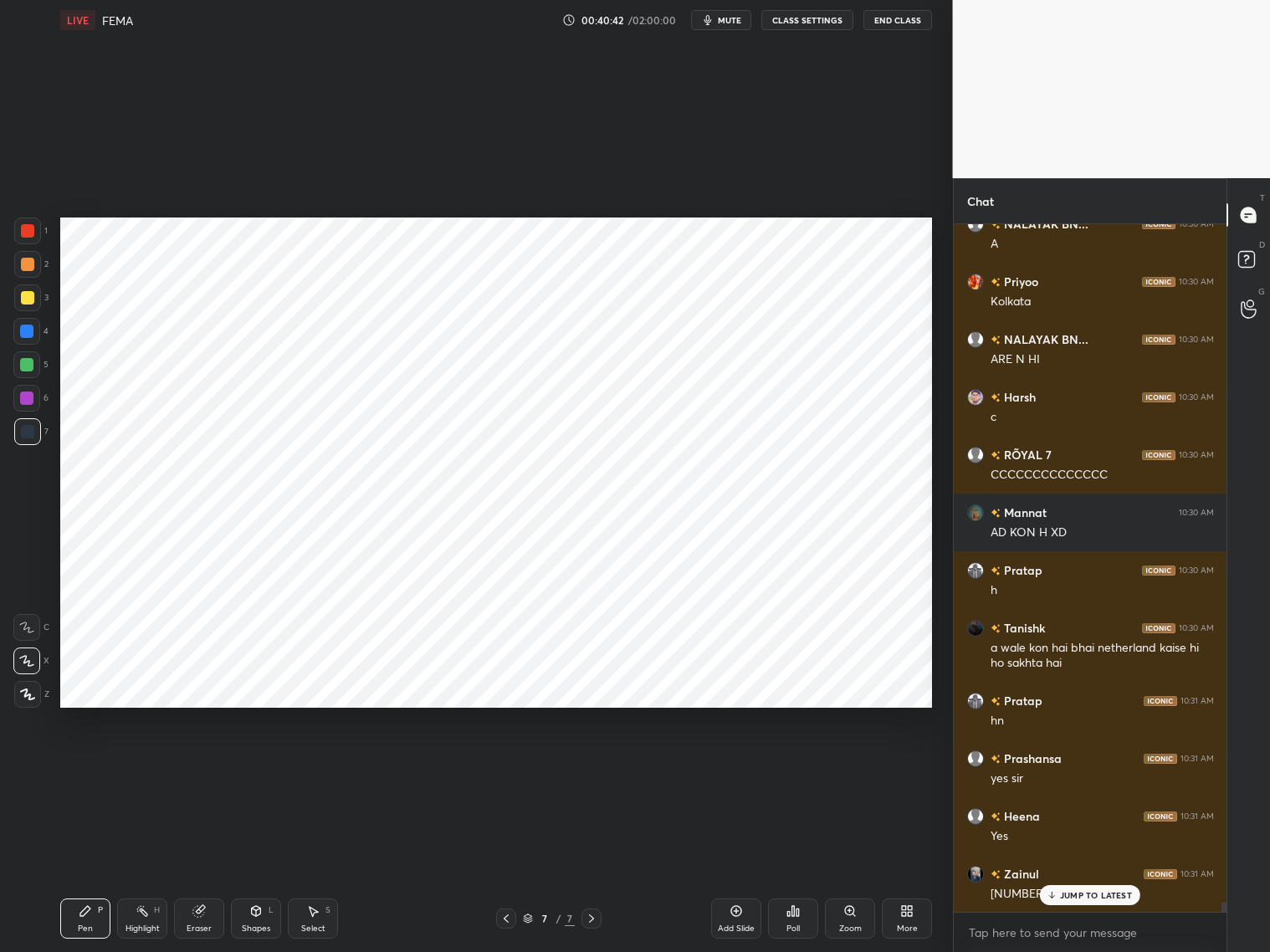 click on "Eraser" at bounding box center [199, 919] 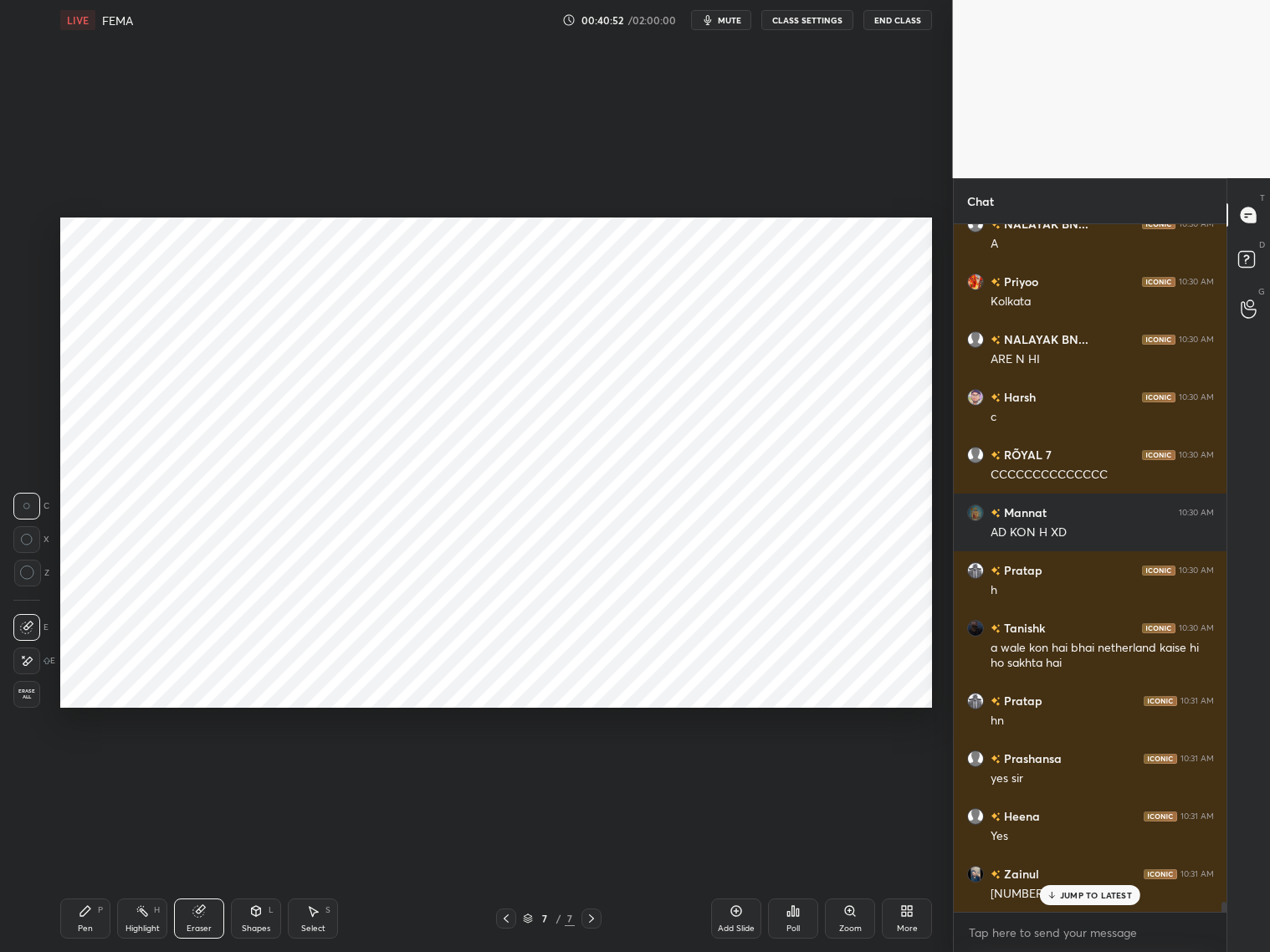 click on "JUMP TO LATEST" at bounding box center (1096, 895) 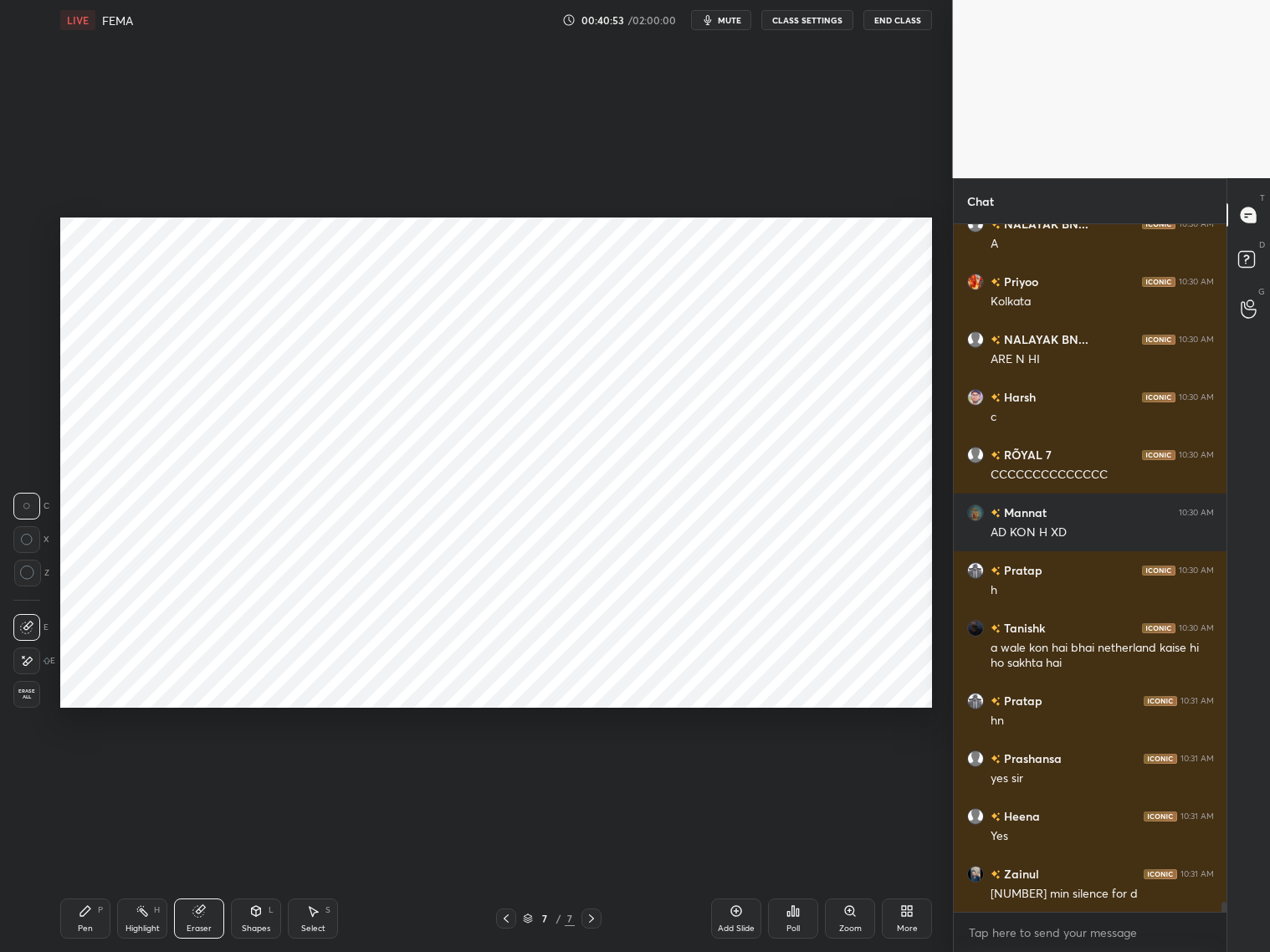 click on "Pen P" at bounding box center [85, 919] 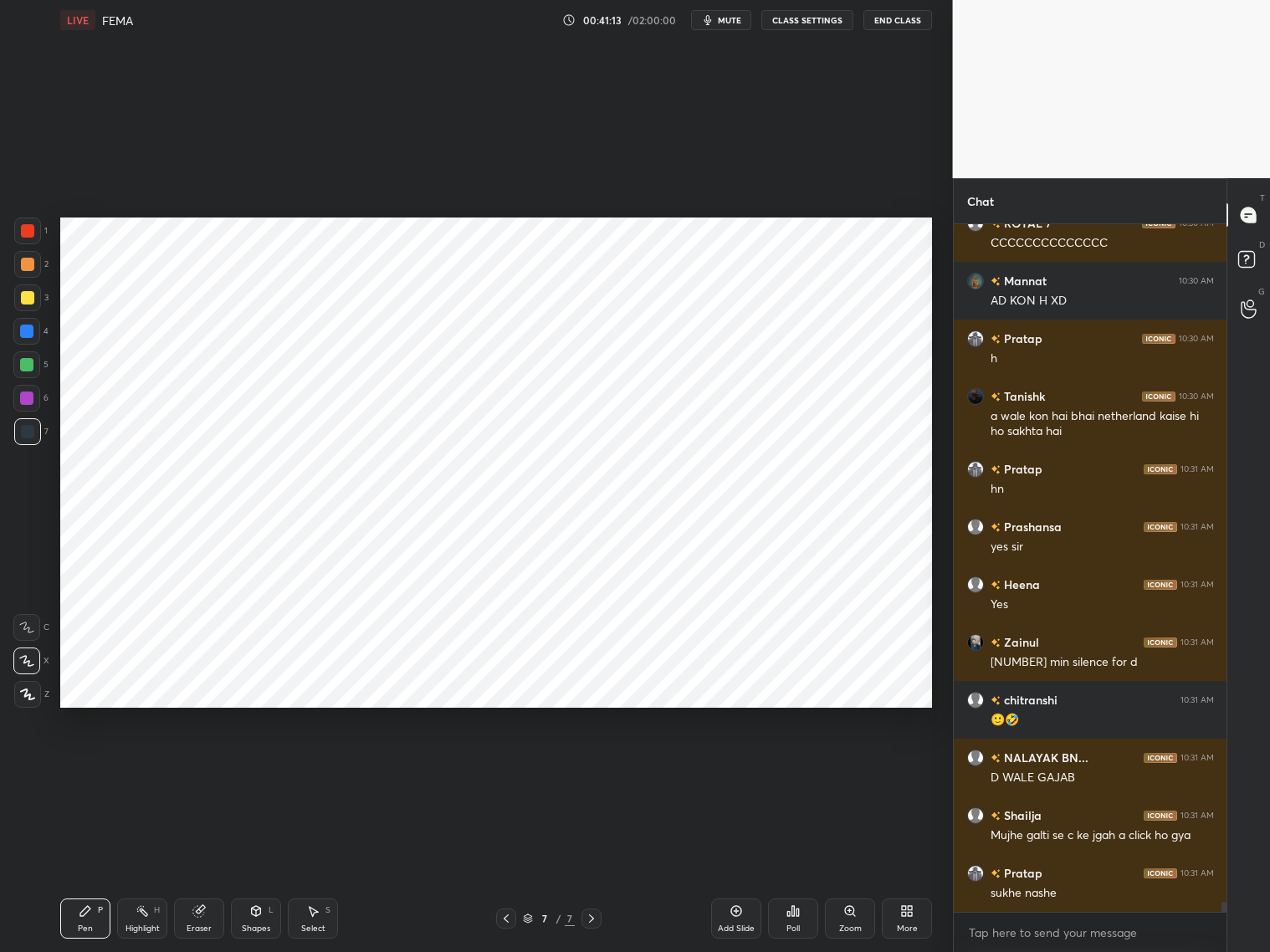 scroll, scrollTop: 47105, scrollLeft: 0, axis: vertical 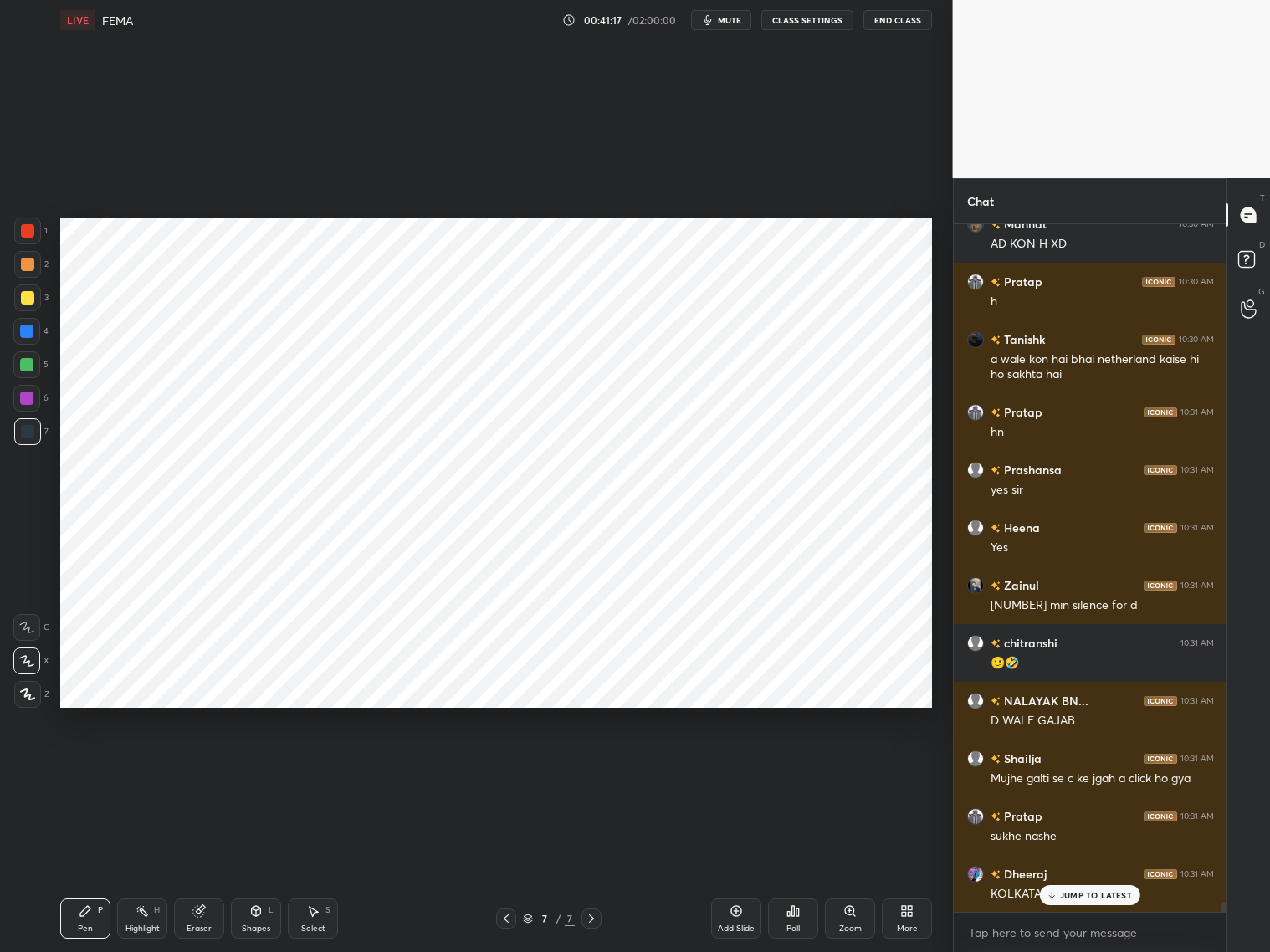 click at bounding box center [27, 331] 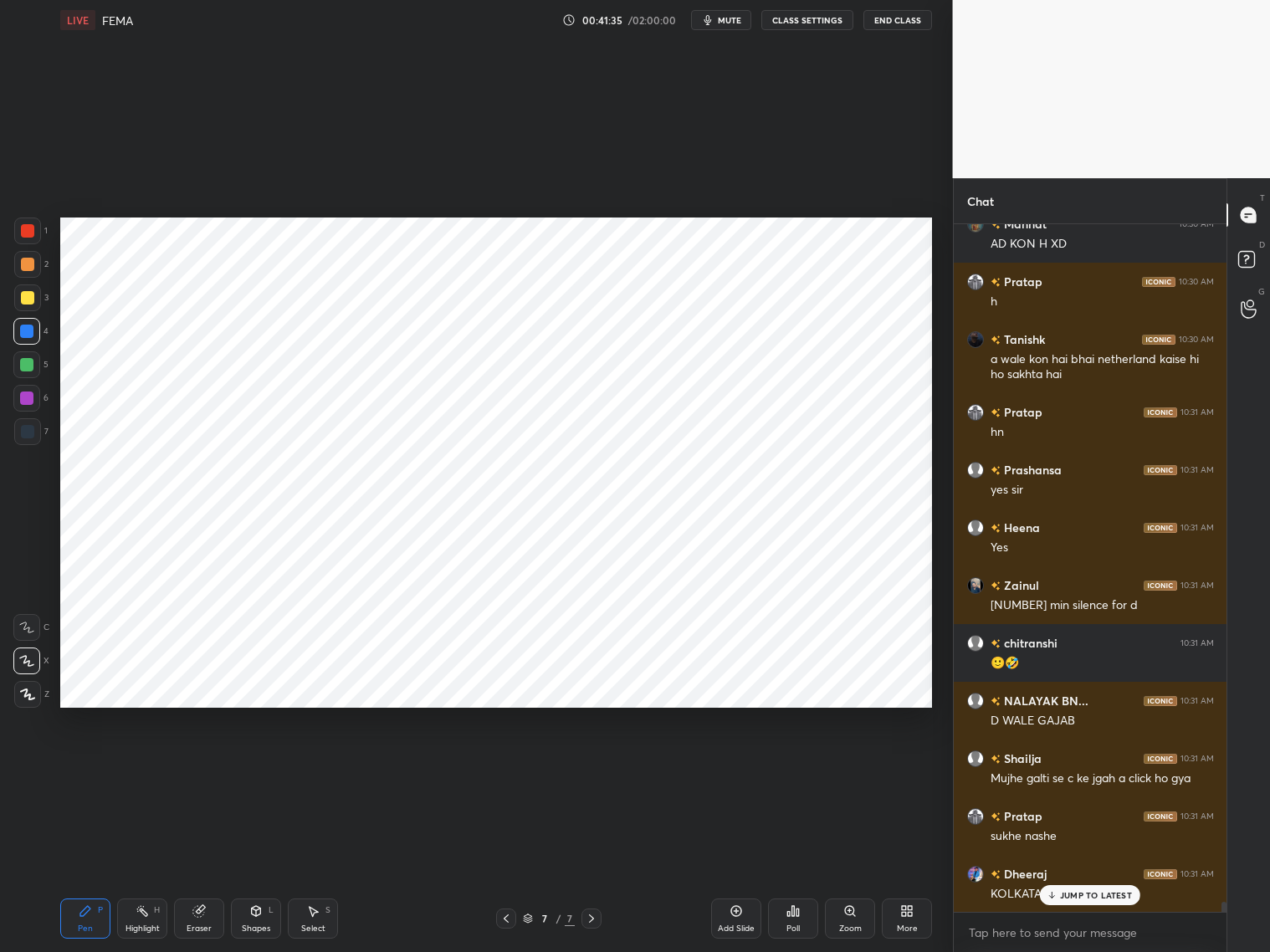 scroll, scrollTop: 47162, scrollLeft: 0, axis: vertical 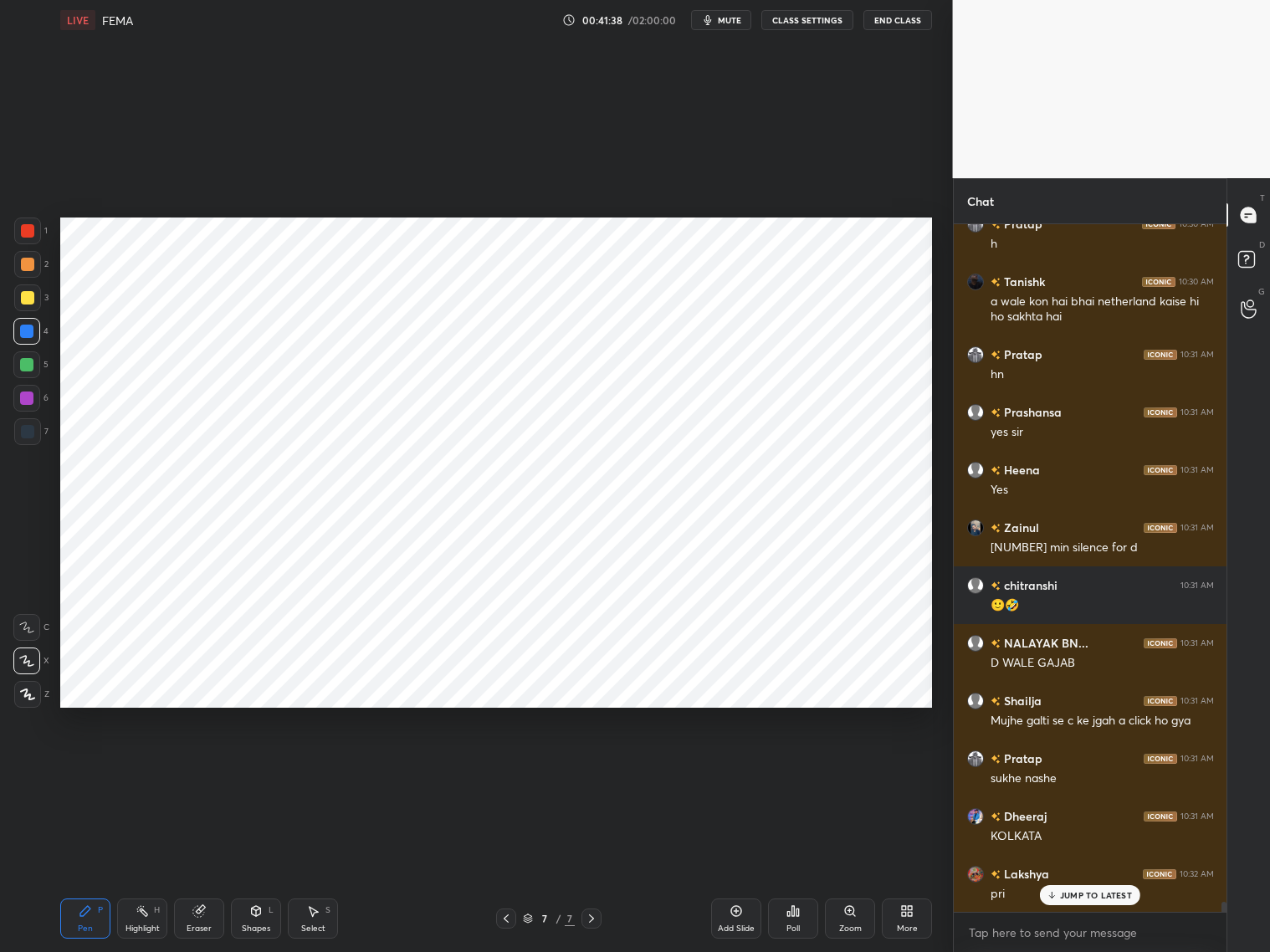 click on "Poll" at bounding box center [793, 929] 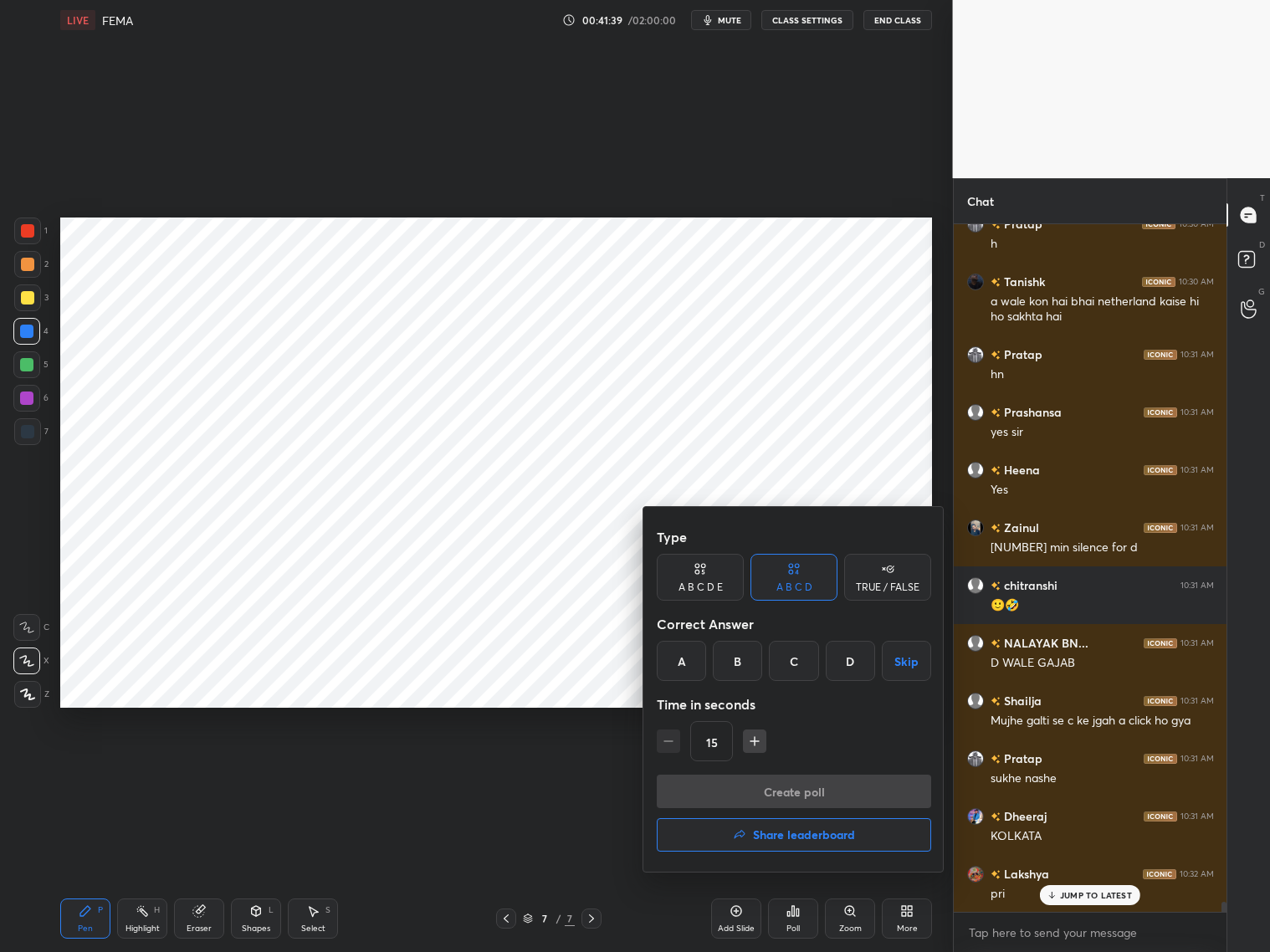 click on "A" at bounding box center [681, 661] 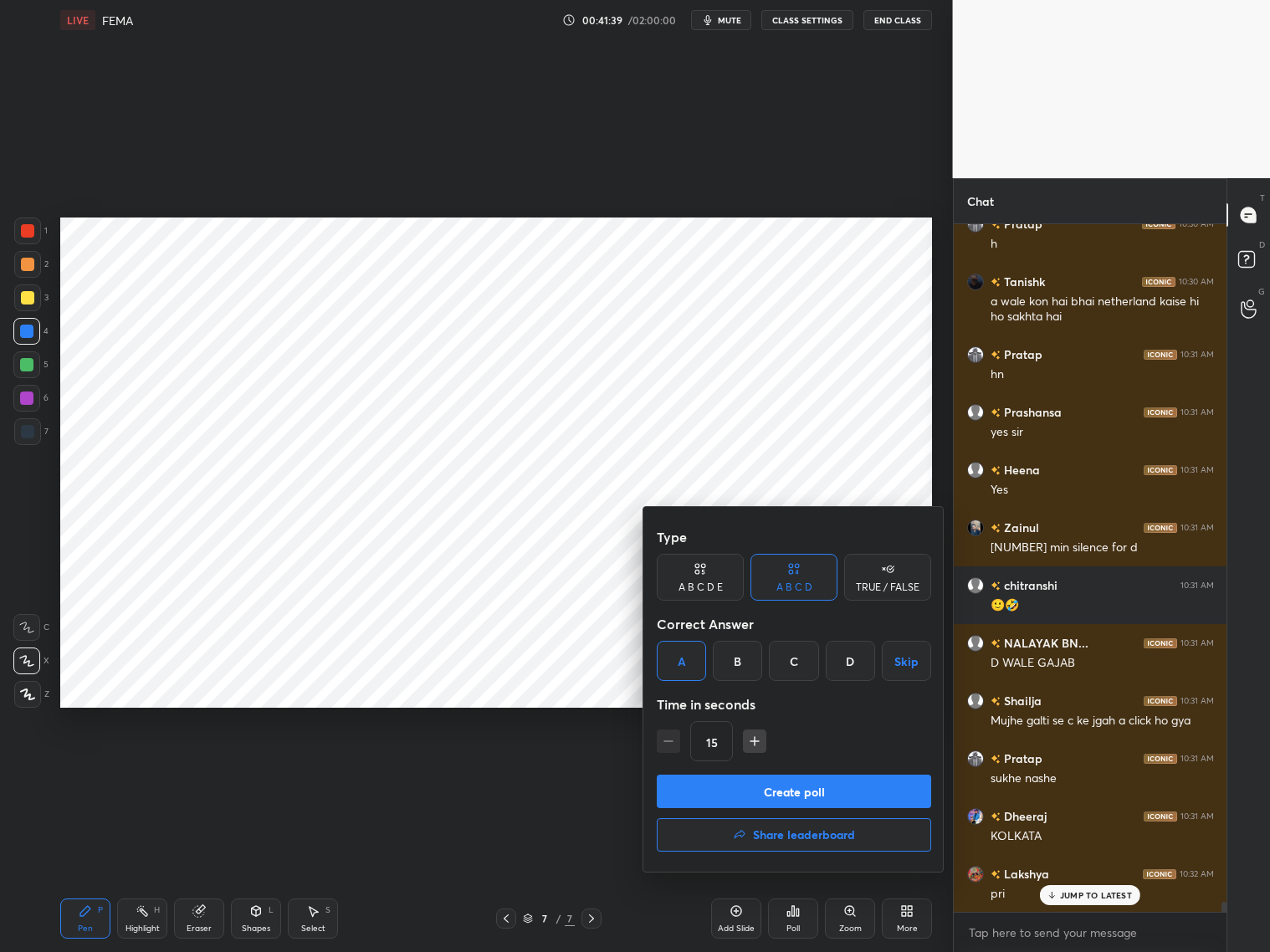 click on "Create poll" at bounding box center (794, 791) 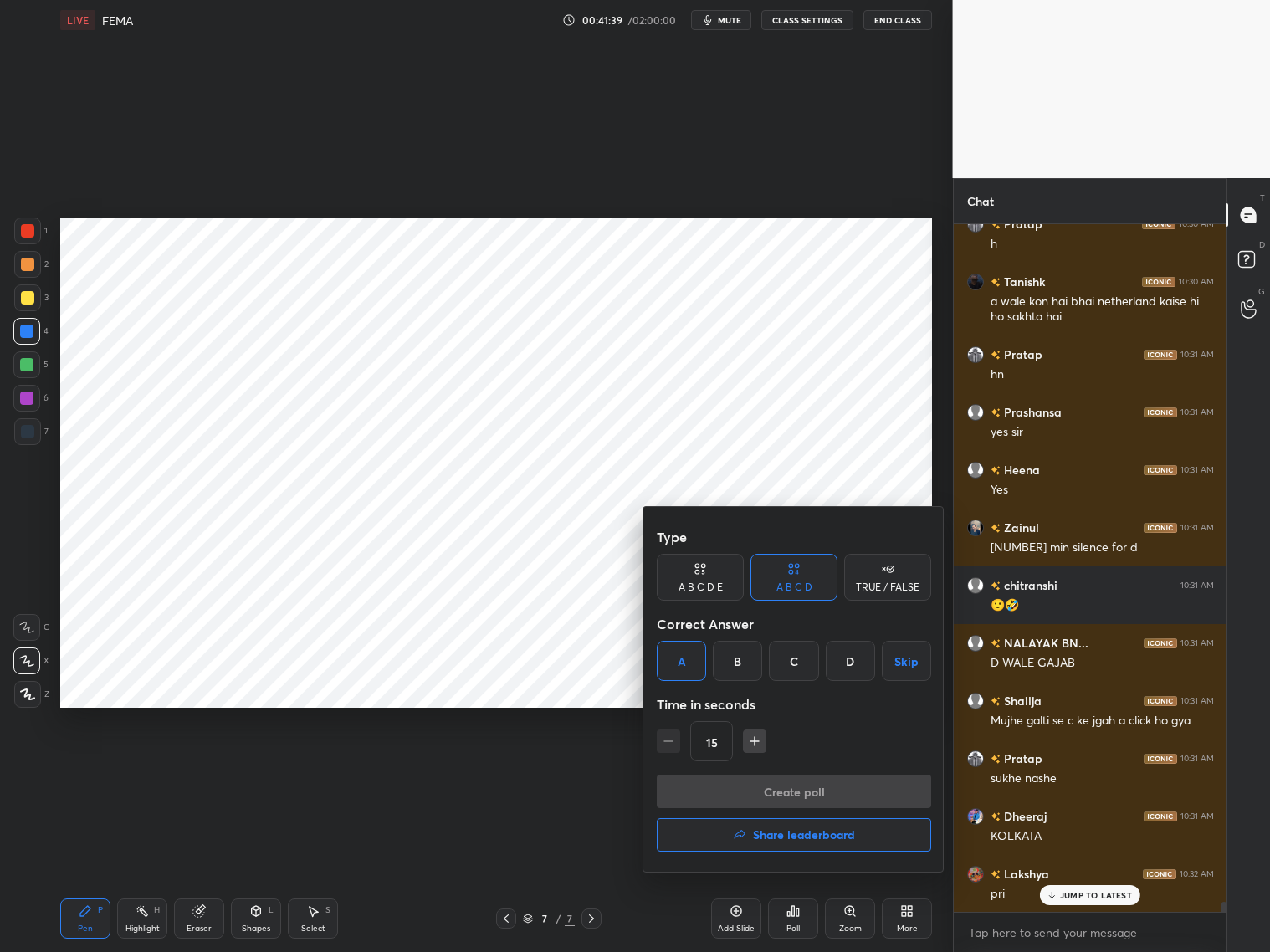 scroll, scrollTop: 654, scrollLeft: 269, axis: both 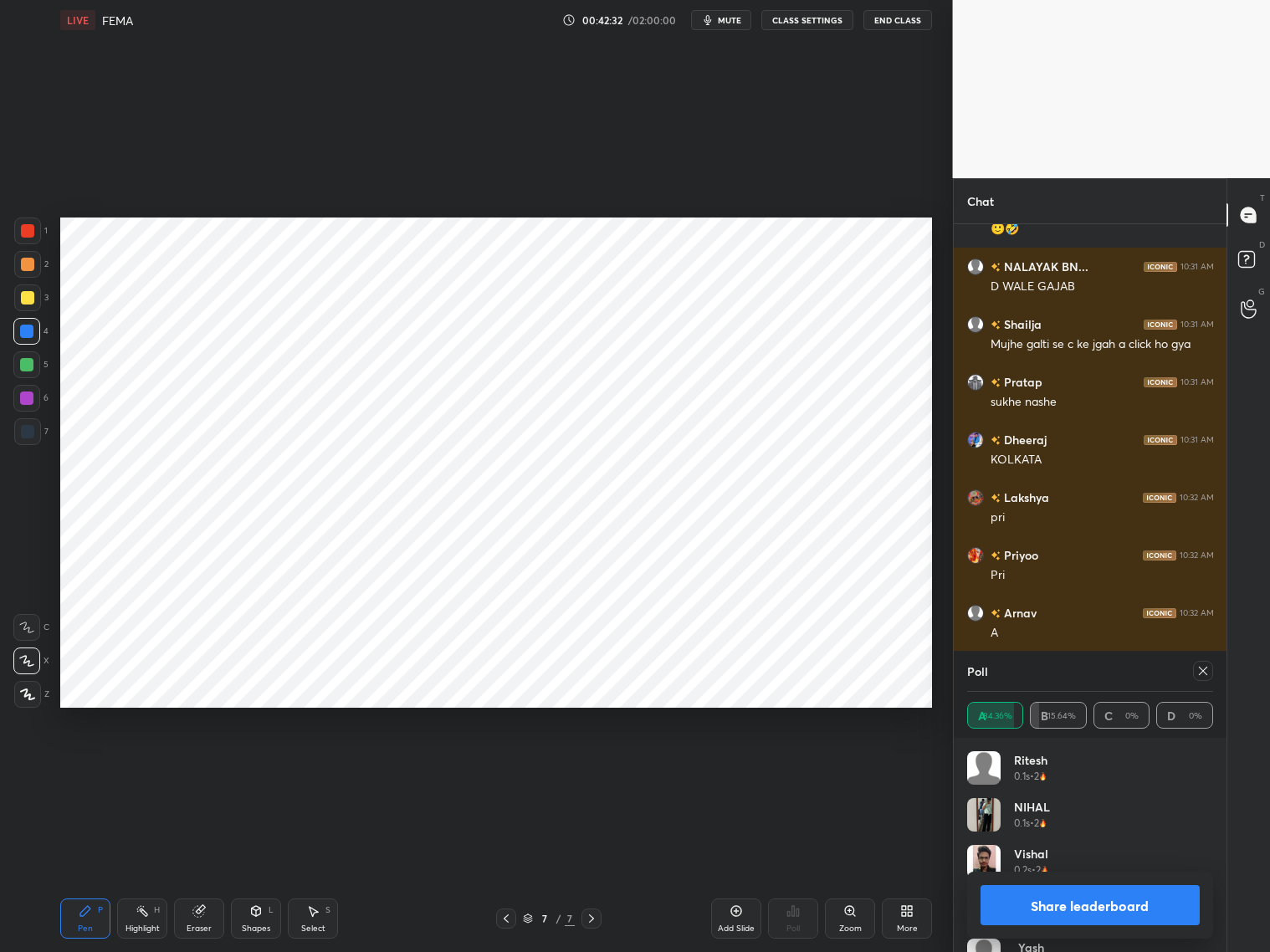 click 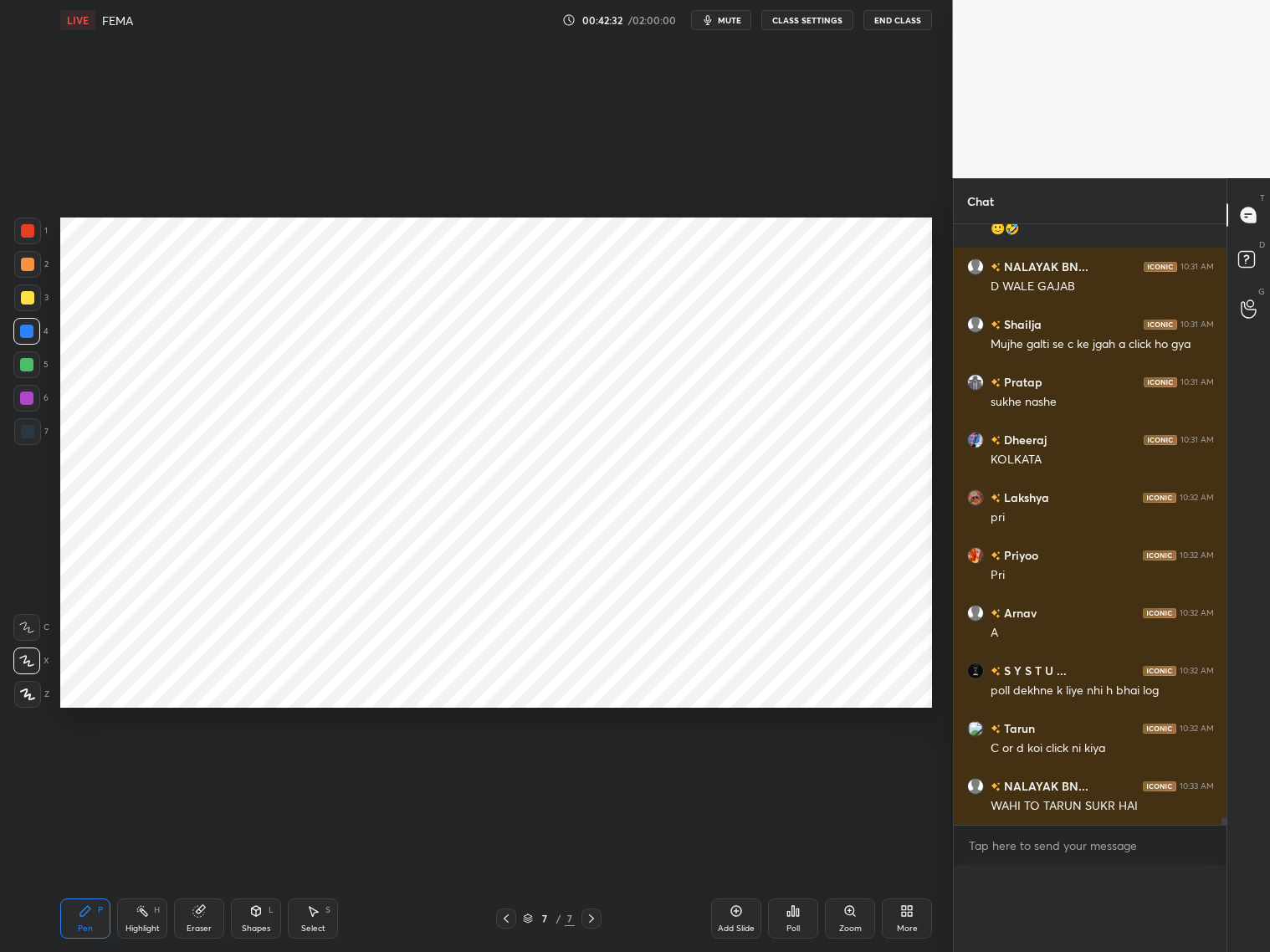 scroll, scrollTop: 0, scrollLeft: 0, axis: both 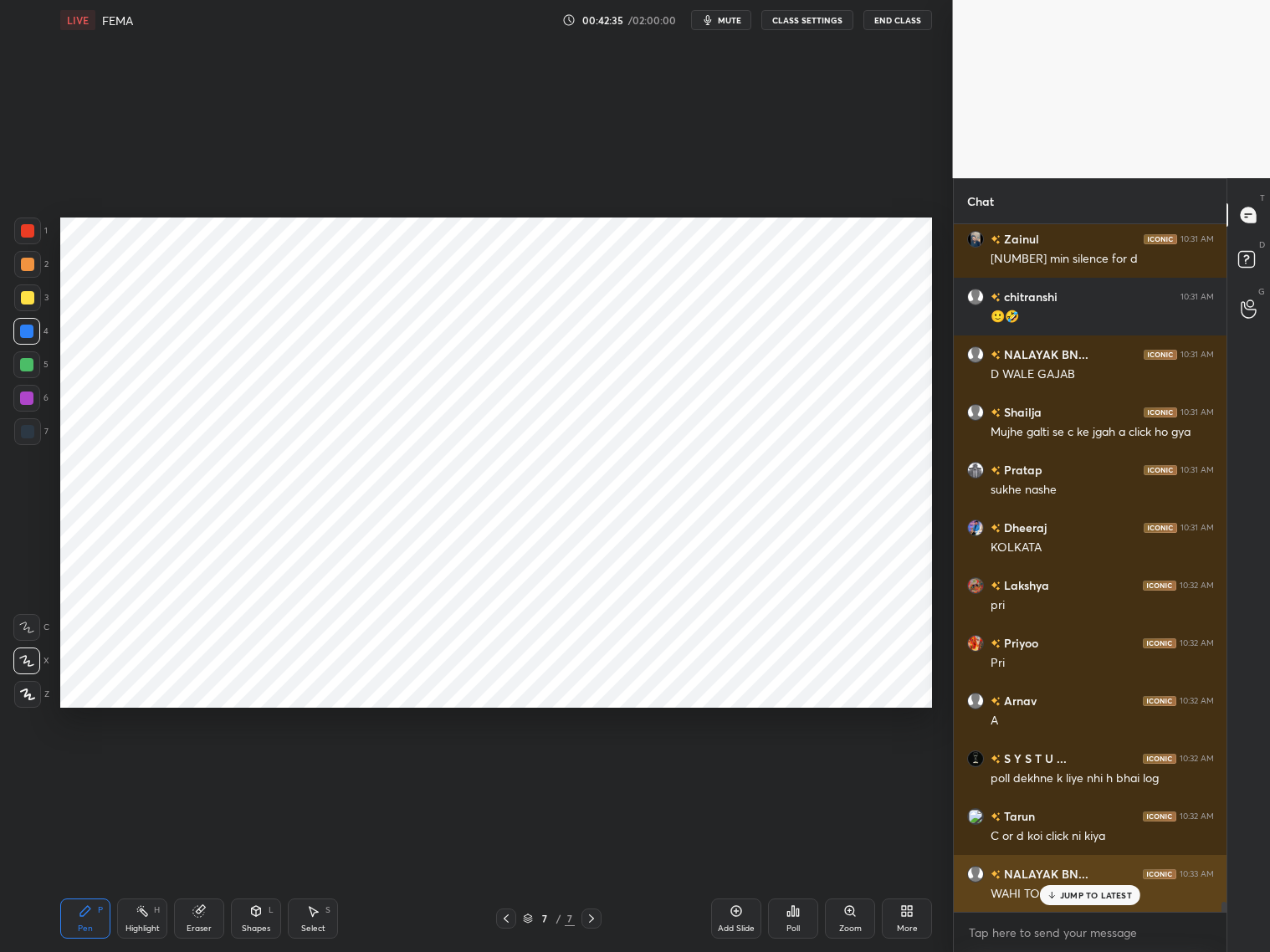 drag, startPoint x: 1065, startPoint y: 899, endPoint x: 1064, endPoint y: 882, distance: 17.029386 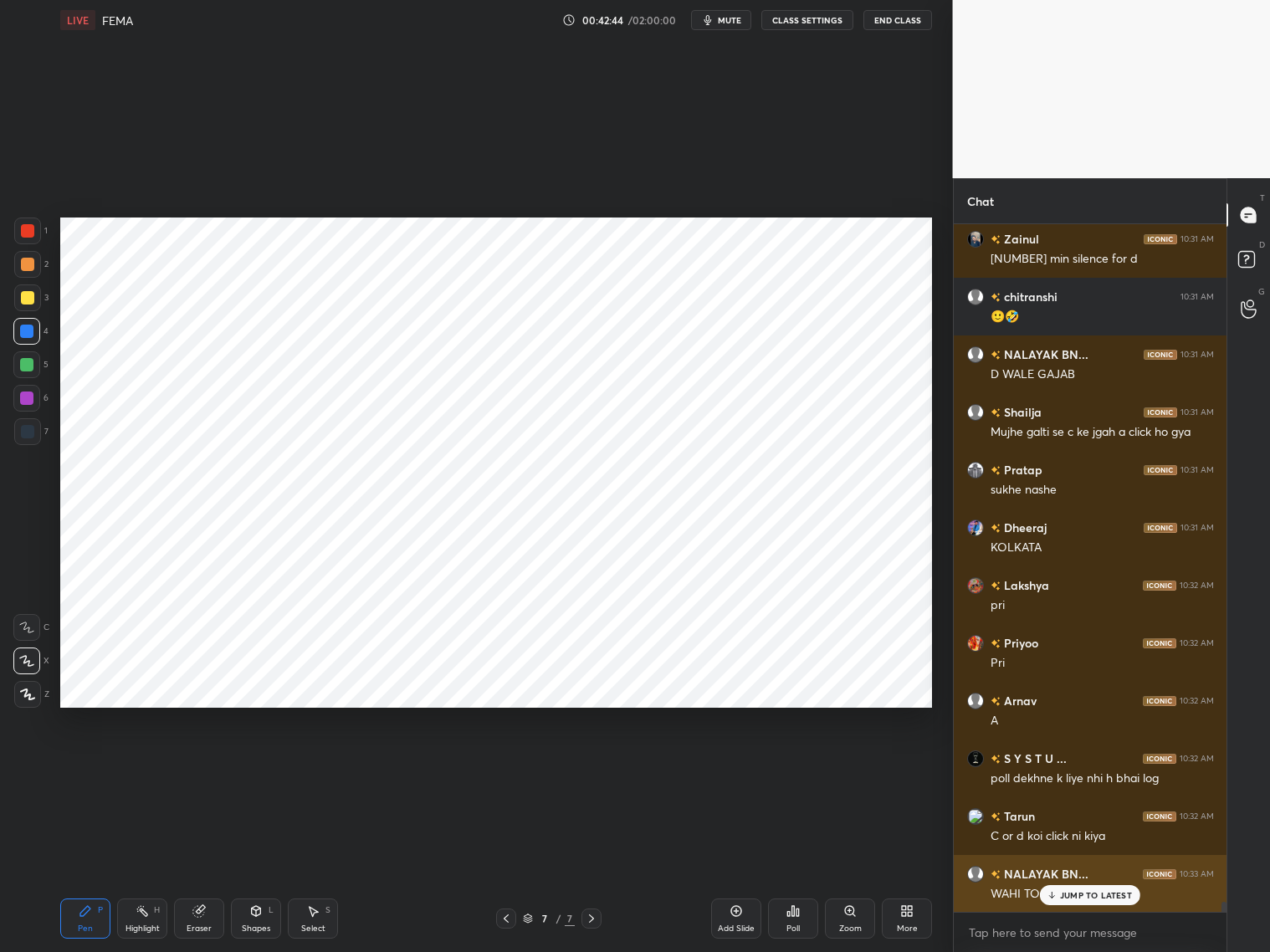 scroll, scrollTop: 47509, scrollLeft: 0, axis: vertical 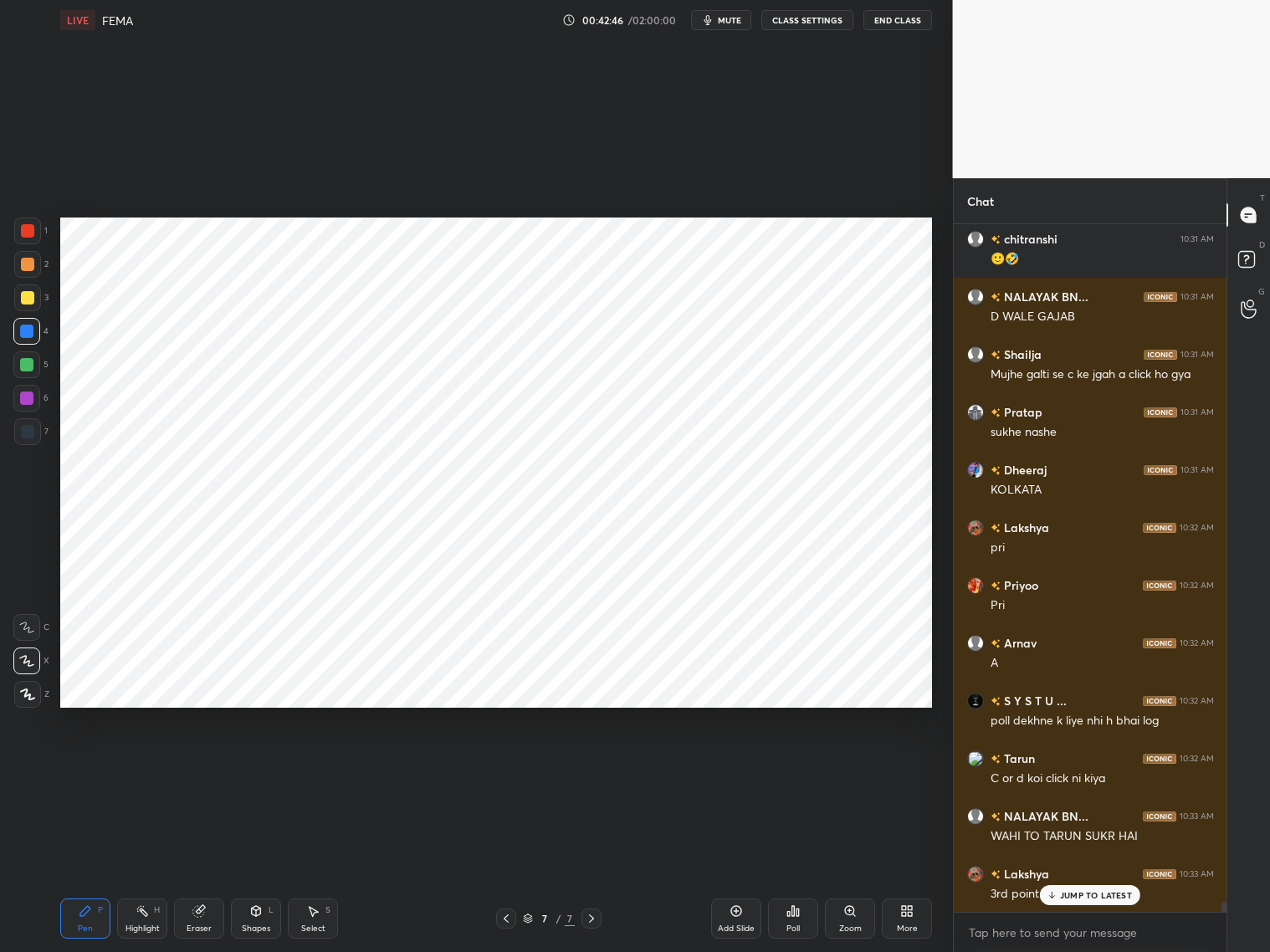 click on "JUMP TO LATEST" at bounding box center (1096, 895) 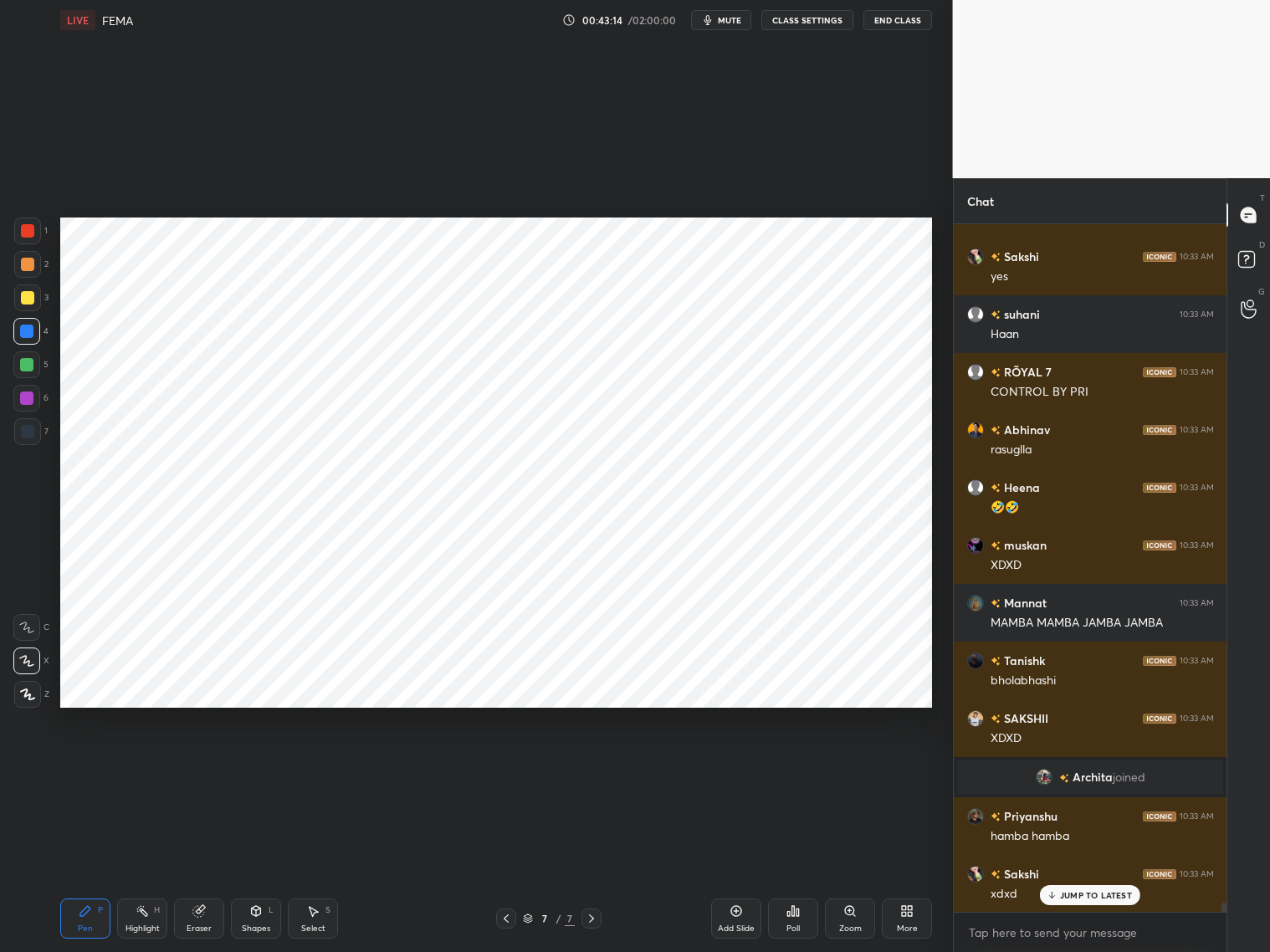 scroll, scrollTop: 48545, scrollLeft: 0, axis: vertical 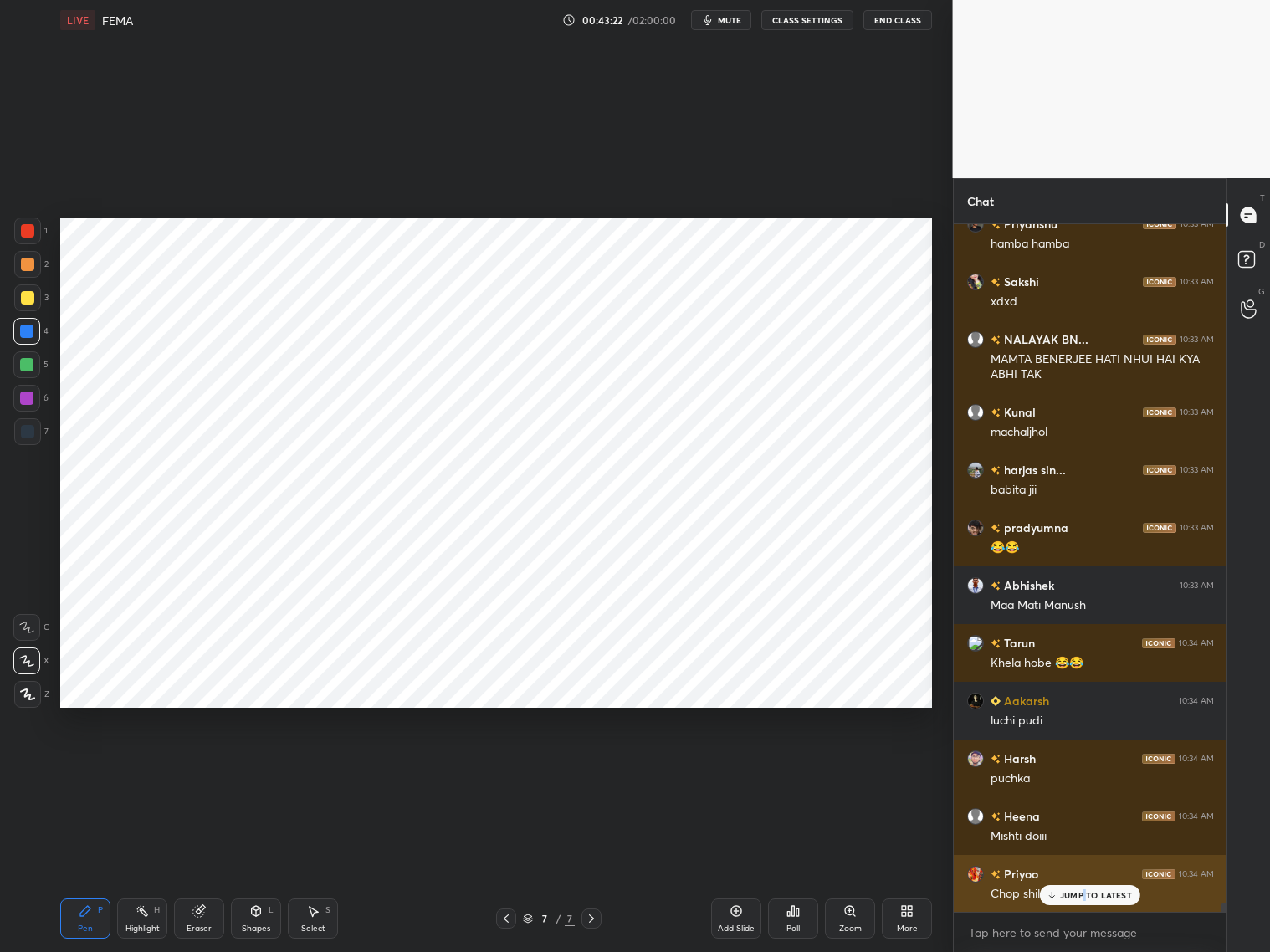 drag, startPoint x: 1083, startPoint y: 892, endPoint x: 1094, endPoint y: 888, distance: 11.7047 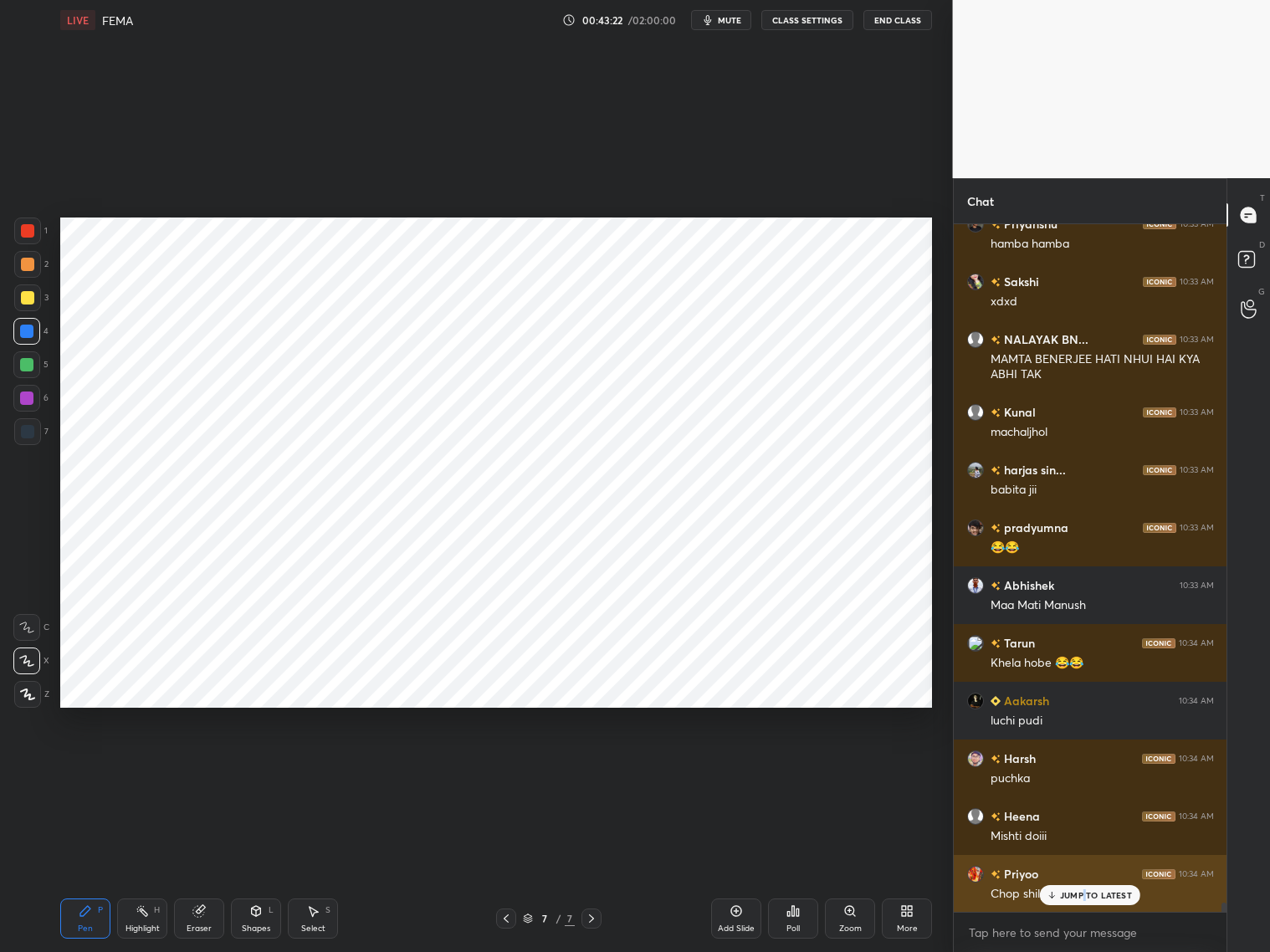click on "JUMP TO LATEST" at bounding box center (1096, 895) 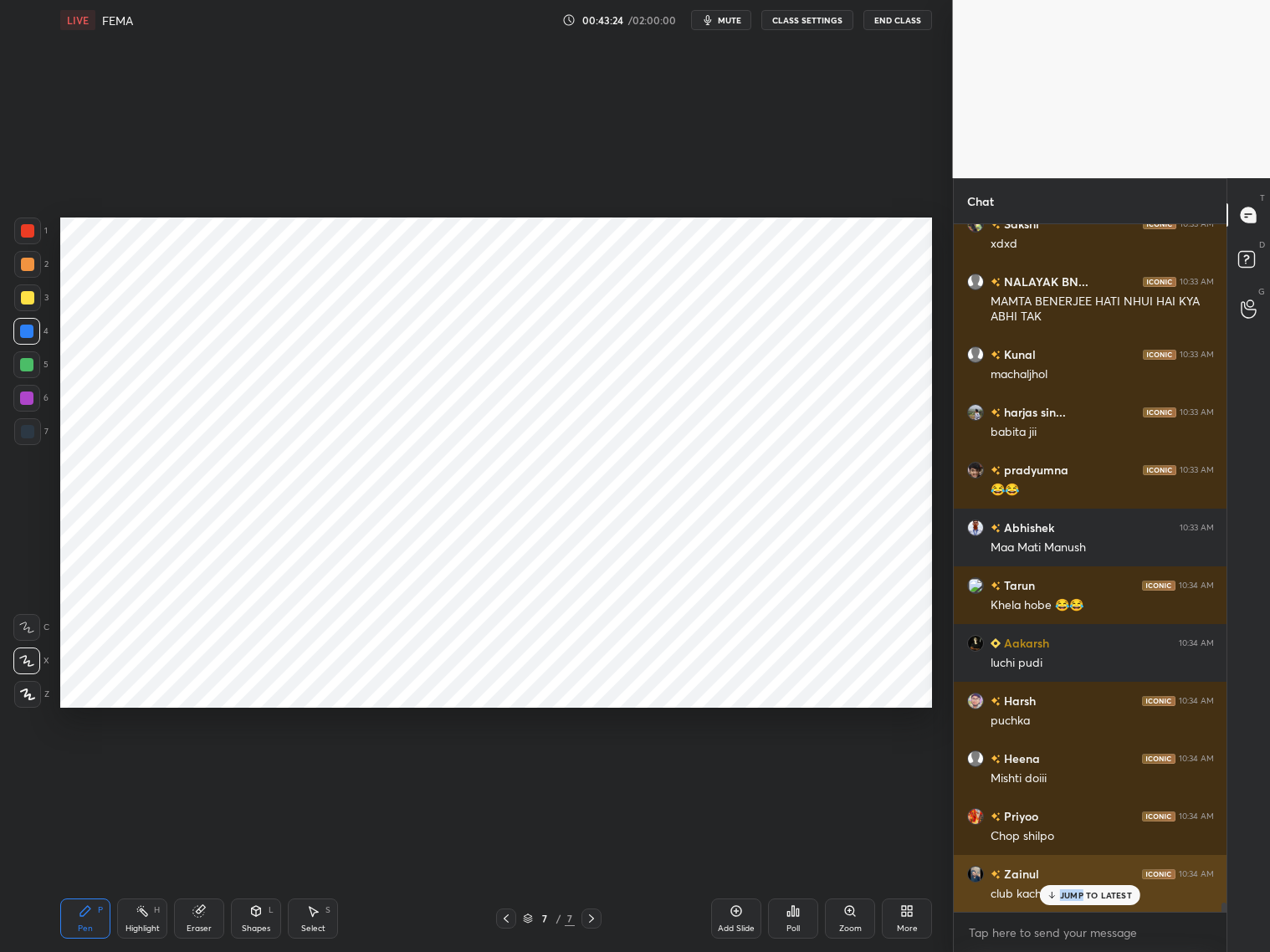 drag, startPoint x: 1083, startPoint y: 890, endPoint x: 1092, endPoint y: 887, distance: 9.486833 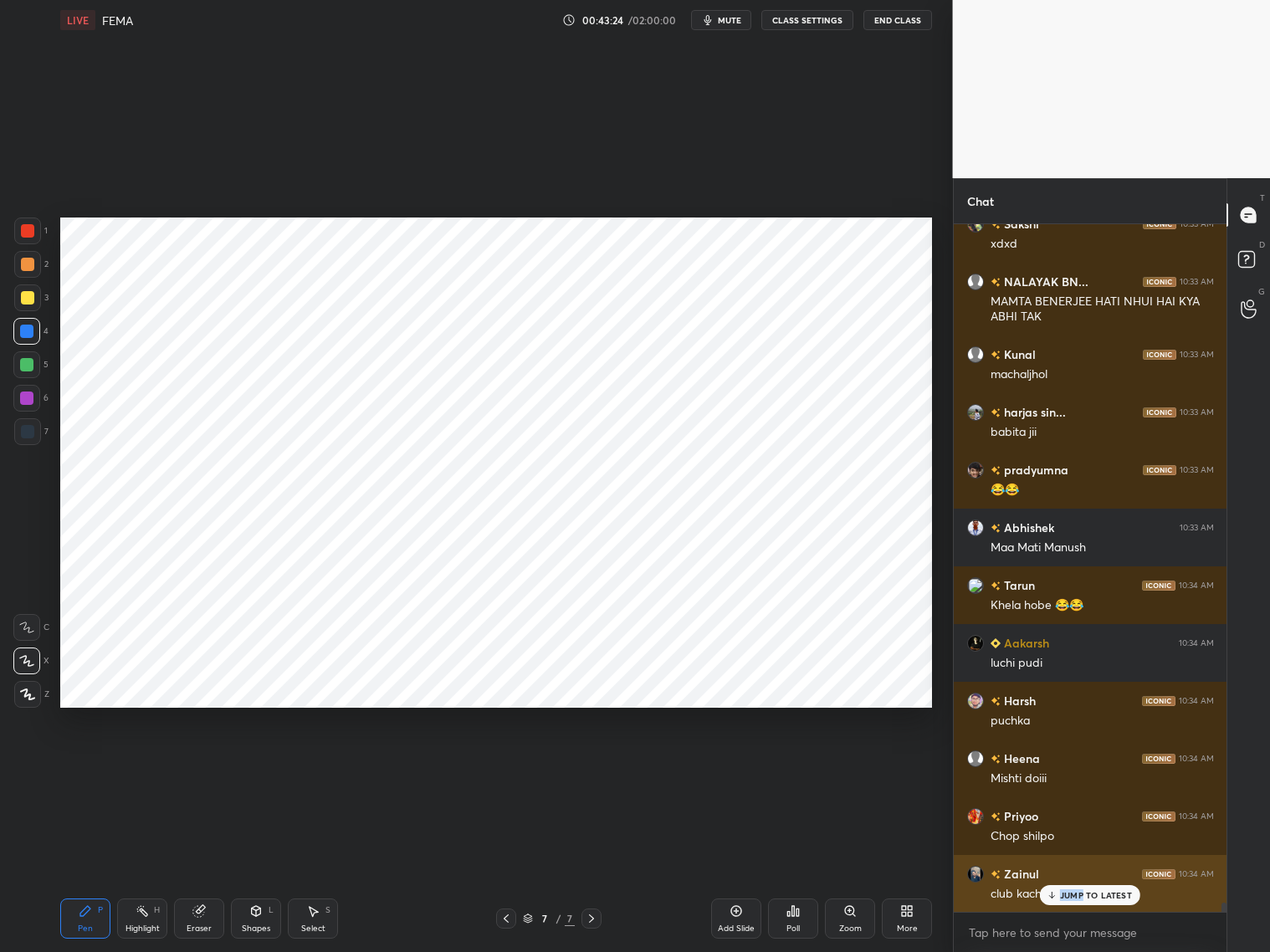 click on "JUMP TO LATEST" at bounding box center [1096, 895] 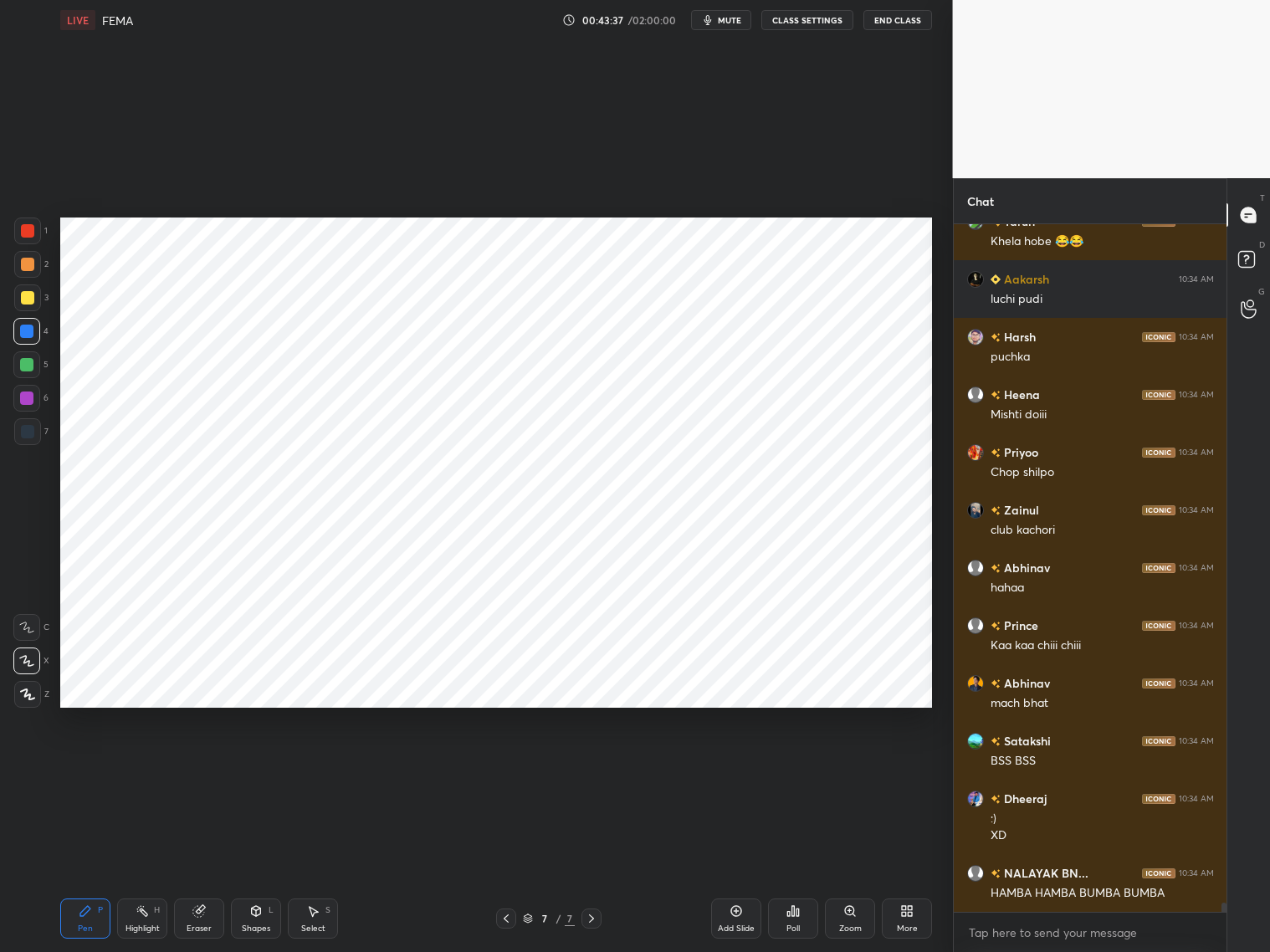 click at bounding box center [28, 432] 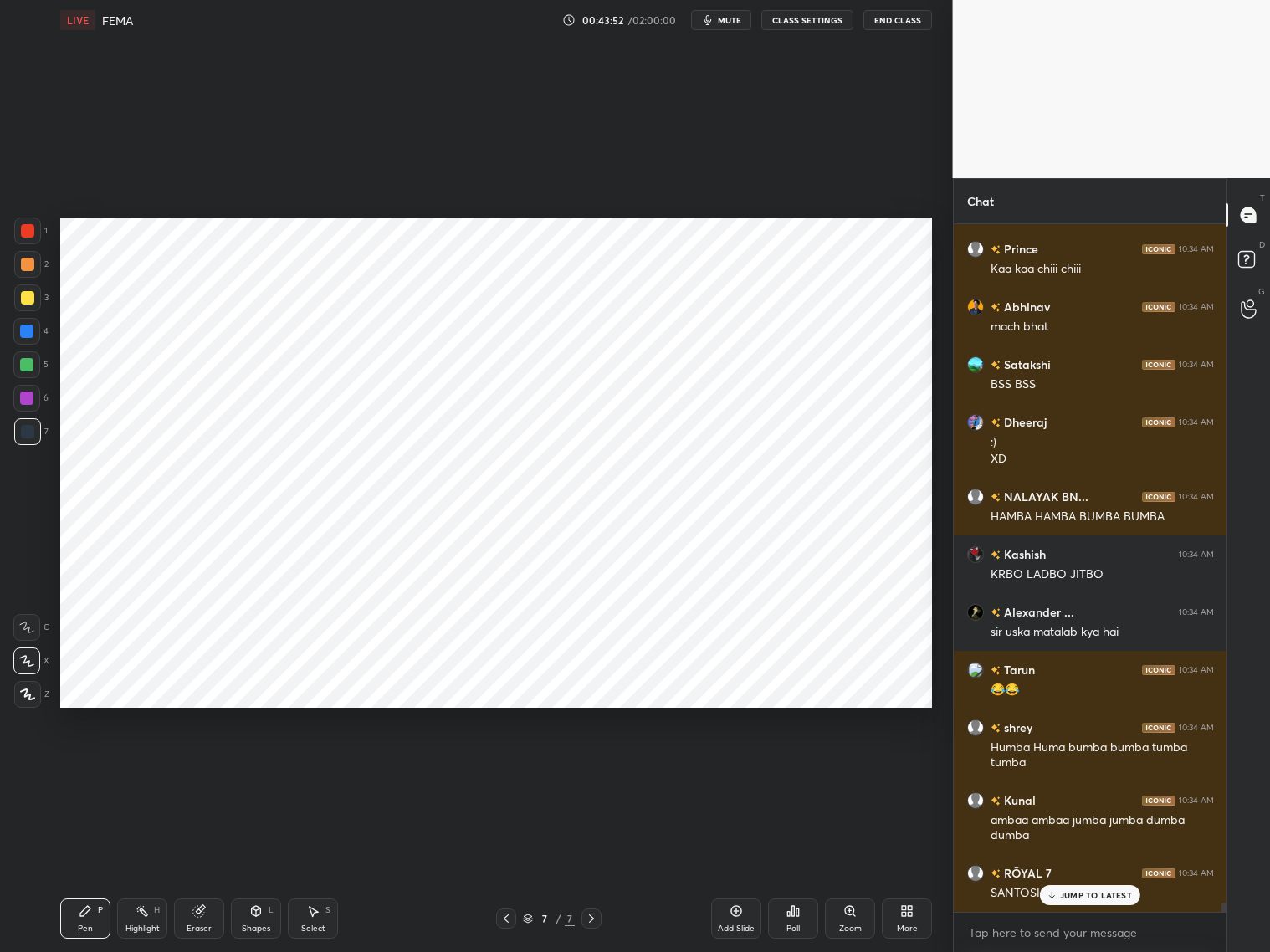 scroll, scrollTop: 49920, scrollLeft: 0, axis: vertical 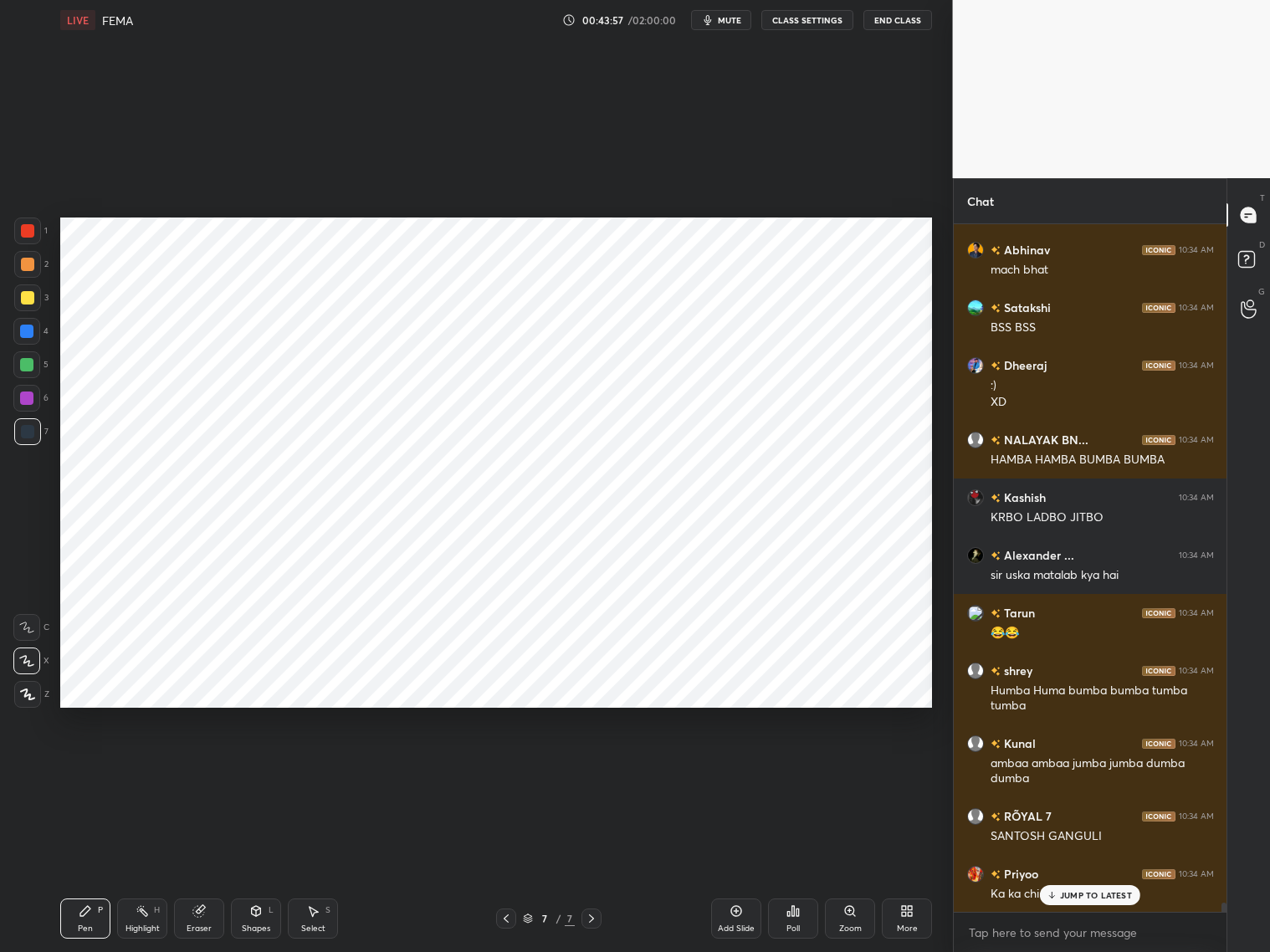 drag, startPoint x: 203, startPoint y: 919, endPoint x: 227, endPoint y: 874, distance: 51 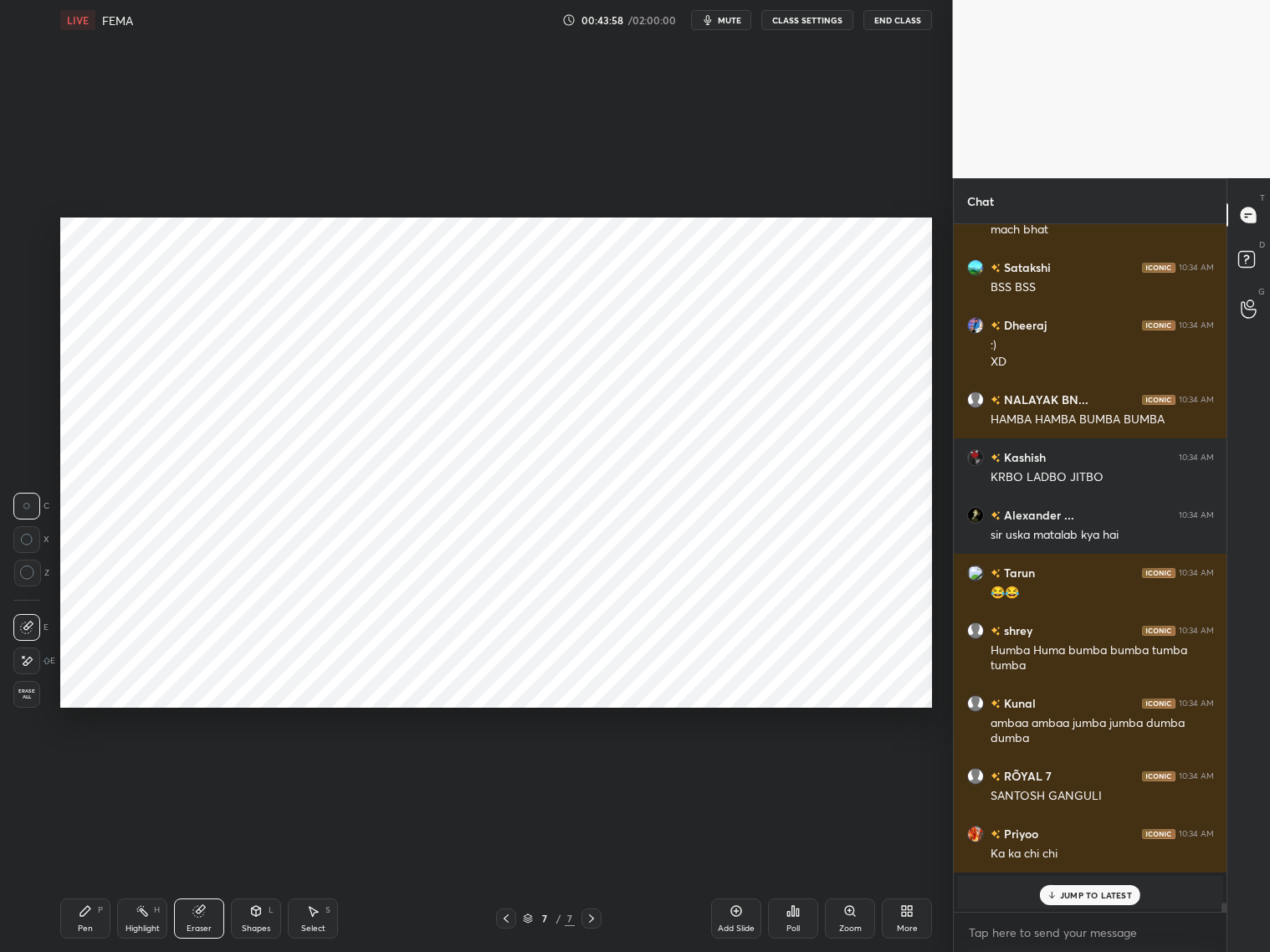 drag, startPoint x: 304, startPoint y: 909, endPoint x: 304, endPoint y: 900, distance: 9 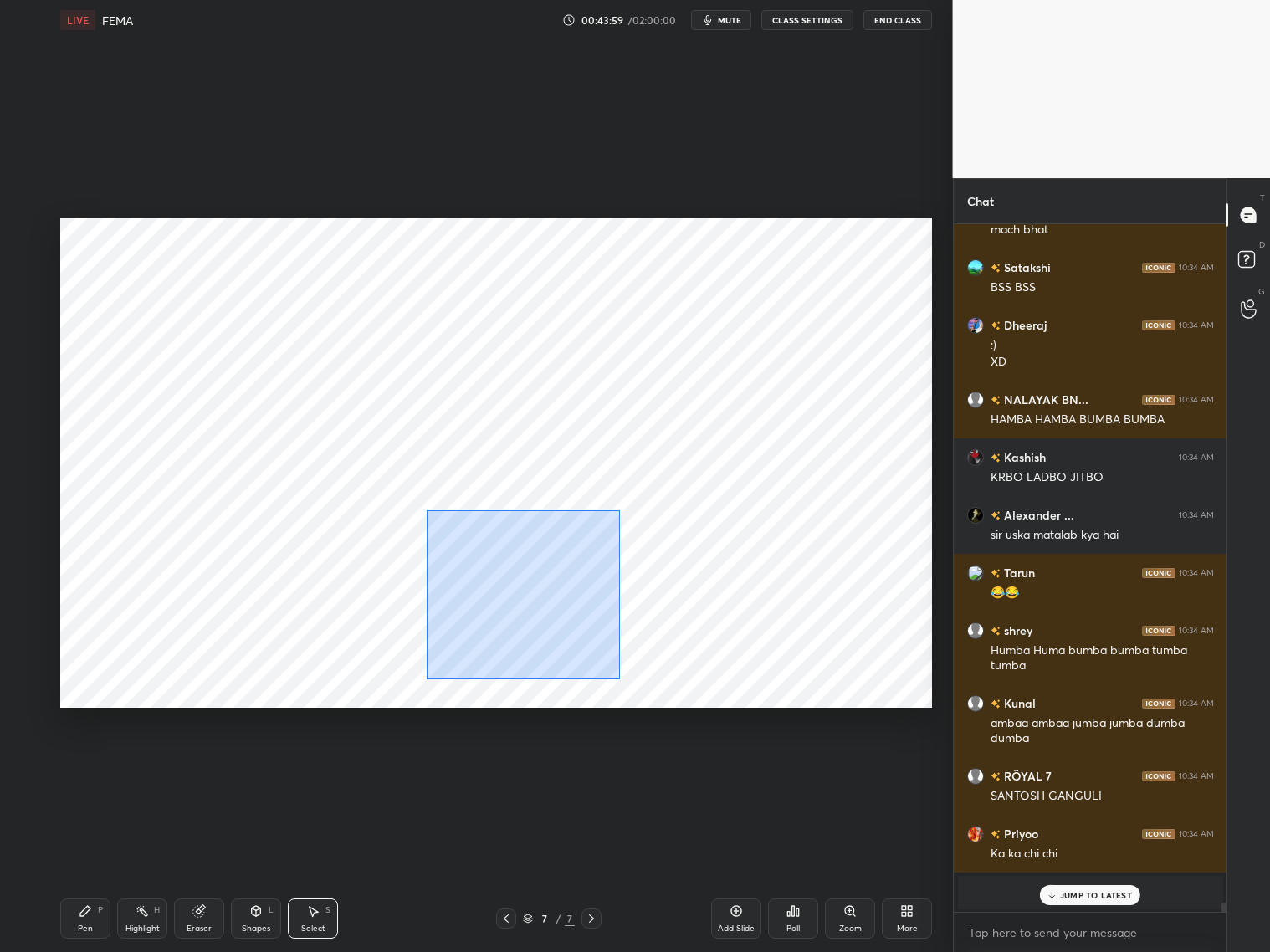 drag, startPoint x: 426, startPoint y: 508, endPoint x: 614, endPoint y: 661, distance: 242.39018 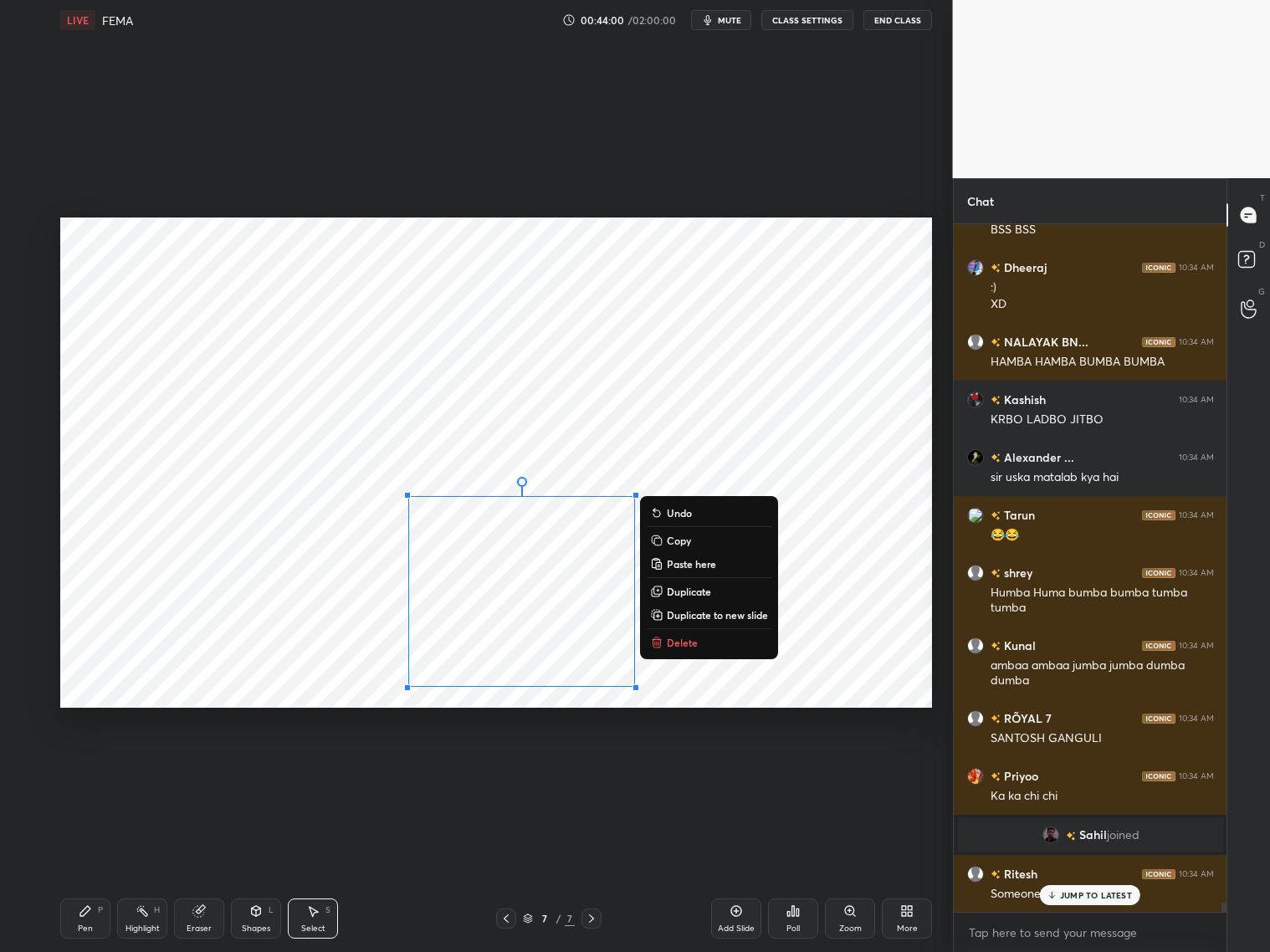 drag, startPoint x: 684, startPoint y: 540, endPoint x: 690, endPoint y: 550, distance: 11.661904 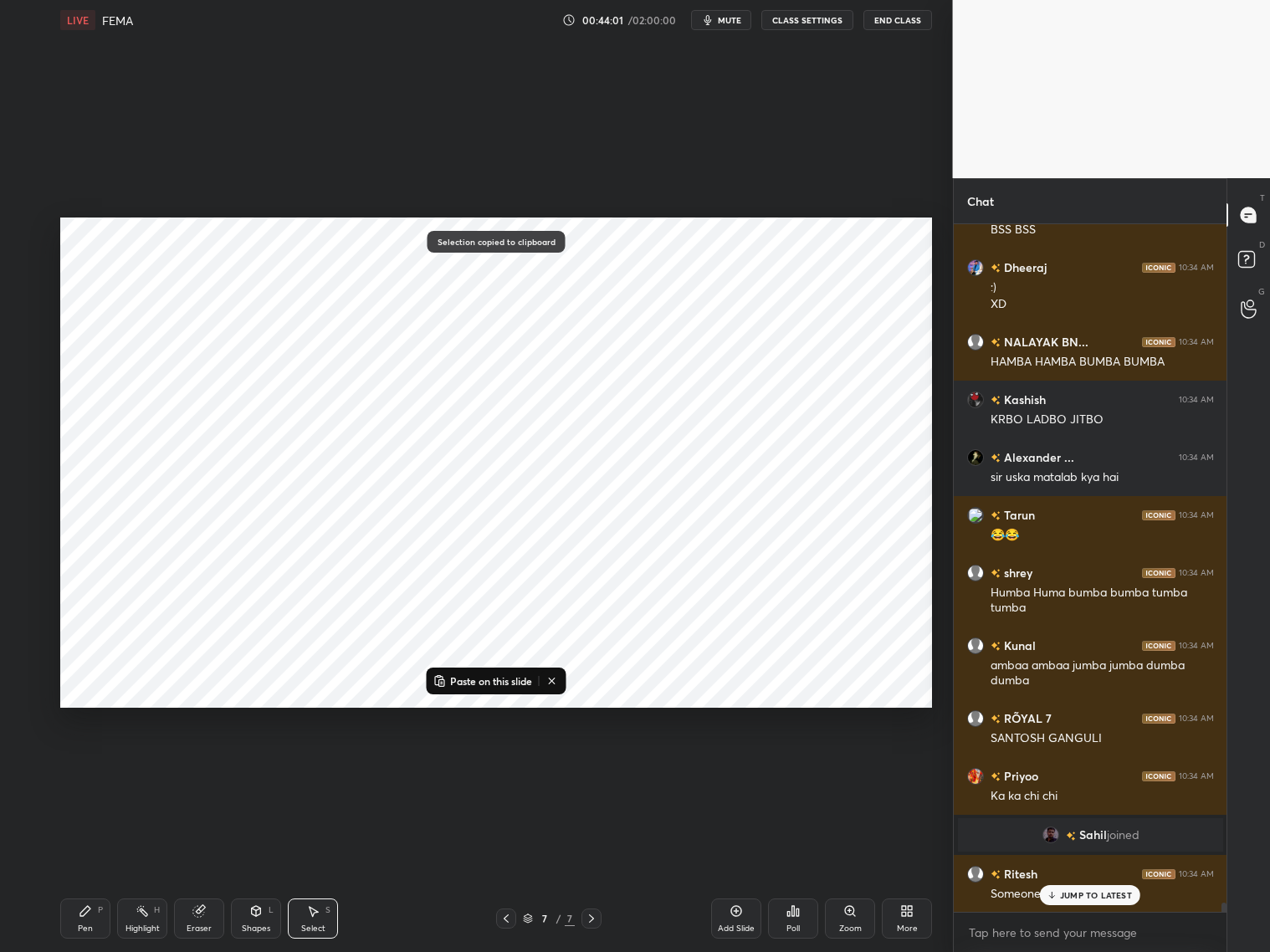click on "Paste on this slide" at bounding box center [491, 681] 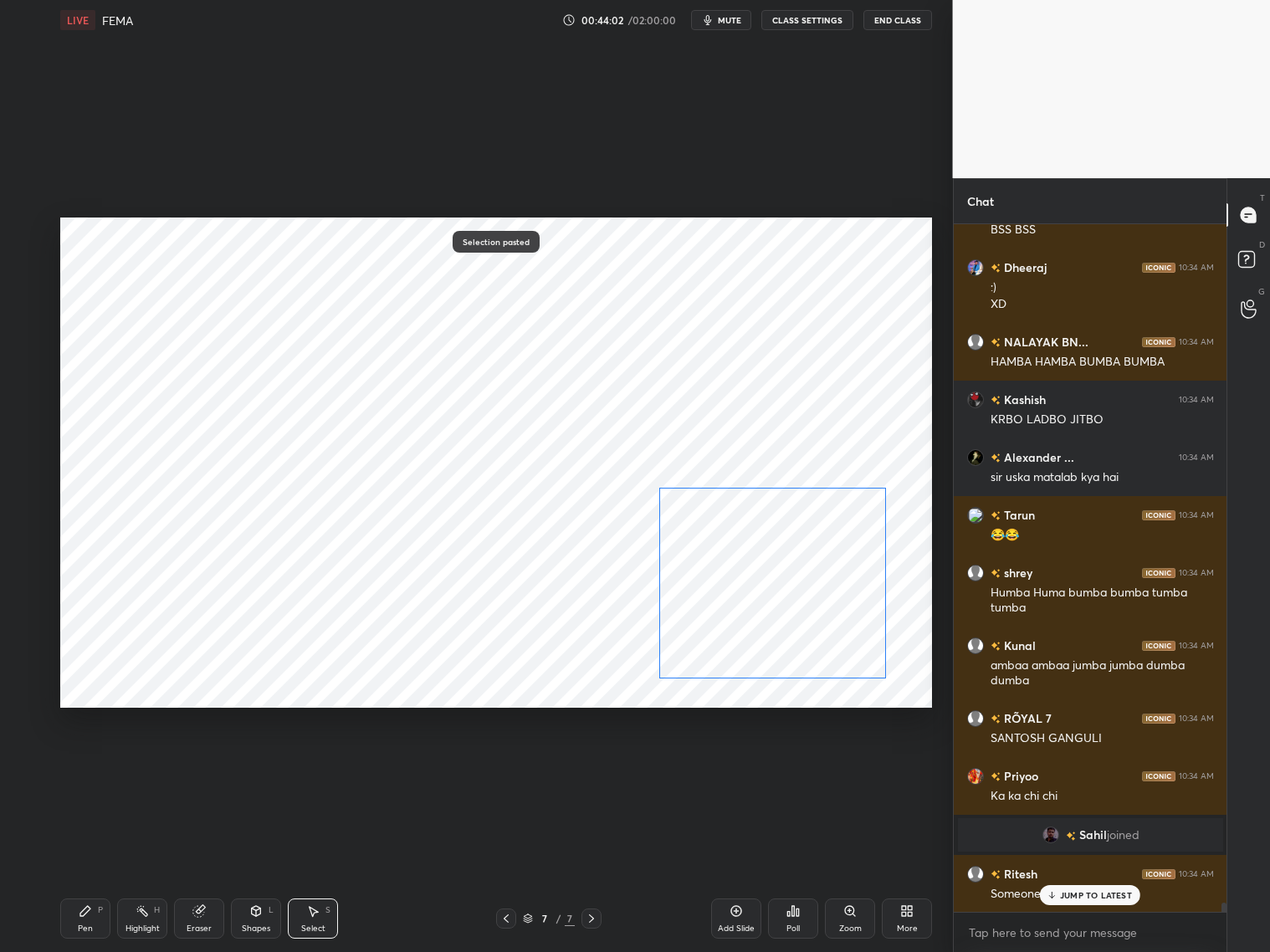 drag, startPoint x: 597, startPoint y: 599, endPoint x: 774, endPoint y: 583, distance: 177.72169 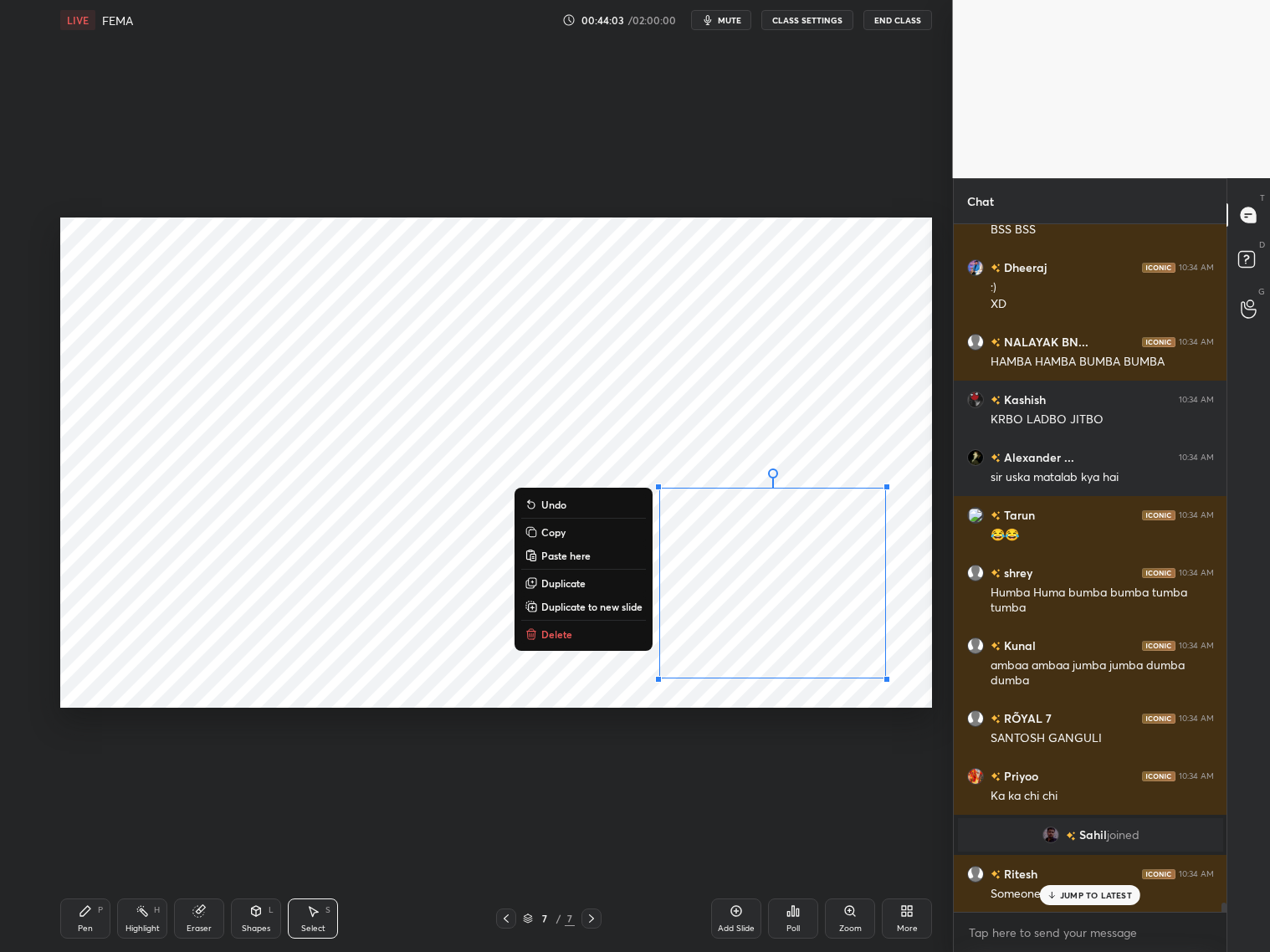 drag, startPoint x: 204, startPoint y: 917, endPoint x: 207, endPoint y: 900, distance: 17.26268 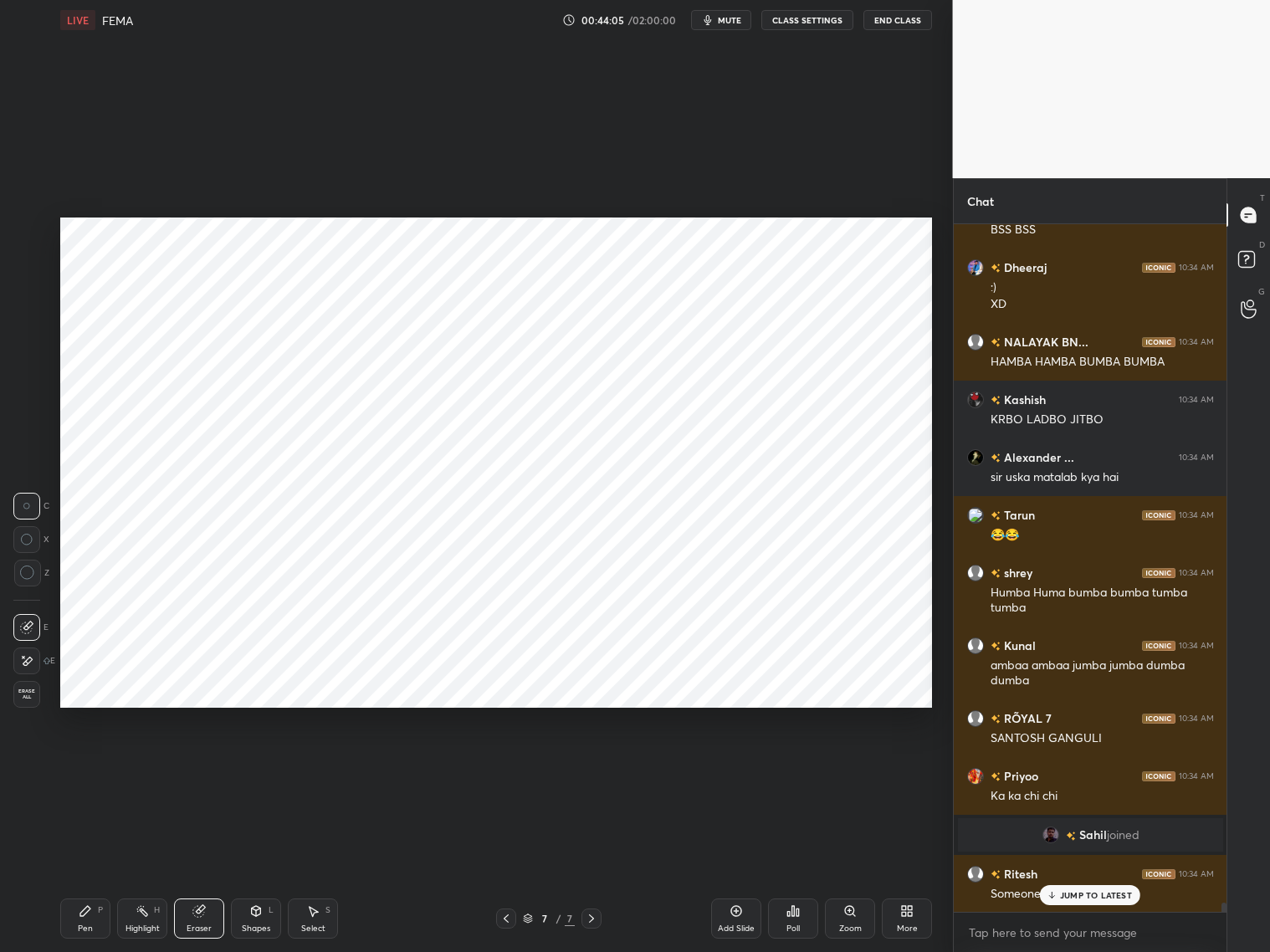 drag, startPoint x: 94, startPoint y: 915, endPoint x: 93, endPoint y: 899, distance: 16.03122 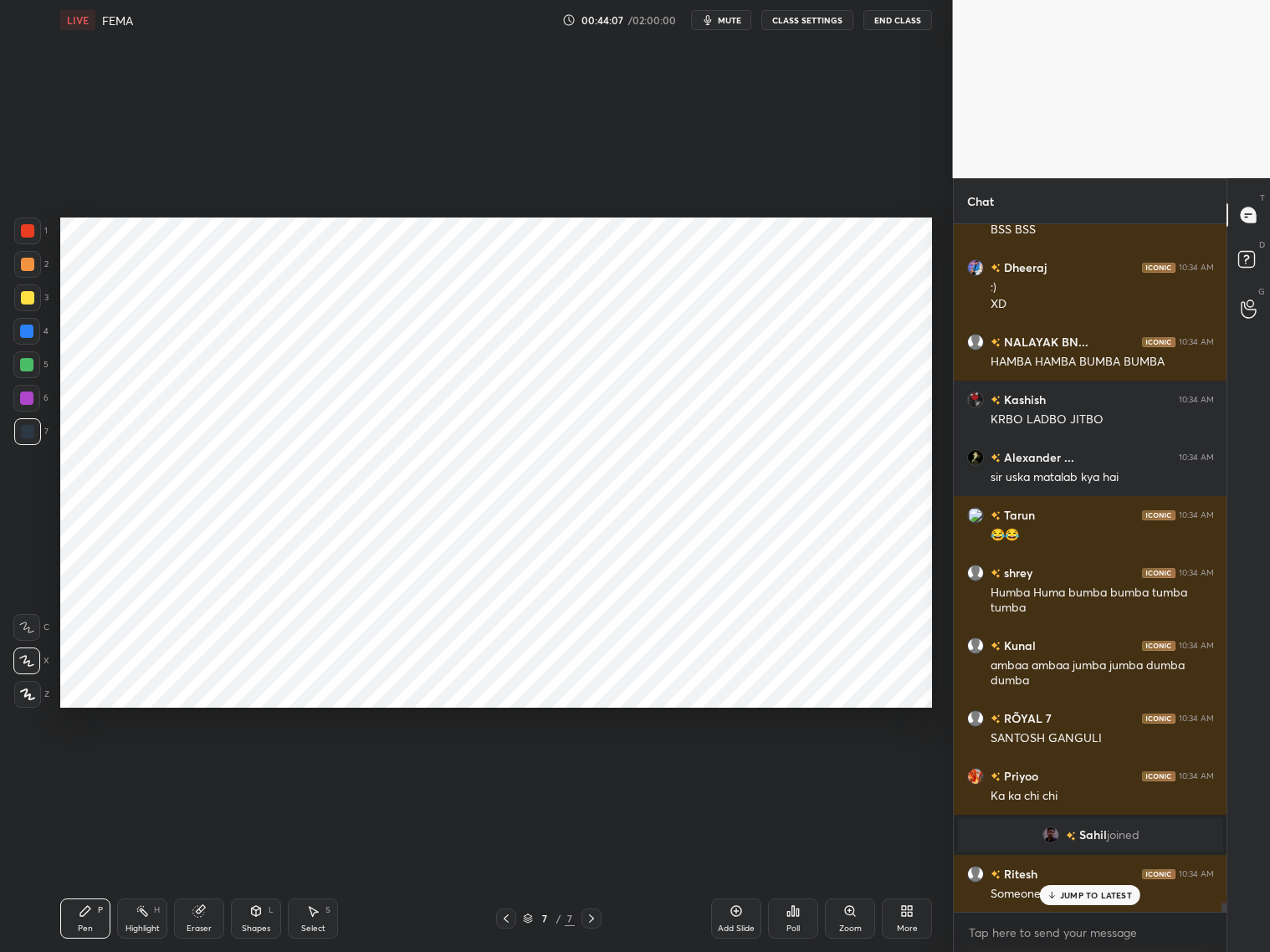 click at bounding box center (27, 331) 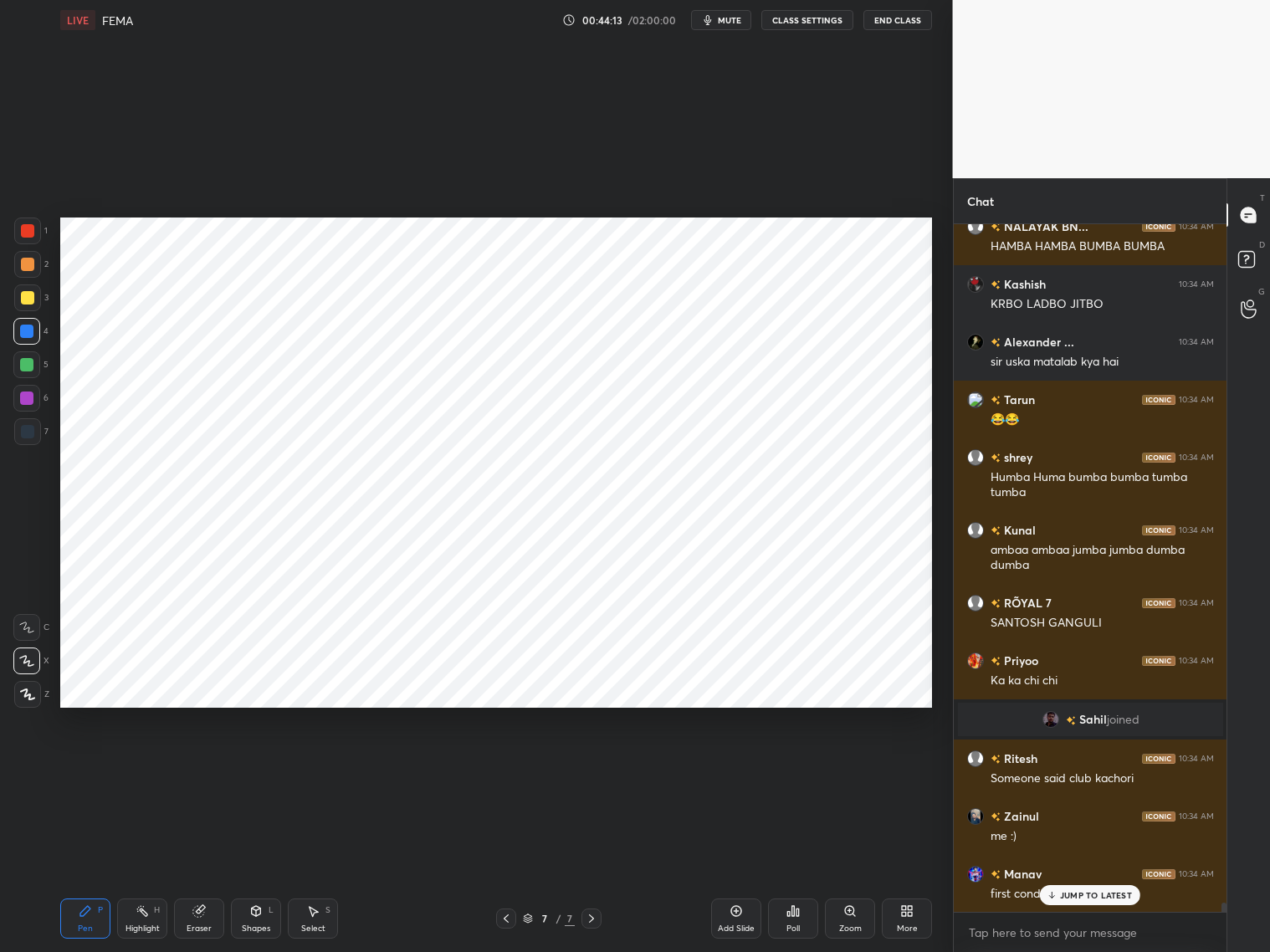 scroll, scrollTop: 50191, scrollLeft: 0, axis: vertical 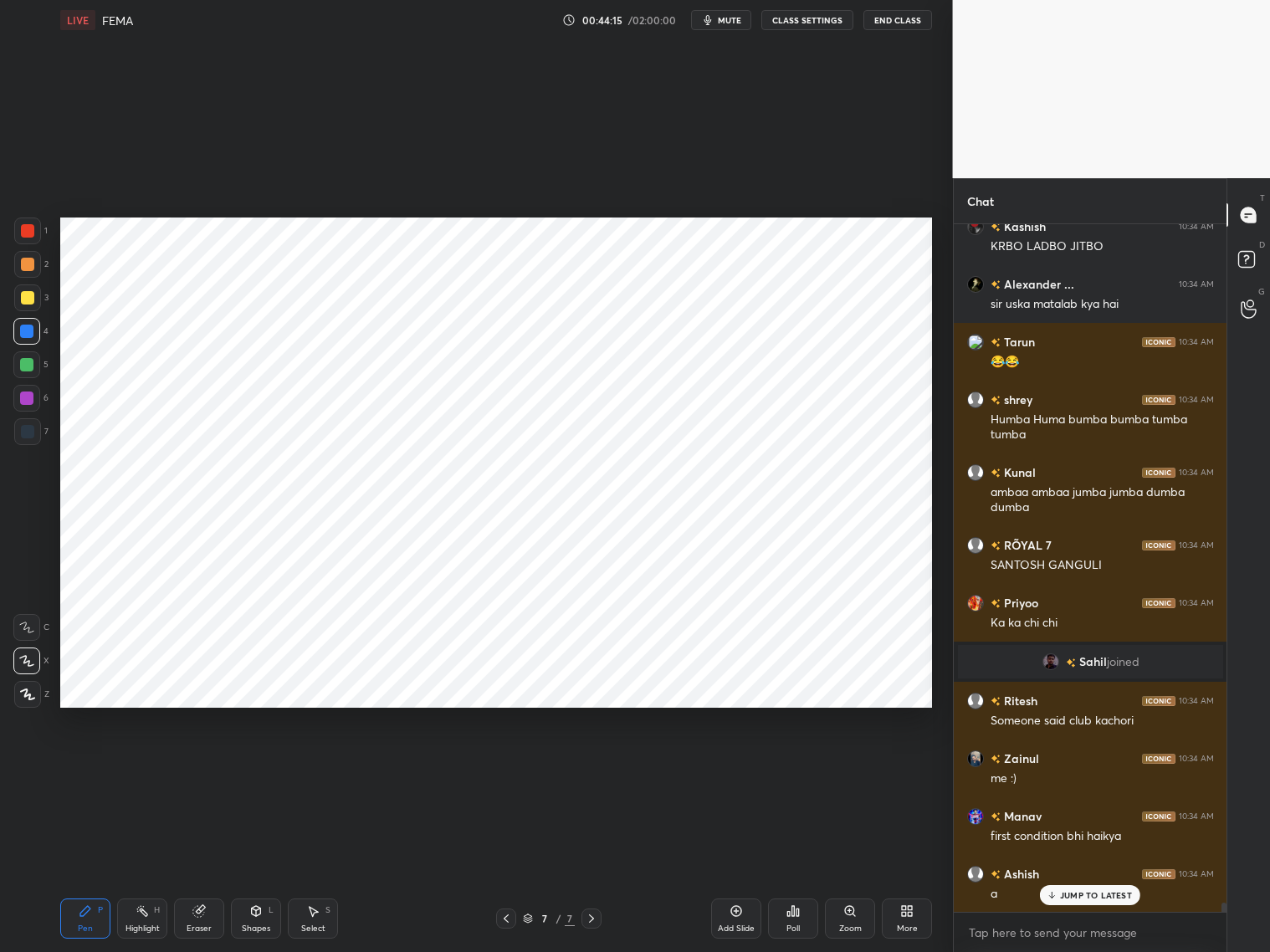 click 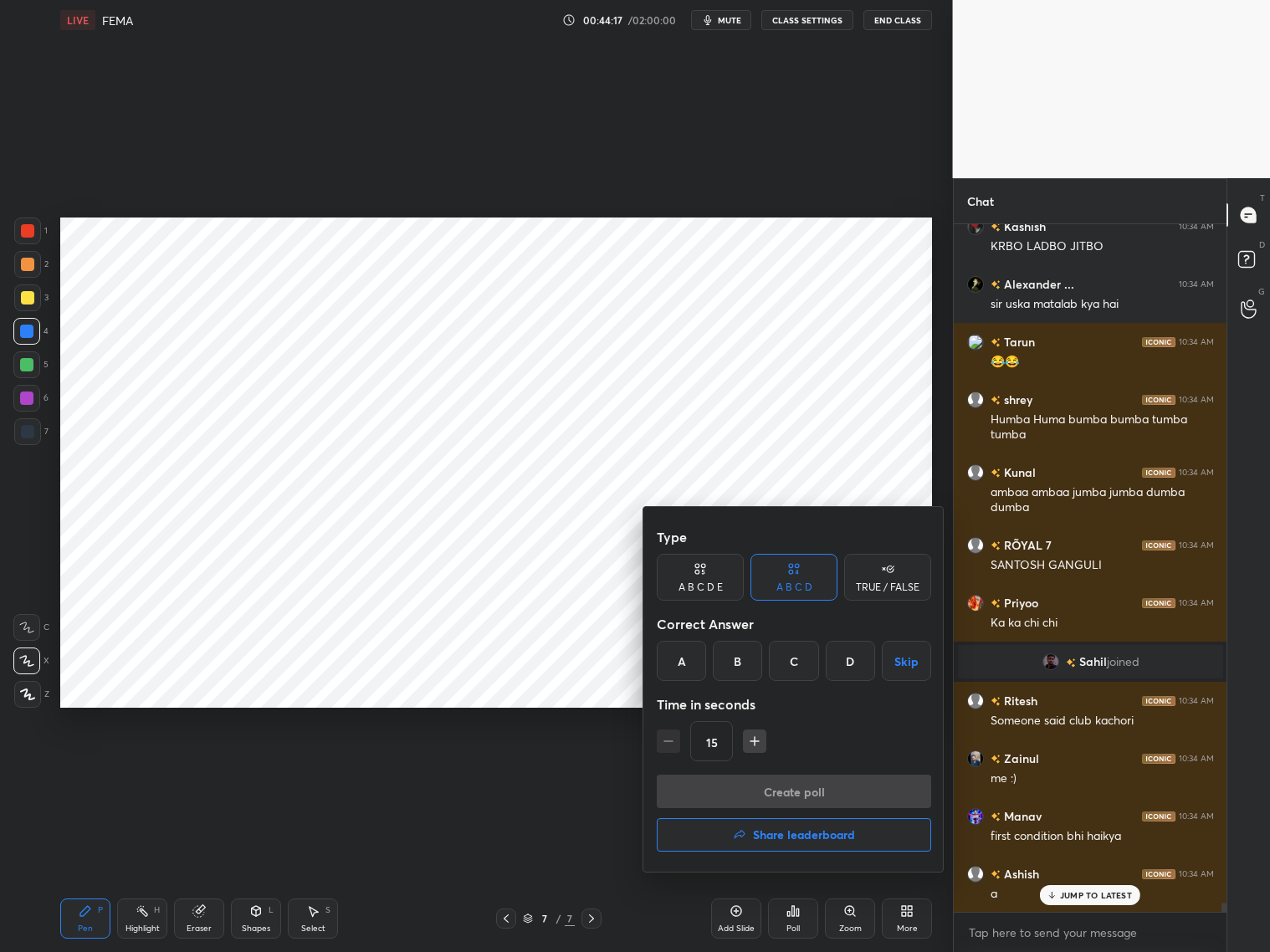 click at bounding box center (635, 476) 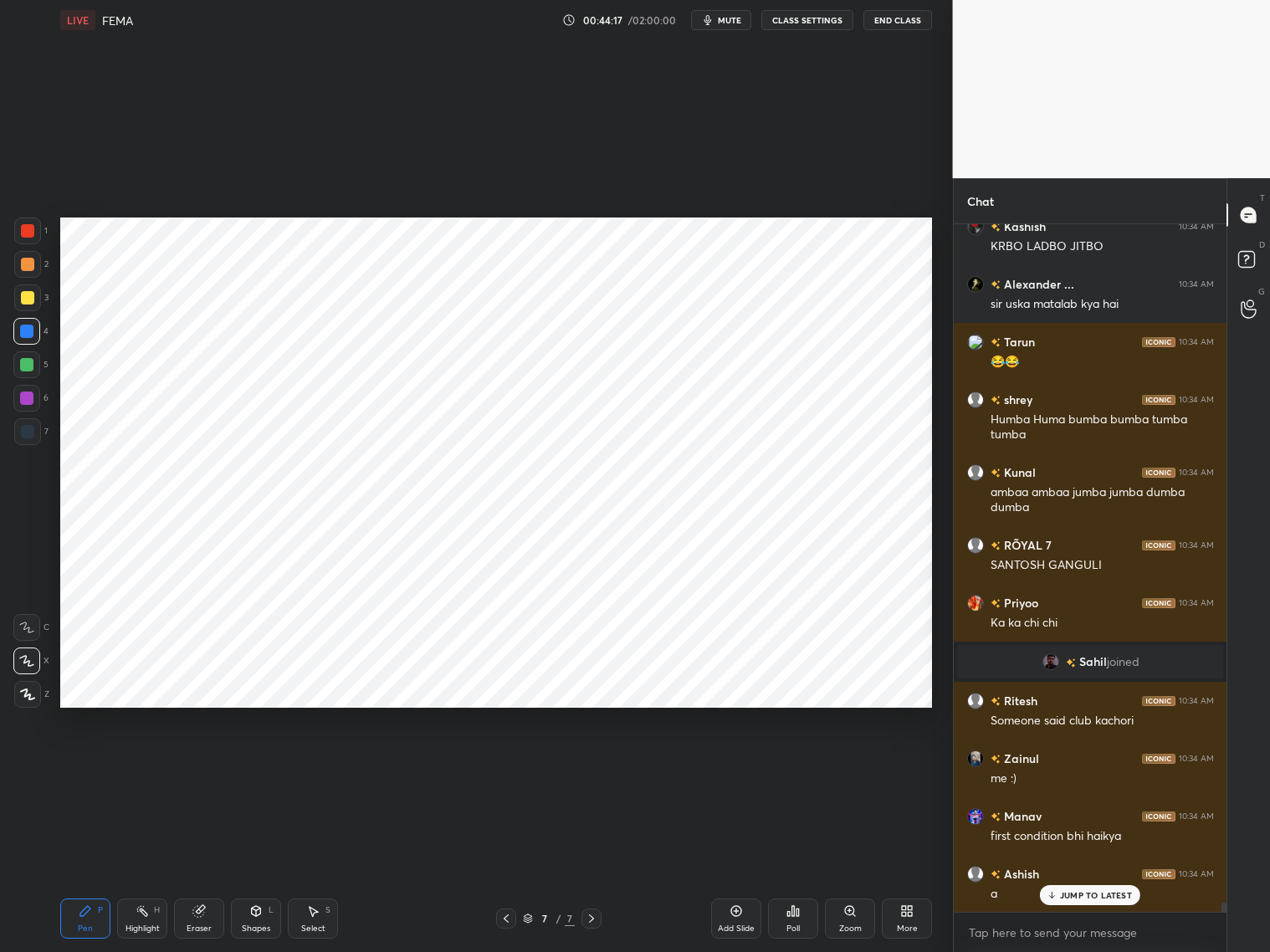 click on "Eraser" at bounding box center (199, 919) 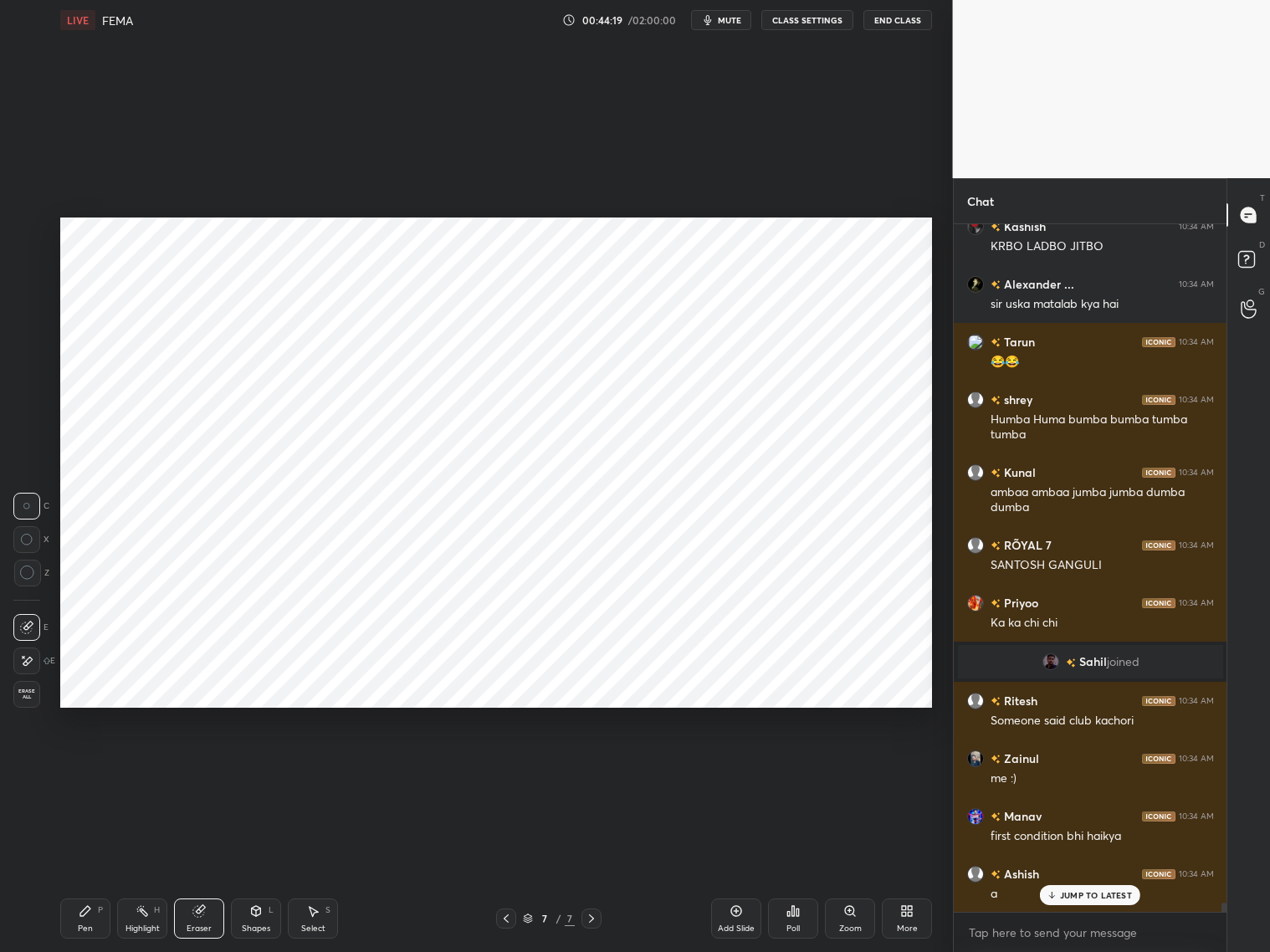 click on "Poll" at bounding box center (793, 919) 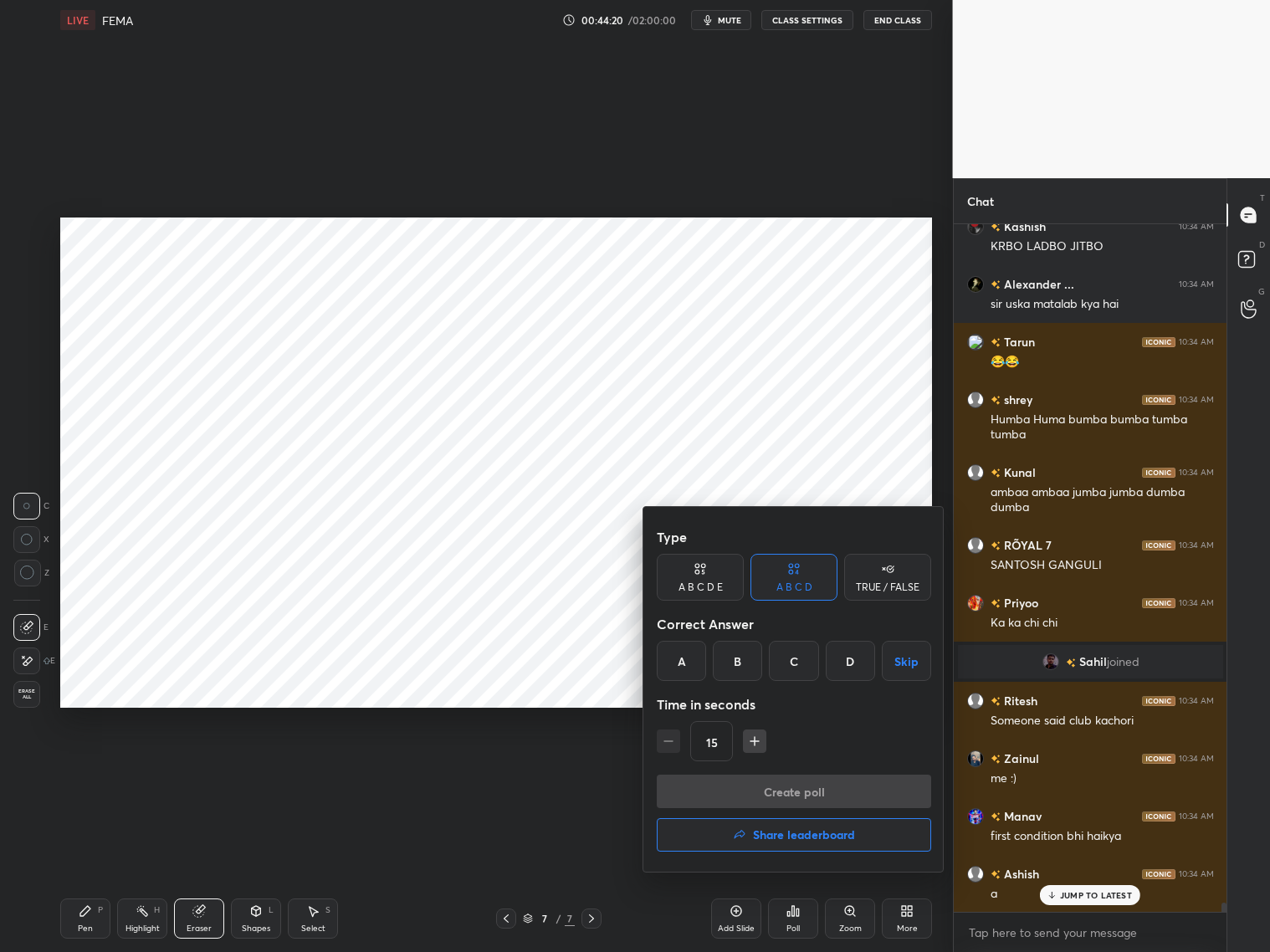 click on "B" at bounding box center [737, 661] 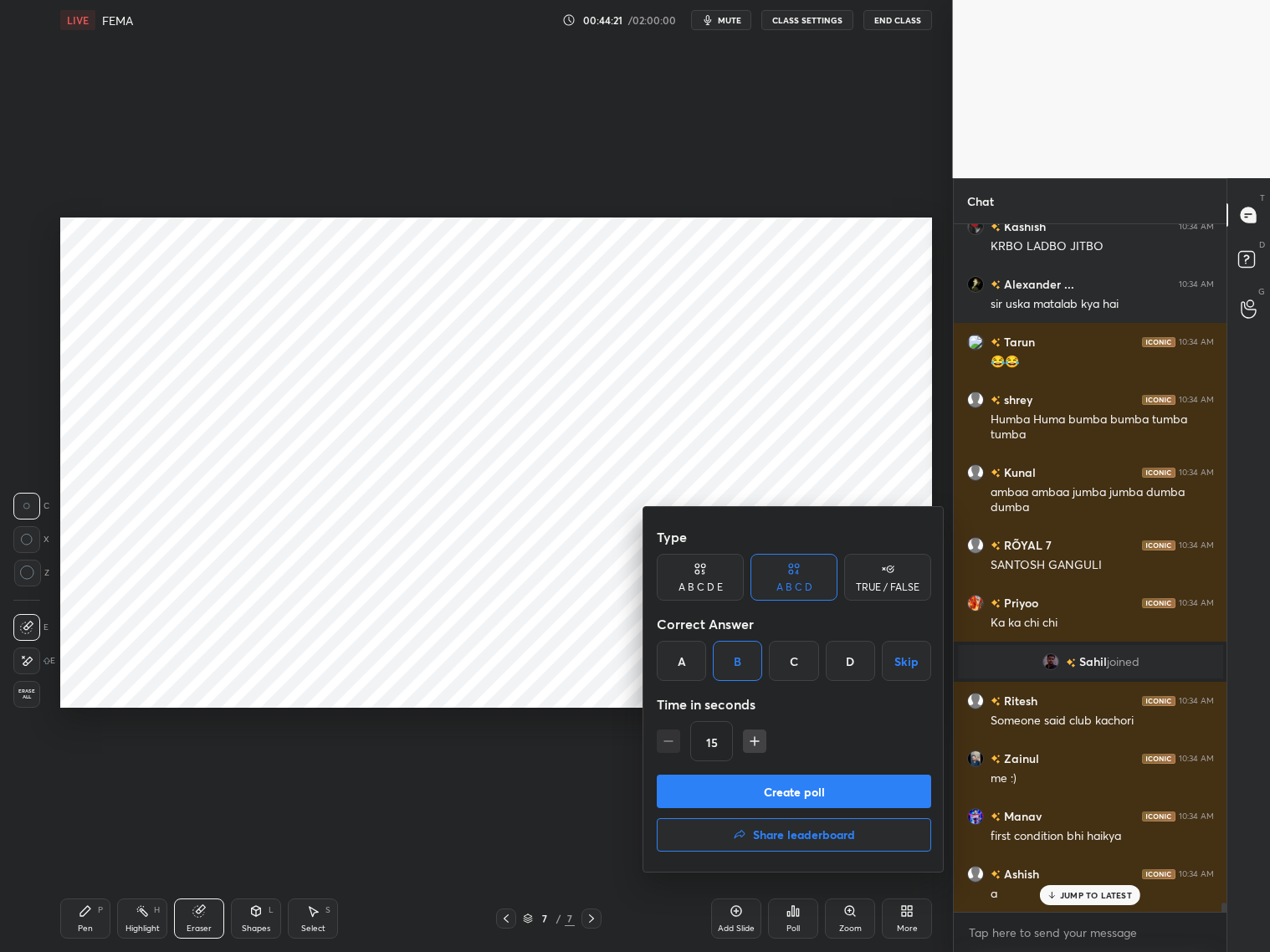 click on "Create poll" at bounding box center (794, 791) 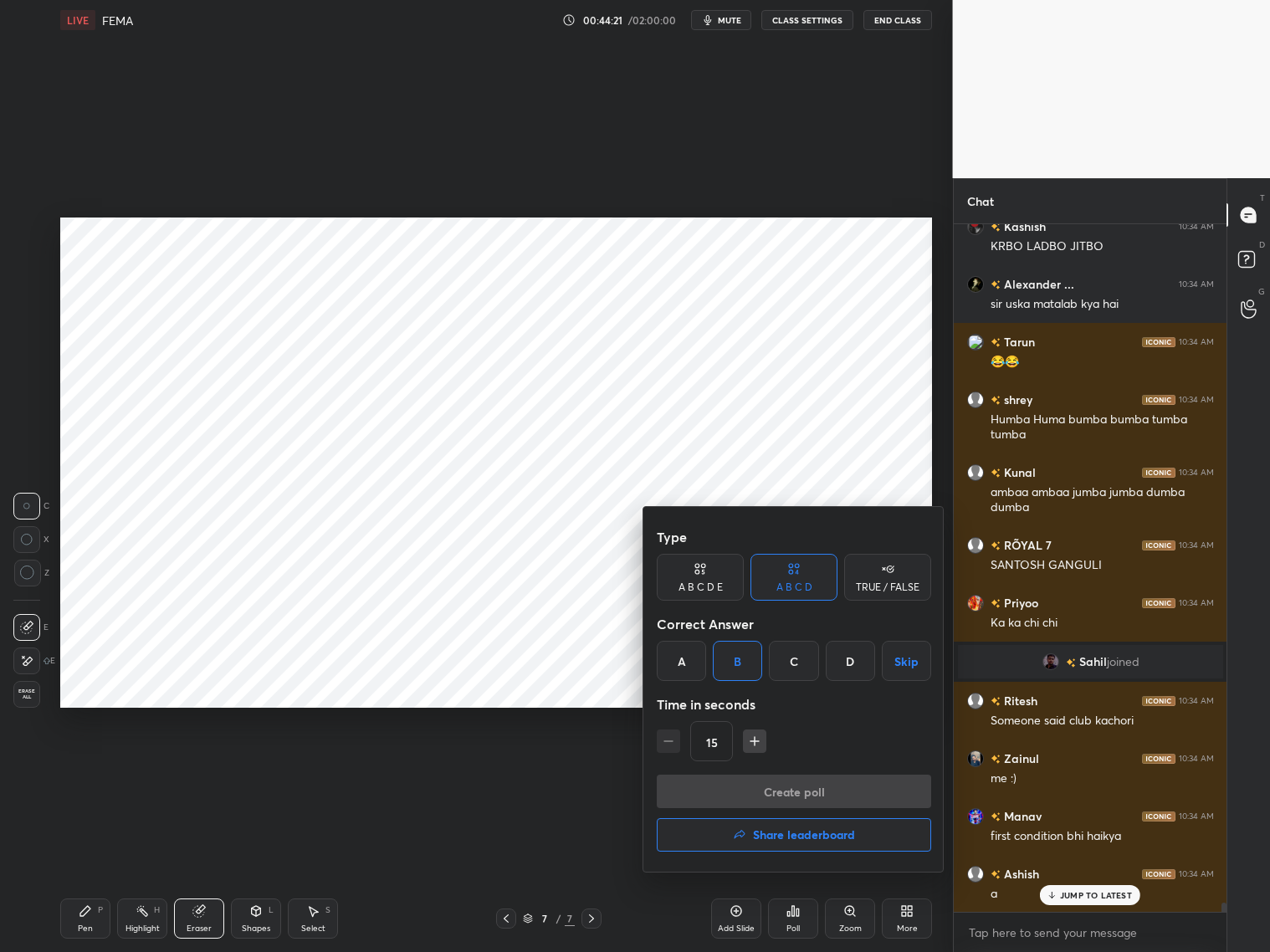scroll, scrollTop: 655, scrollLeft: 269, axis: both 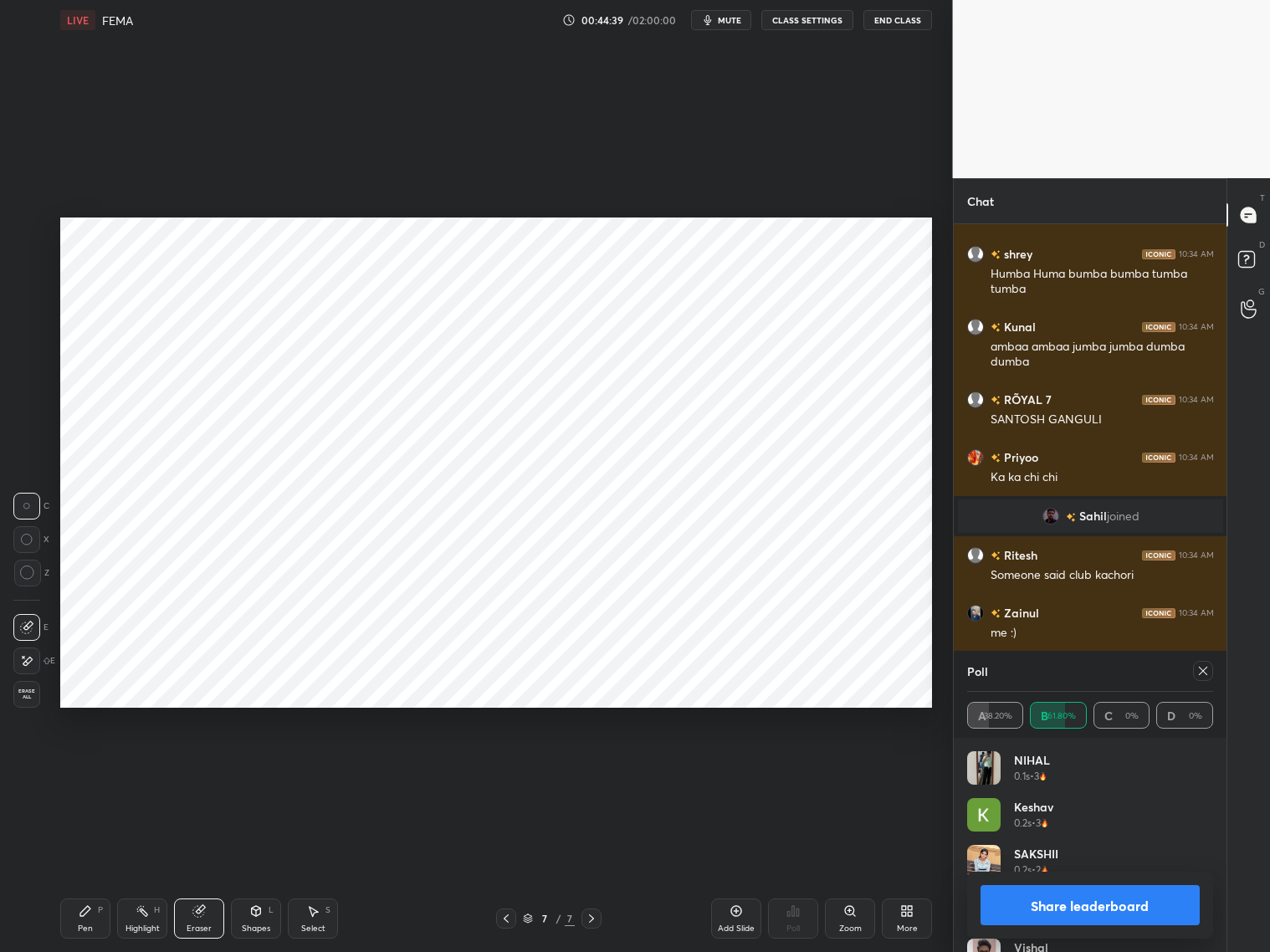 click on "Poll A 38.20% B 61.80% C 0% D 0%" at bounding box center [1090, 694] 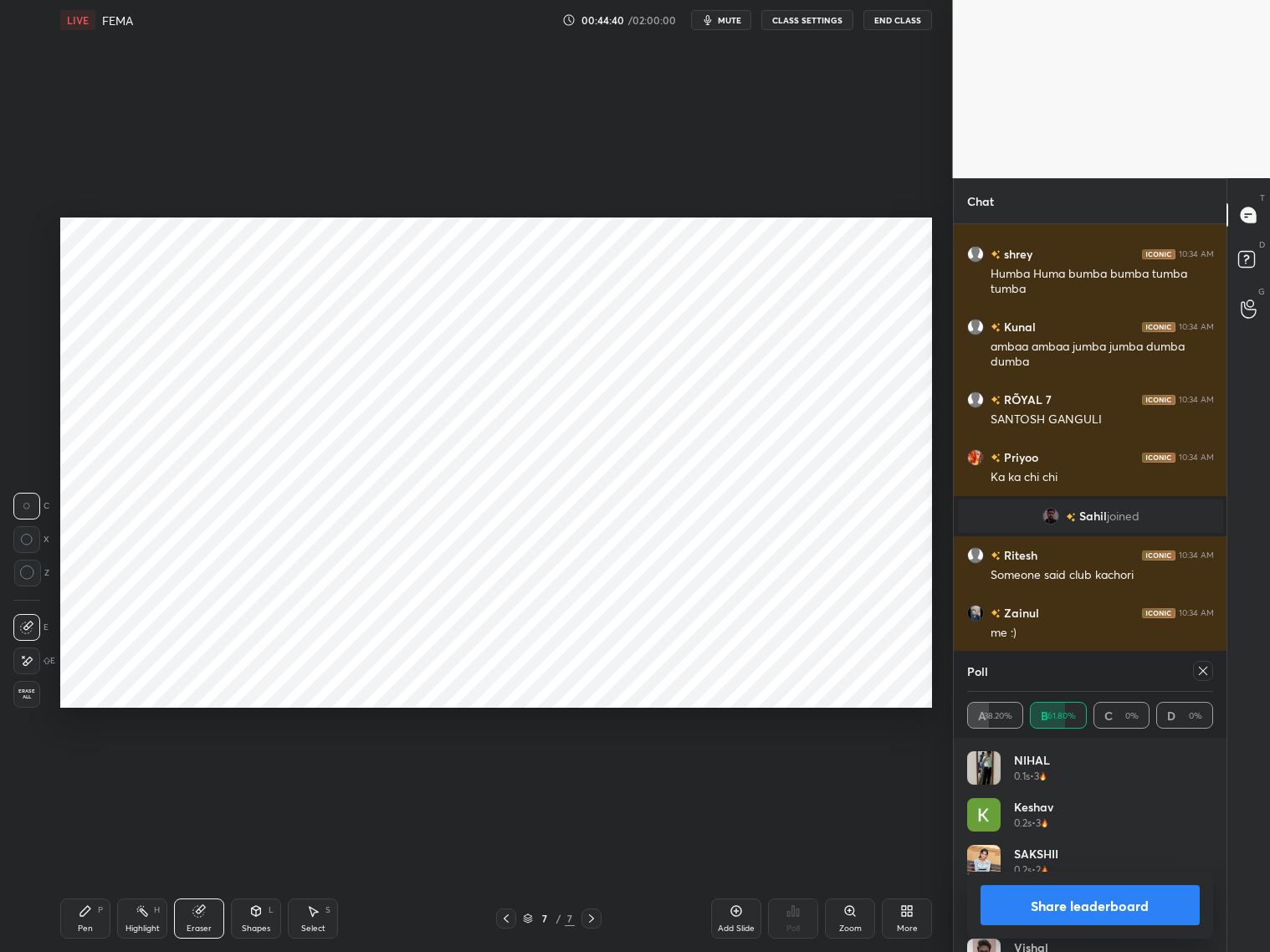 click 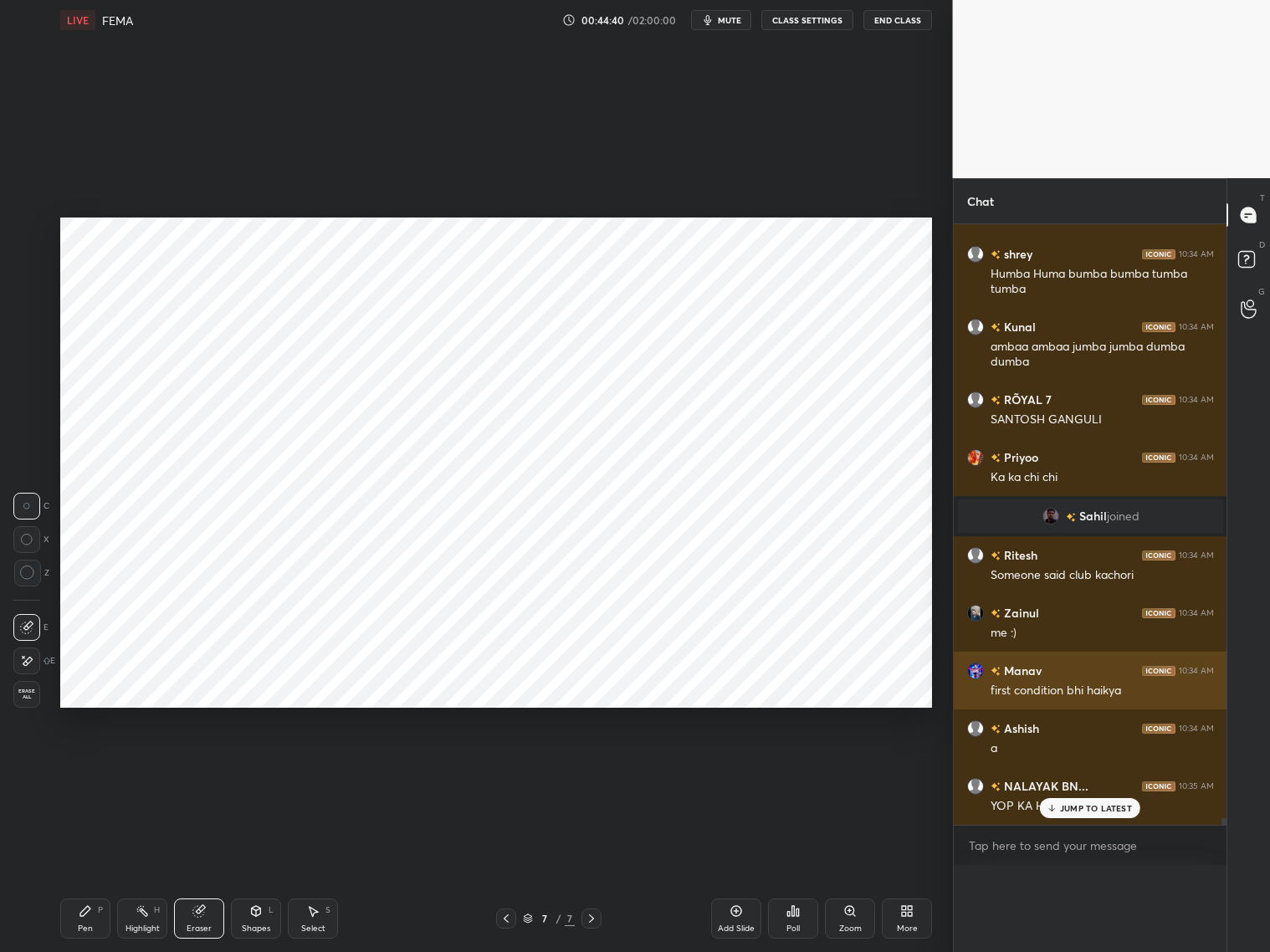 scroll, scrollTop: 50408, scrollLeft: 0, axis: vertical 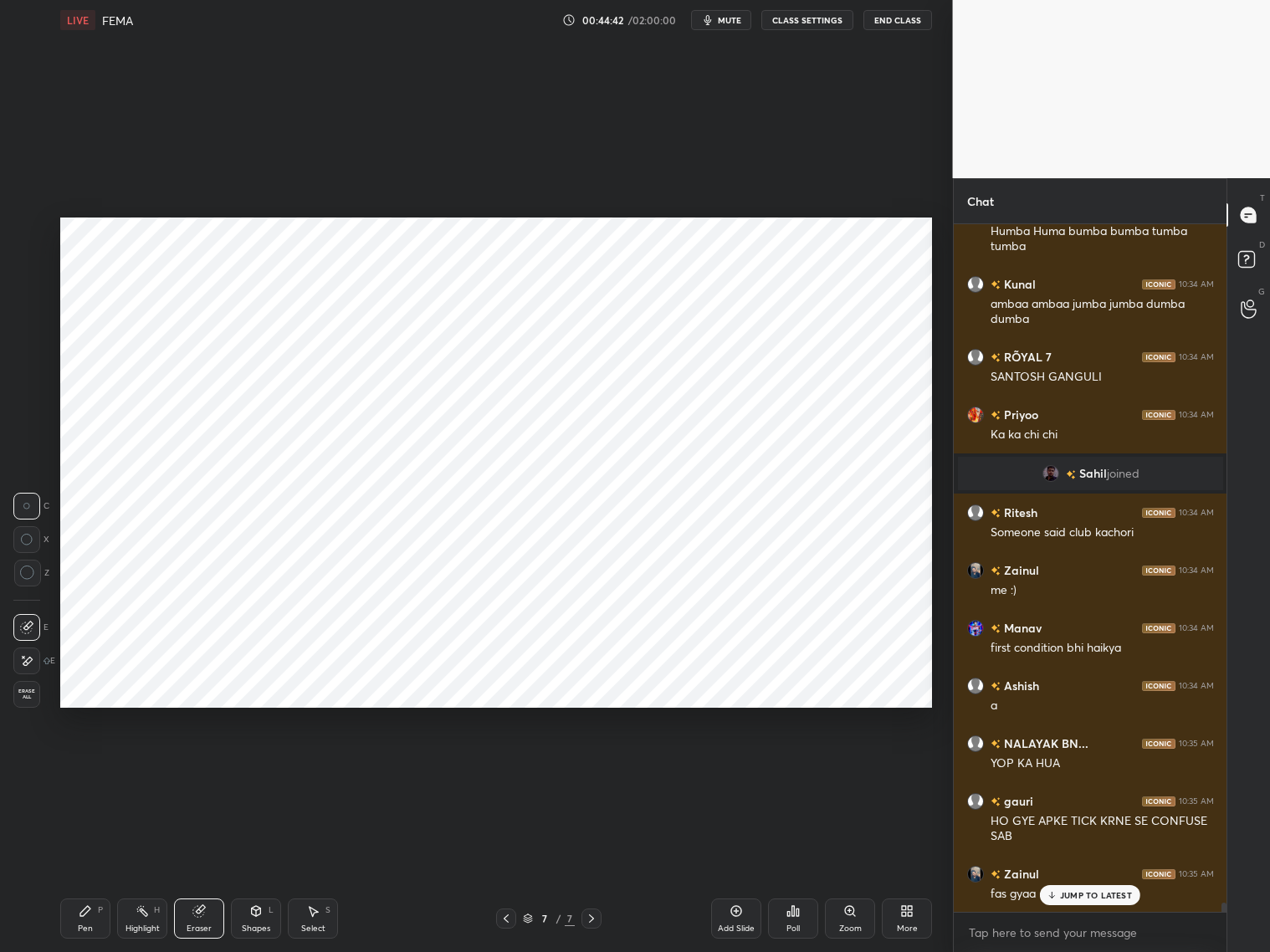 click on "Pen P" at bounding box center [85, 919] 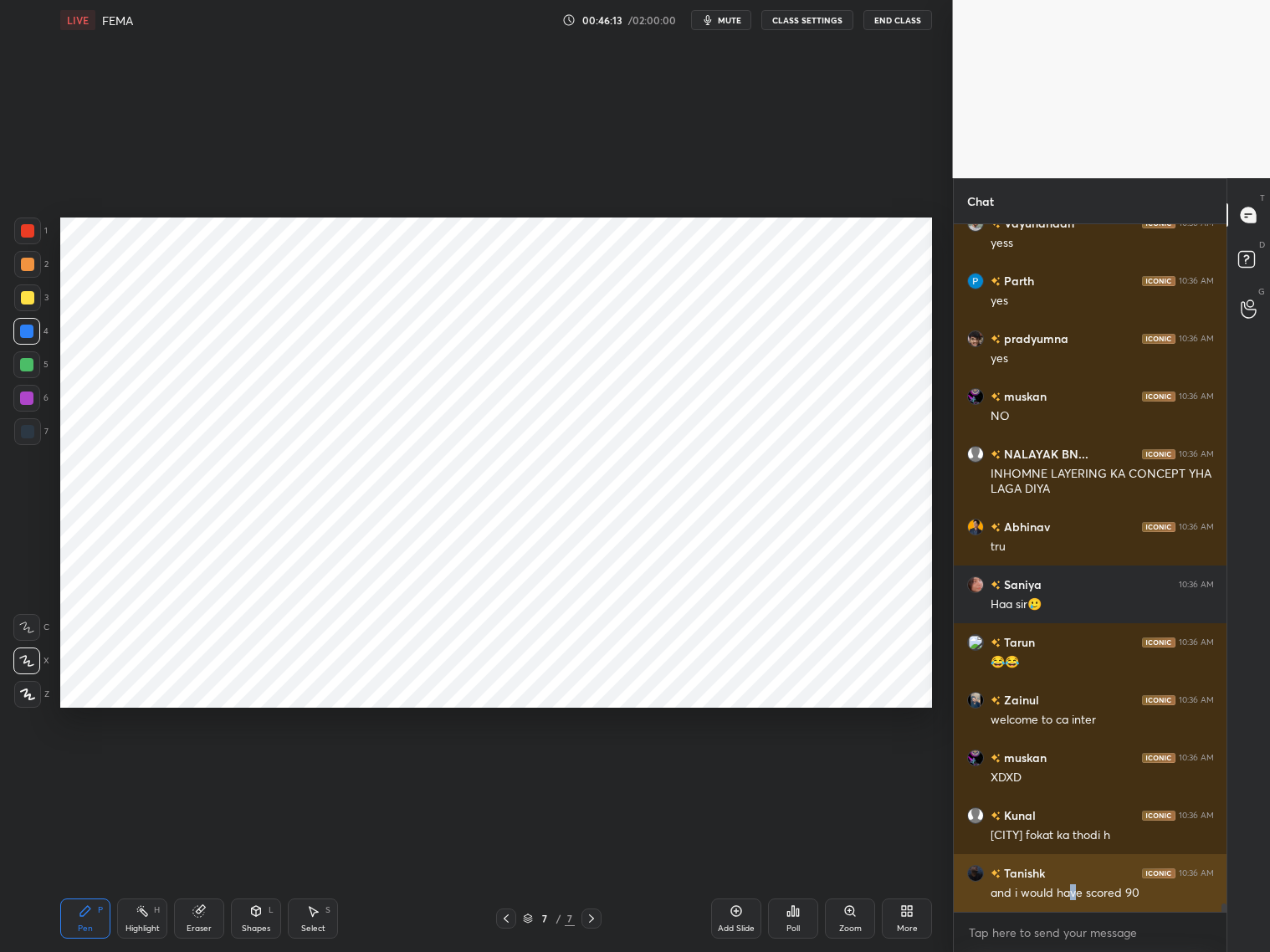 click on "and i would have scored 90" at bounding box center [1102, 893] 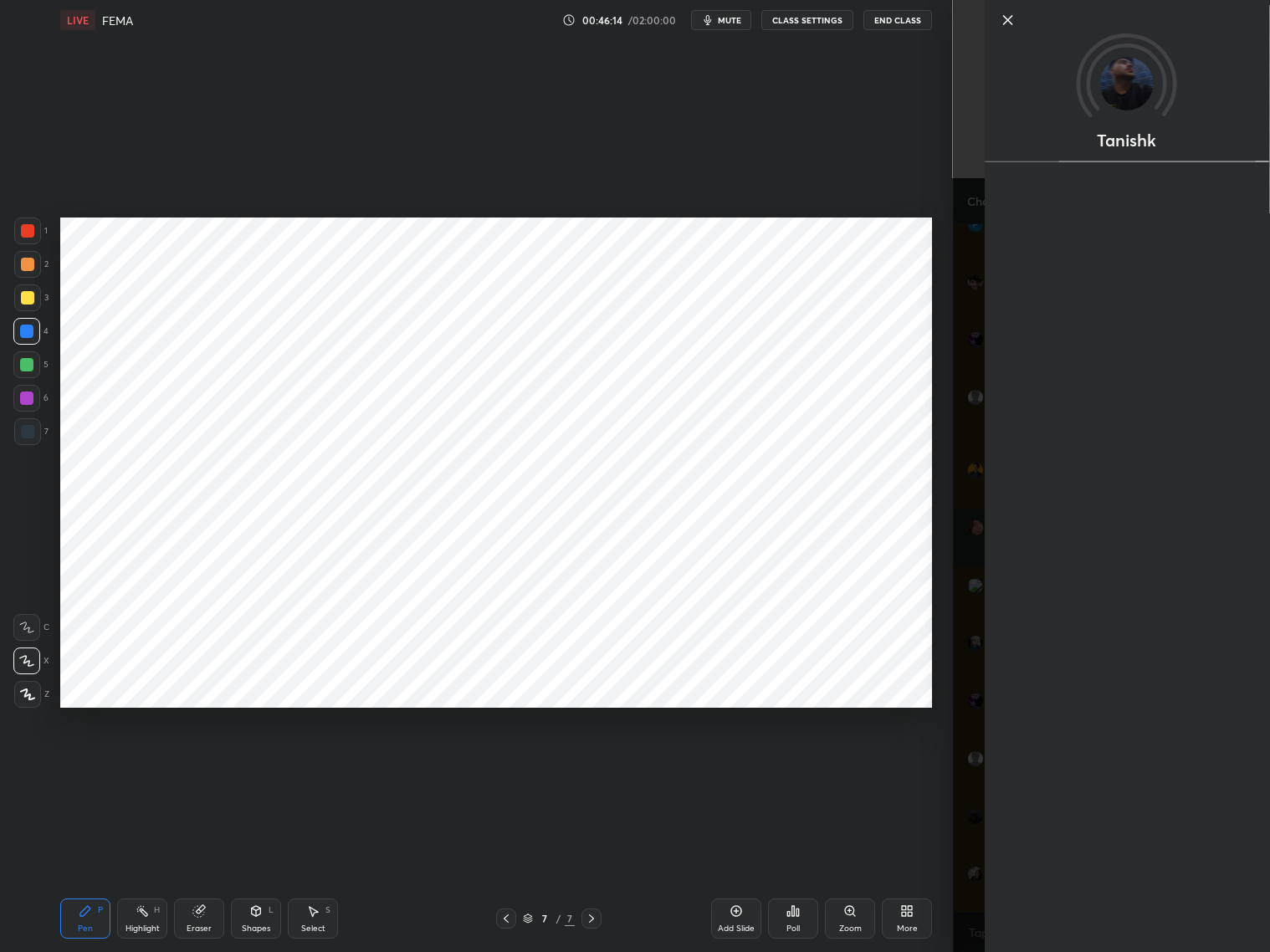 click on "Tanishk" at bounding box center [1112, 476] 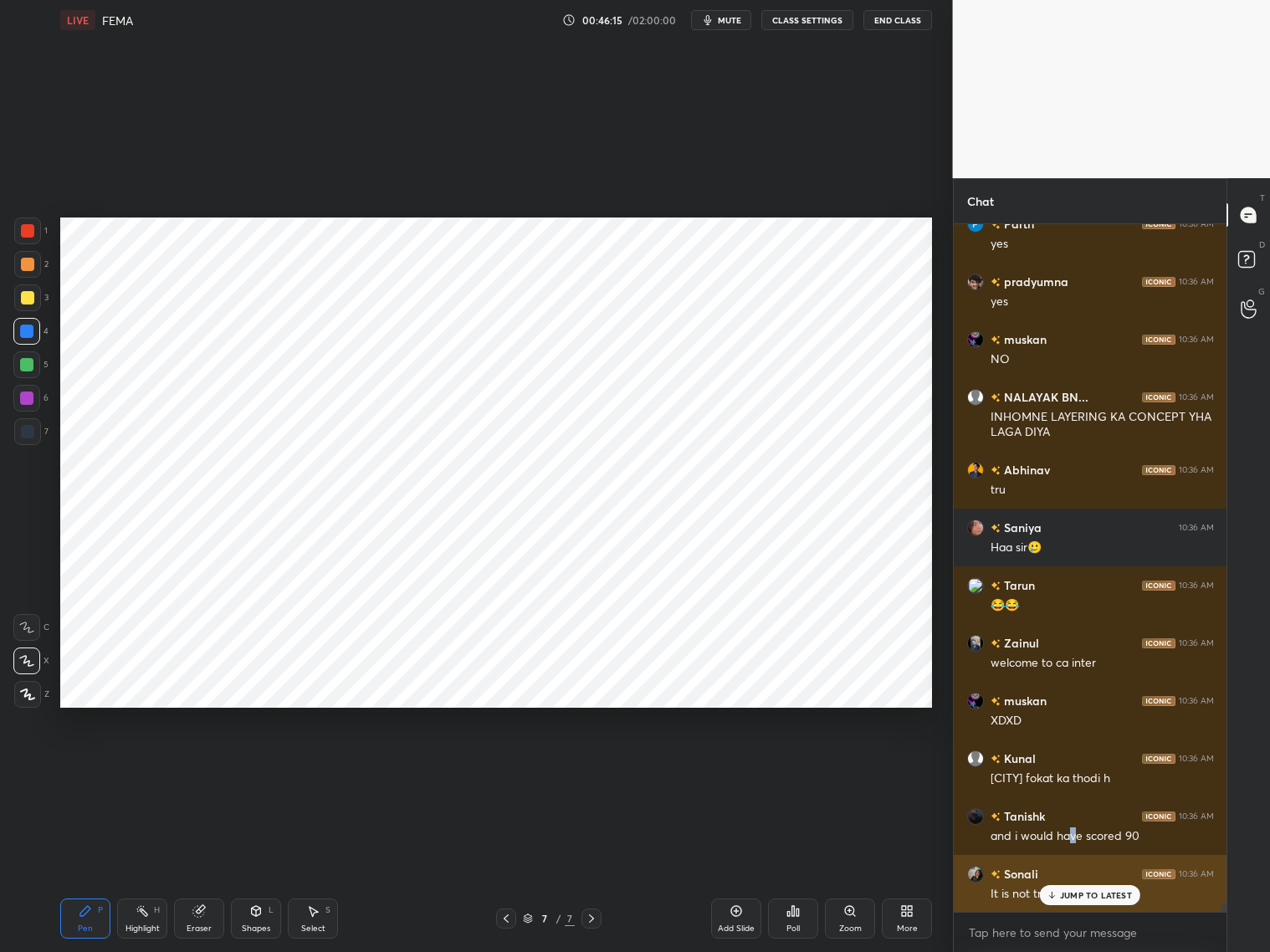 click on "JUMP TO LATEST" at bounding box center [1090, 895] 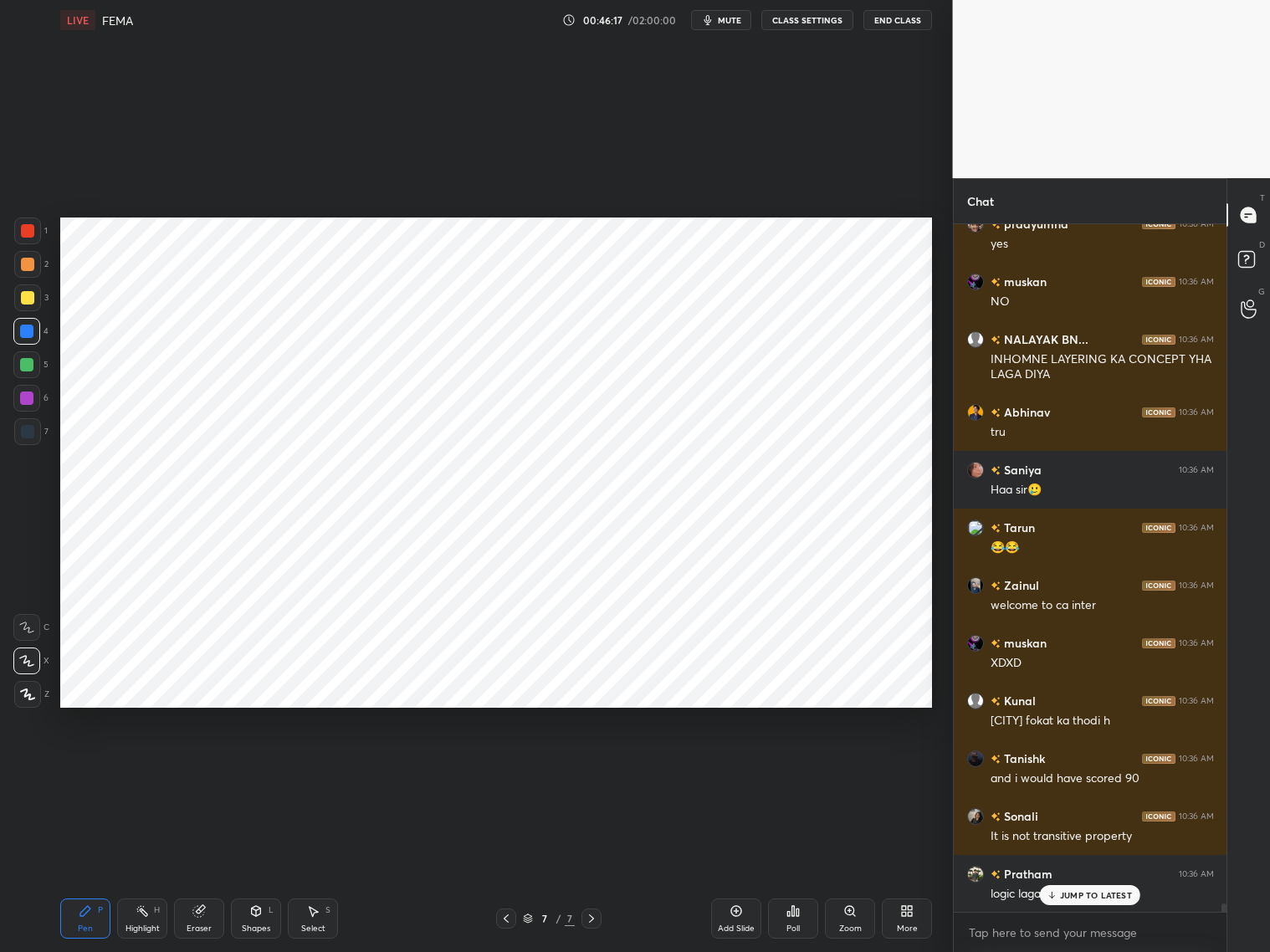 click on "Priyoo 10:36 AM 😅 Chirag 10:36 AM yes Zainul 10:36 AM hmmmm vaishnavi 10:36 AM Jii Aakarsh 10:36 AM hnn Abhinav 10:36 AM yes Himanshi 10:36 AM yes RAJ 10:36 AM JI SIRRR Vayunandan 10:36 AM yess Parth 10:36 AM yes pradyumna 10:36 AM yes muskan 10:36 AM NO NALAYAK BN... 10:36 AM INHOMNE LAYERING KA CONCEPT YHA LAGA DIYA Abhinav 10:36 AM tru Saniya 10:36 AM Haa sir🥲 Tarun 10:36 AM 😂😂 Zainul 10:36 AM welcome to ca inter muskan 10:36 AM XDXD Kunal 10:36 AM kolkata fokat ka thodi h Tanishk 10:36 AM and i would have scored 90 Sonali 10:36 AM It is not transitive property Pratham 10:36 AM logic lagana tha JUMP TO LATEST" at bounding box center (1090, 568) 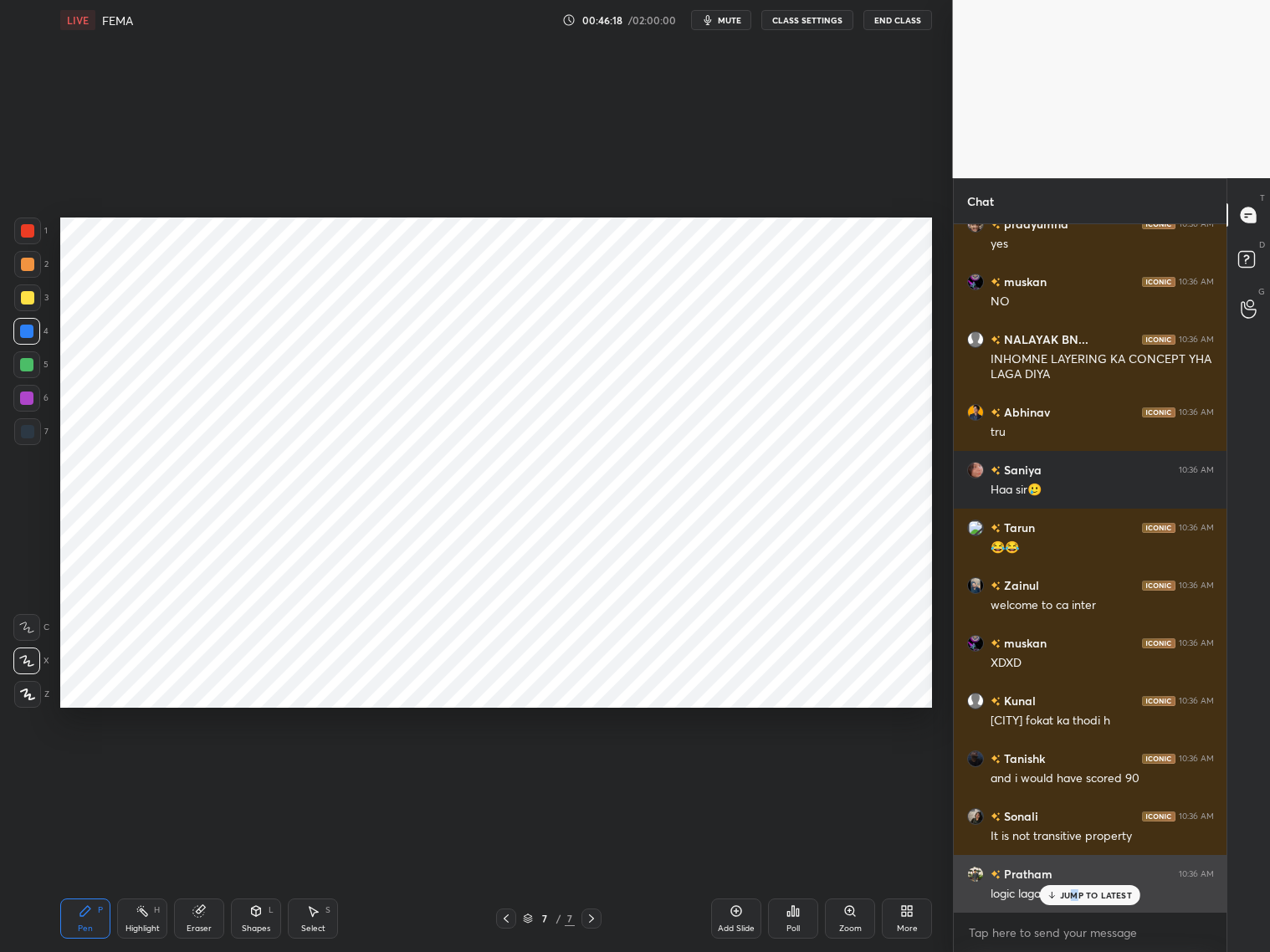 click on "JUMP TO LATEST" at bounding box center (1096, 895) 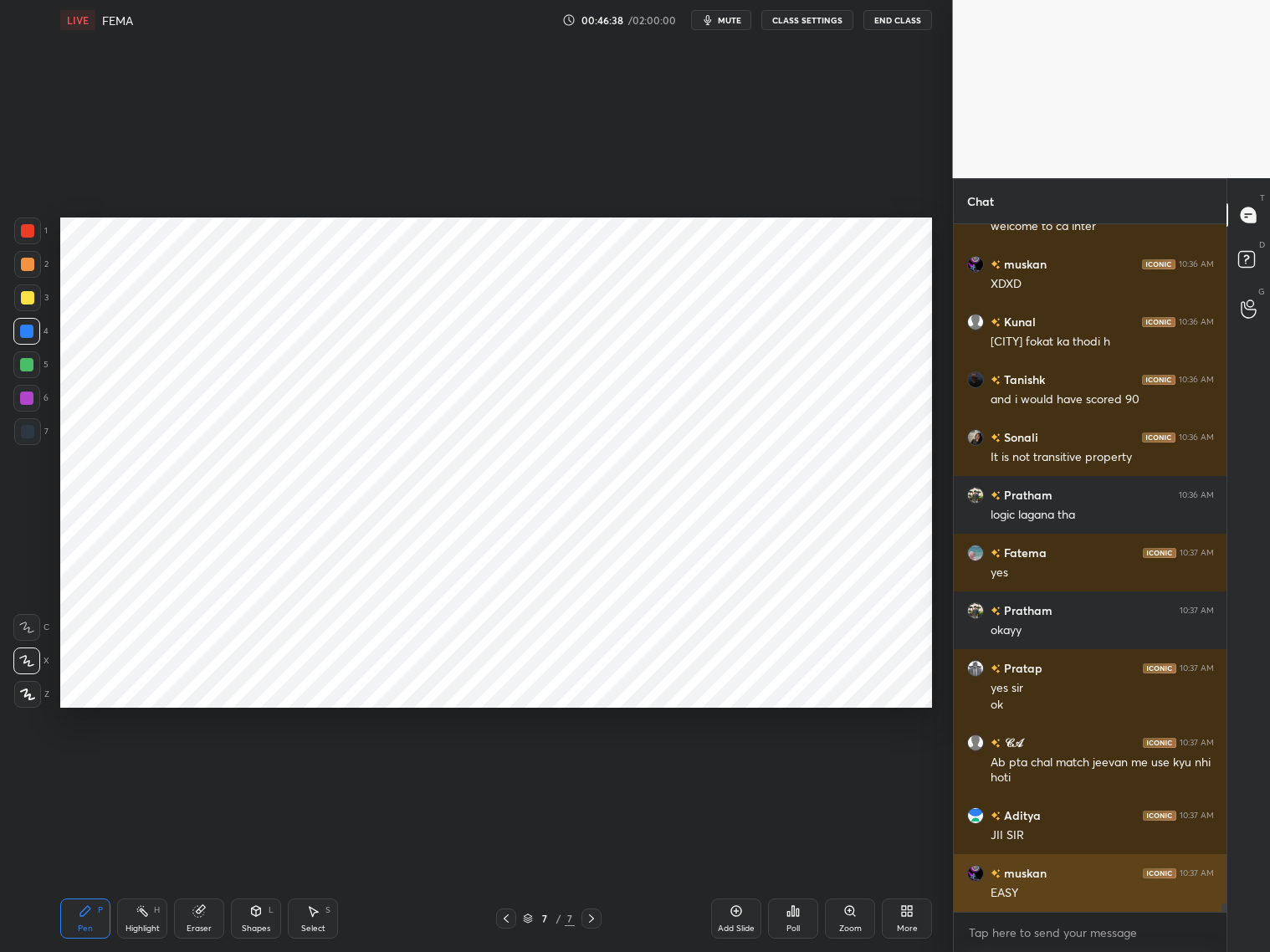 click on "EASY" at bounding box center [1102, 893] 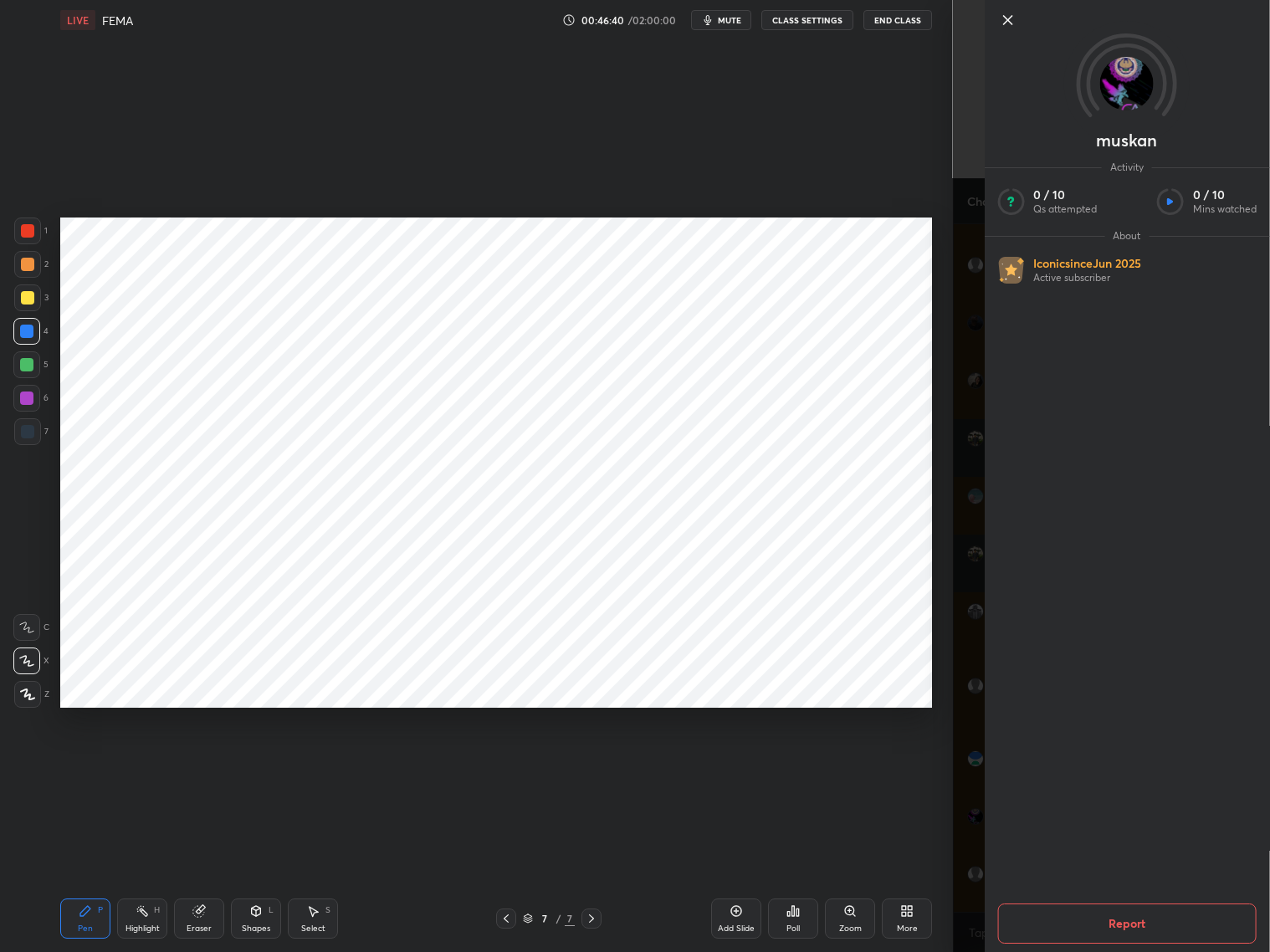 click on "muskan Activity 0 / 10 Qs attempted 0 / 10 Mins watched About Iconic  since  Jun   2025 Active subscriber Report" at bounding box center [1112, 476] 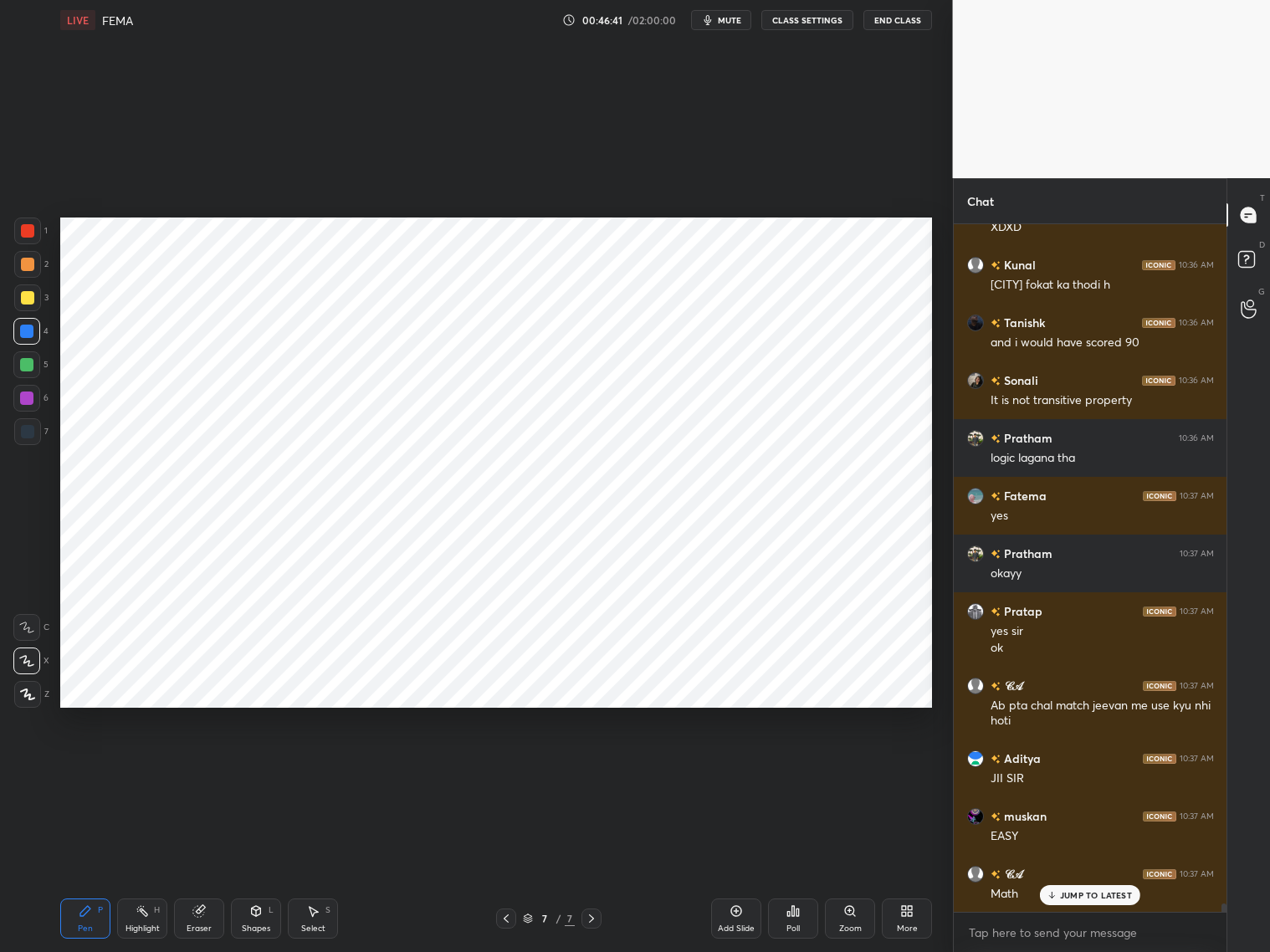 drag, startPoint x: 735, startPoint y: 915, endPoint x: 731, endPoint y: 907, distance: 8.944272 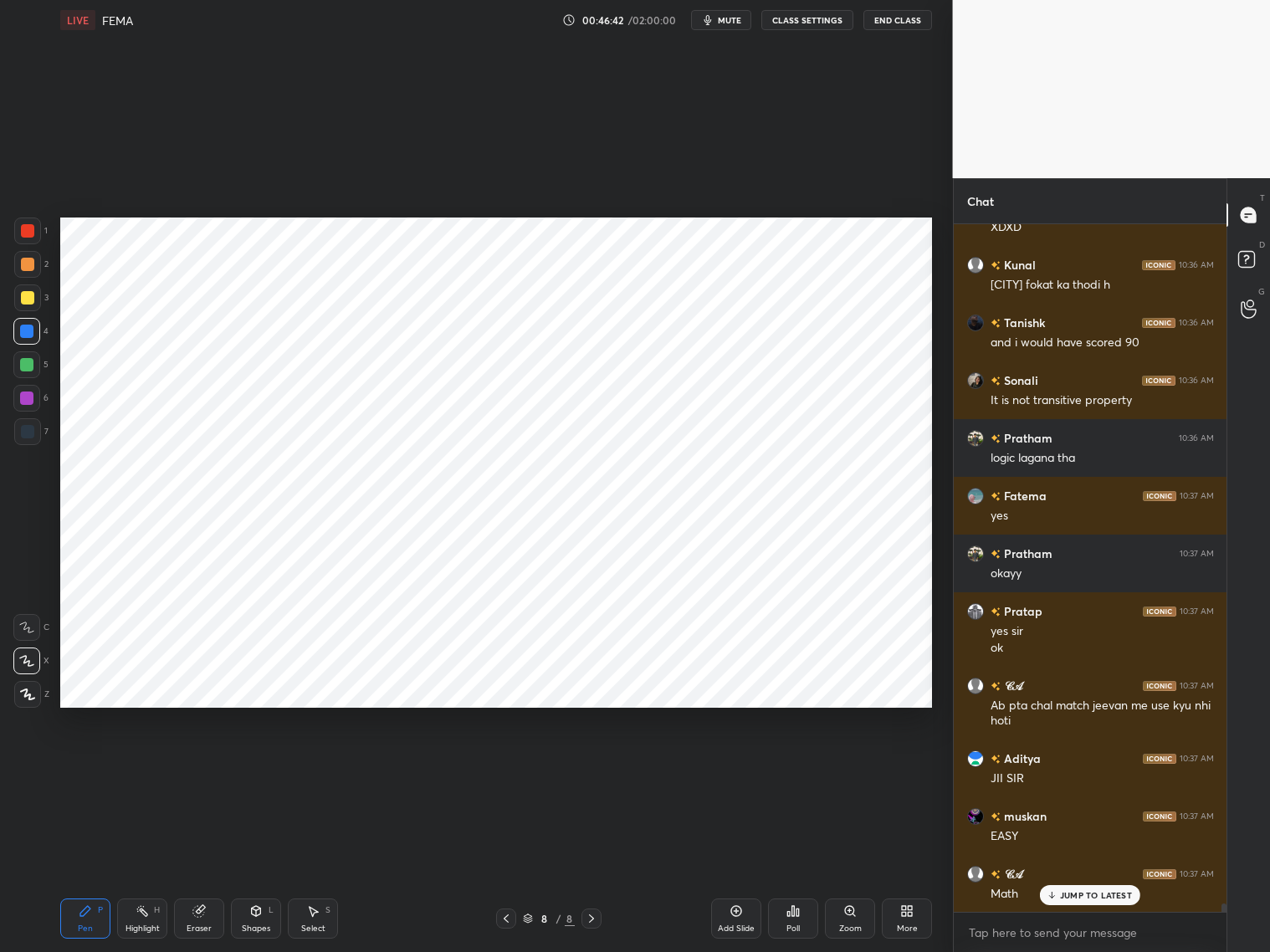 click on "Shapes L" at bounding box center [256, 919] 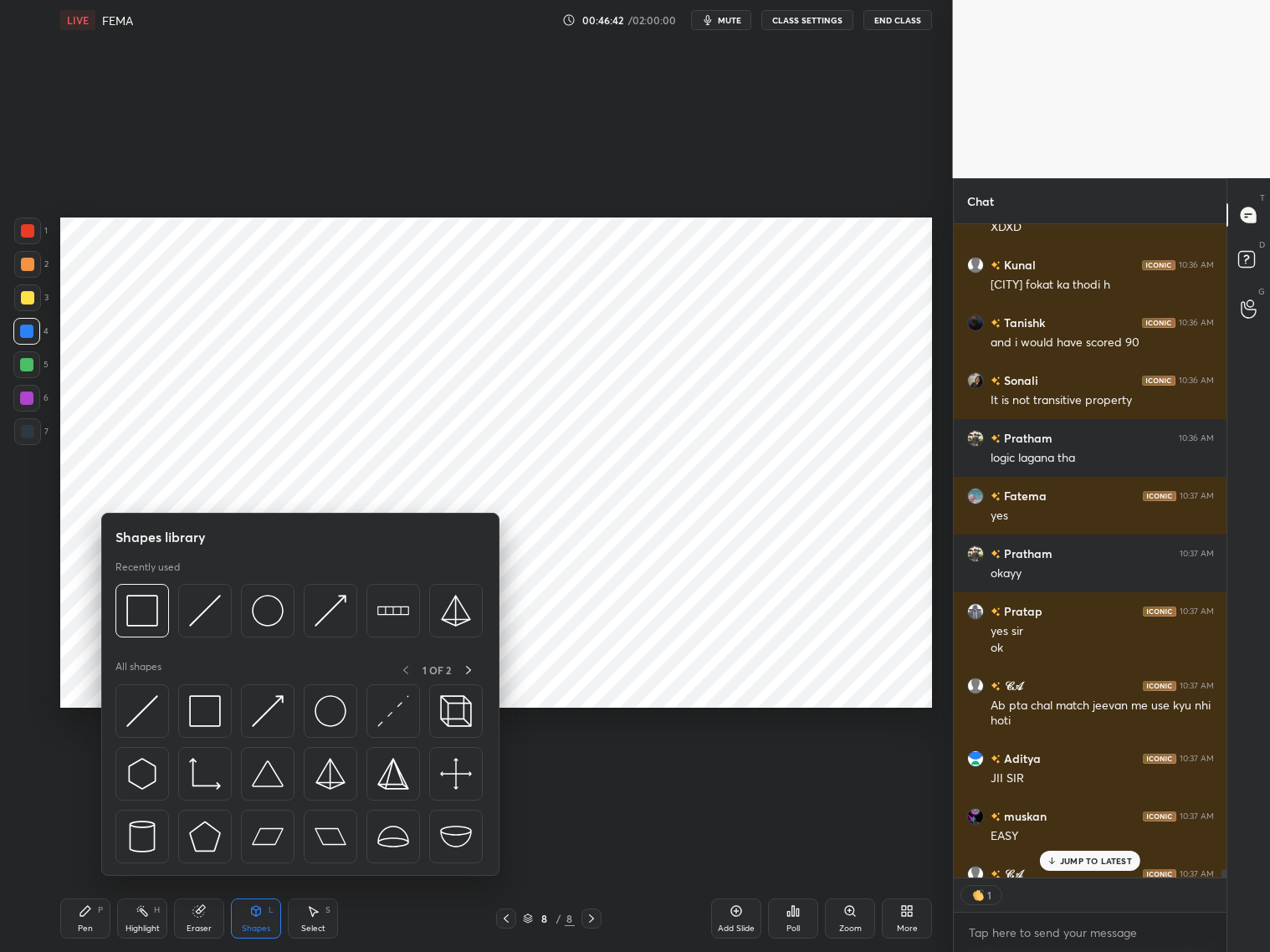scroll, scrollTop: 648, scrollLeft: 269, axis: both 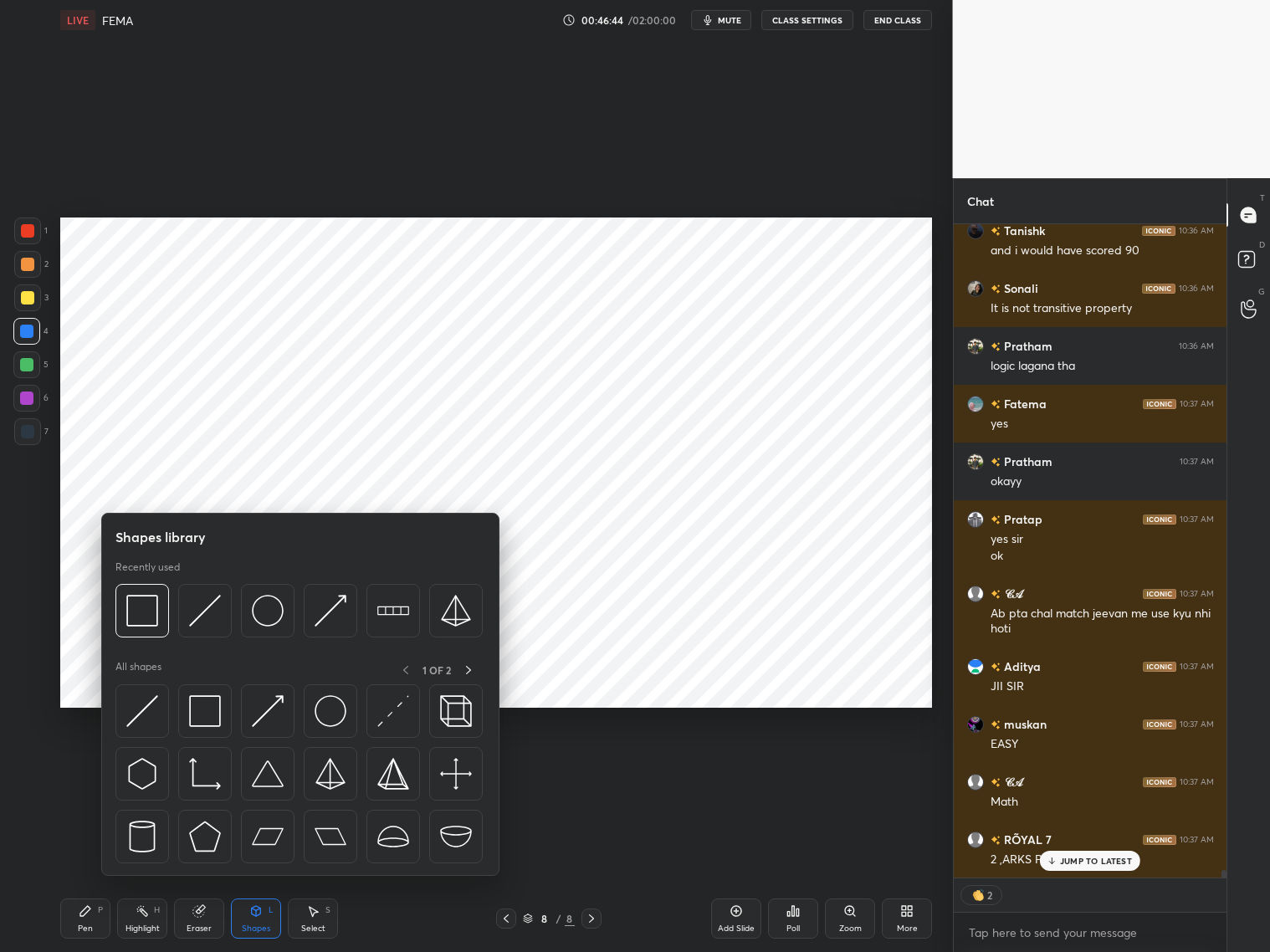 click at bounding box center [28, 432] 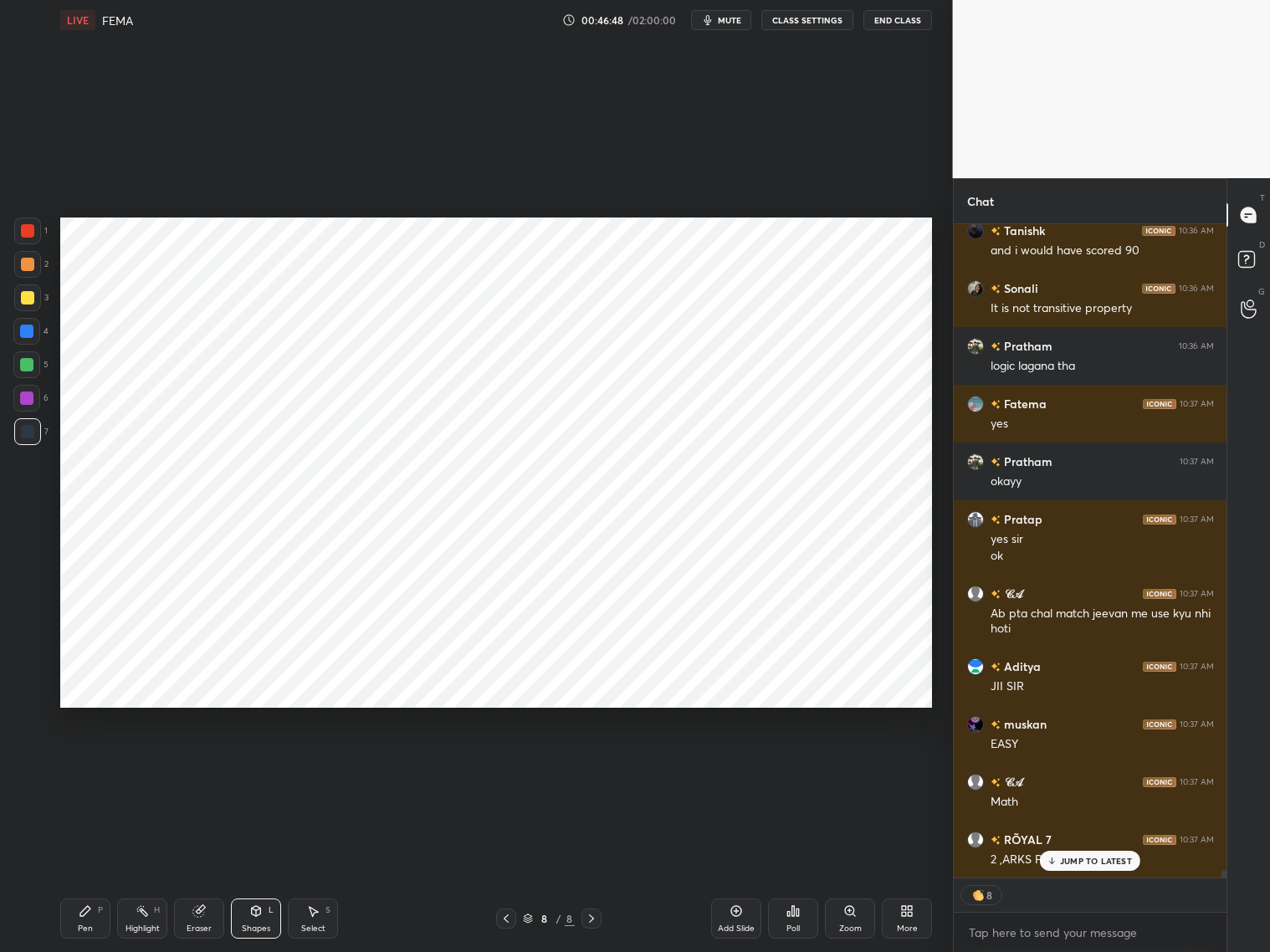 drag, startPoint x: 85, startPoint y: 934, endPoint x: 86, endPoint y: 923, distance: 11.045361 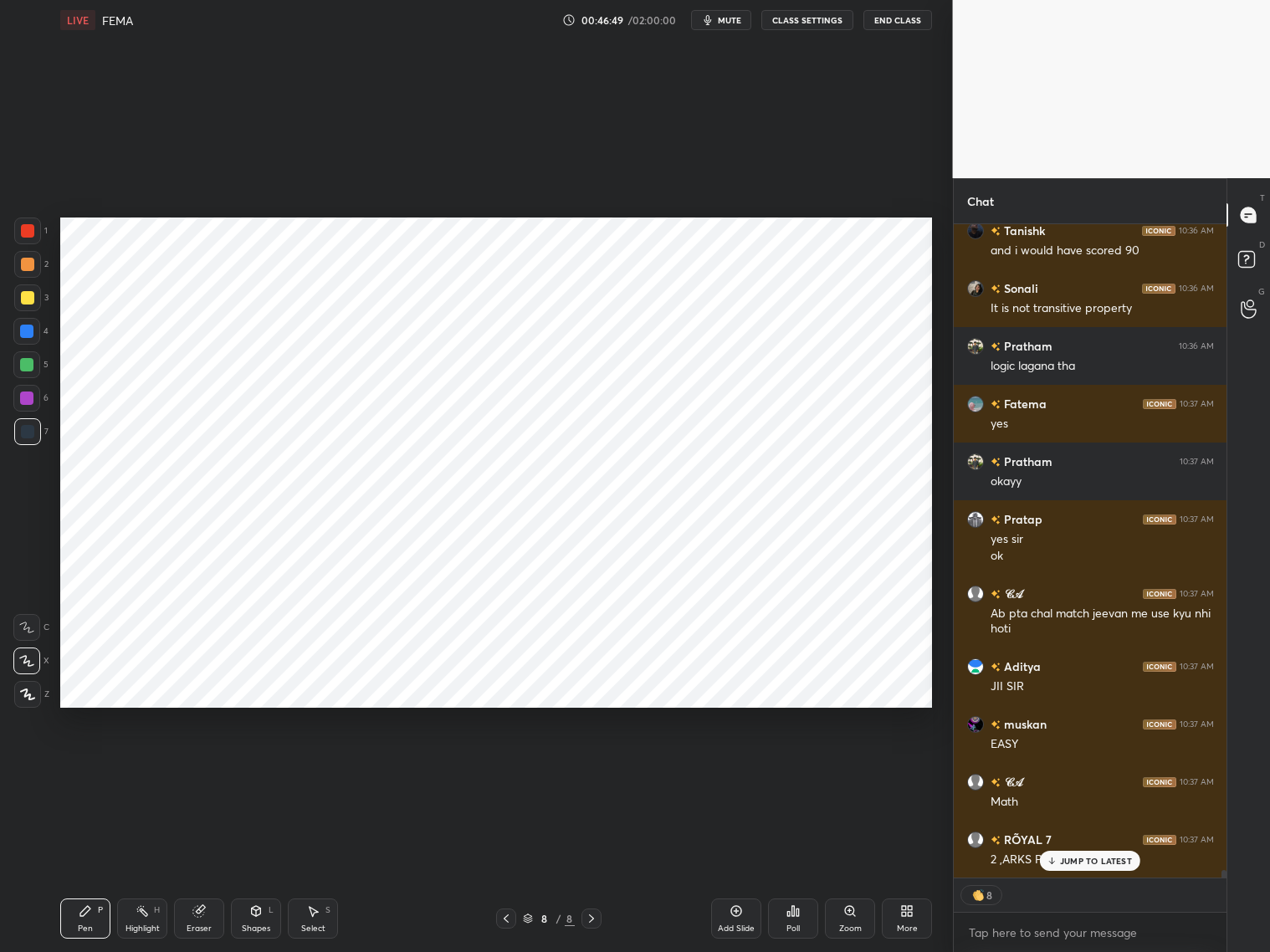 click on "JUMP TO LATEST" at bounding box center (1090, 861) 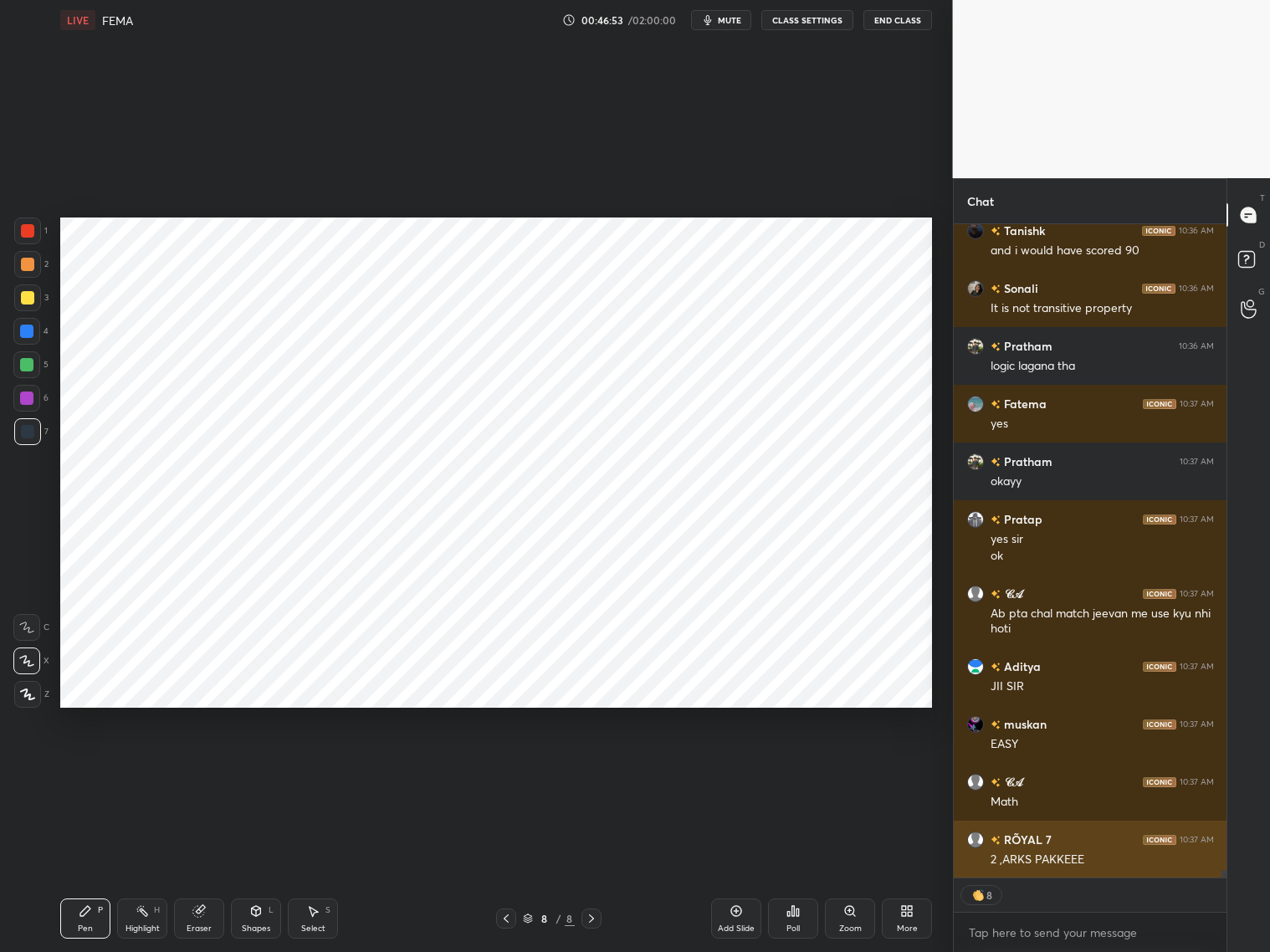 scroll, scrollTop: 55281, scrollLeft: 0, axis: vertical 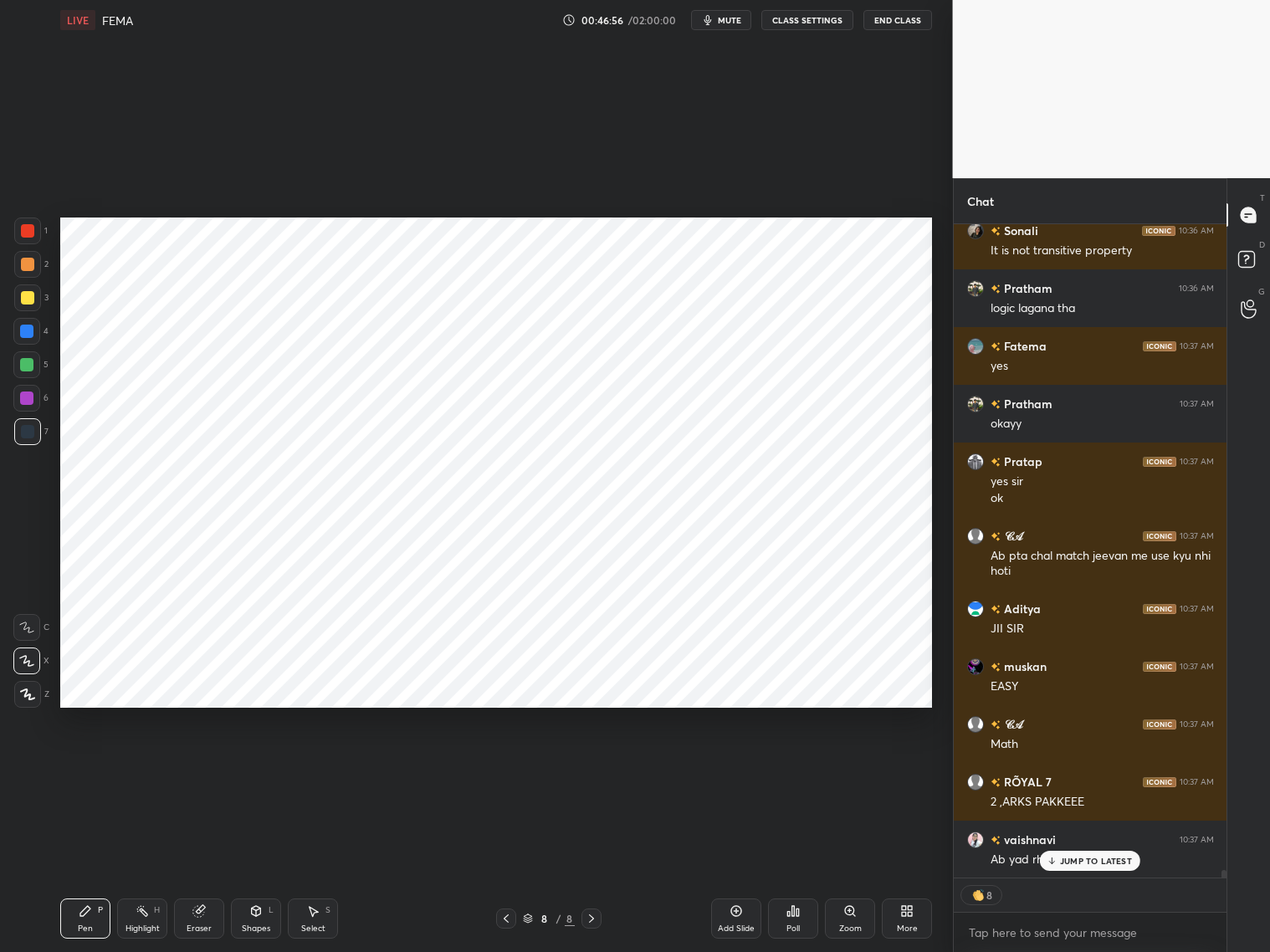 click at bounding box center [27, 331] 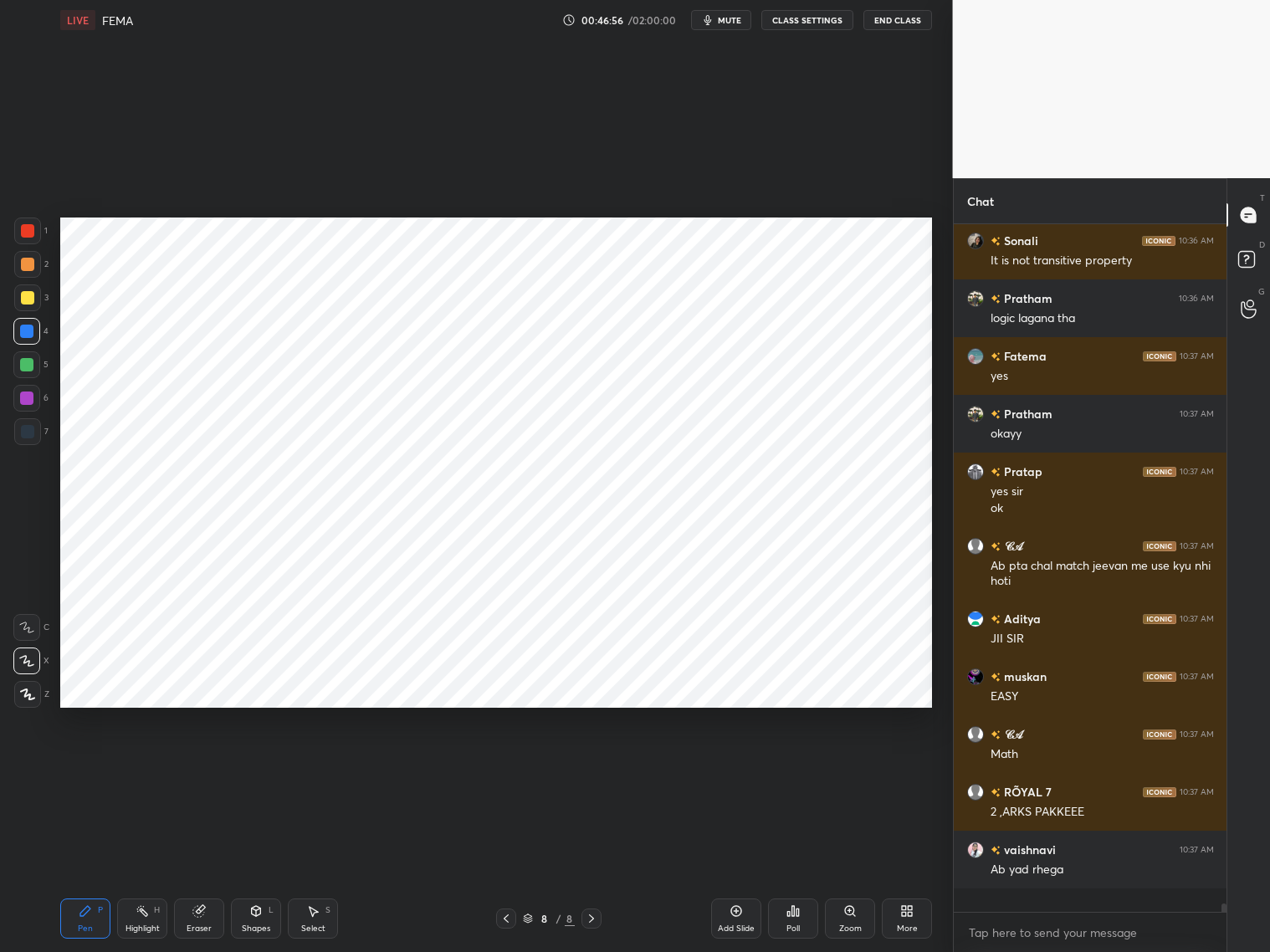 scroll, scrollTop: 5, scrollLeft: 5, axis: both 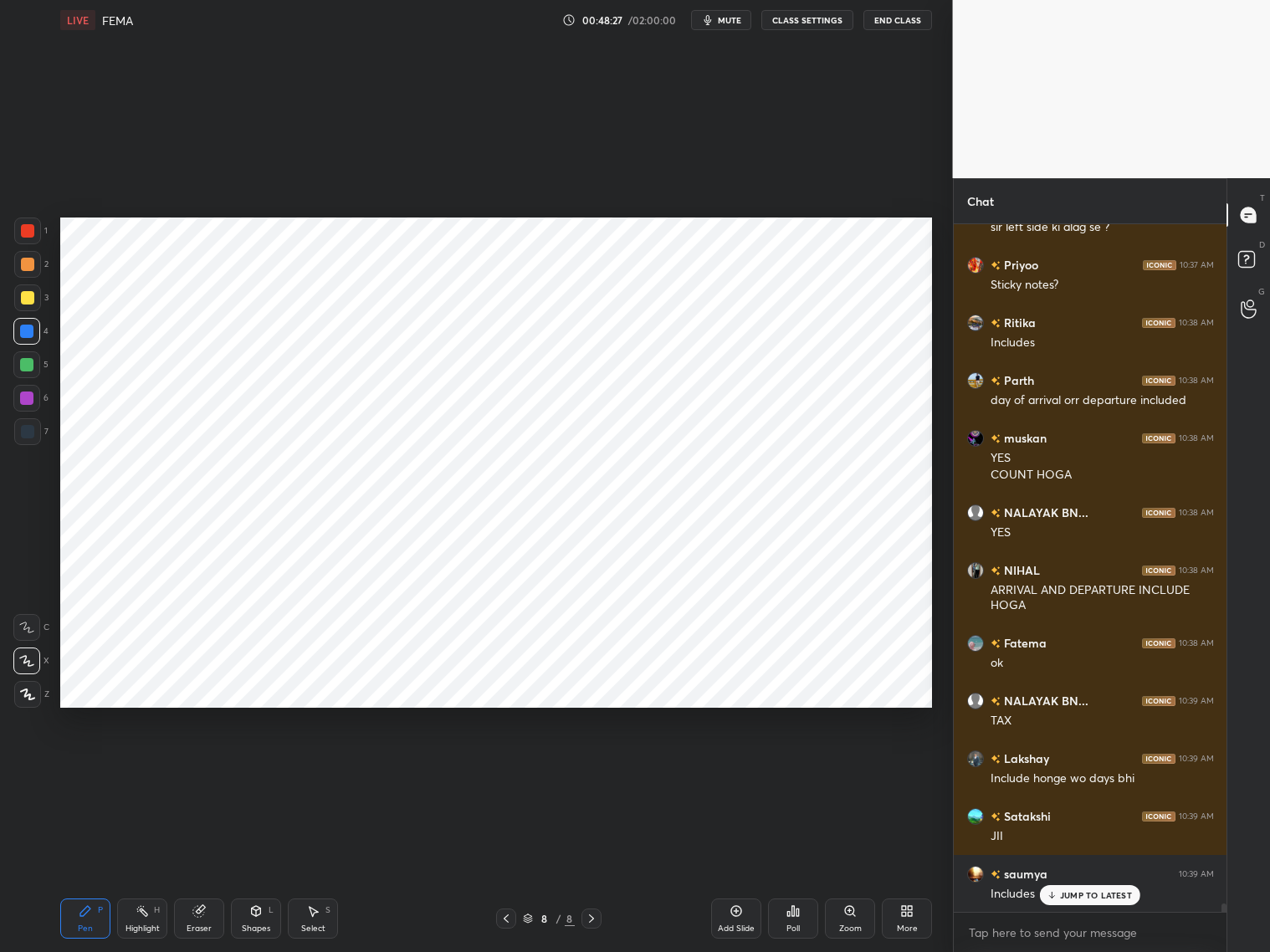 click at bounding box center [28, 432] 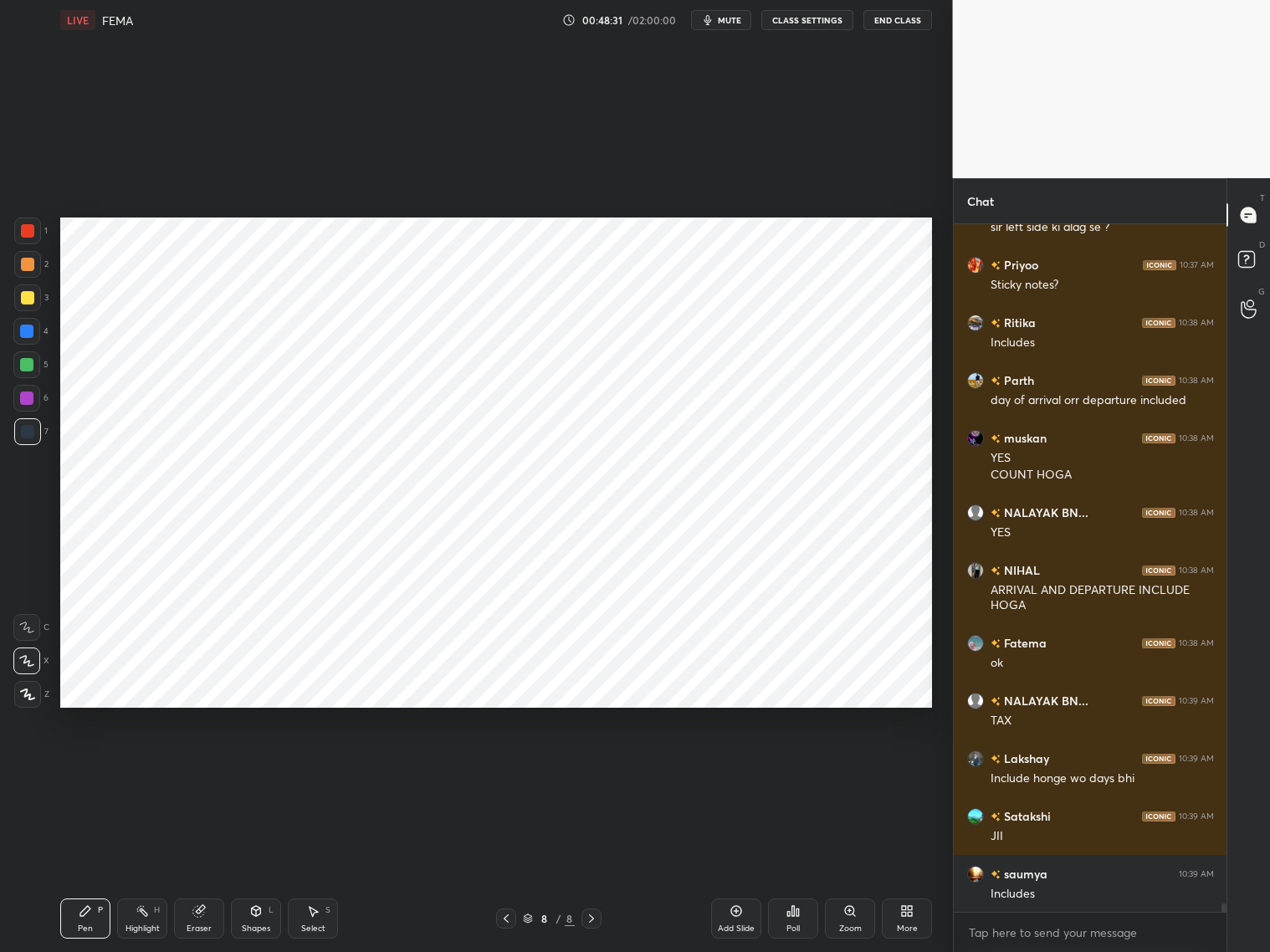 scroll, scrollTop: 56087, scrollLeft: 0, axis: vertical 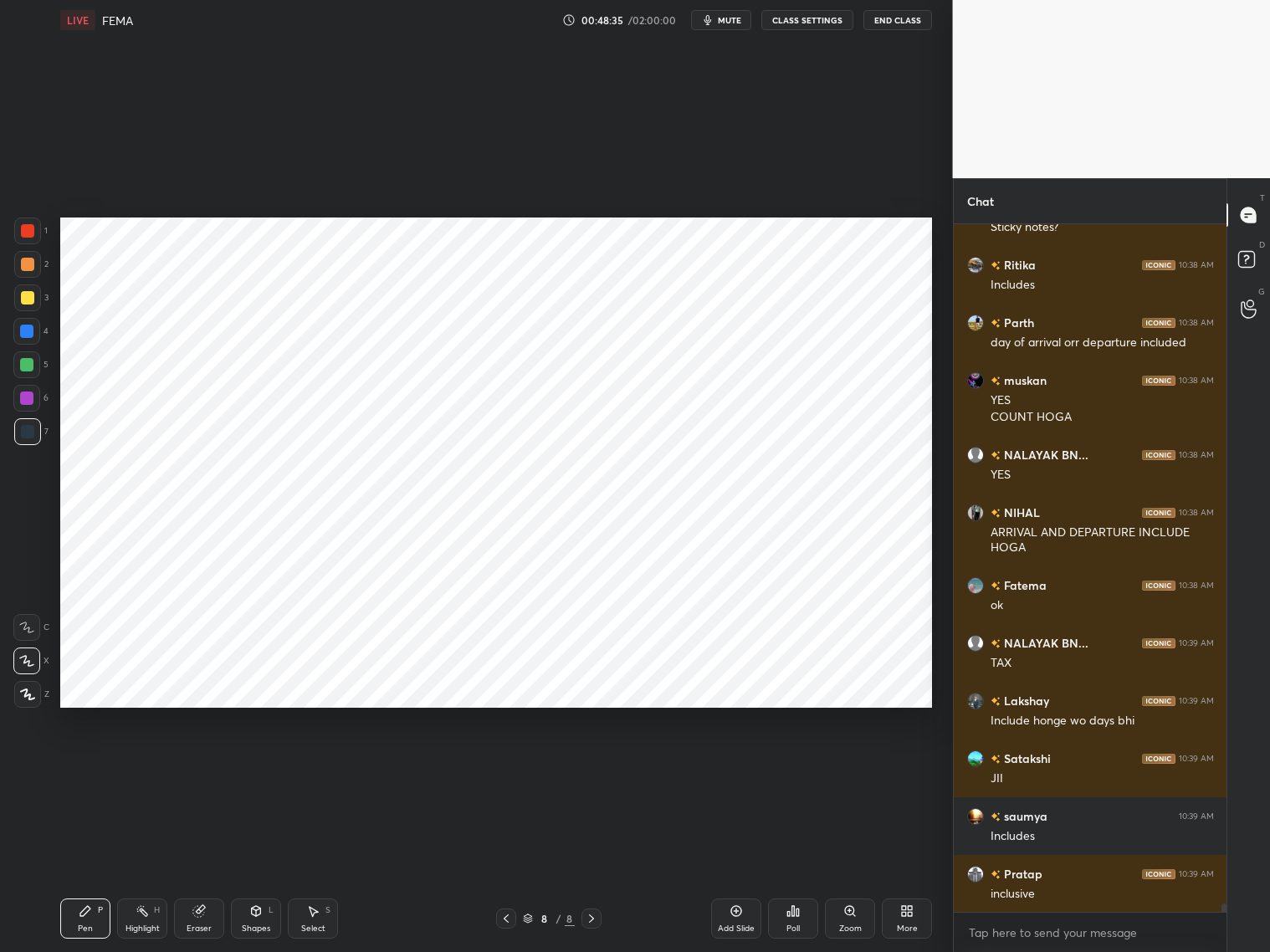 click at bounding box center (27, 331) 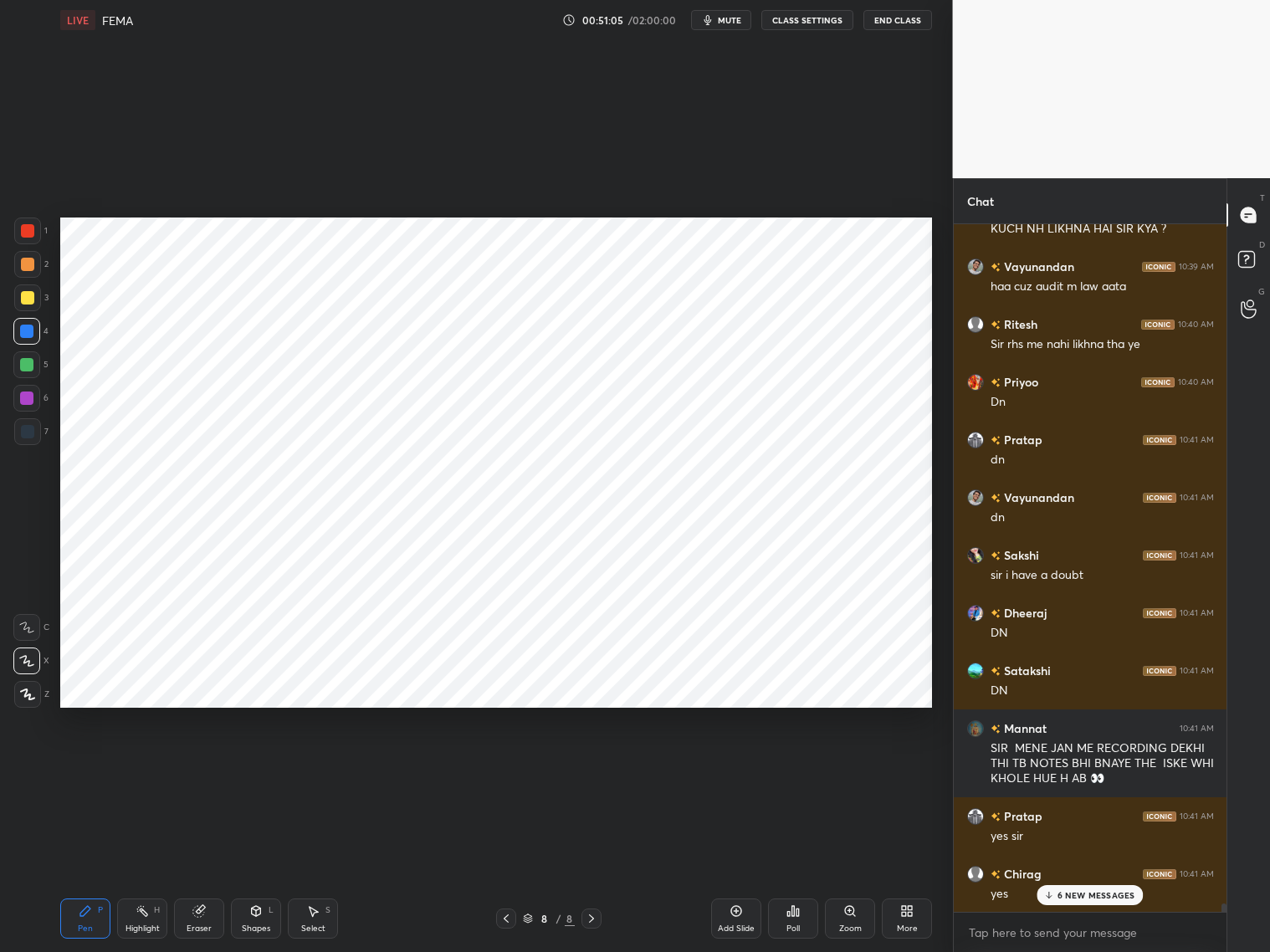 scroll, scrollTop: 57359, scrollLeft: 0, axis: vertical 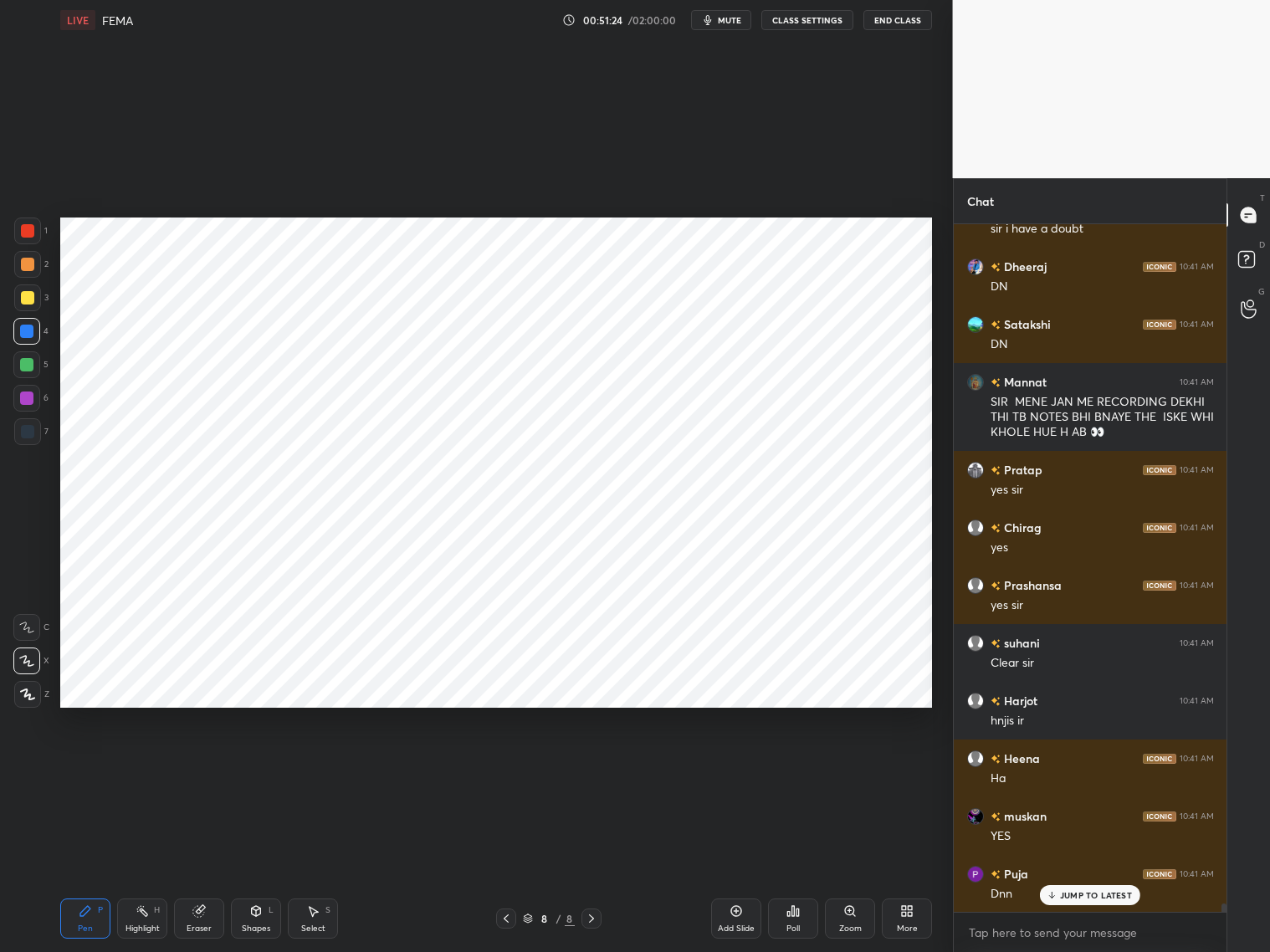 click 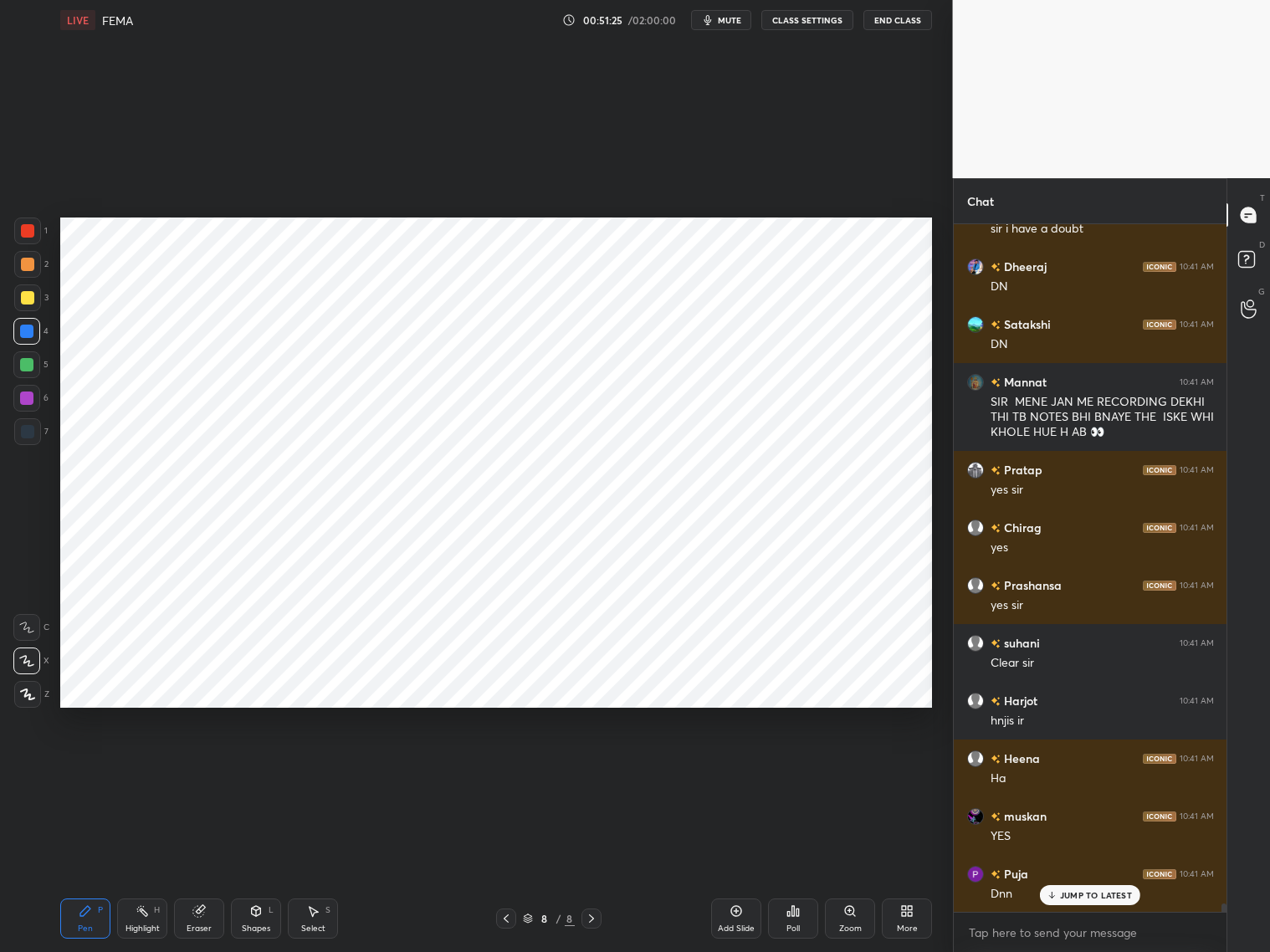 click 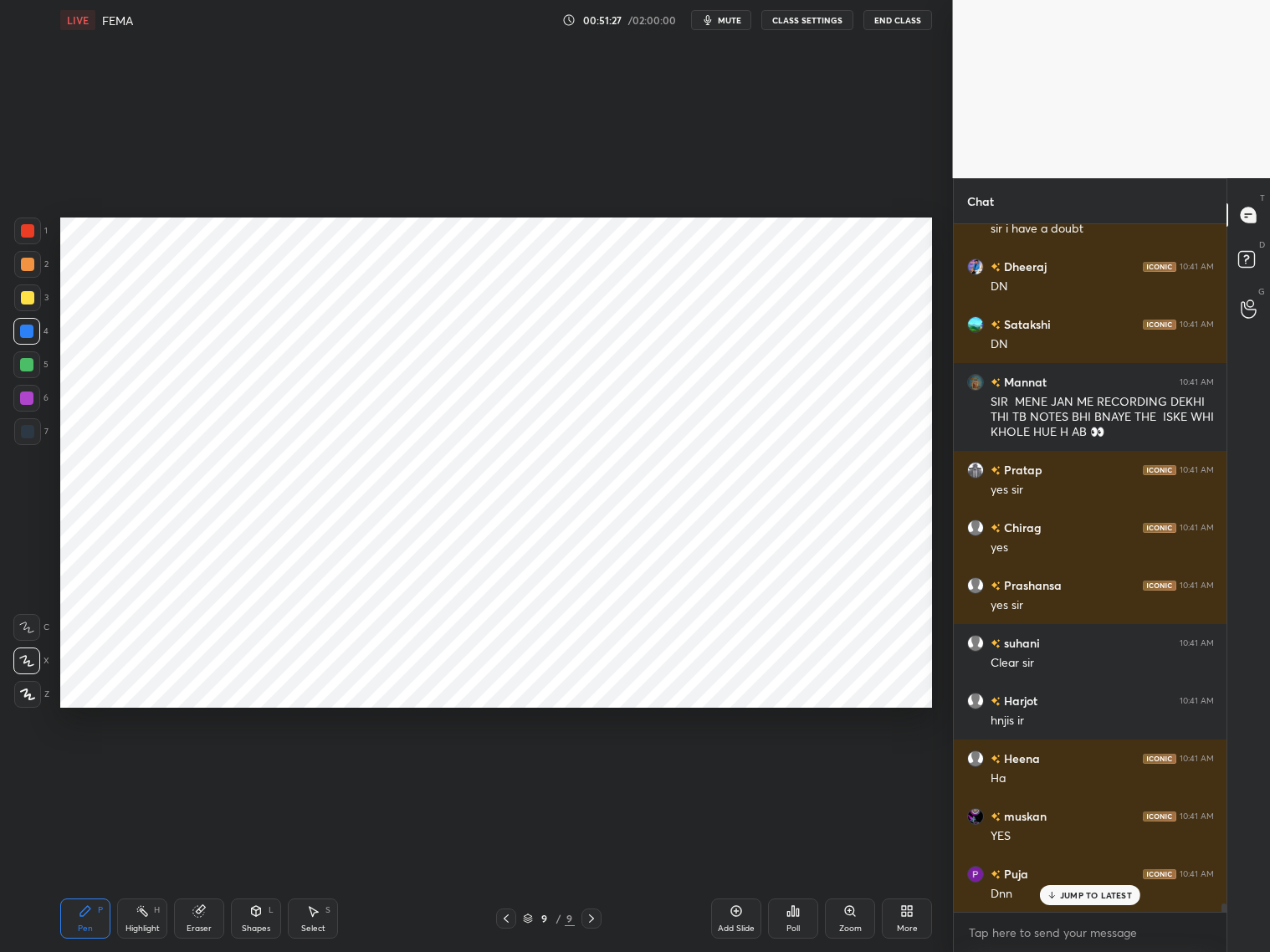 drag, startPoint x: 269, startPoint y: 929, endPoint x: 268, endPoint y: 914, distance: 15.033296 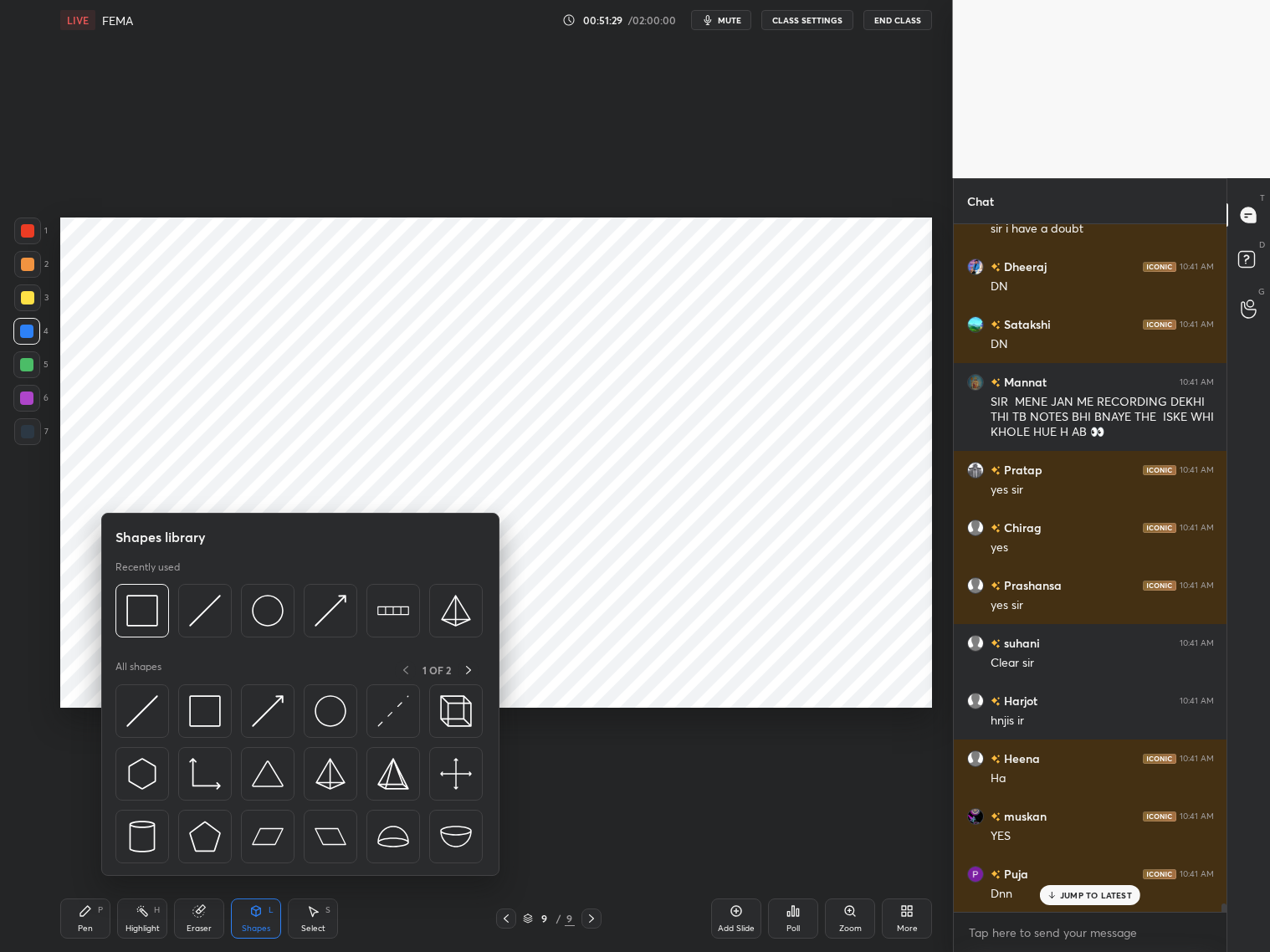 click at bounding box center [28, 432] 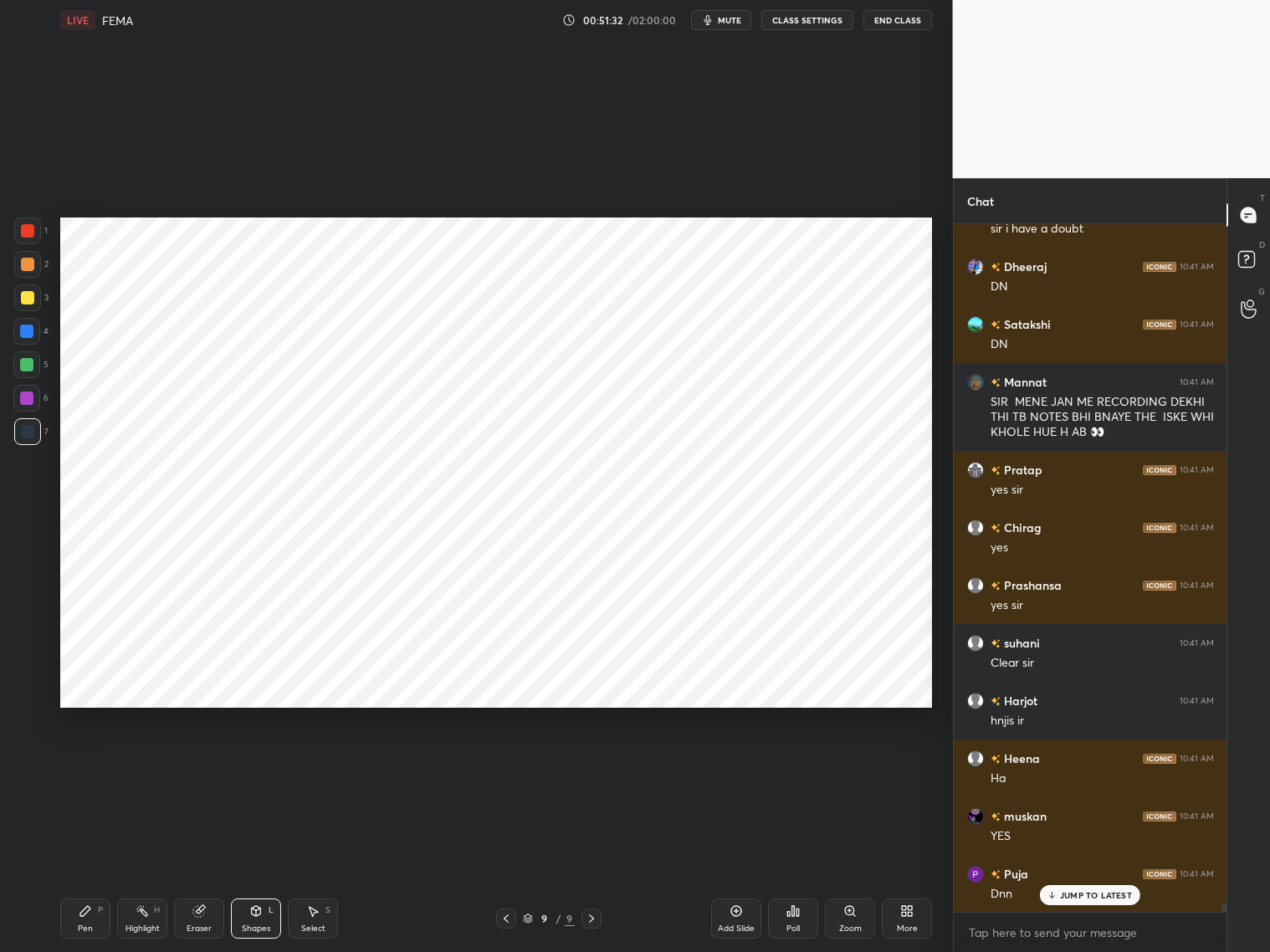 click 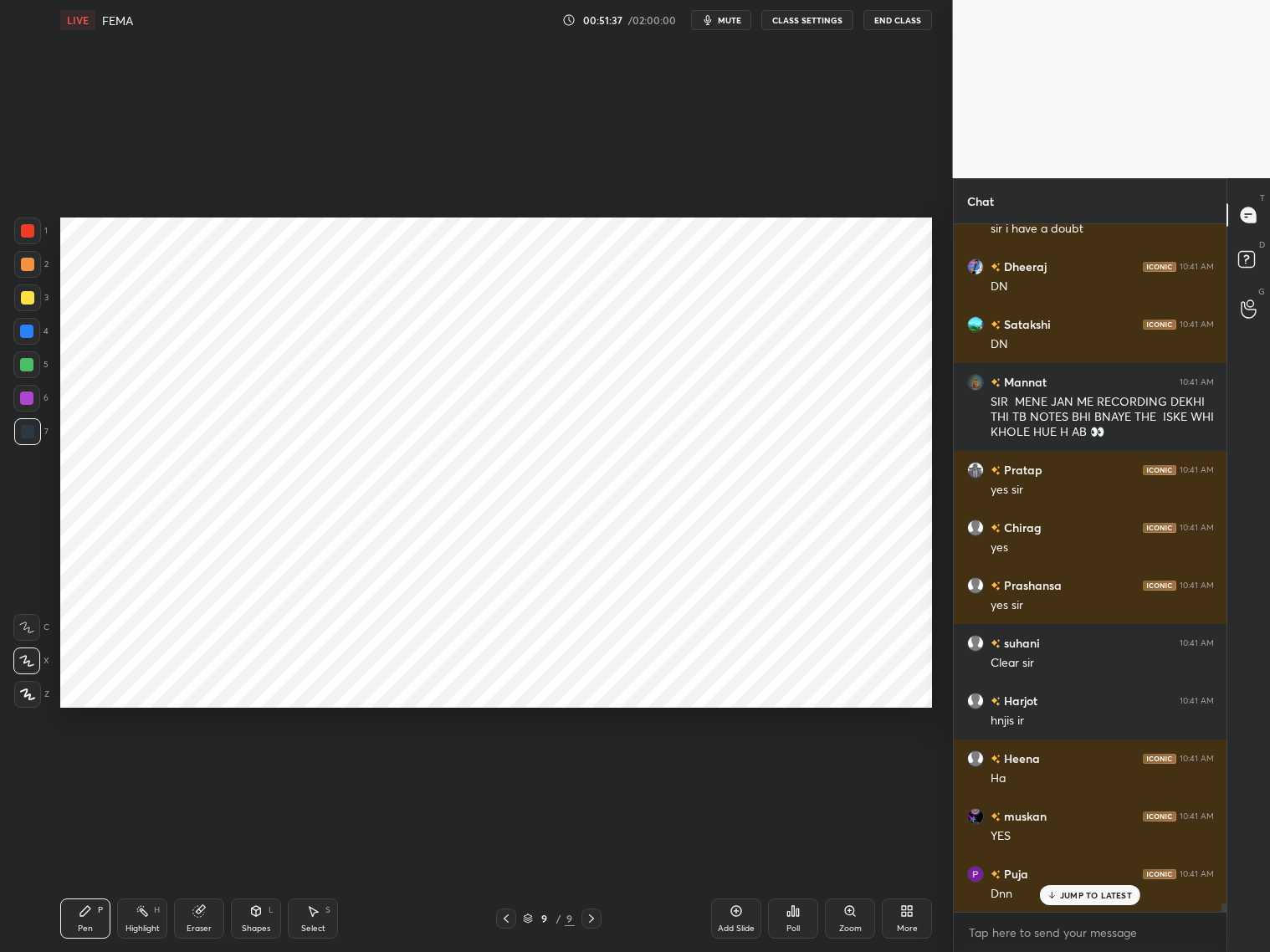 drag, startPoint x: 212, startPoint y: 918, endPoint x: 213, endPoint y: 901, distance: 17.029386 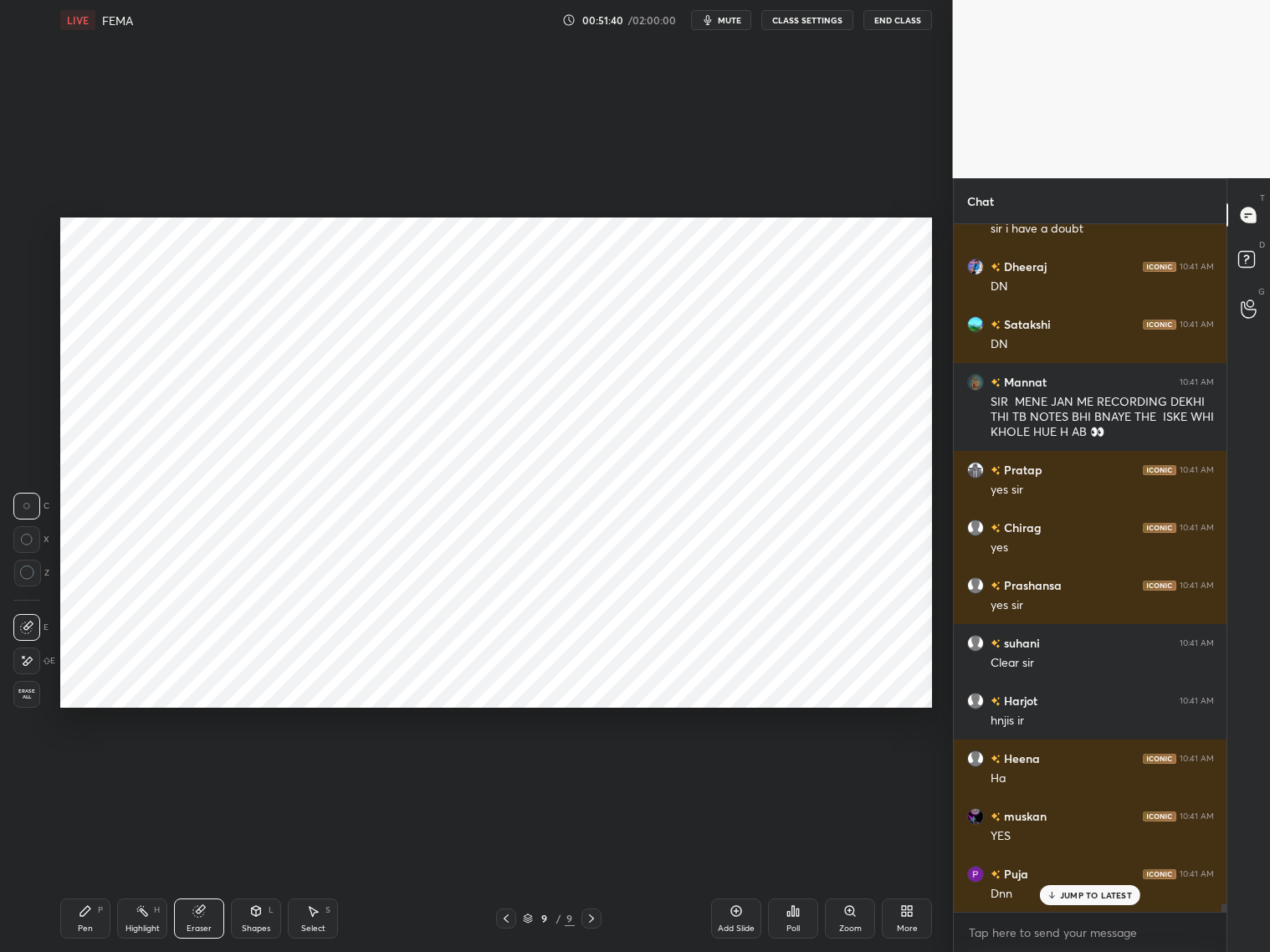 click on "Pen P" at bounding box center (85, 919) 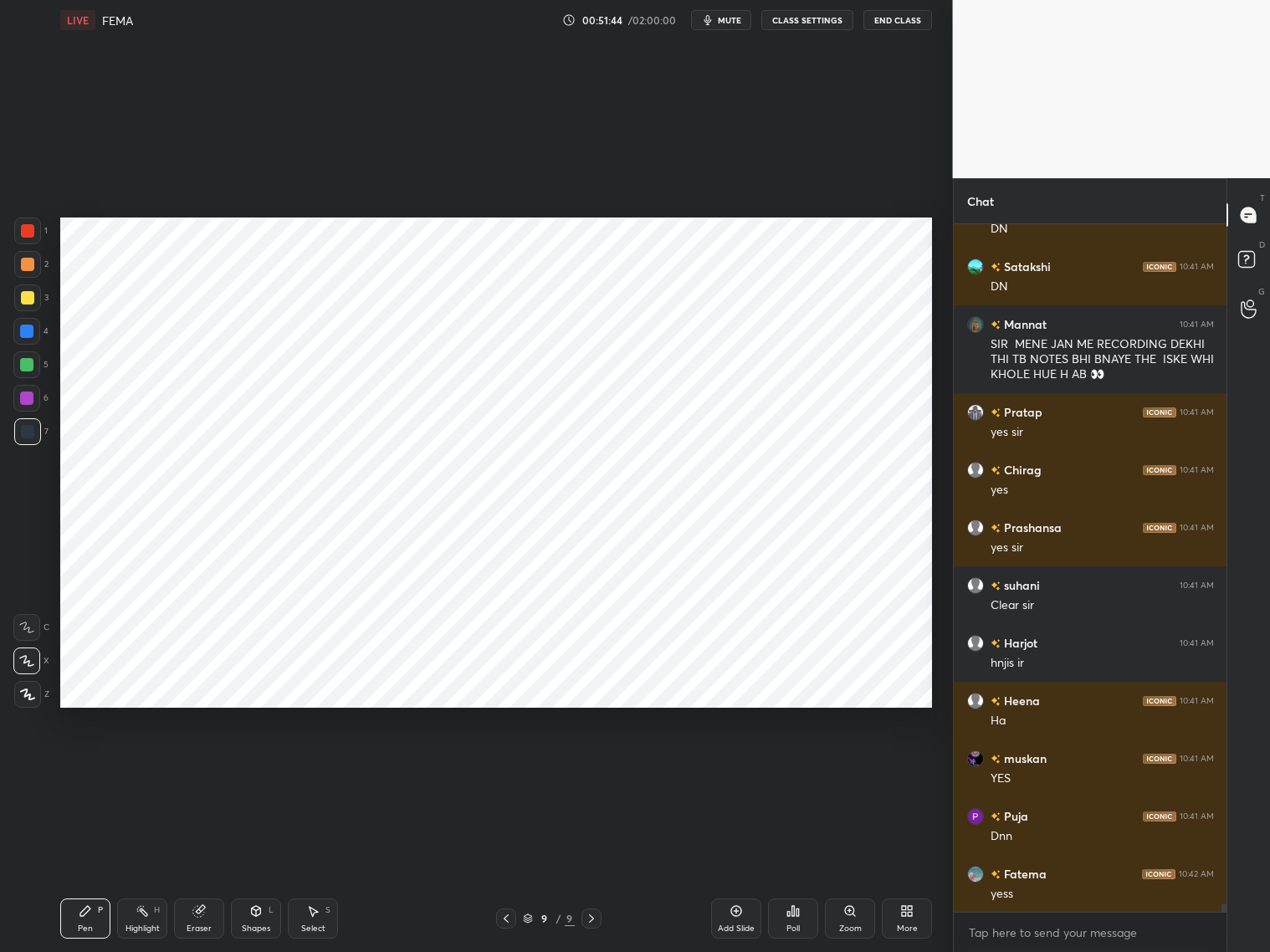 scroll, scrollTop: 57476, scrollLeft: 0, axis: vertical 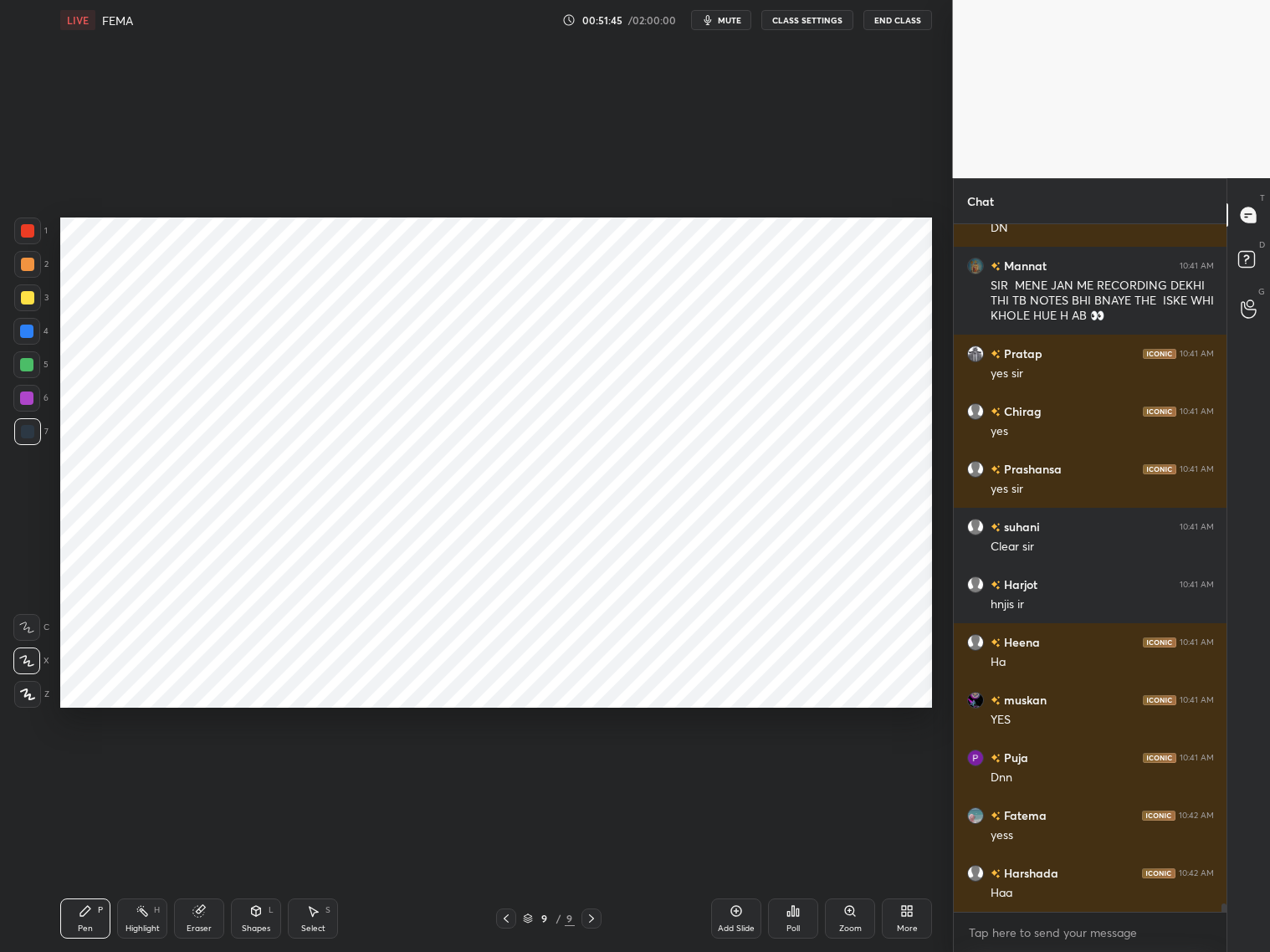 click at bounding box center [27, 398] 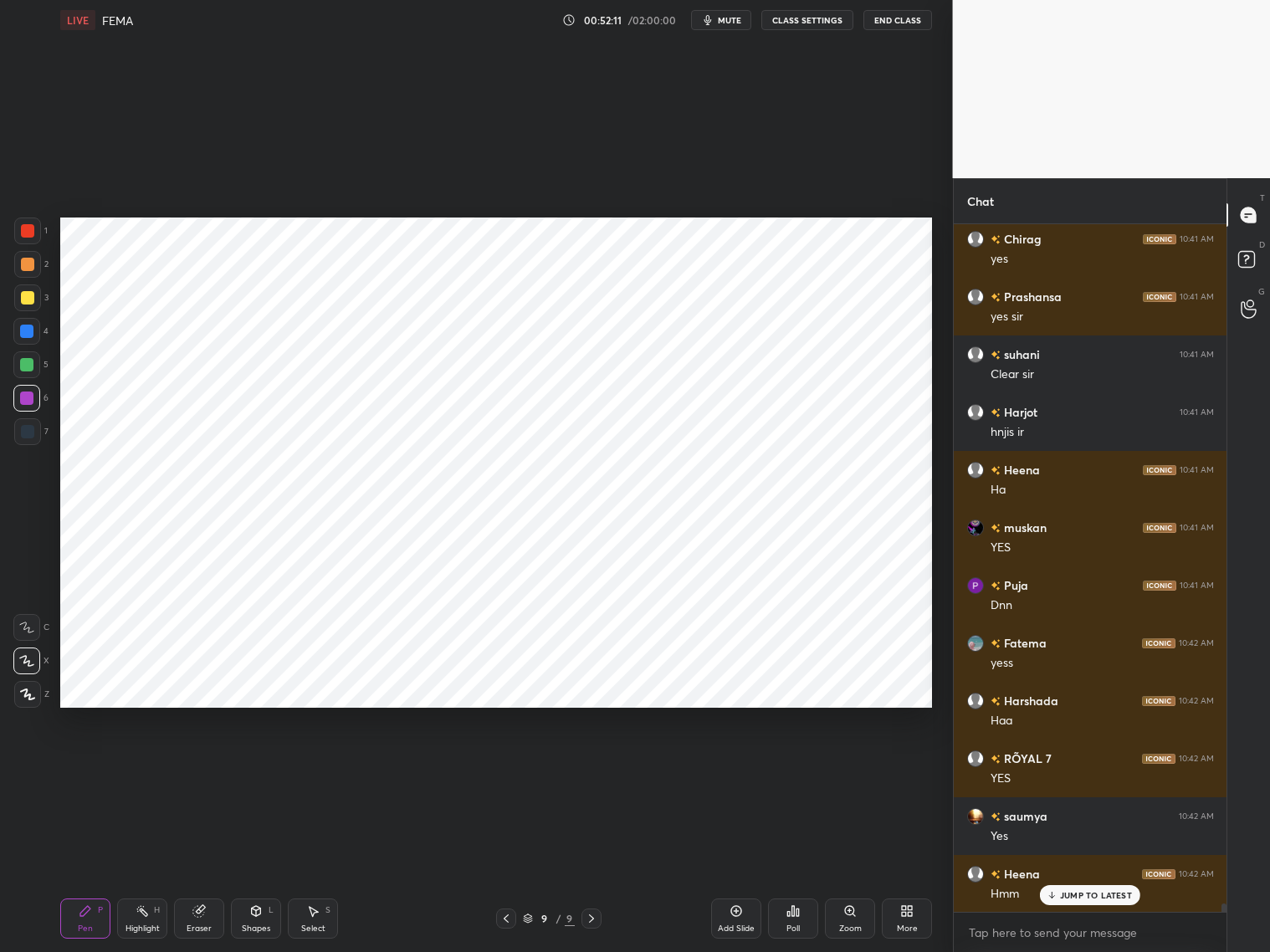 scroll, scrollTop: 57706, scrollLeft: 0, axis: vertical 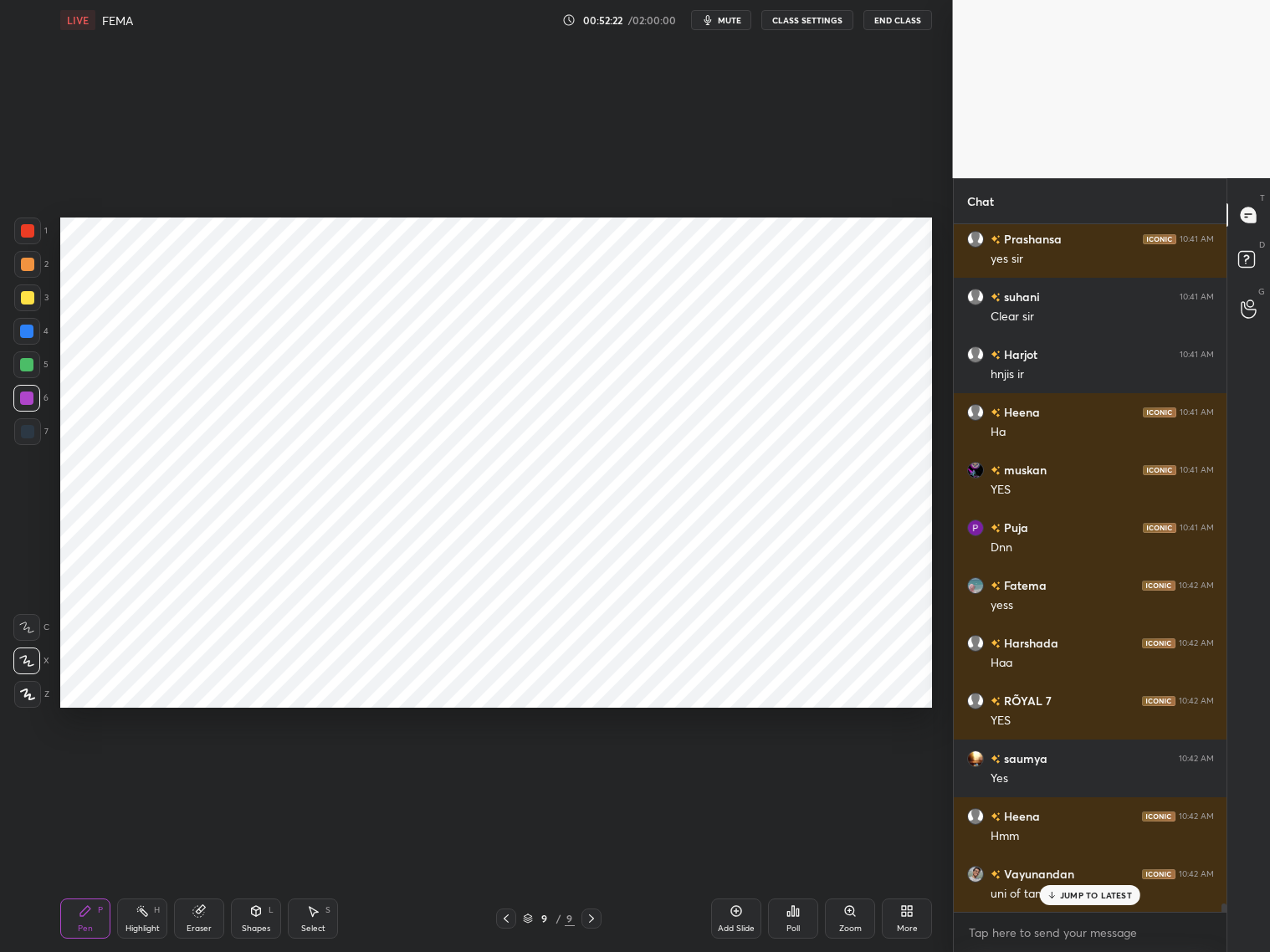 click on "JUMP TO LATEST" at bounding box center [1090, 895] 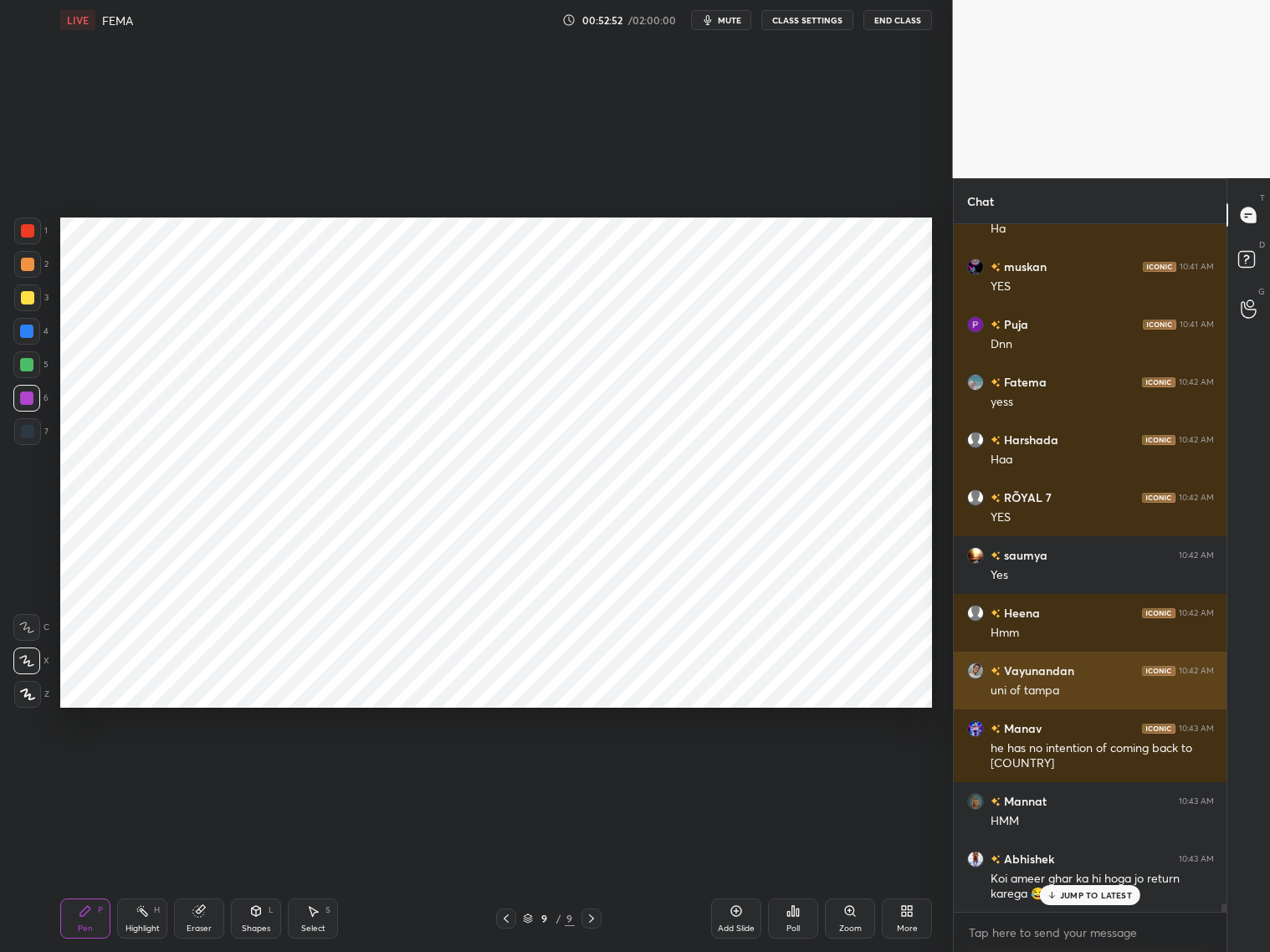 scroll, scrollTop: 57967, scrollLeft: 0, axis: vertical 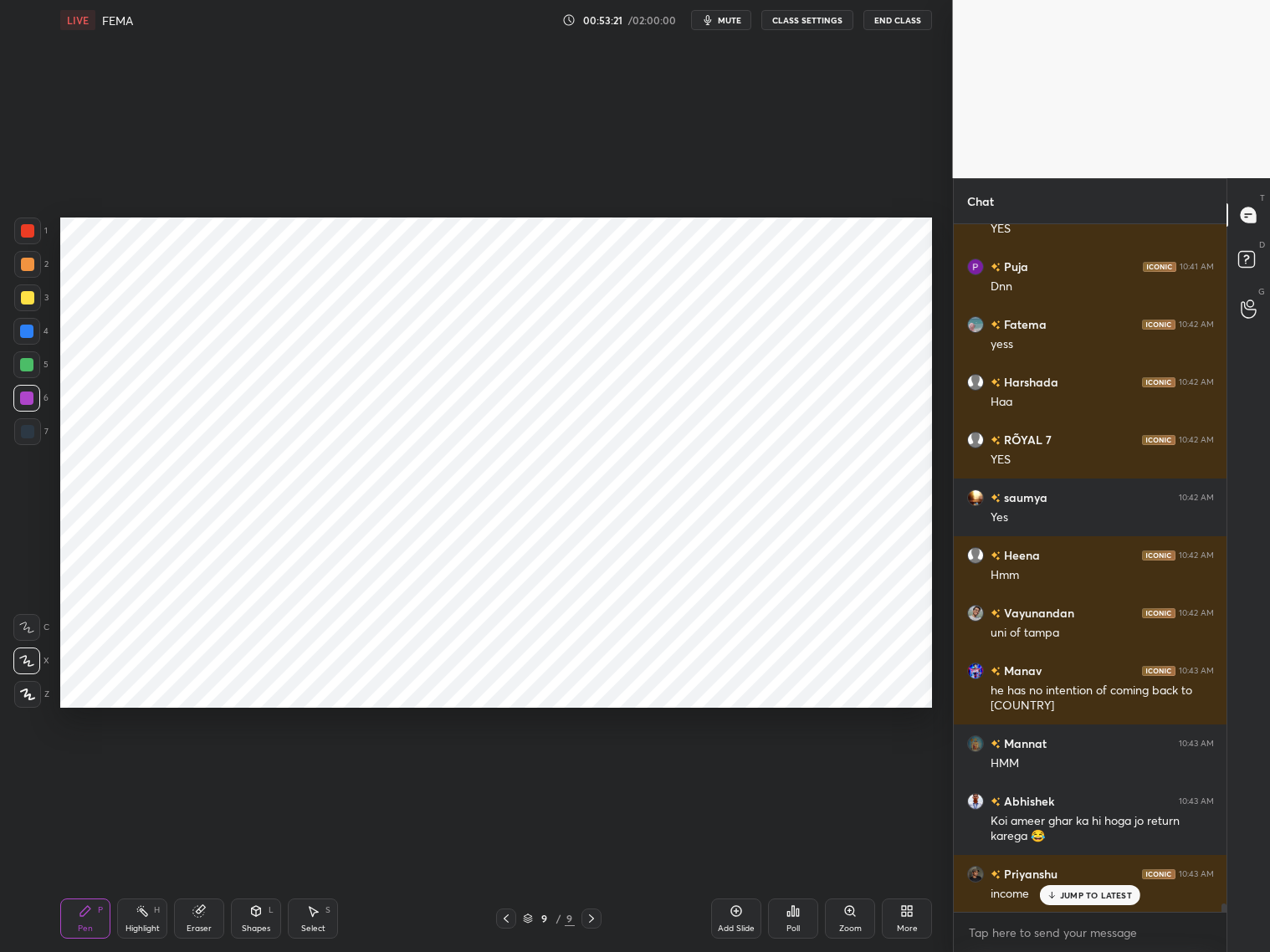 drag, startPoint x: 27, startPoint y: 363, endPoint x: 57, endPoint y: 353, distance: 31.62278 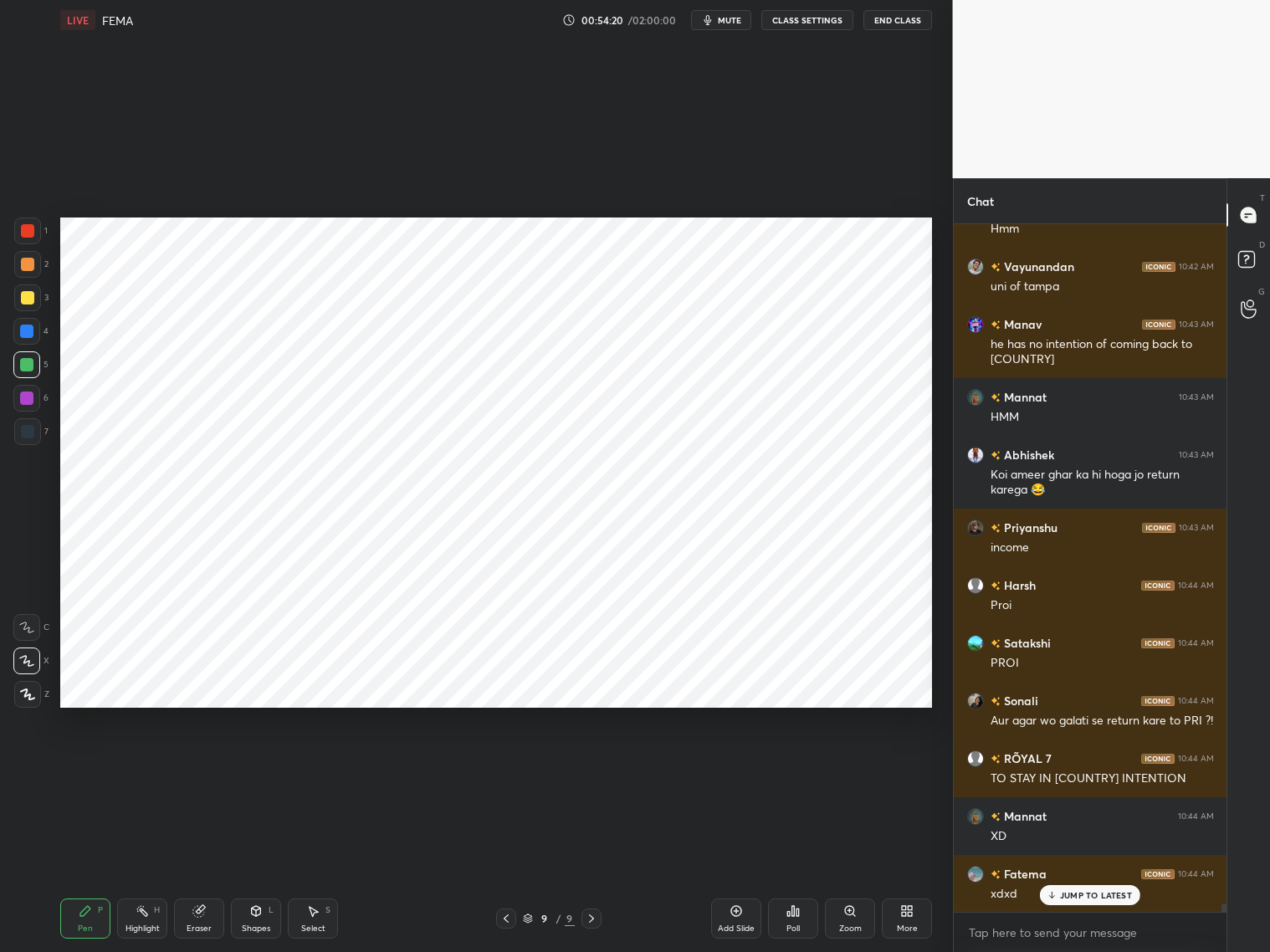 scroll, scrollTop: 58371, scrollLeft: 0, axis: vertical 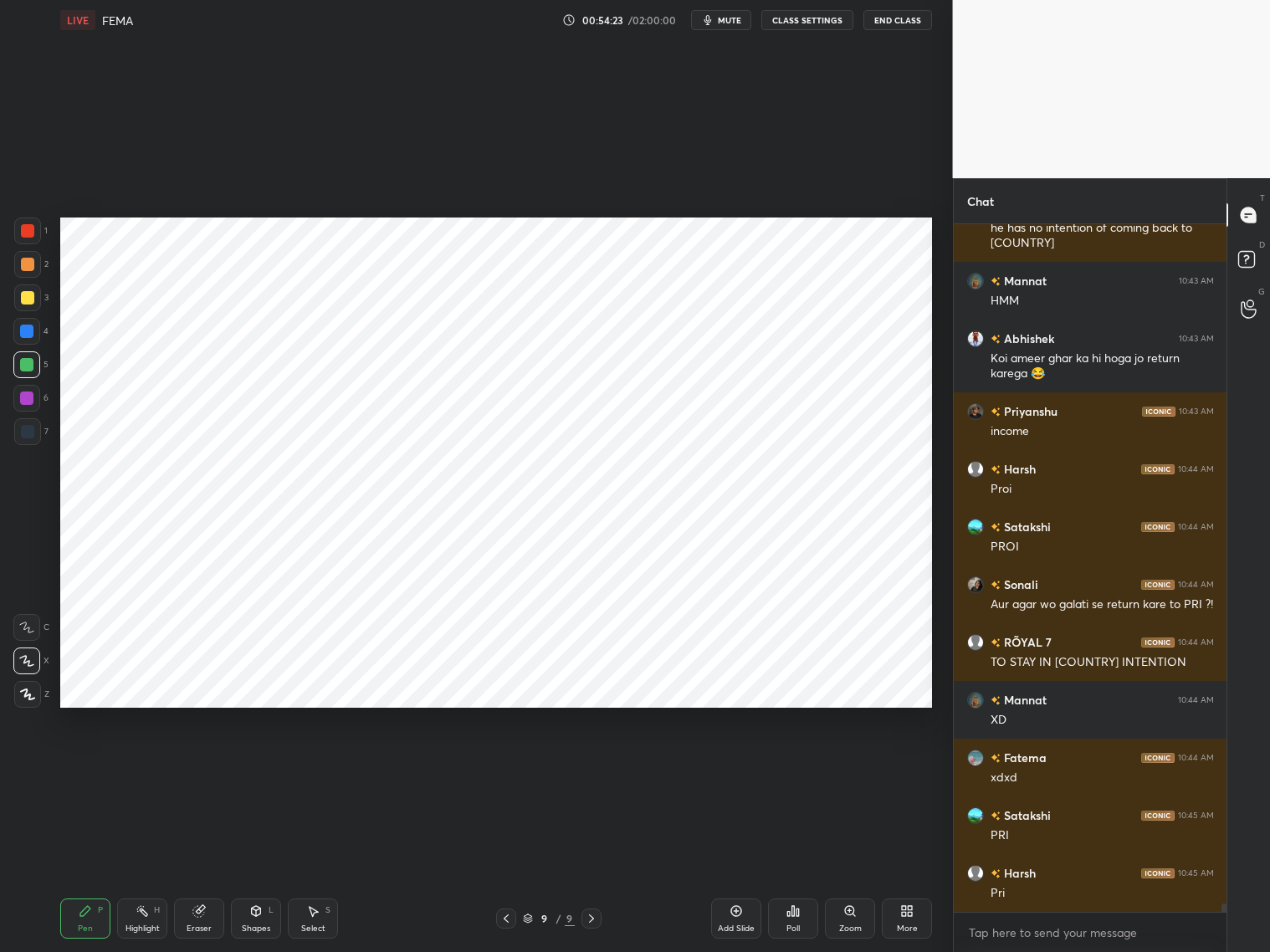 click 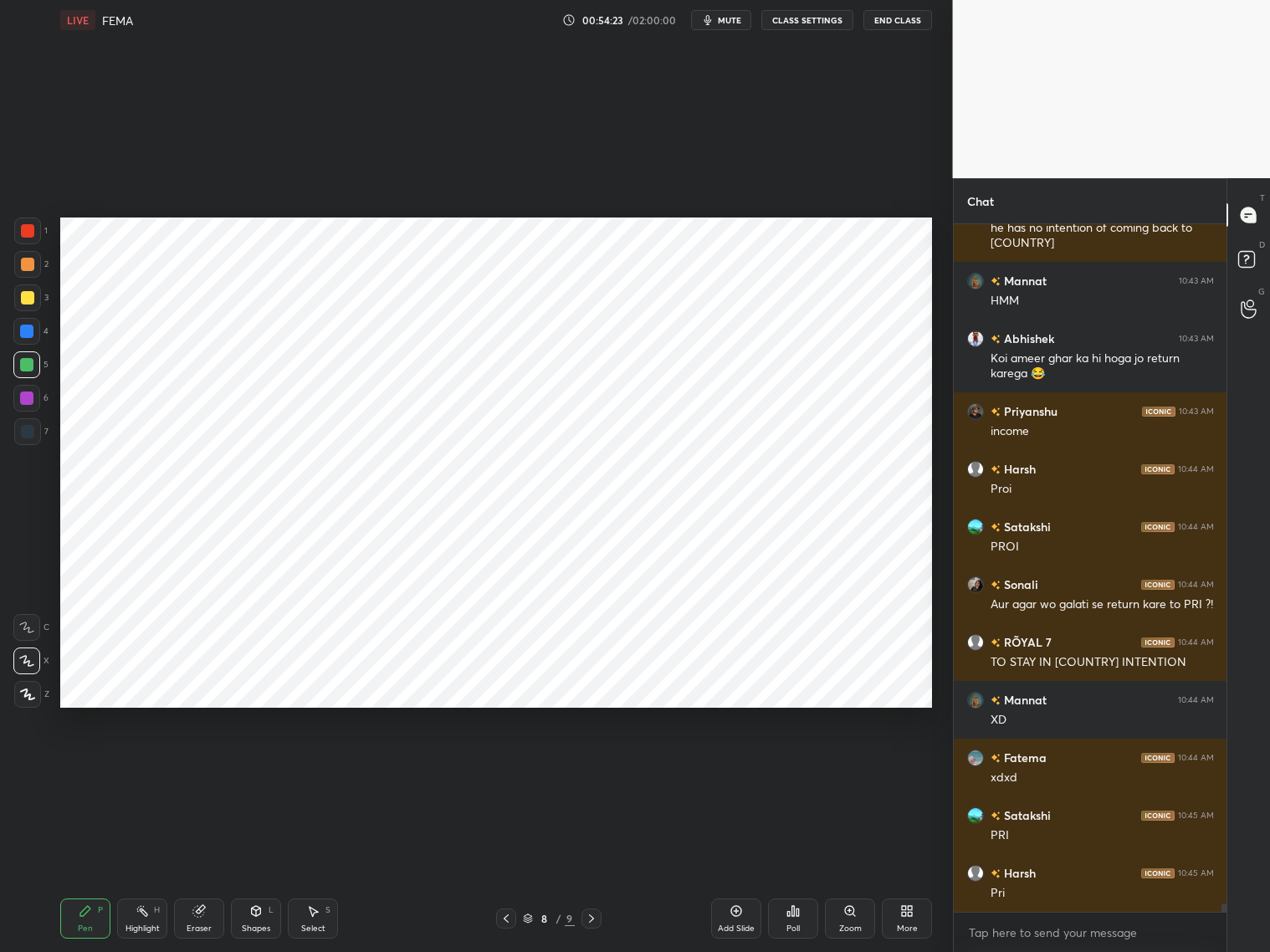 click 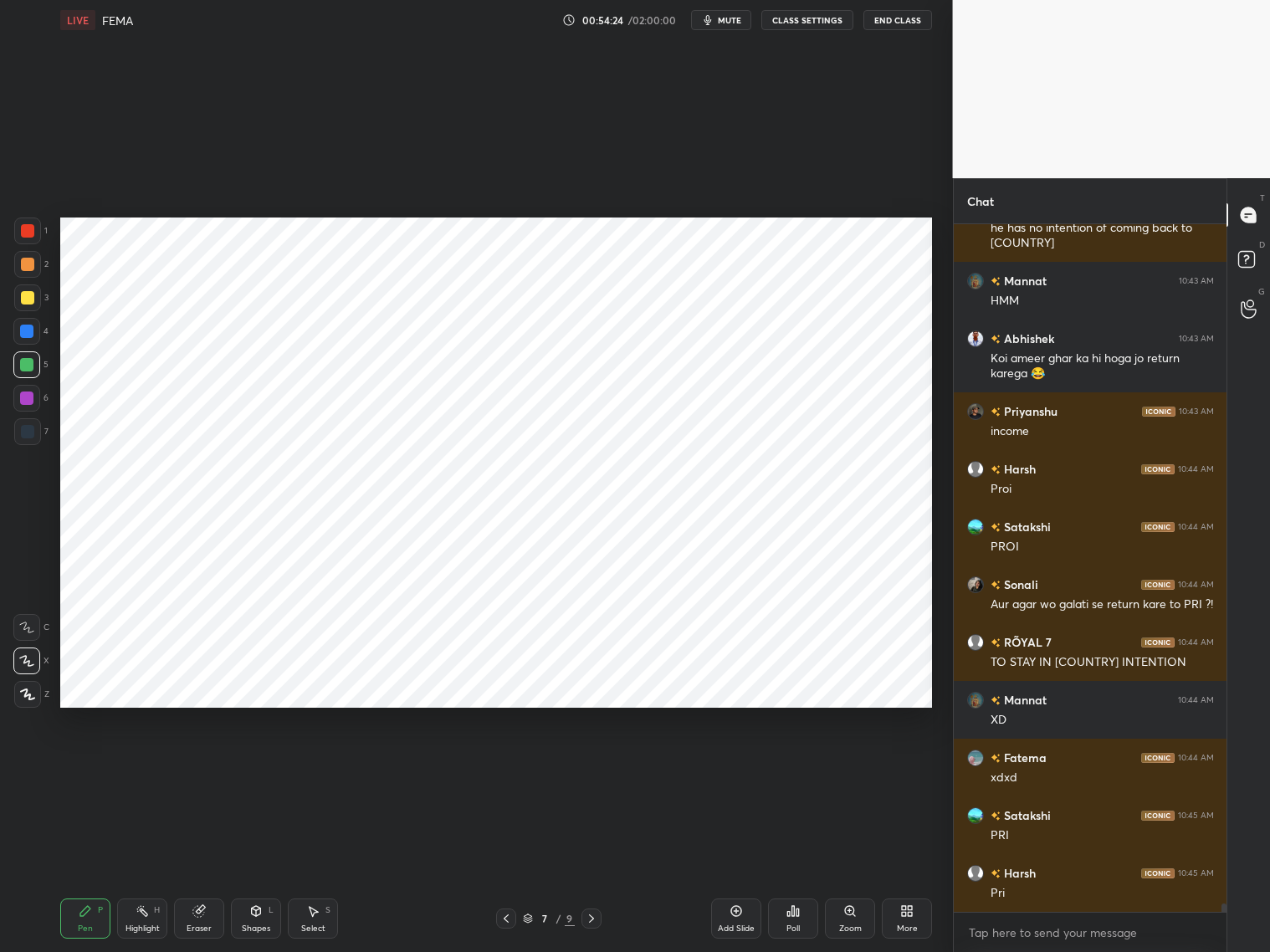 click at bounding box center [506, 919] 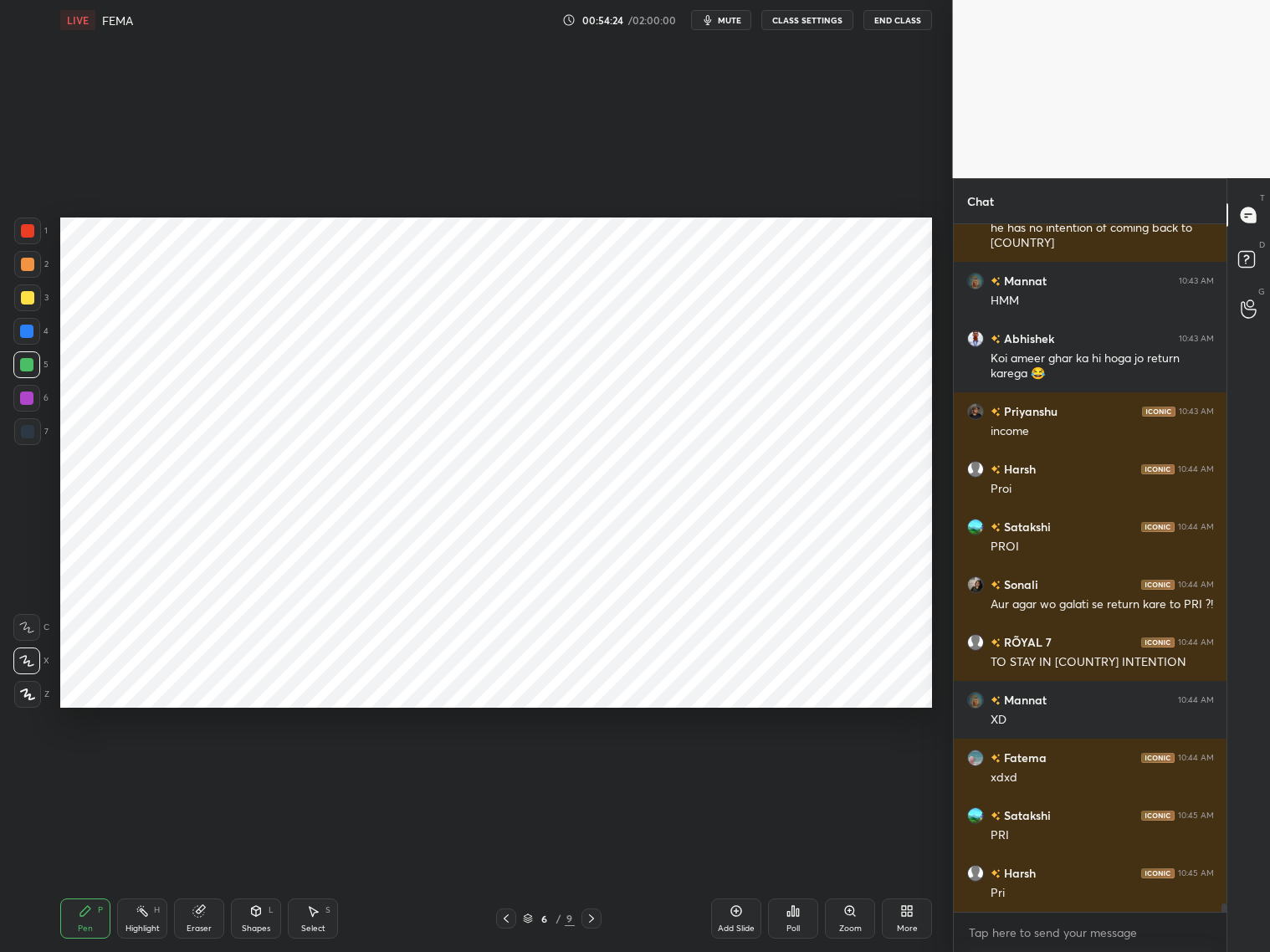 click at bounding box center [506, 919] 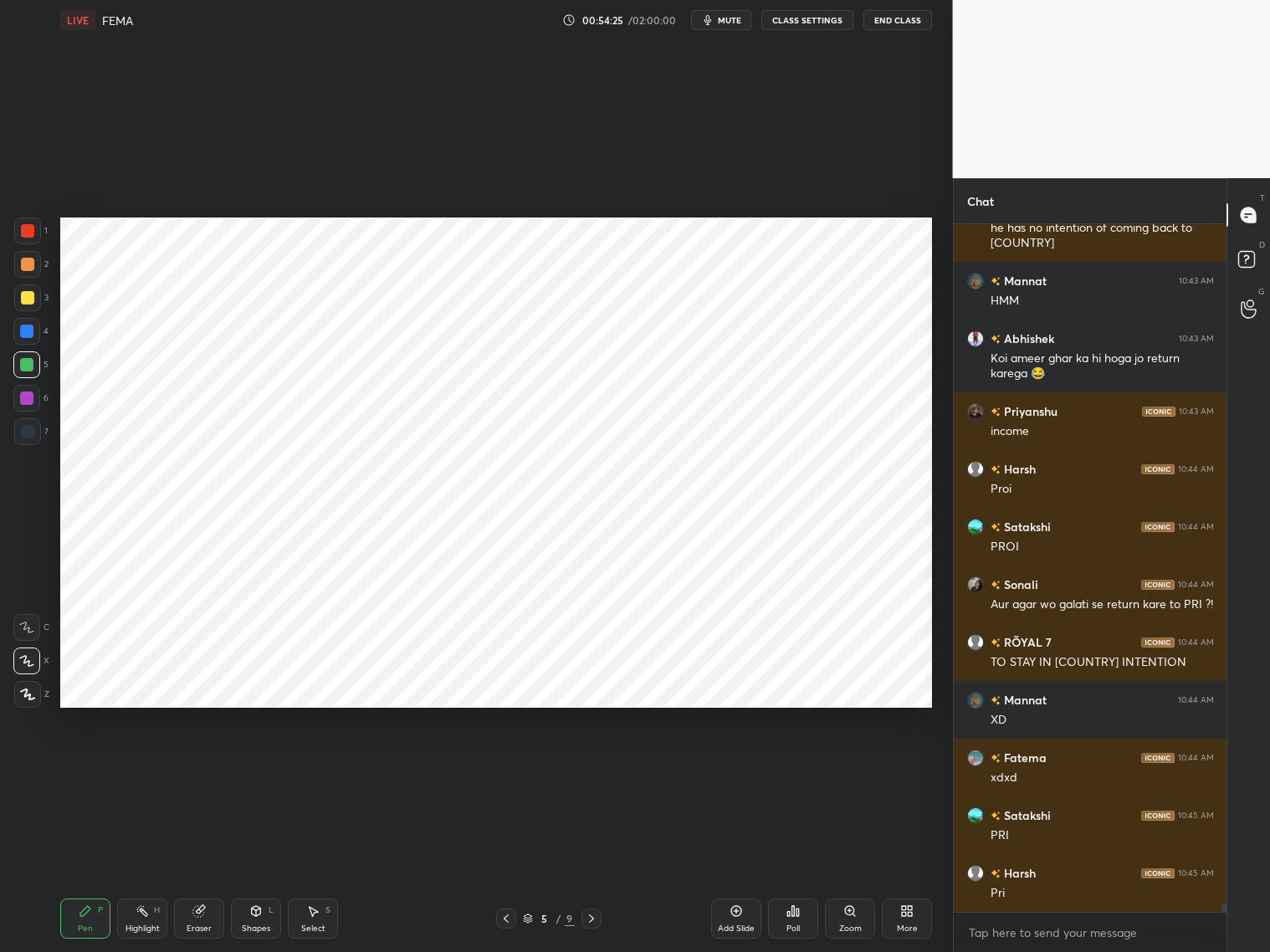 click at bounding box center (506, 919) 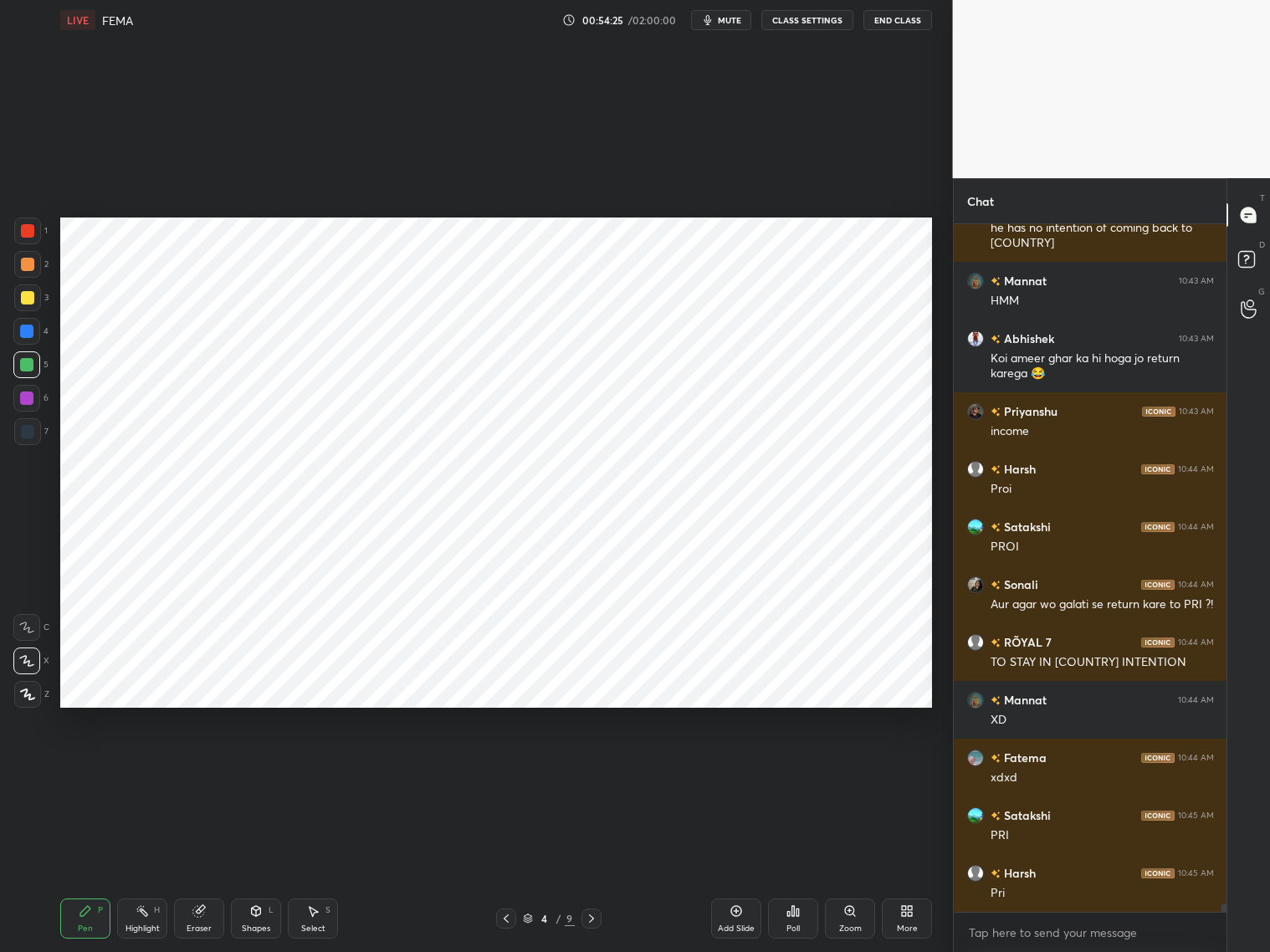 click at bounding box center (506, 919) 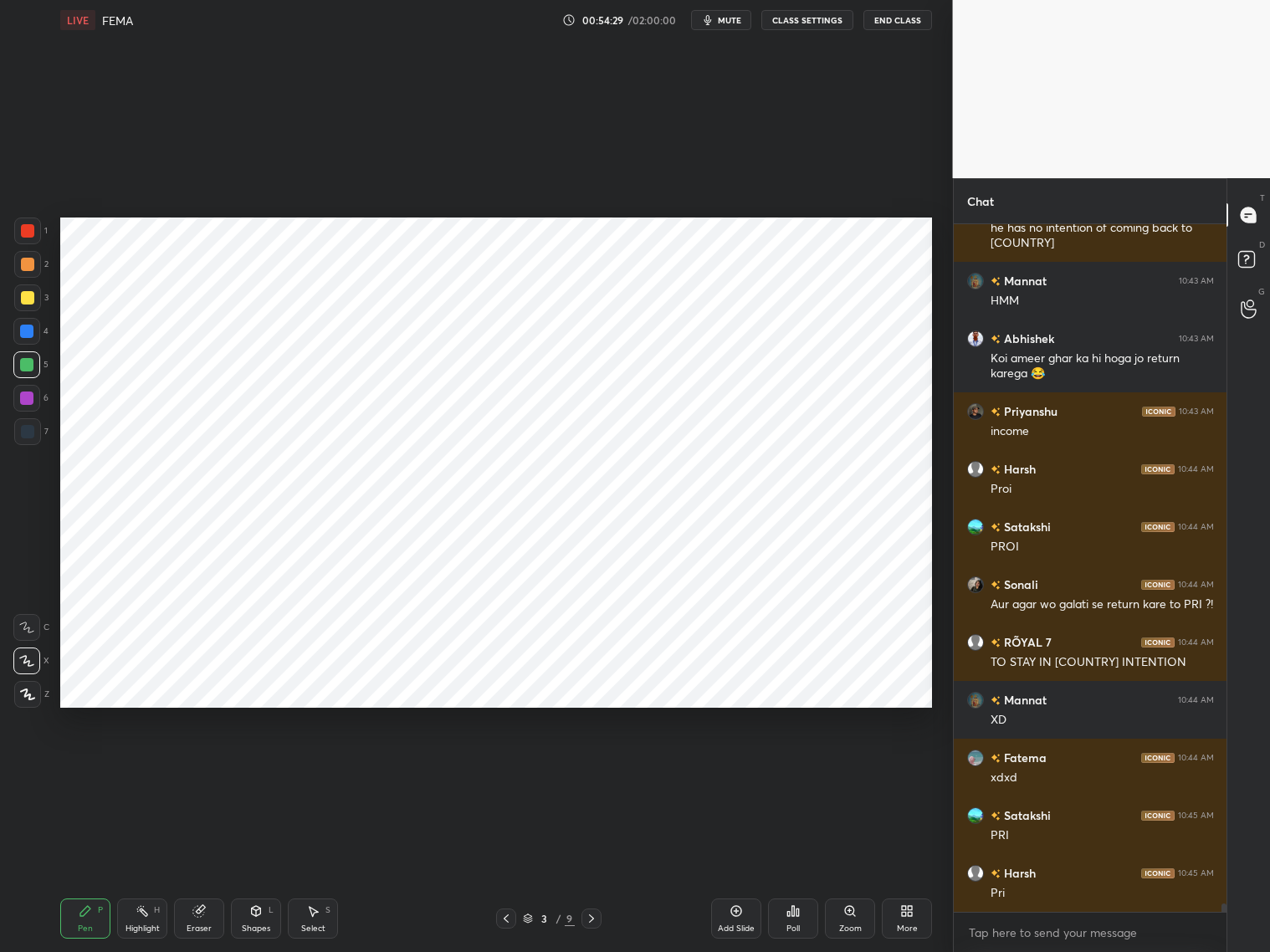 scroll, scrollTop: 58486, scrollLeft: 0, axis: vertical 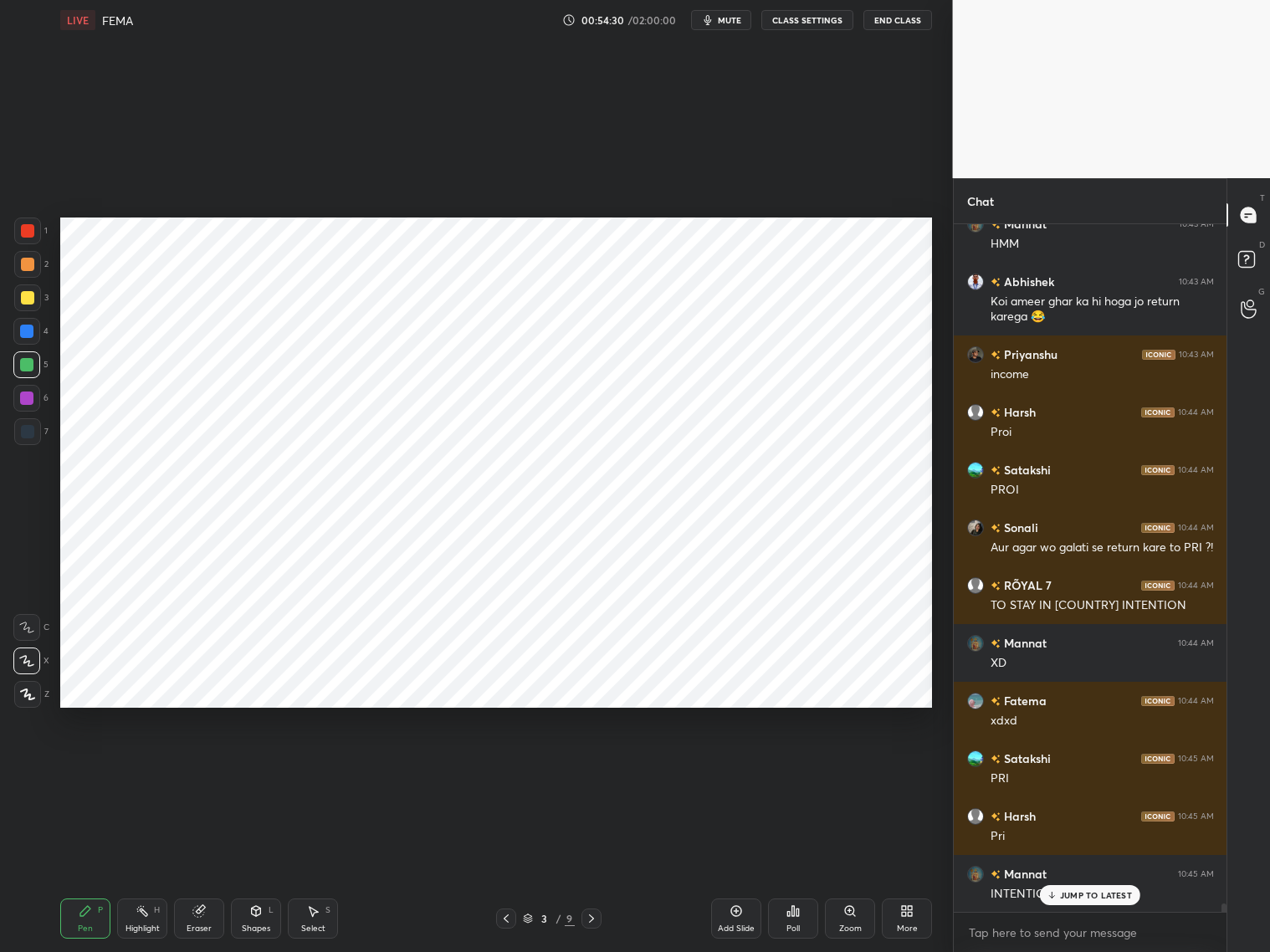 click 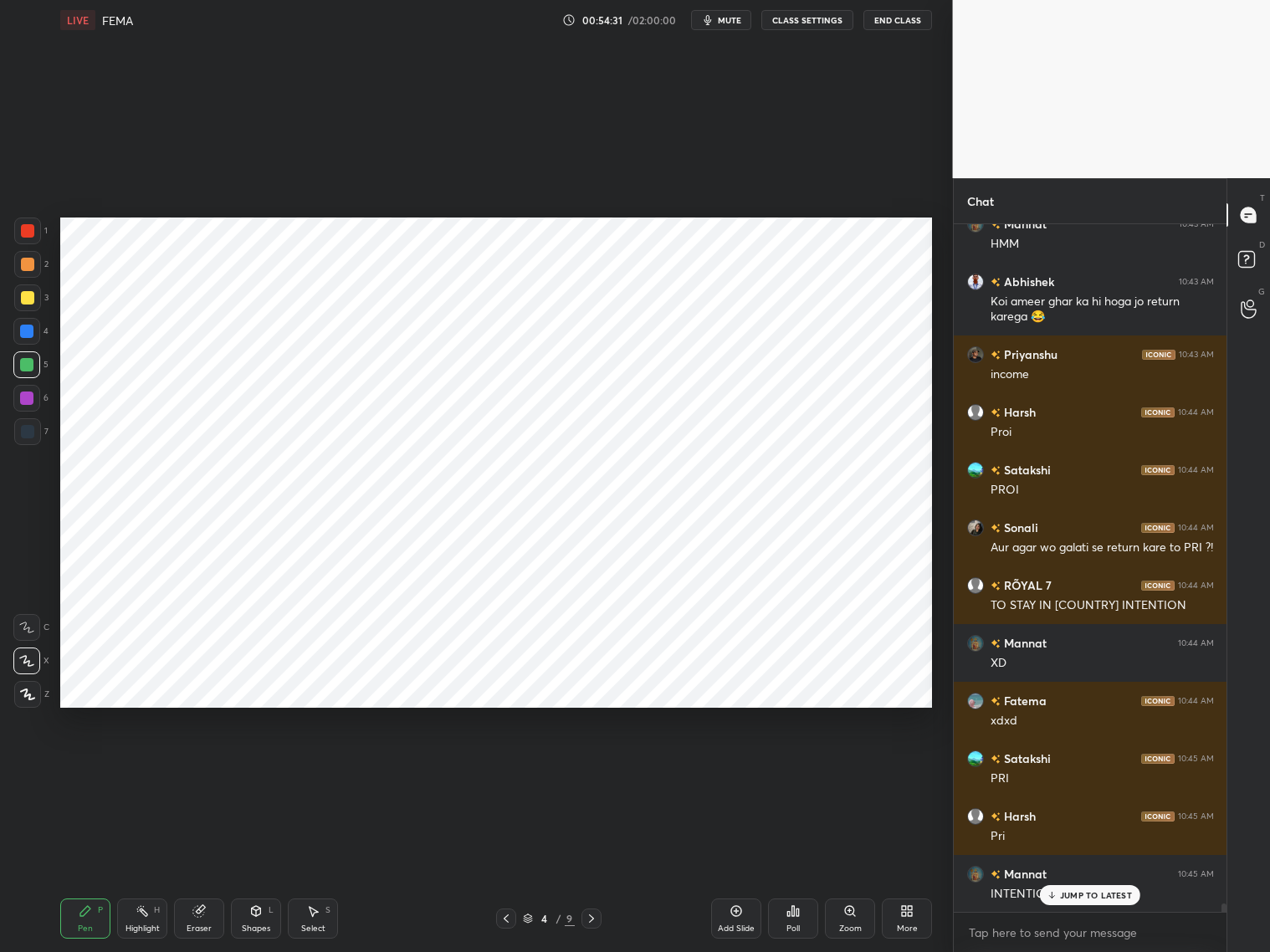 scroll, scrollTop: 58544, scrollLeft: 0, axis: vertical 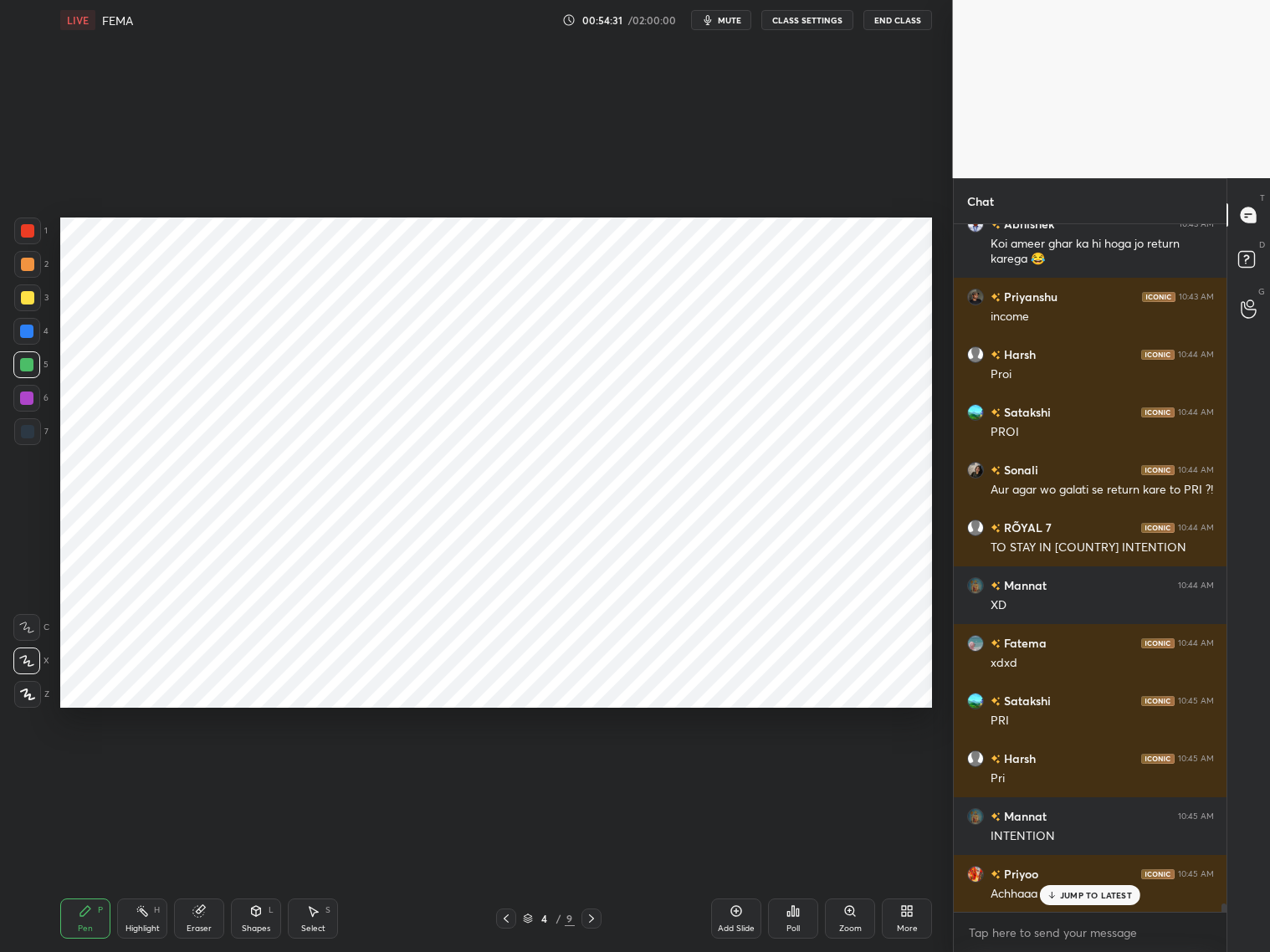 click 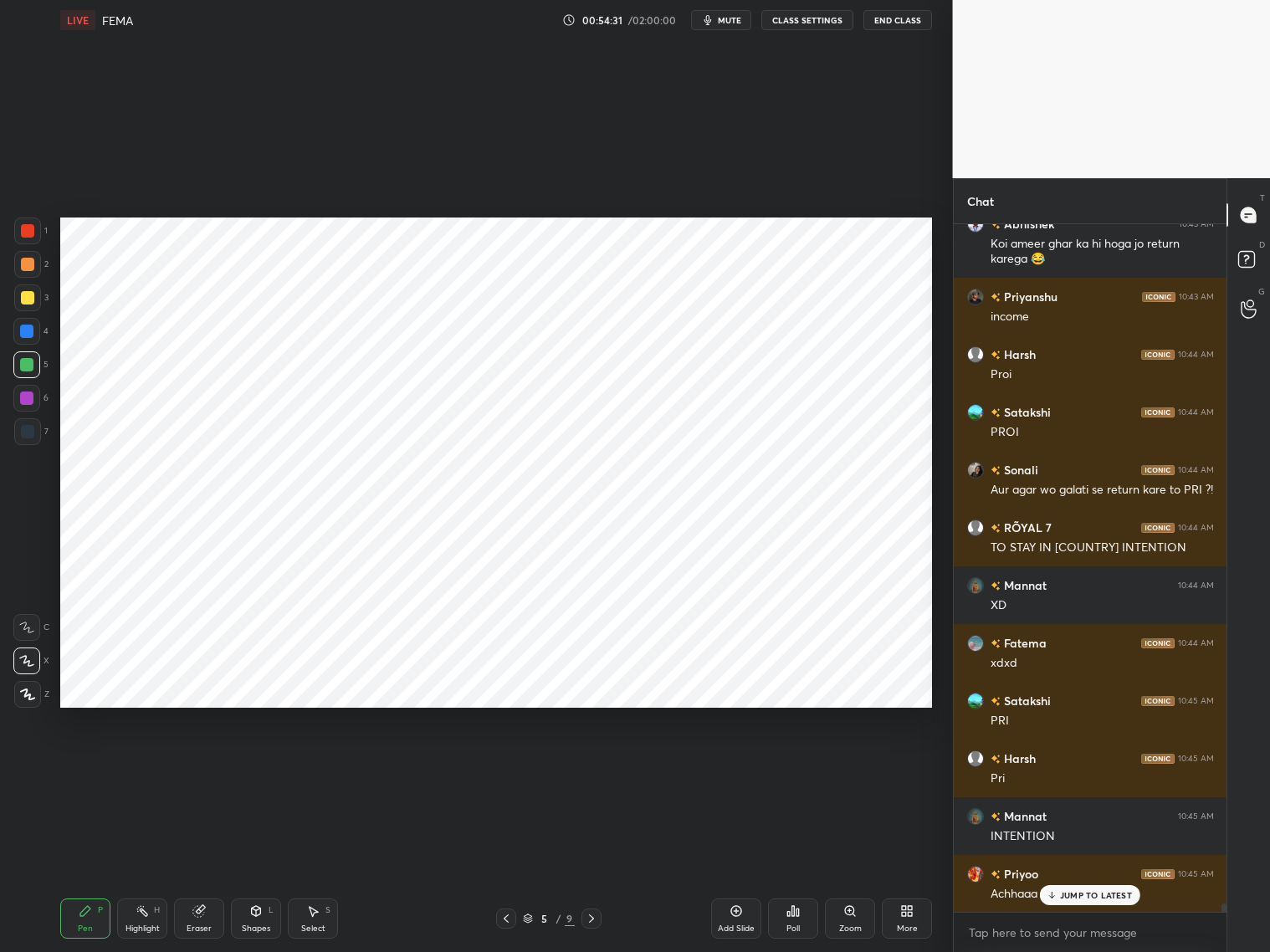 click on "Pen P Highlight H Eraser Shapes L Select S 5 / 9 Add Slide Poll Zoom More" at bounding box center [496, 919] 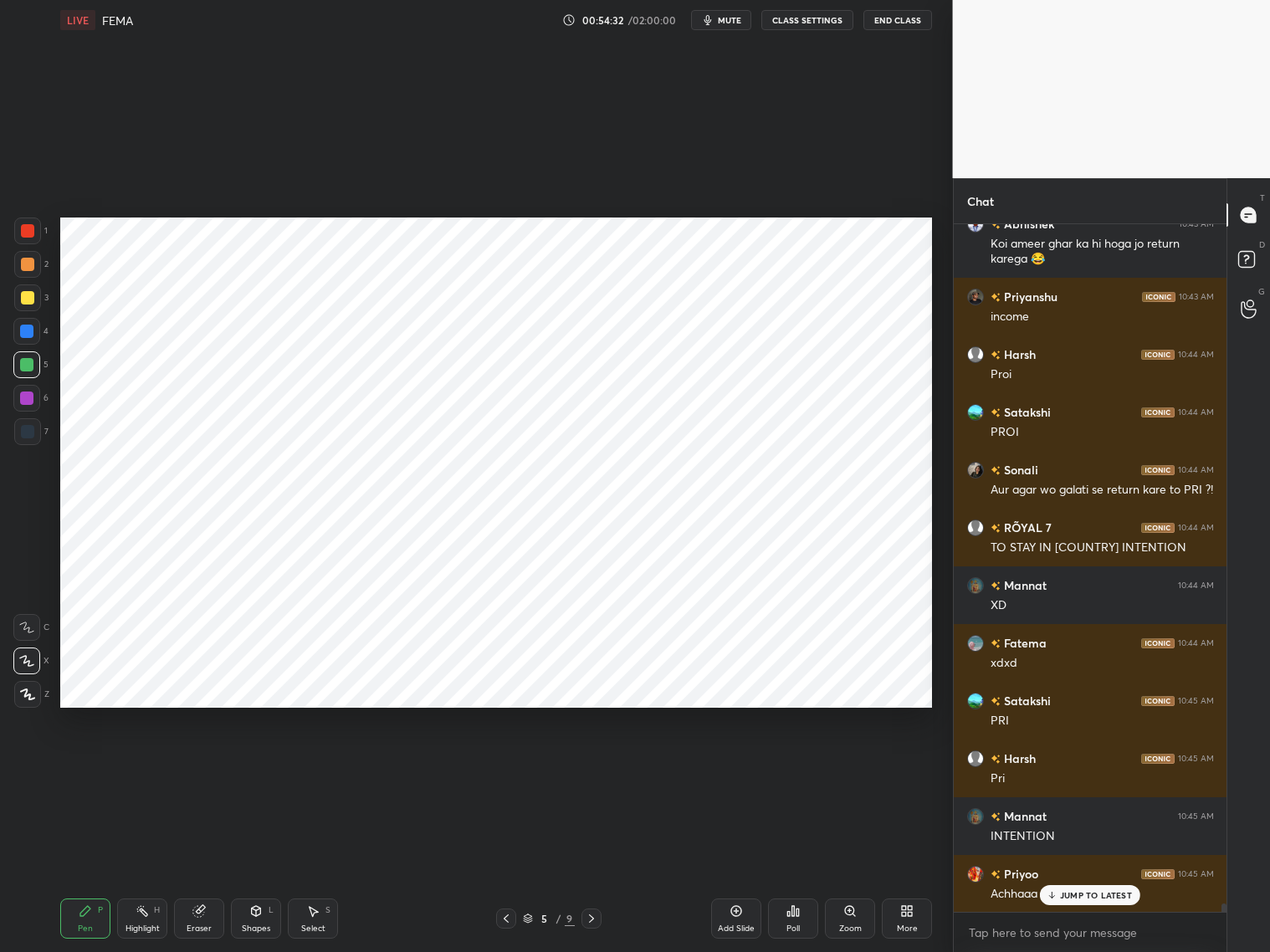 click 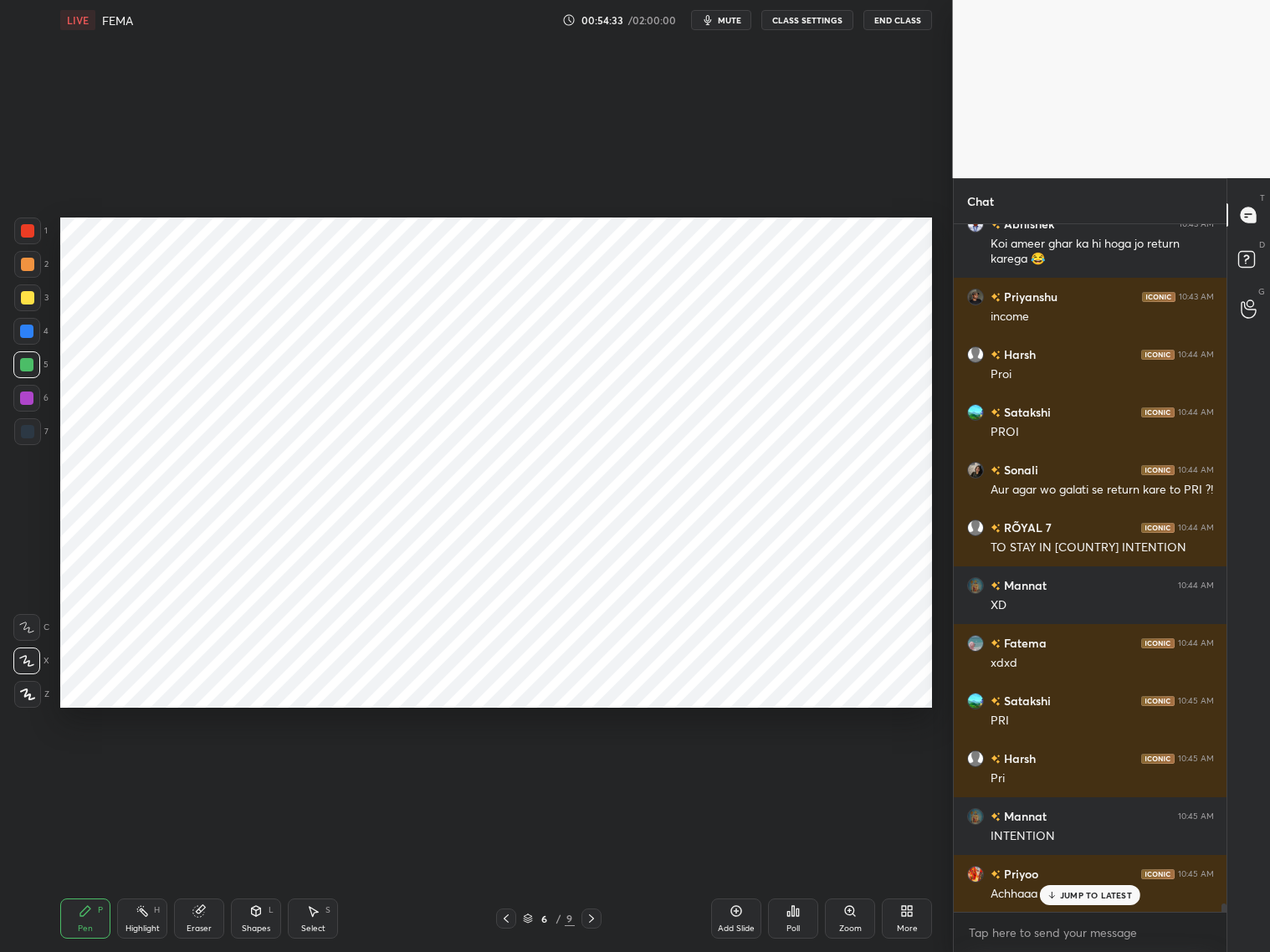 scroll, scrollTop: 58602, scrollLeft: 0, axis: vertical 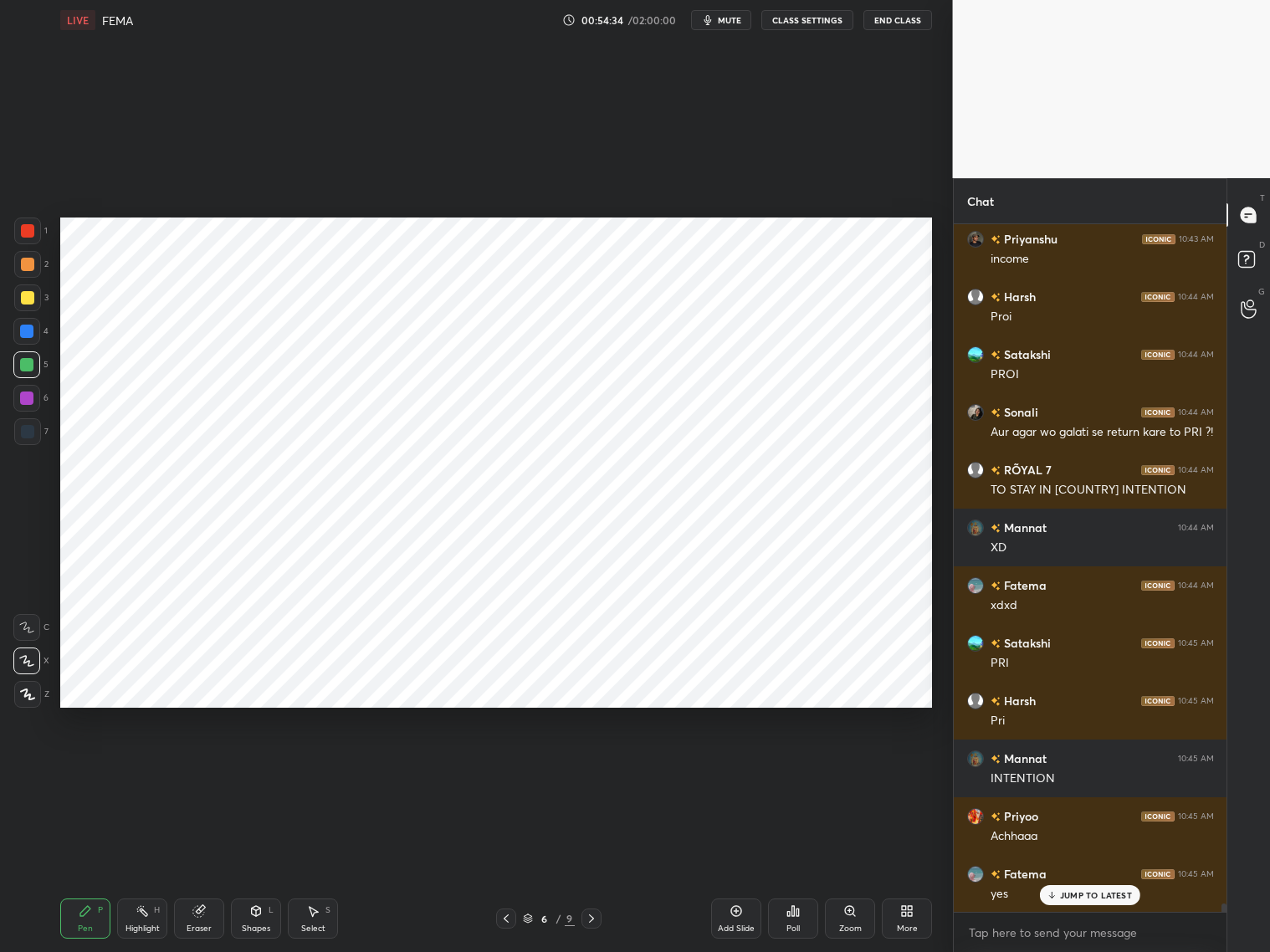 click 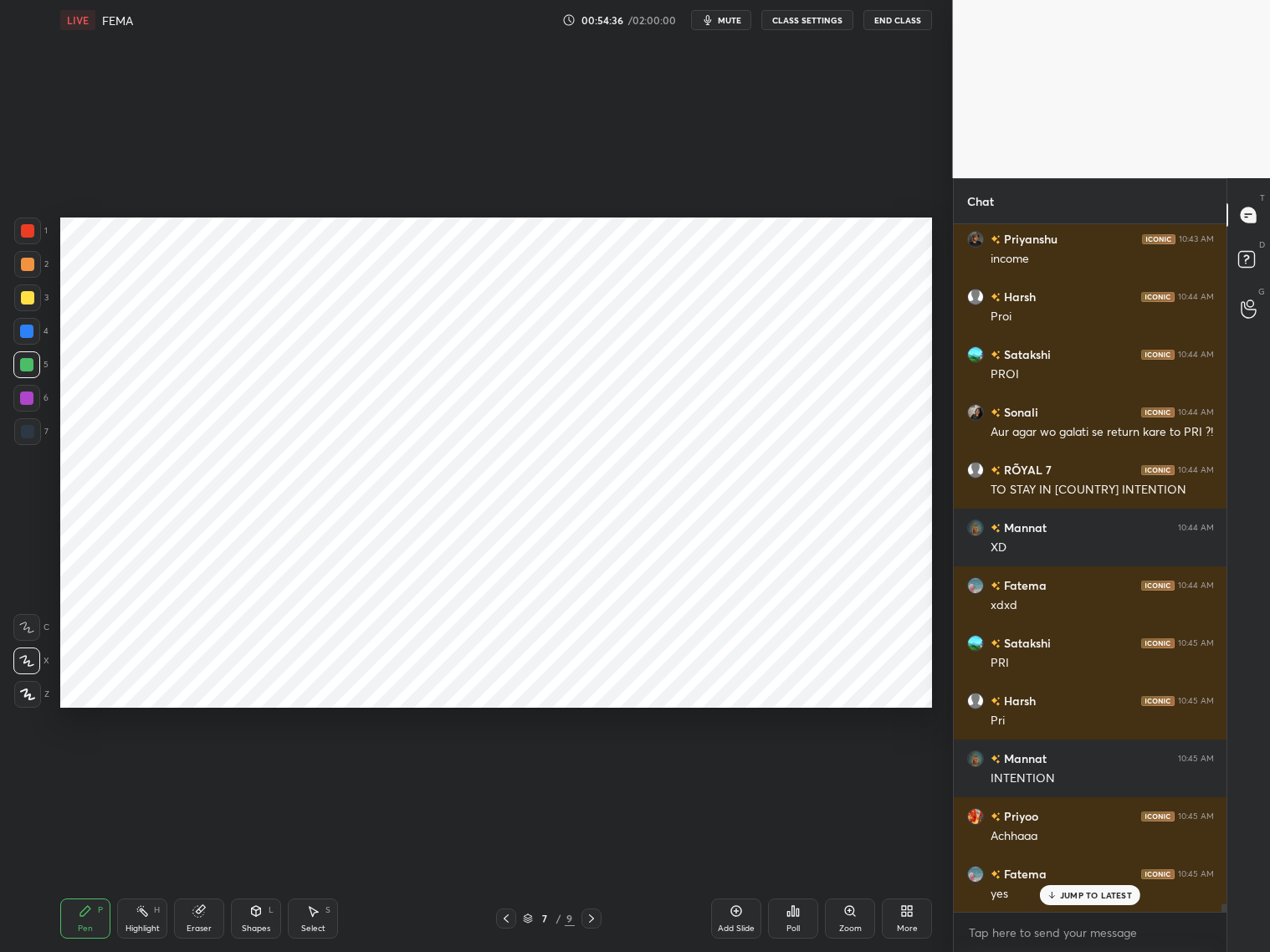 click at bounding box center [591, 919] 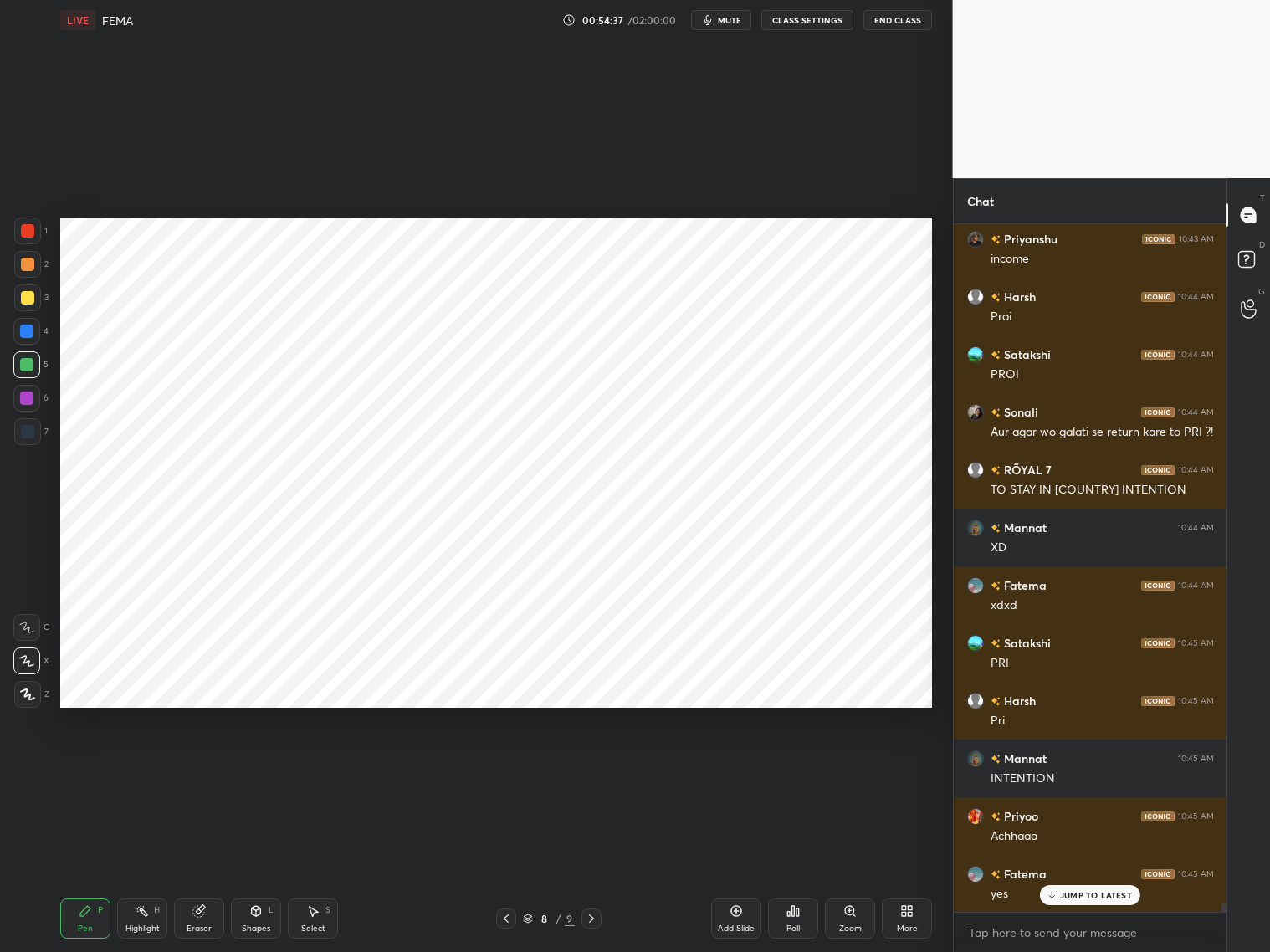 click 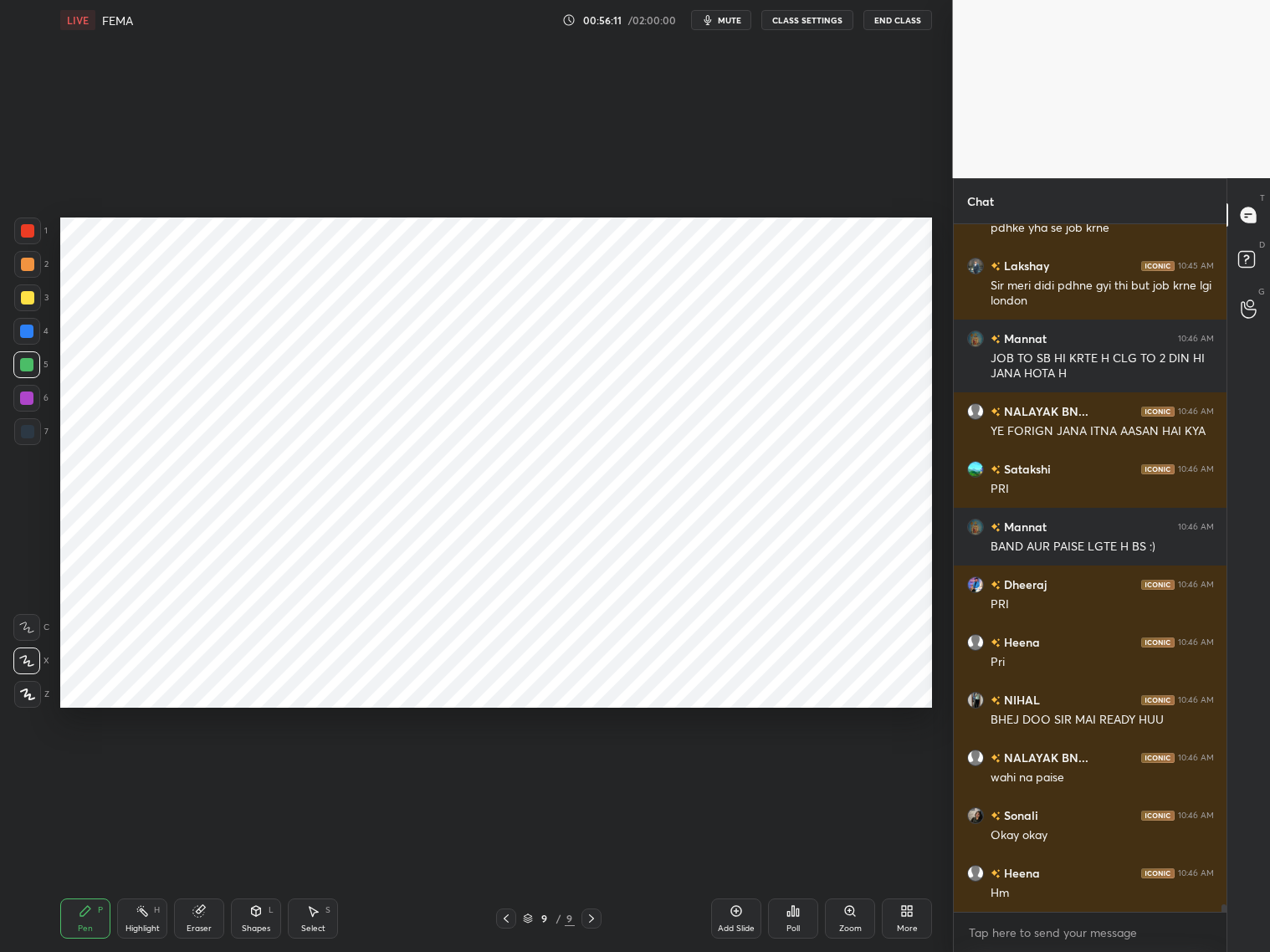 scroll, scrollTop: 59702, scrollLeft: 0, axis: vertical 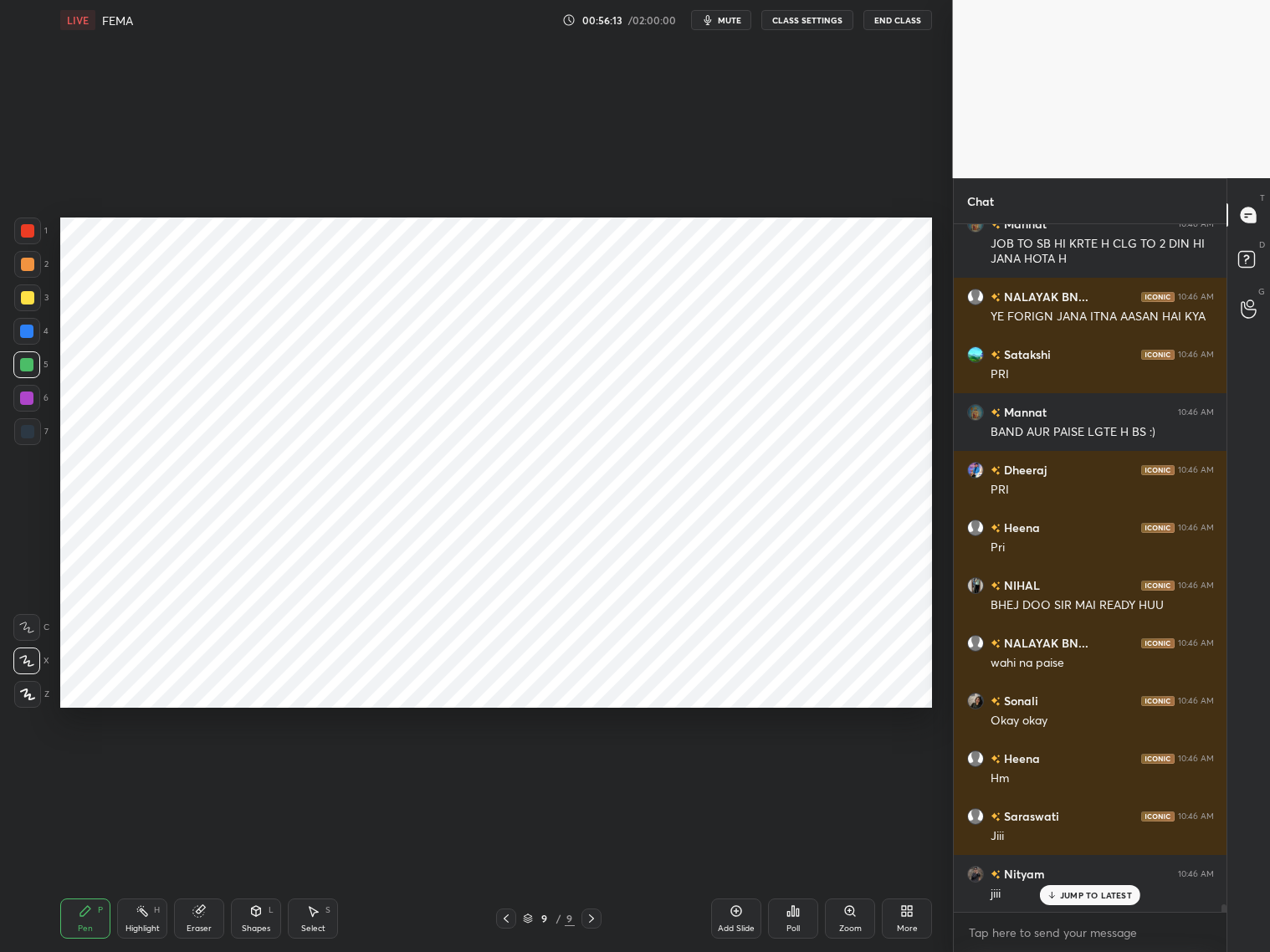 click on "Setting up your live class Poll for   secs No correct answer Start poll" at bounding box center (496, 463) 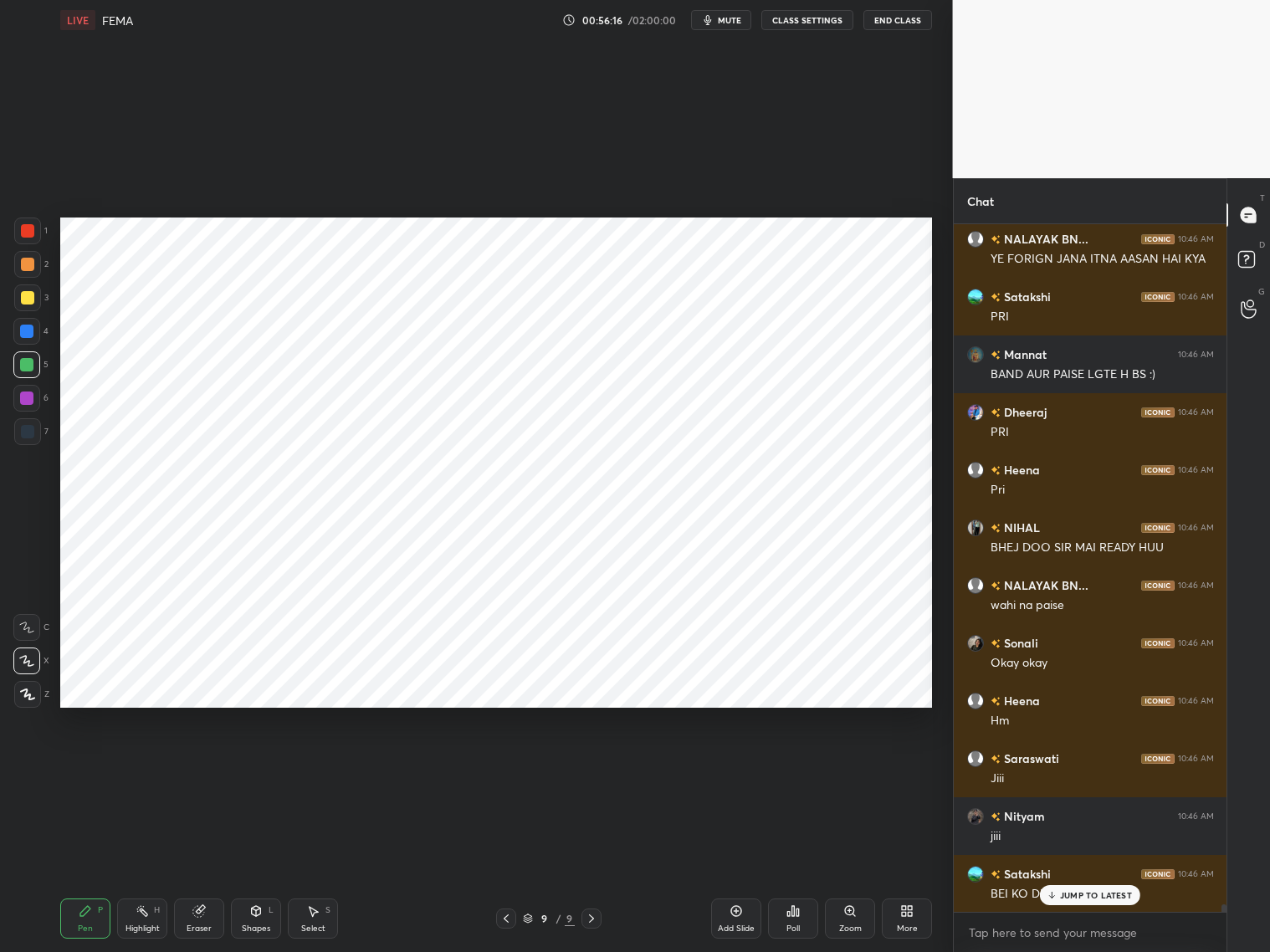 scroll, scrollTop: 59818, scrollLeft: 0, axis: vertical 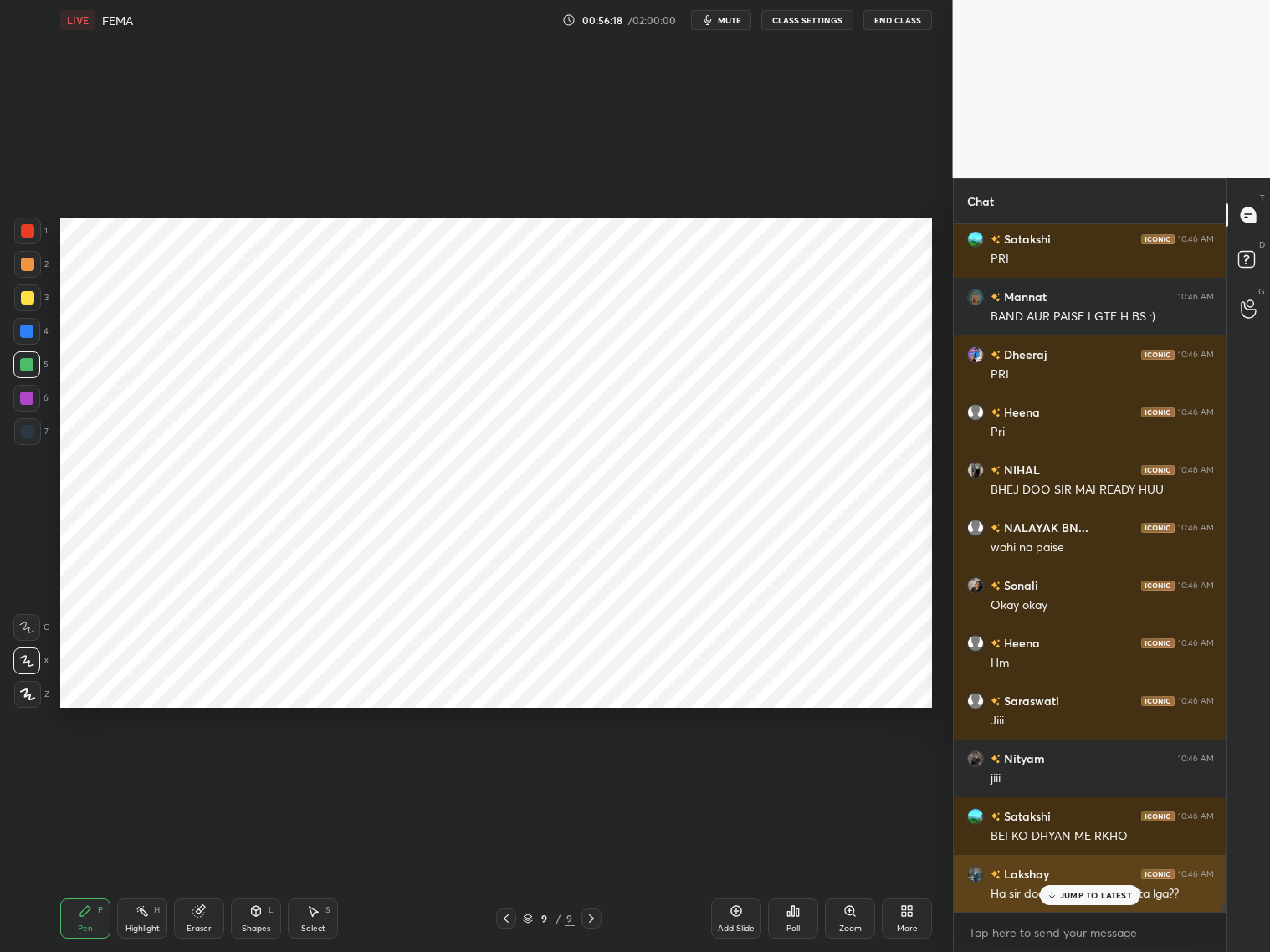 click on "JUMP TO LATEST" at bounding box center [1090, 895] 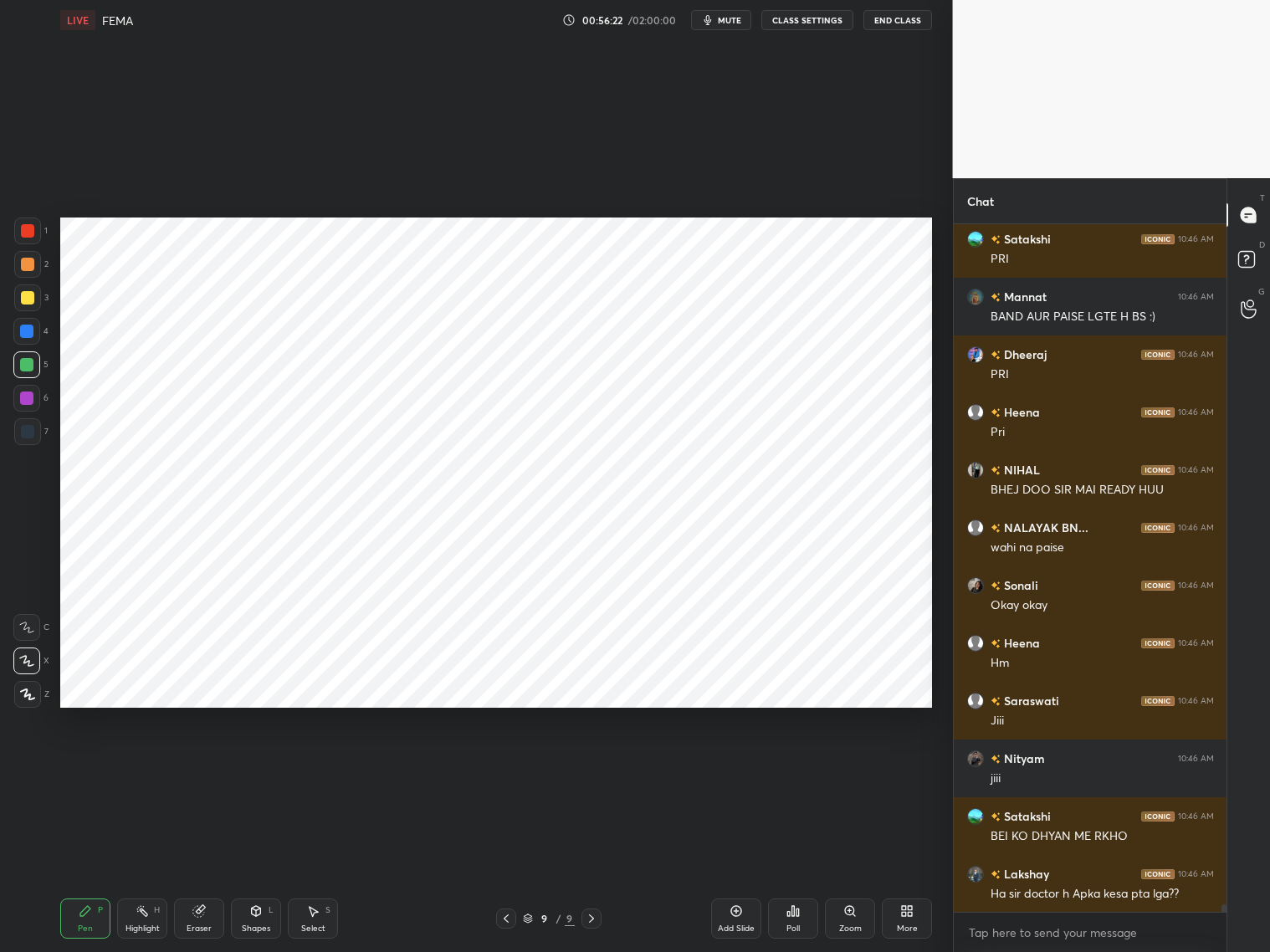 scroll, scrollTop: 59876, scrollLeft: 0, axis: vertical 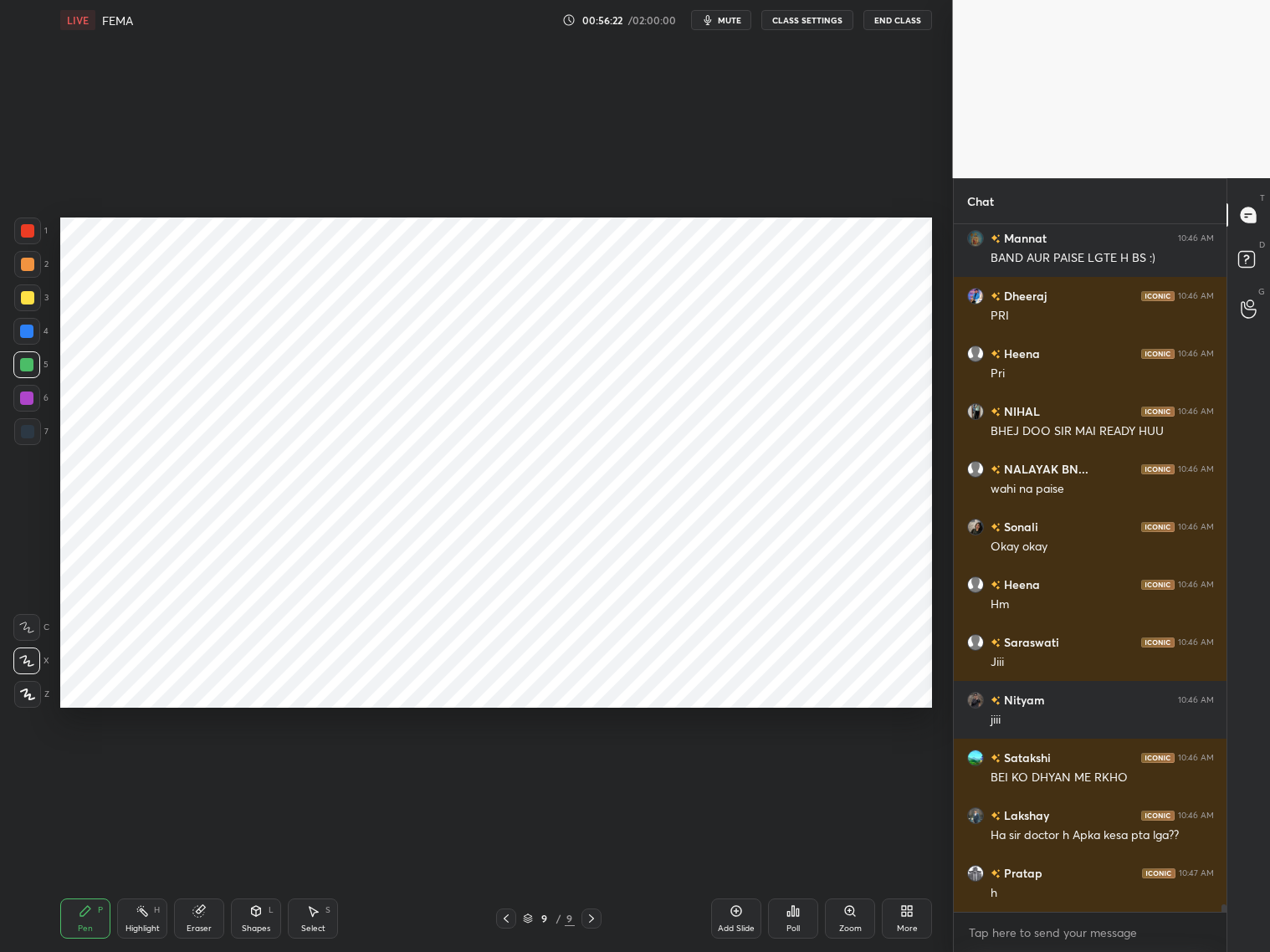 click on "Add Slide" at bounding box center [736, 919] 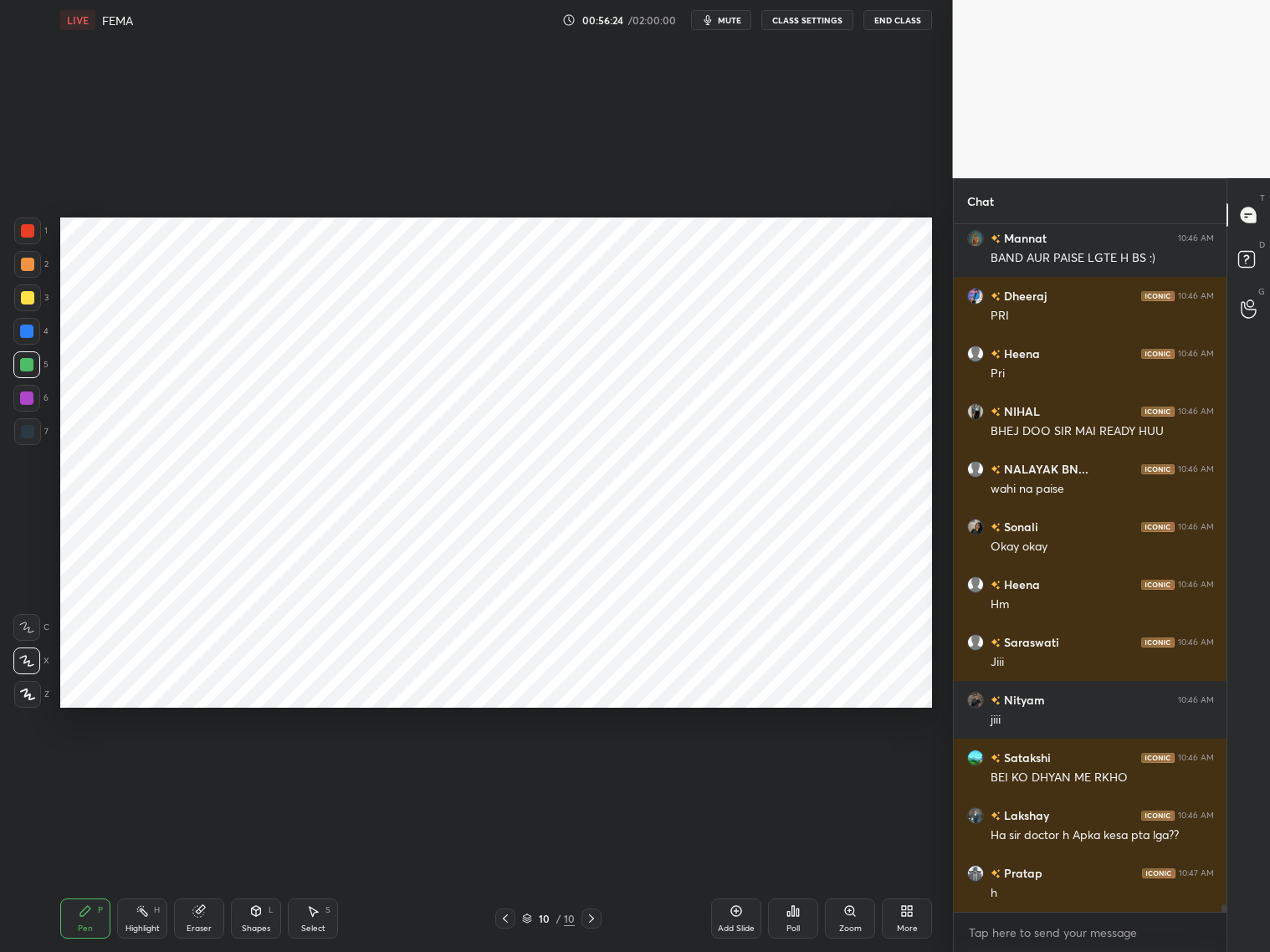 click on "Shapes L" at bounding box center (256, 919) 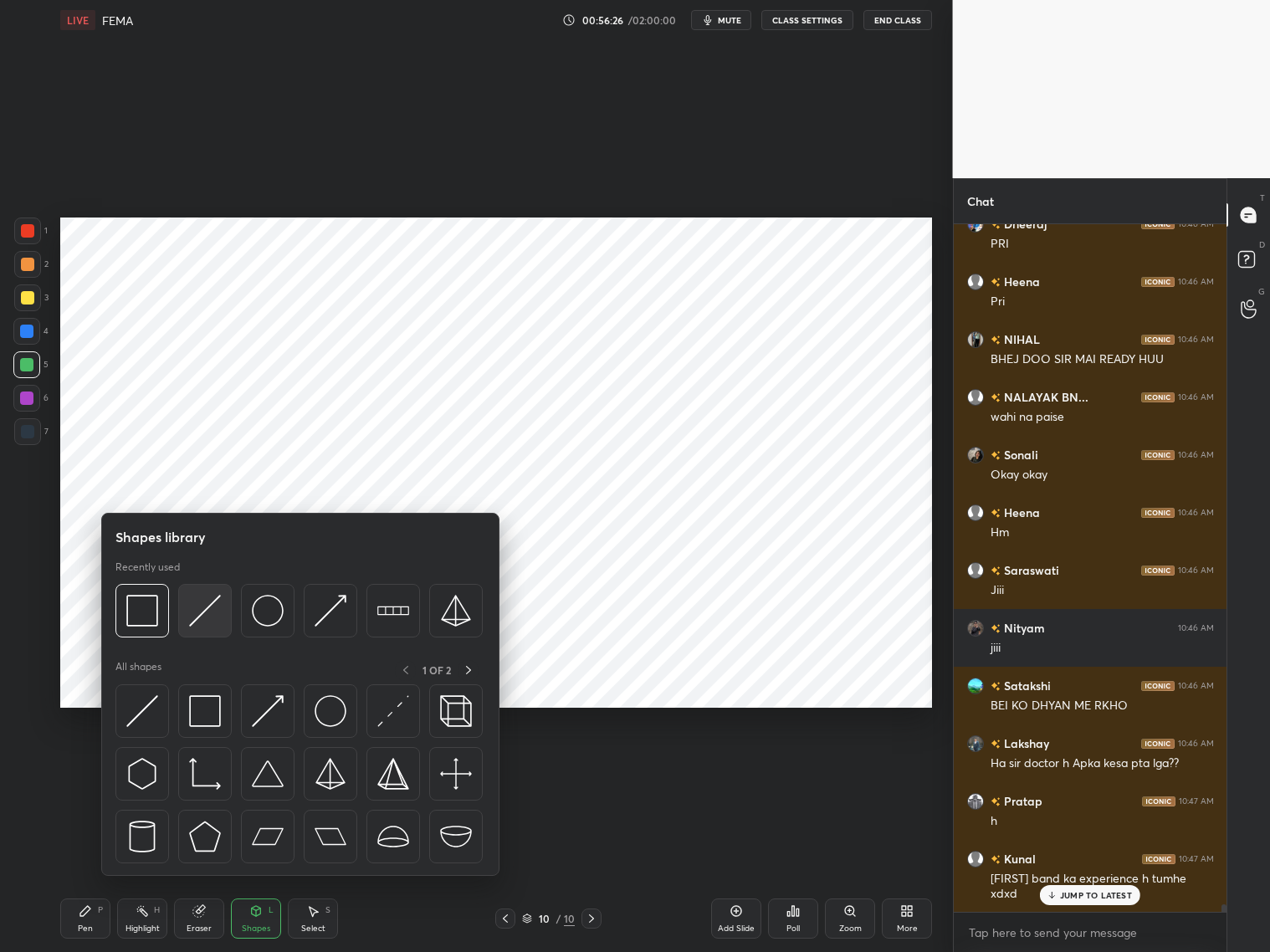 click at bounding box center (205, 611) 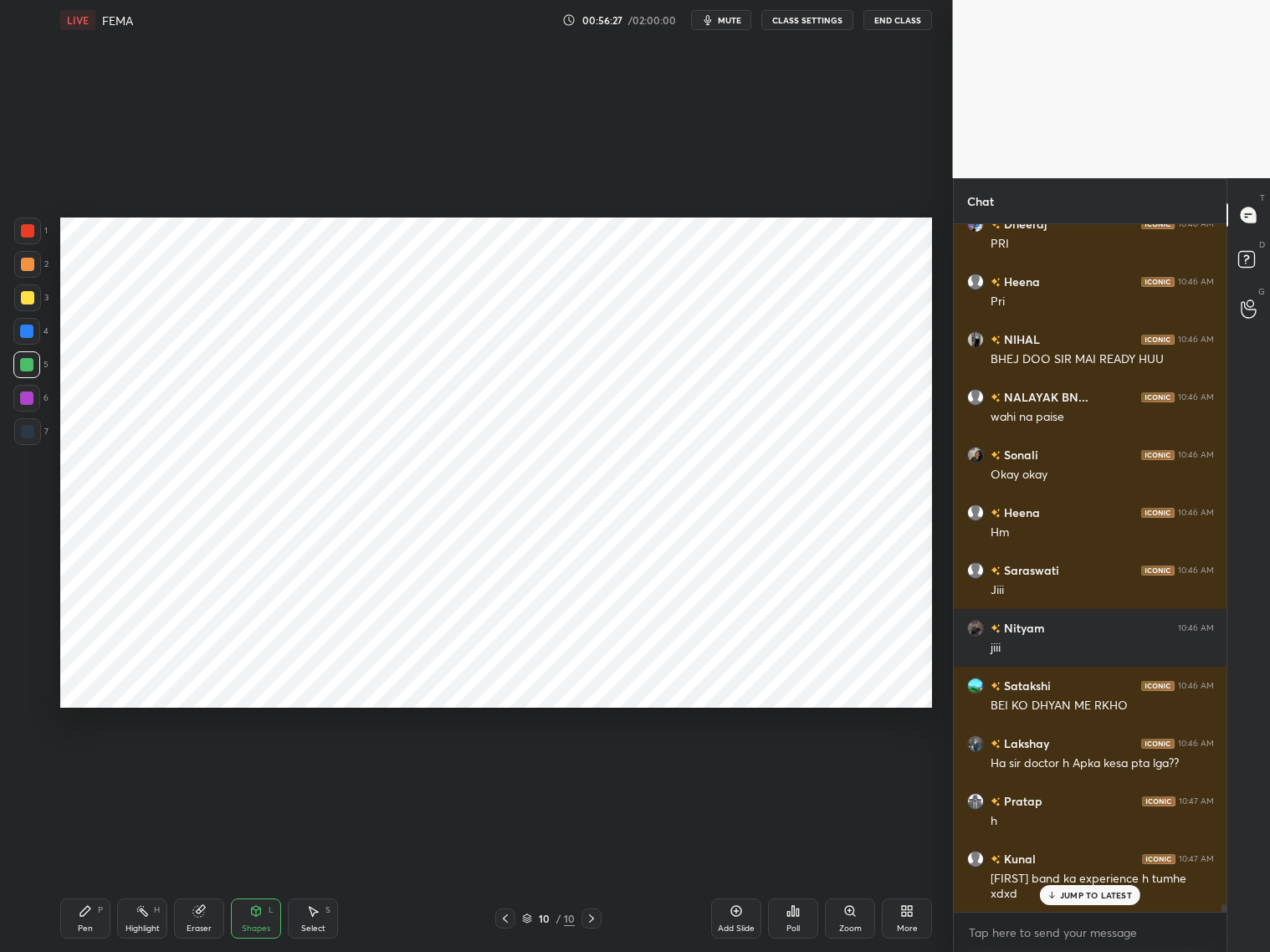 click at bounding box center (28, 432) 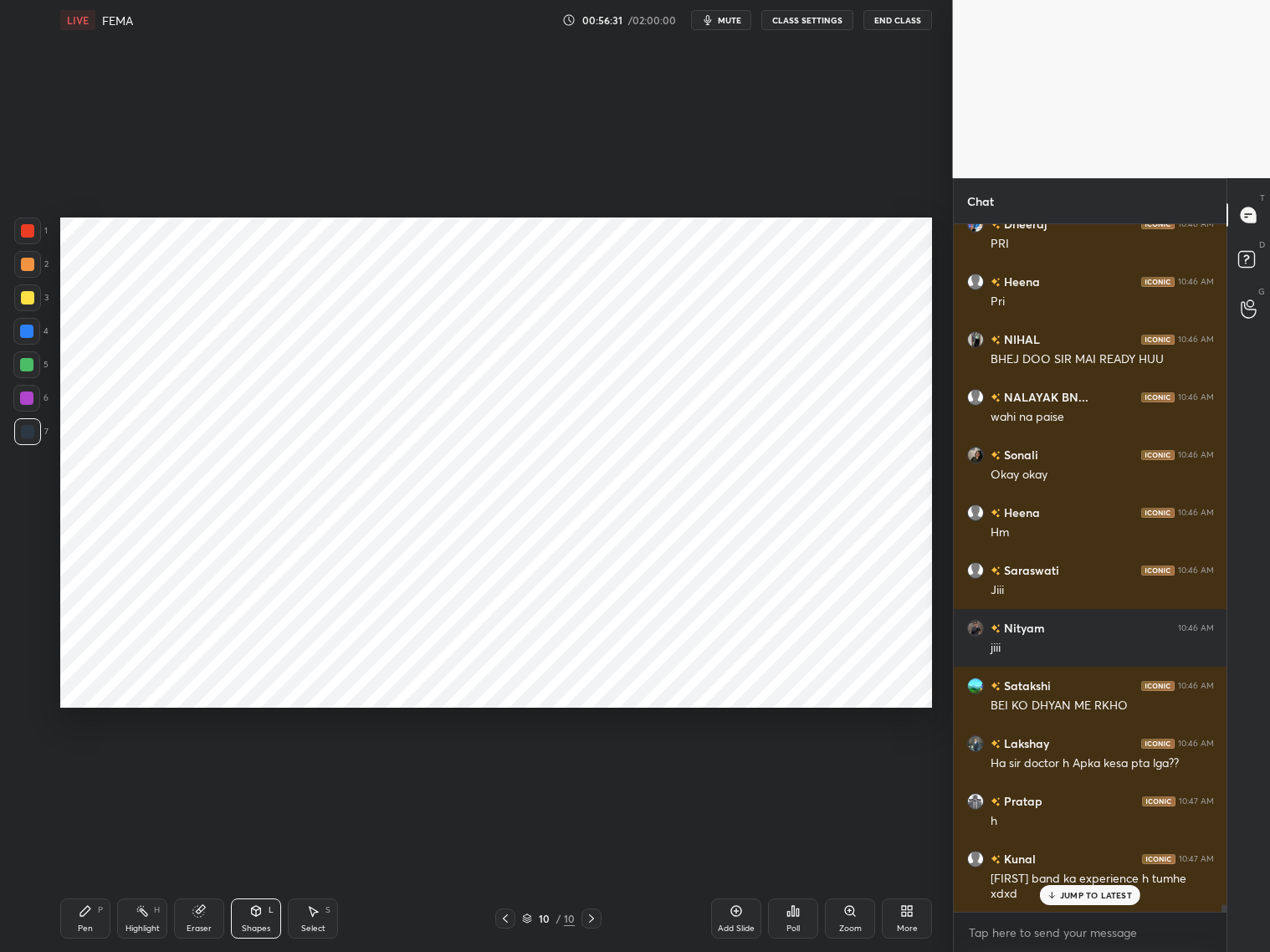 drag, startPoint x: 256, startPoint y: 917, endPoint x: 258, endPoint y: 901, distance: 16.124515 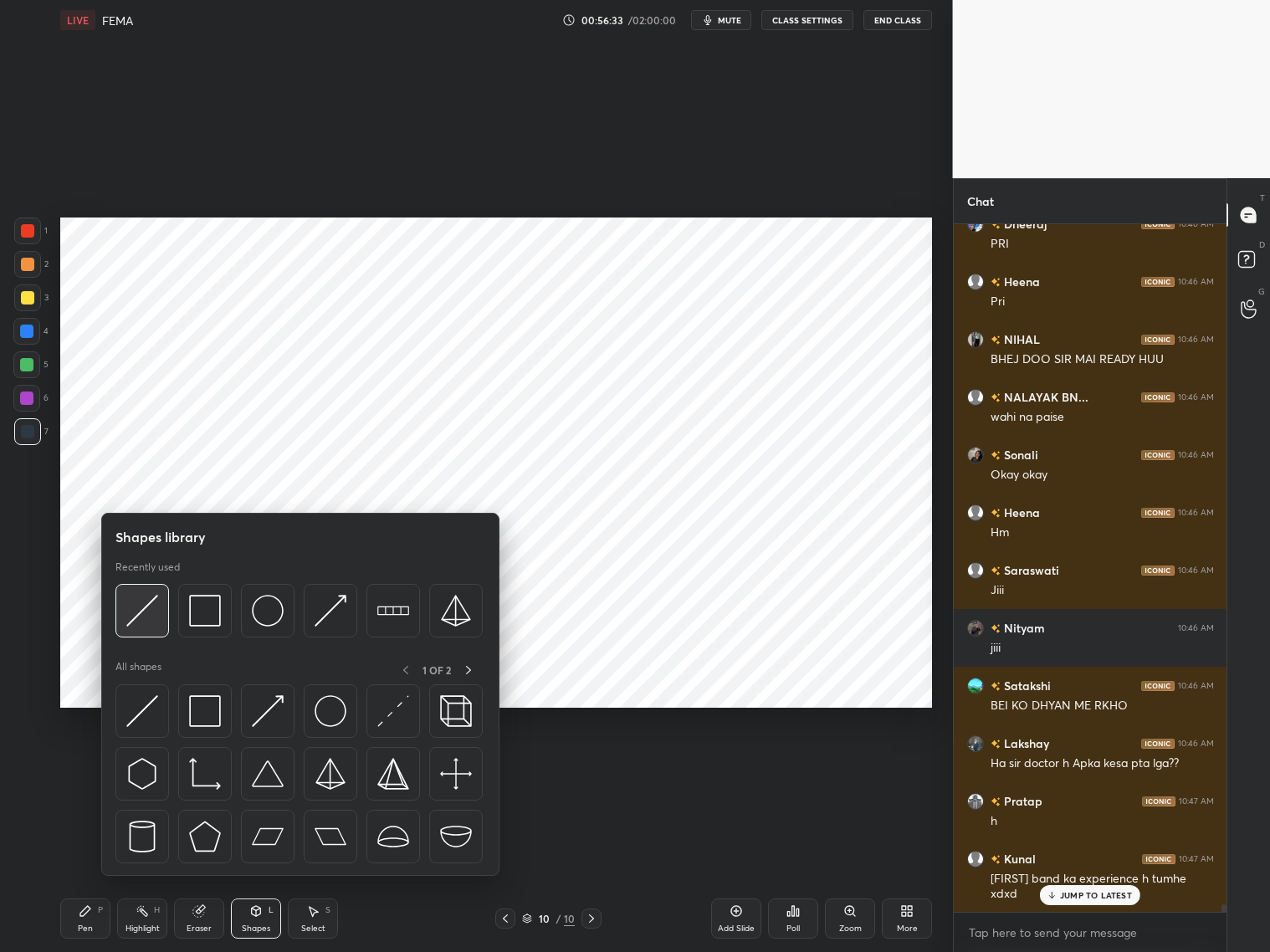 click at bounding box center (142, 611) 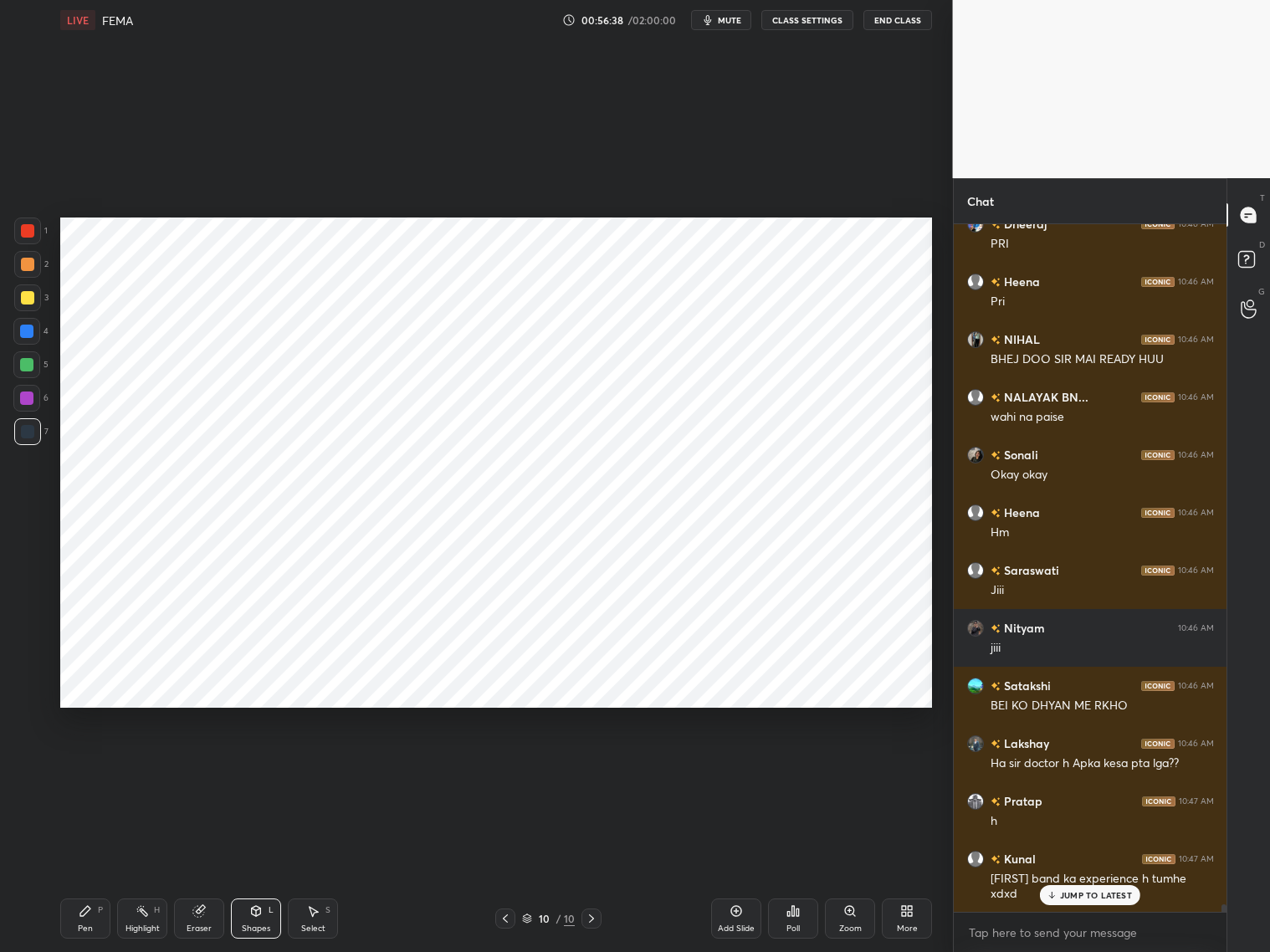 scroll, scrollTop: 60006, scrollLeft: 0, axis: vertical 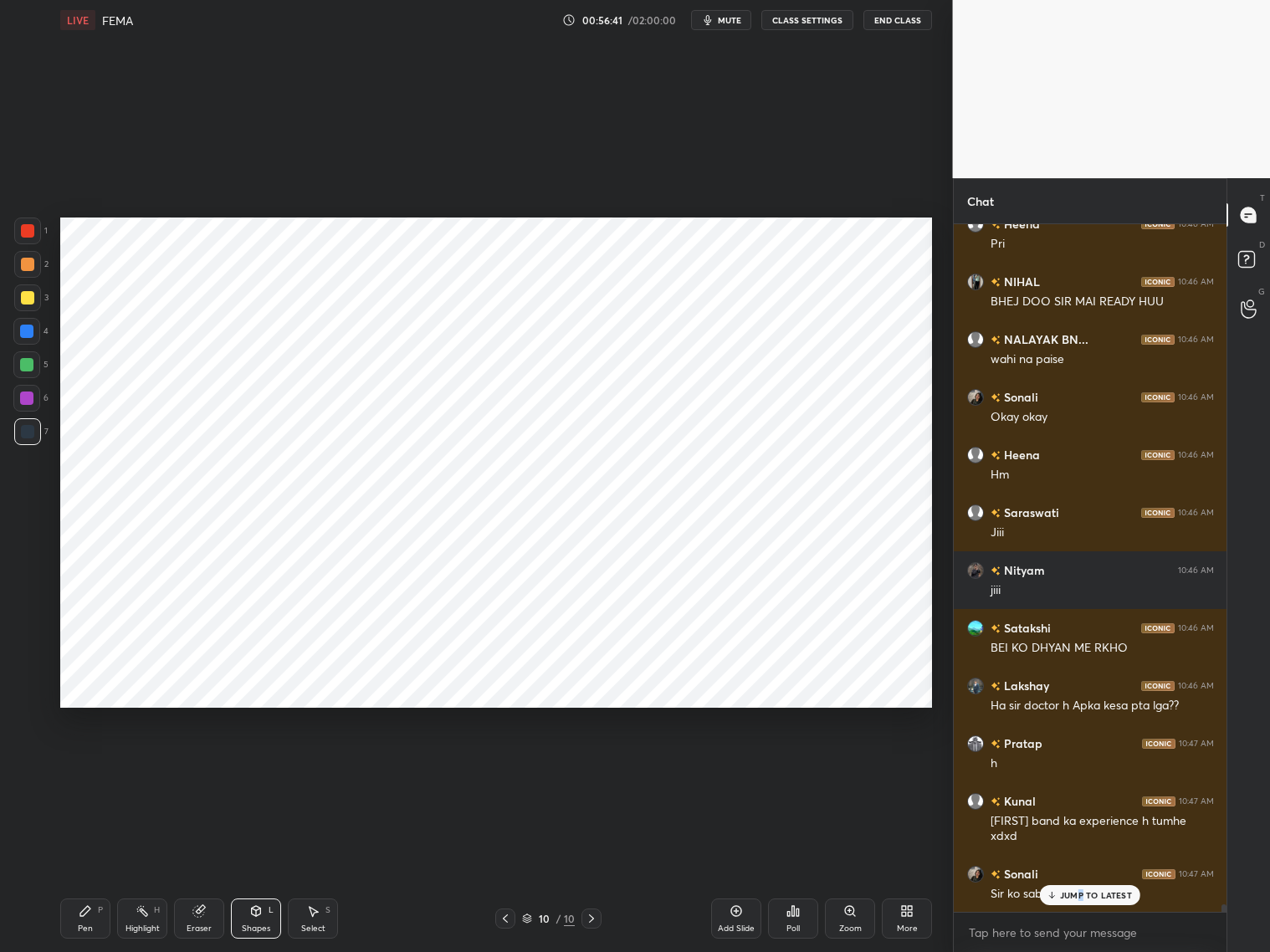 click on "JUMP TO LATEST" at bounding box center (1096, 895) 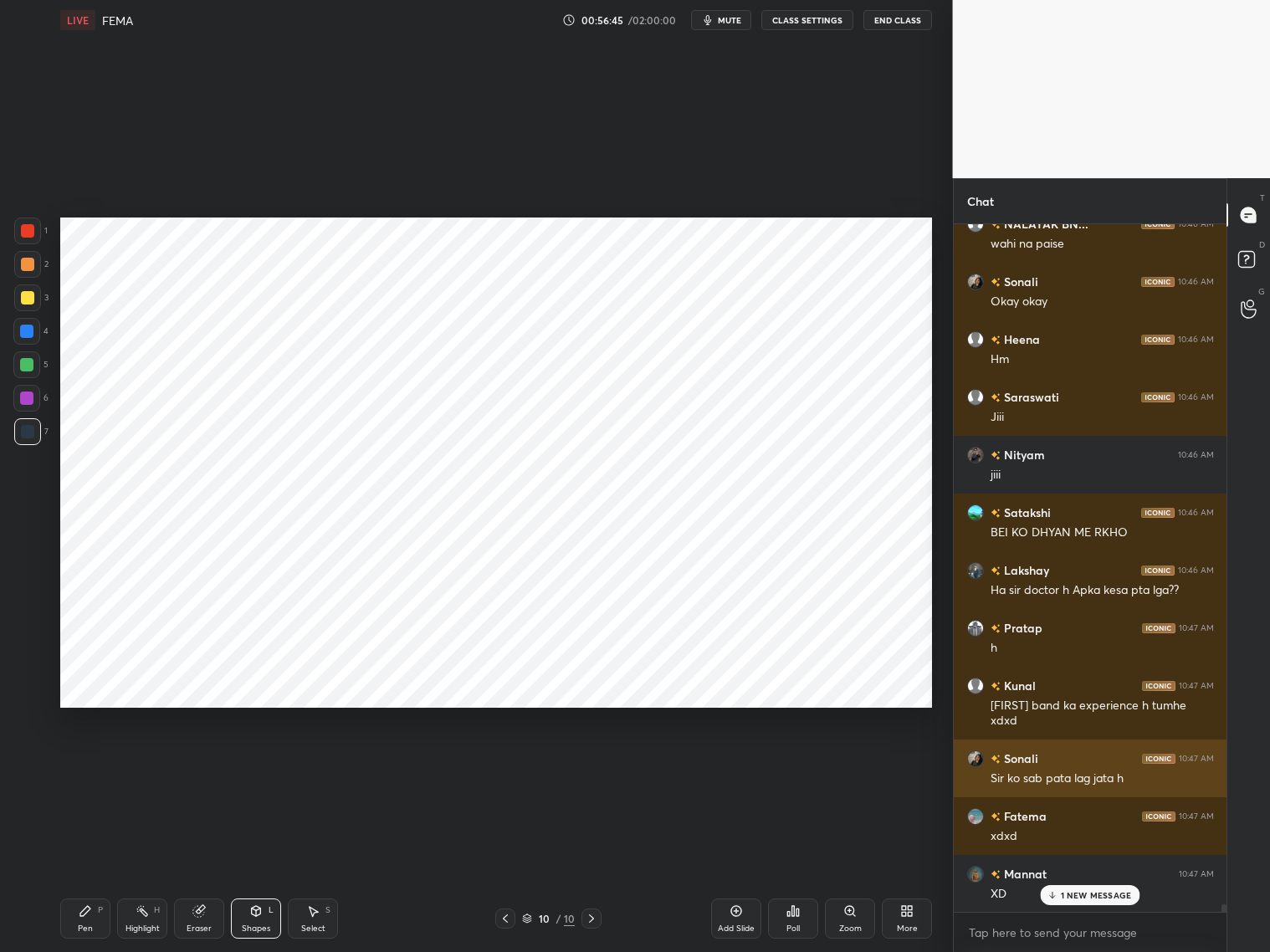 scroll, scrollTop: 60179, scrollLeft: 0, axis: vertical 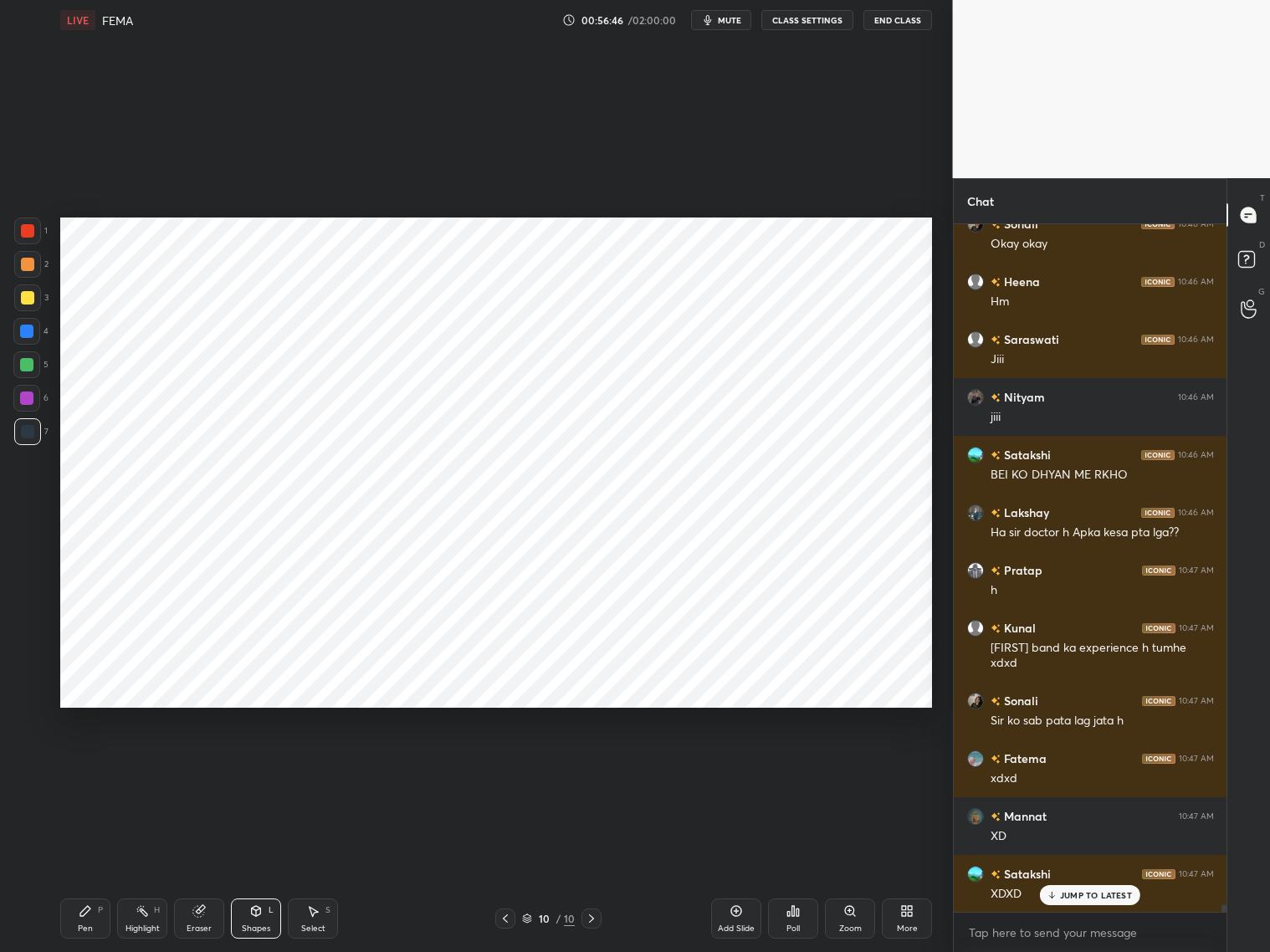 drag, startPoint x: 92, startPoint y: 914, endPoint x: 85, endPoint y: 908, distance: 9.219544 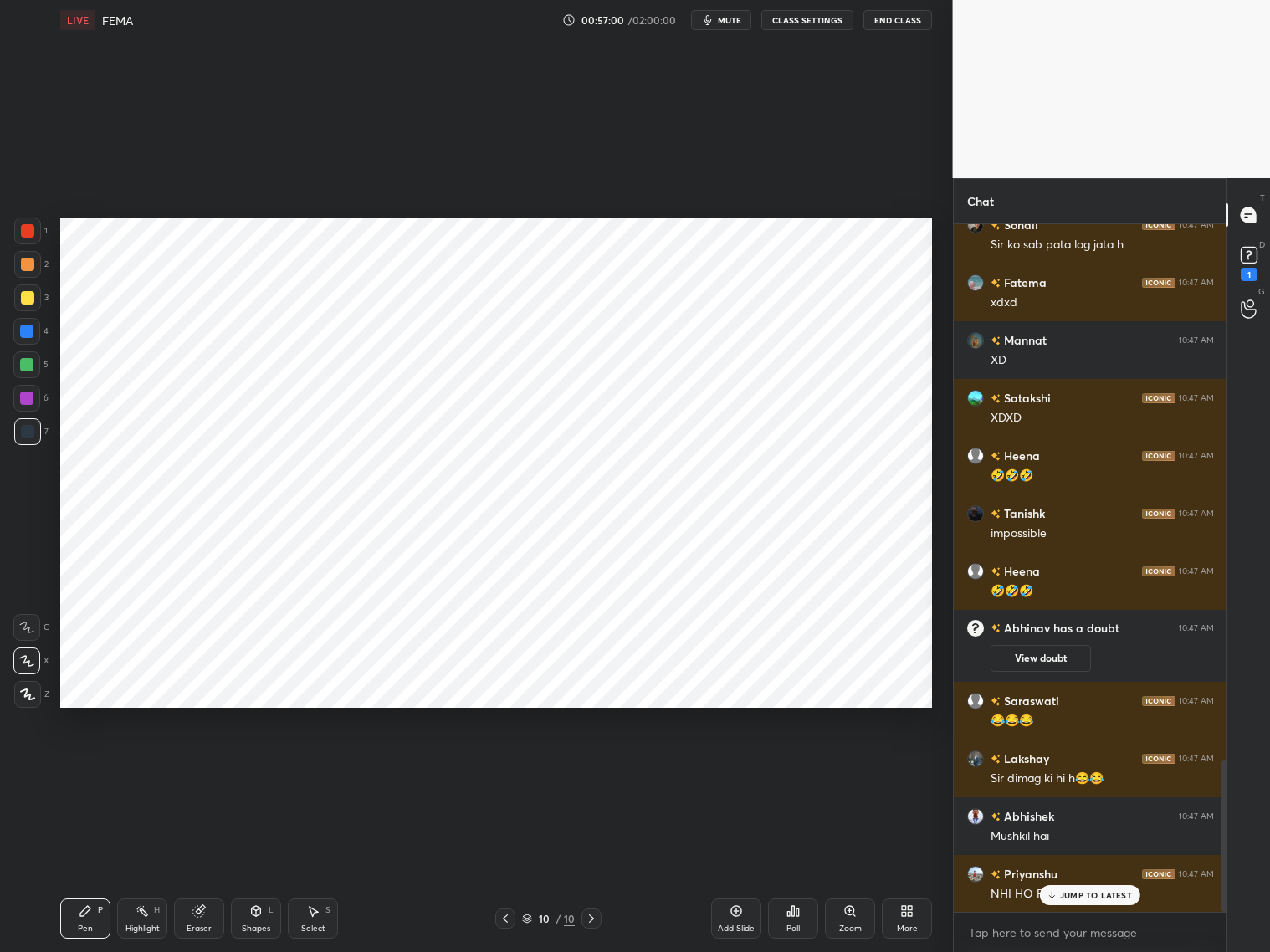 scroll, scrollTop: 2486, scrollLeft: 0, axis: vertical 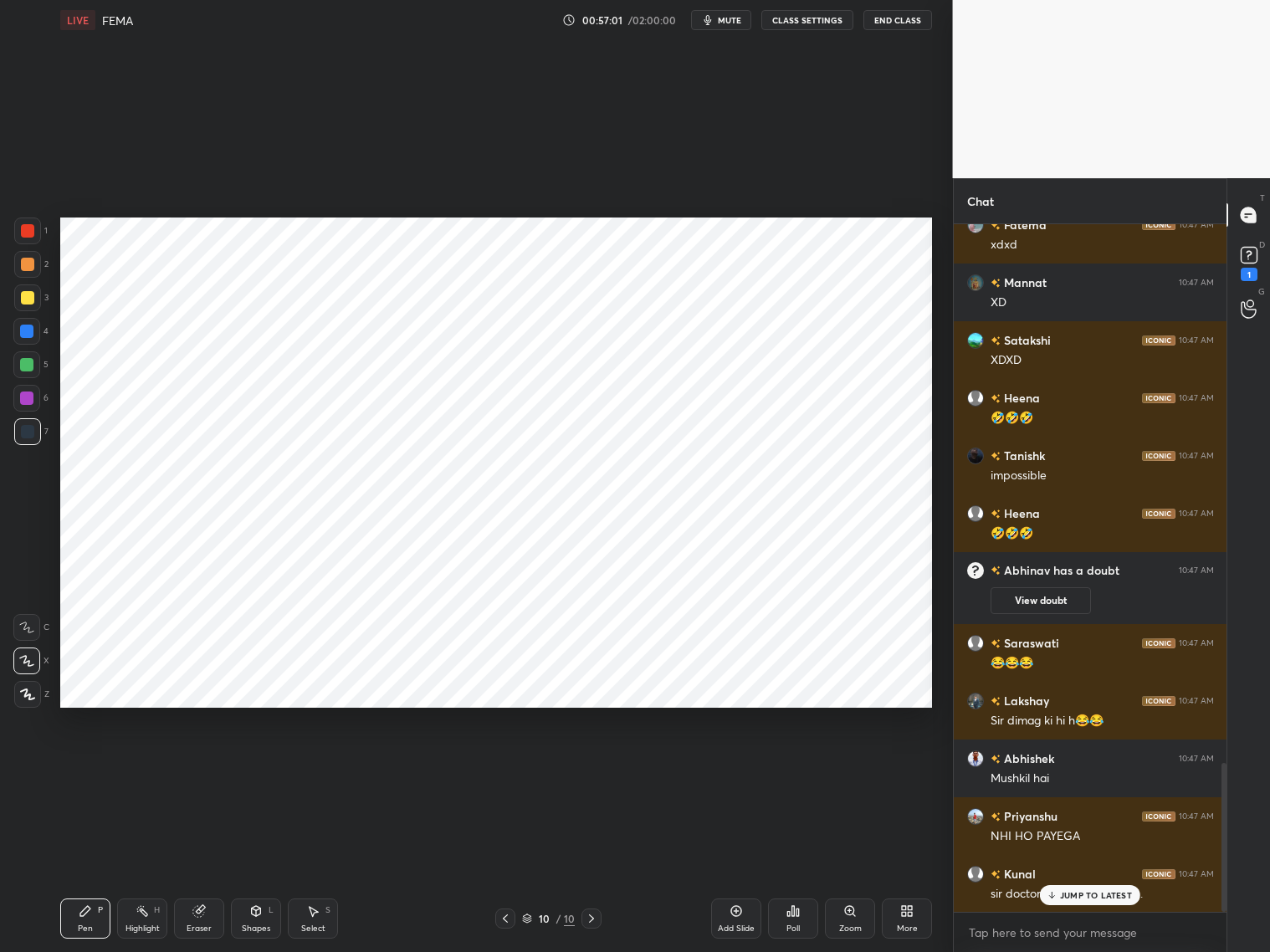 drag, startPoint x: 28, startPoint y: 298, endPoint x: 31, endPoint y: 280, distance: 18.248288 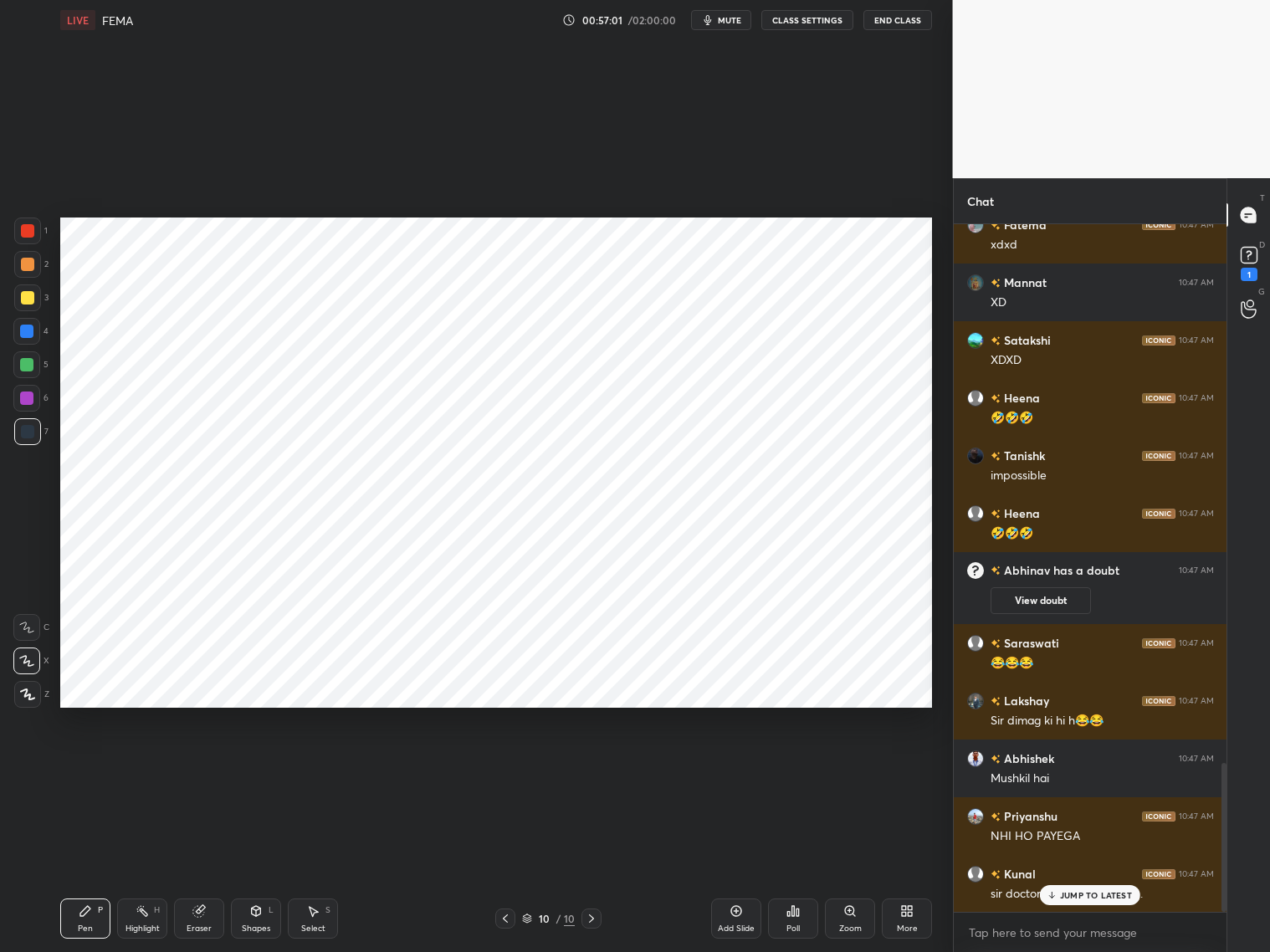click at bounding box center (28, 298) 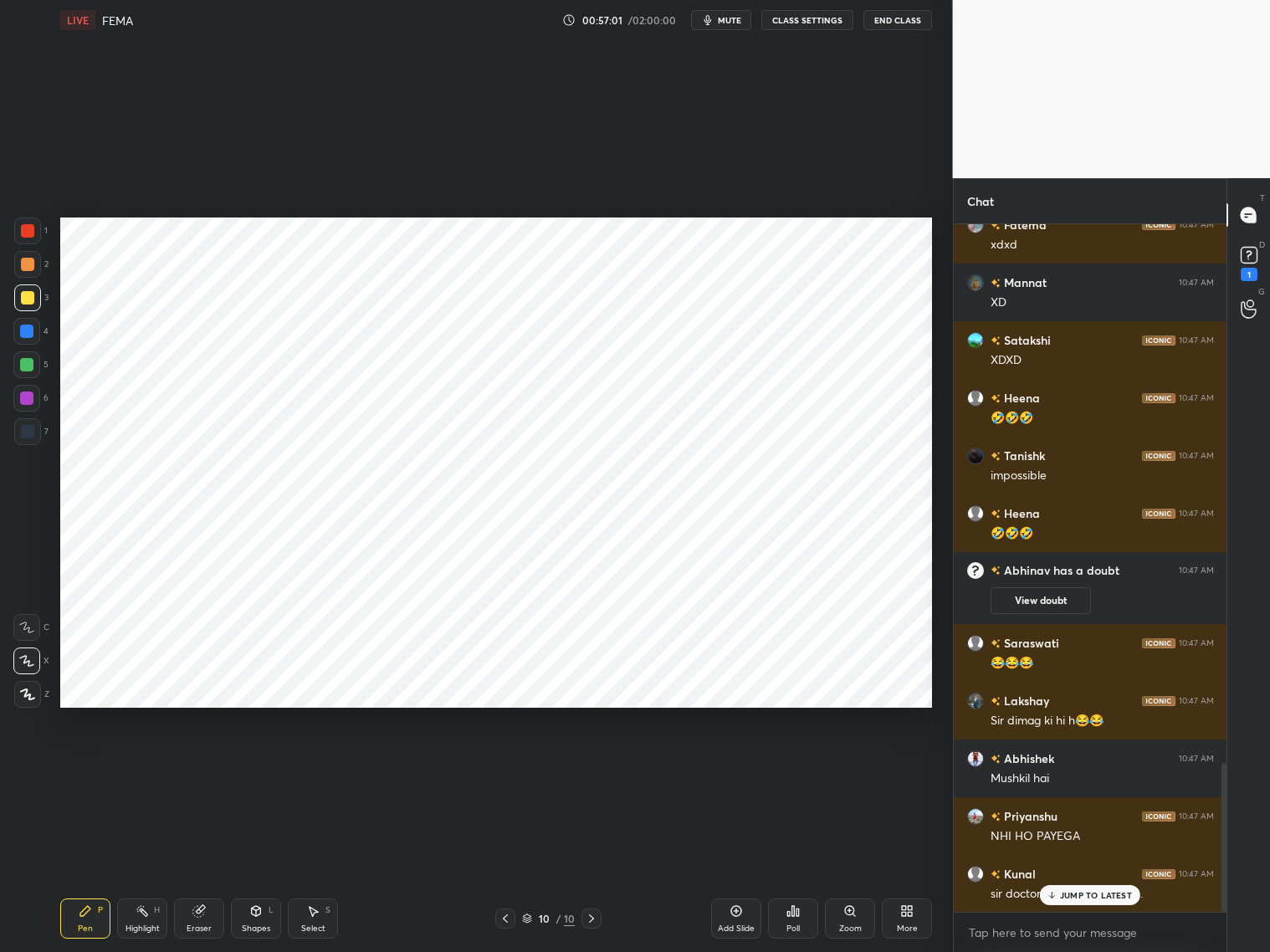 drag, startPoint x: 26, startPoint y: 265, endPoint x: 35, endPoint y: 269, distance: 9.848858 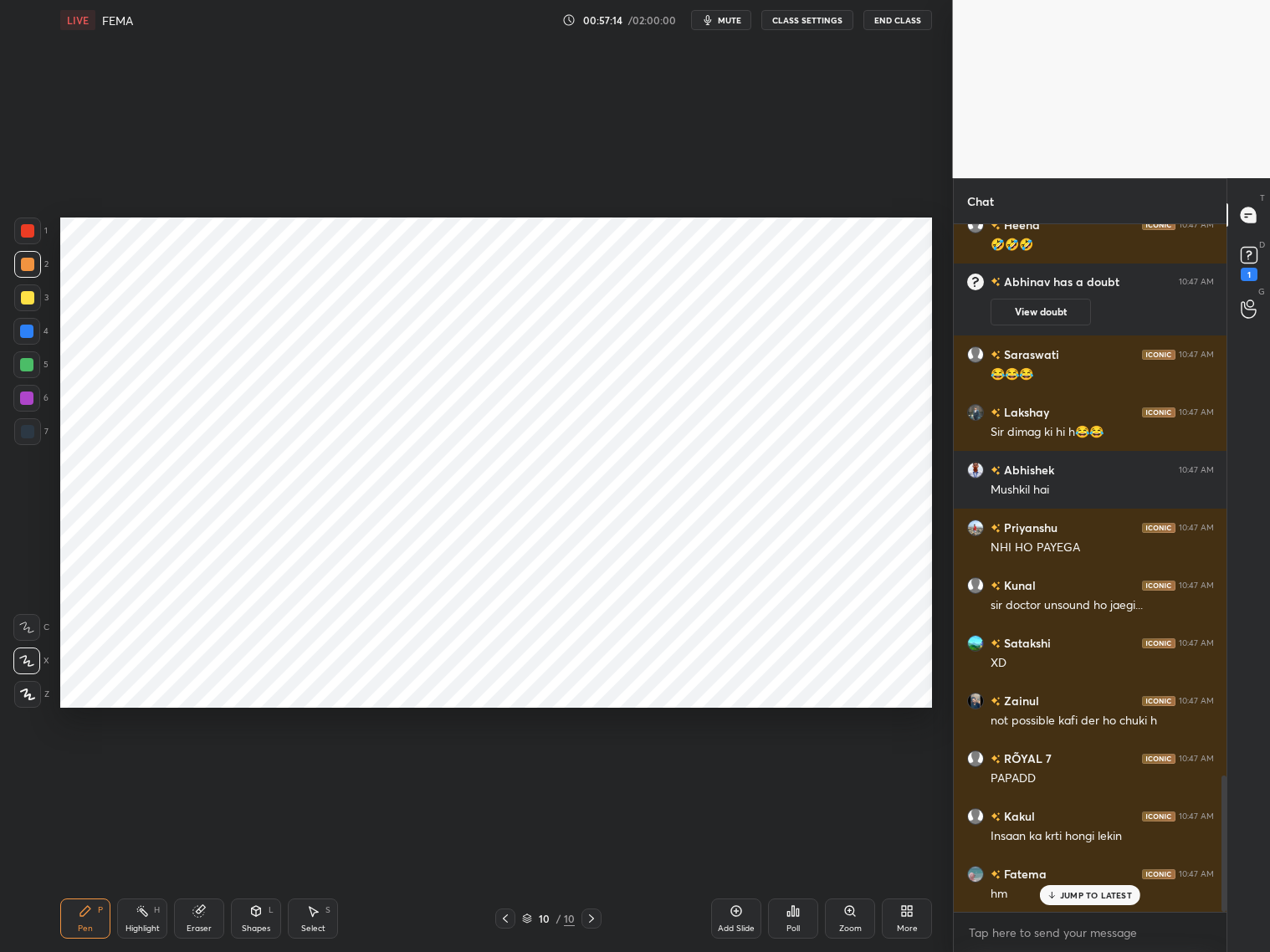 scroll, scrollTop: 2833, scrollLeft: 0, axis: vertical 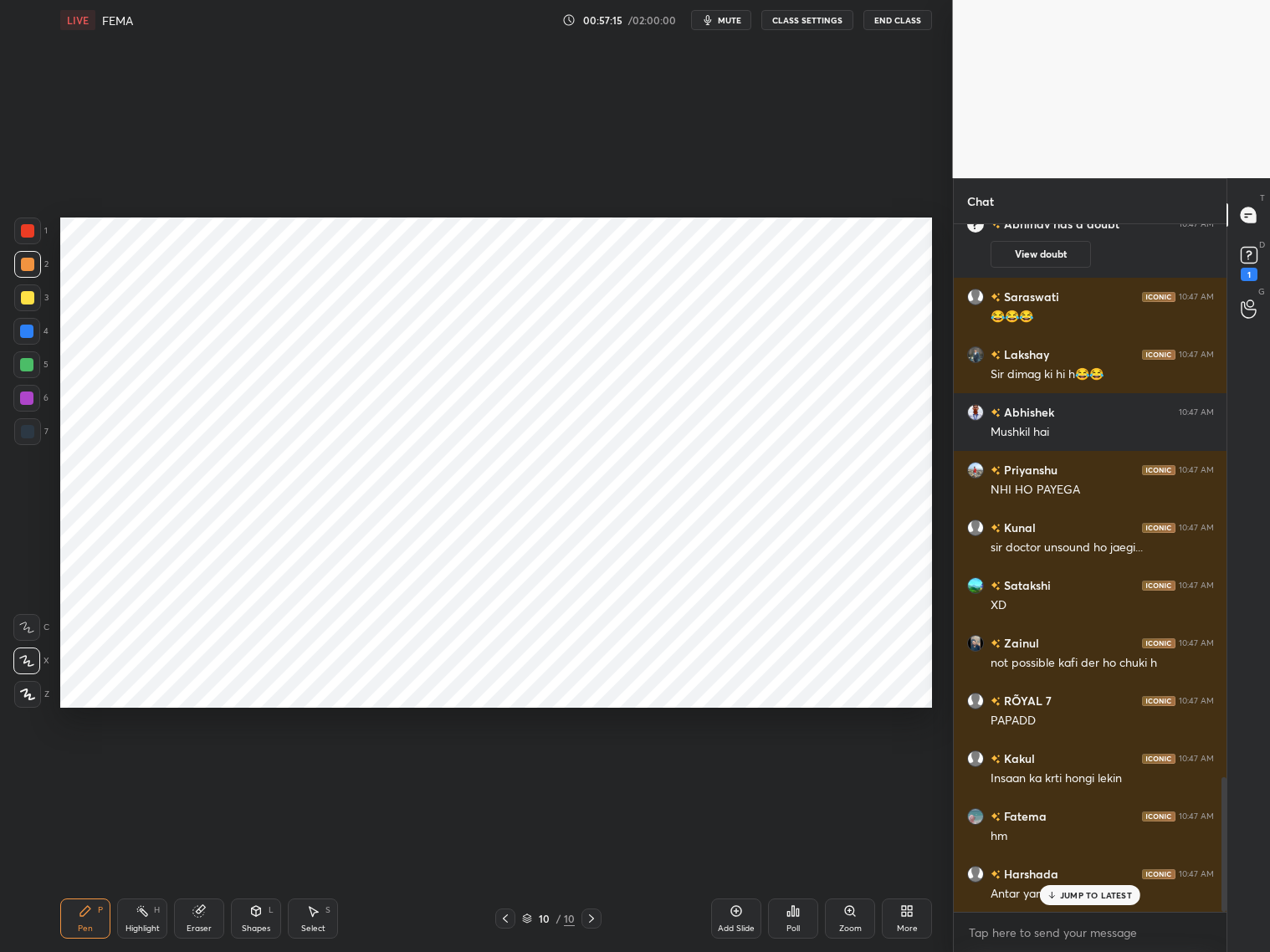 click 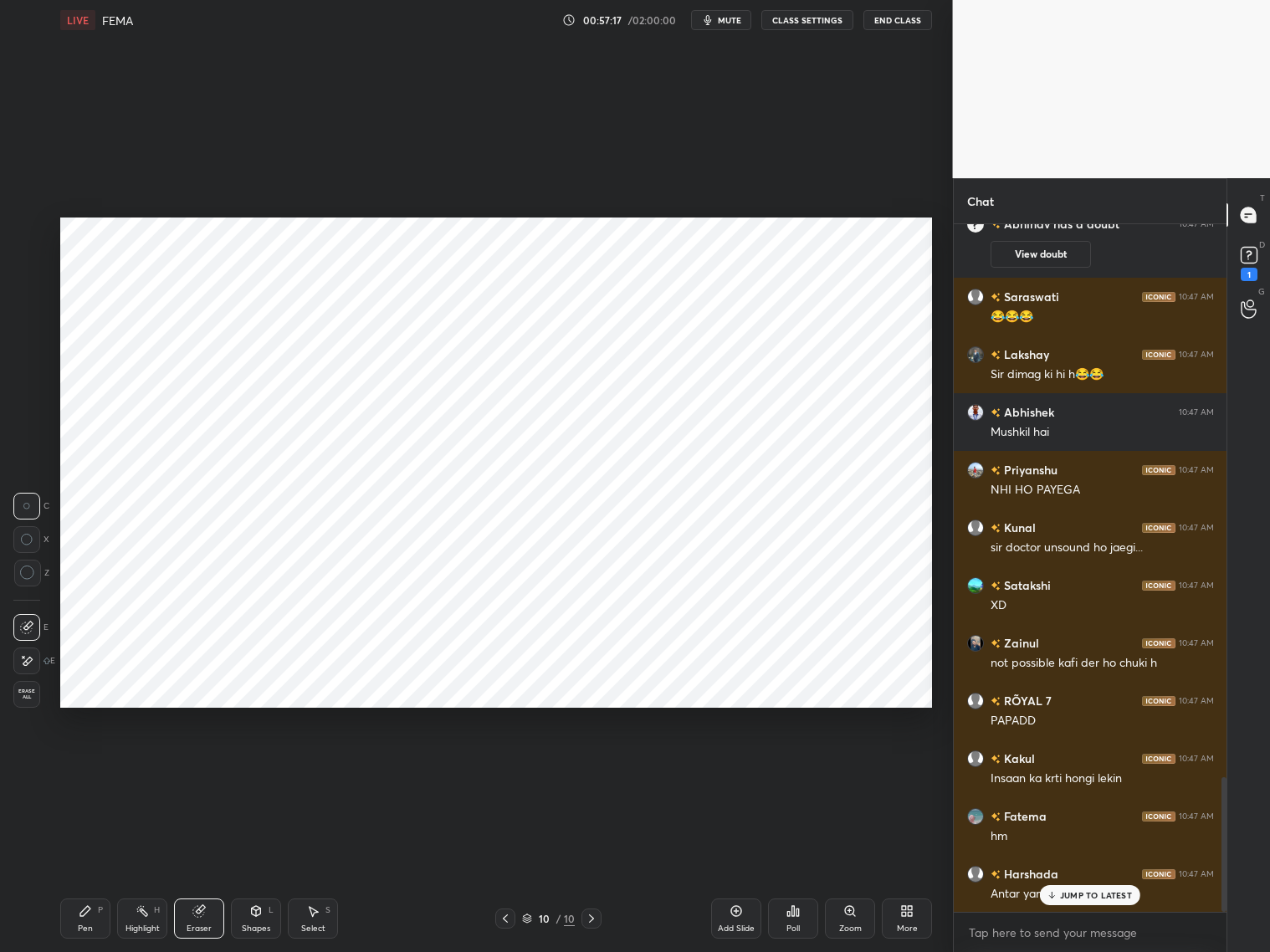 drag, startPoint x: 85, startPoint y: 909, endPoint x: 85, endPoint y: 866, distance: 43 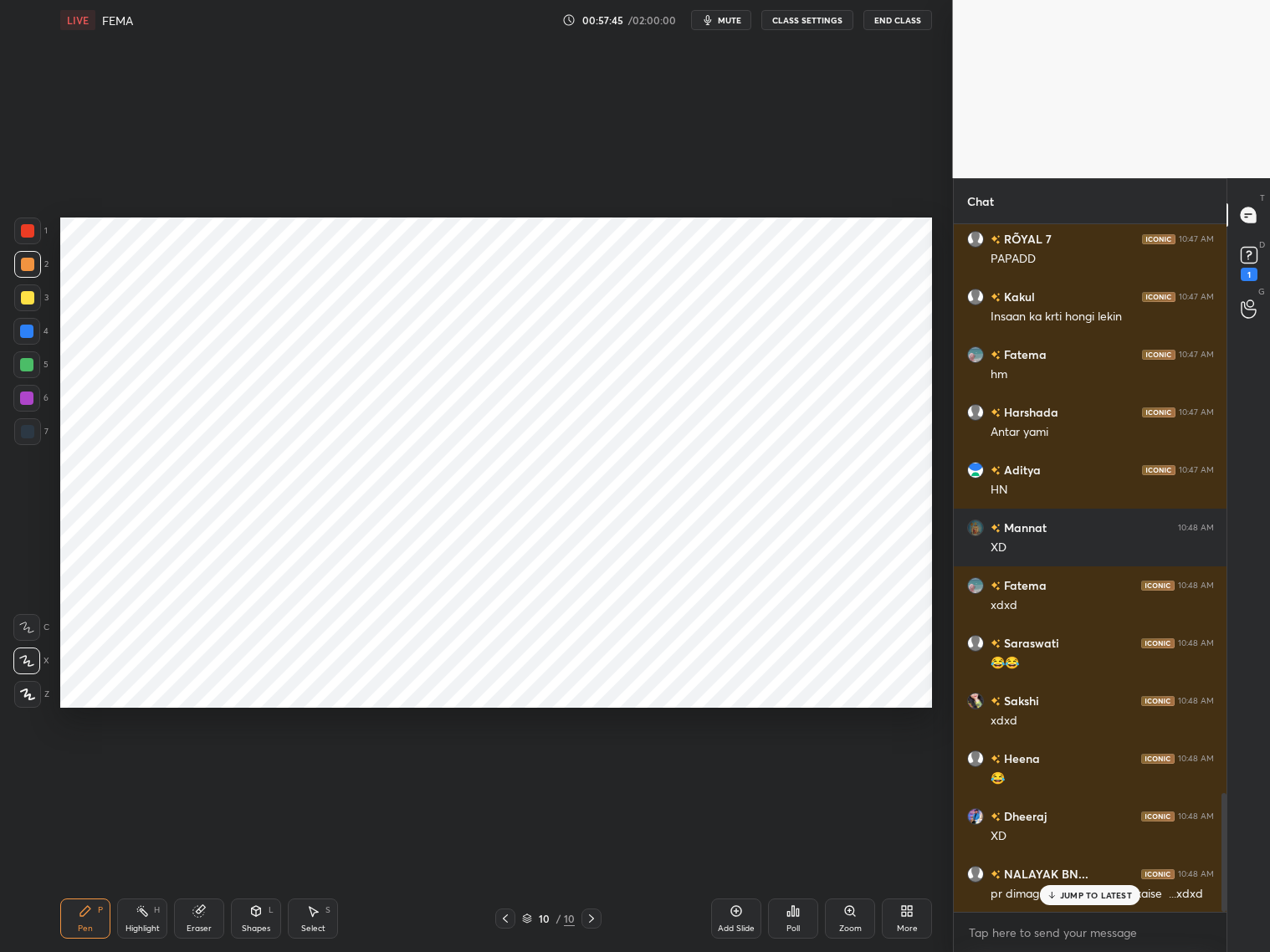 scroll, scrollTop: 3352, scrollLeft: 0, axis: vertical 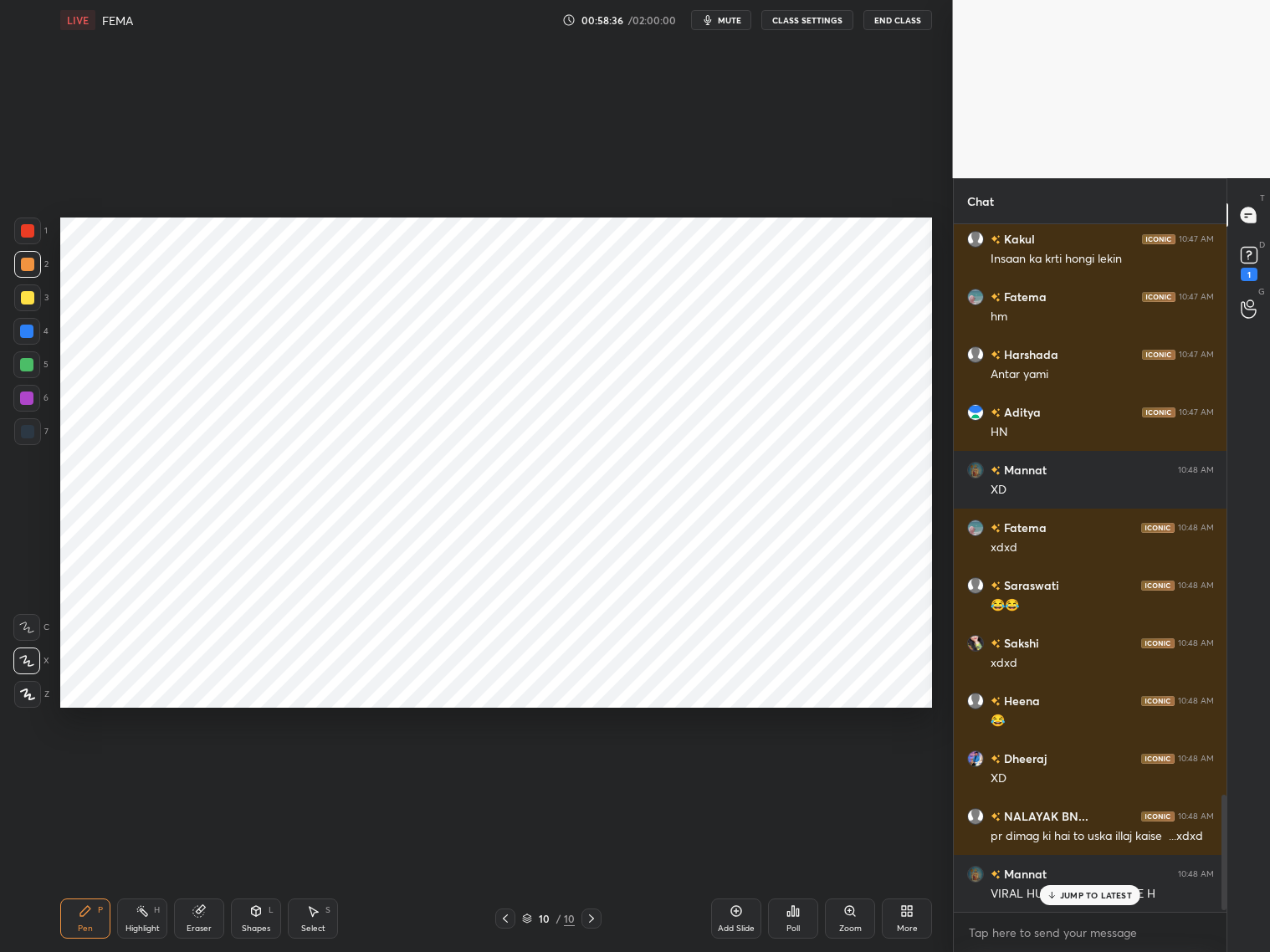 click at bounding box center (27, 331) 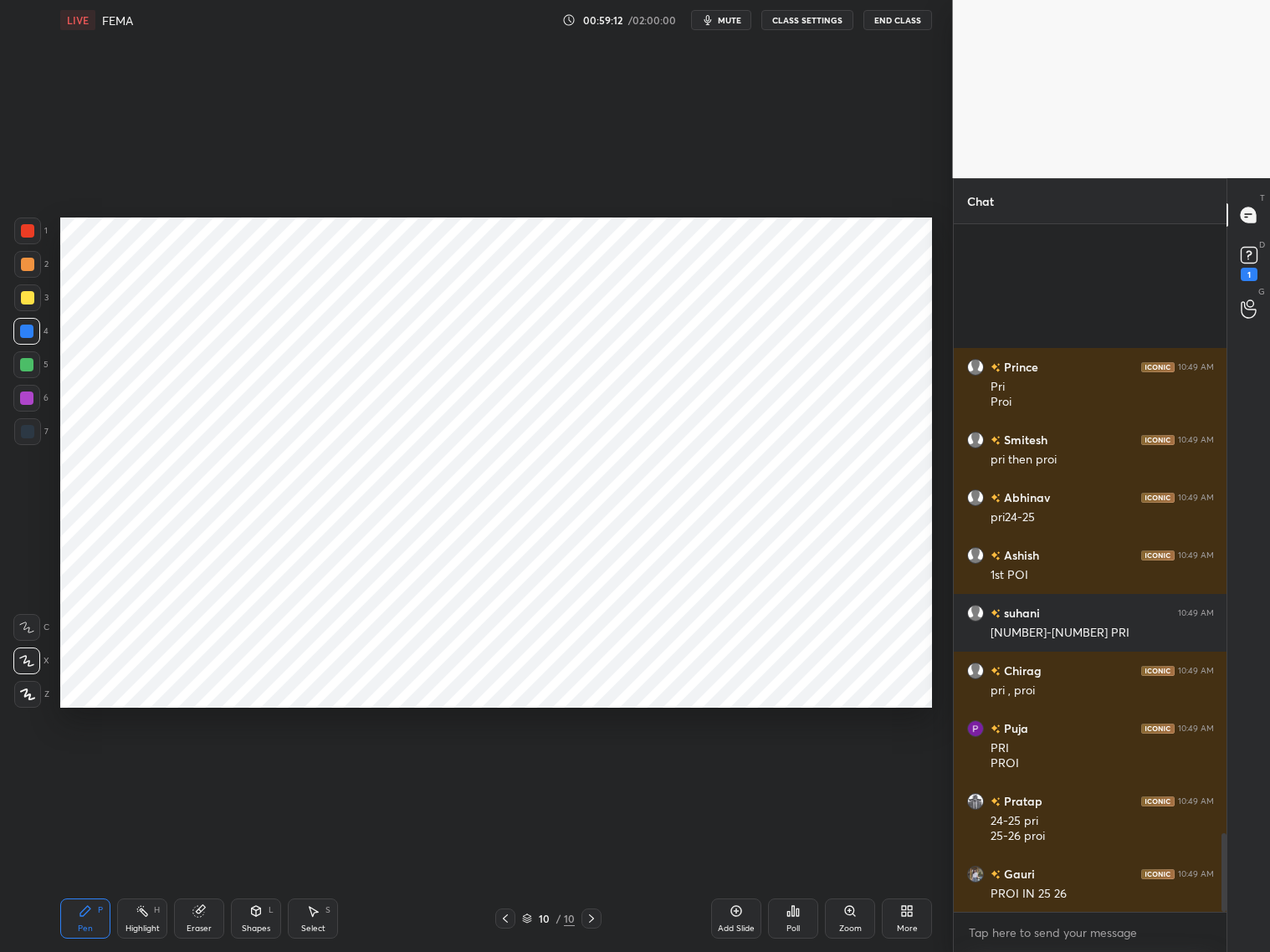 scroll, scrollTop: 5333, scrollLeft: 0, axis: vertical 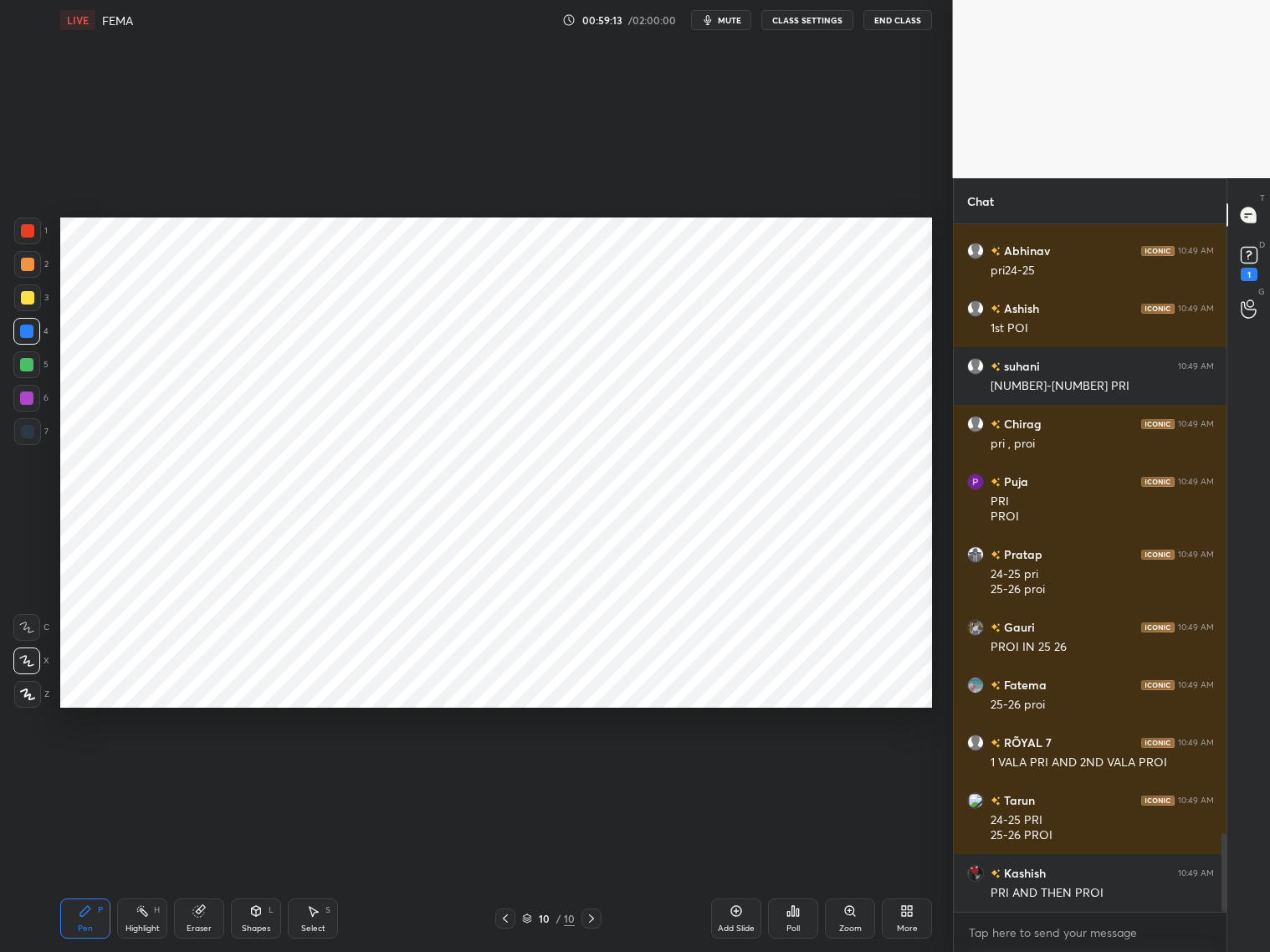 drag, startPoint x: 23, startPoint y: 429, endPoint x: 54, endPoint y: 427, distance: 31.06445 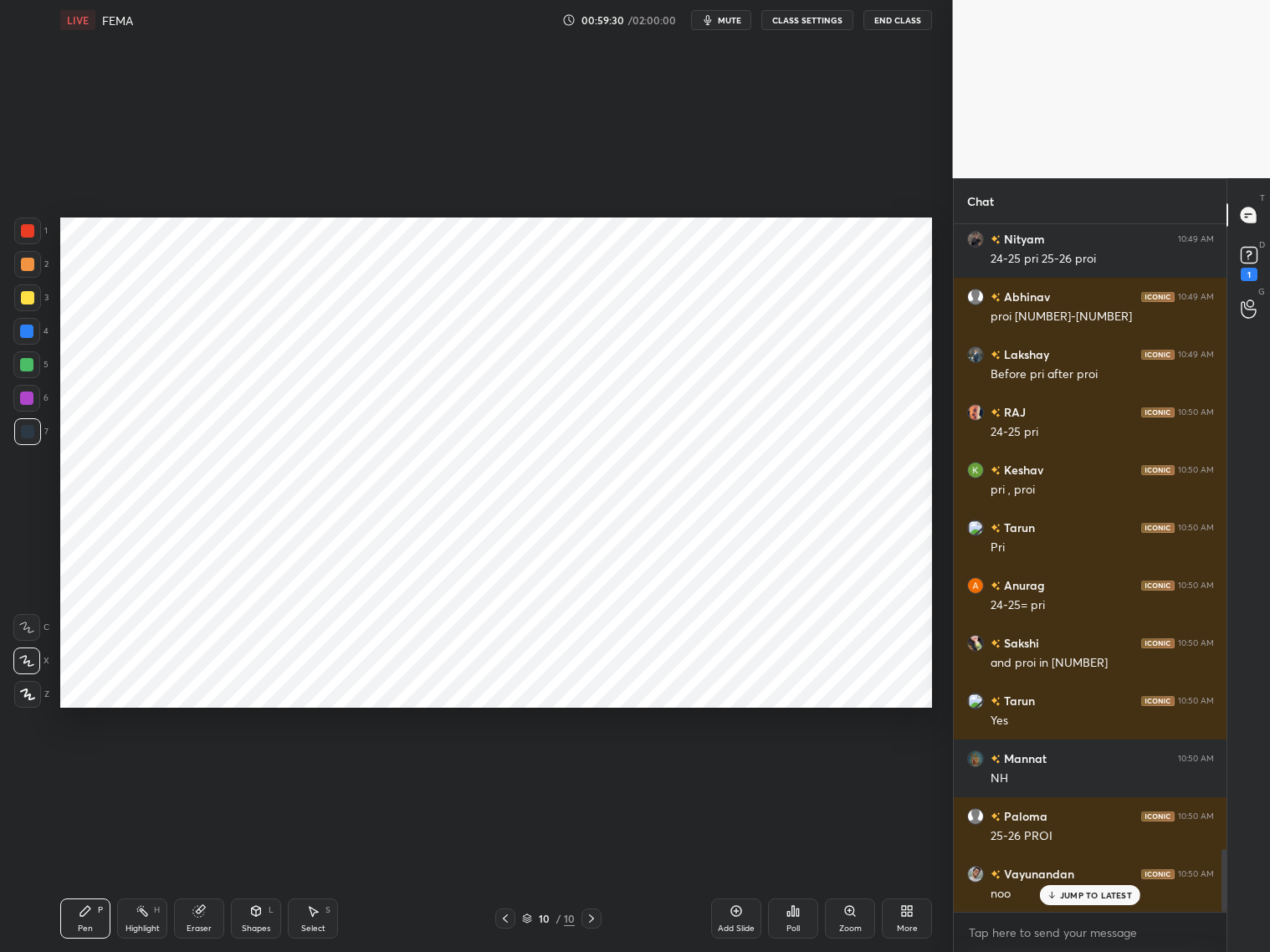 scroll, scrollTop: 7052, scrollLeft: 0, axis: vertical 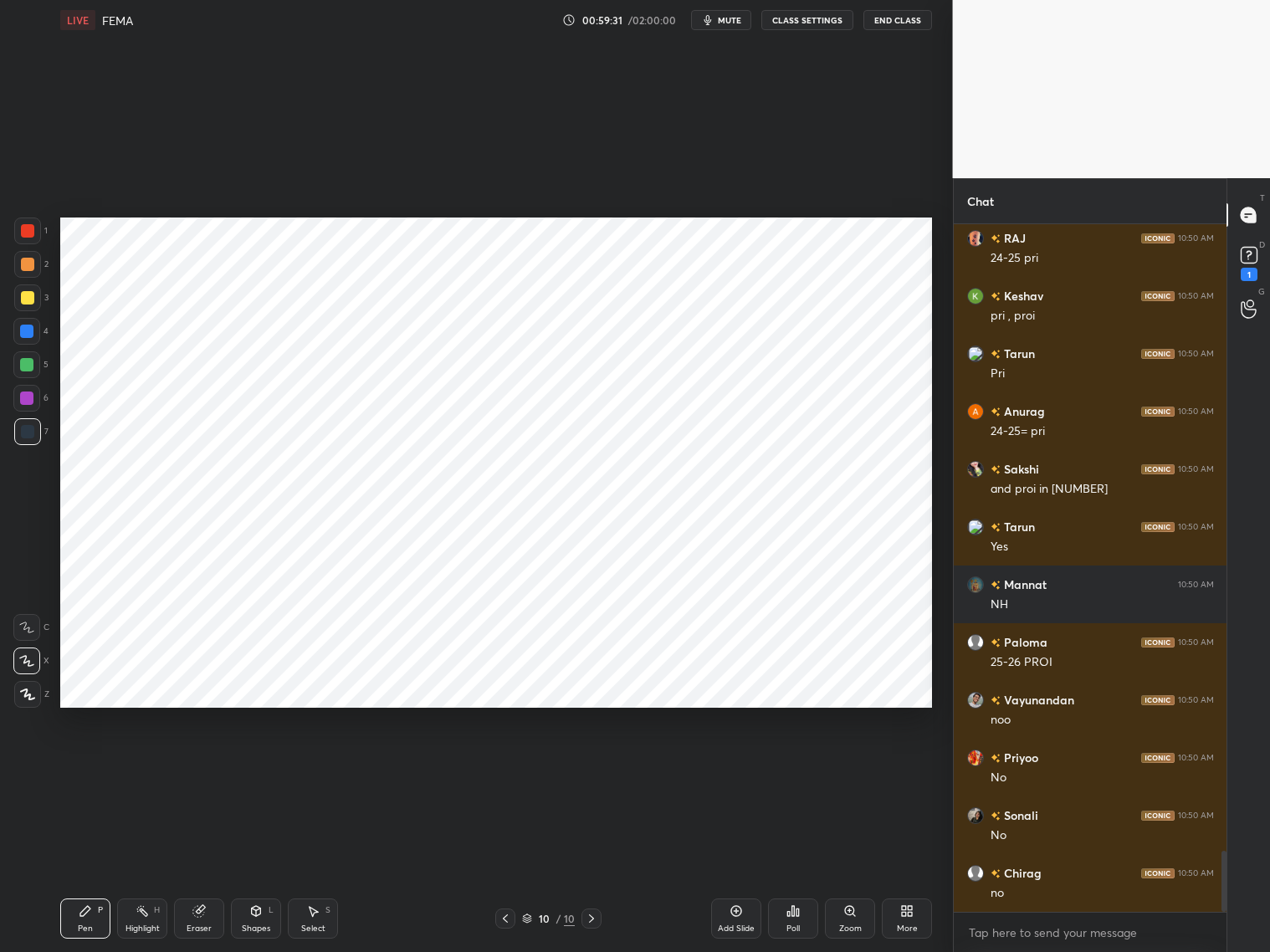 click at bounding box center [27, 331] 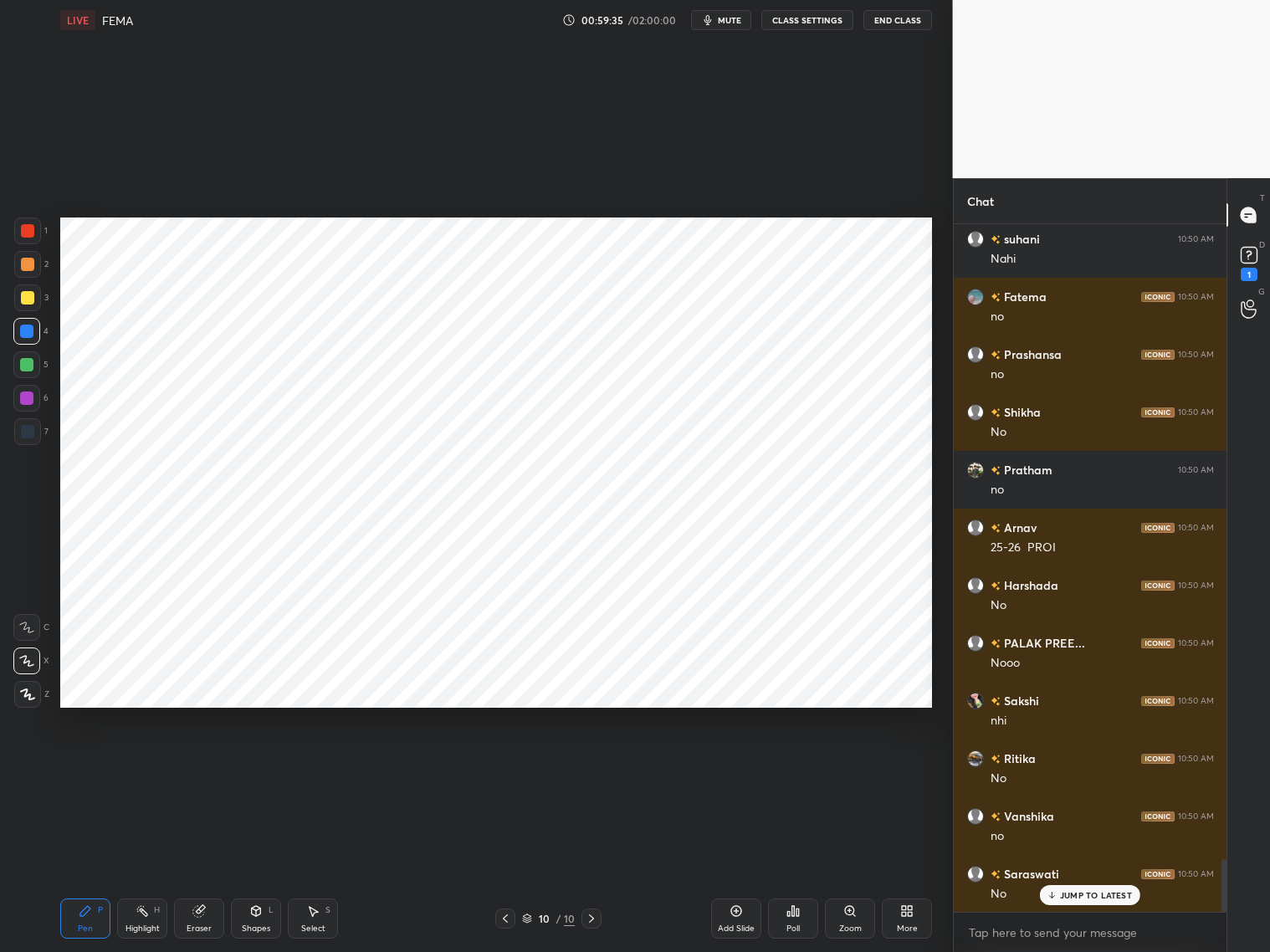 scroll, scrollTop: 8321, scrollLeft: 0, axis: vertical 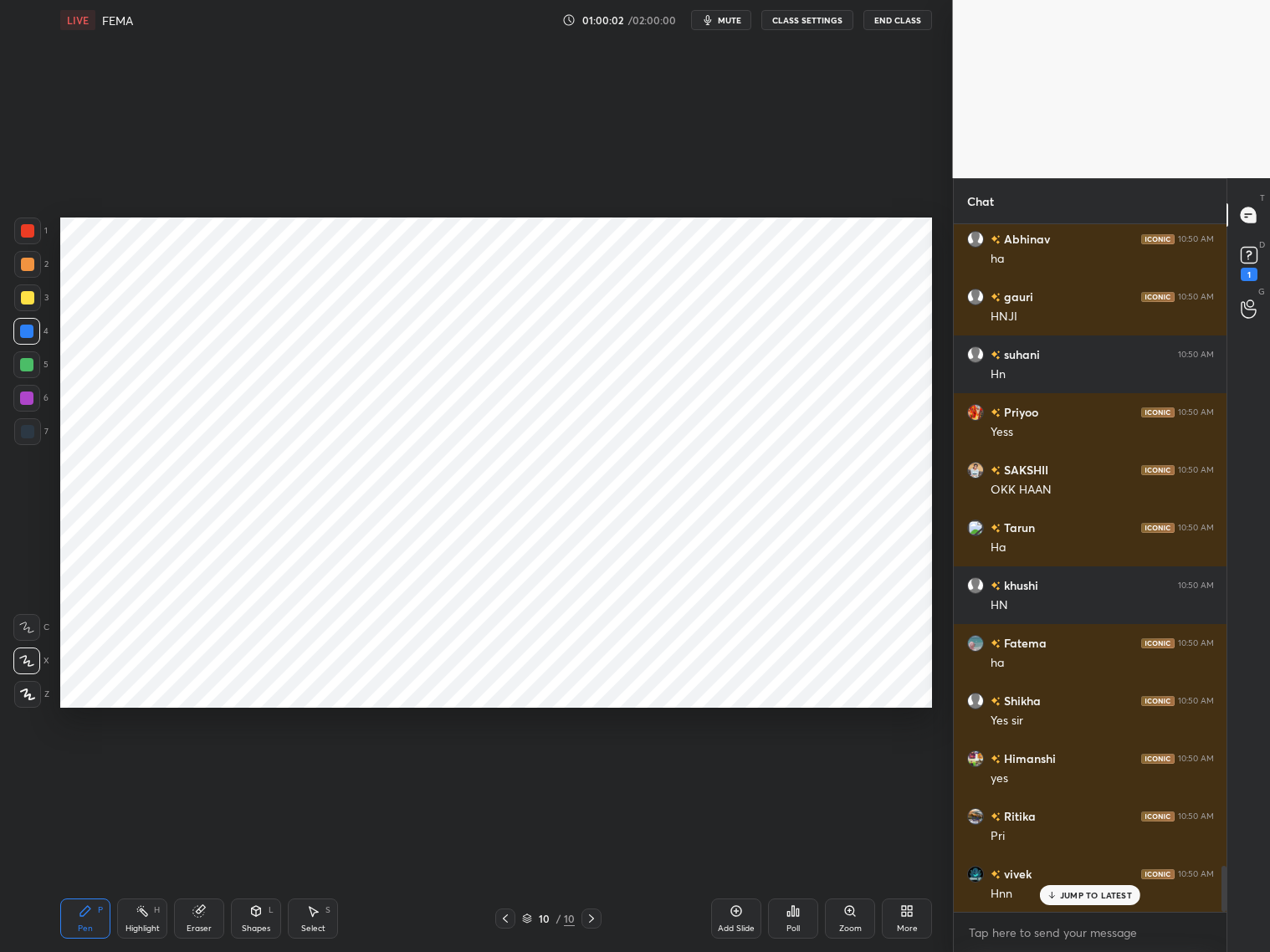 click at bounding box center [27, 398] 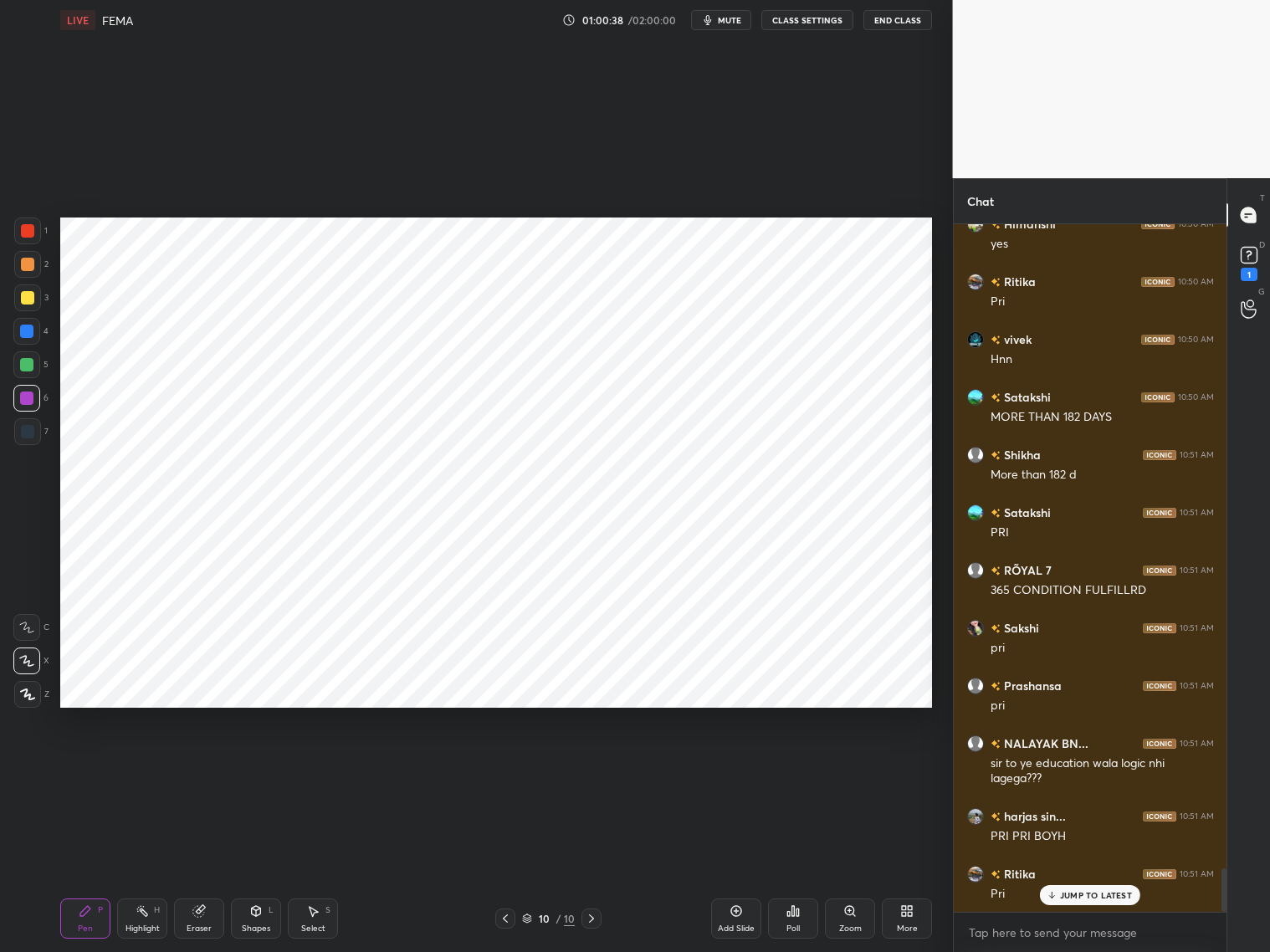 scroll, scrollTop: 10256, scrollLeft: 0, axis: vertical 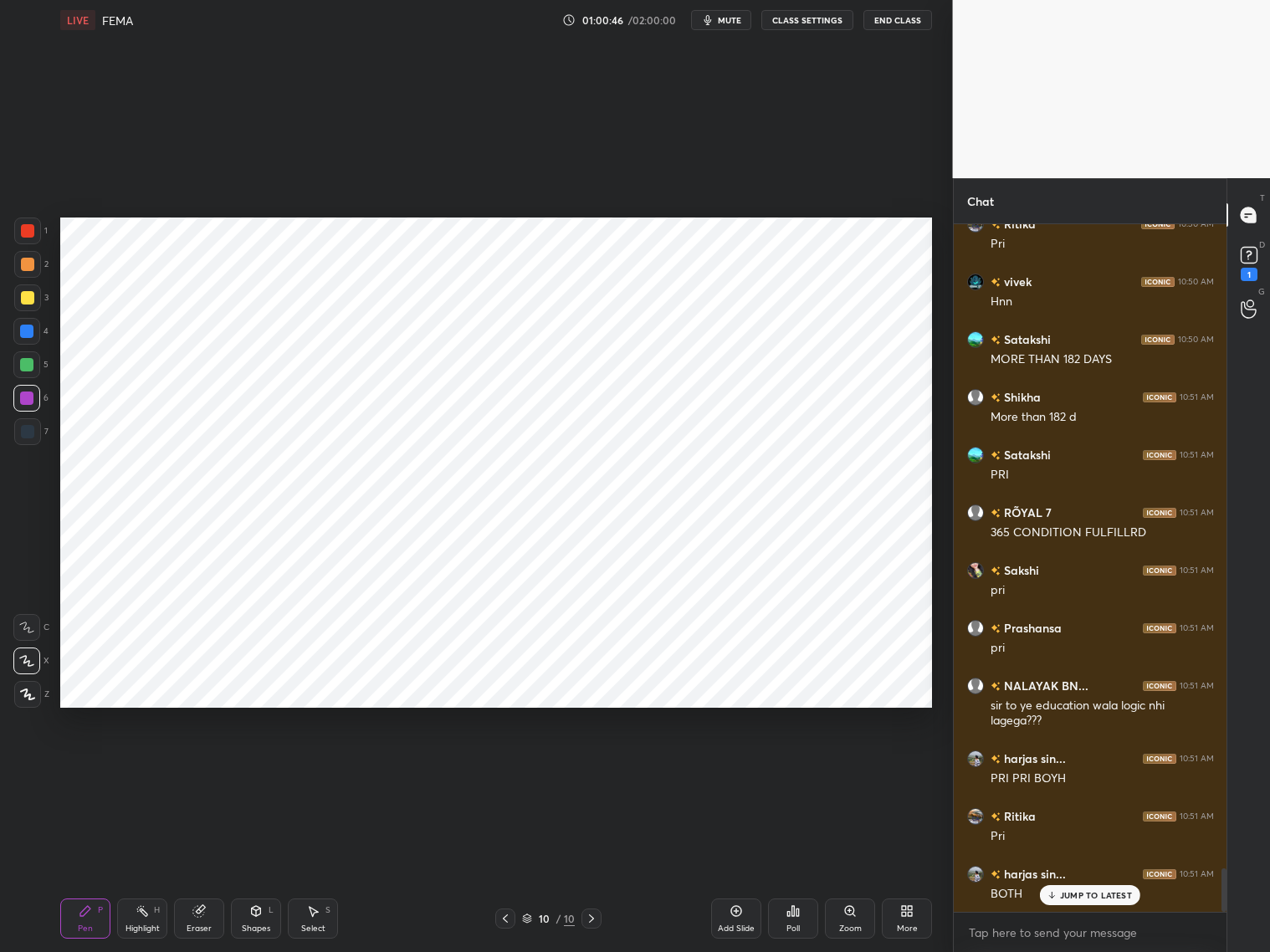 drag, startPoint x: 28, startPoint y: 395, endPoint x: 31, endPoint y: 375, distance: 20.223748 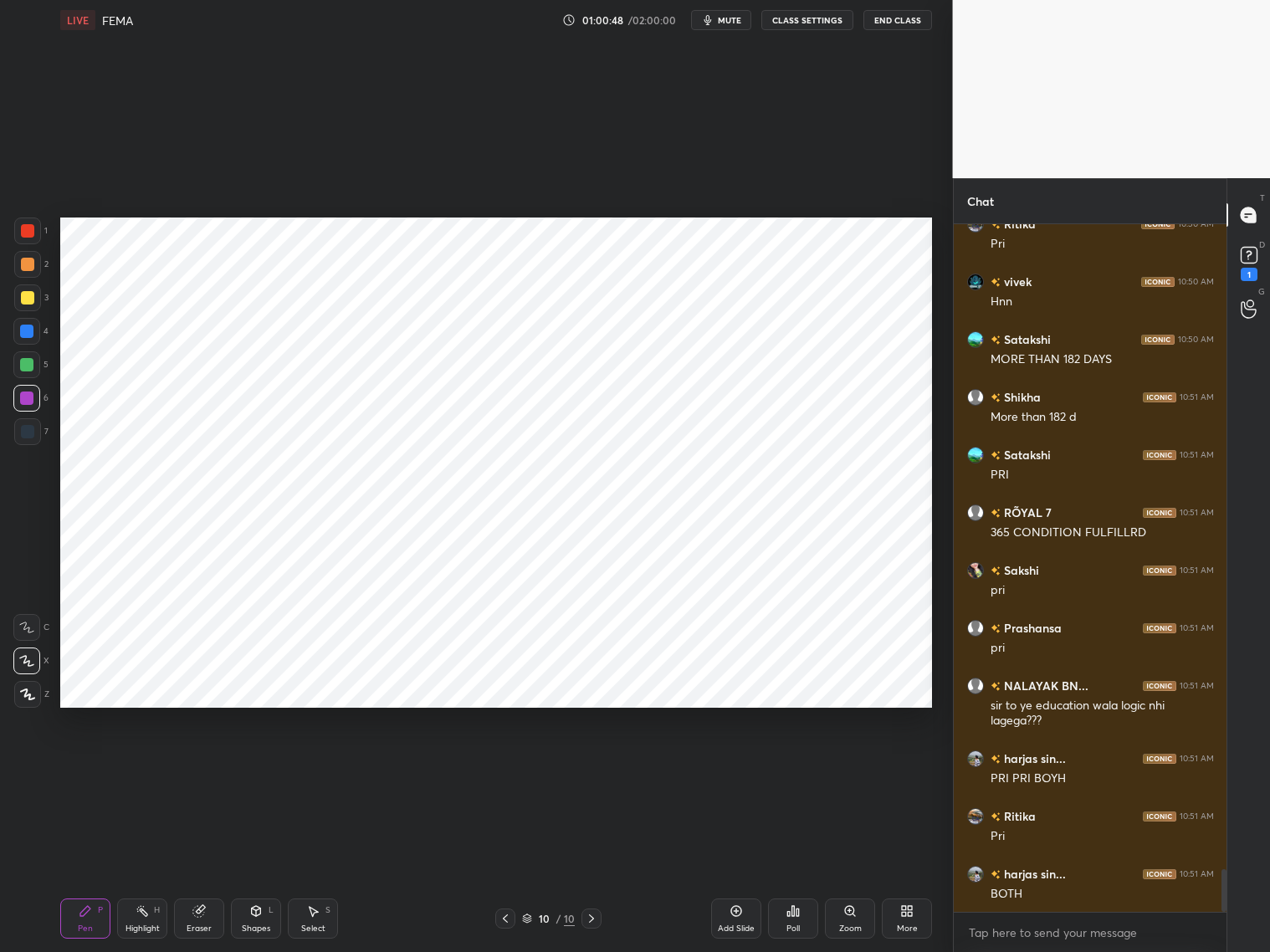 scroll, scrollTop: 10315, scrollLeft: 0, axis: vertical 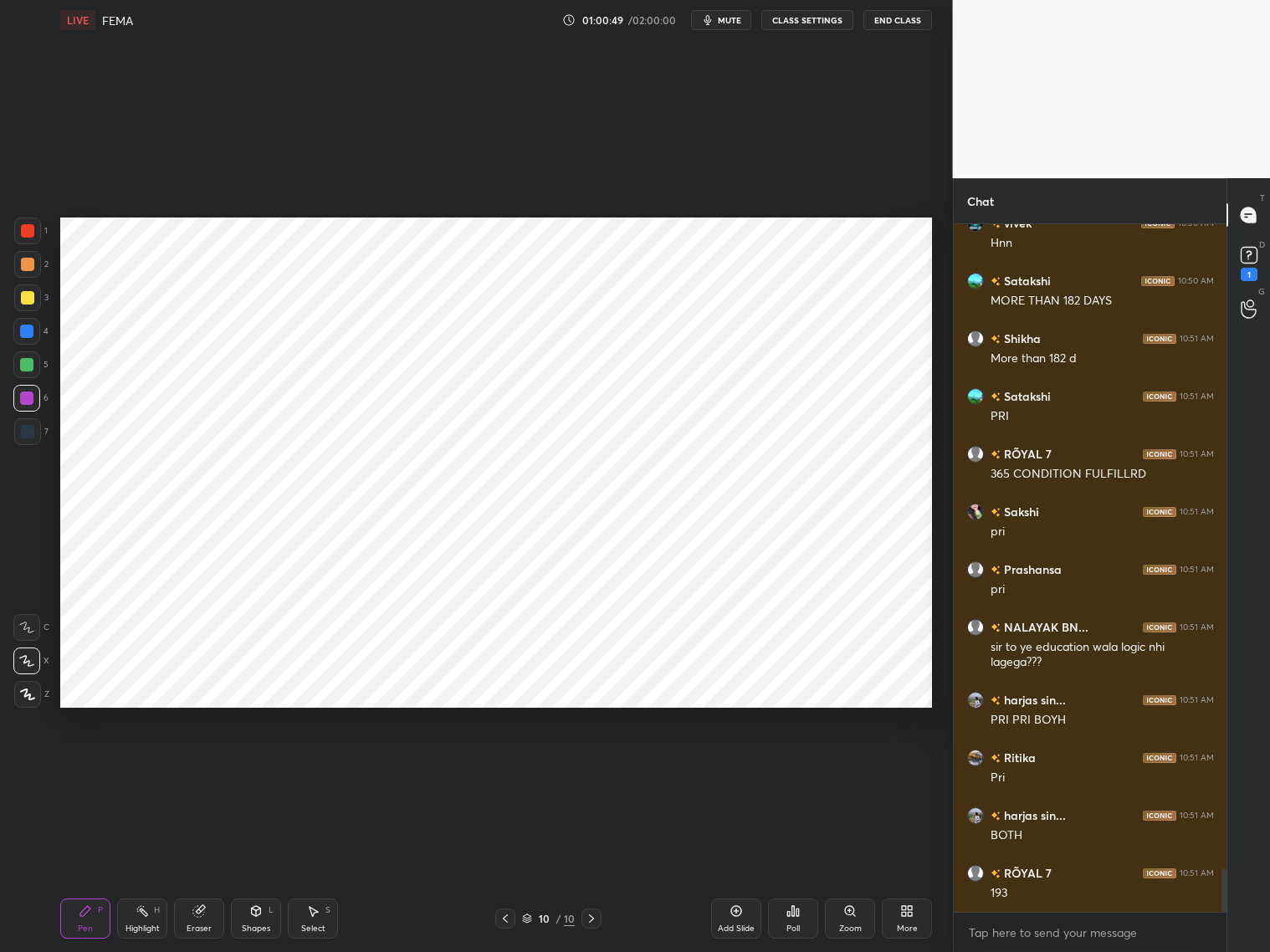 click at bounding box center [28, 432] 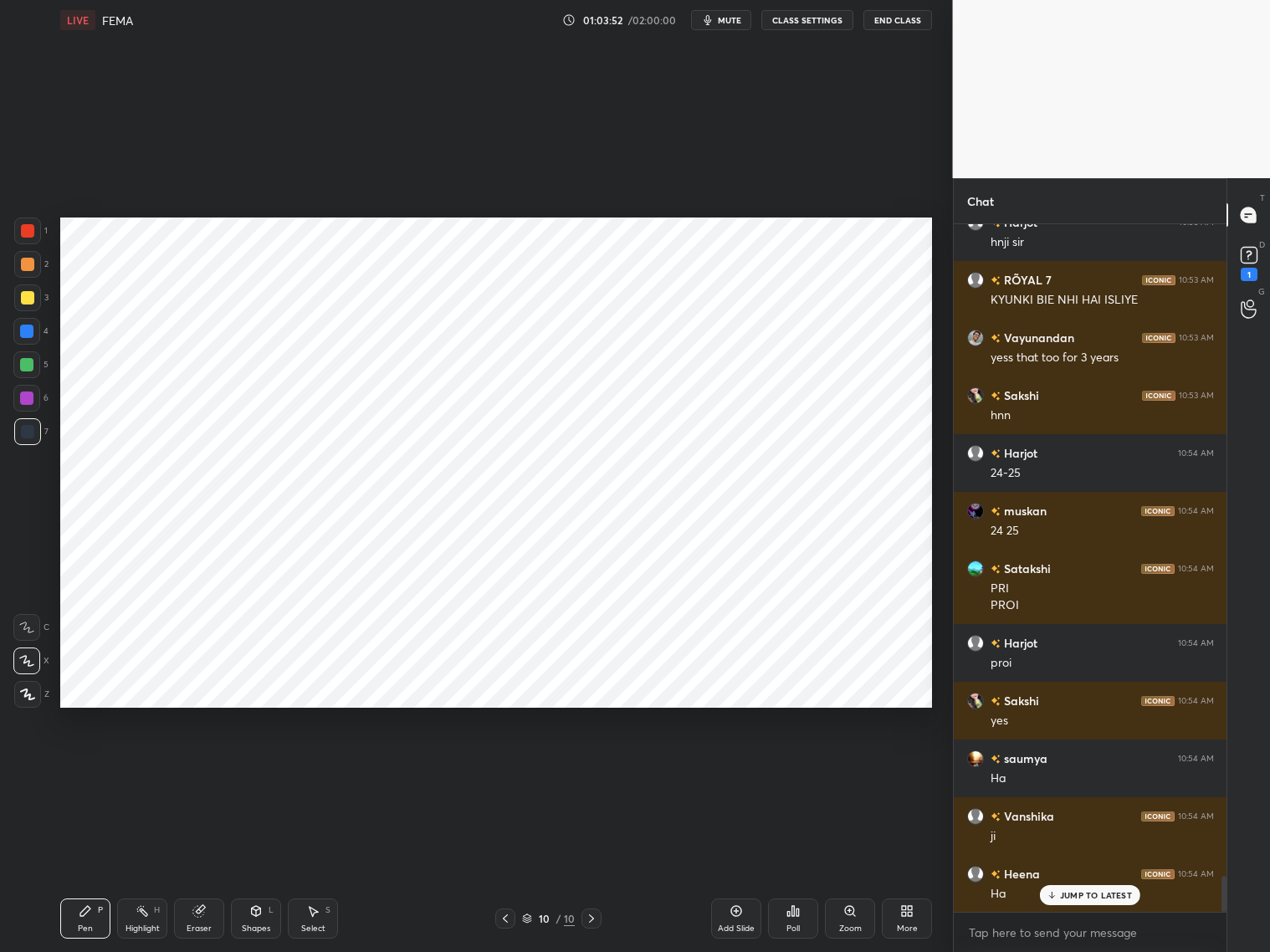 scroll, scrollTop: 12655, scrollLeft: 0, axis: vertical 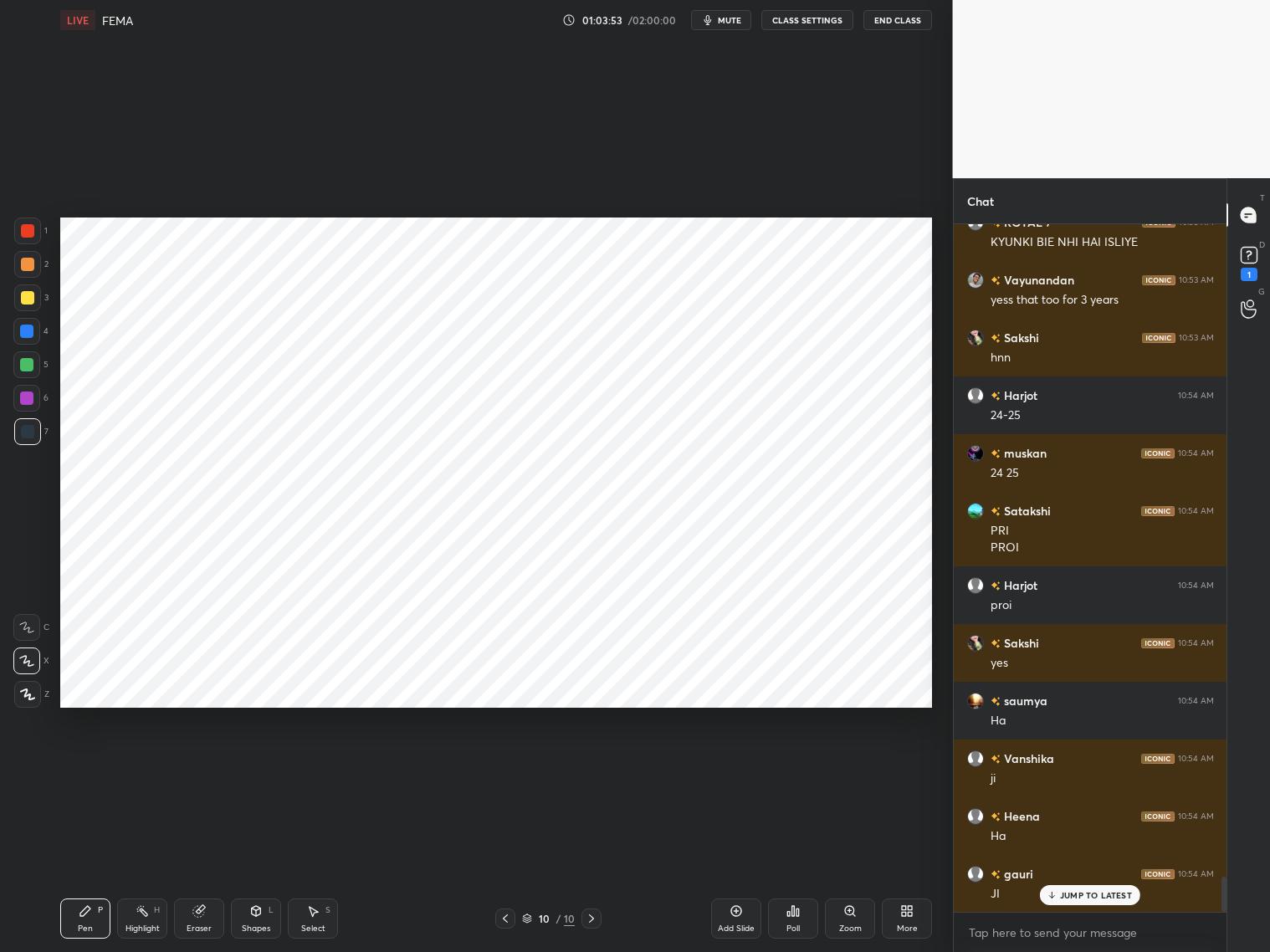 click on "Eraser" at bounding box center [199, 919] 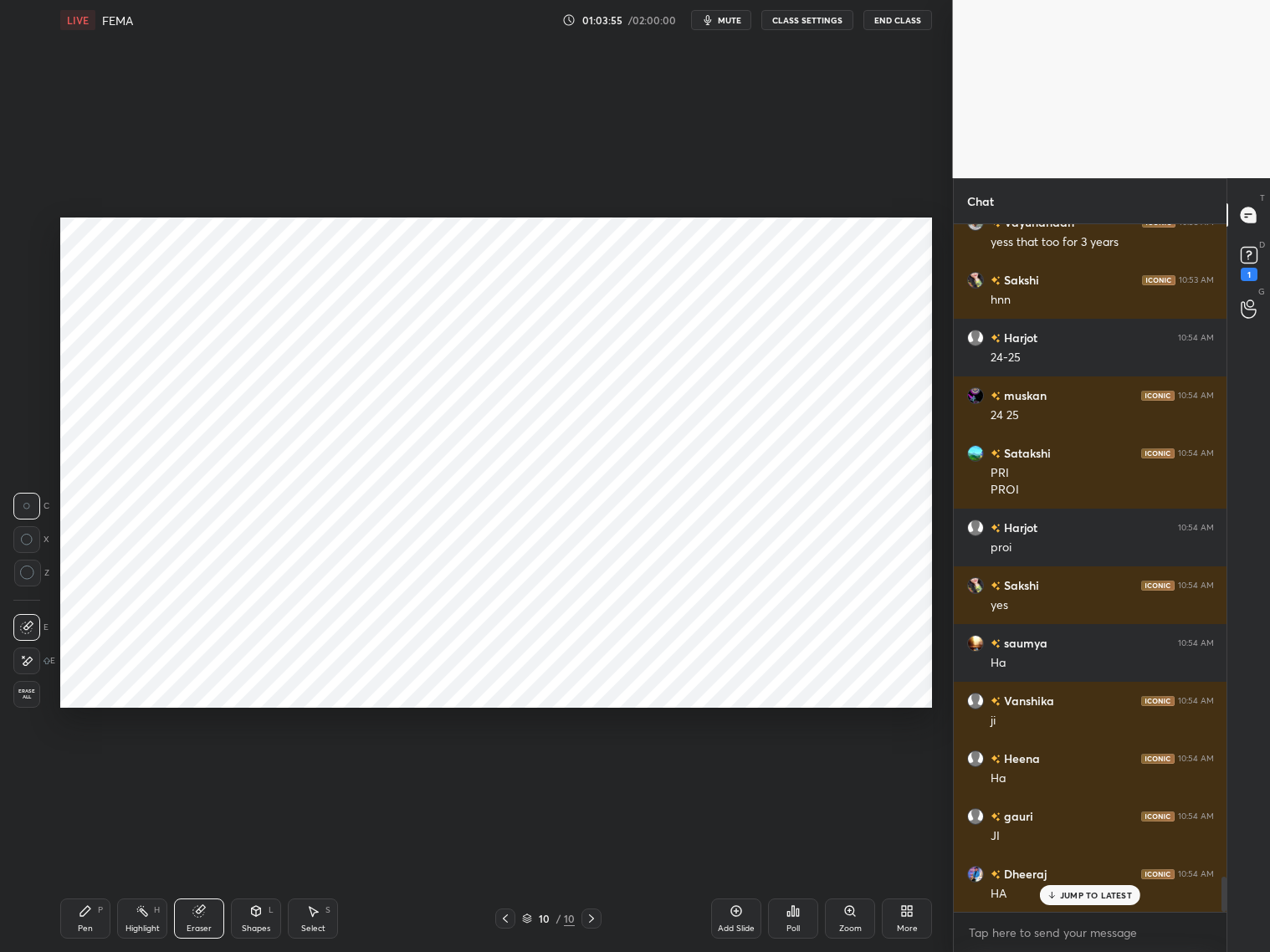 scroll, scrollTop: 12770, scrollLeft: 0, axis: vertical 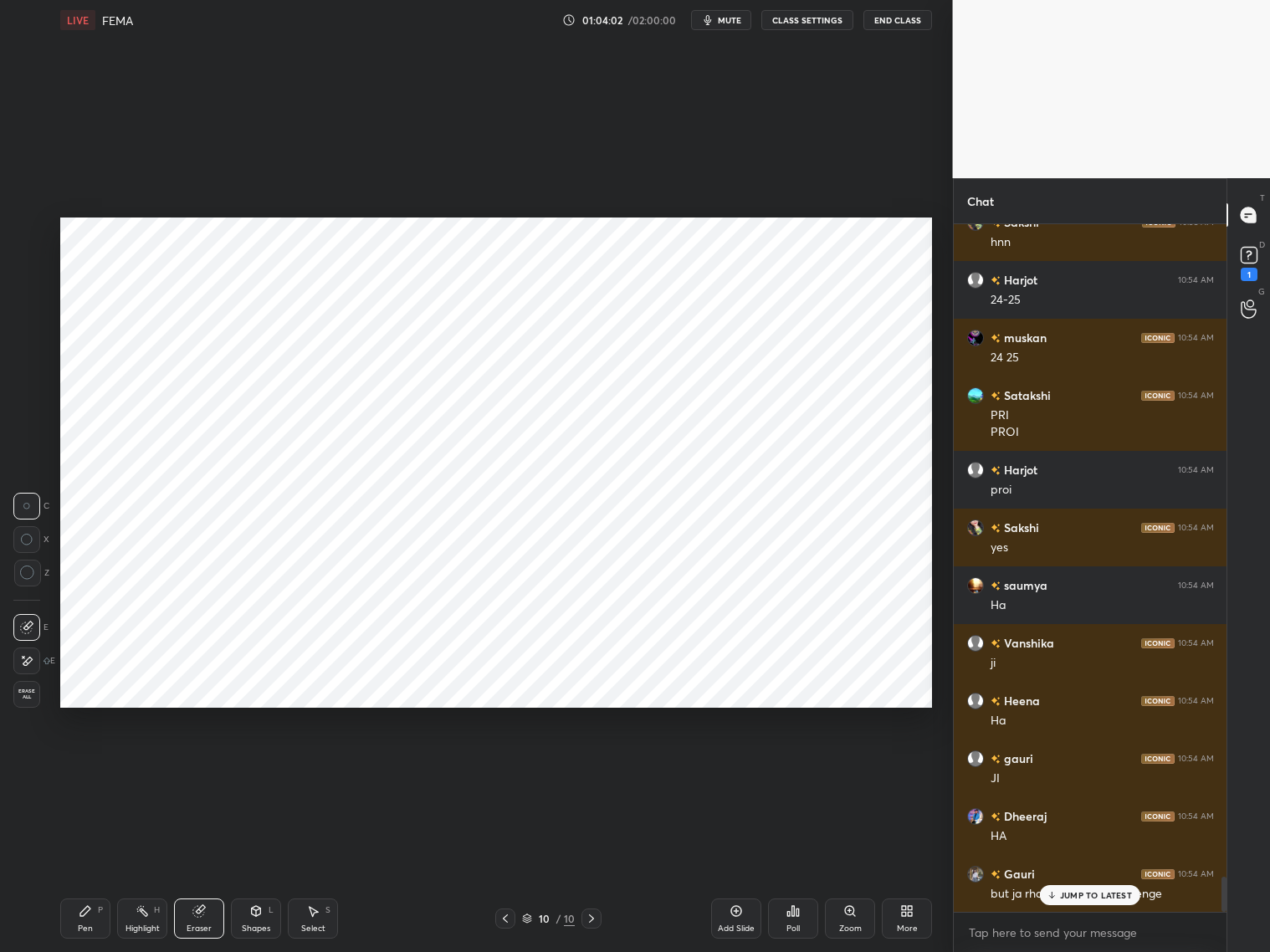click on "Pen P" at bounding box center [85, 919] 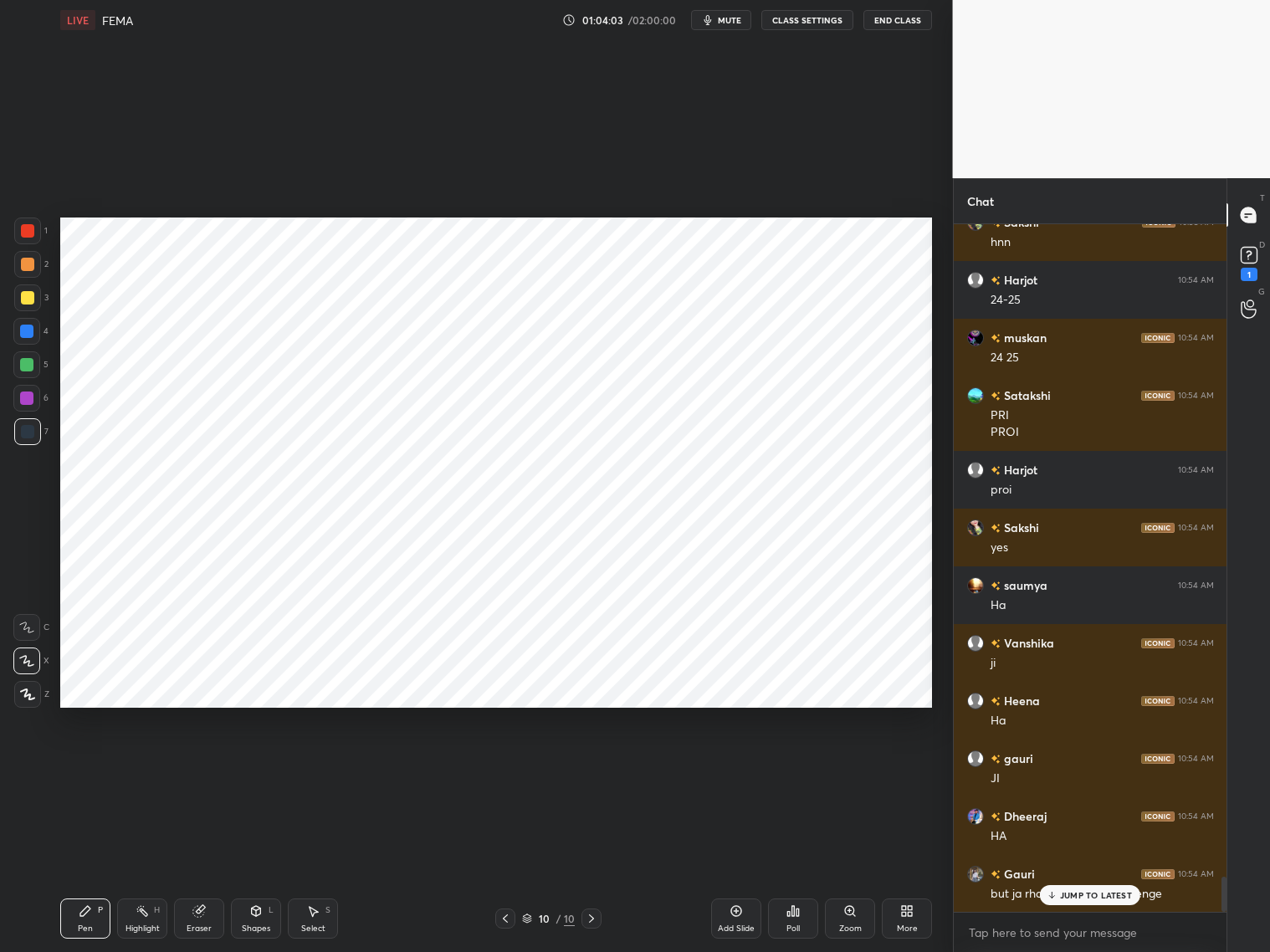 click at bounding box center [28, 264] 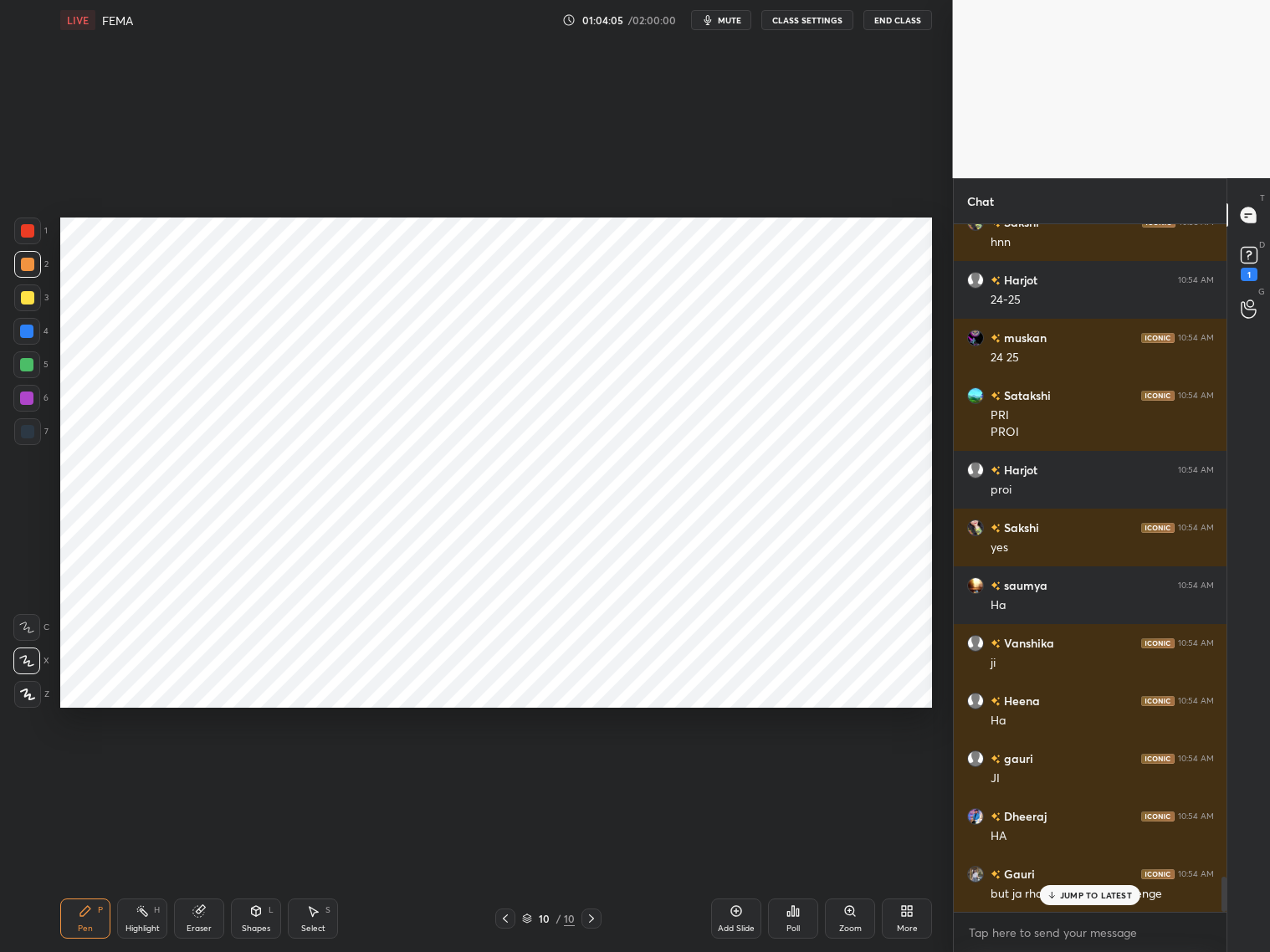 click on "JUMP TO LATEST" at bounding box center [1096, 895] 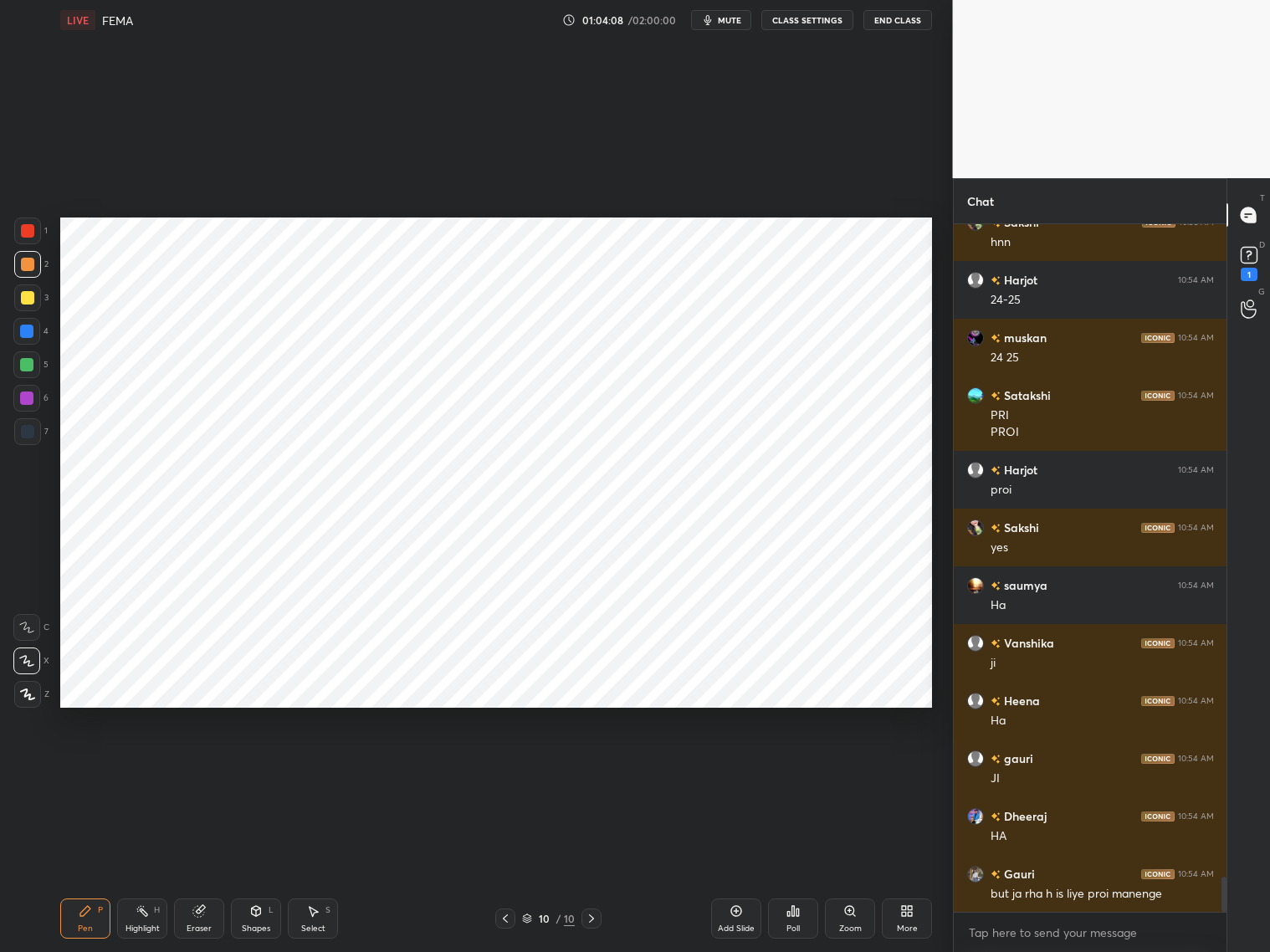 click 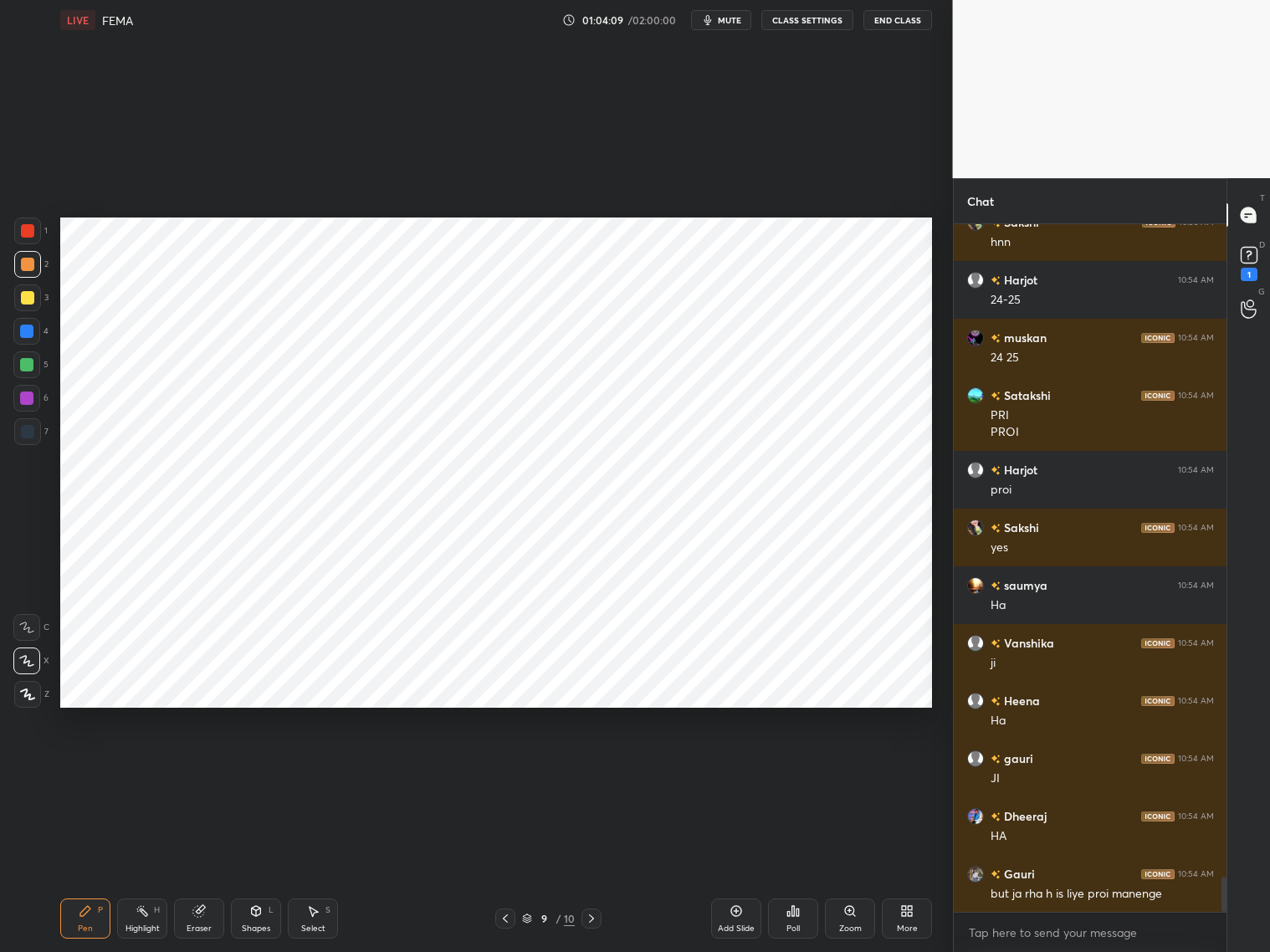 scroll, scrollTop: 12829, scrollLeft: 0, axis: vertical 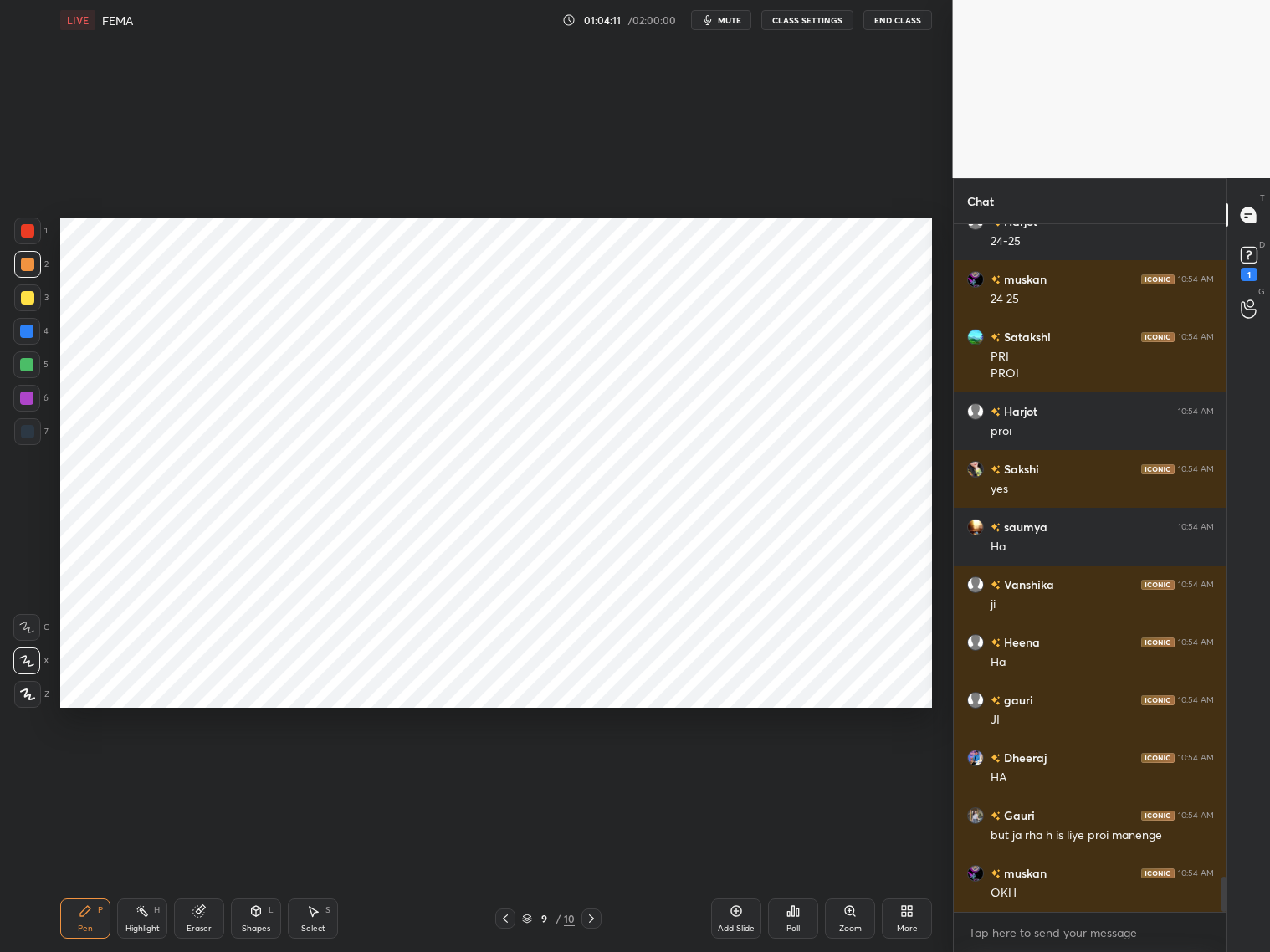 click at bounding box center [591, 919] 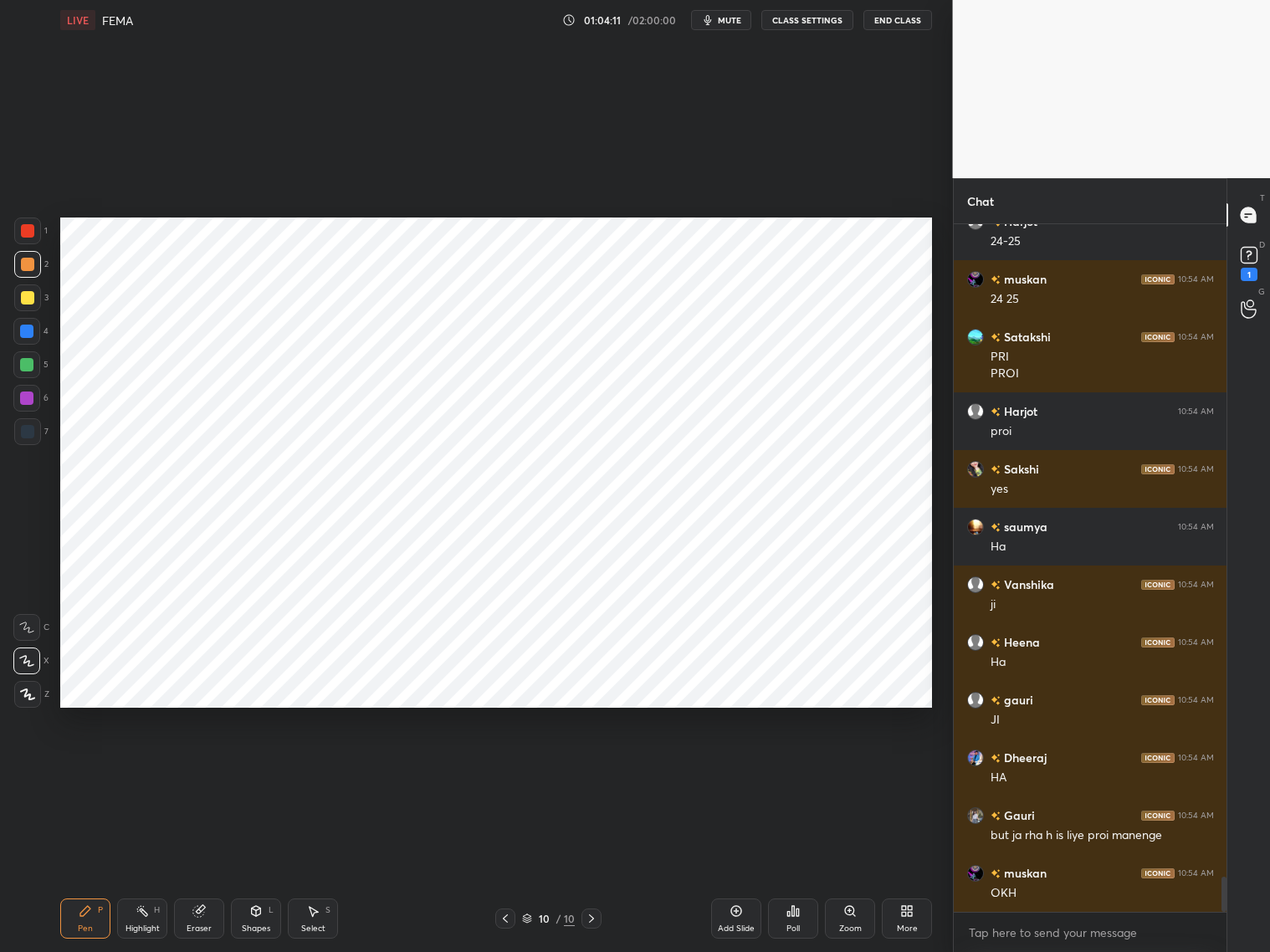 click 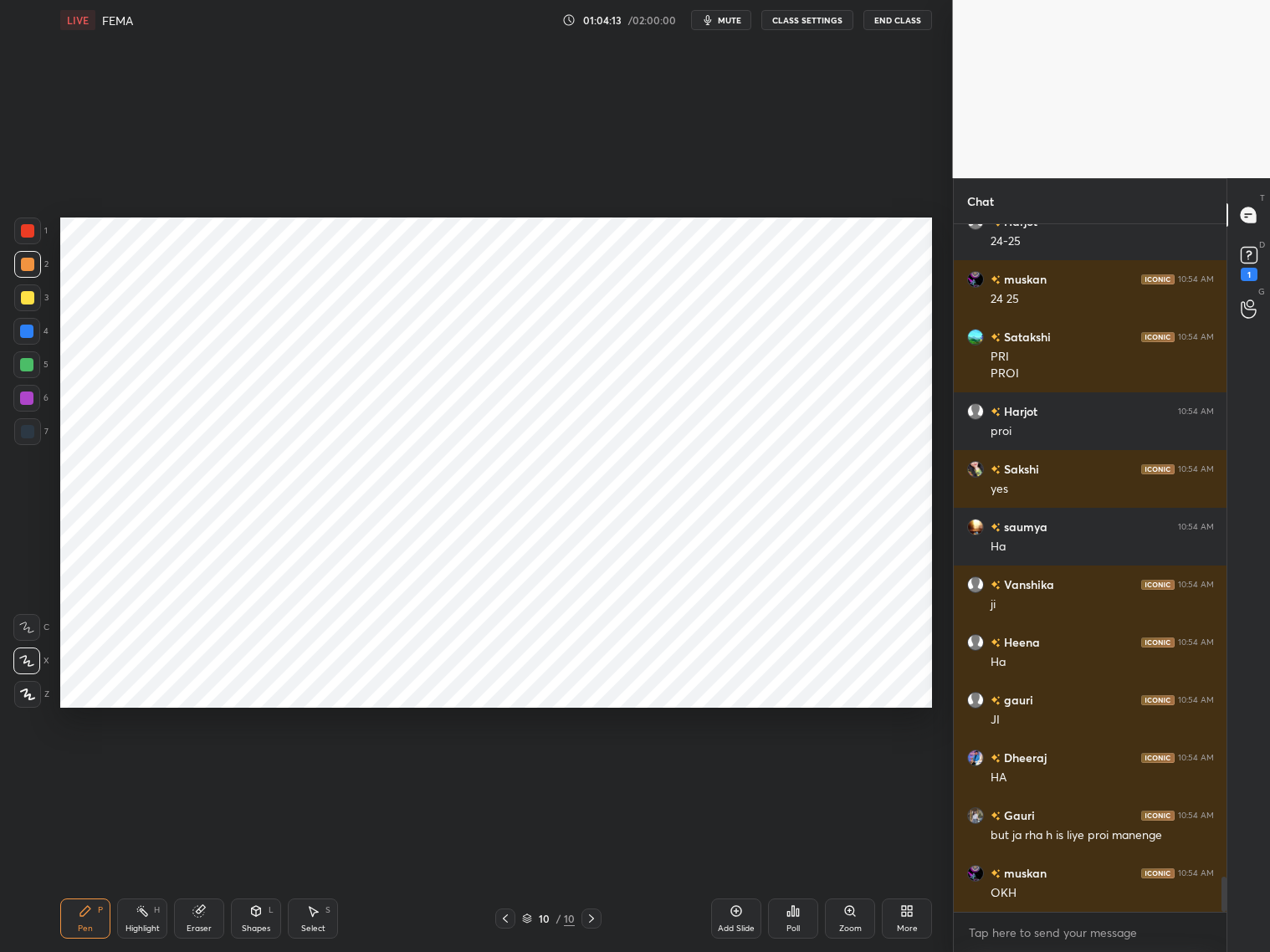 drag, startPoint x: 739, startPoint y: 919, endPoint x: 706, endPoint y: 906, distance: 35.468296 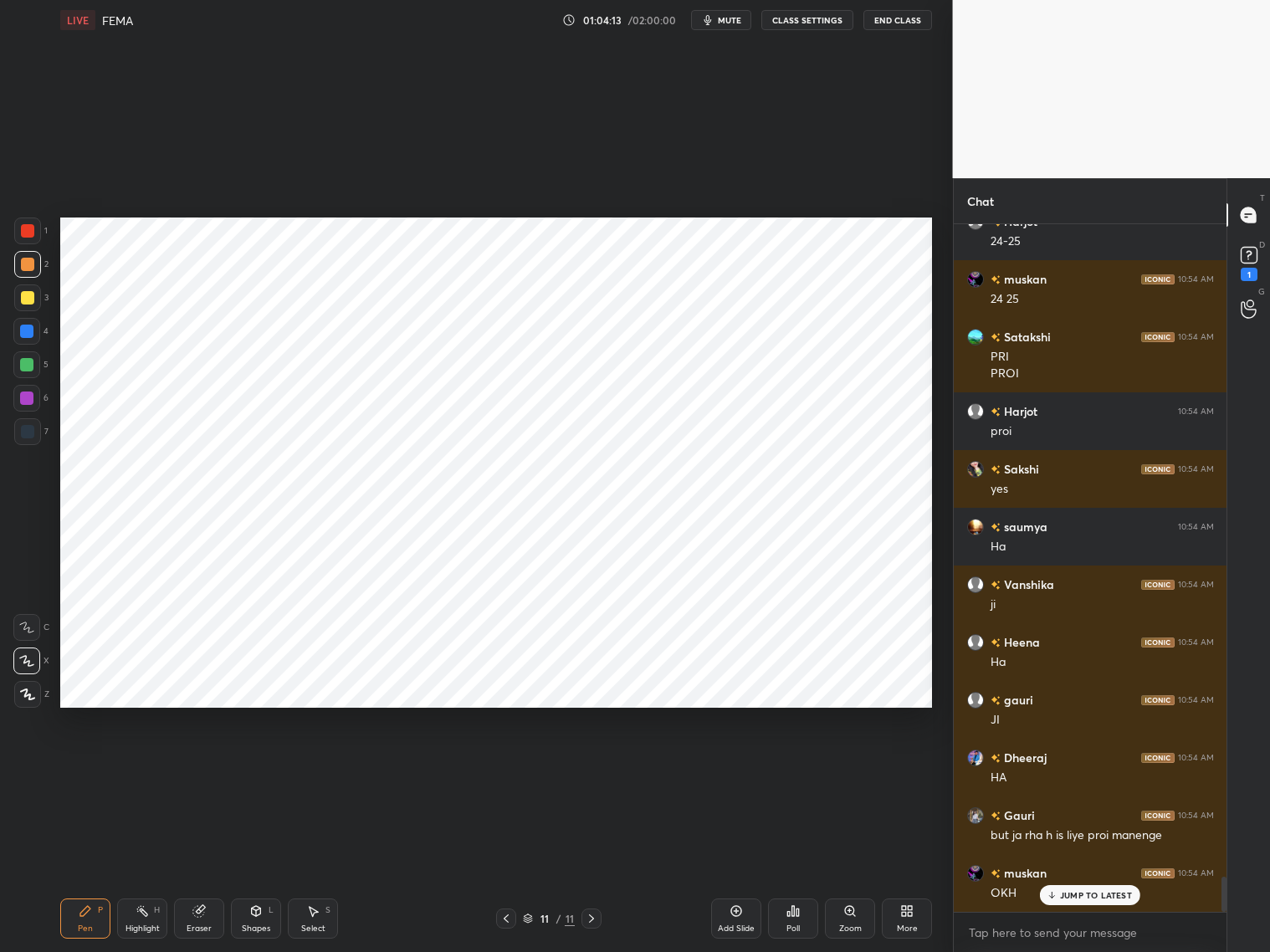 scroll, scrollTop: 12885, scrollLeft: 0, axis: vertical 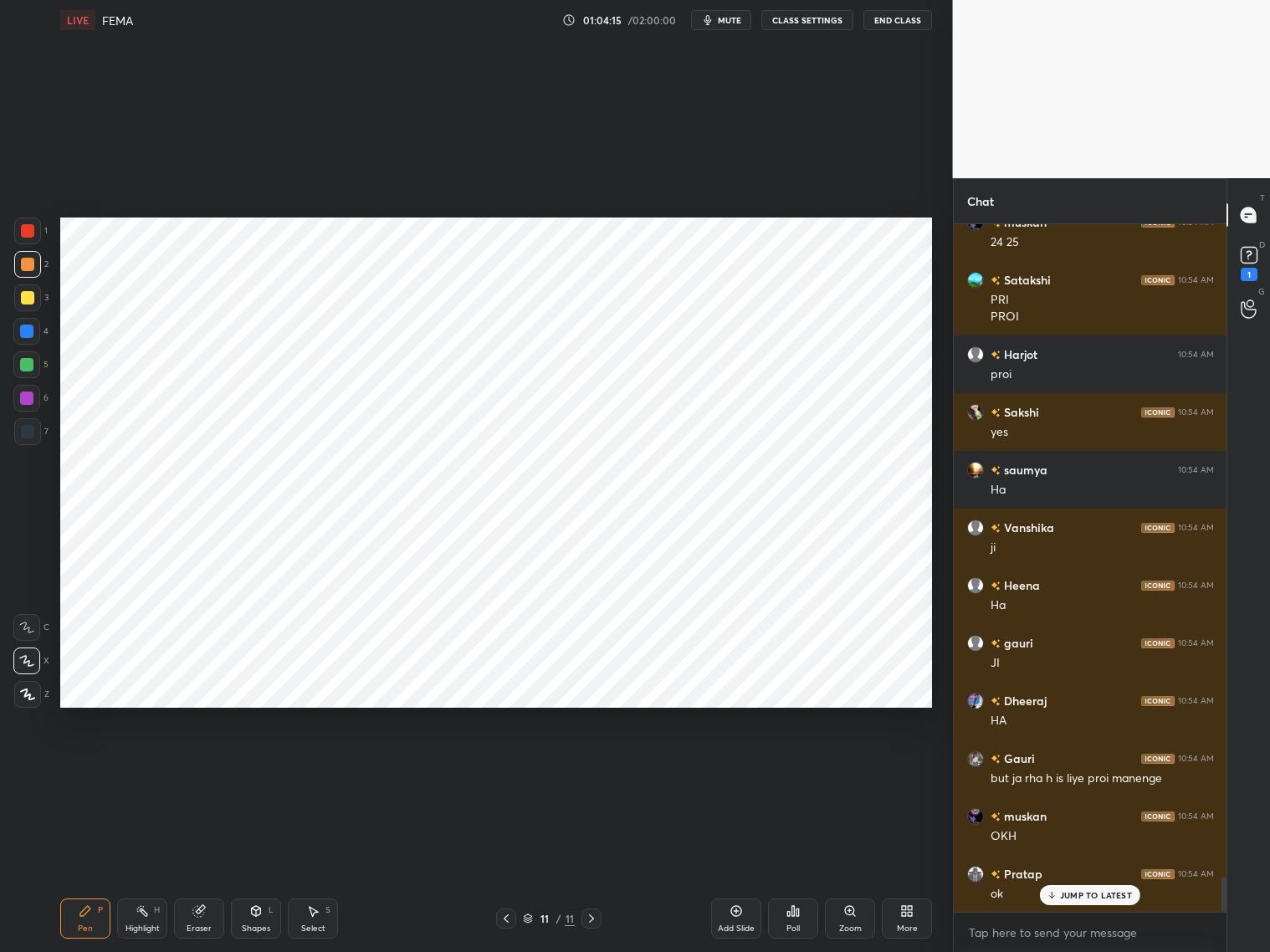 click on "Shapes L" at bounding box center (256, 919) 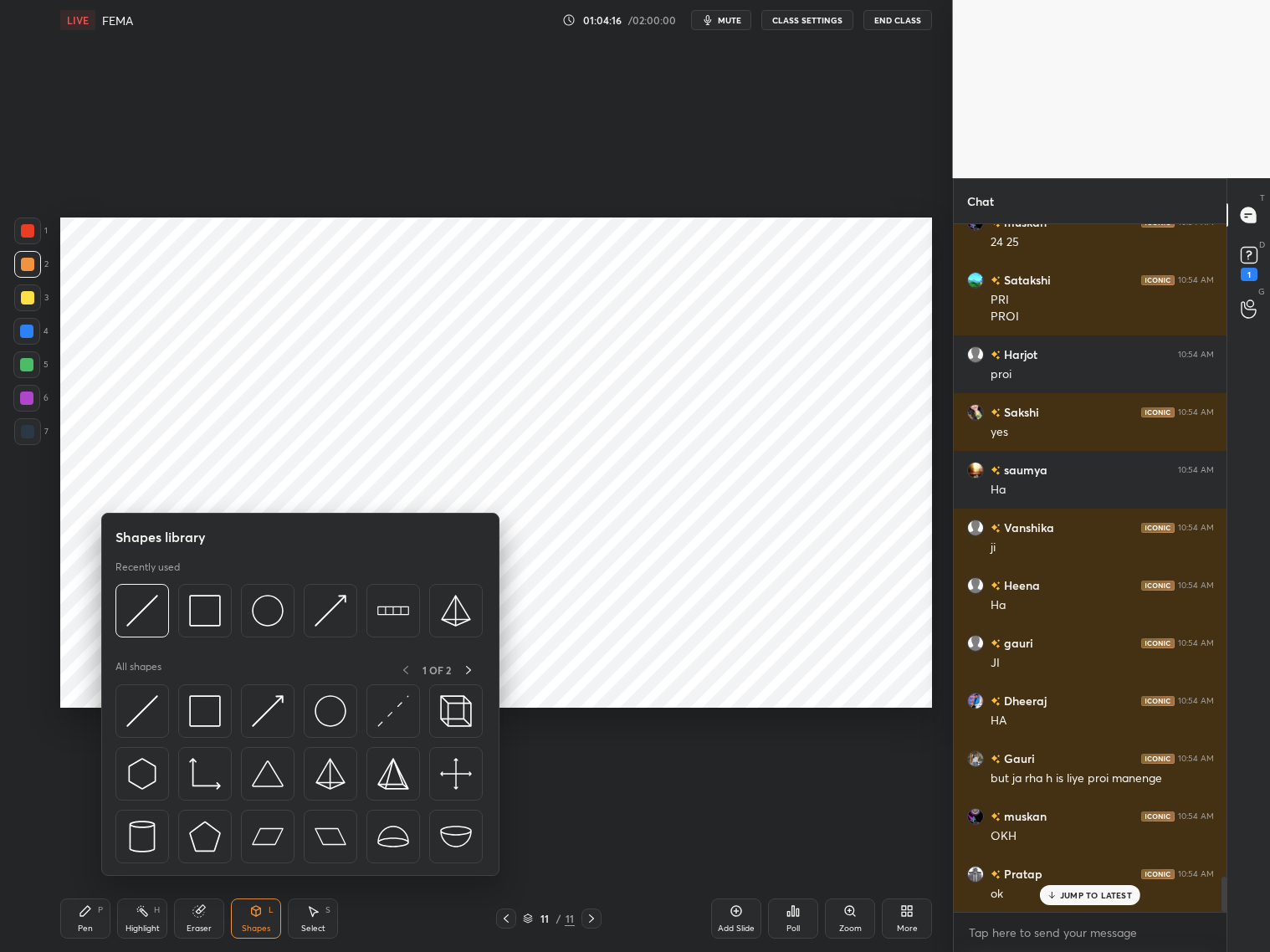 click at bounding box center (28, 432) 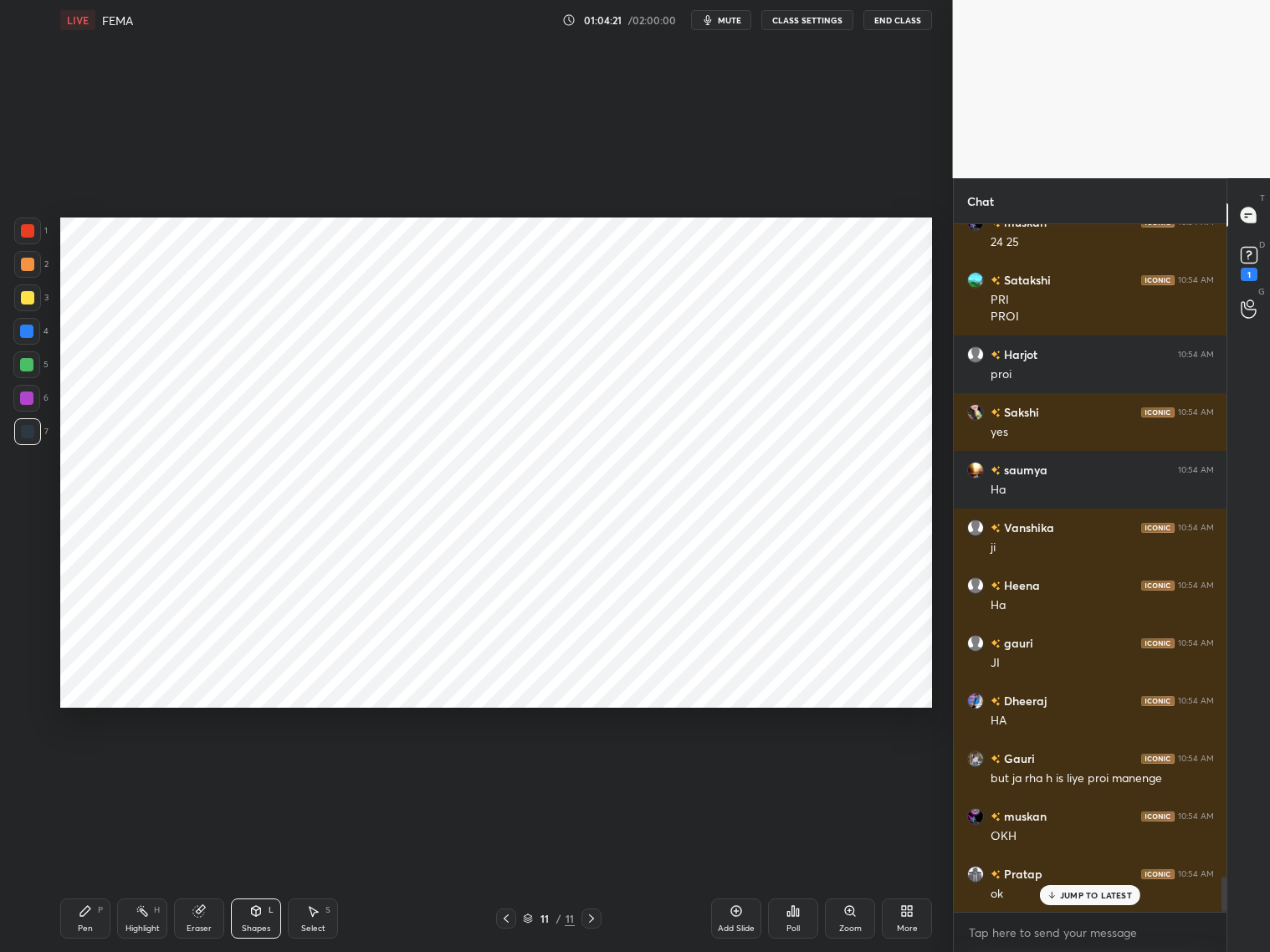 drag, startPoint x: 85, startPoint y: 910, endPoint x: 90, endPoint y: 868, distance: 42.296572 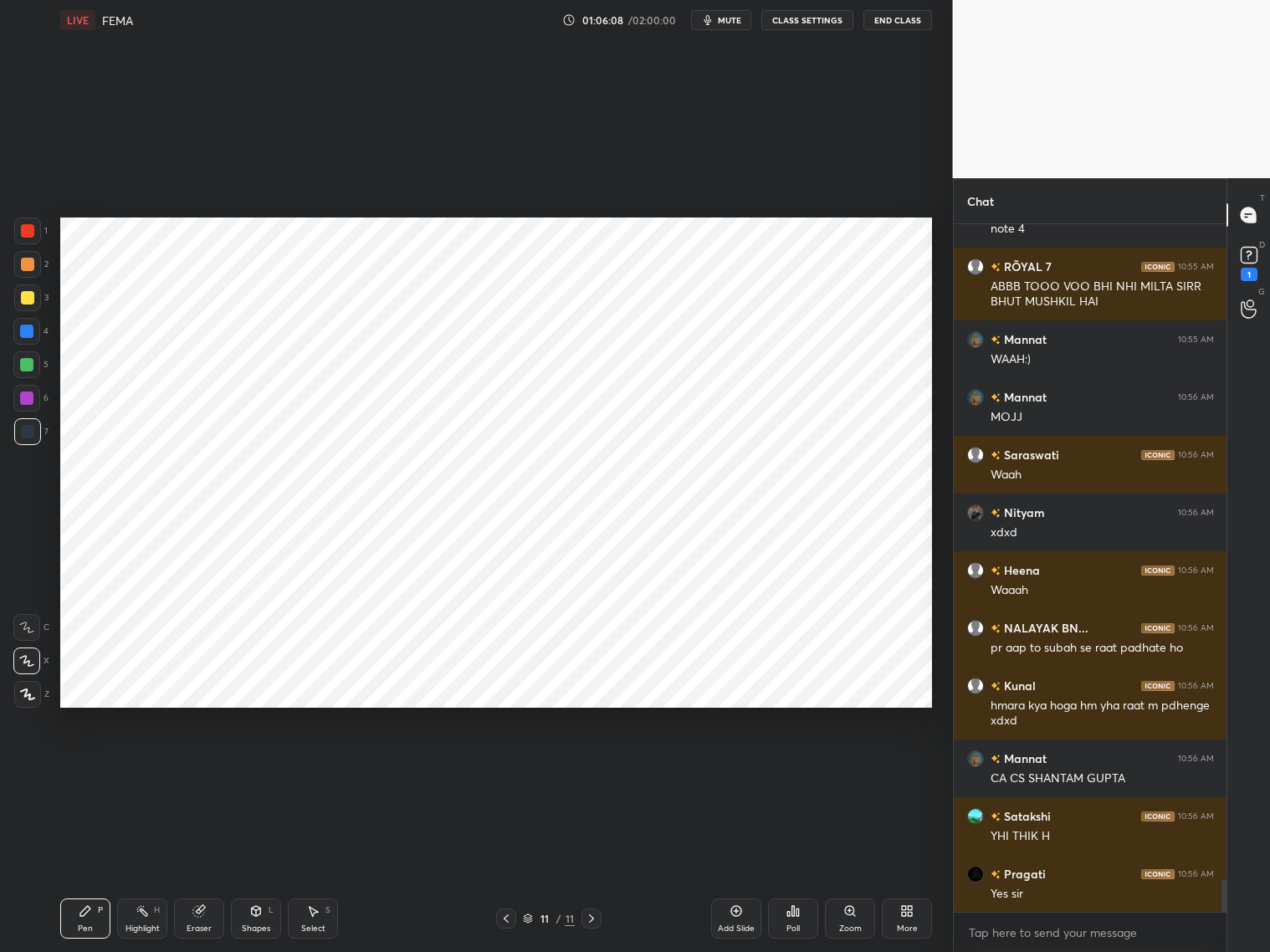 scroll, scrollTop: 13912, scrollLeft: 0, axis: vertical 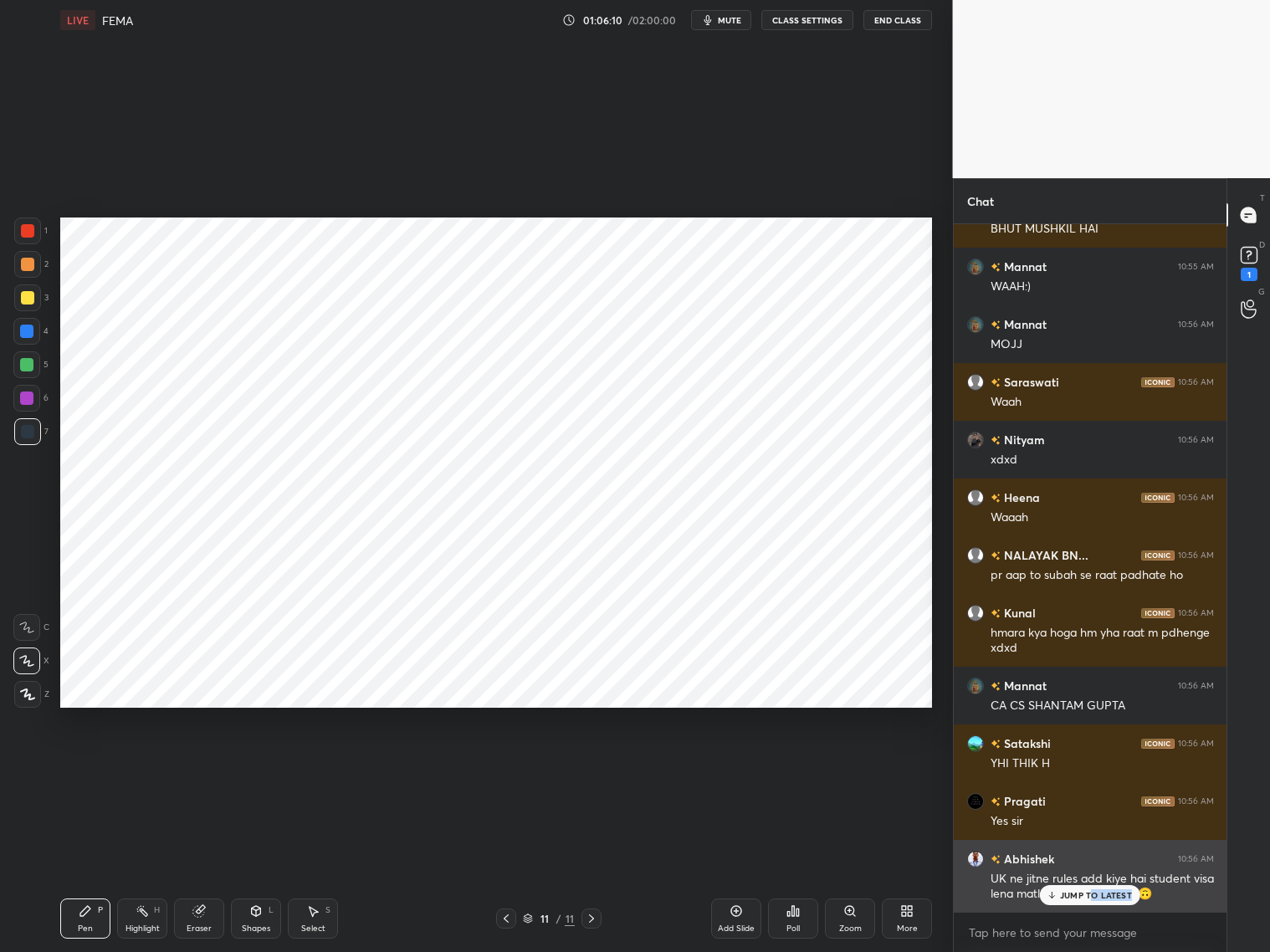 click on "JUMP TO LATEST" at bounding box center (1090, 895) 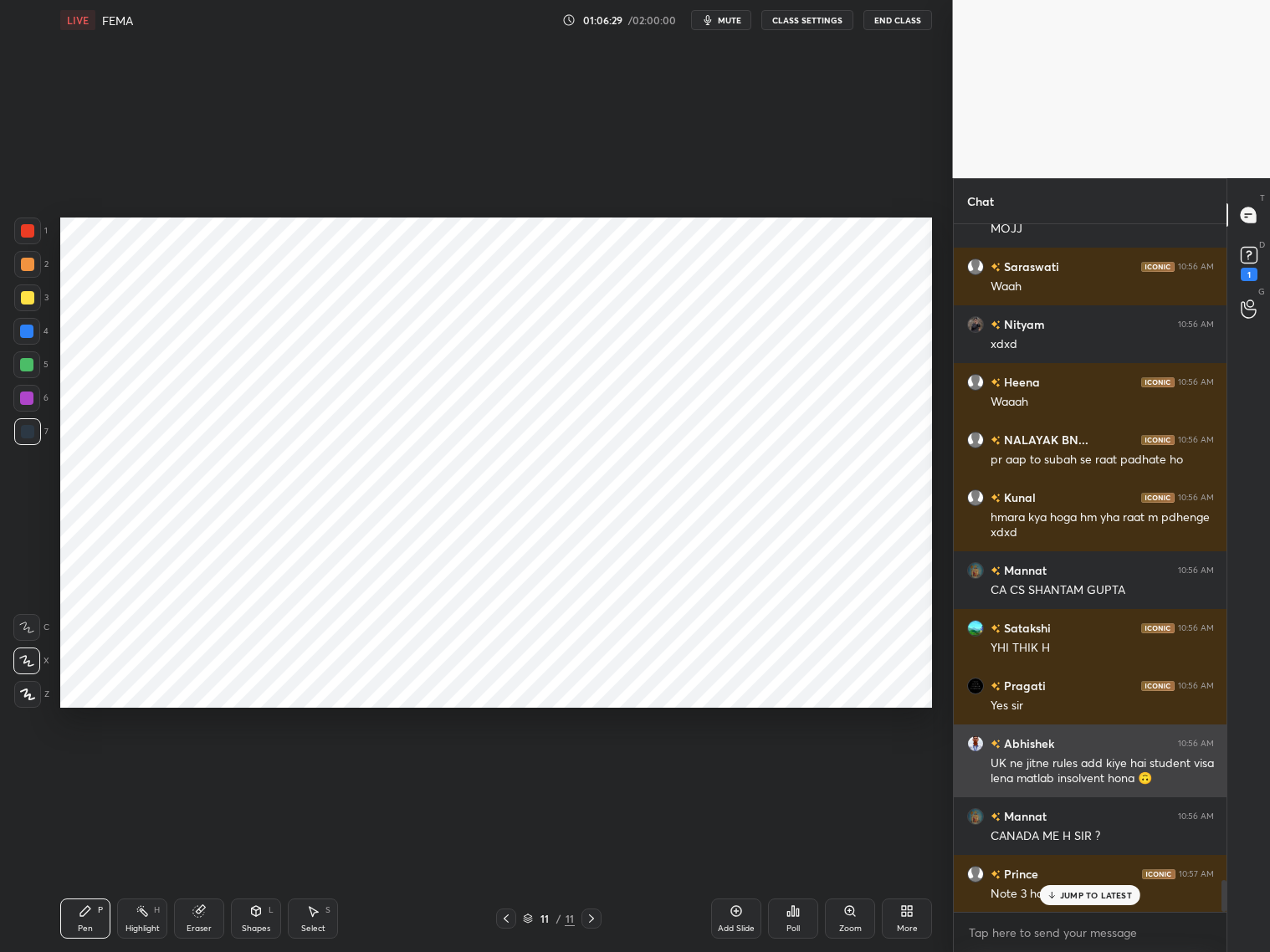 scroll, scrollTop: 14100, scrollLeft: 0, axis: vertical 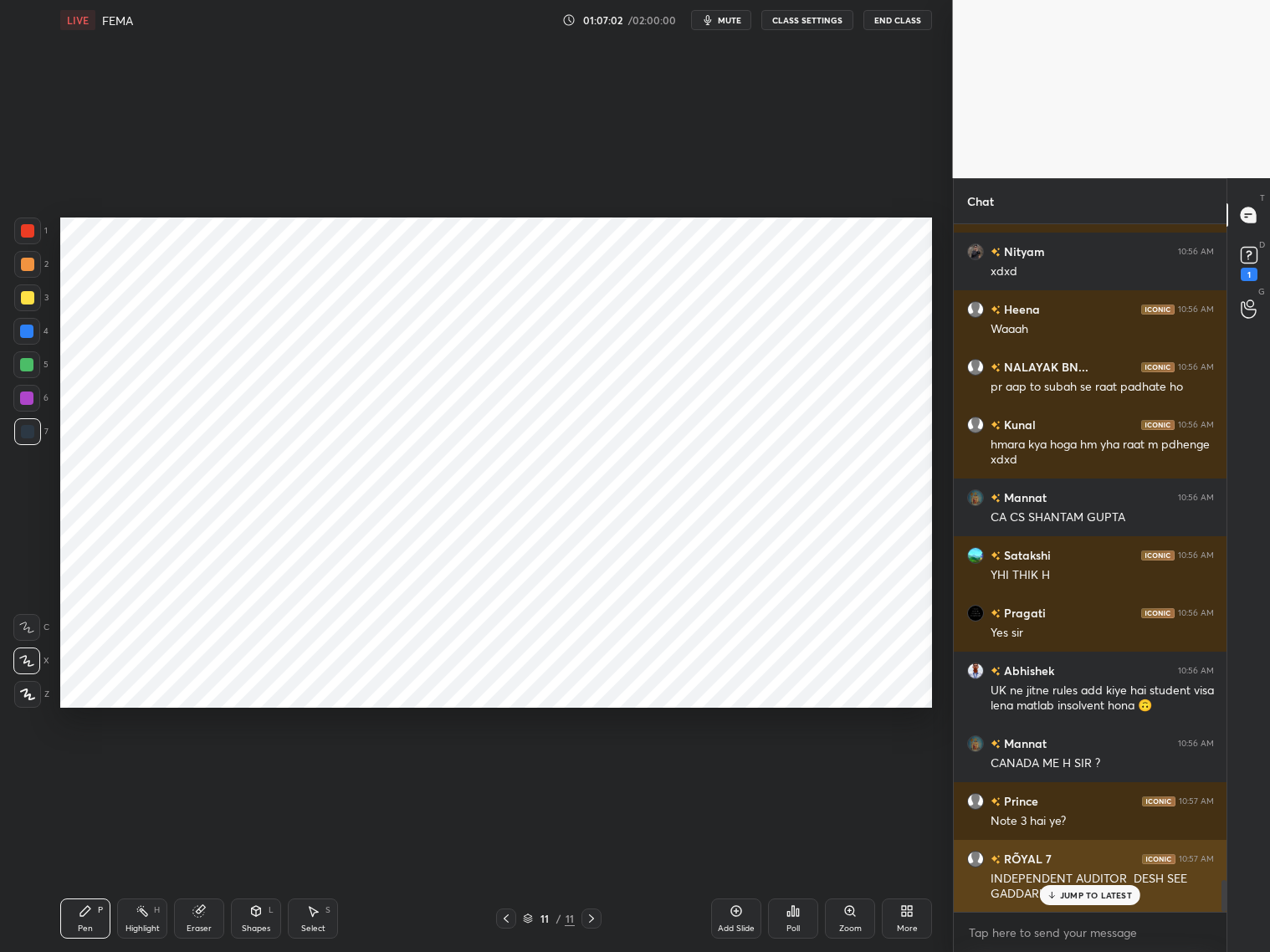 click on "JUMP TO LATEST" at bounding box center (1096, 895) 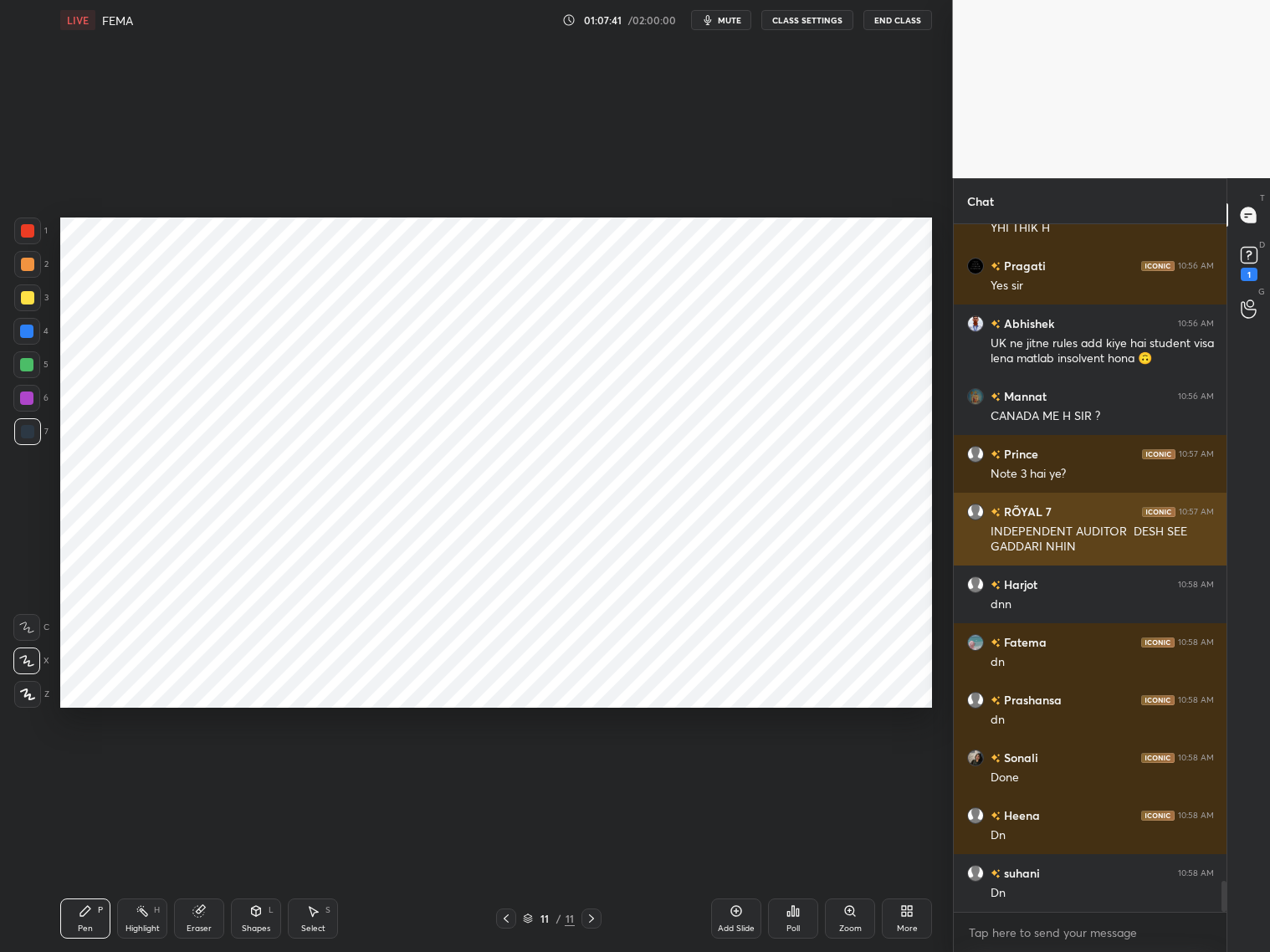scroll, scrollTop: 14504, scrollLeft: 0, axis: vertical 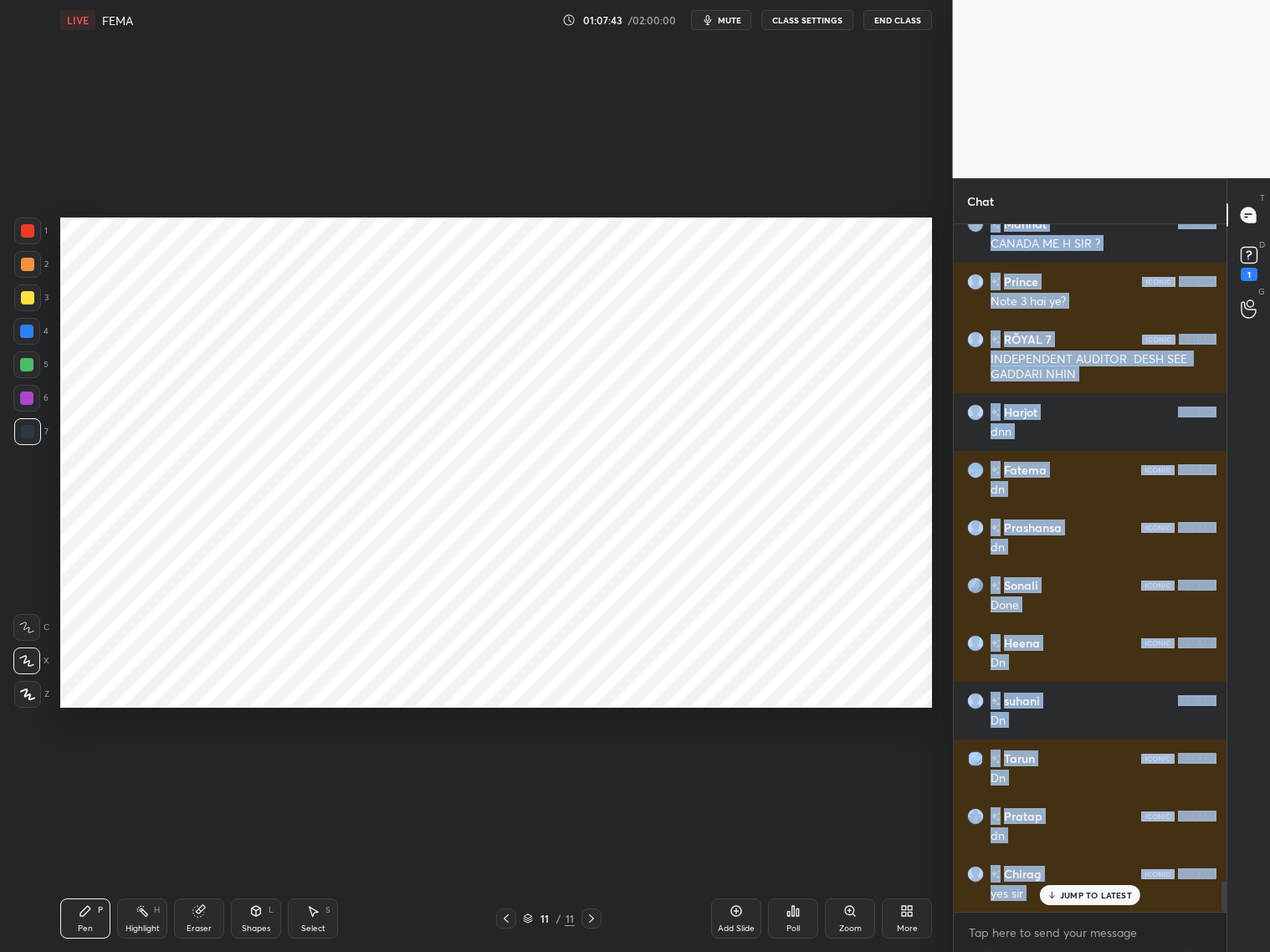 click on "Mannat 10:56 AM MOJJ Saraswati 10:56 AM Waah Nityam 10:56 AM xdxd Heena 10:56 AM Waaah NALAYAK BN... 10:56 AM pr aap to subah se raat padhate ho Kunal 10:56 AM hmara kya hoga hm yha raat m pdhenge xdxd Mannat 10:56 AM CA CS SHANTAM GUPTA Satakshi 10:56 AM YHI THIK H Pragati 10:56 AM Yes sir Abhishek 10:56 AM UK ne jitne rules add kiye hai student visa lena matlab insolvent hona 🙃 Mannat 10:56 AM CANADA ME H SIR ? Prince 10:57 AM Note 3 hai ye? RÕYAL 7 10:57 AM INDEPENDENT AUDITOR DESH SEE GADDARI NHIN Harjot 10:58 AM dnn Fatema 10:58 AM dn Prashansa 10:58 AM dn Sonali 10:58 AM Done Heena 10:58 AM Dn suhani 10:58 AM Dn Tarun 10:58 AM Dn Pratap 10:58 AM dn Chirag 10:58 AM yes sir JUMP TO LATEST" at bounding box center [1090, 568] 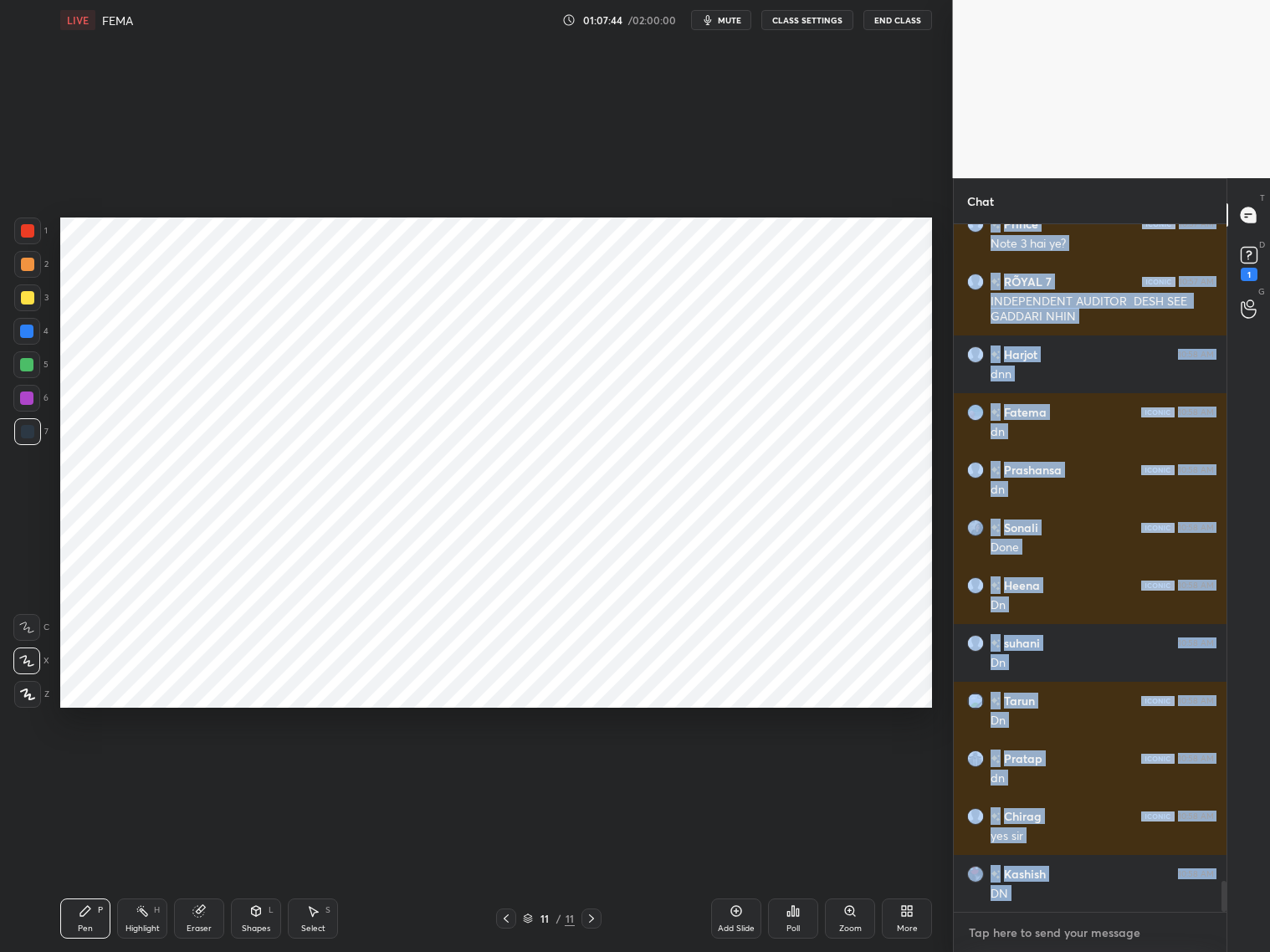 click at bounding box center [1090, 933] 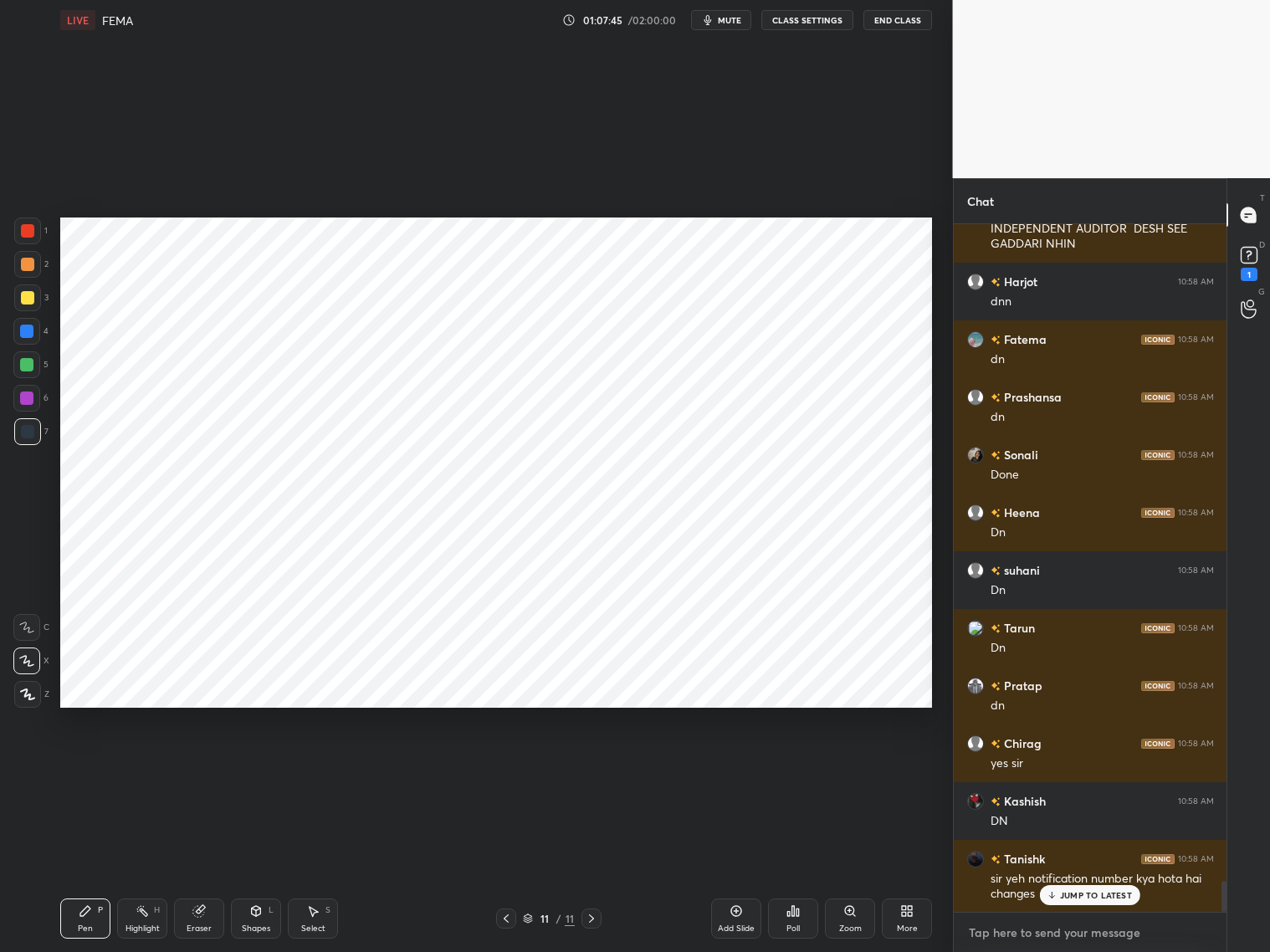 scroll, scrollTop: 14808, scrollLeft: 0, axis: vertical 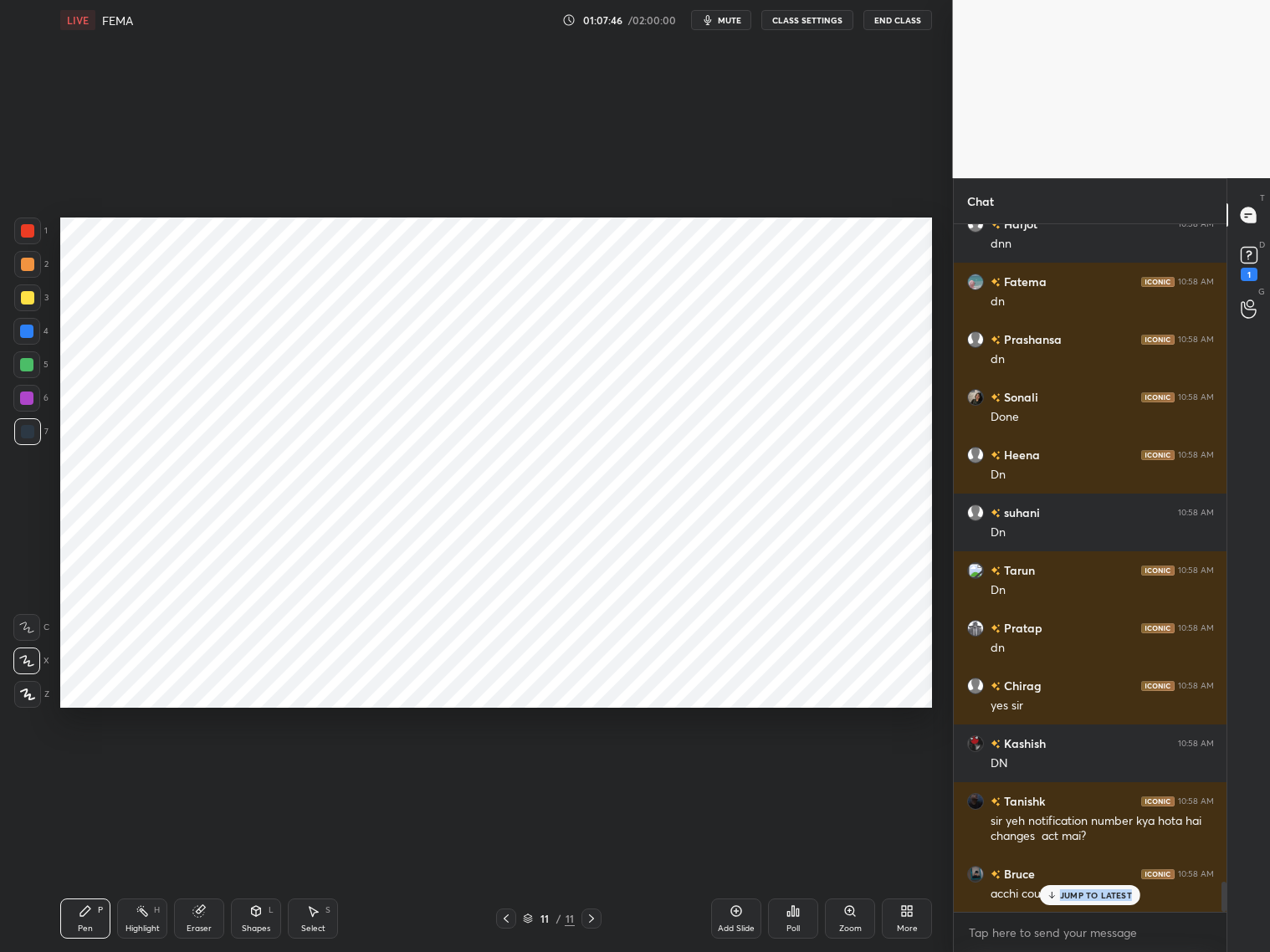 click on "Heena 10:56 AM Waaah NALAYAK BN... 10:56 AM pr aap to subah se raat padhate ho Kunal 10:56 AM hmara kya hoga hm yha raat m pdhenge xdxd Mannat 10:56 AM CA CS SHANTAM GUPTA Satakshi 10:56 AM YHI THIK H Pragati 10:56 AM Yes sir Abhishek 10:56 AM UK ne jitne rules add kiye hai student visa lena matlab insolvent hona 🙃 Mannat 10:56 AM CANADA ME H SIR ? Prince 10:57 AM Note 3 hai ye? RÕYAL 7 10:57 AM INDEPENDENT AUDITOR  DESH SEE GADDARI NHIN Harjot 10:58 AM dnn Fatema 10:58 AM dn Prashansa 10:58 AM dn Sonali 10:58 AM Done Heena 10:58 AM Dn suhani 10:58 AM Dn Tarun 10:58 AM Dn Pratap 10:58 AM dn Chirag 10:58 AM yes sir Kashish 10:58 AM DN Tanishk 10:58 AM sir yeh notification number kya hota hai changes  act mai? Bruce 10:58 AM acchi country hai sir ? JUMP TO LATEST" at bounding box center (1090, 568) 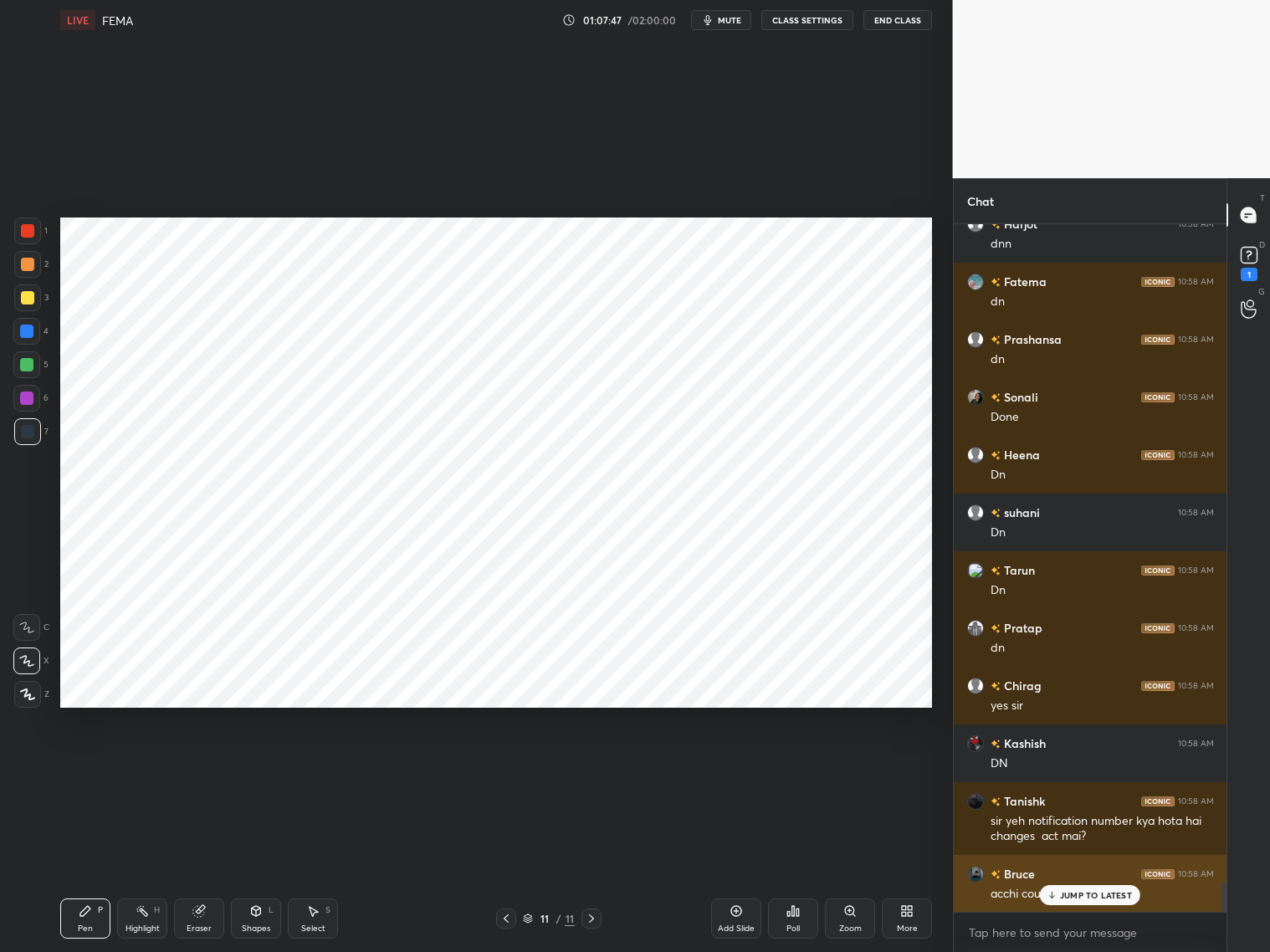 click on "JUMP TO LATEST" at bounding box center [1096, 895] 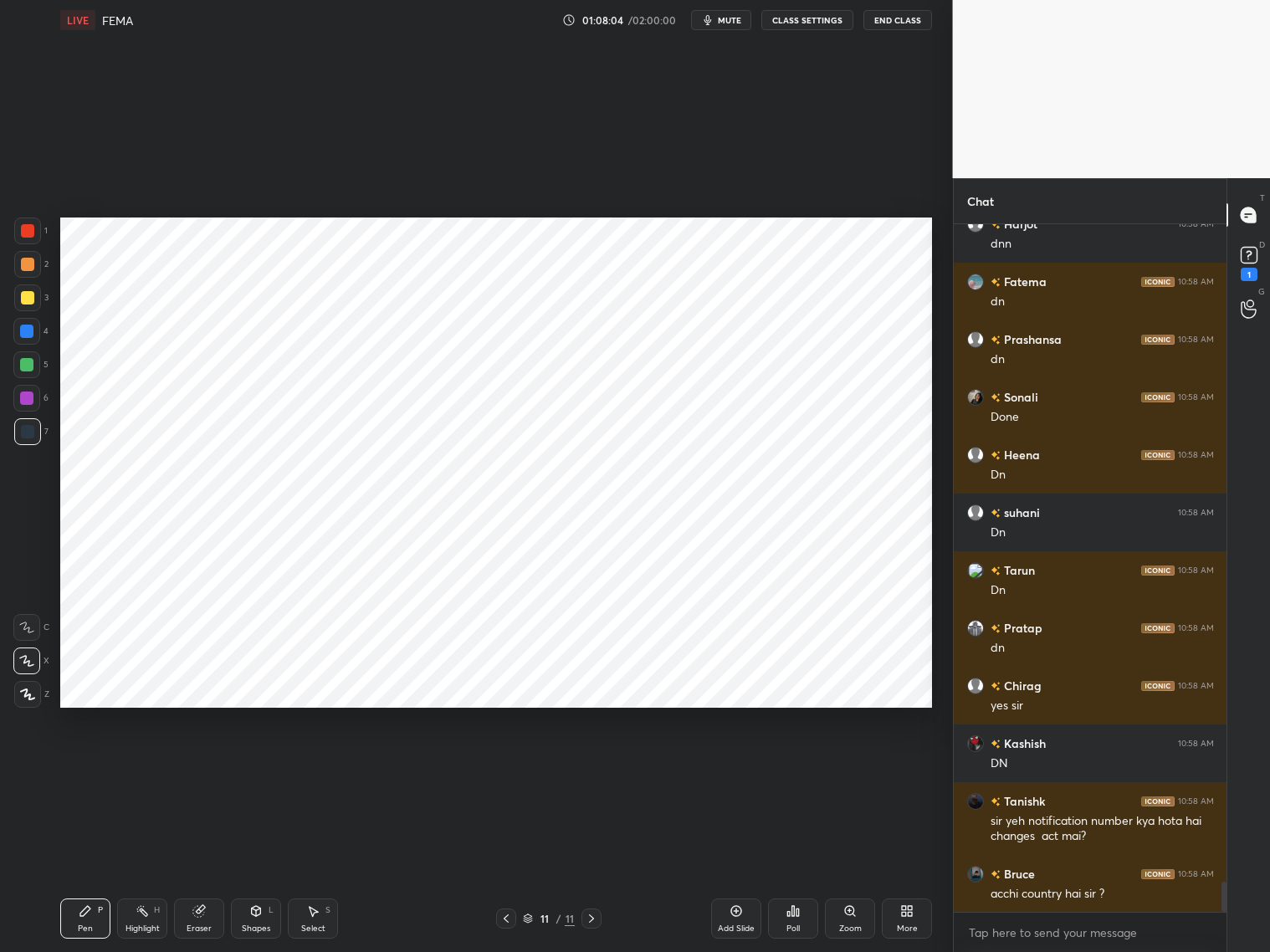 scroll, scrollTop: 14866, scrollLeft: 0, axis: vertical 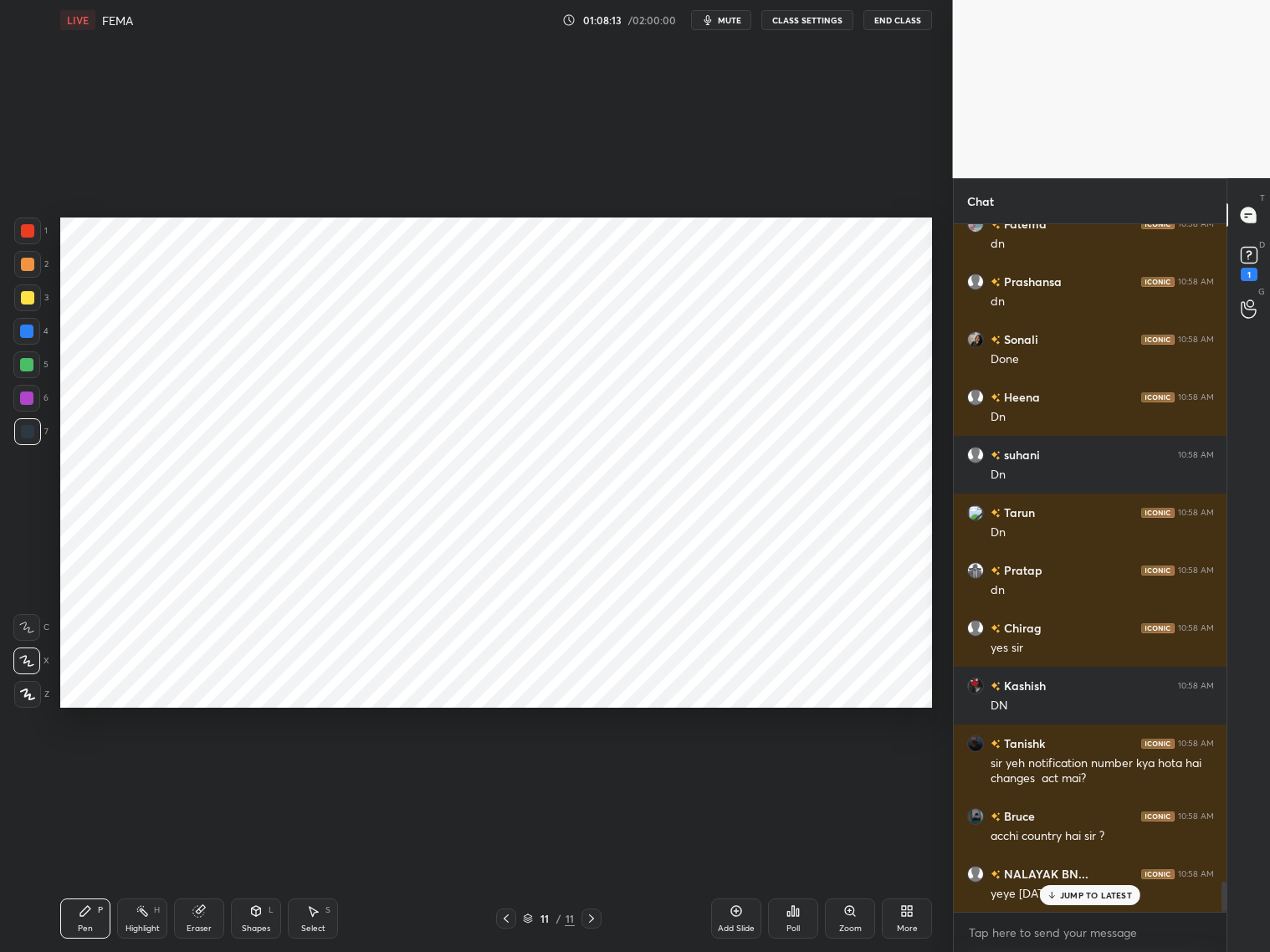 drag, startPoint x: 30, startPoint y: 230, endPoint x: 45, endPoint y: 222, distance: 17 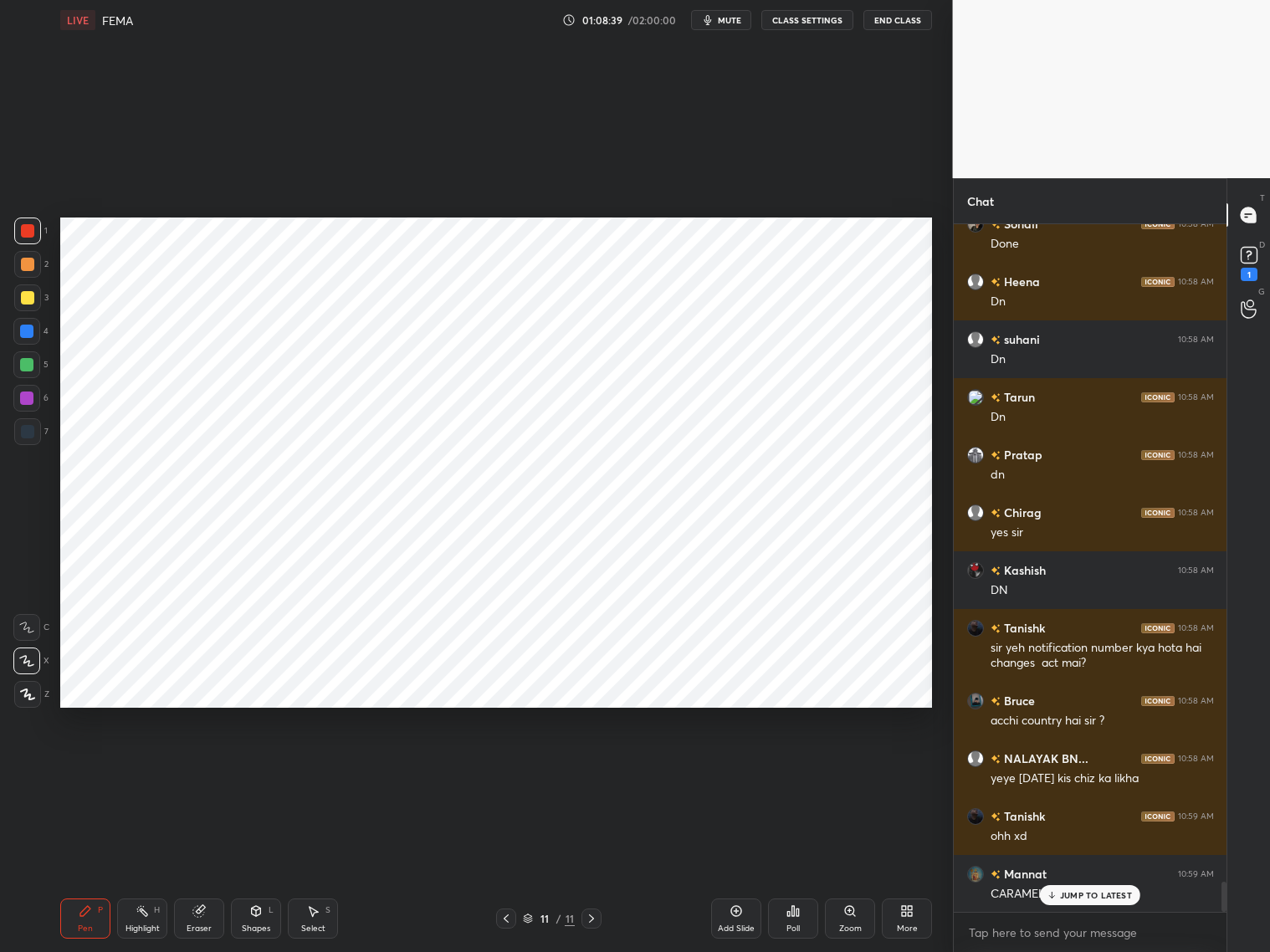 scroll, scrollTop: 15039, scrollLeft: 0, axis: vertical 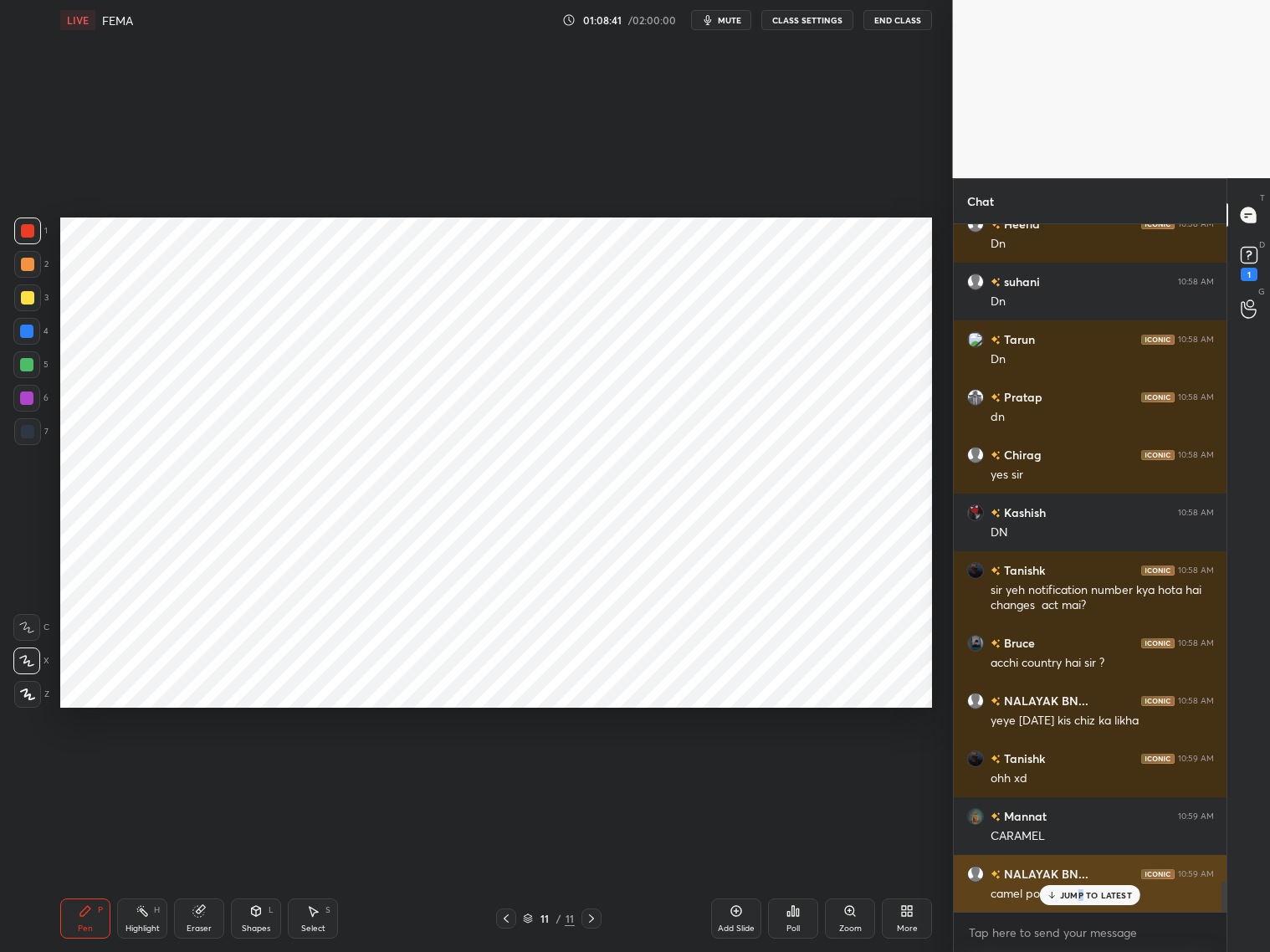 drag, startPoint x: 1078, startPoint y: 889, endPoint x: 1088, endPoint y: 890, distance: 10.049876 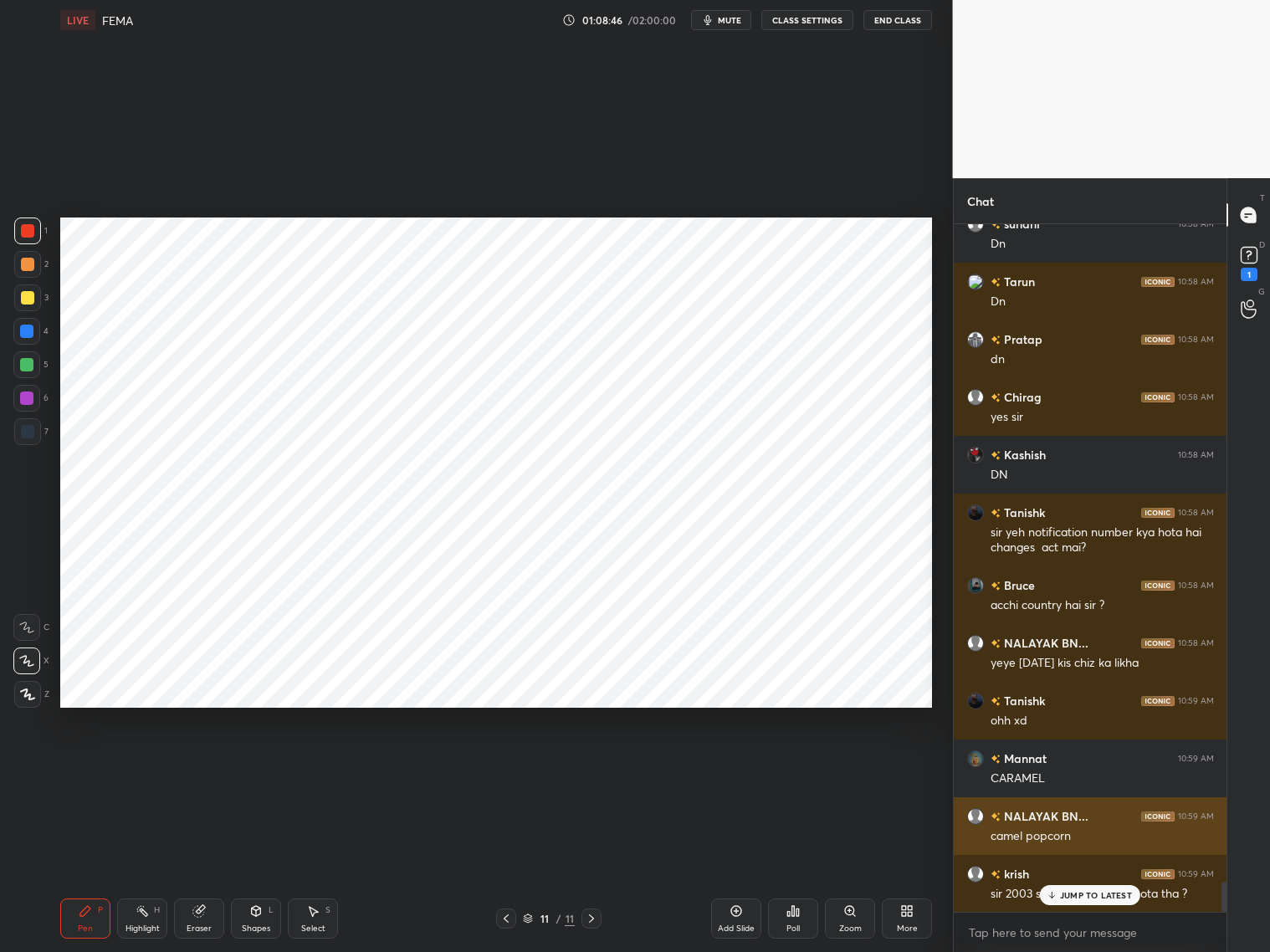 scroll, scrollTop: 15154, scrollLeft: 0, axis: vertical 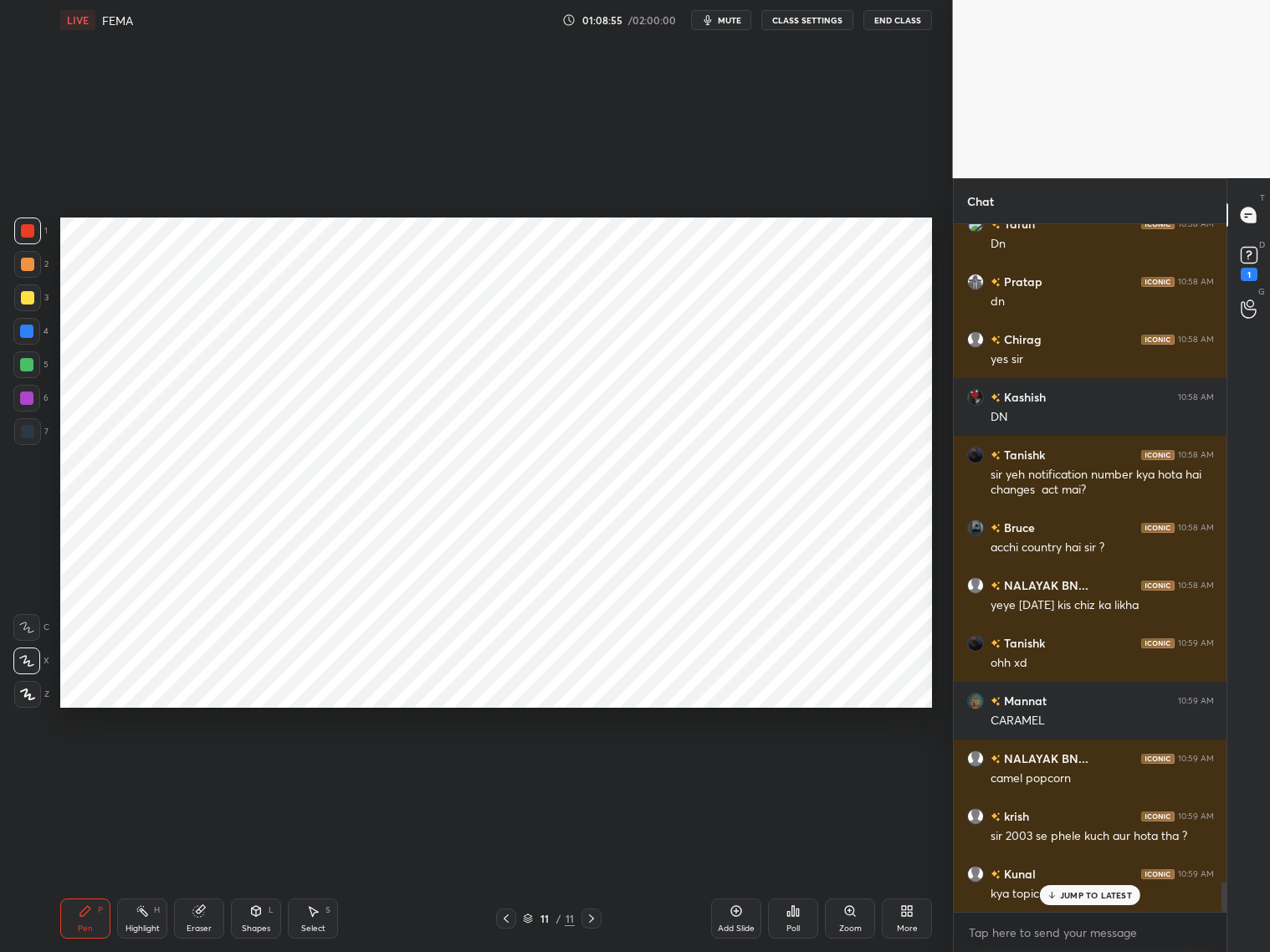 click on "JUMP TO LATEST" at bounding box center (1096, 895) 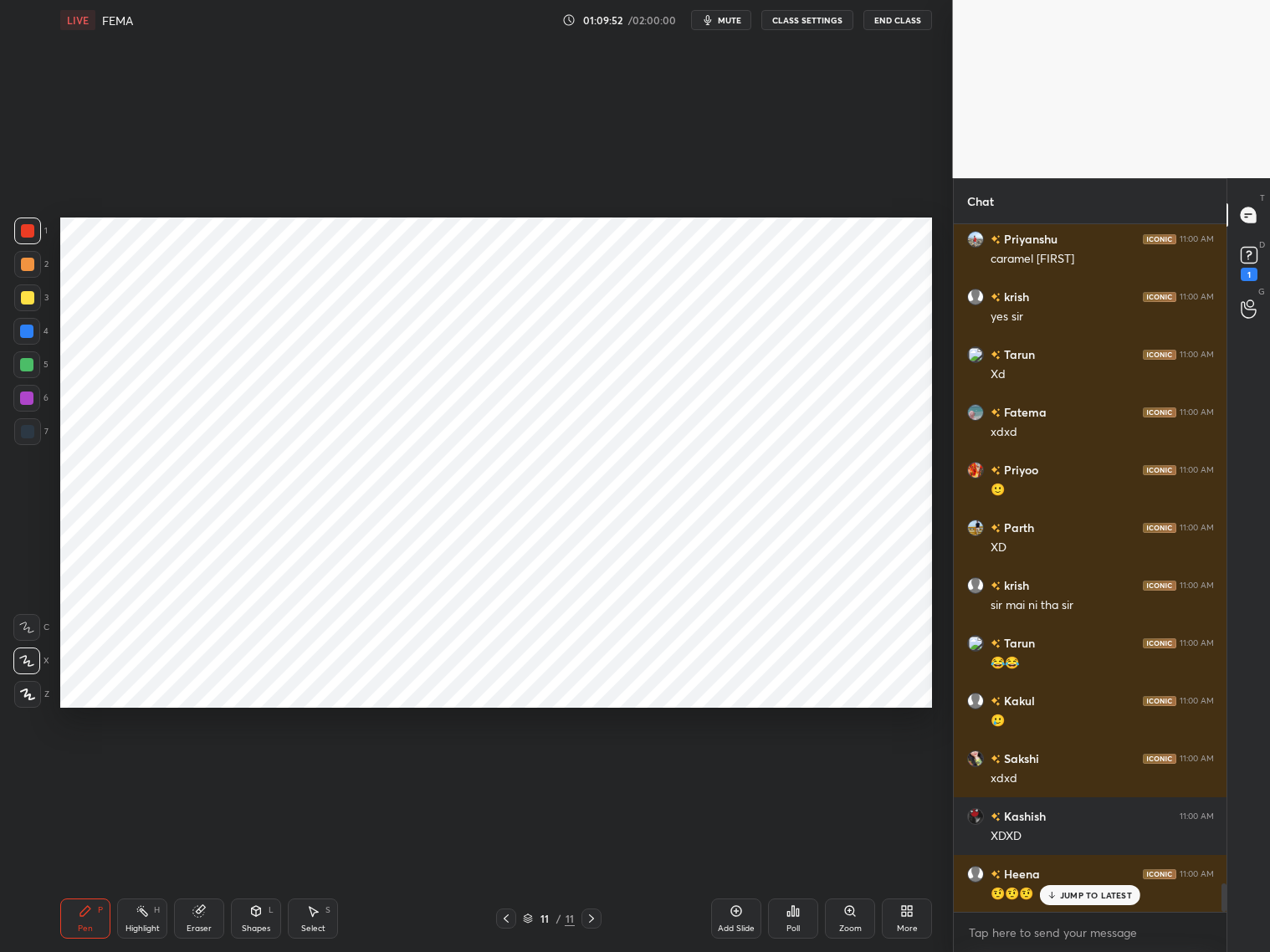 scroll, scrollTop: 15905, scrollLeft: 0, axis: vertical 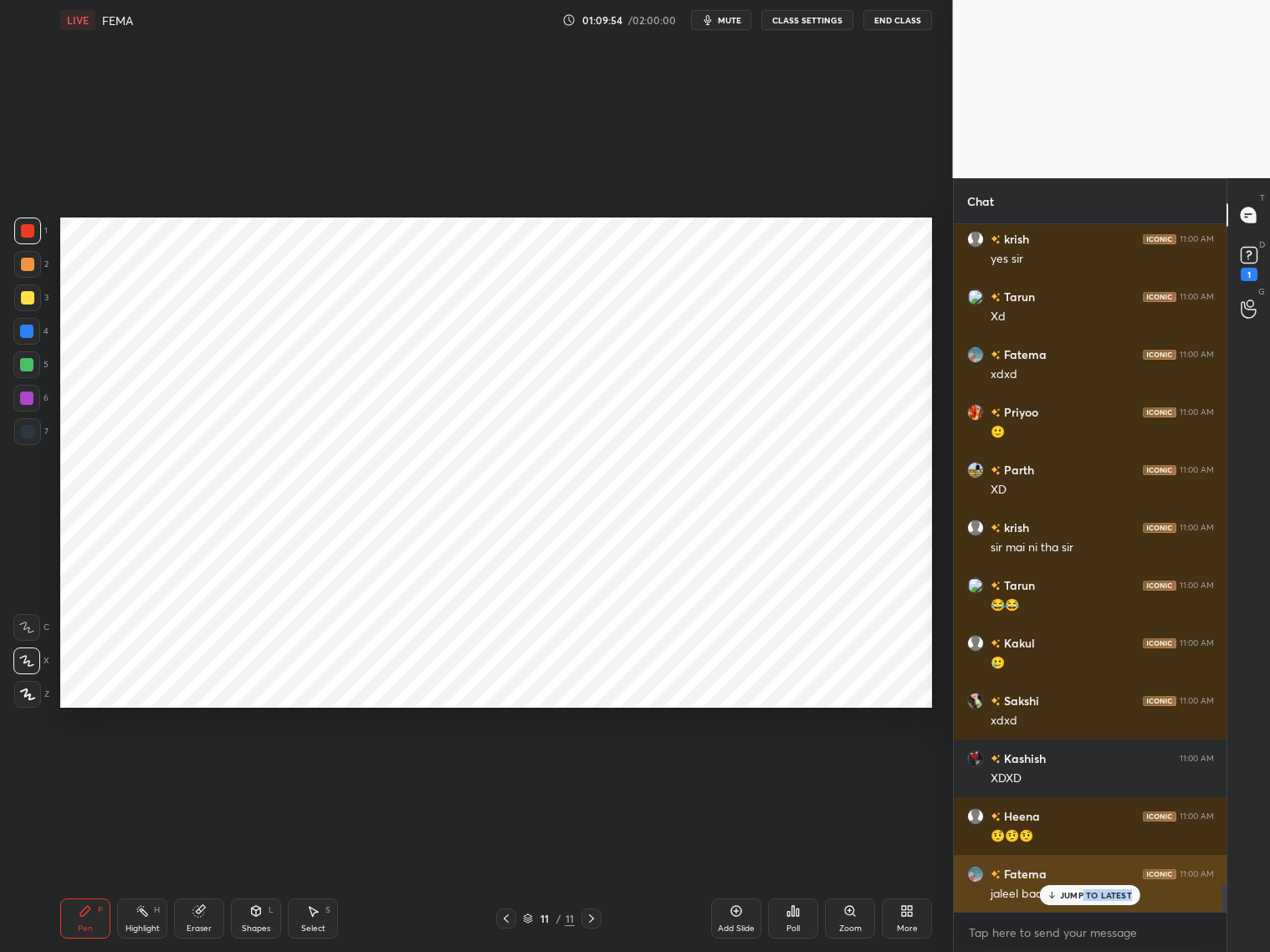 click on "JUMP TO LATEST" at bounding box center [1090, 895] 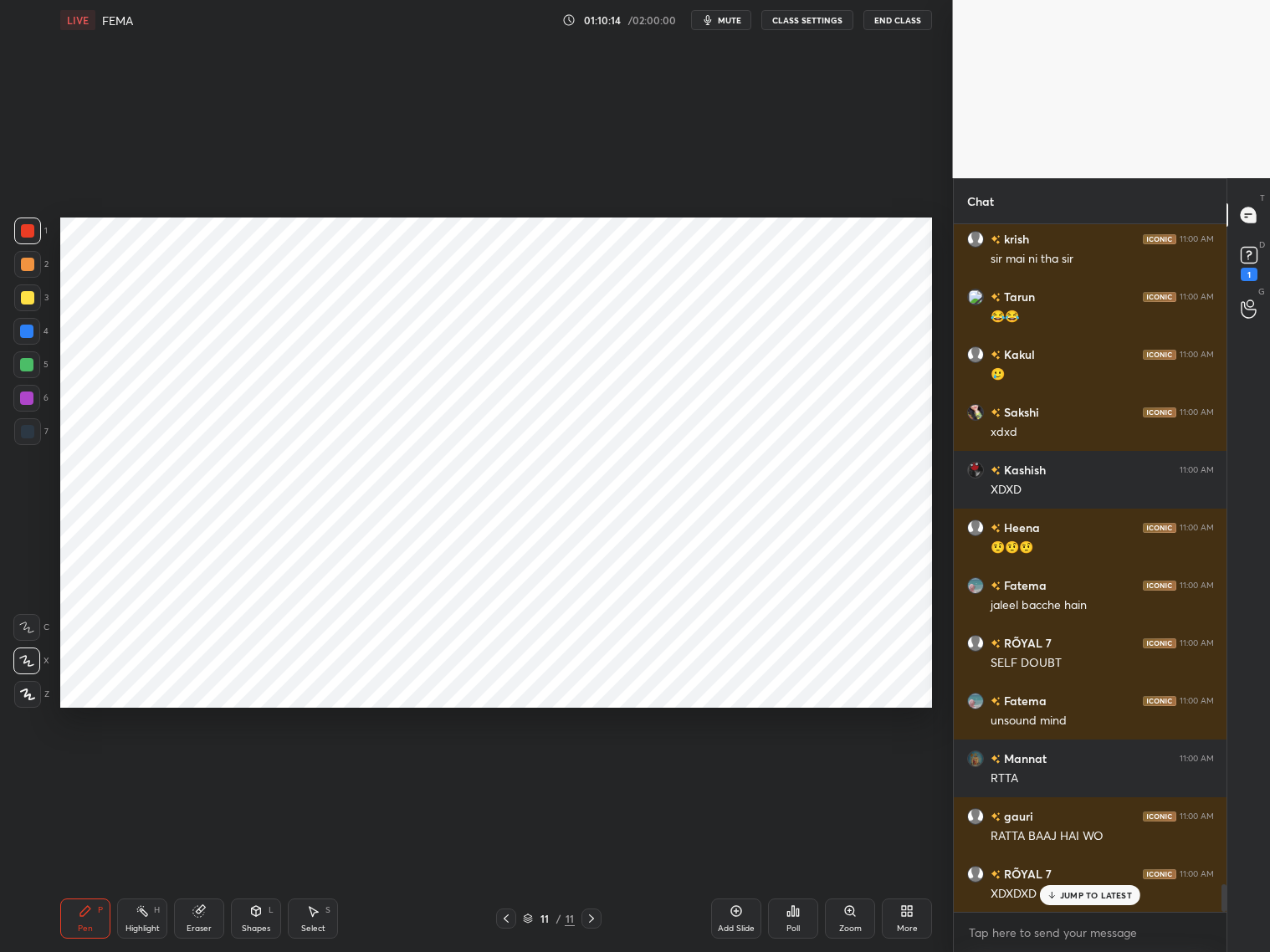 scroll, scrollTop: 16251, scrollLeft: 0, axis: vertical 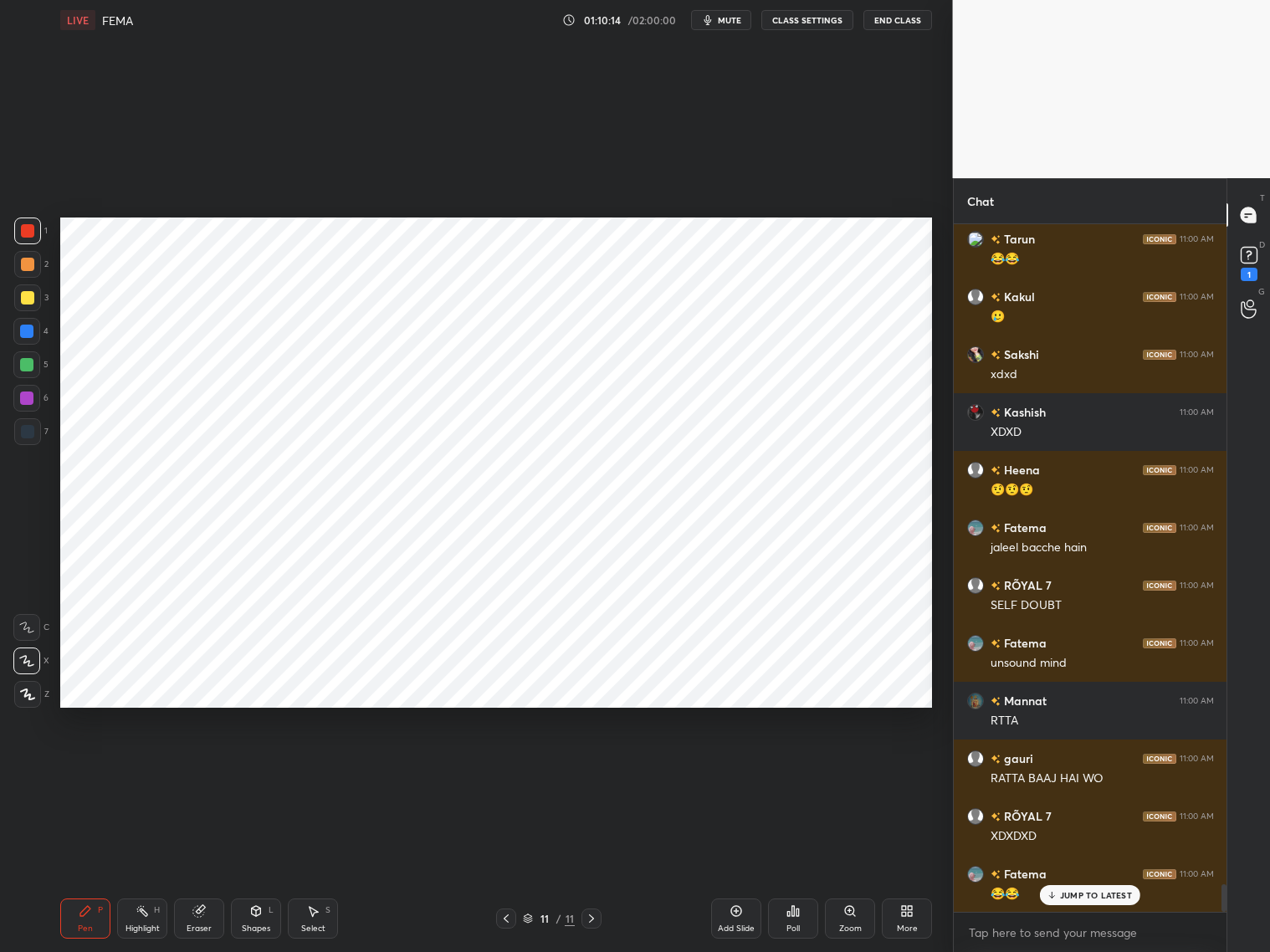 click on "Pen P Highlight H Eraser Shapes L Select S 11 / 11 Add Slide Poll Zoom More" at bounding box center [496, 919] 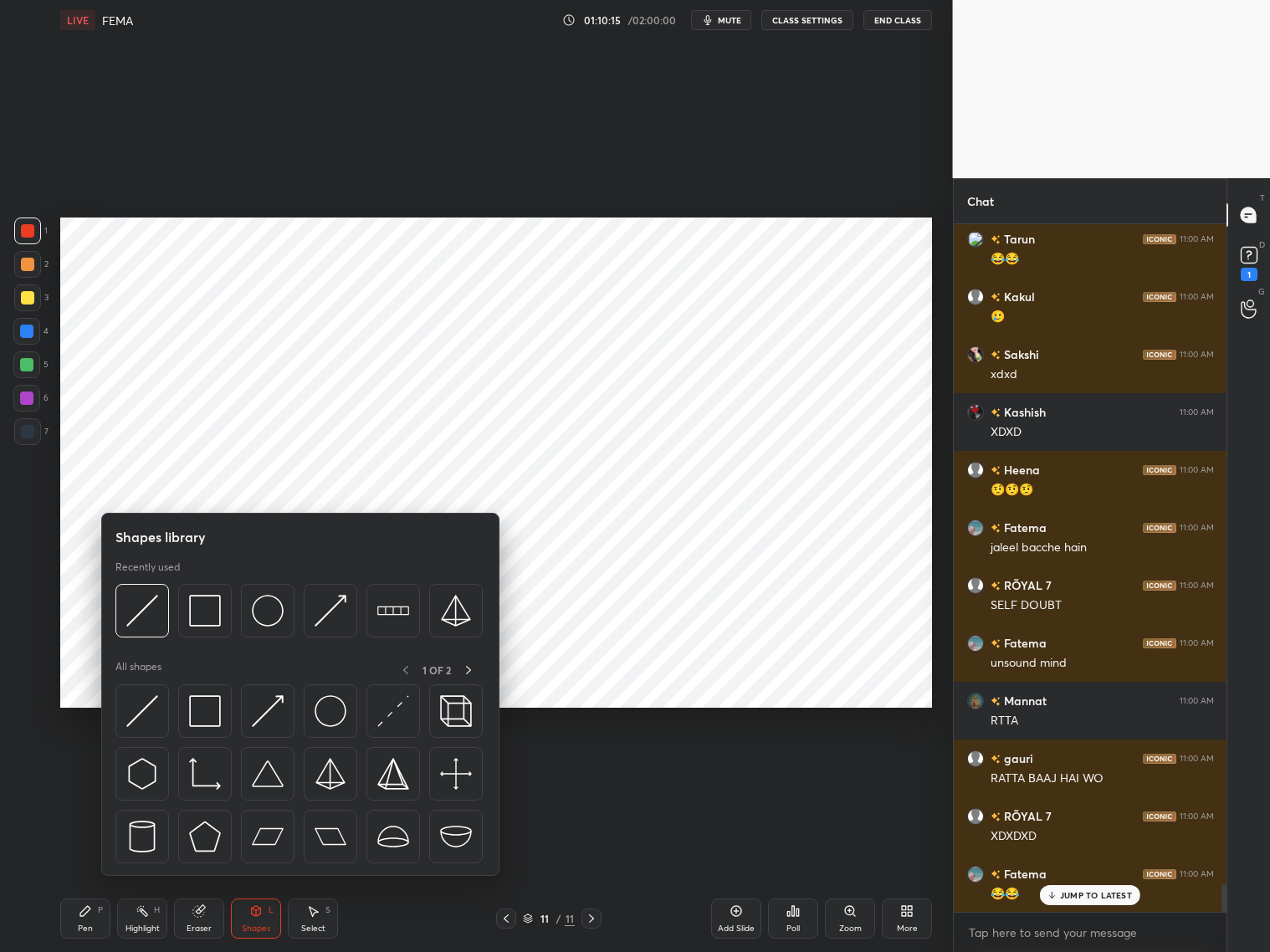 drag, startPoint x: 211, startPoint y: 924, endPoint x: 213, endPoint y: 896, distance: 28.07134 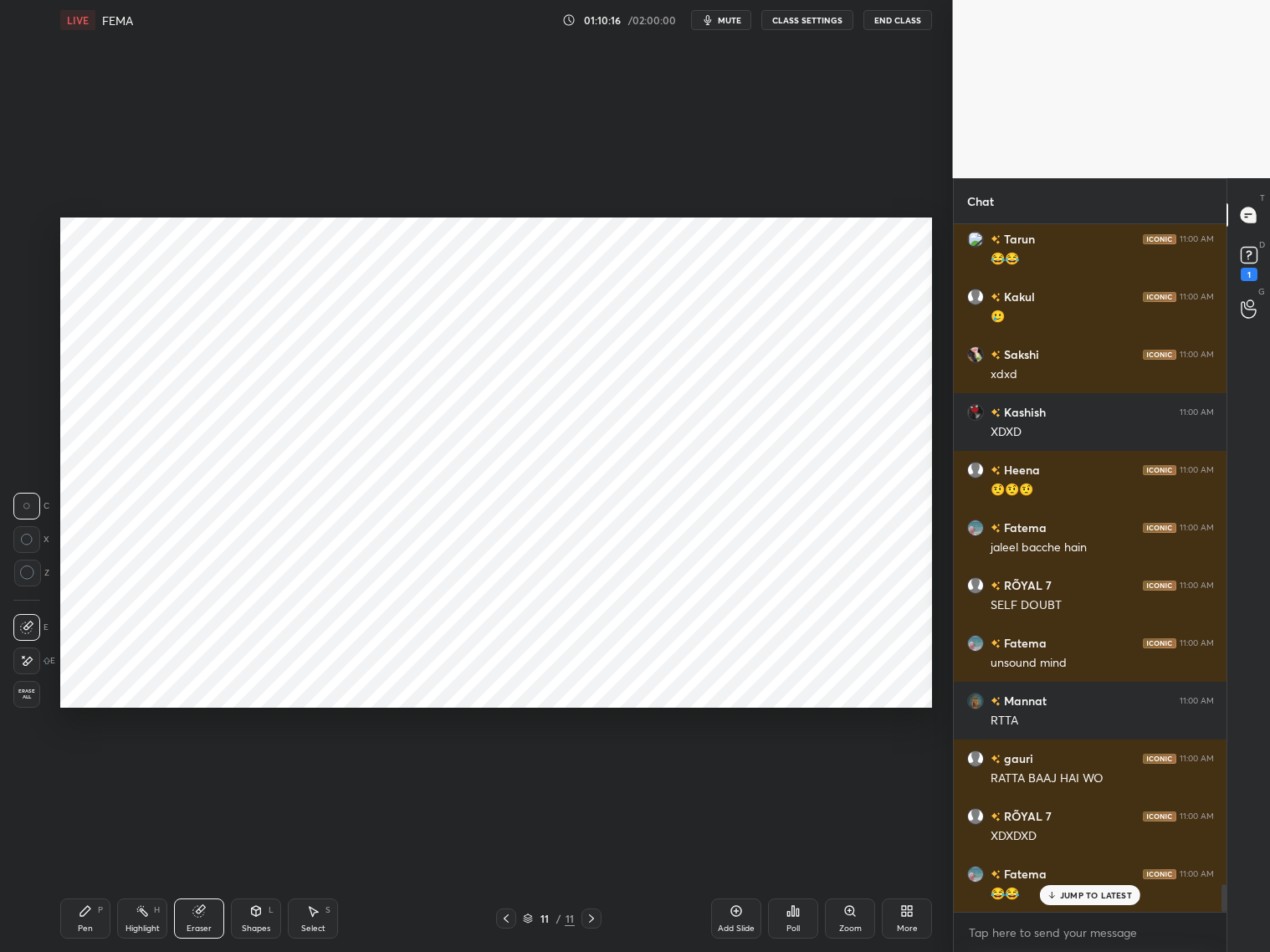 click at bounding box center [27, 661] 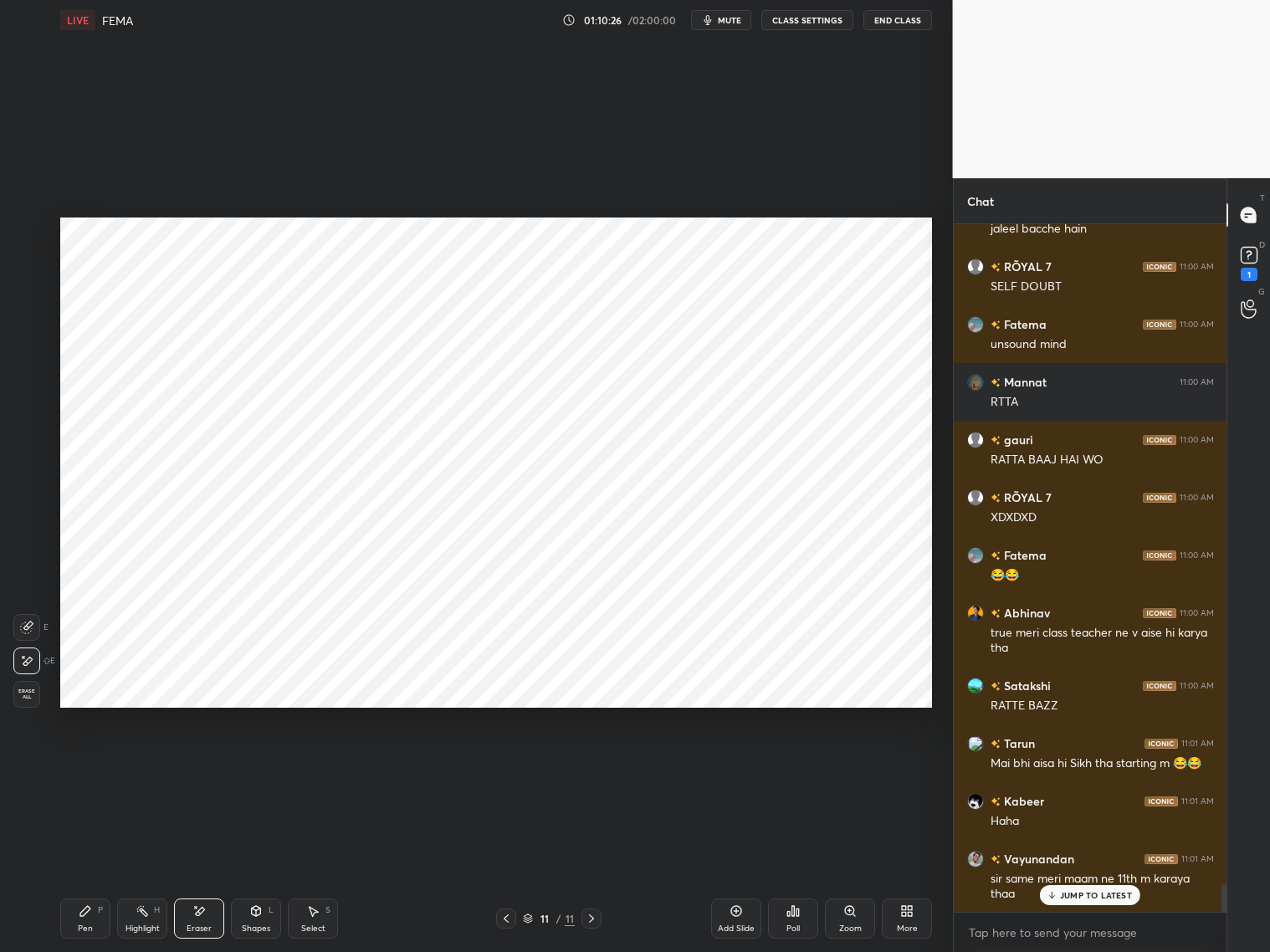 scroll, scrollTop: 16627, scrollLeft: 0, axis: vertical 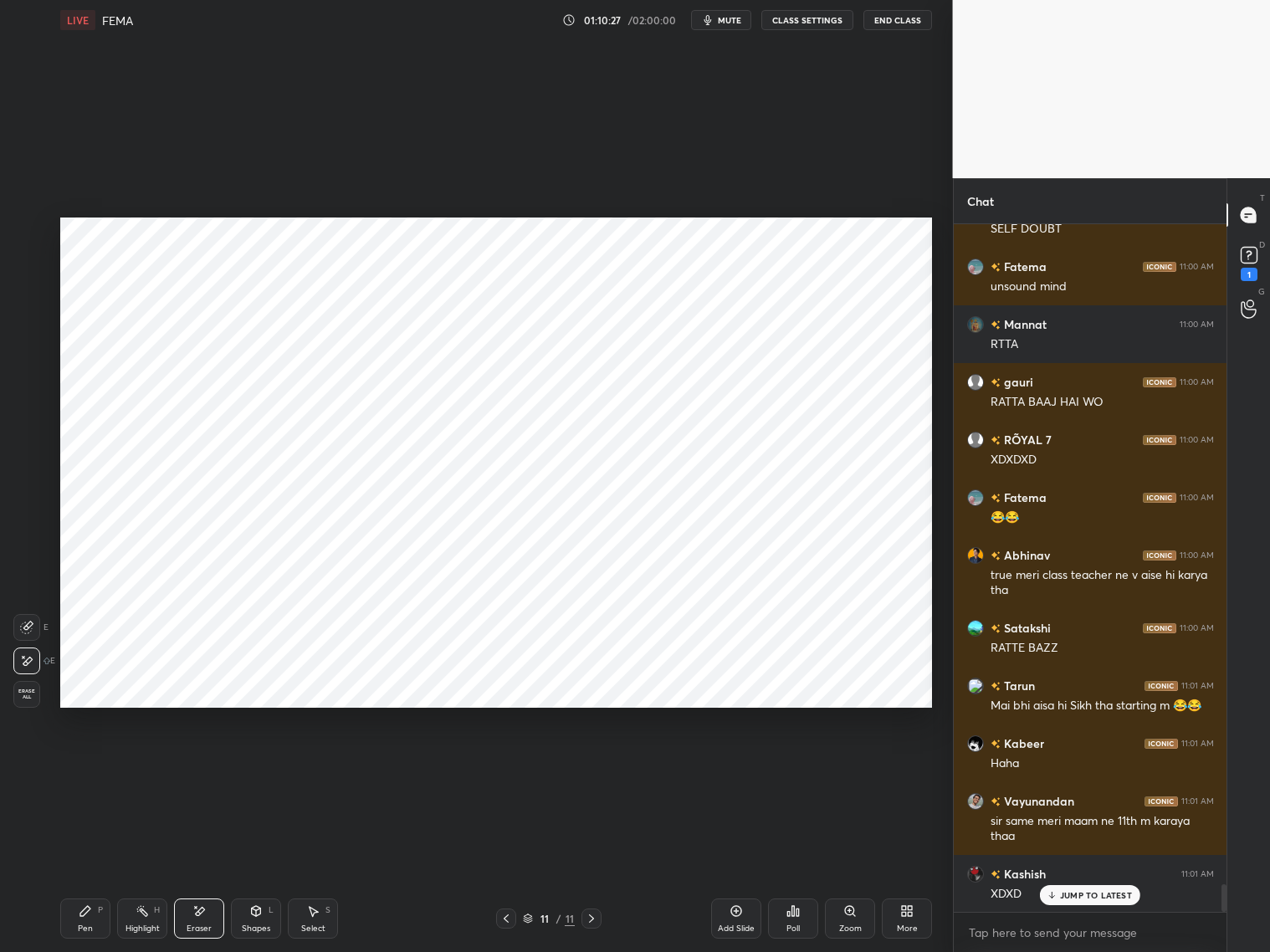 click 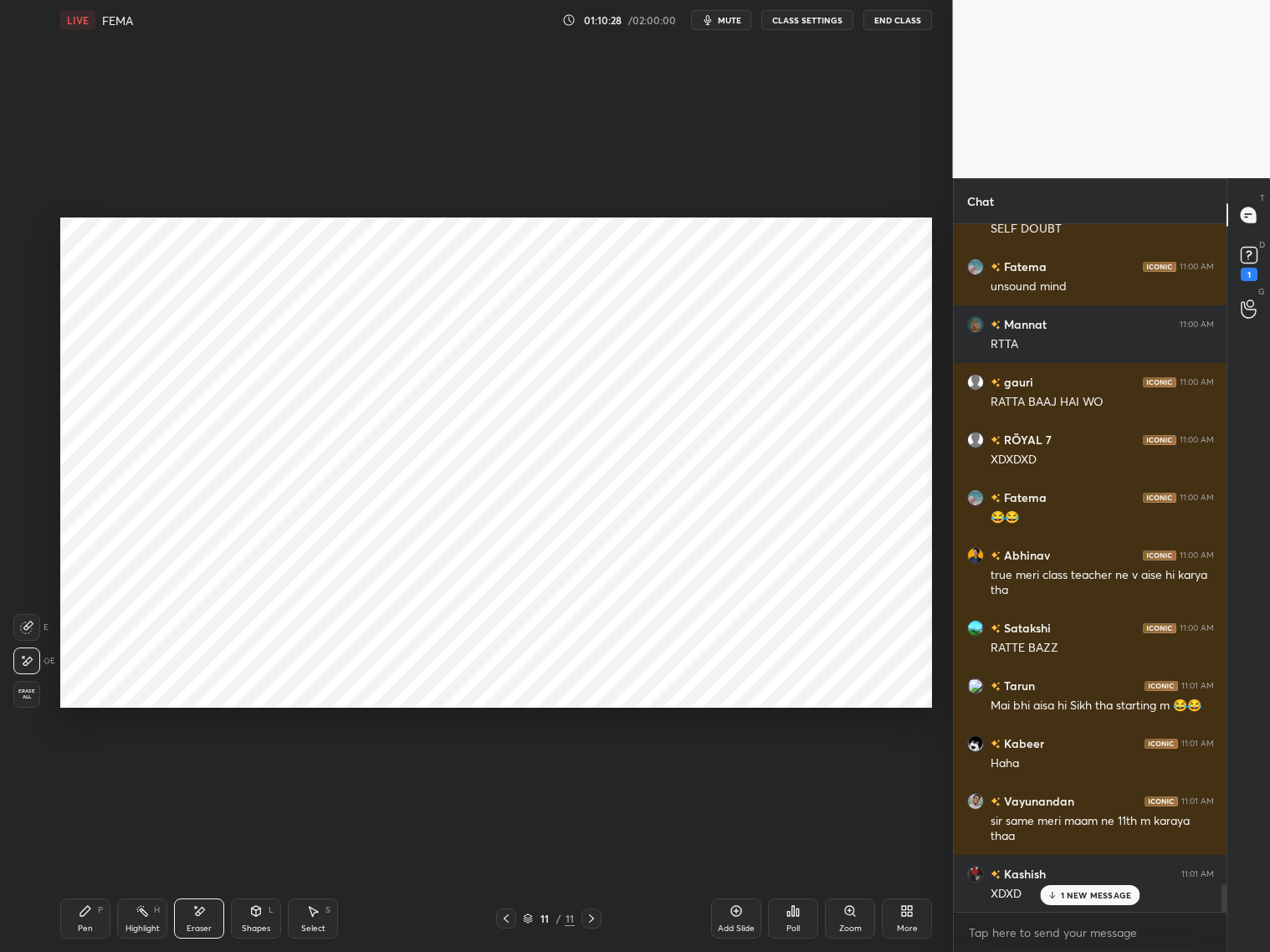 scroll, scrollTop: 16685, scrollLeft: 0, axis: vertical 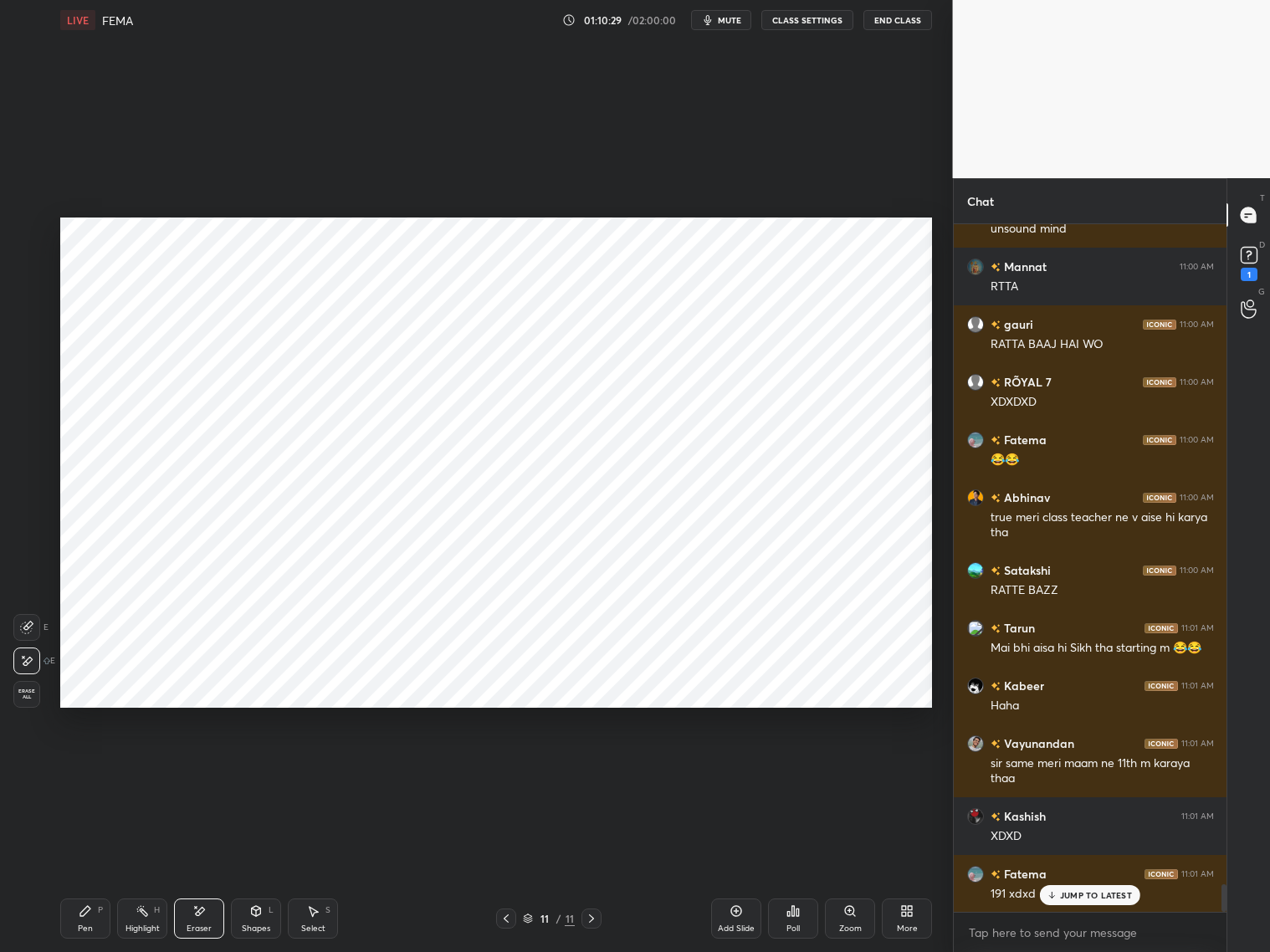 click on "Add Slide" at bounding box center [736, 919] 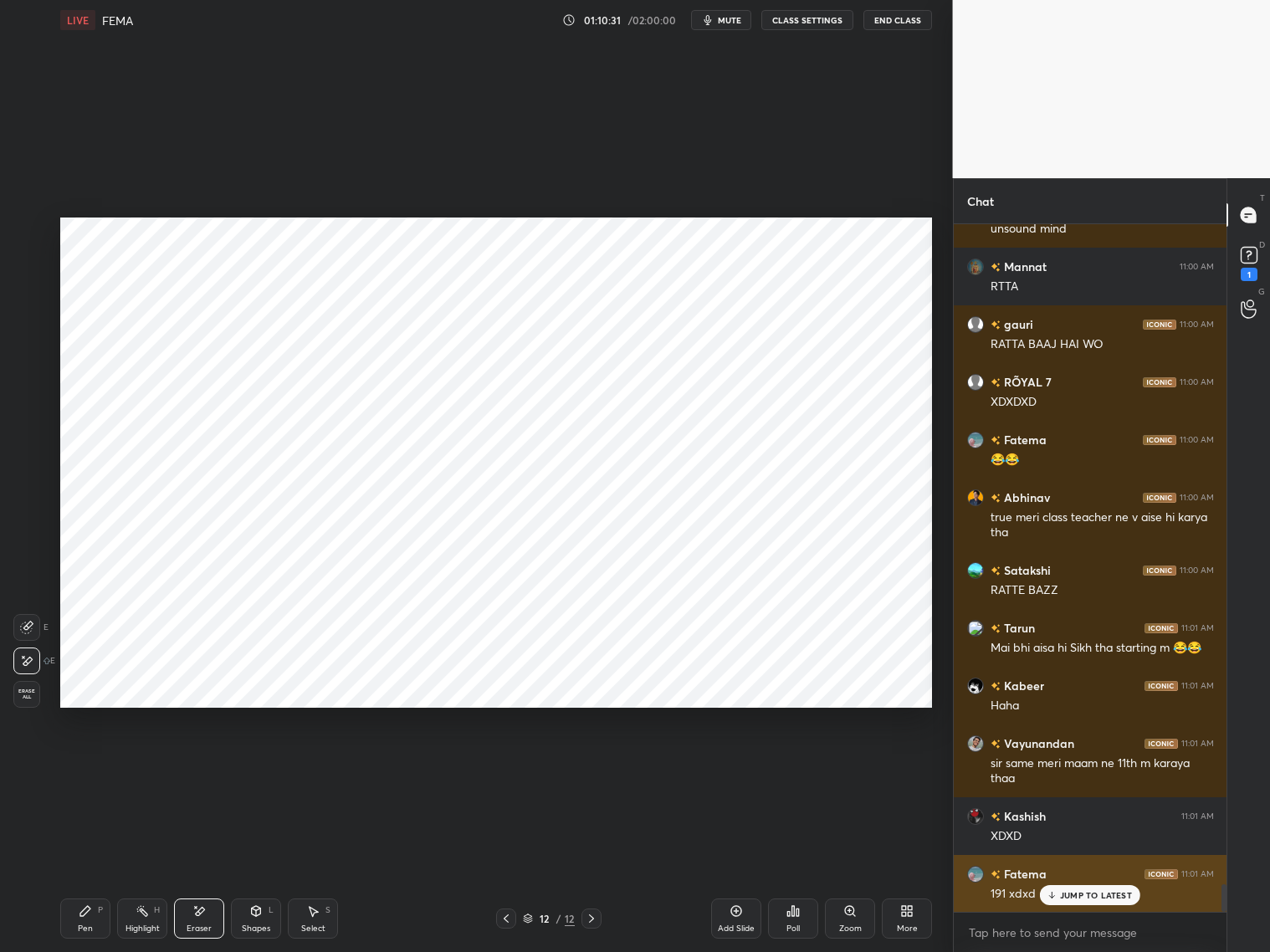 click on "JUMP TO LATEST" at bounding box center [1096, 895] 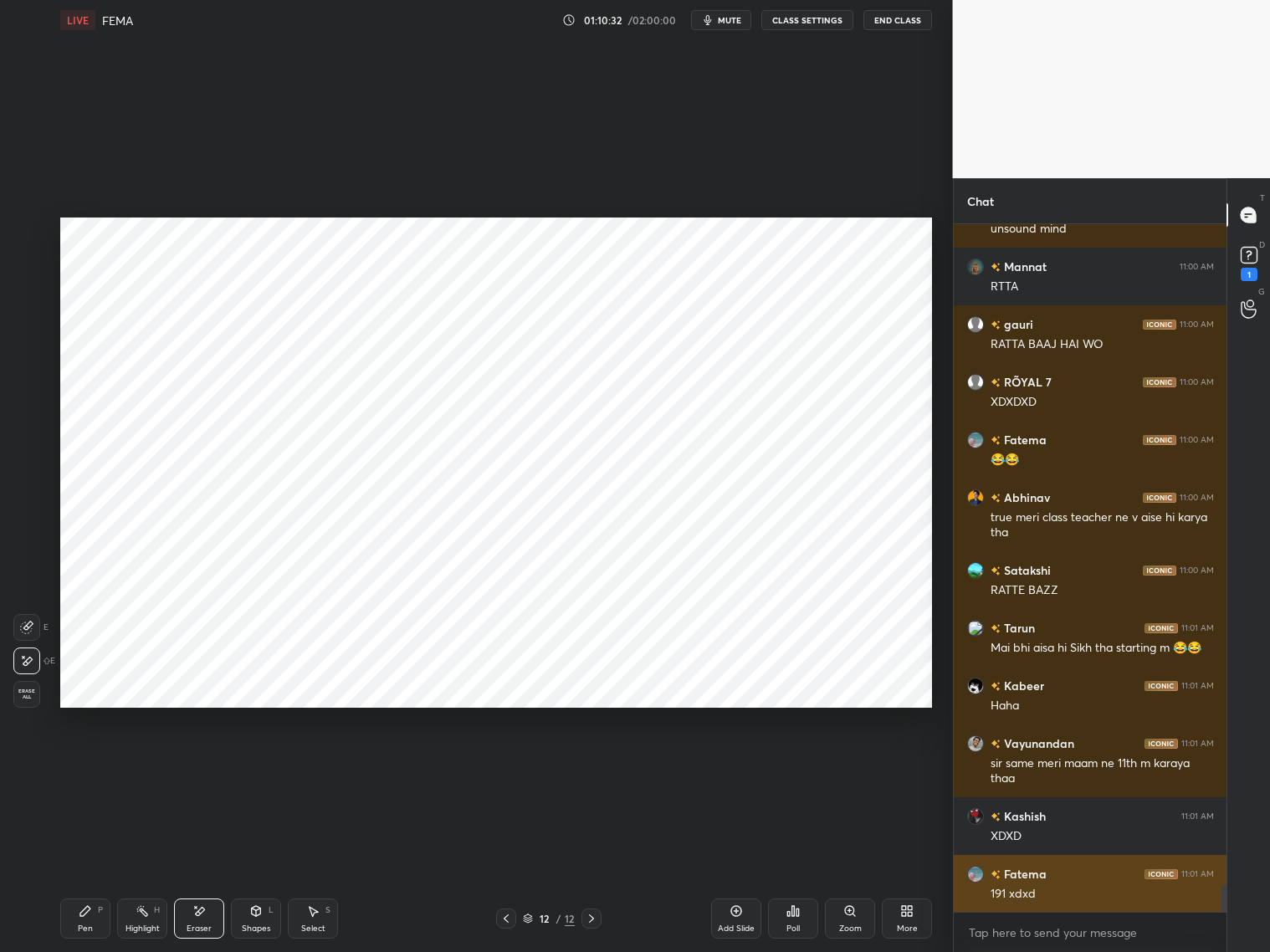 scroll, scrollTop: 16744, scrollLeft: 0, axis: vertical 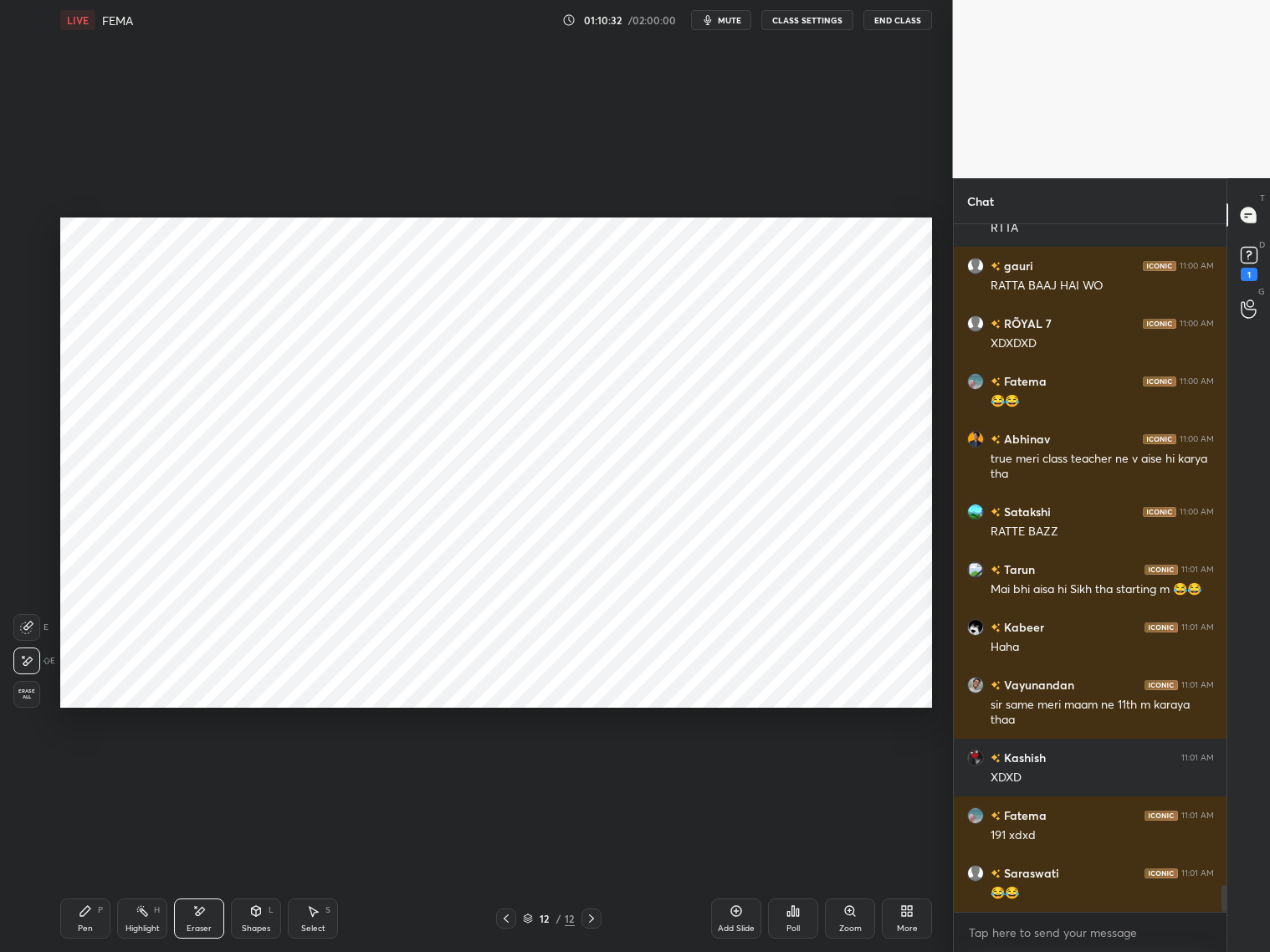 click on "Shapes" at bounding box center (256, 929) 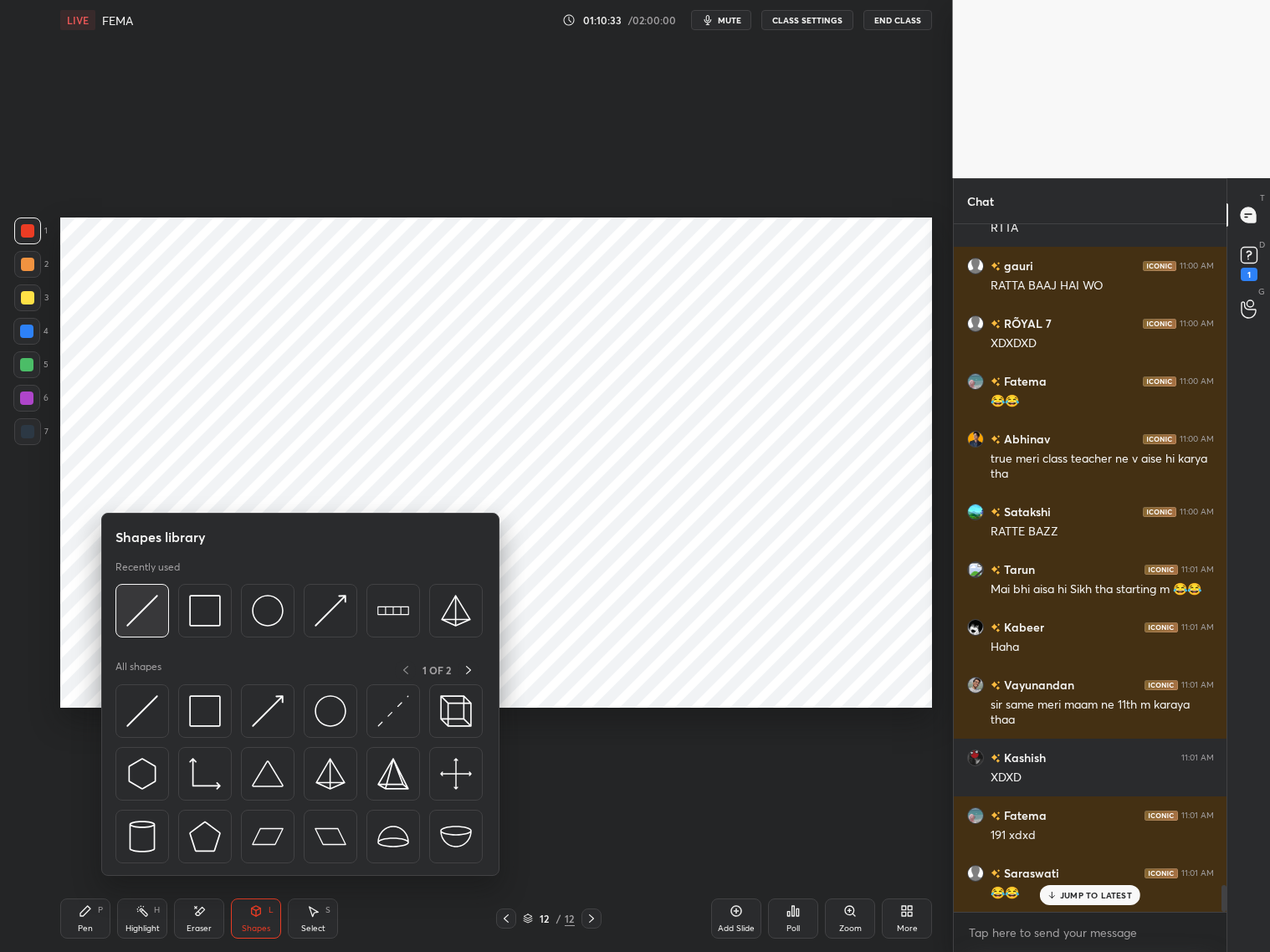 scroll, scrollTop: 16801, scrollLeft: 0, axis: vertical 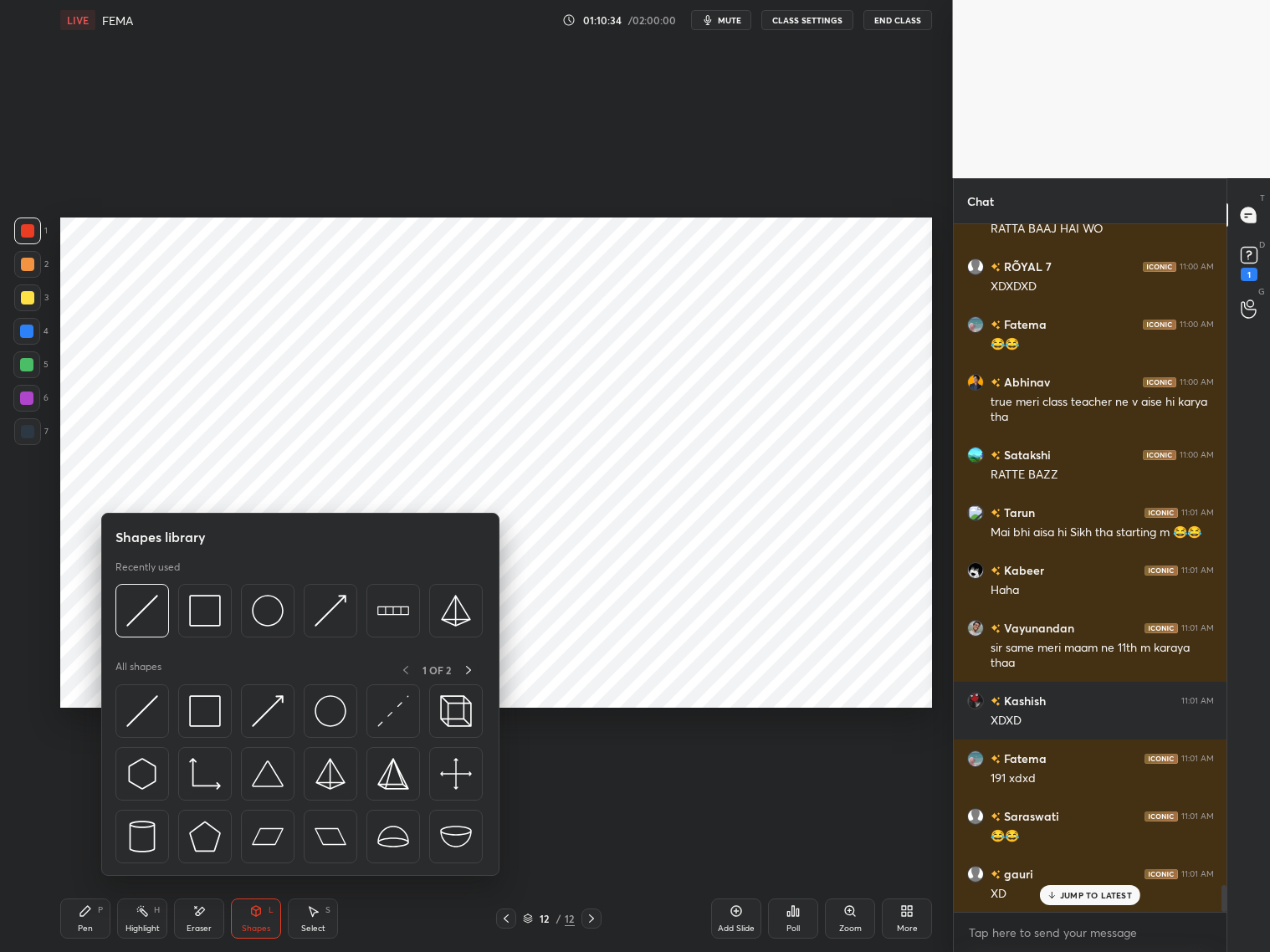 click at bounding box center [28, 432] 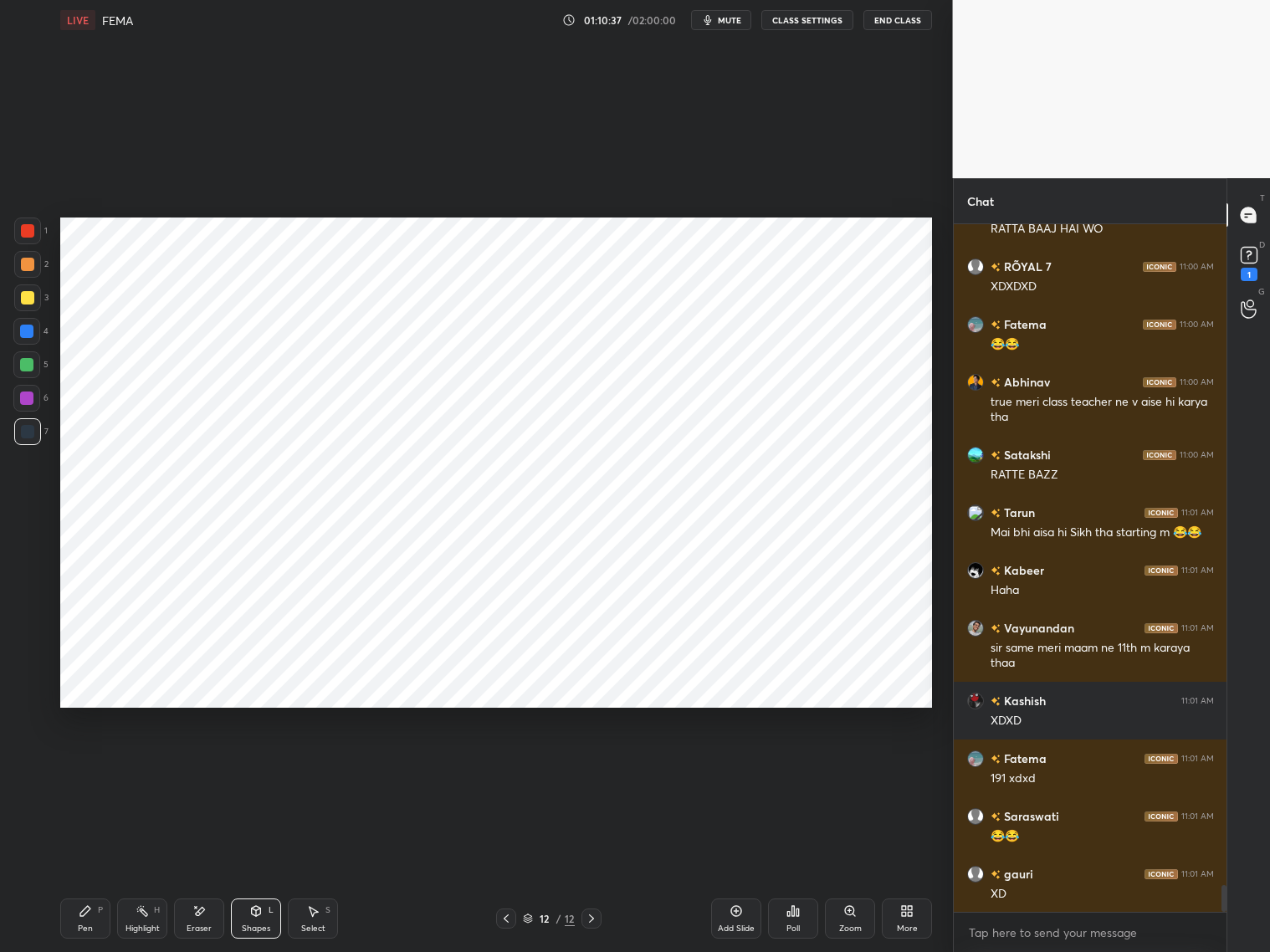 scroll, scrollTop: 16858, scrollLeft: 0, axis: vertical 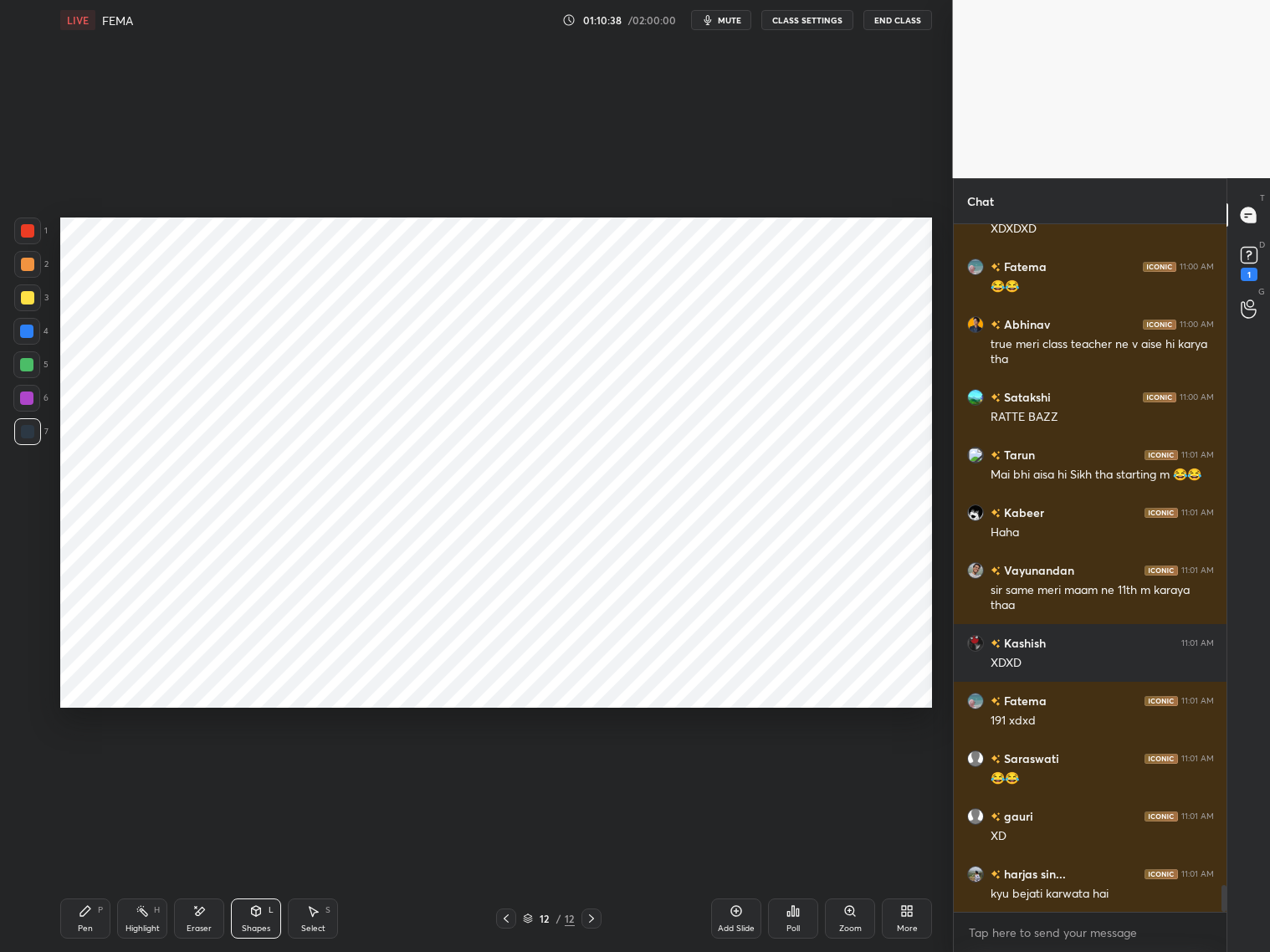 click at bounding box center [28, 231] 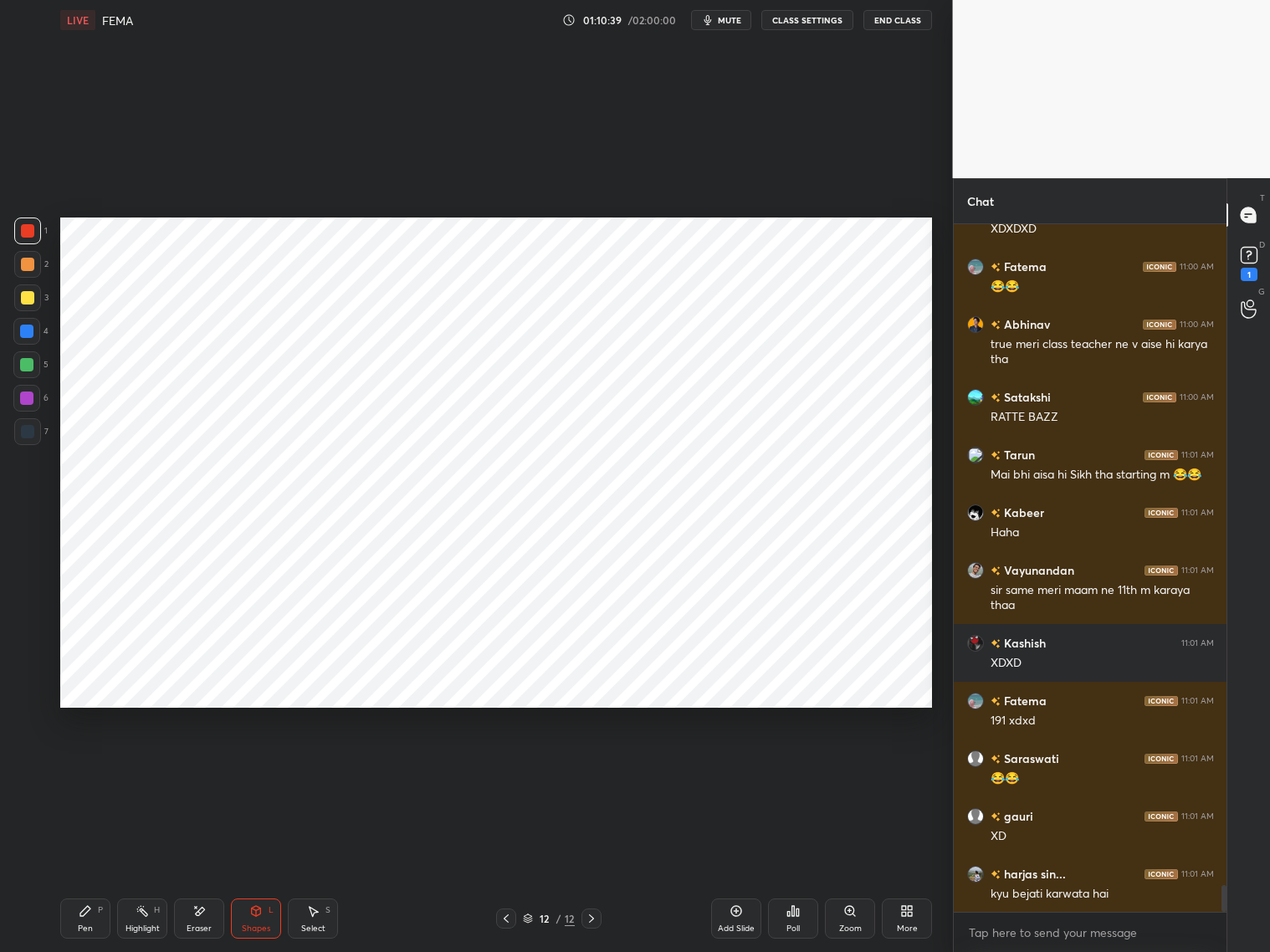 click on "Pen P" at bounding box center [85, 919] 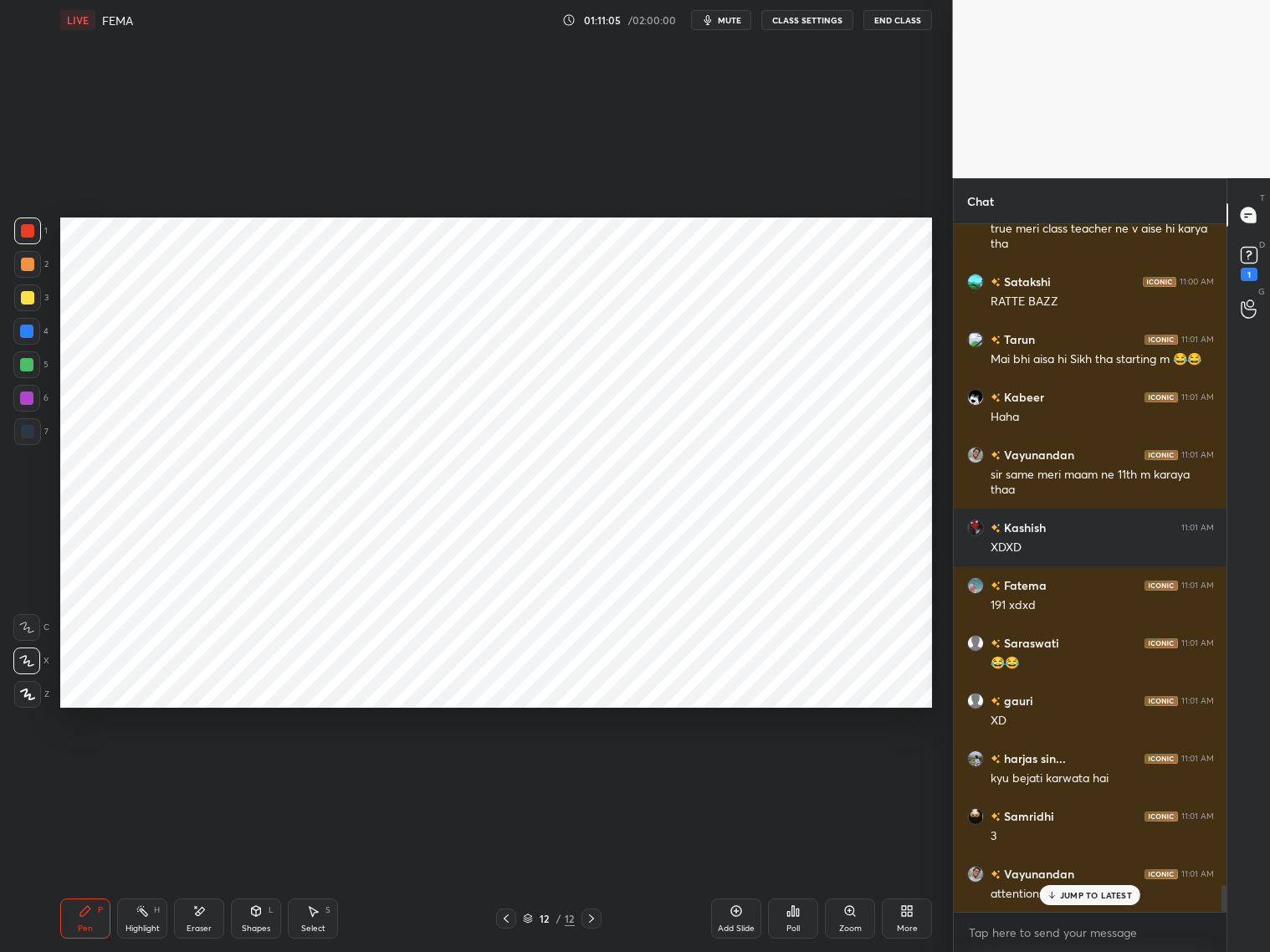 scroll, scrollTop: 17046, scrollLeft: 0, axis: vertical 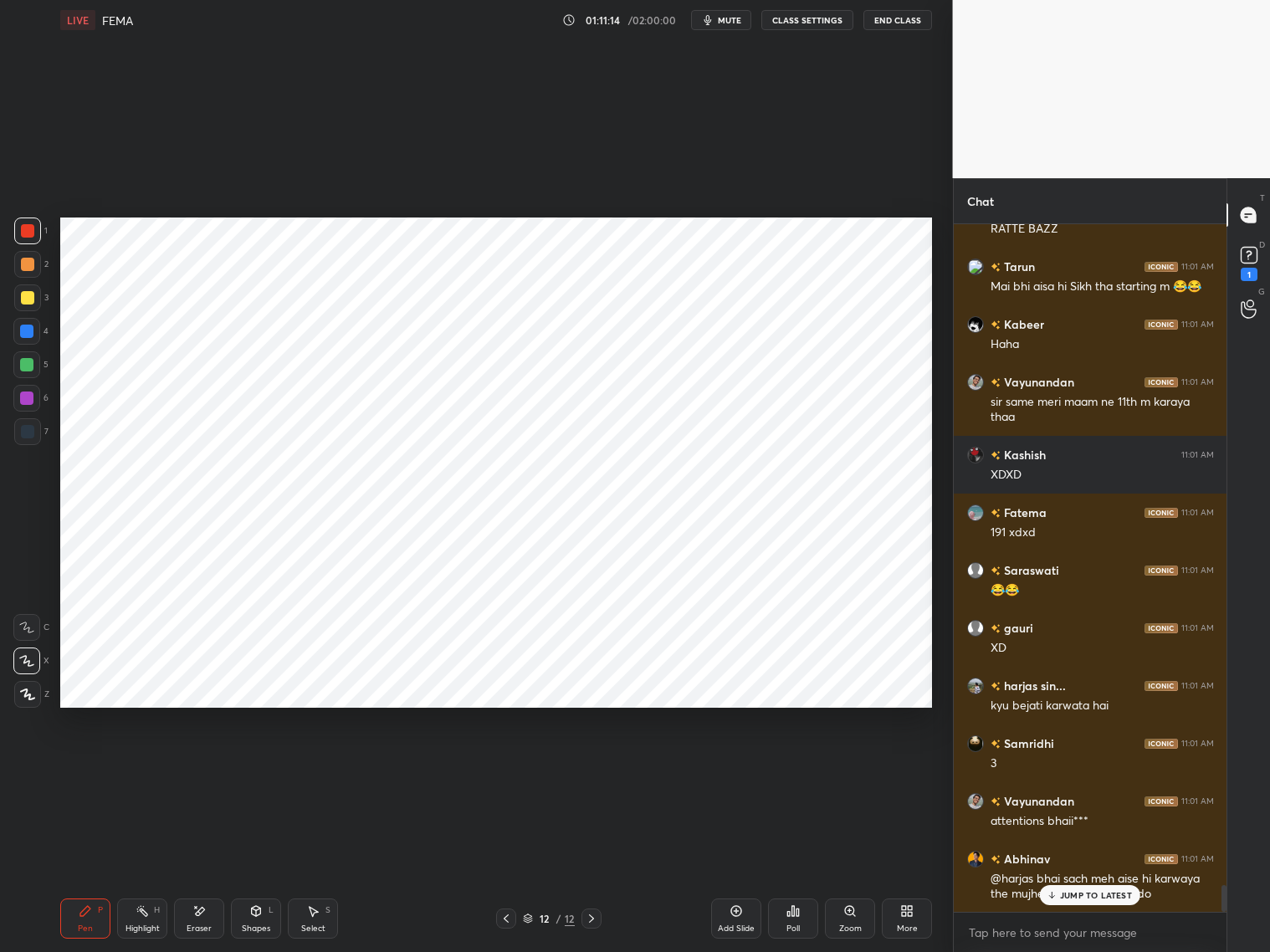click at bounding box center [28, 432] 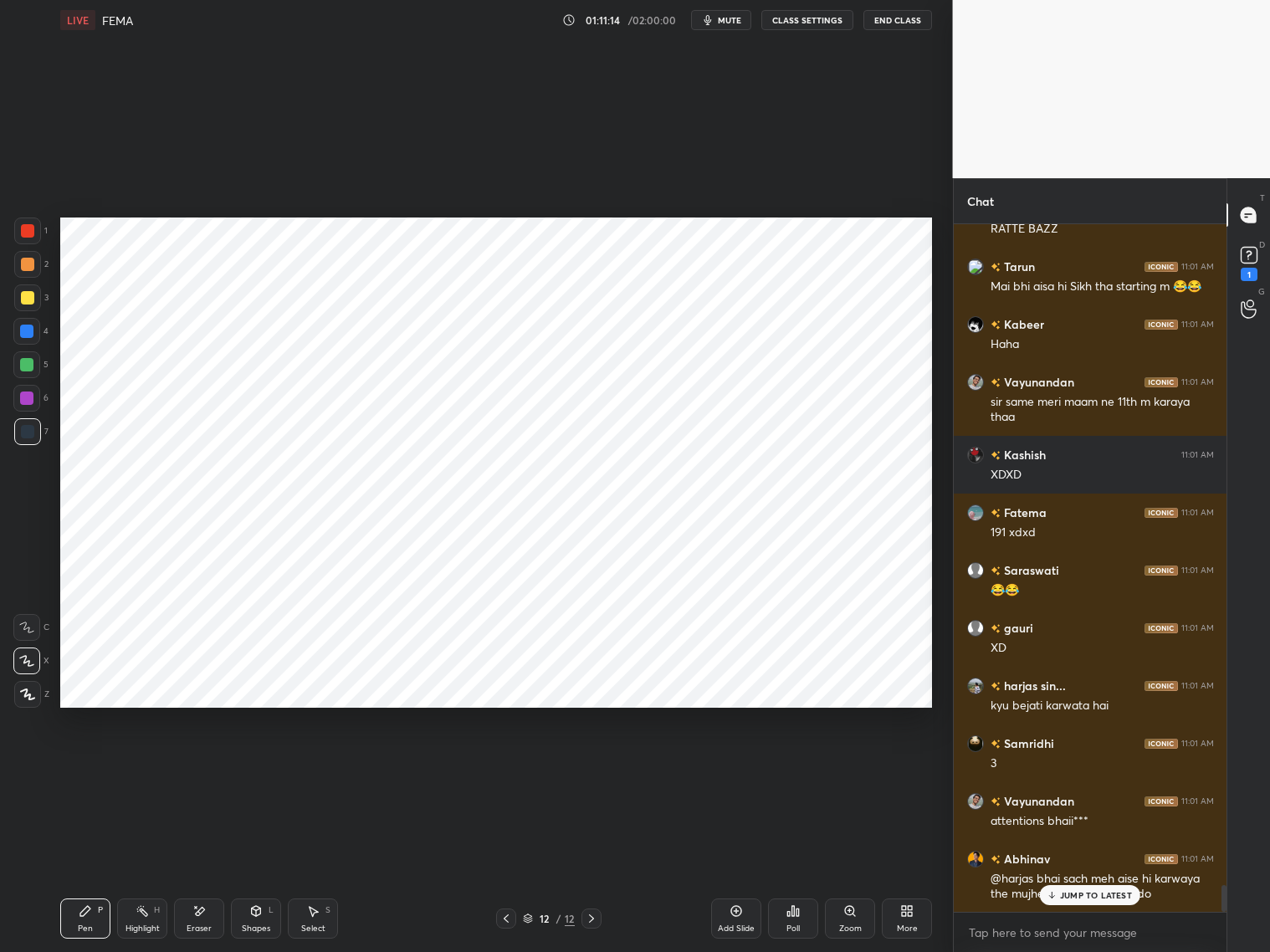 click at bounding box center [27, 398] 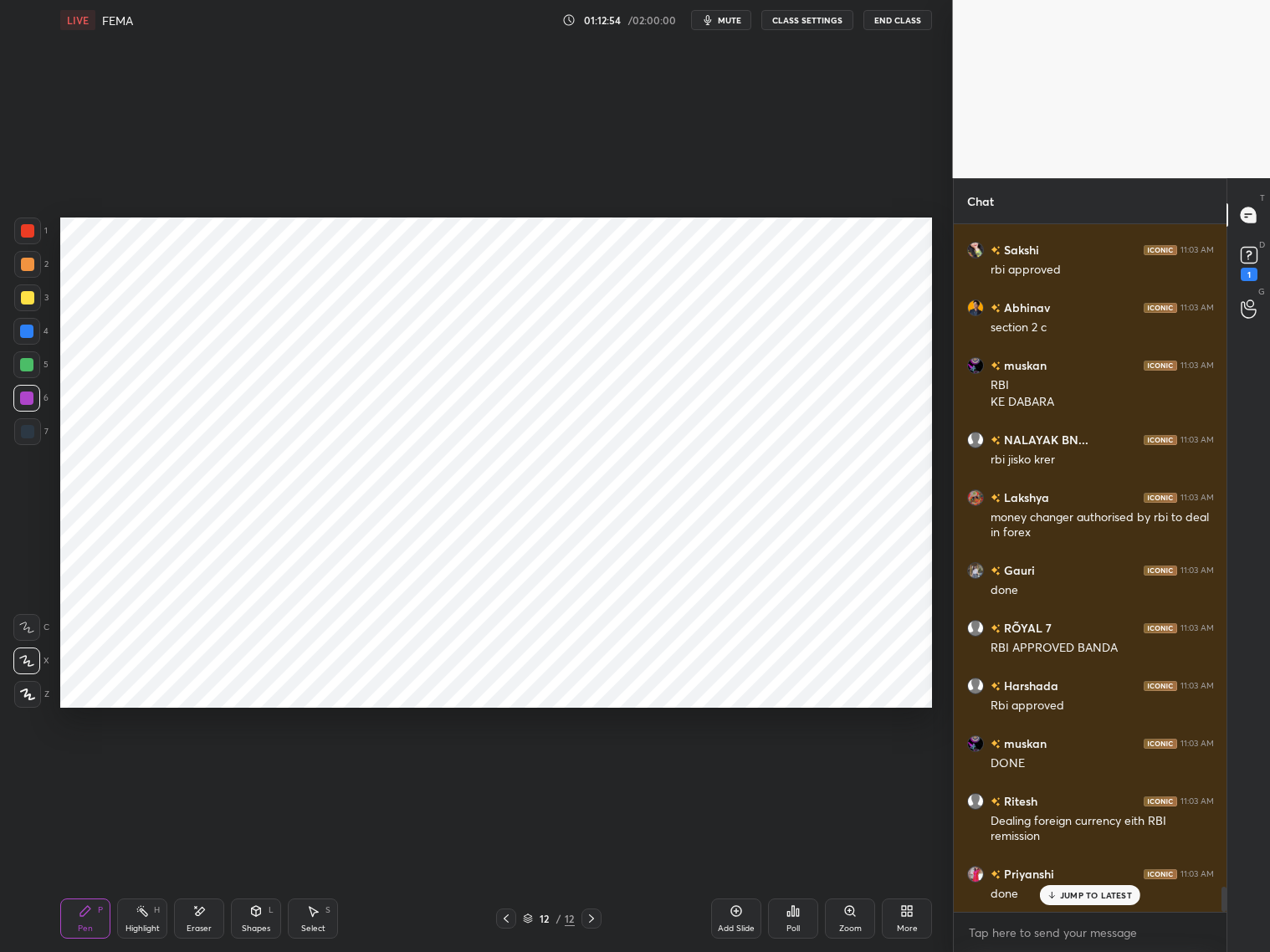 scroll, scrollTop: 18306, scrollLeft: 0, axis: vertical 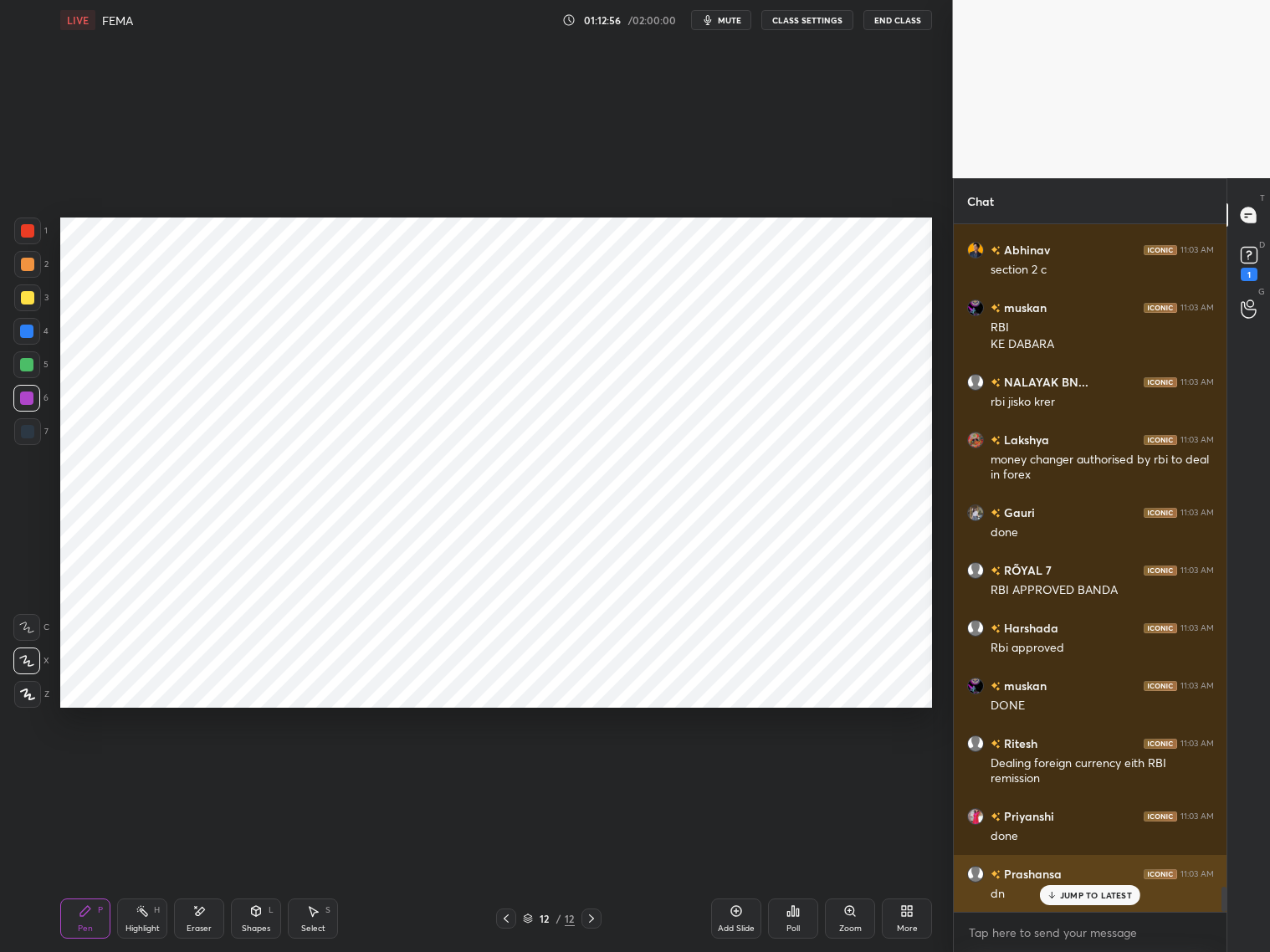 drag, startPoint x: 1097, startPoint y: 895, endPoint x: 1109, endPoint y: 882, distance: 17.691806 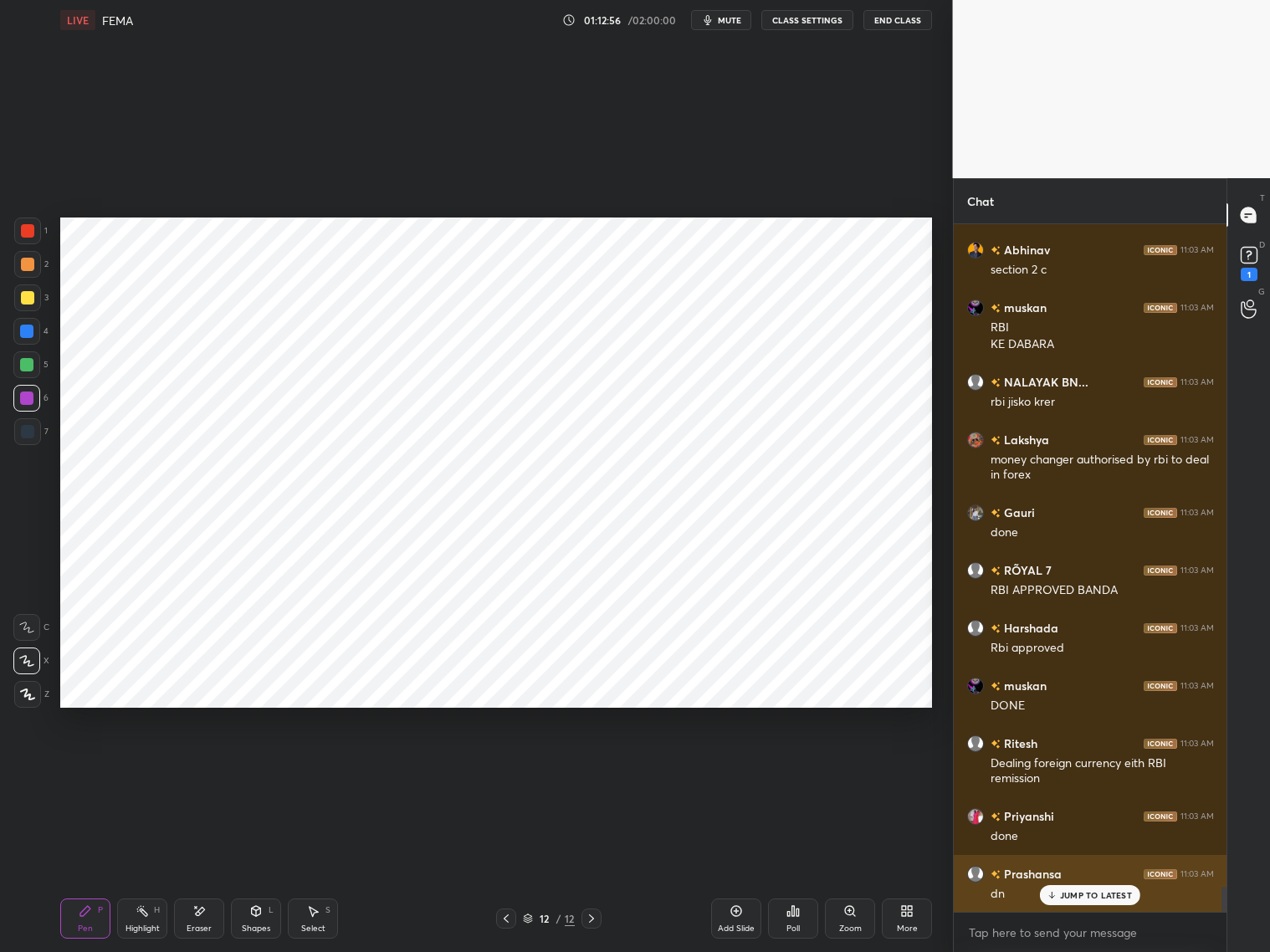 click on "JUMP TO LATEST" at bounding box center (1096, 895) 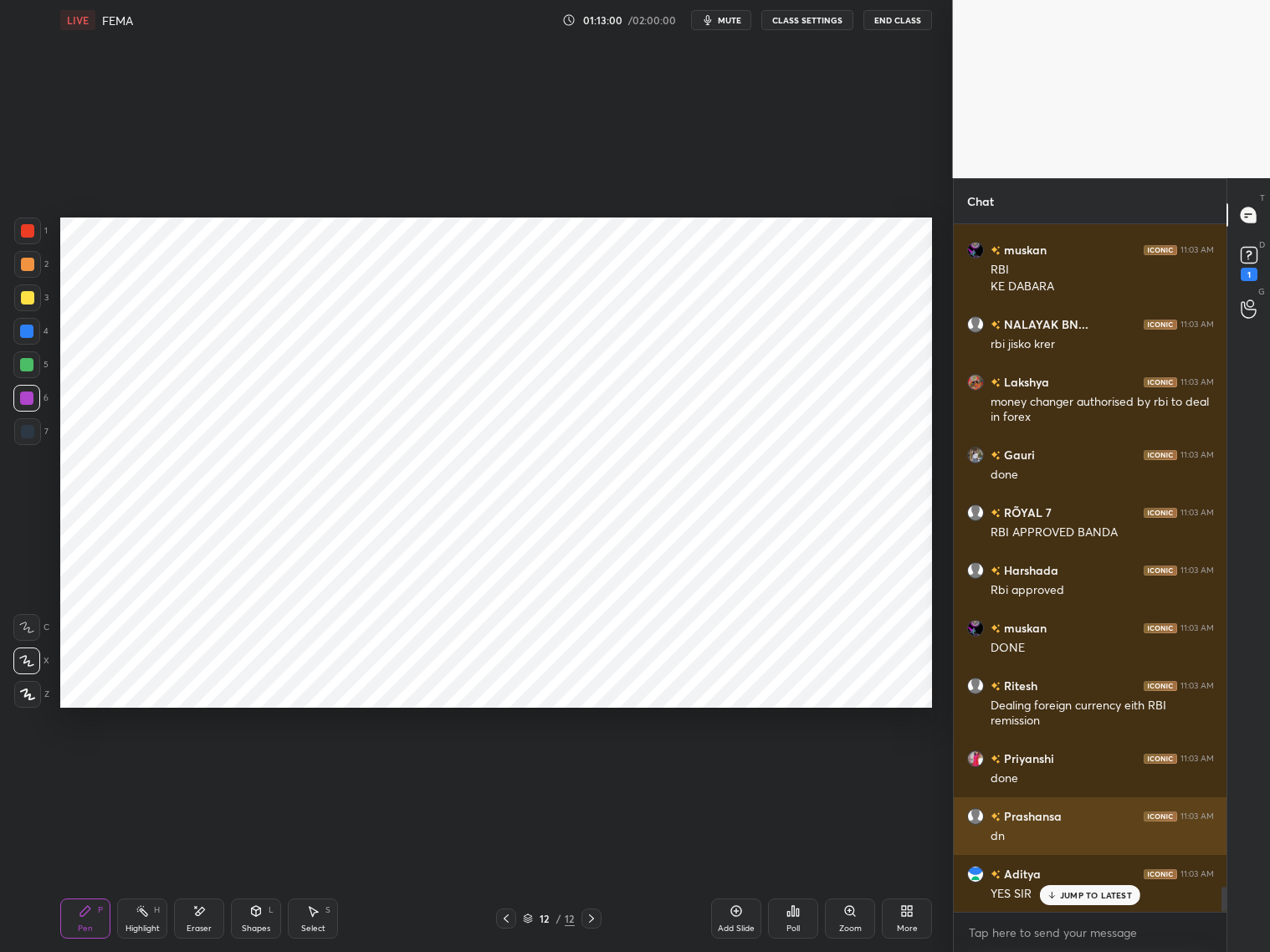 scroll, scrollTop: 18421, scrollLeft: 0, axis: vertical 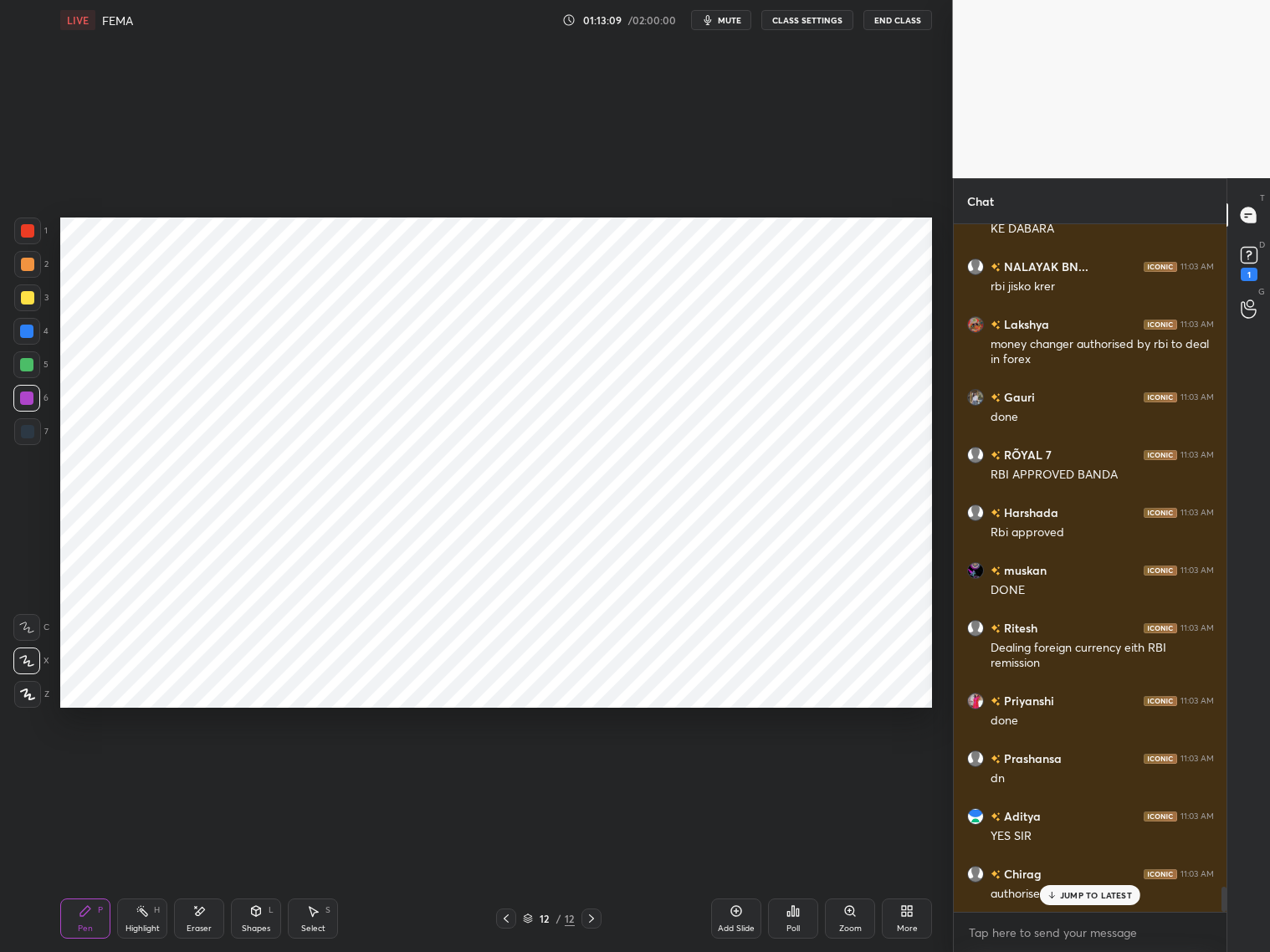 click at bounding box center (28, 432) 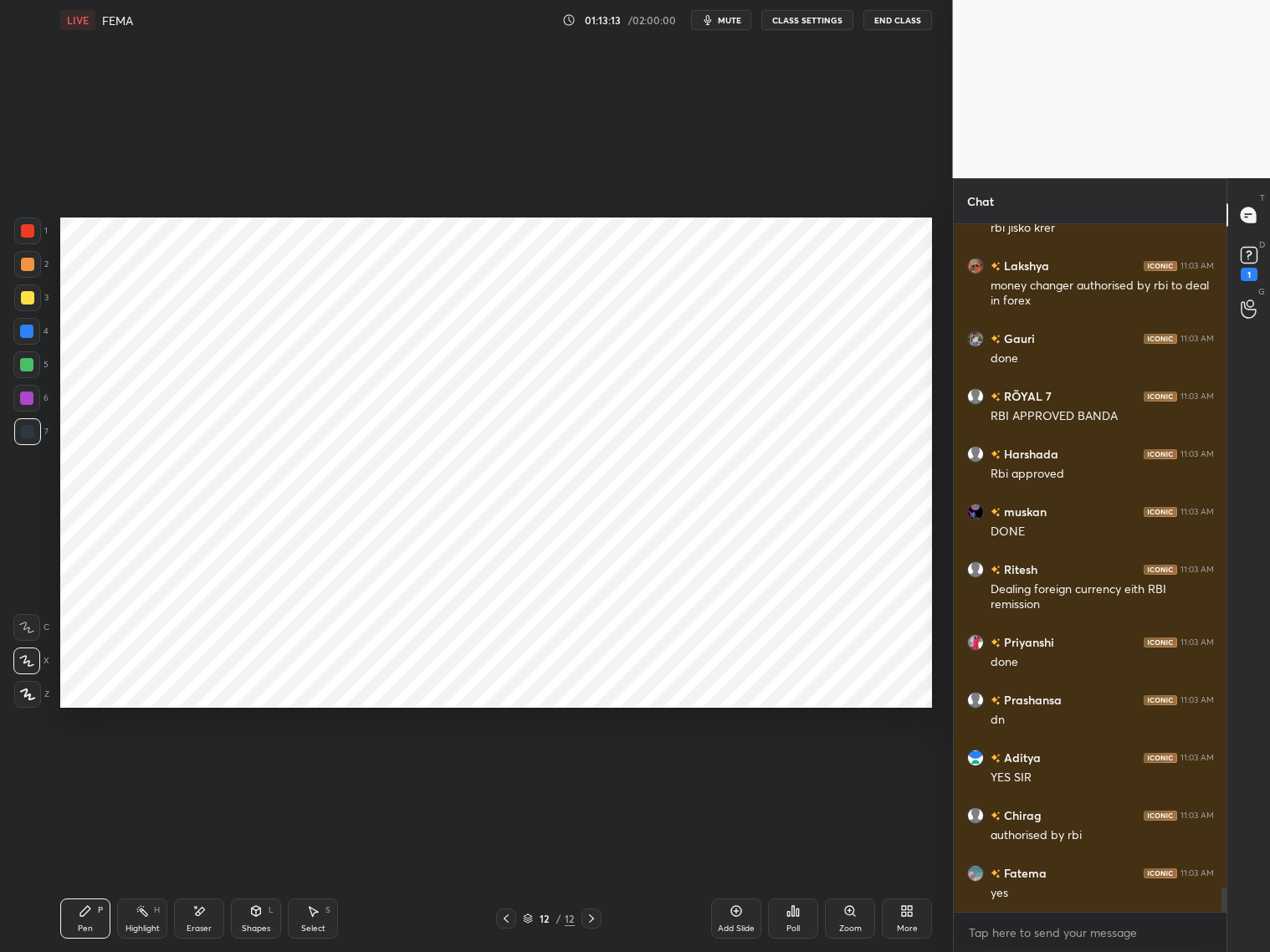 scroll, scrollTop: 18536, scrollLeft: 0, axis: vertical 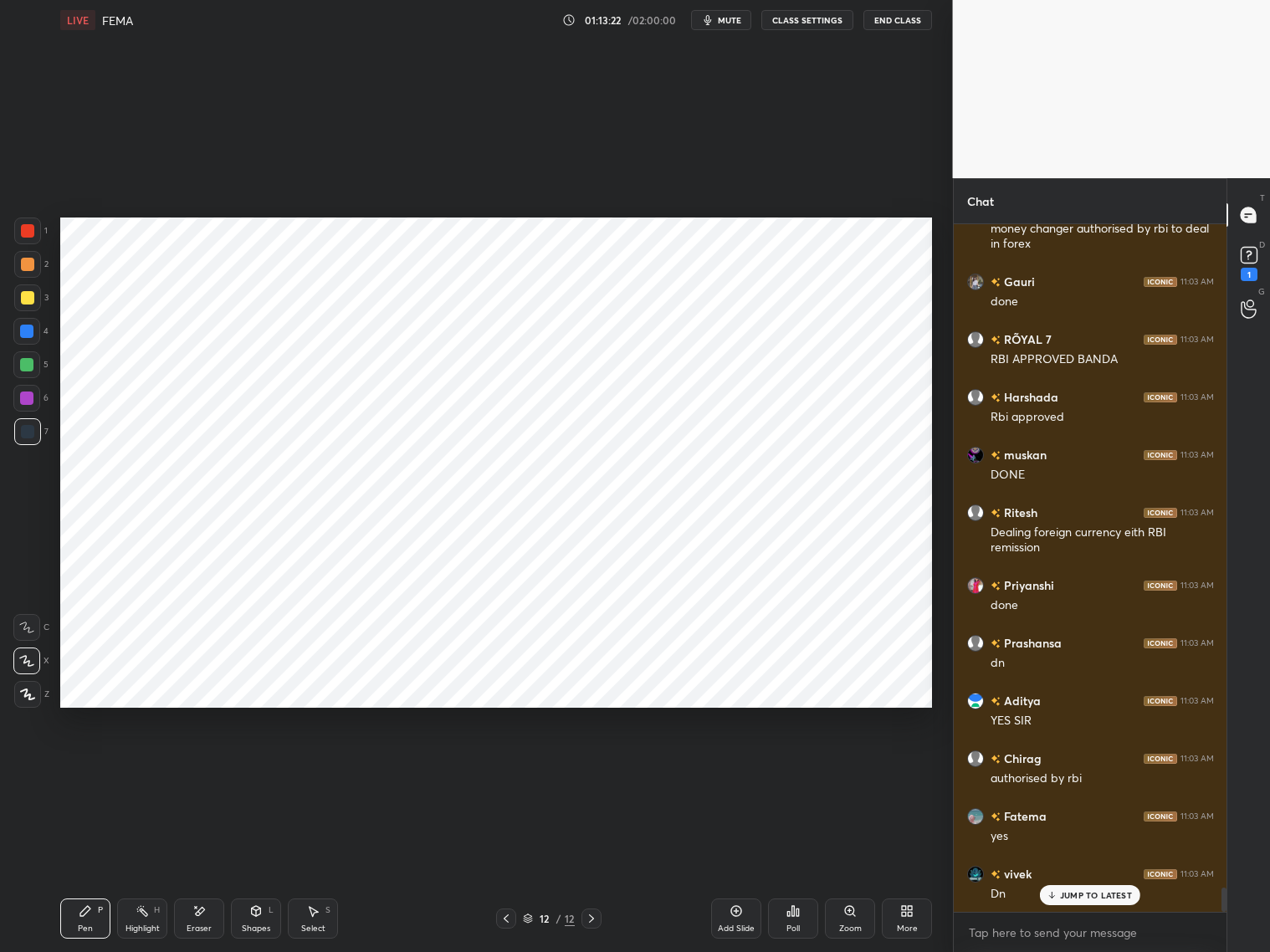 click at bounding box center (27, 331) 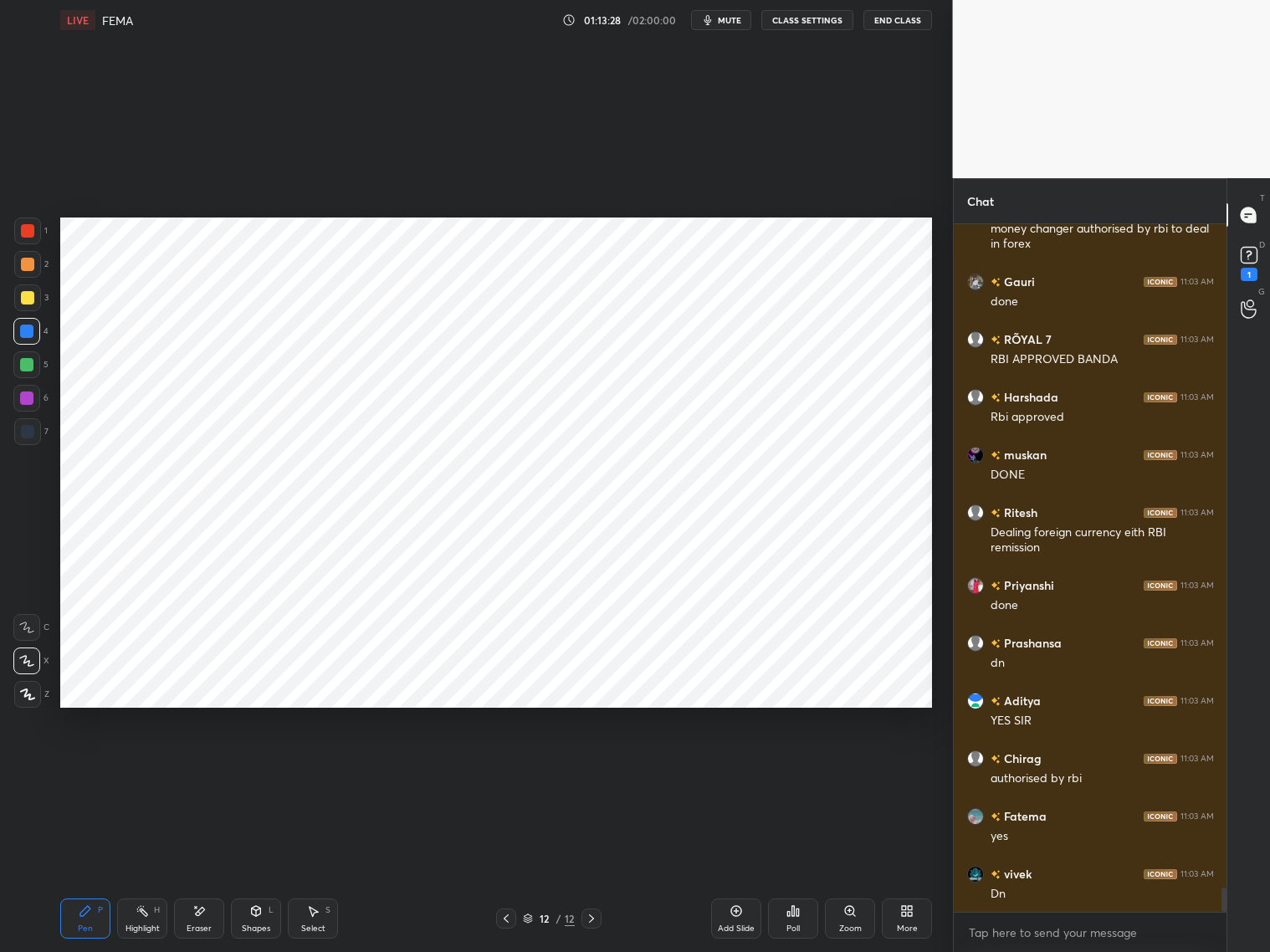 scroll, scrollTop: 18609, scrollLeft: 0, axis: vertical 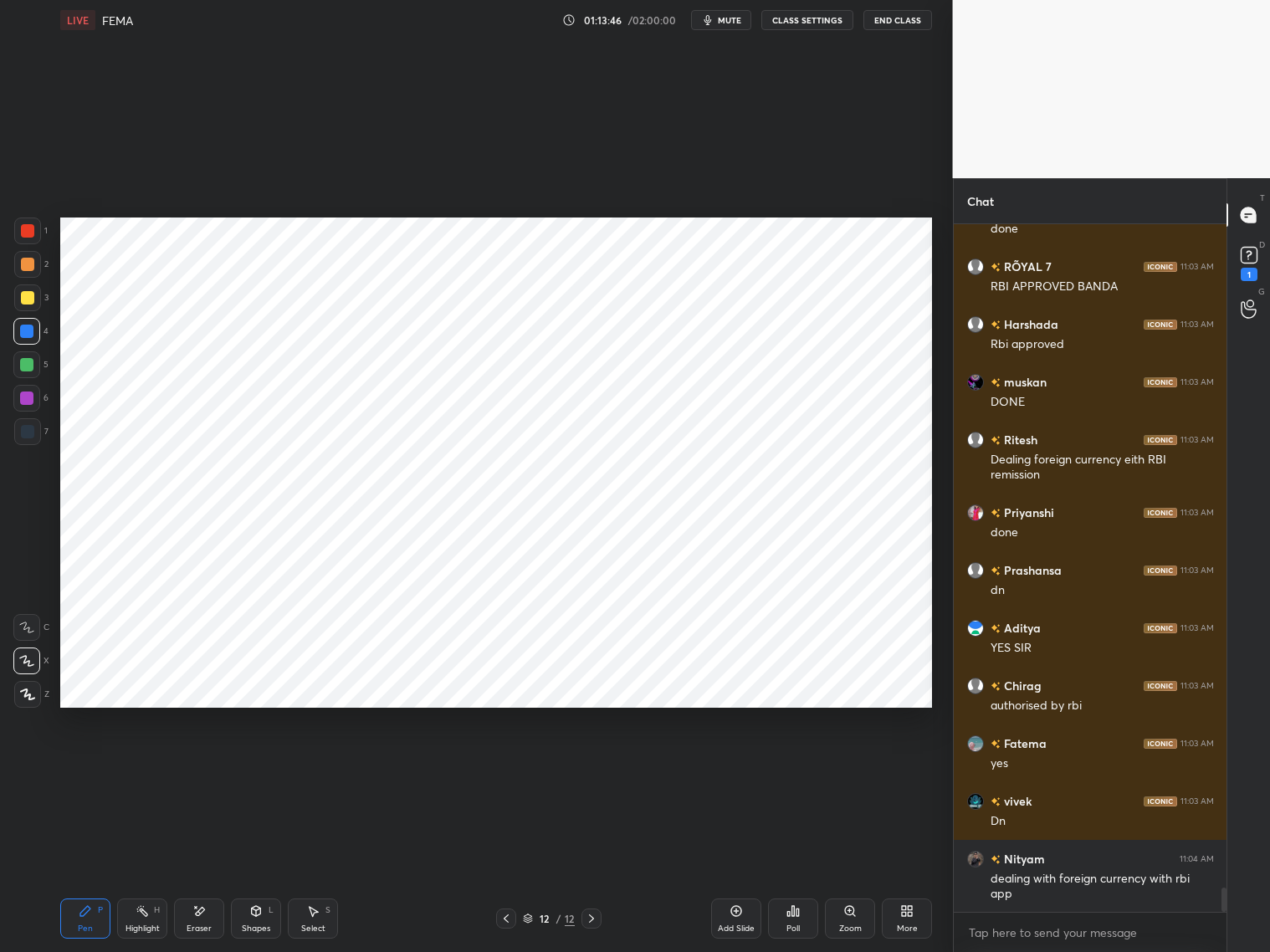 click at bounding box center [28, 432] 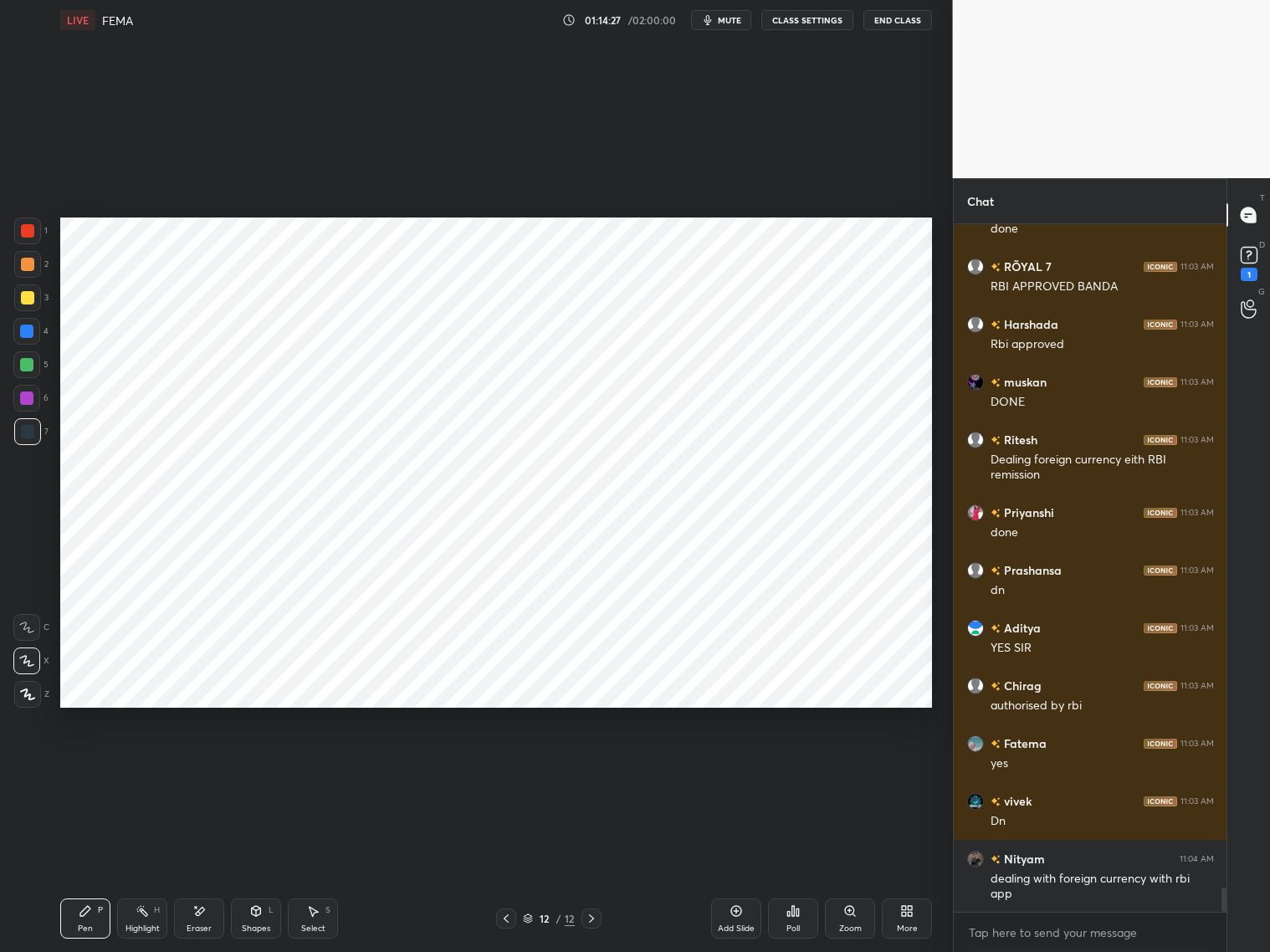 drag, startPoint x: 255, startPoint y: 923, endPoint x: 251, endPoint y: 913, distance: 11 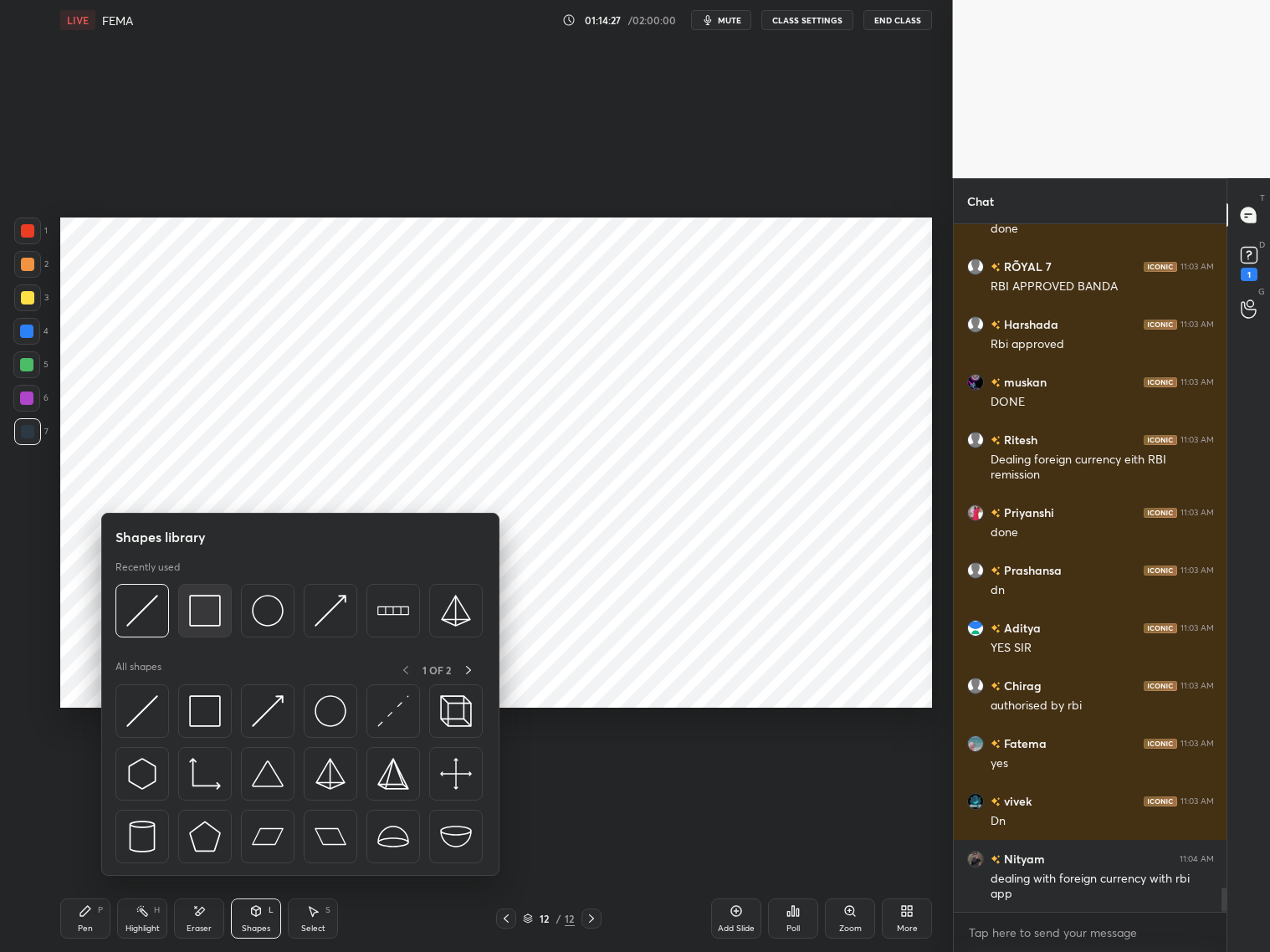 click at bounding box center (205, 611) 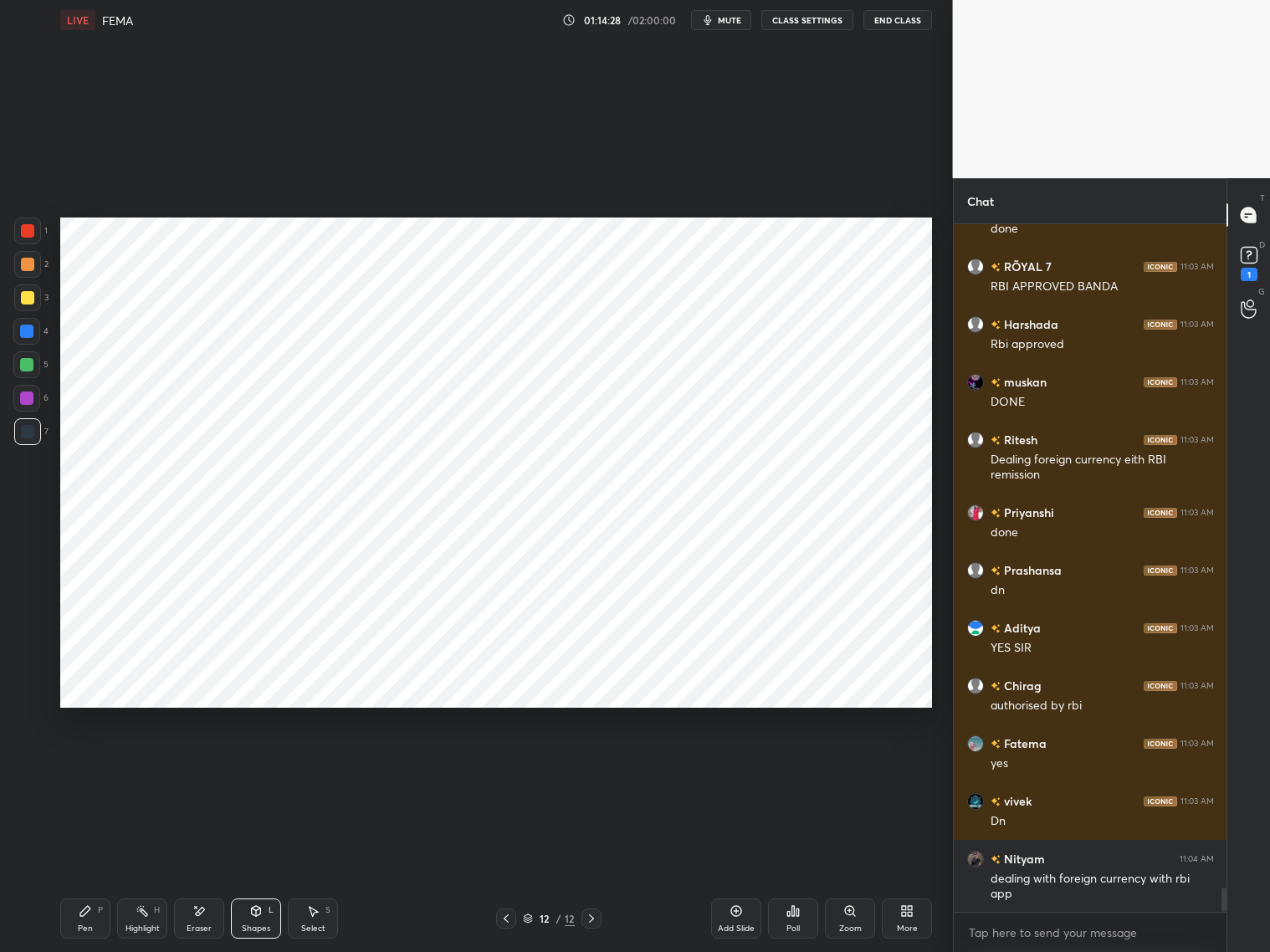 click at bounding box center [27, 398] 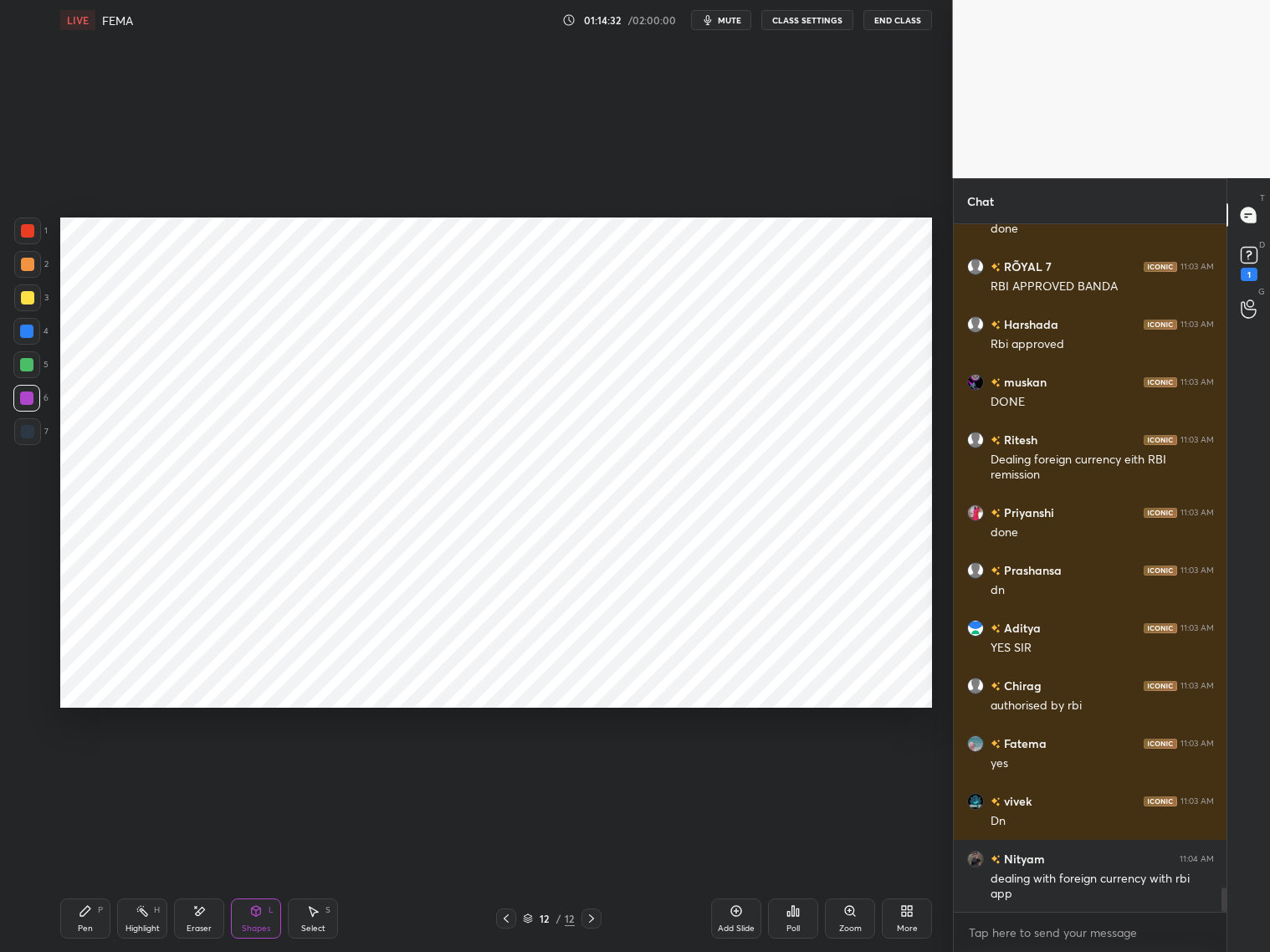 click on "Pen P" at bounding box center [85, 919] 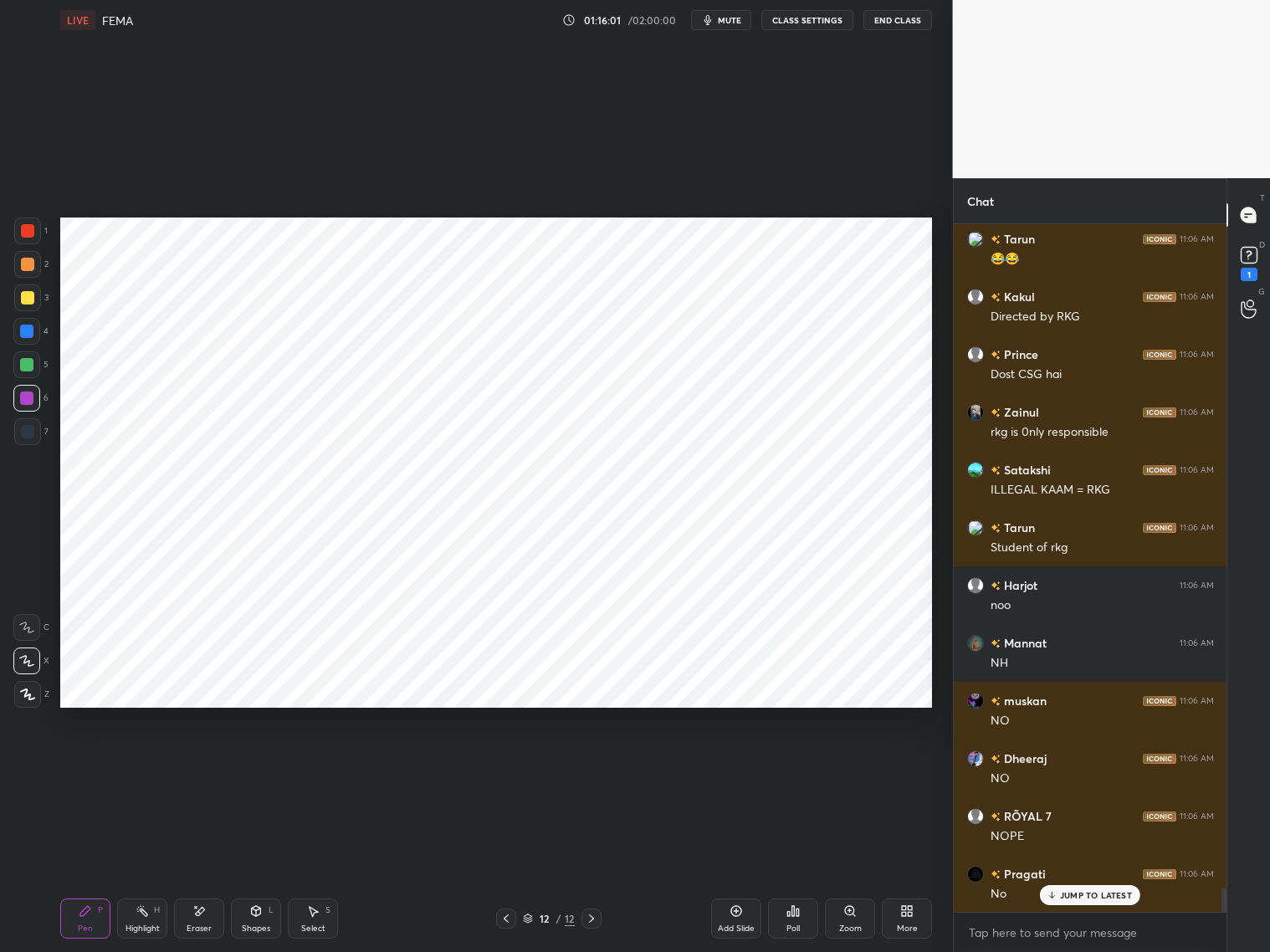 scroll, scrollTop: 19822, scrollLeft: 0, axis: vertical 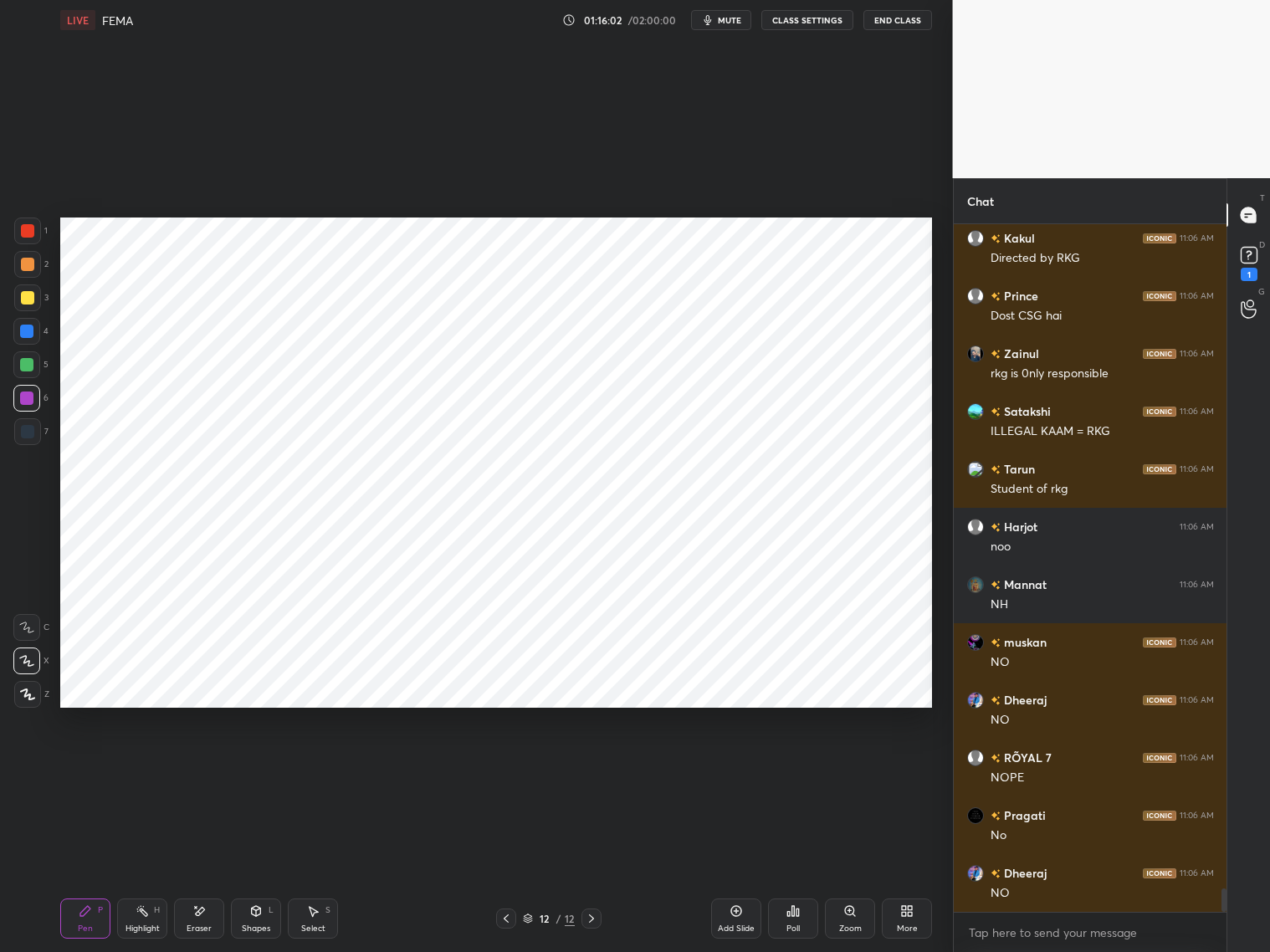 click at bounding box center (28, 231) 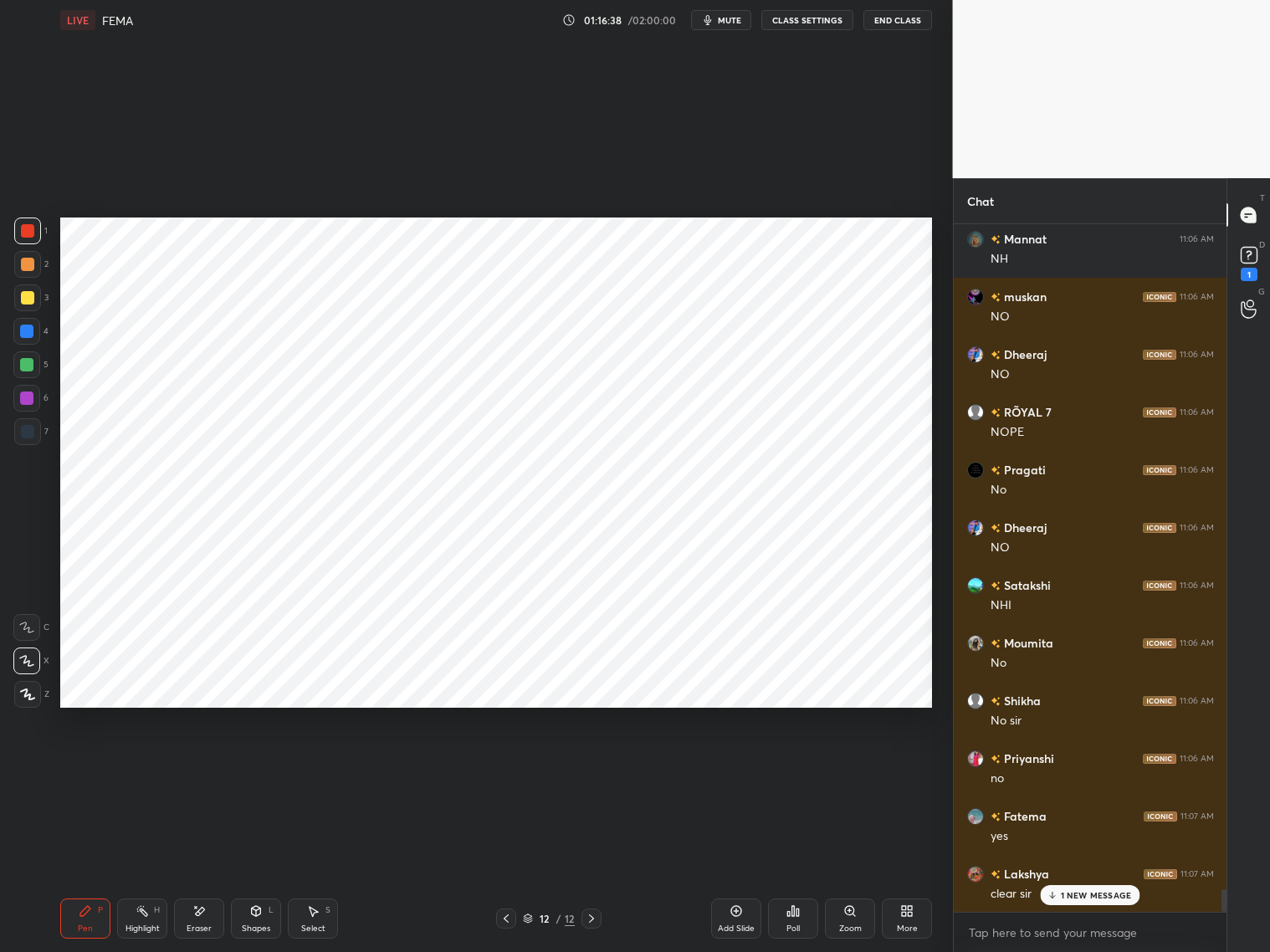 scroll, scrollTop: 20225, scrollLeft: 0, axis: vertical 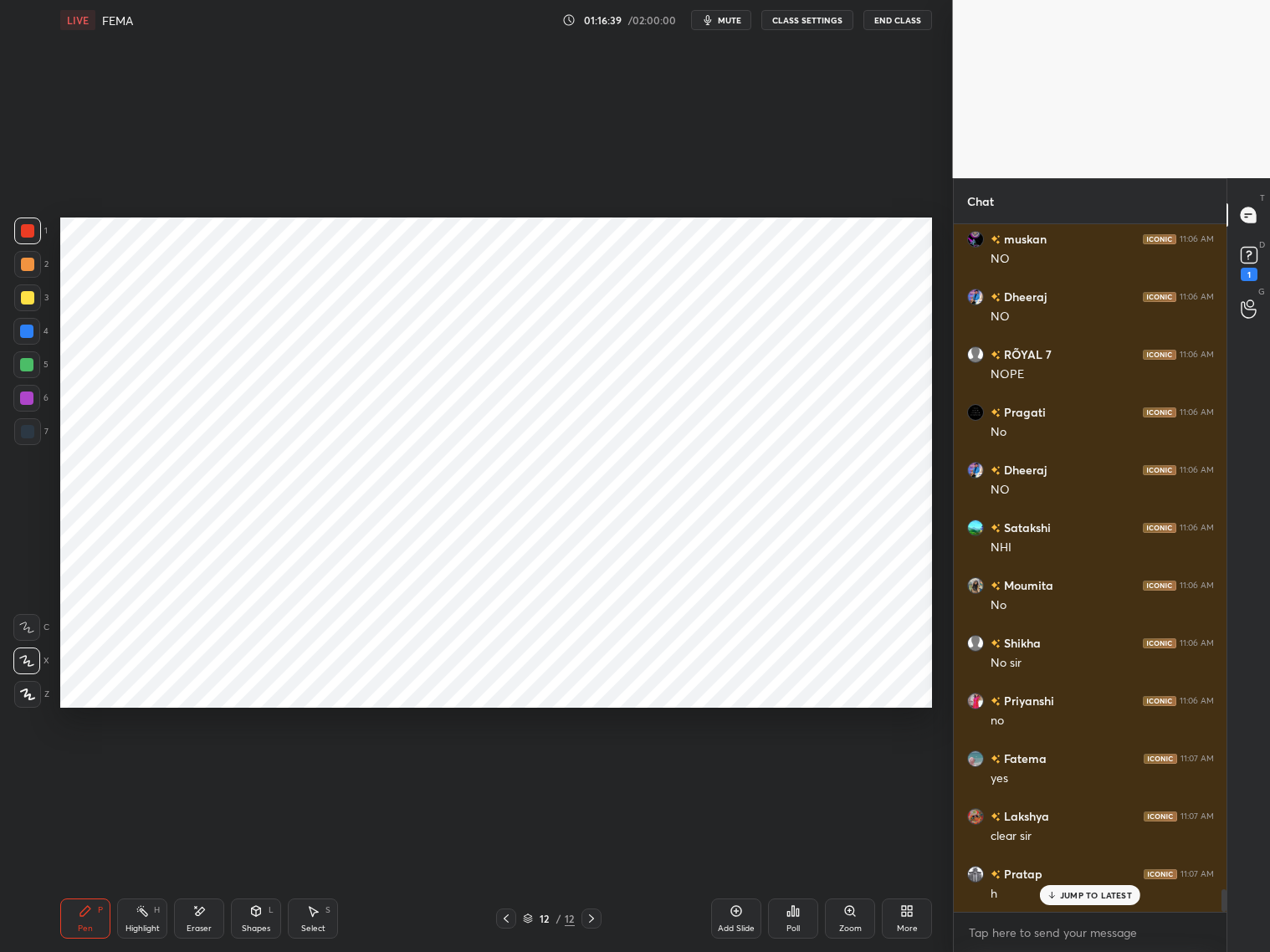 click at bounding box center (27, 398) 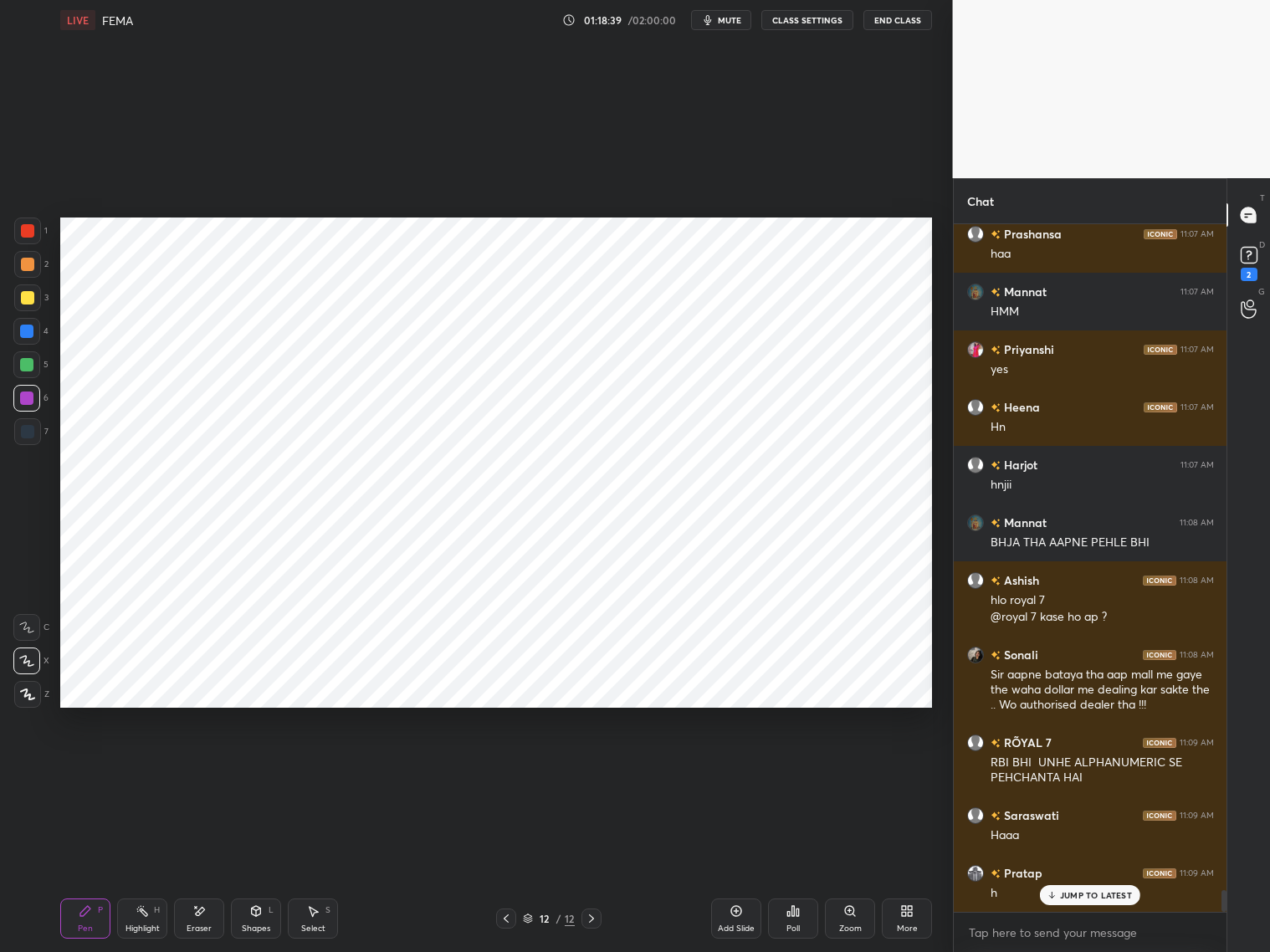 scroll, scrollTop: 21052, scrollLeft: 0, axis: vertical 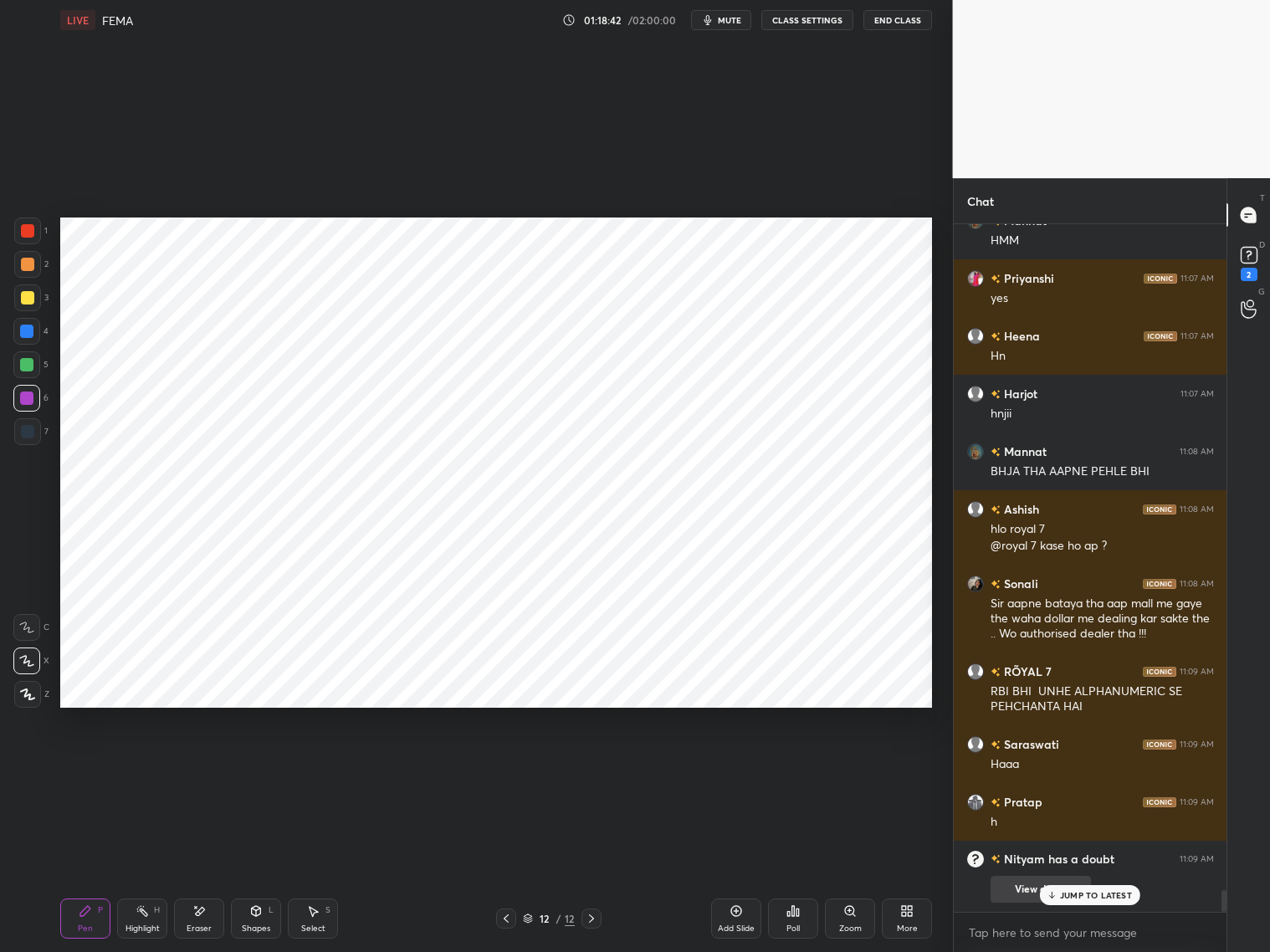 click on "View doubt" at bounding box center (1041, 889) 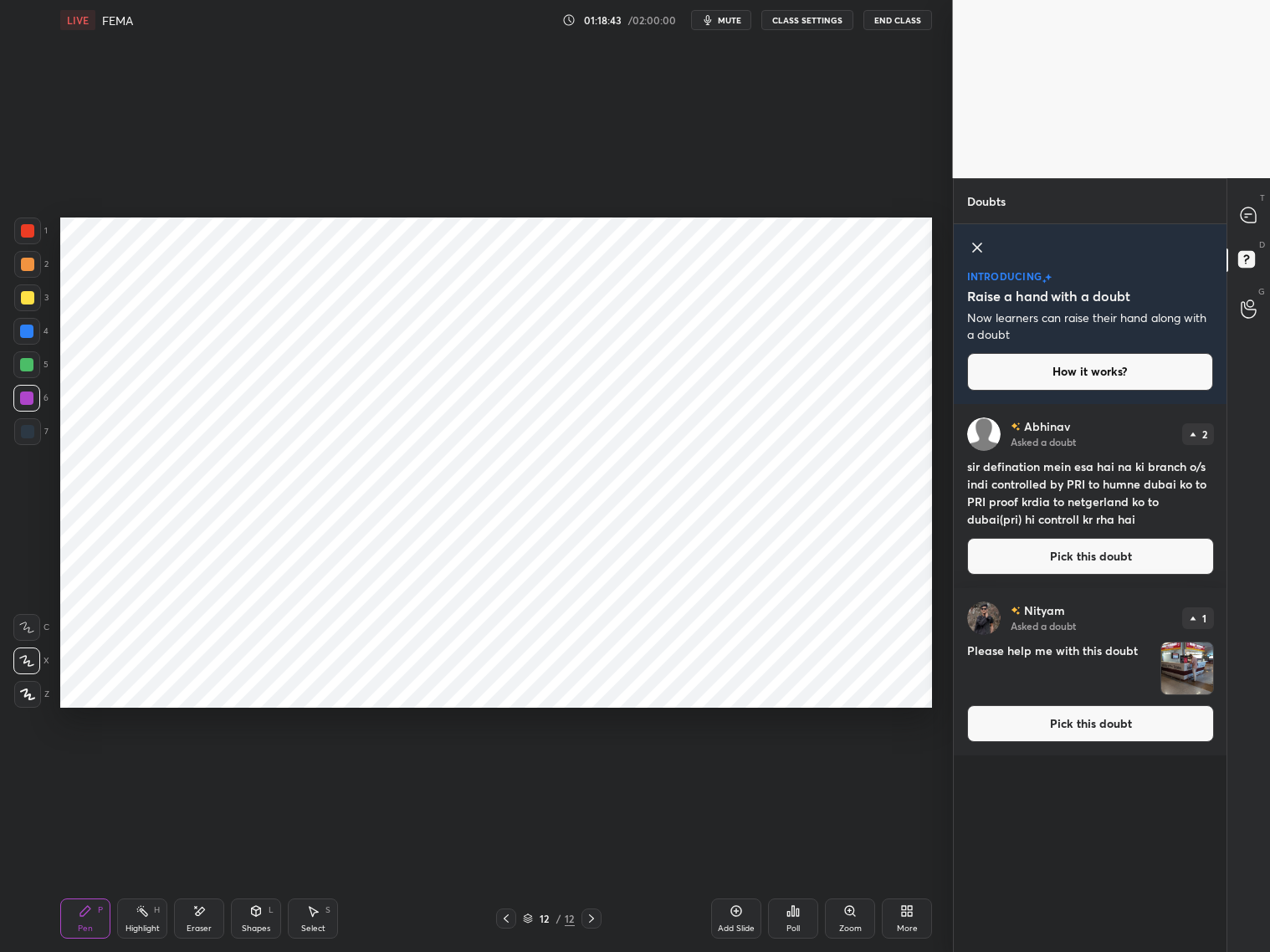 click on "Pick this doubt" at bounding box center (1090, 724) 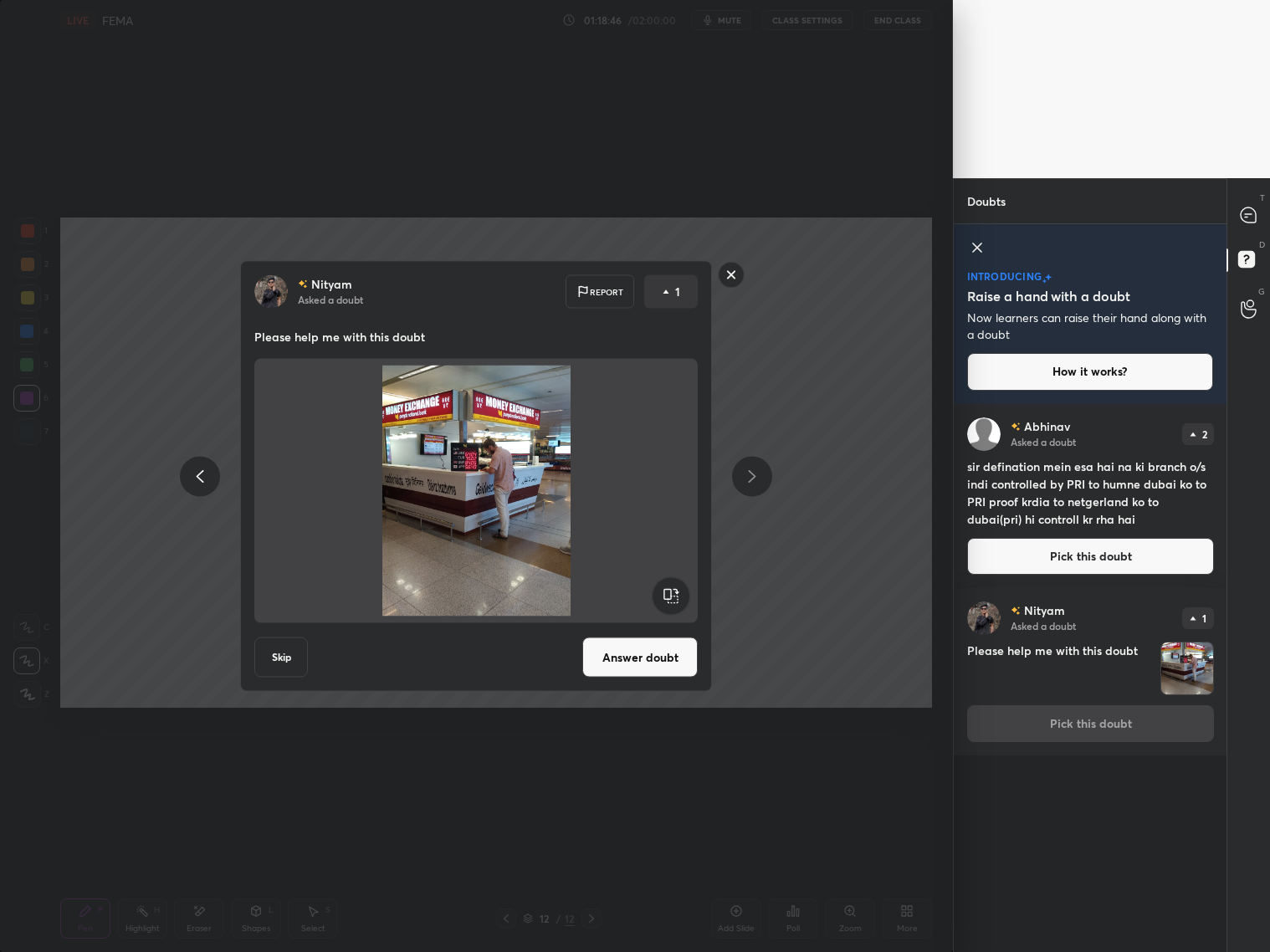 click on "Answer doubt" at bounding box center (640, 658) 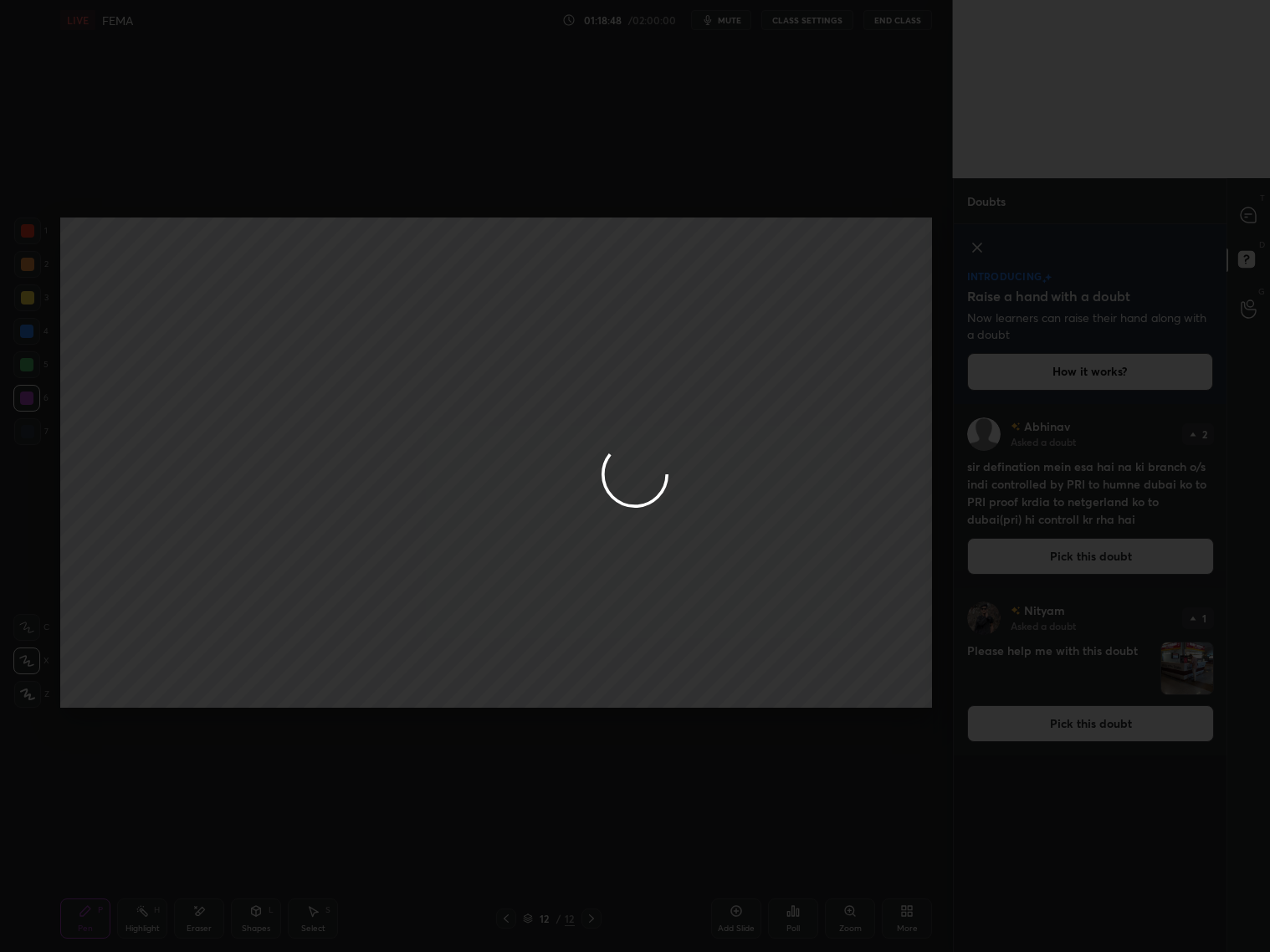 click at bounding box center (635, 476) 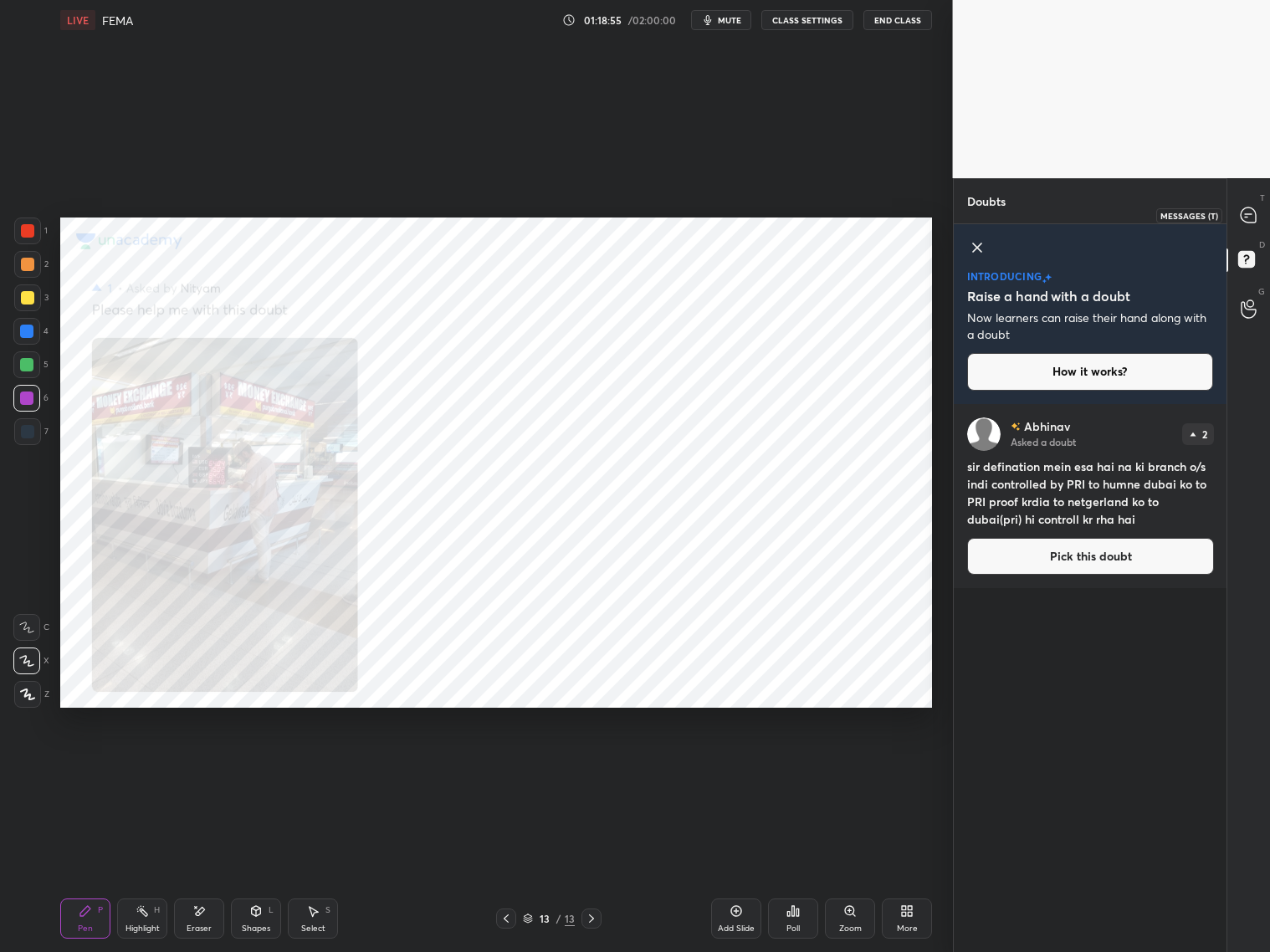 click at bounding box center (1249, 215) 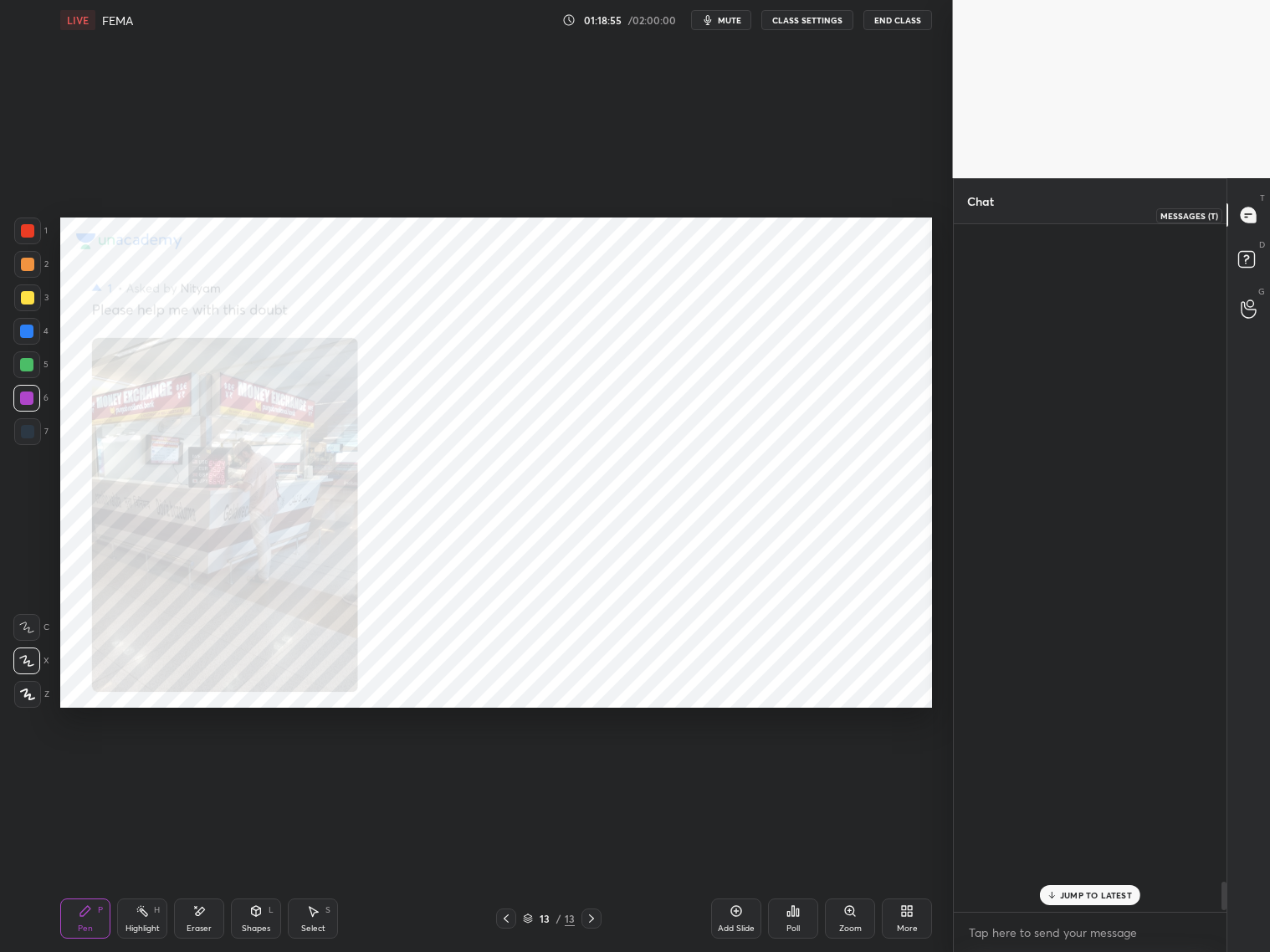 scroll, scrollTop: 15684, scrollLeft: 0, axis: vertical 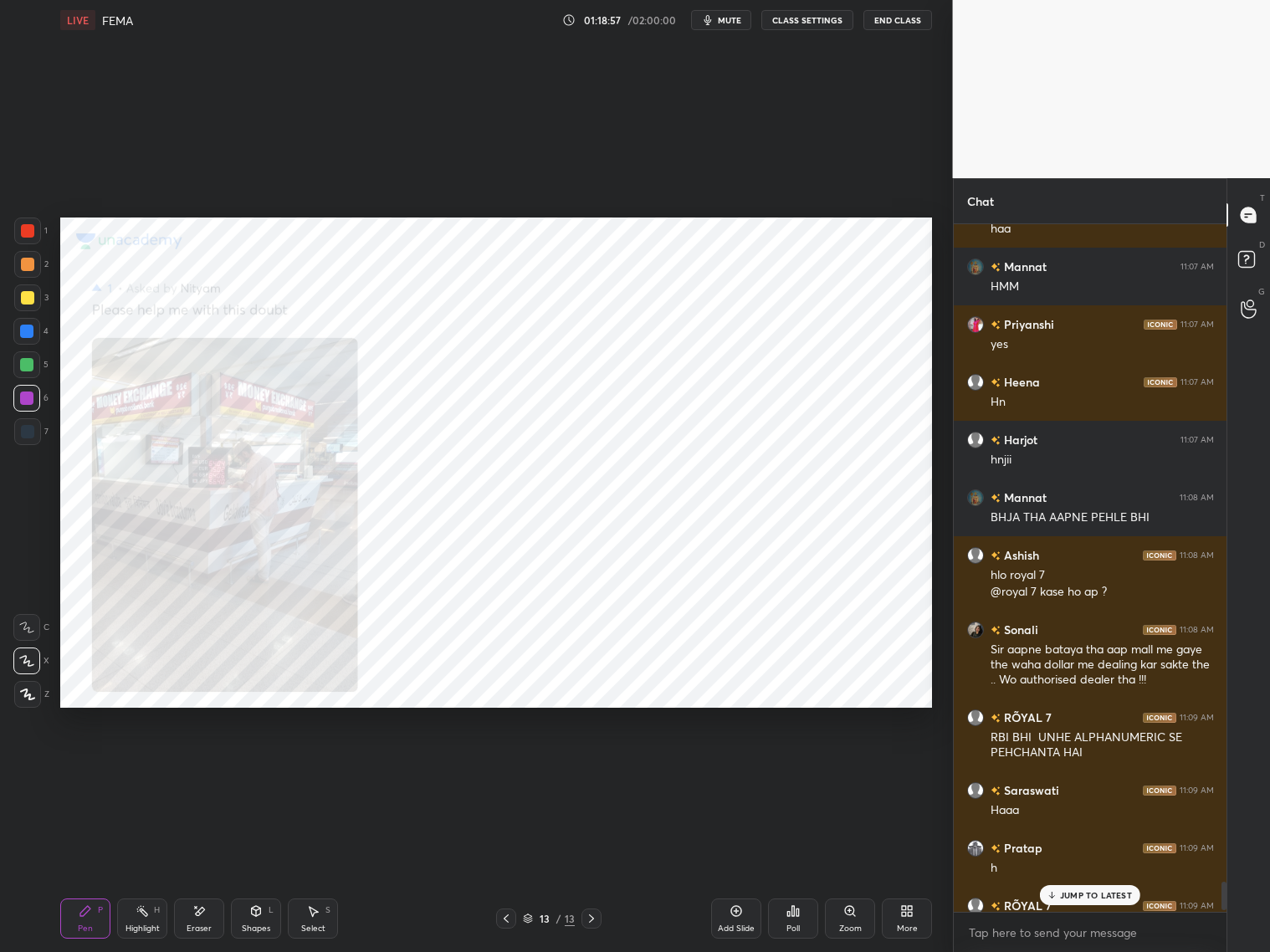 click on "JUMP TO LATEST" at bounding box center (1090, 895) 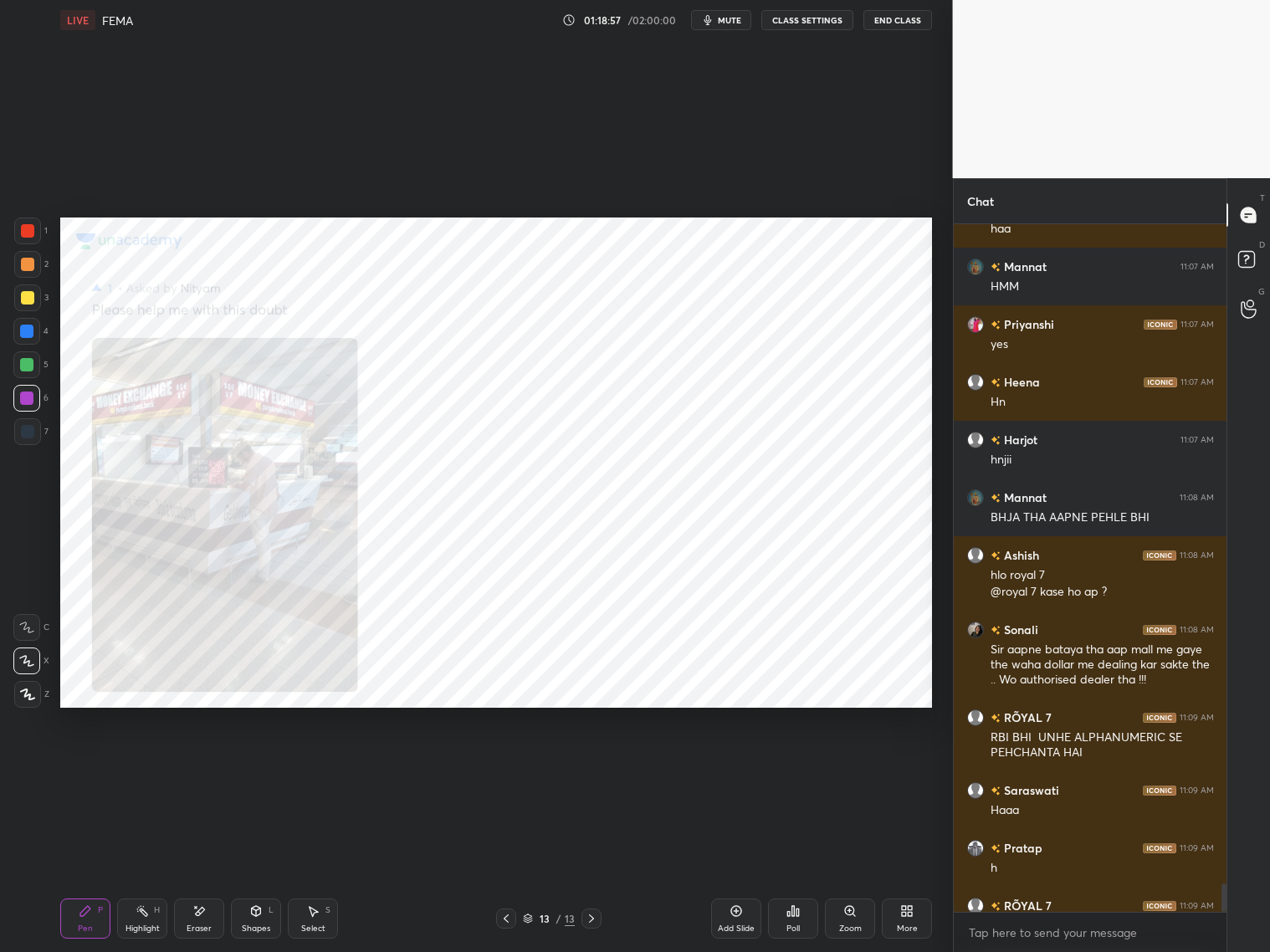scroll, scrollTop: 15716, scrollLeft: 0, axis: vertical 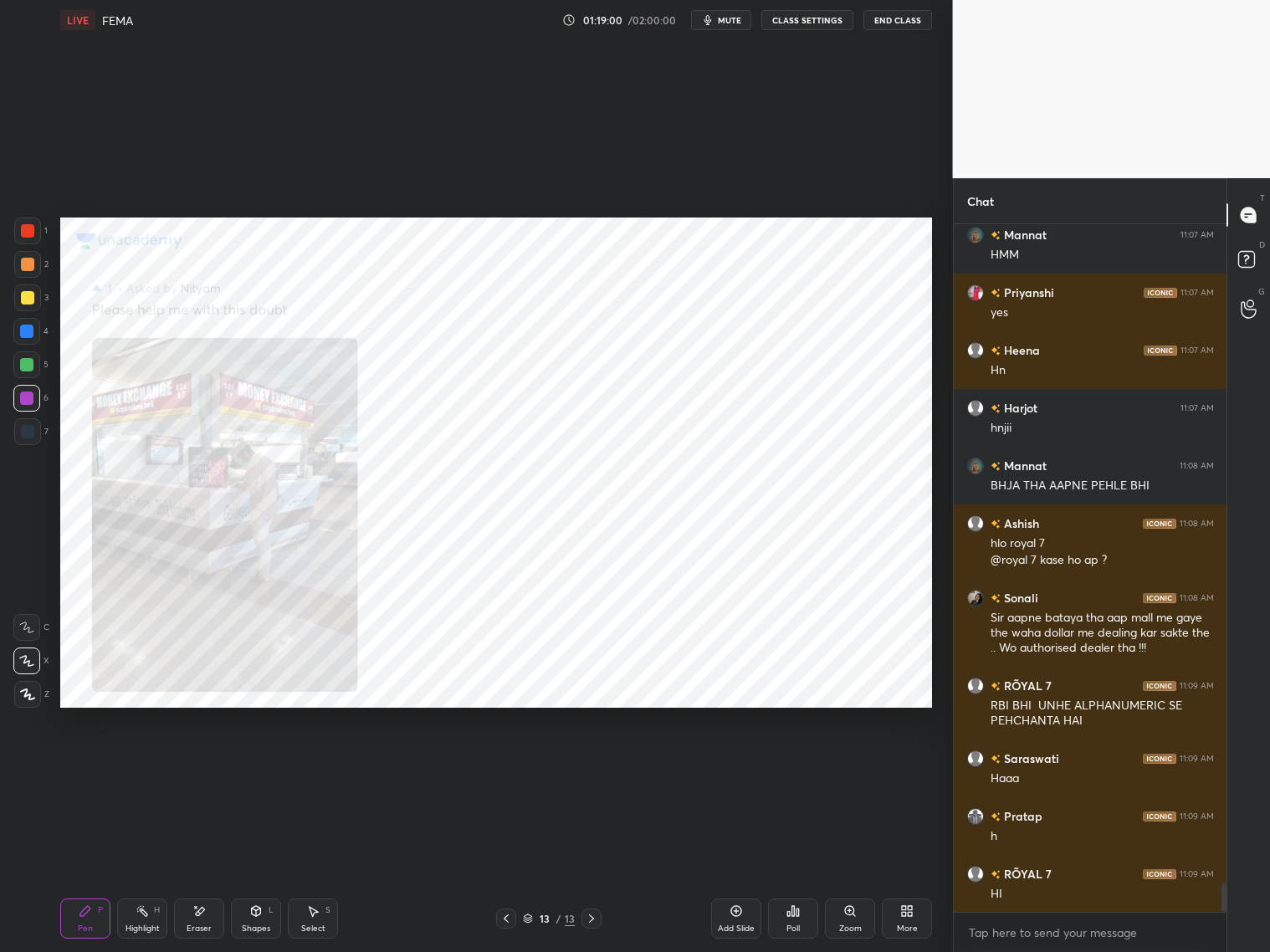 click on "Zoom" at bounding box center (850, 919) 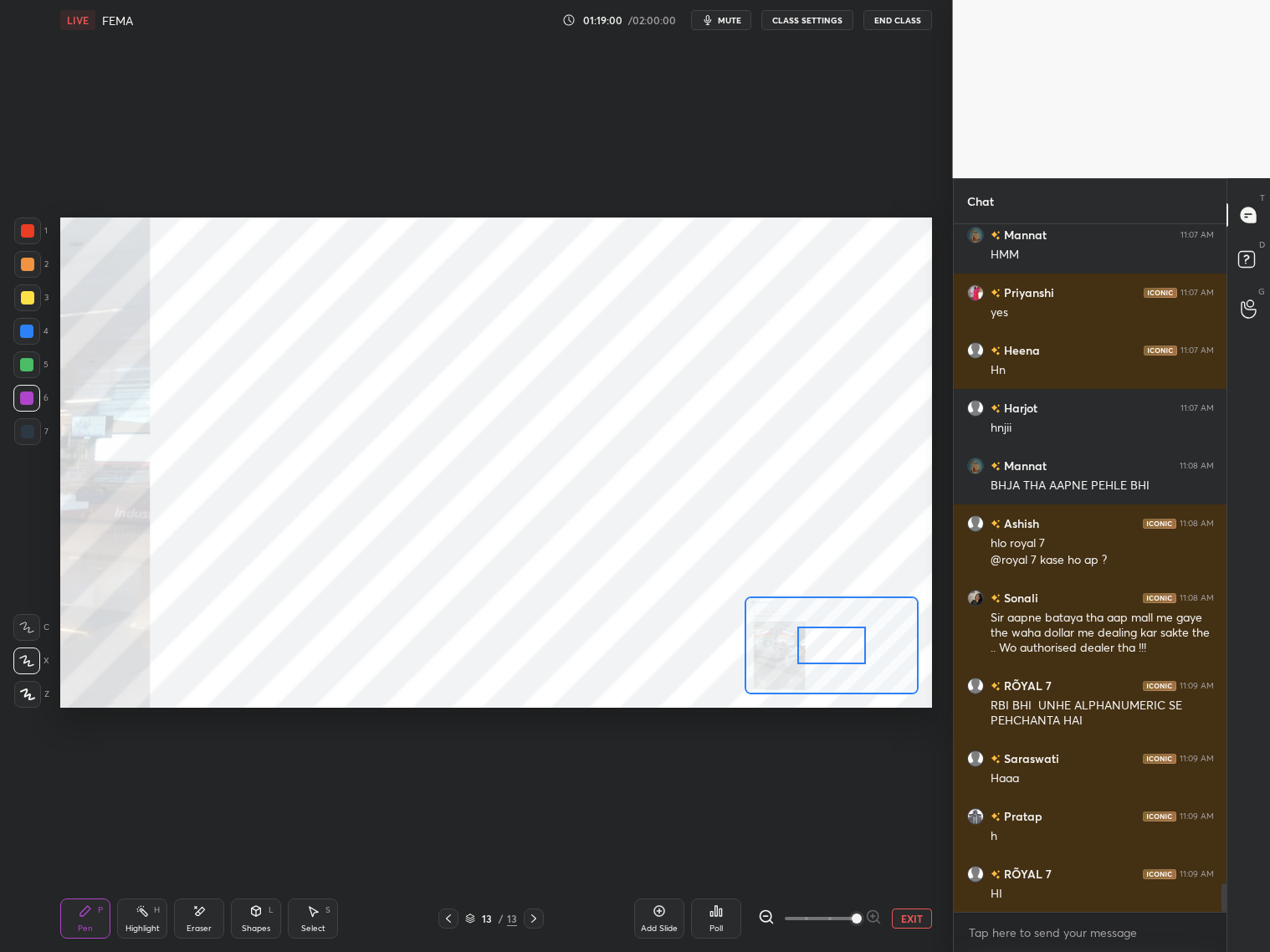 click at bounding box center [820, 919] 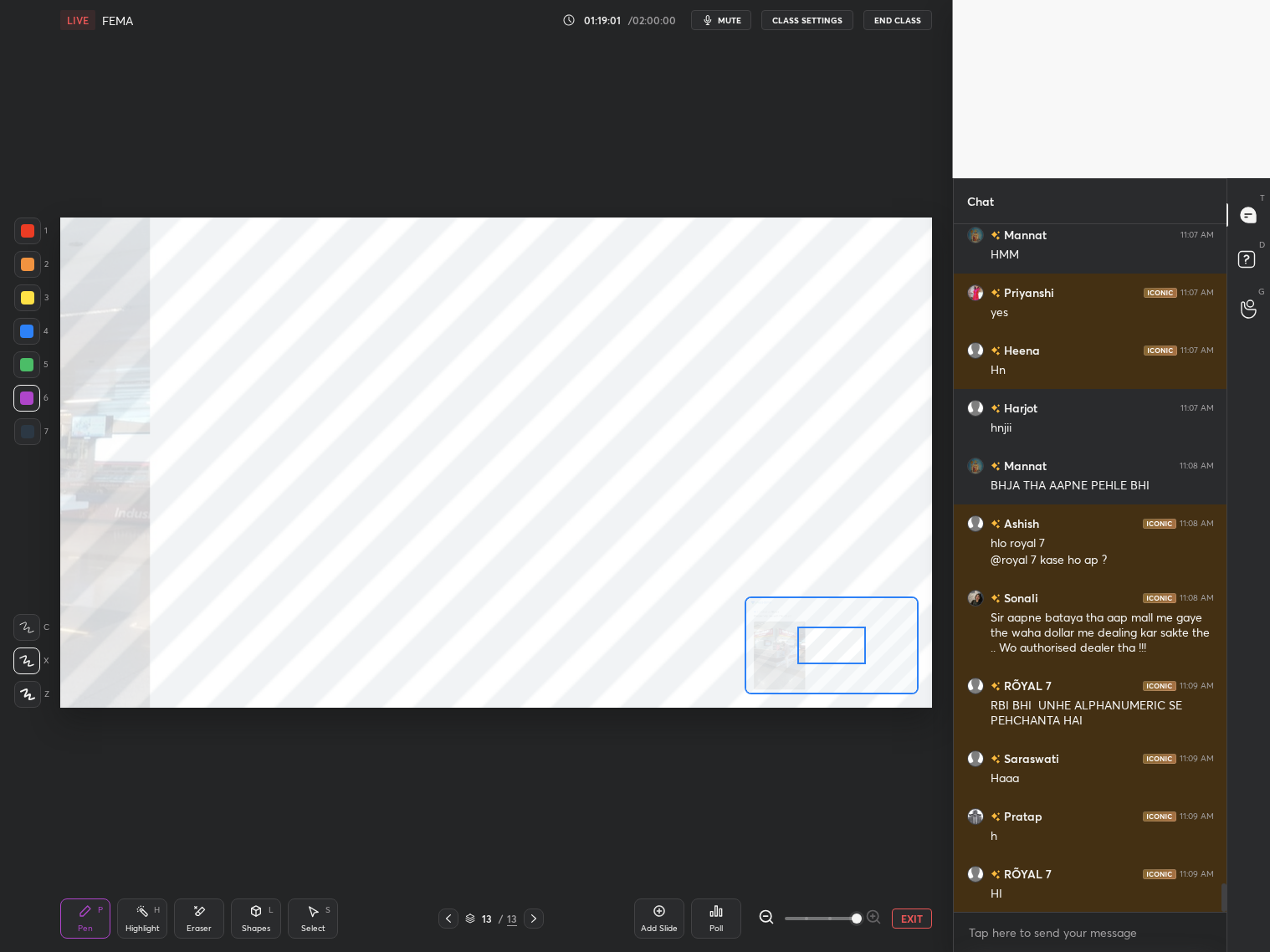 click at bounding box center [857, 919] 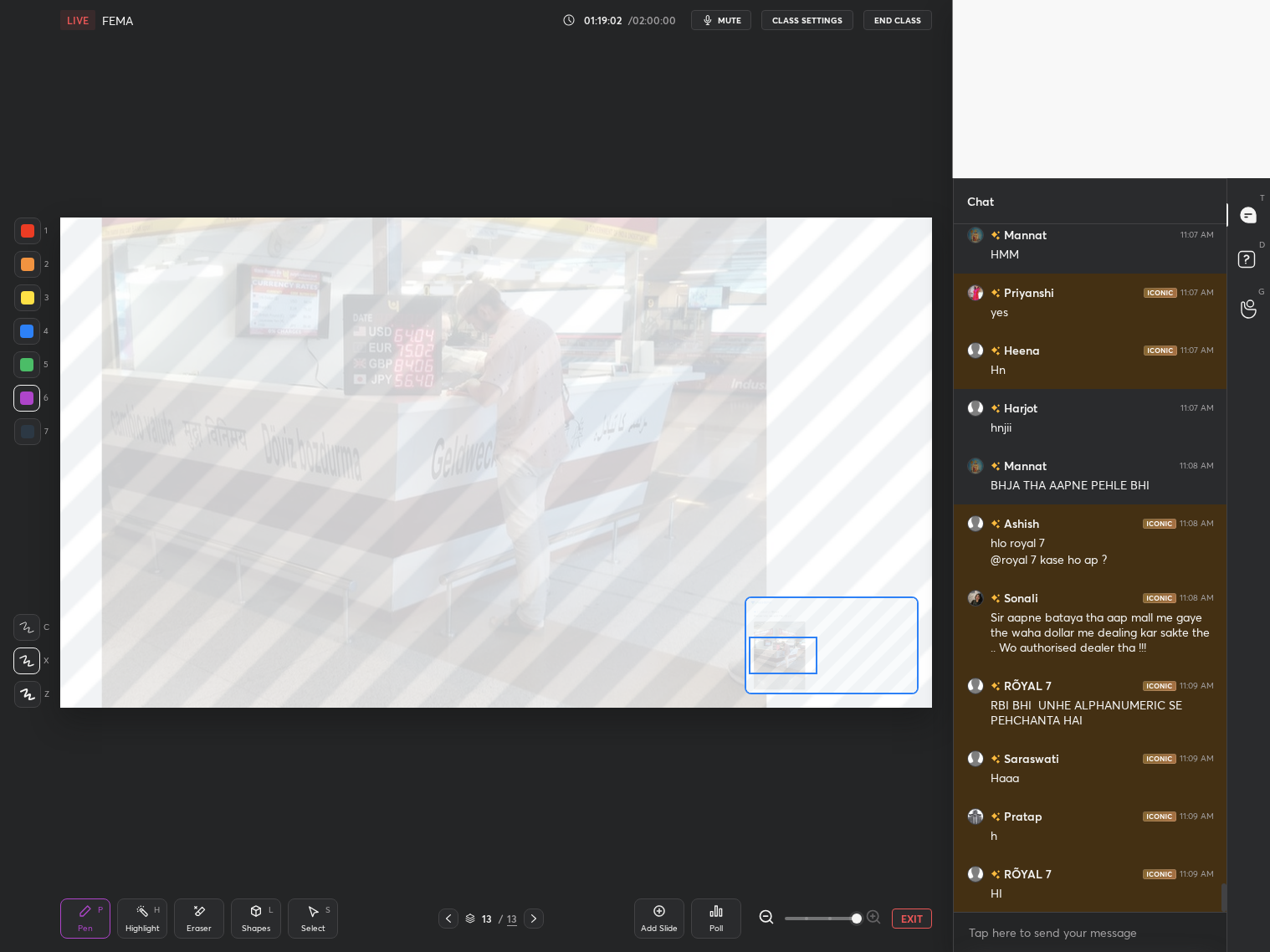 drag, startPoint x: 829, startPoint y: 642, endPoint x: 775, endPoint y: 653, distance: 55.10898 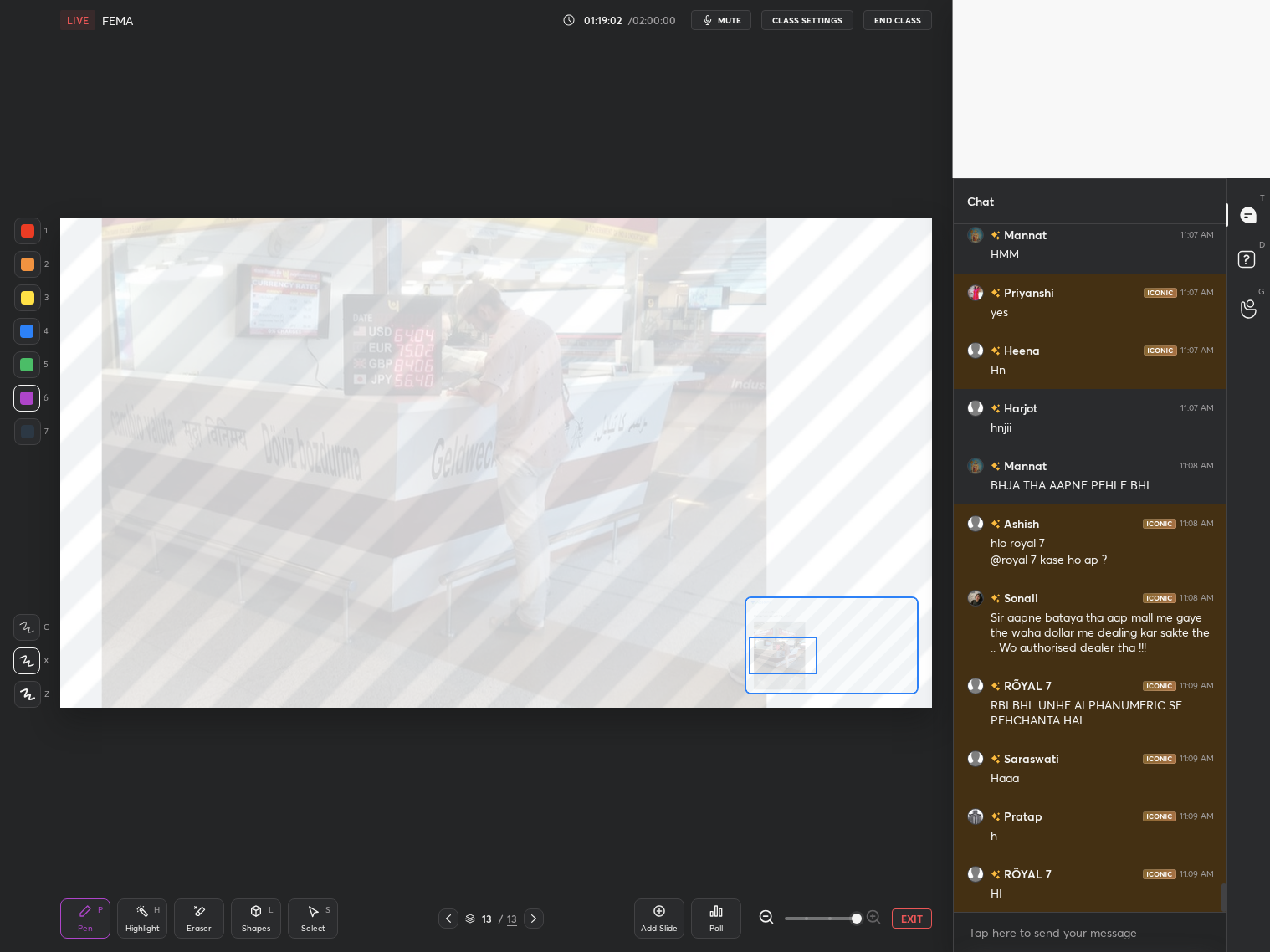 click at bounding box center [783, 655] 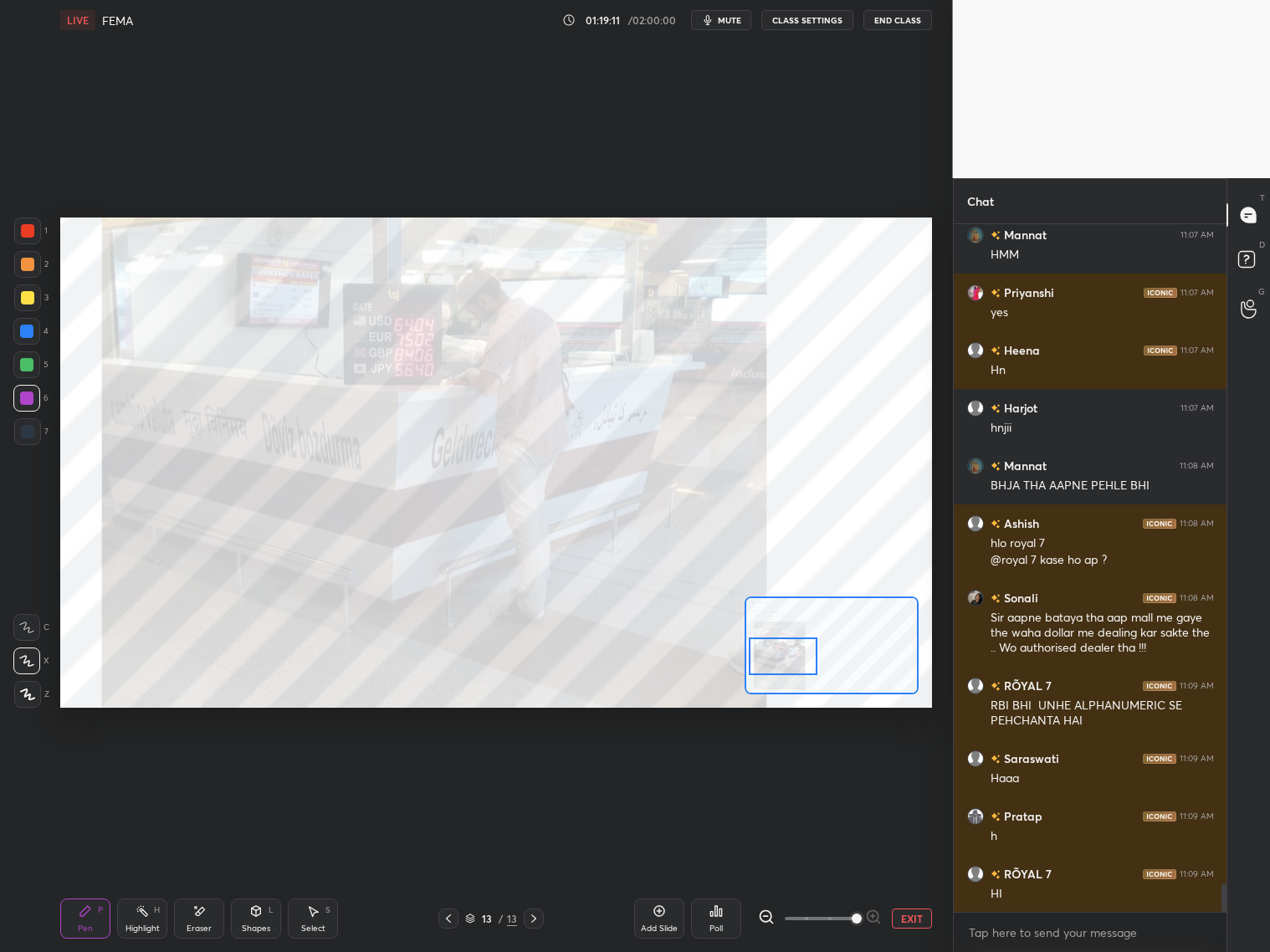 scroll, scrollTop: 15788, scrollLeft: 0, axis: vertical 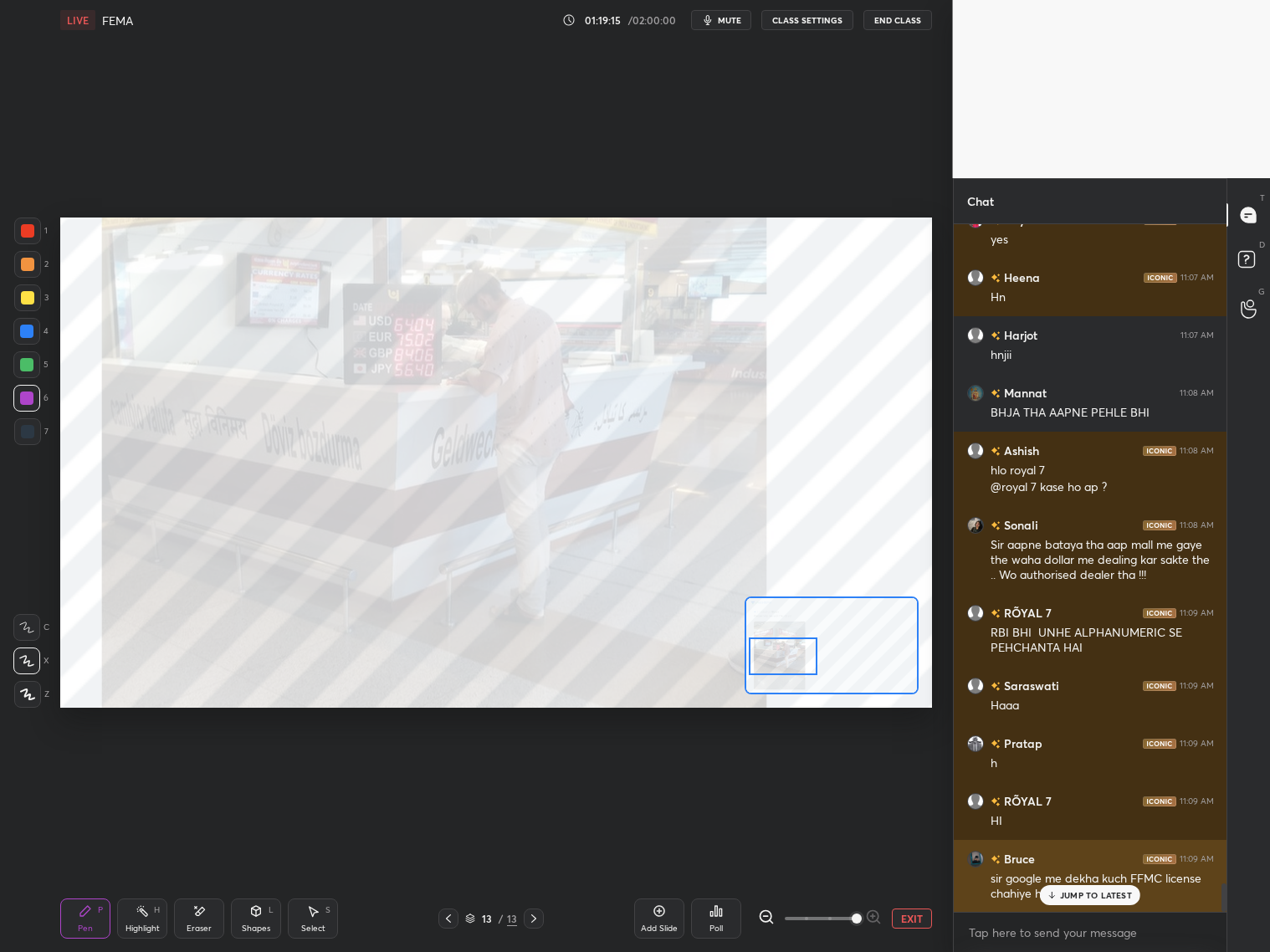 click on "JUMP TO LATEST" at bounding box center (1096, 895) 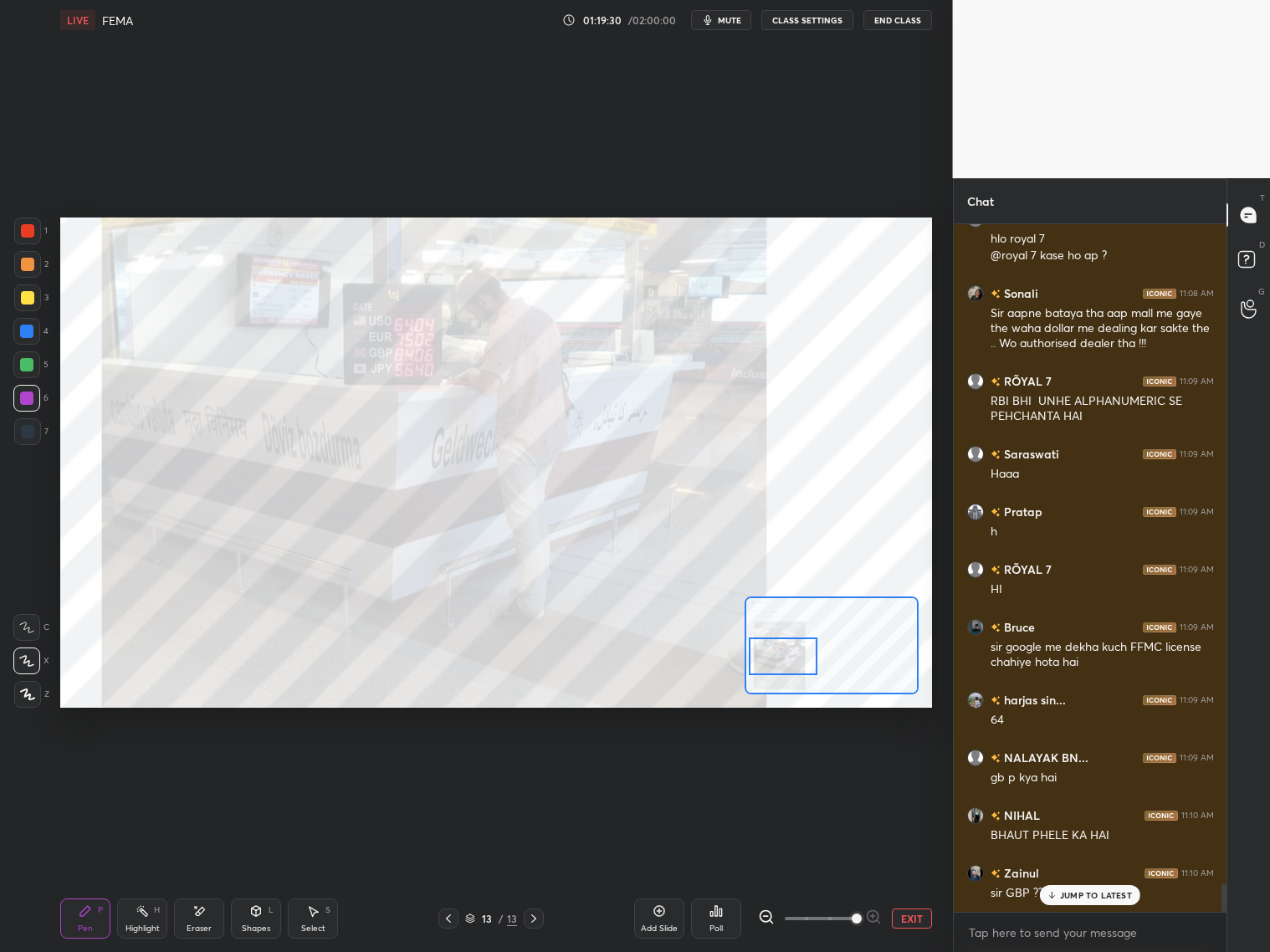 scroll, scrollTop: 16077, scrollLeft: 0, axis: vertical 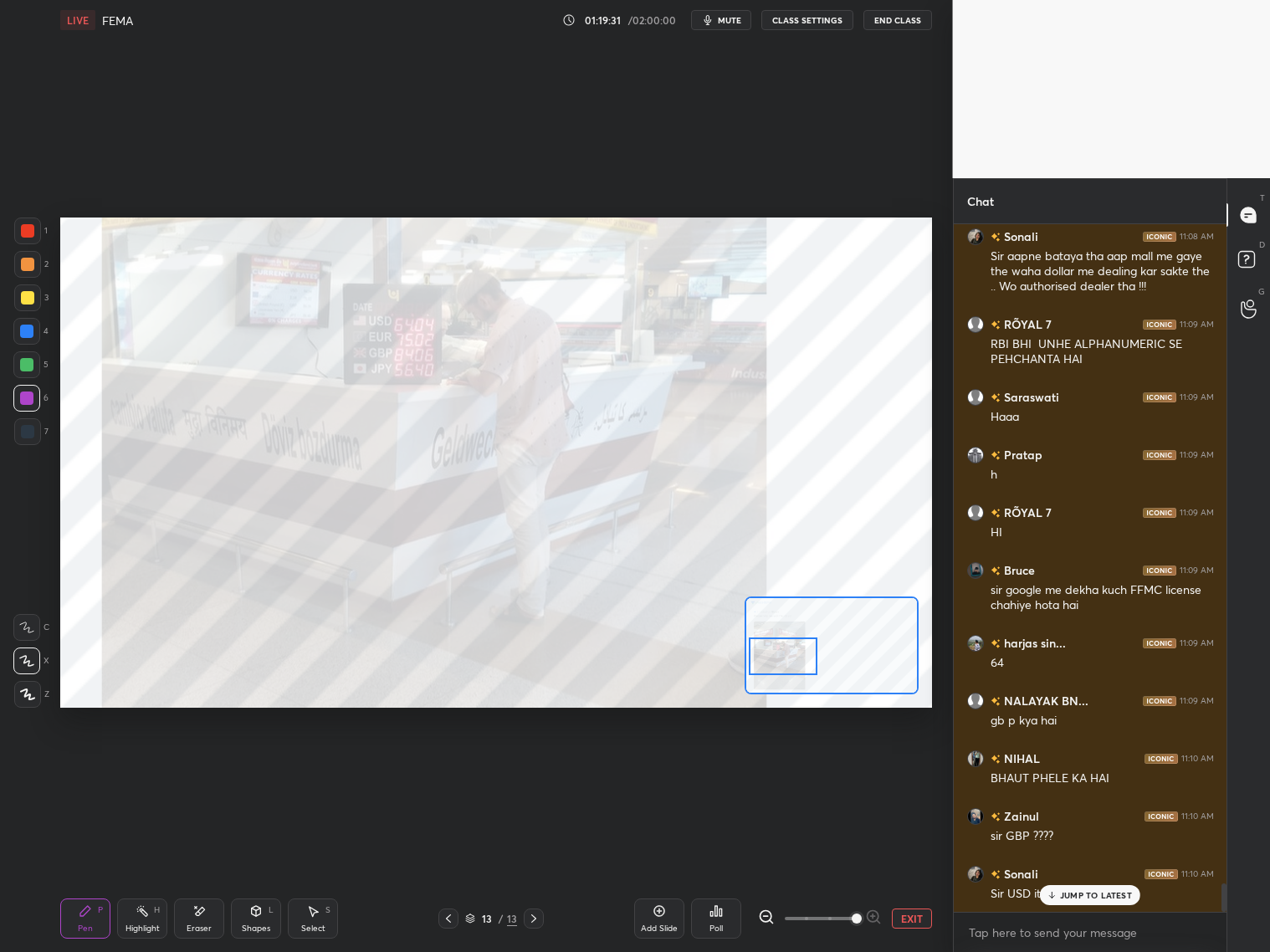 click 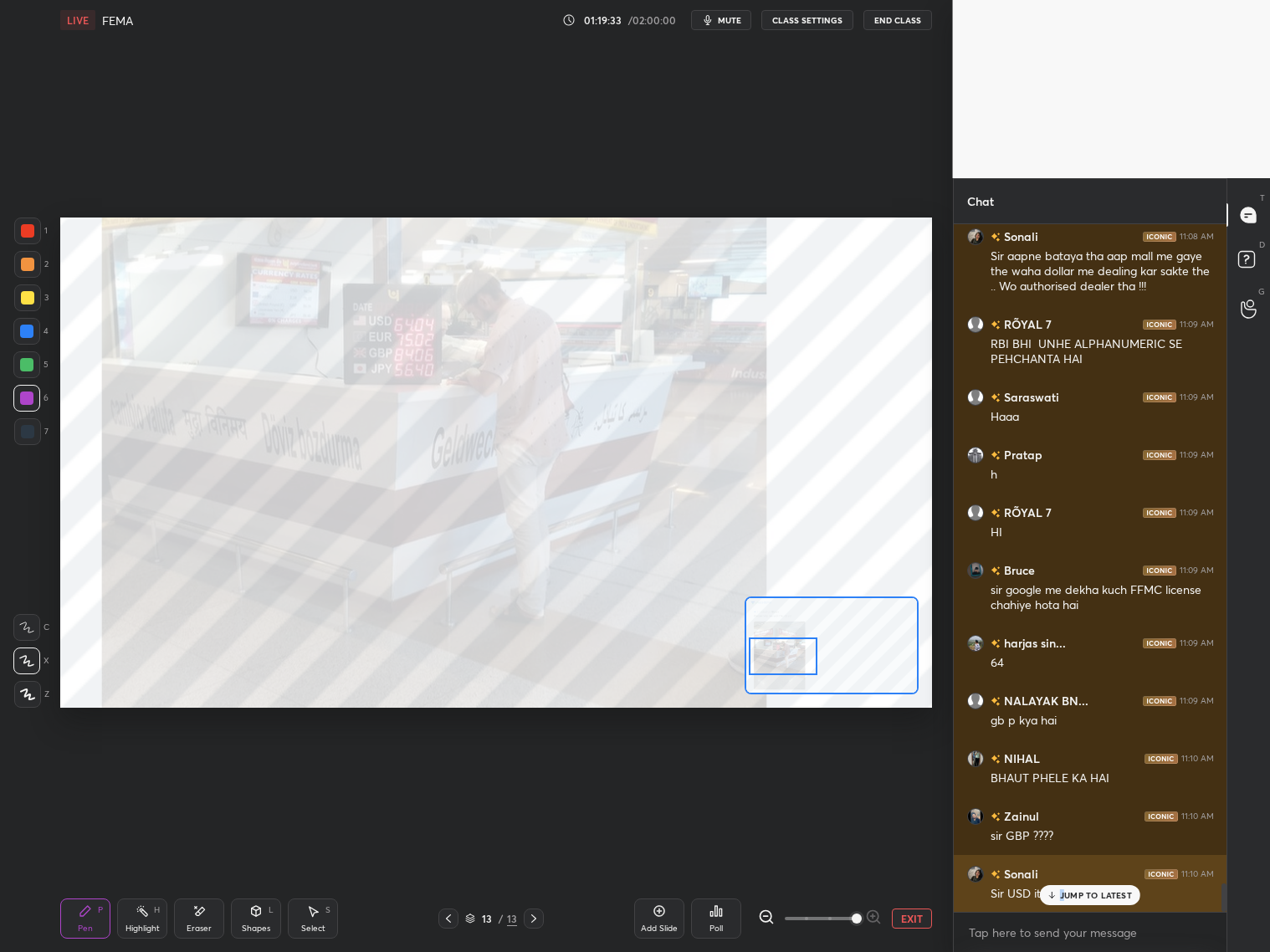 click on "JUMP TO LATEST" at bounding box center [1090, 895] 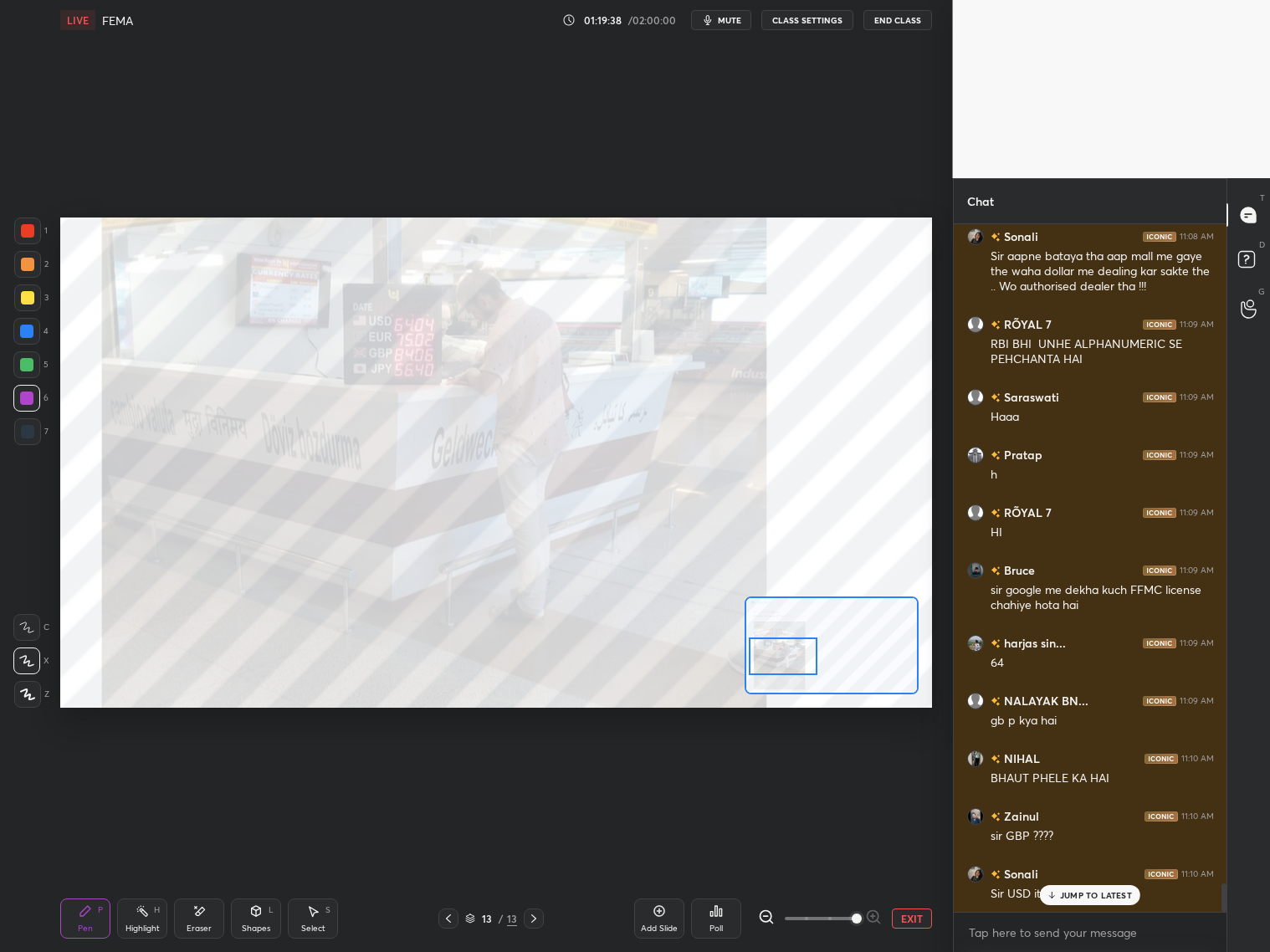 scroll, scrollTop: 16135, scrollLeft: 0, axis: vertical 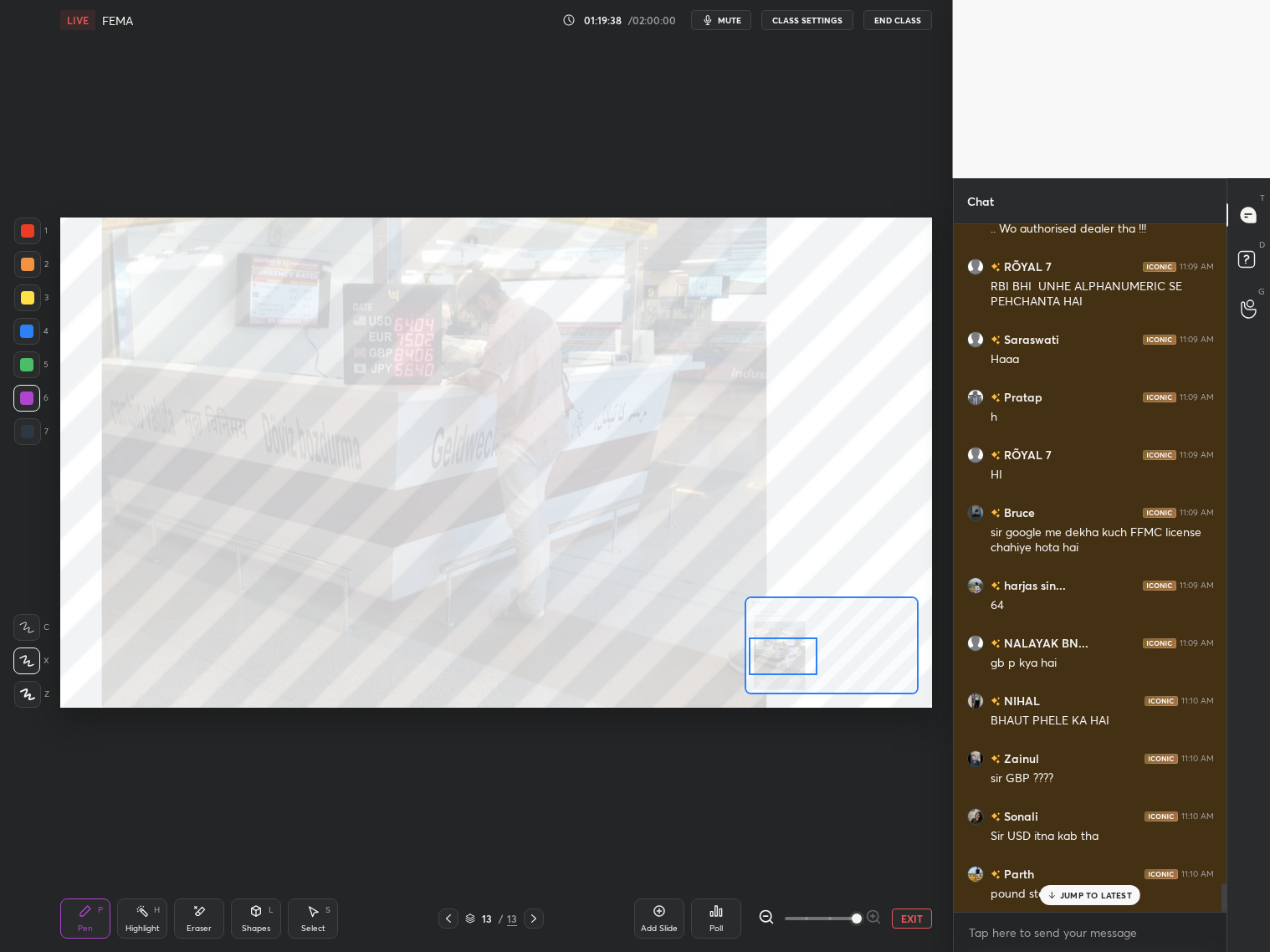 click 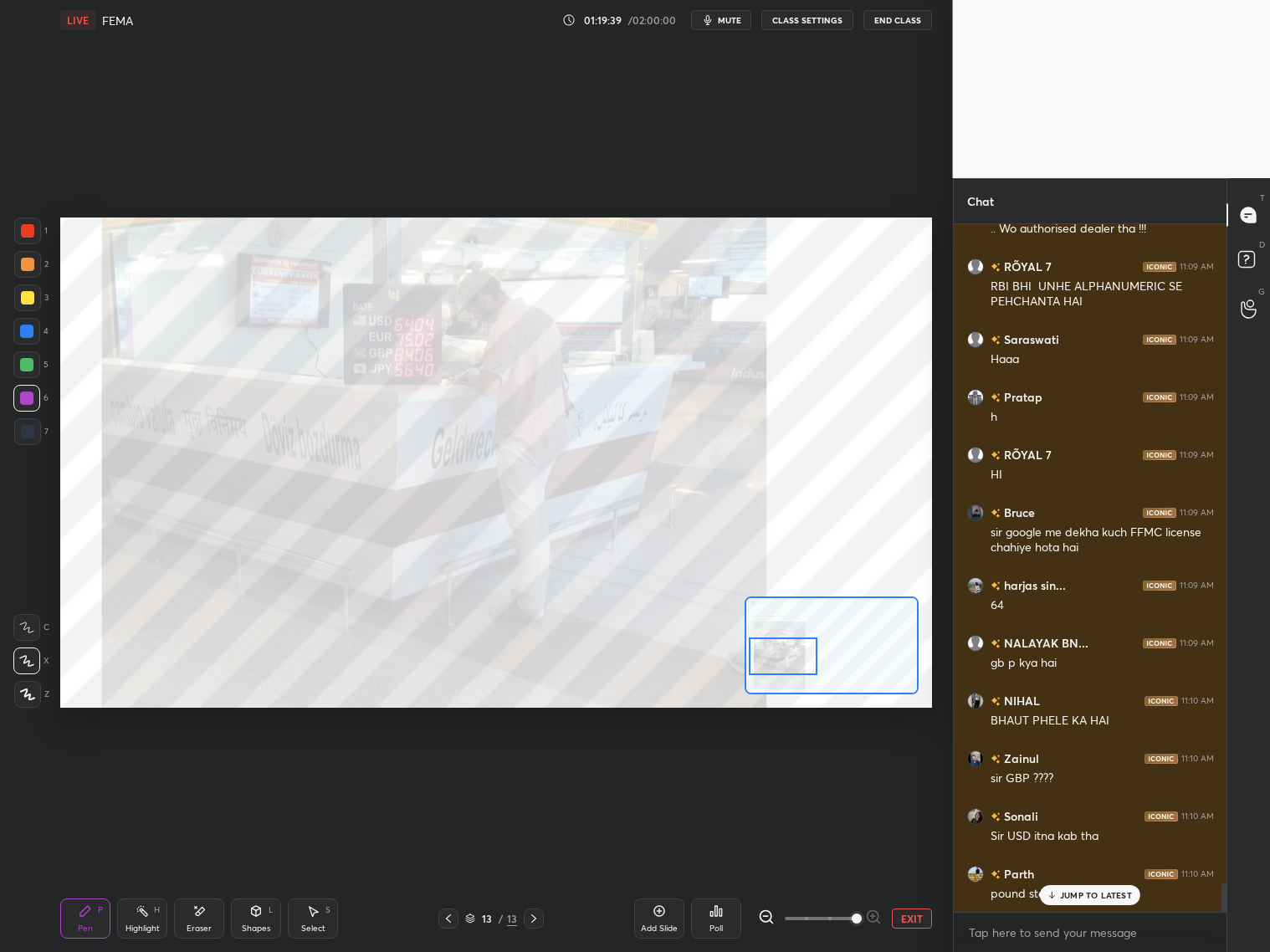 click on "13 / 13" at bounding box center [490, 919] 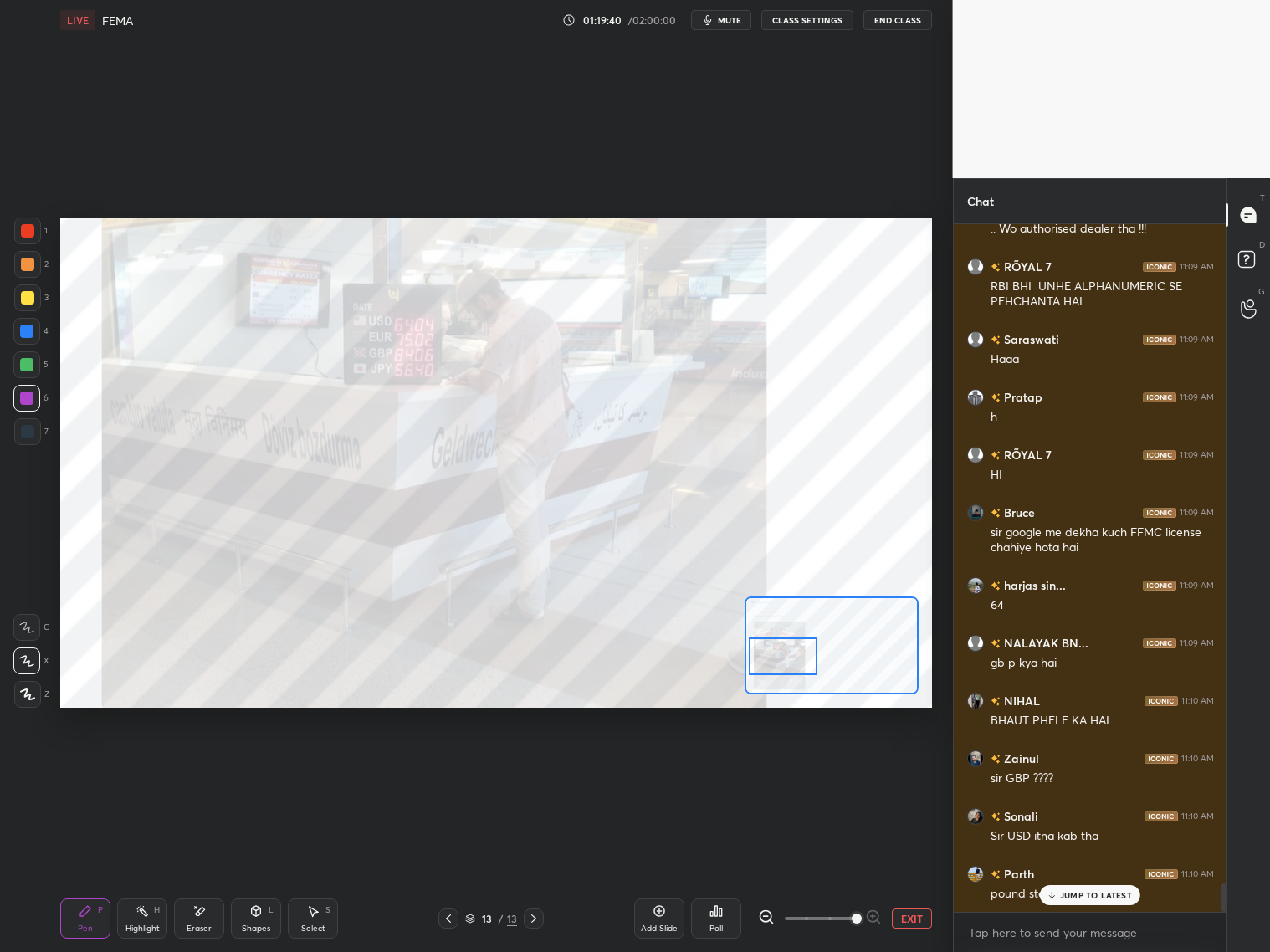 click 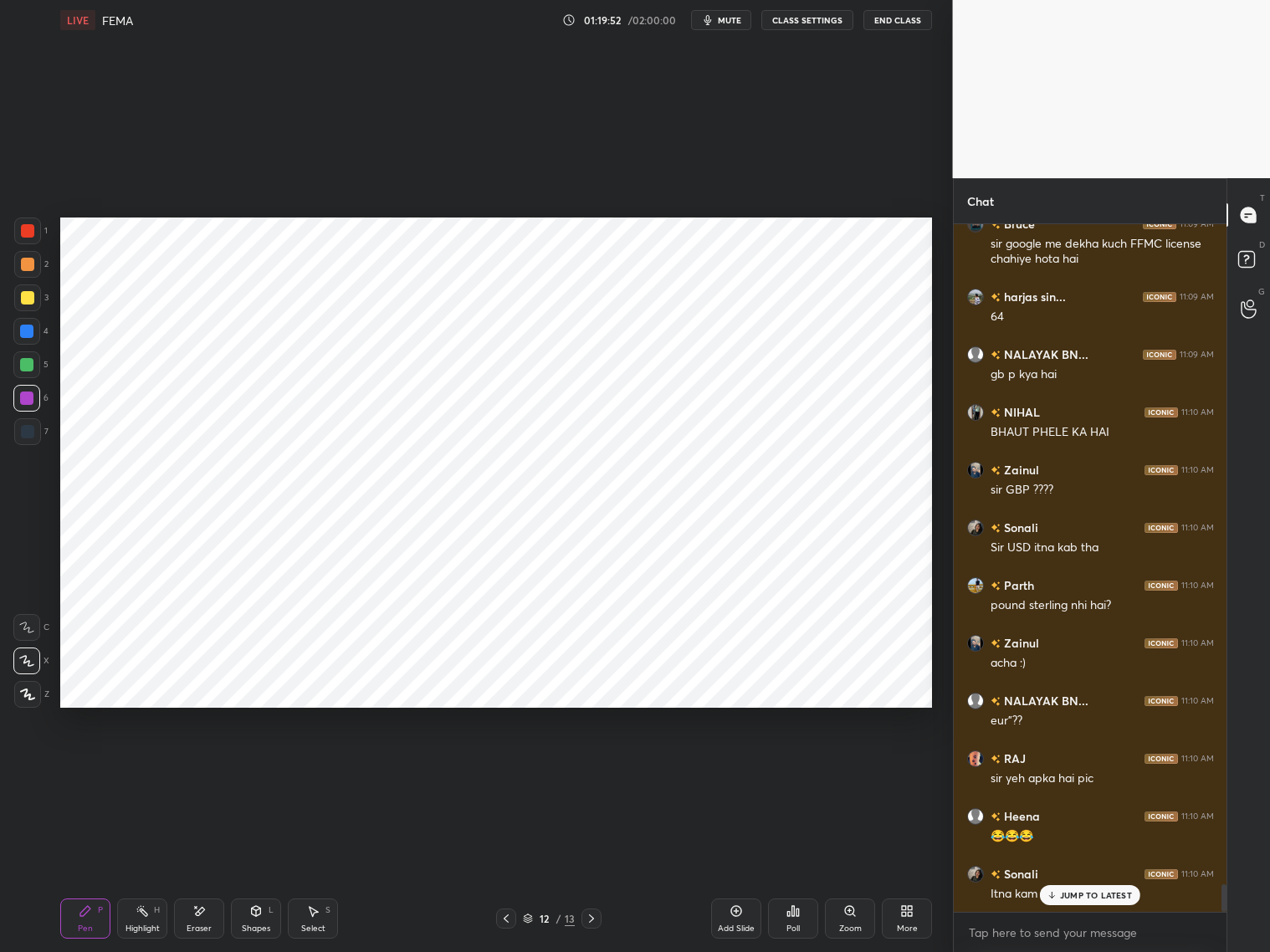 scroll, scrollTop: 16539, scrollLeft: 0, axis: vertical 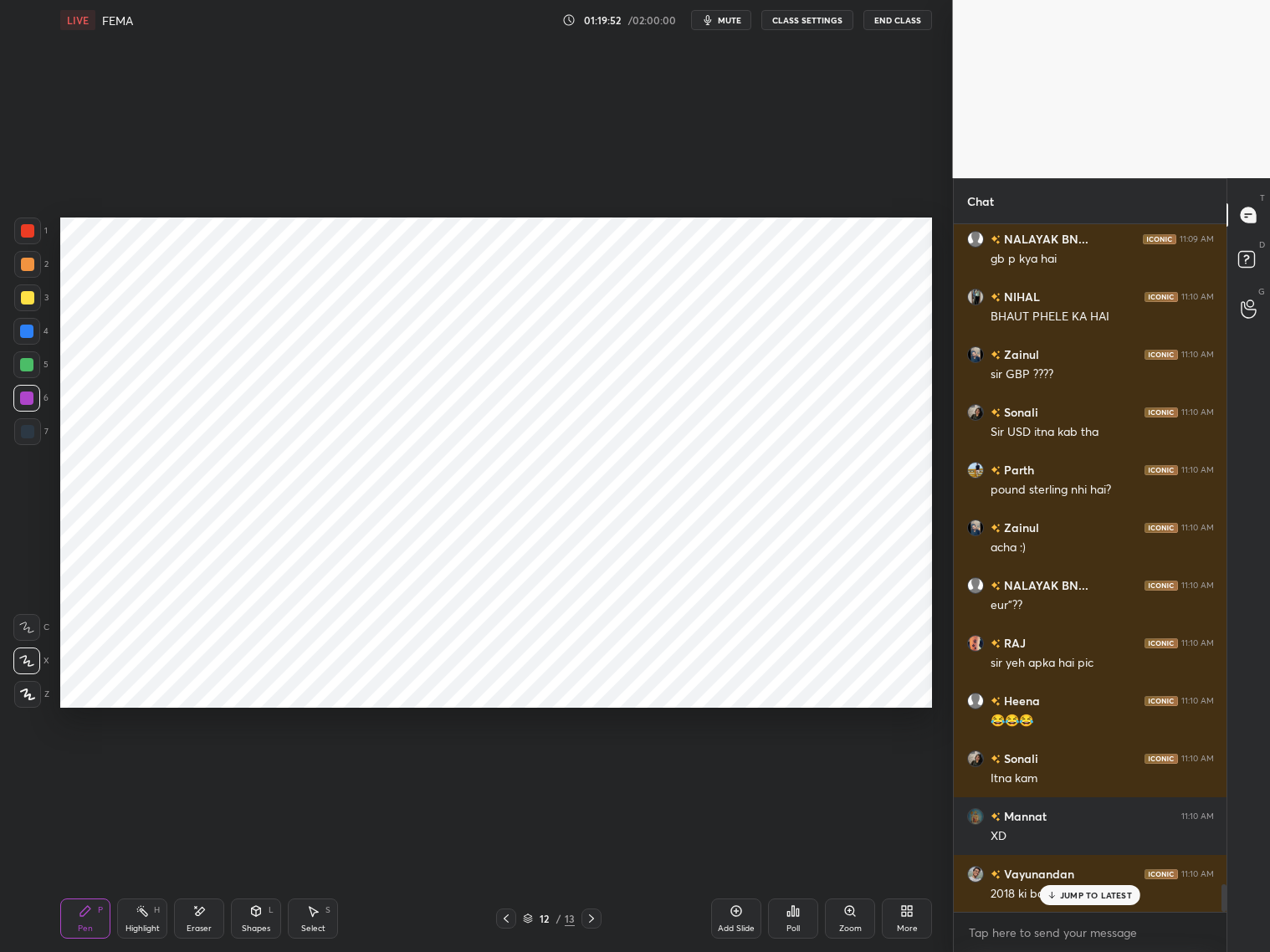 click 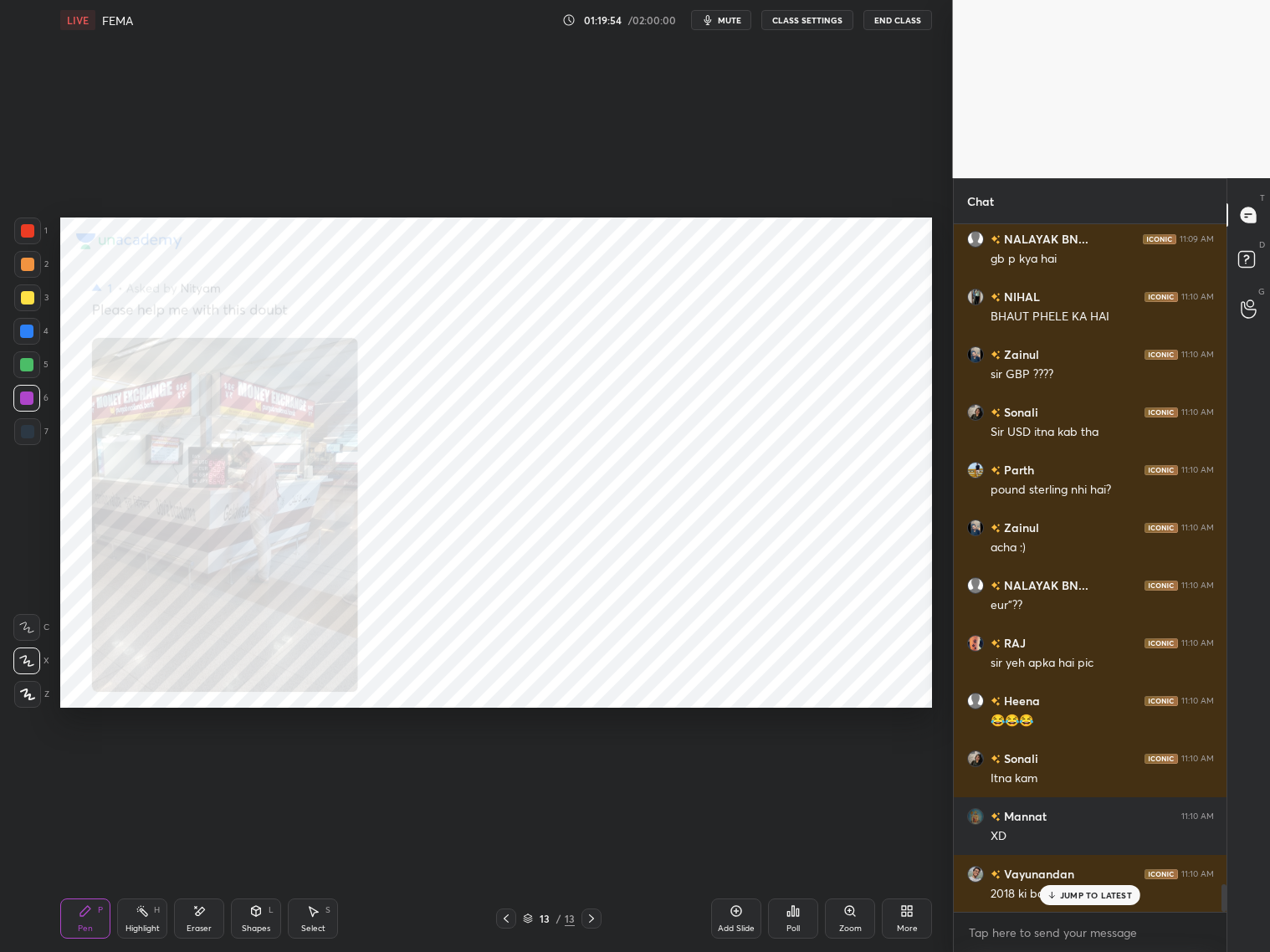 scroll, scrollTop: 16597, scrollLeft: 0, axis: vertical 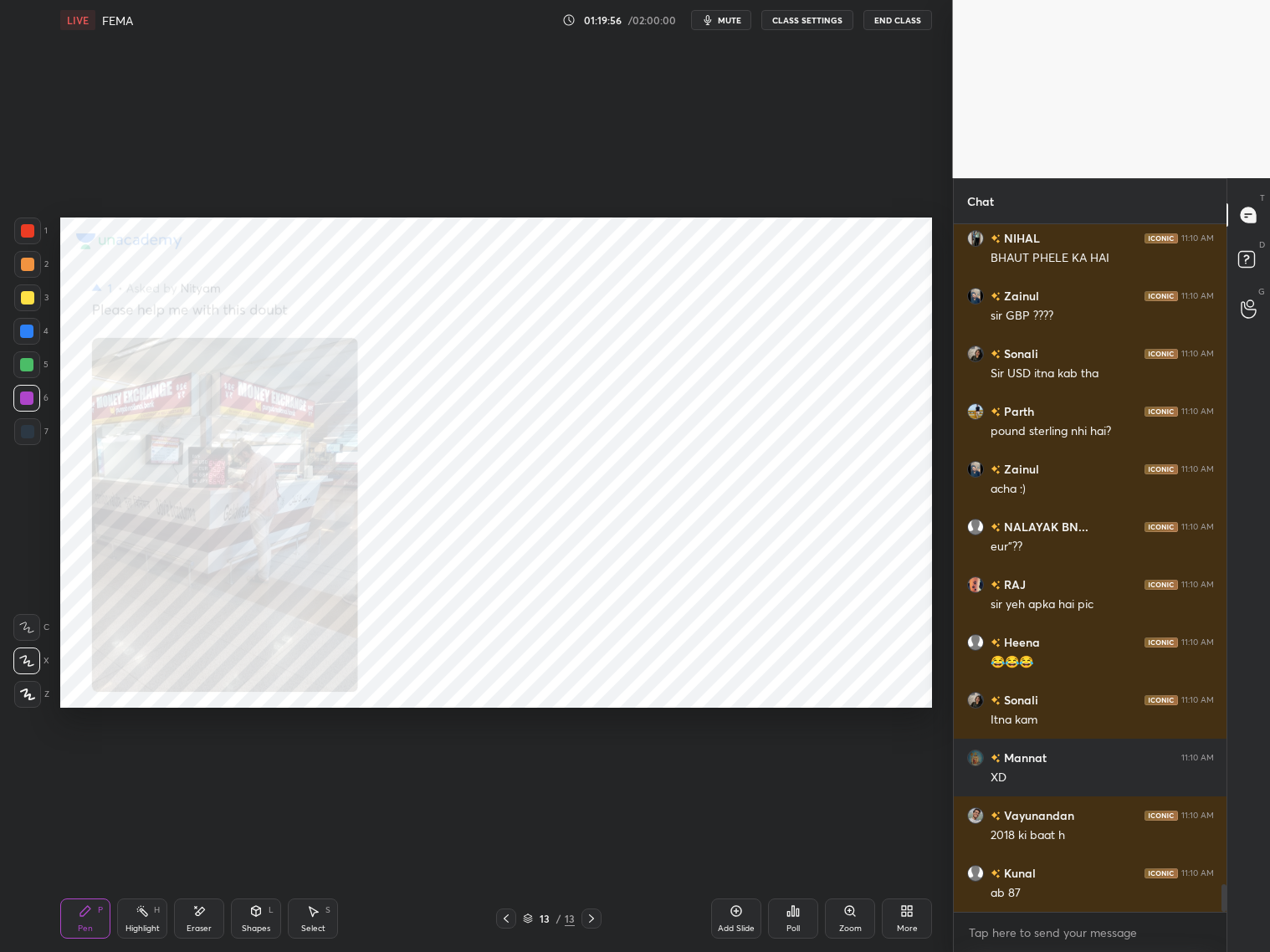 click 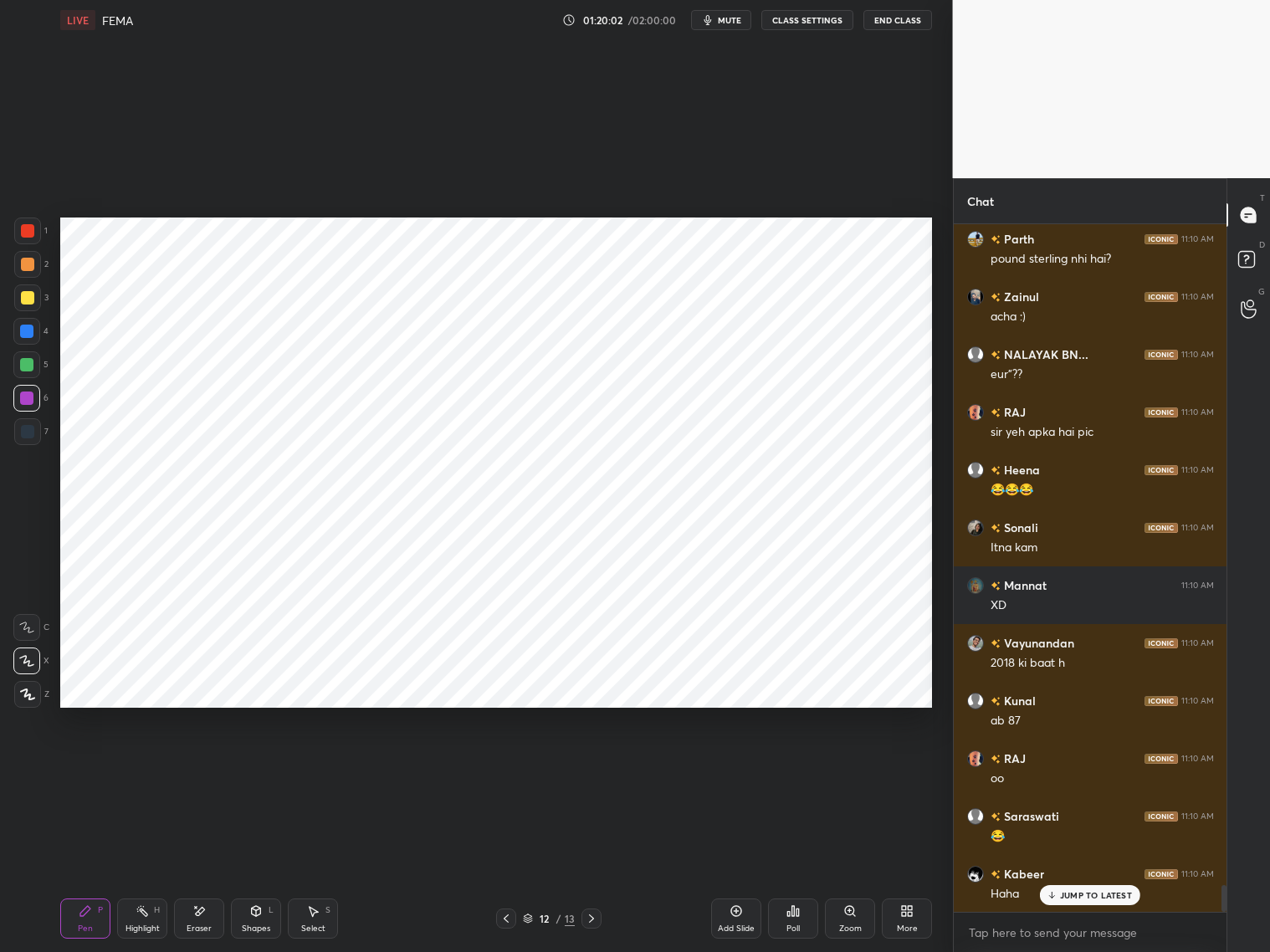 scroll, scrollTop: 16827, scrollLeft: 0, axis: vertical 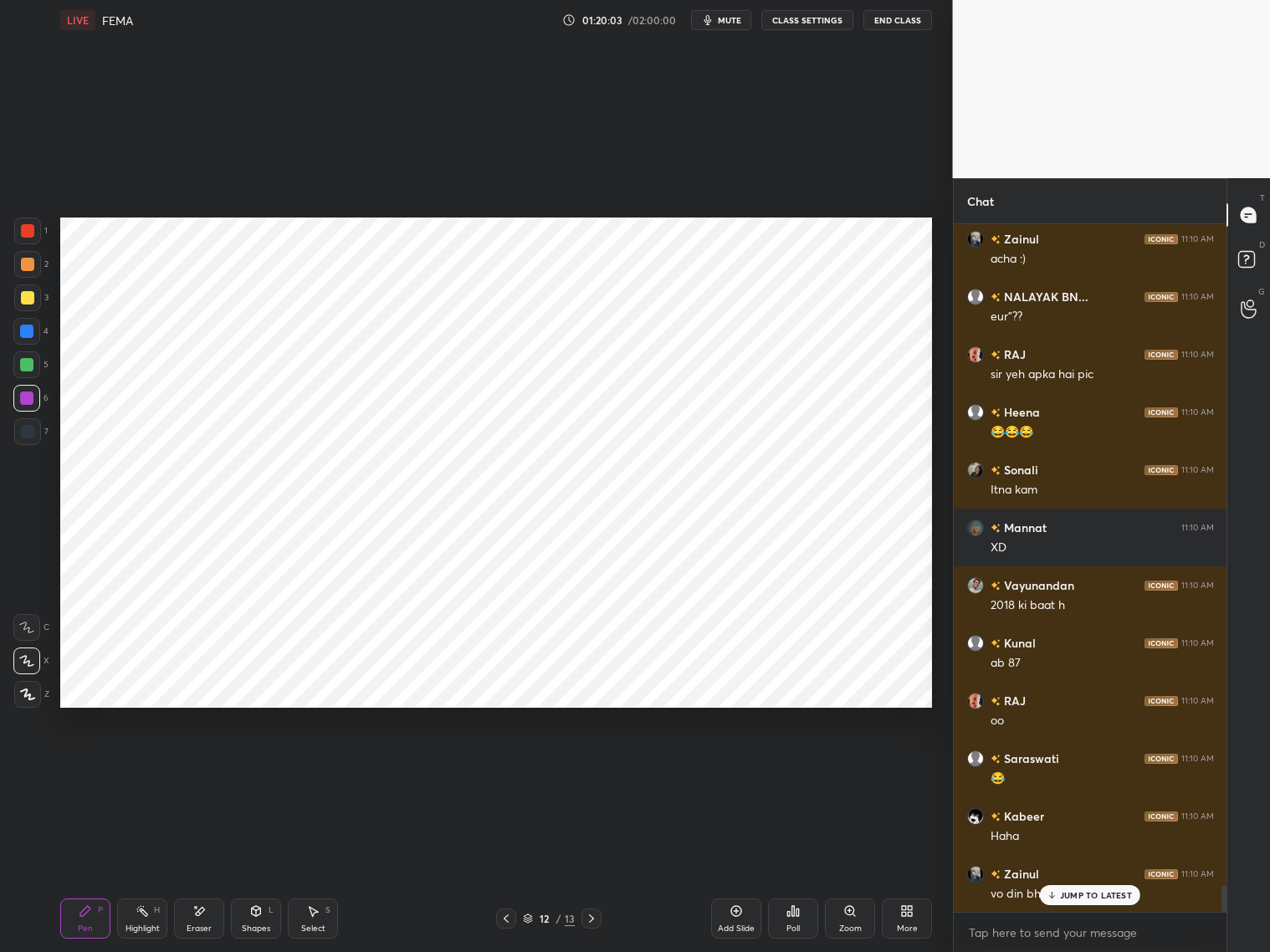 click on "JUMP TO LATEST" at bounding box center (1090, 895) 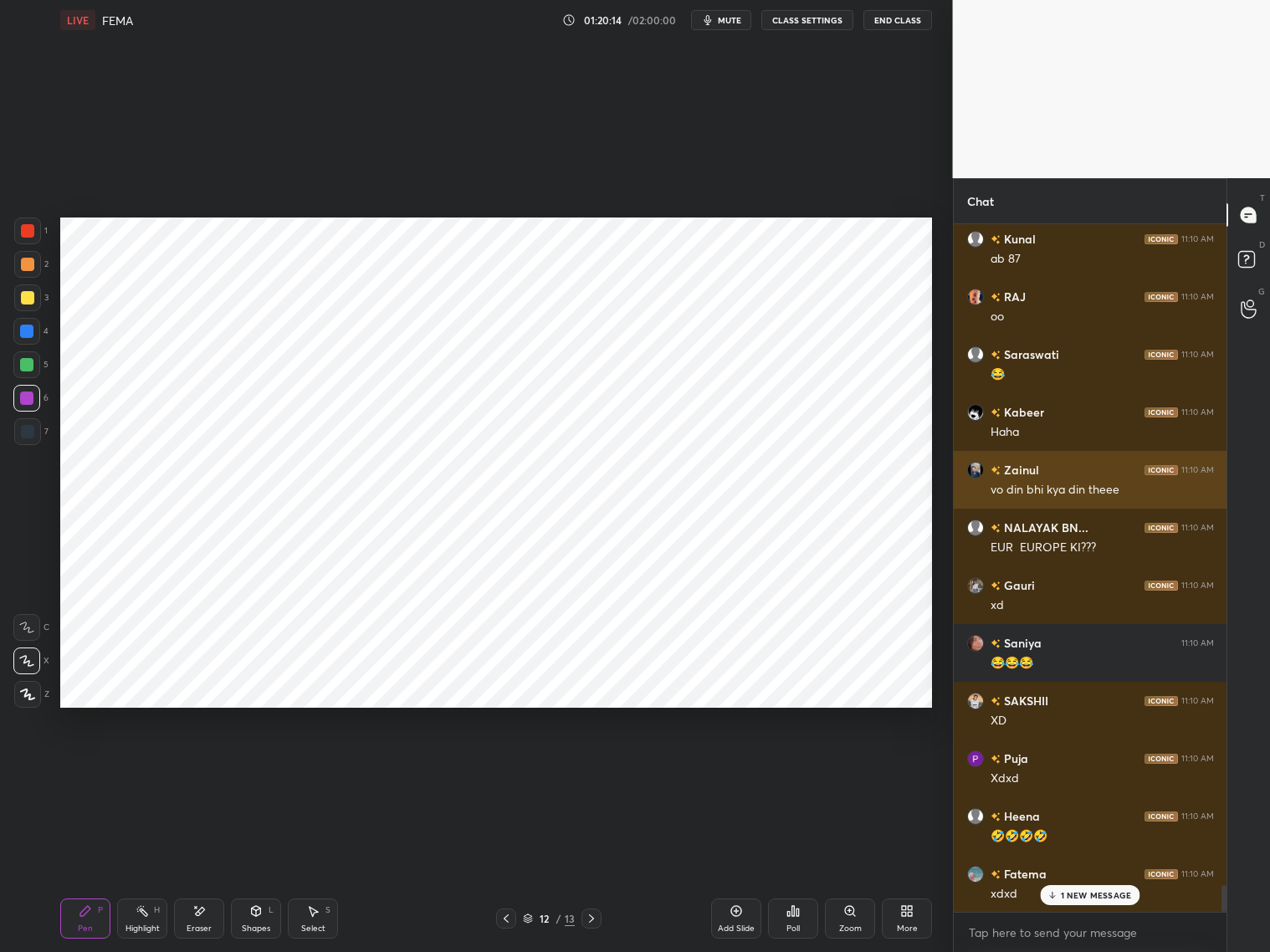 scroll, scrollTop: 17289, scrollLeft: 0, axis: vertical 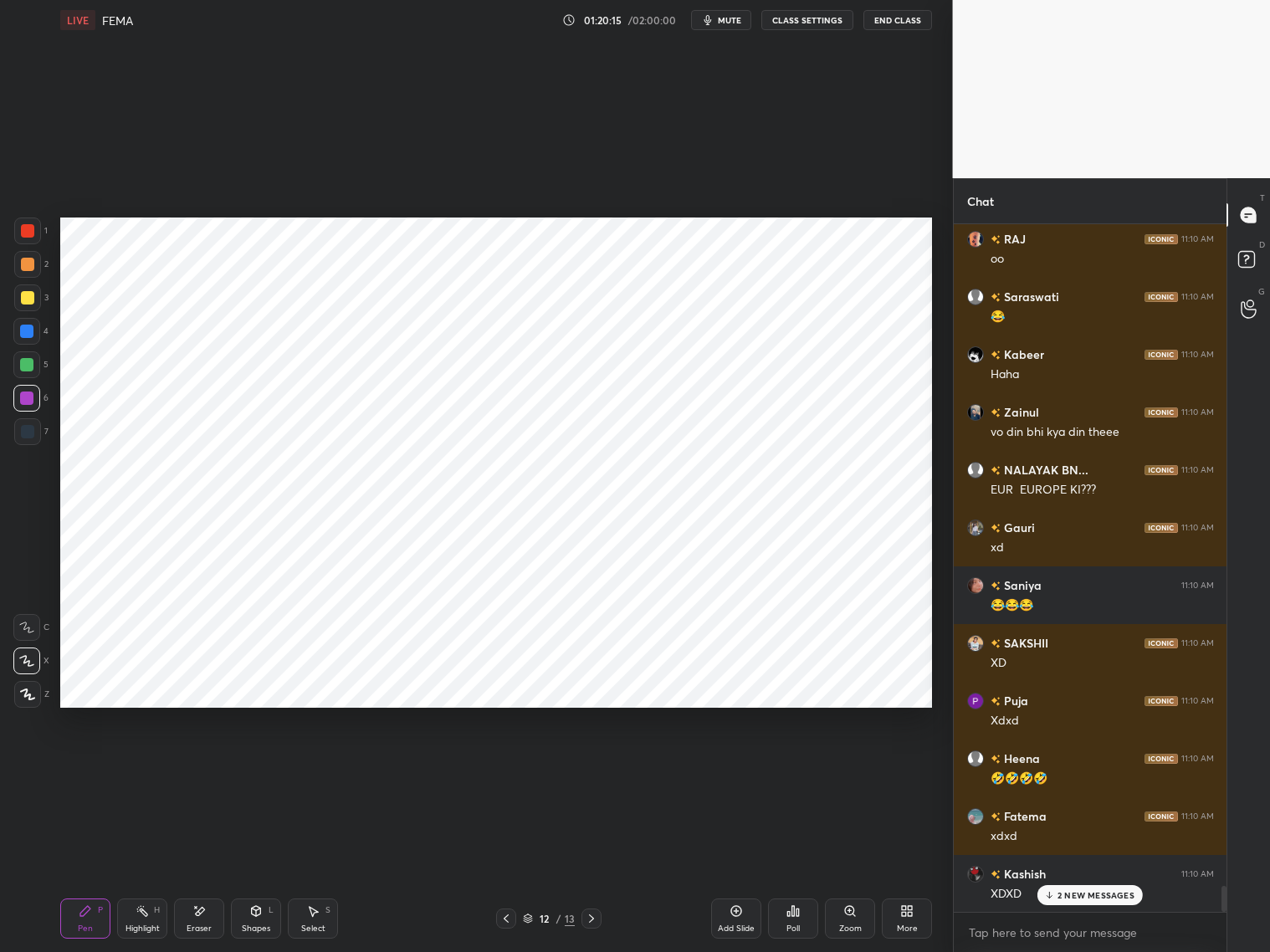 click on "2 NEW MESSAGES" at bounding box center (1096, 895) 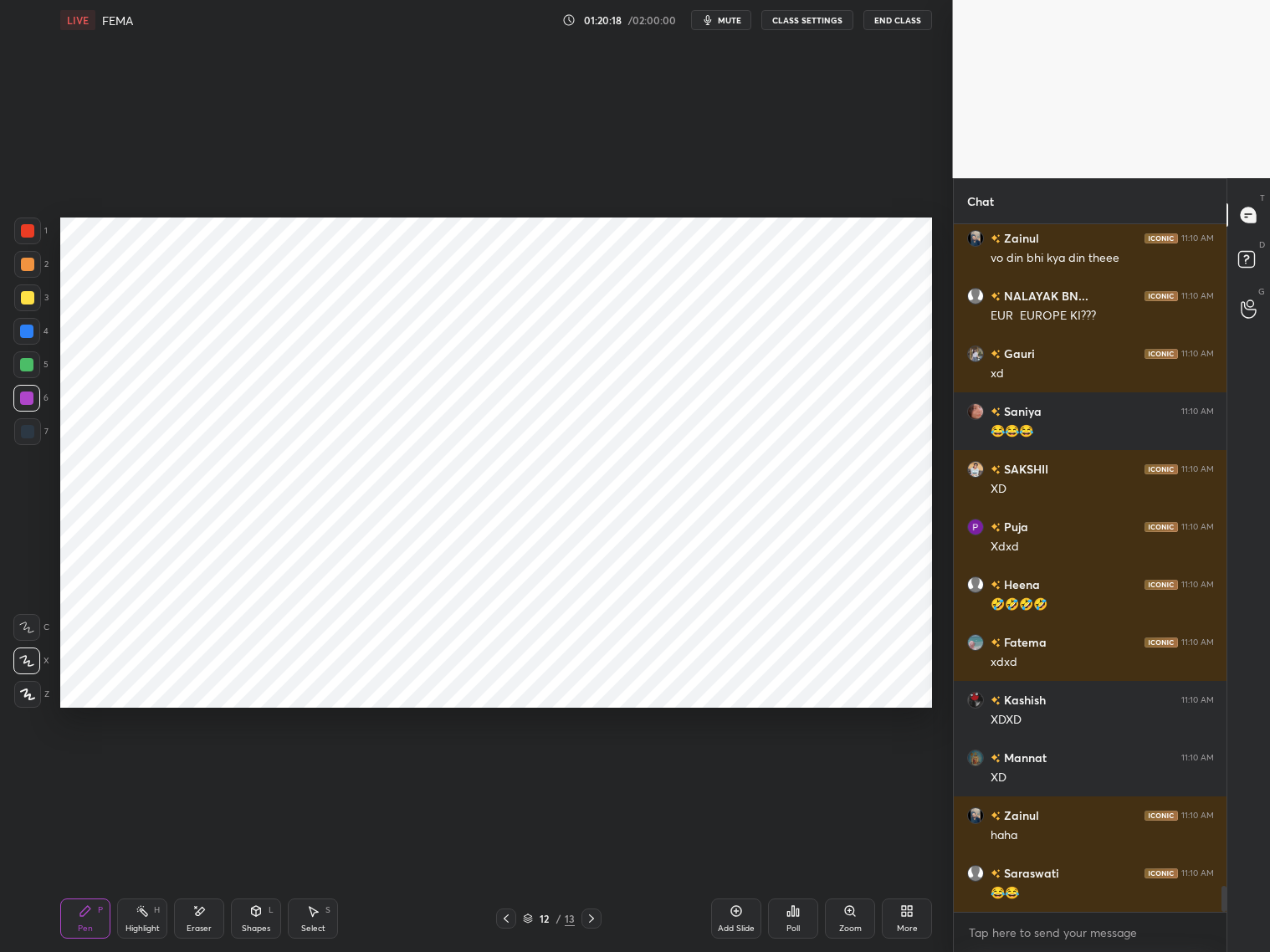 scroll, scrollTop: 17635, scrollLeft: 0, axis: vertical 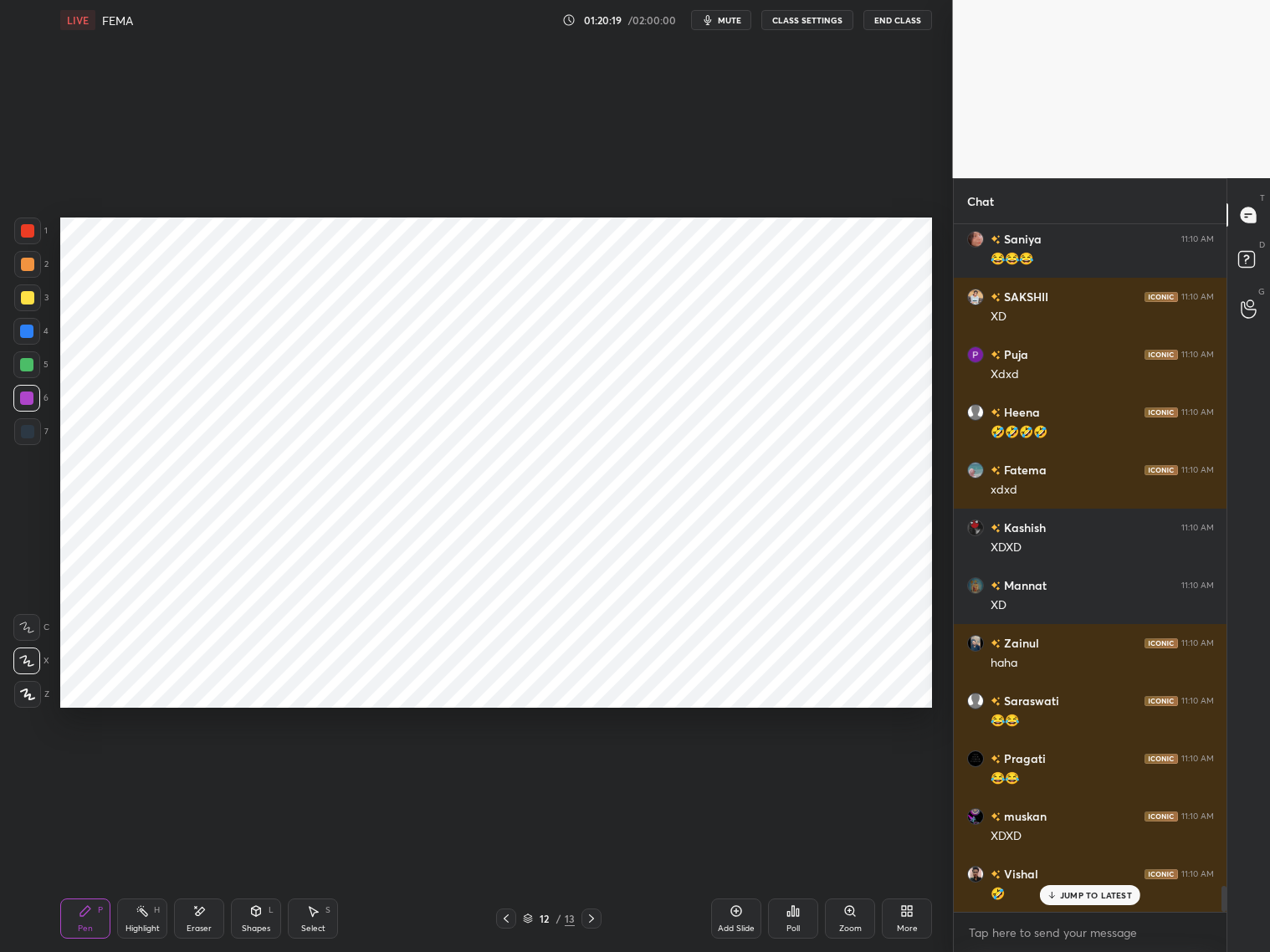 click on "Add Slide" at bounding box center (736, 919) 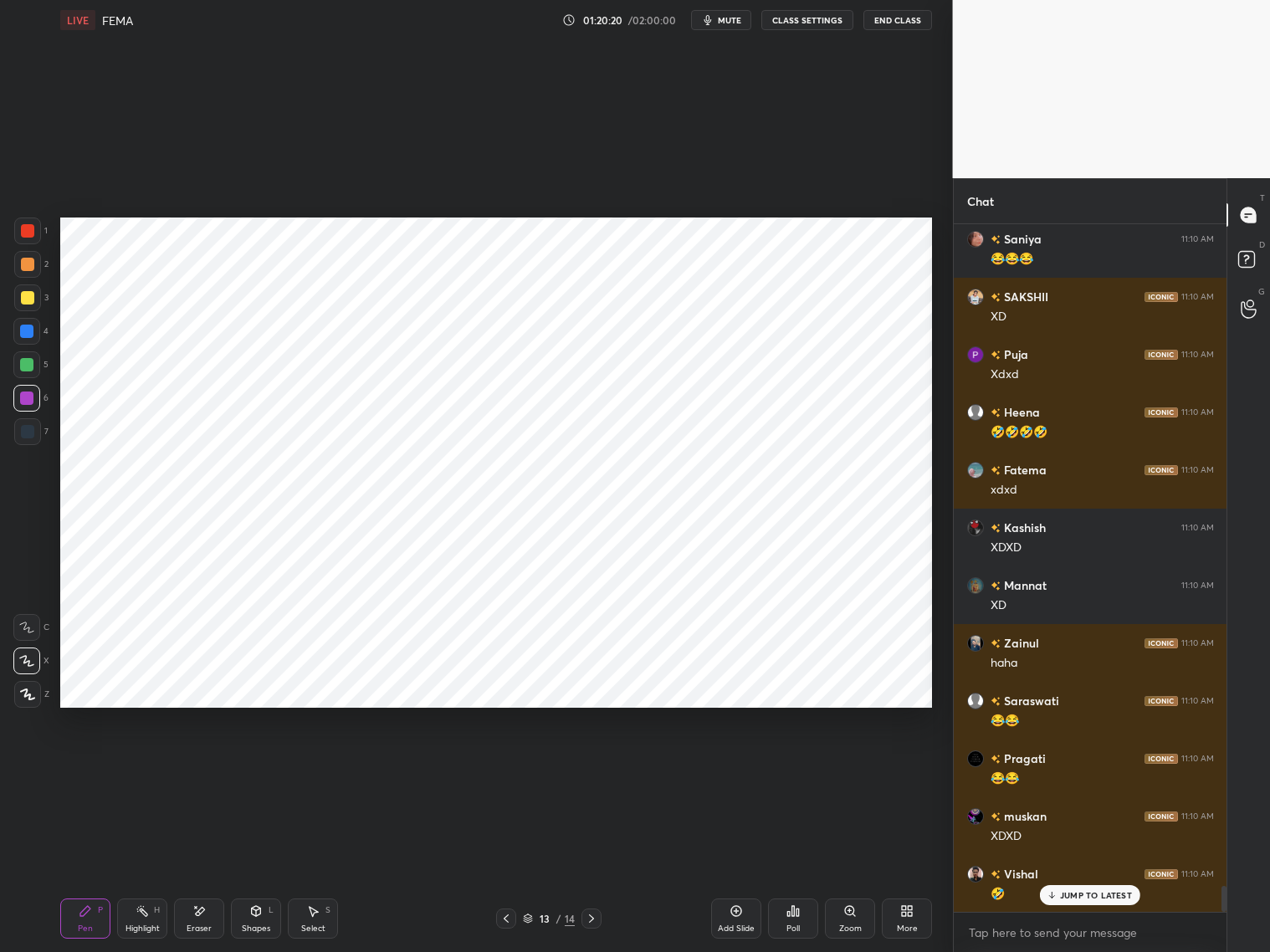 click at bounding box center [28, 432] 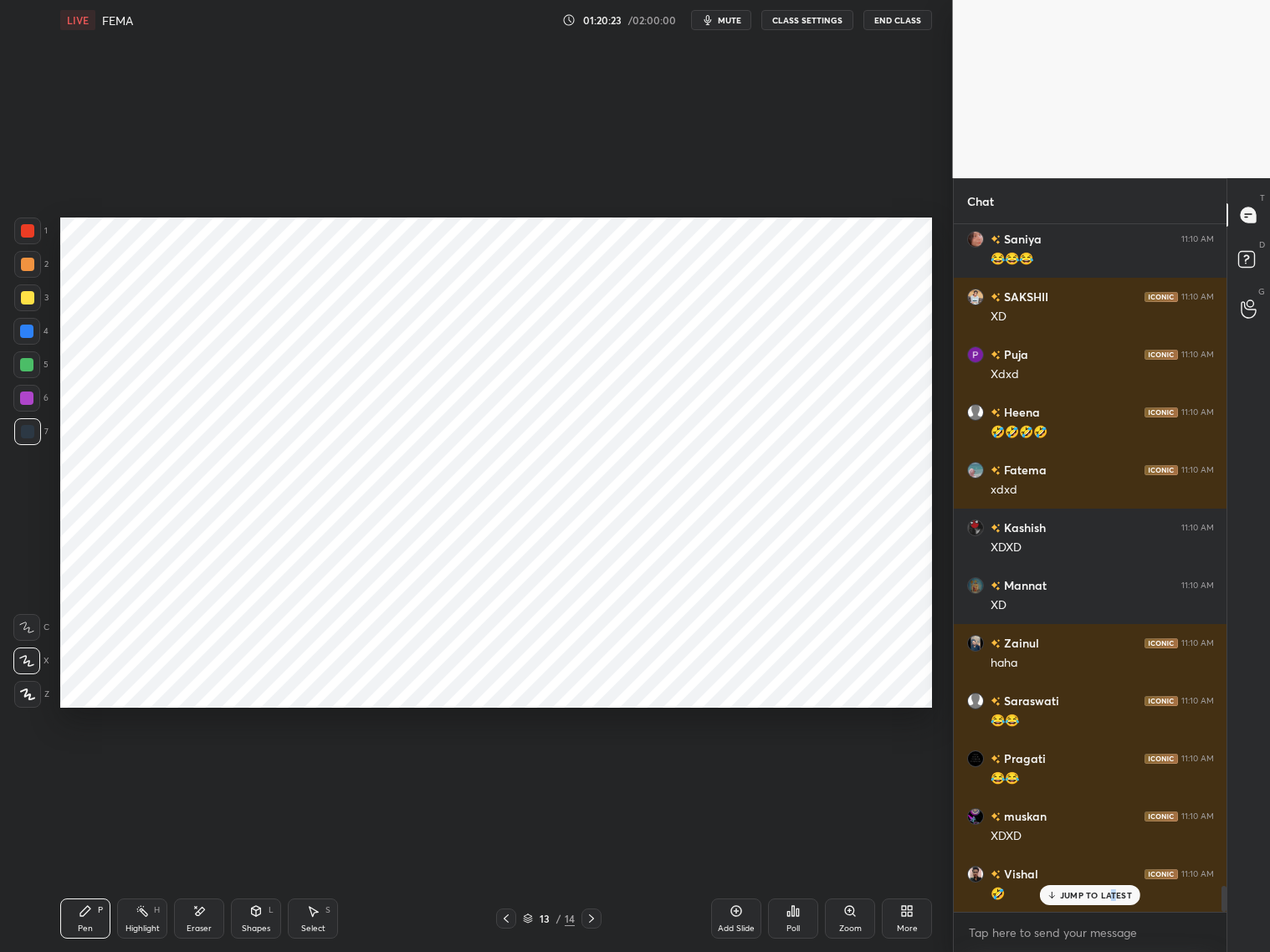 click on "JUMP TO LATEST" at bounding box center [1096, 895] 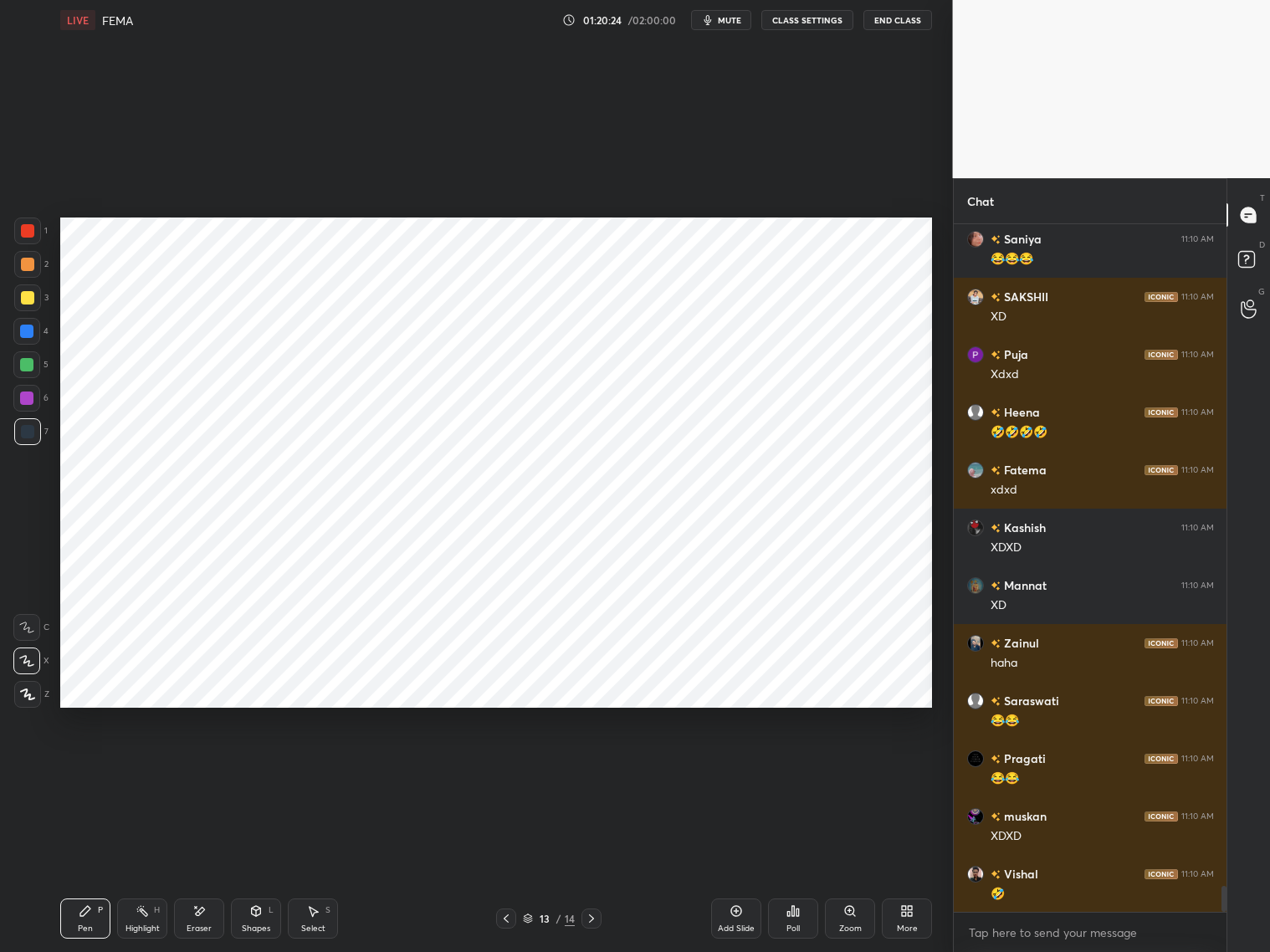 click on "Shapes L" at bounding box center (256, 919) 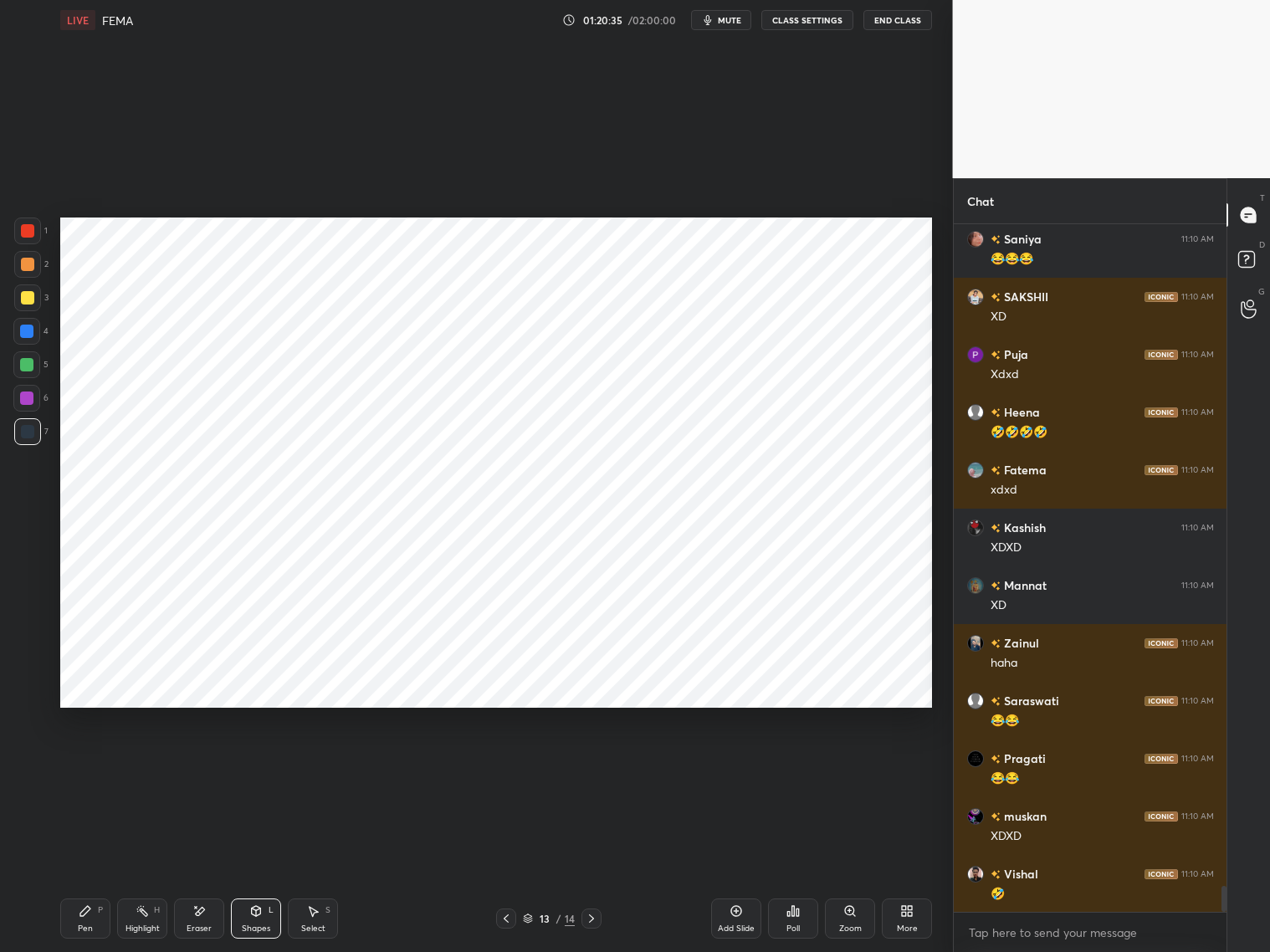 click at bounding box center [27, 365] 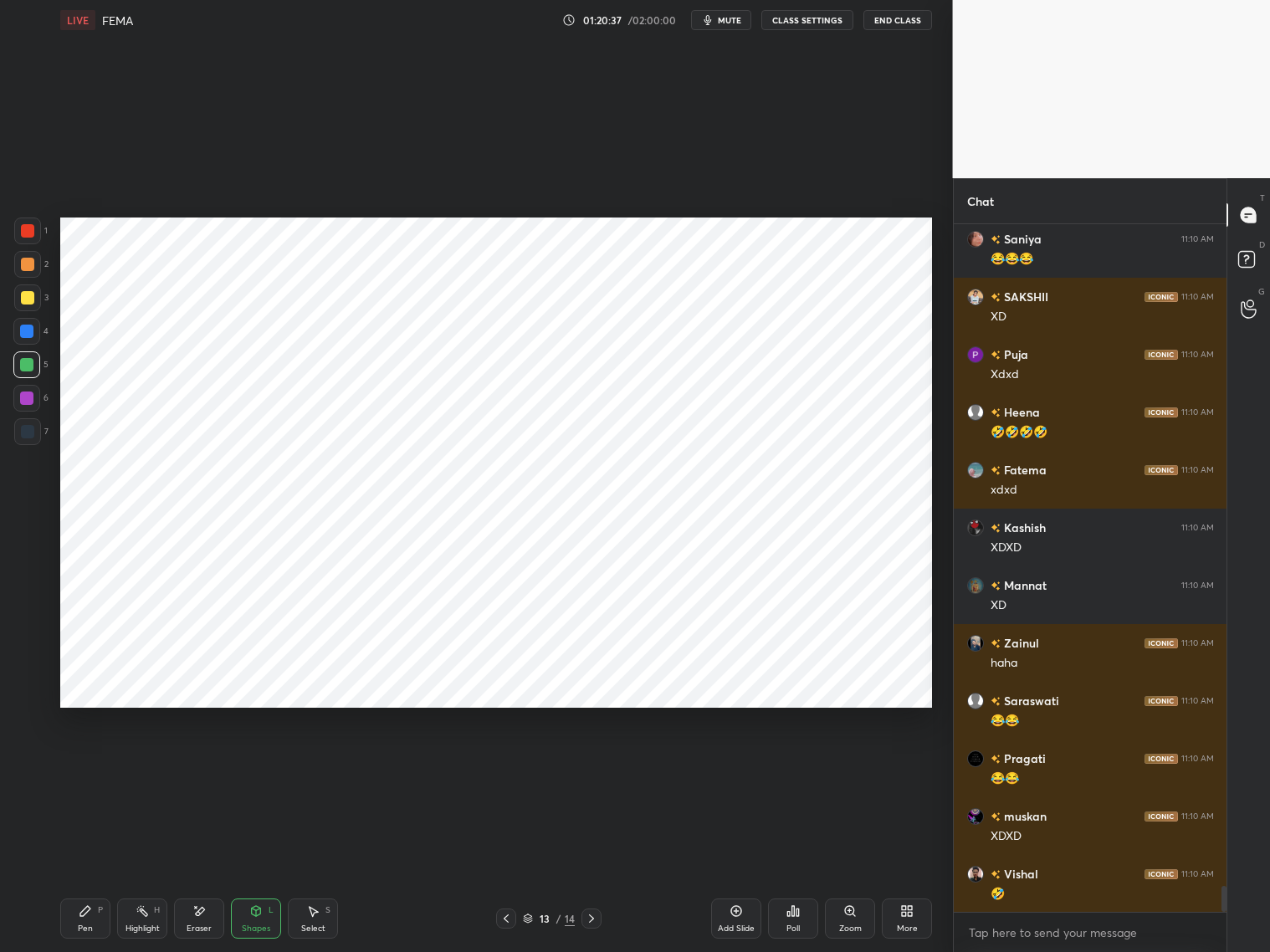 click 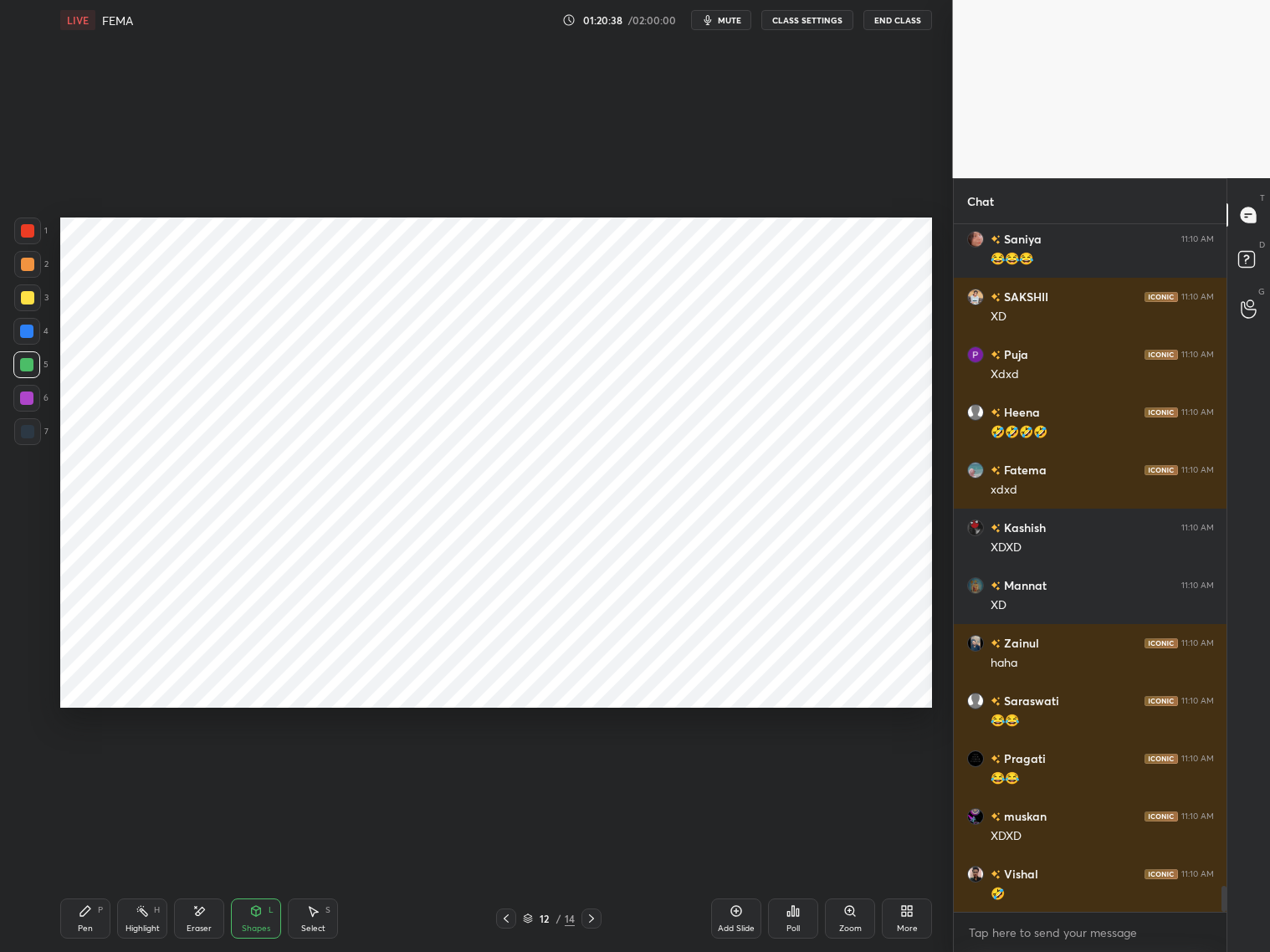 click 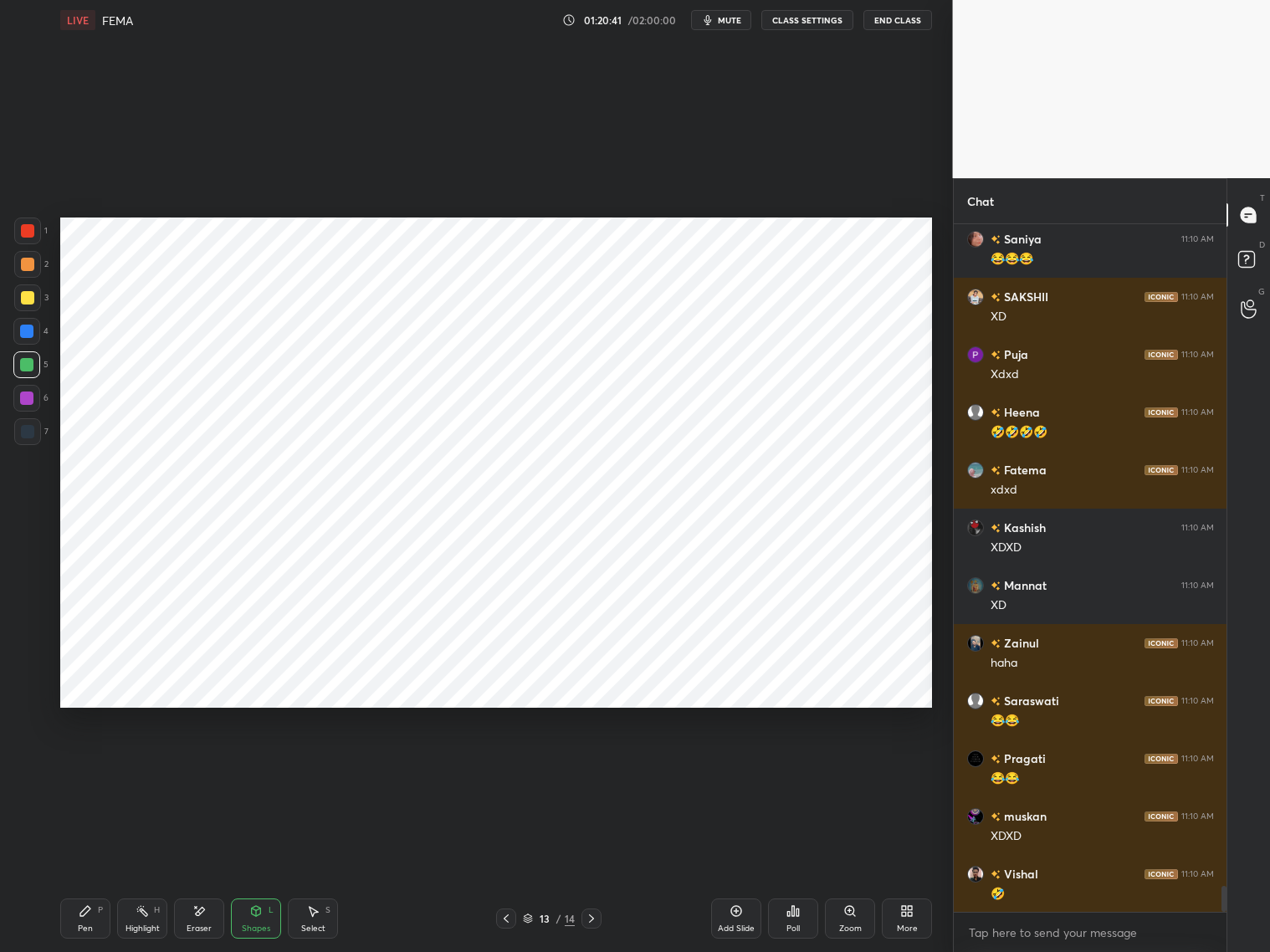 click on "Pen P" at bounding box center [85, 919] 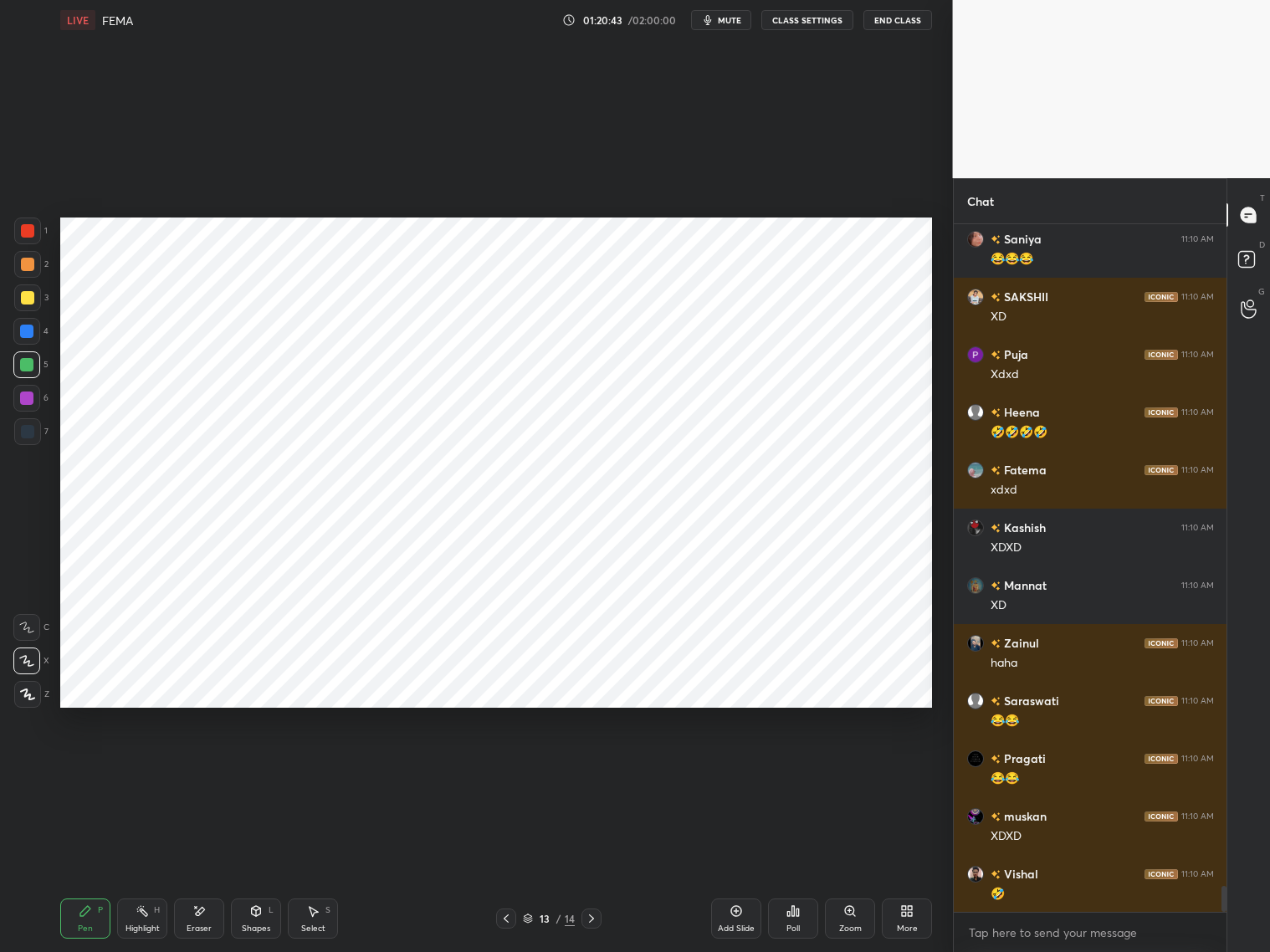 click at bounding box center [28, 432] 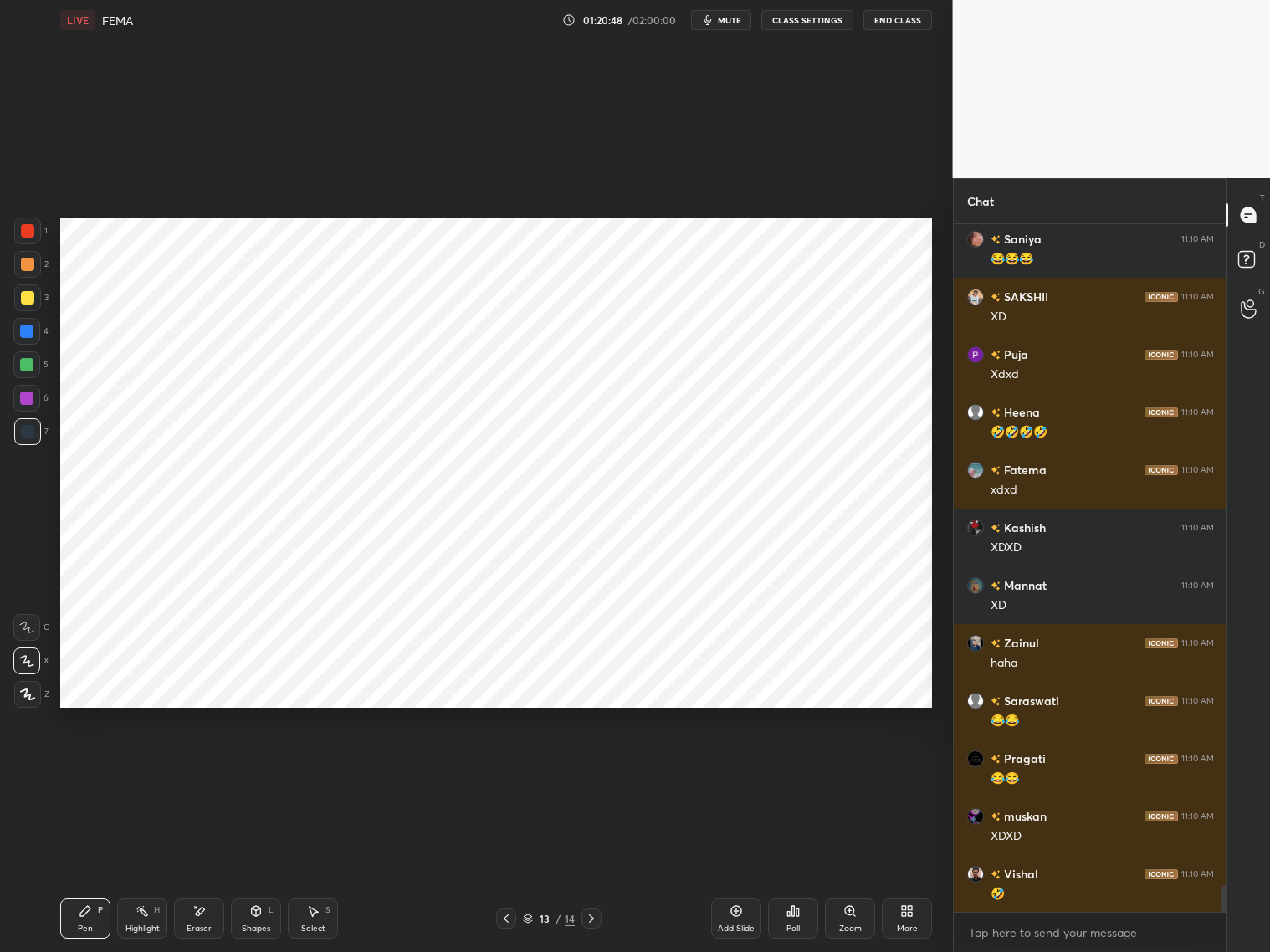 click 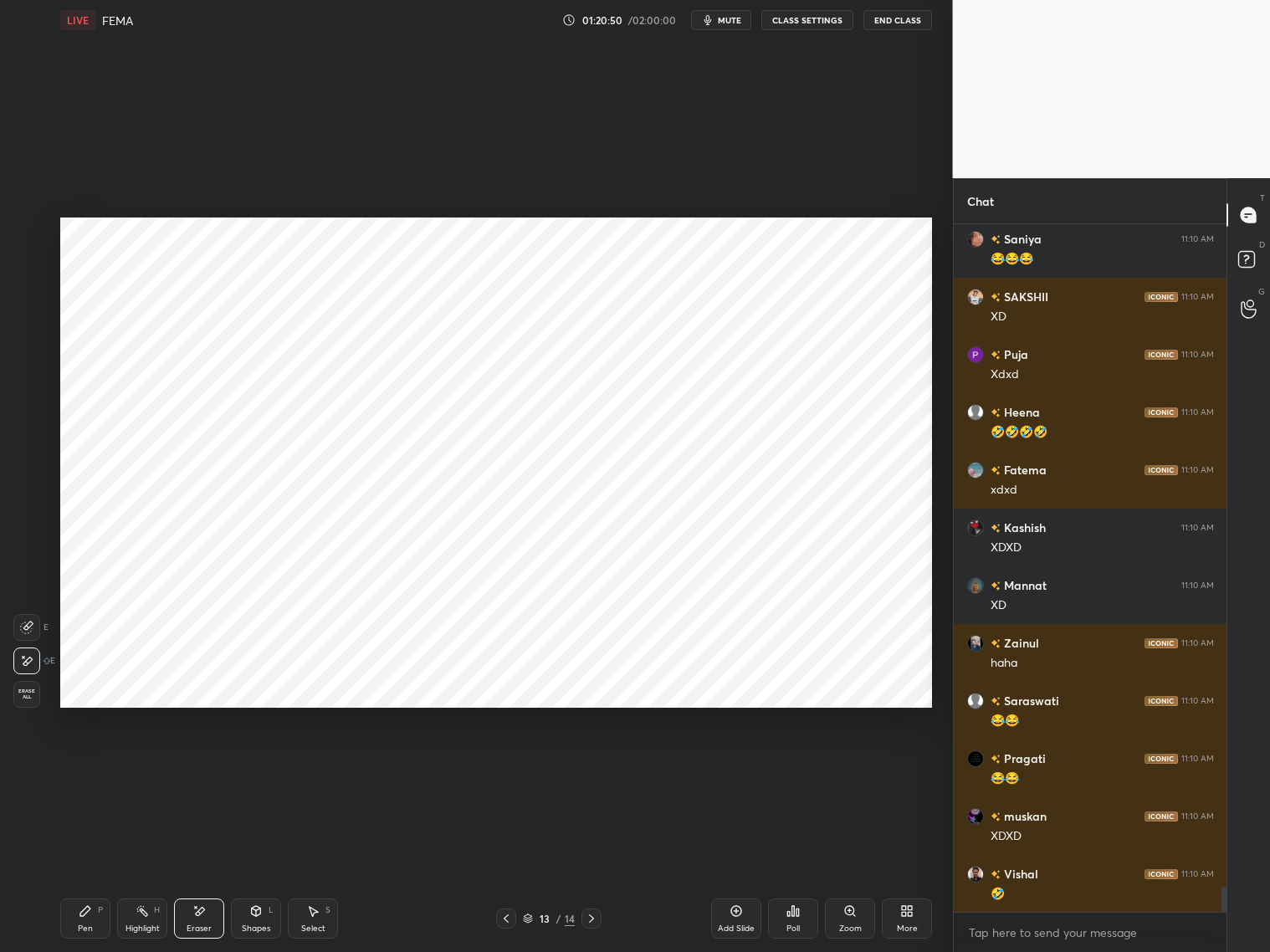 drag, startPoint x: 92, startPoint y: 923, endPoint x: 93, endPoint y: 884, distance: 39.012818 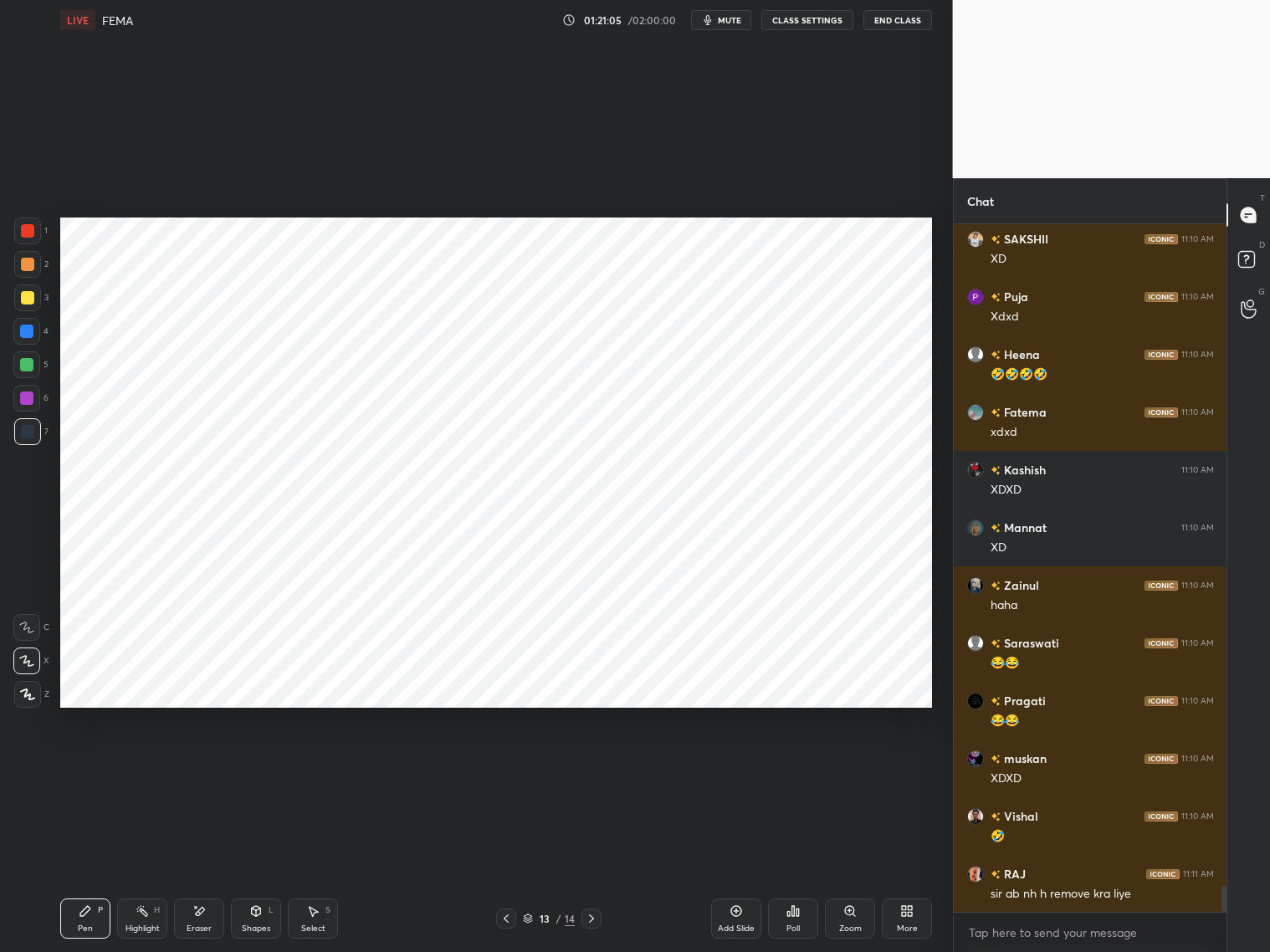scroll, scrollTop: 17766, scrollLeft: 0, axis: vertical 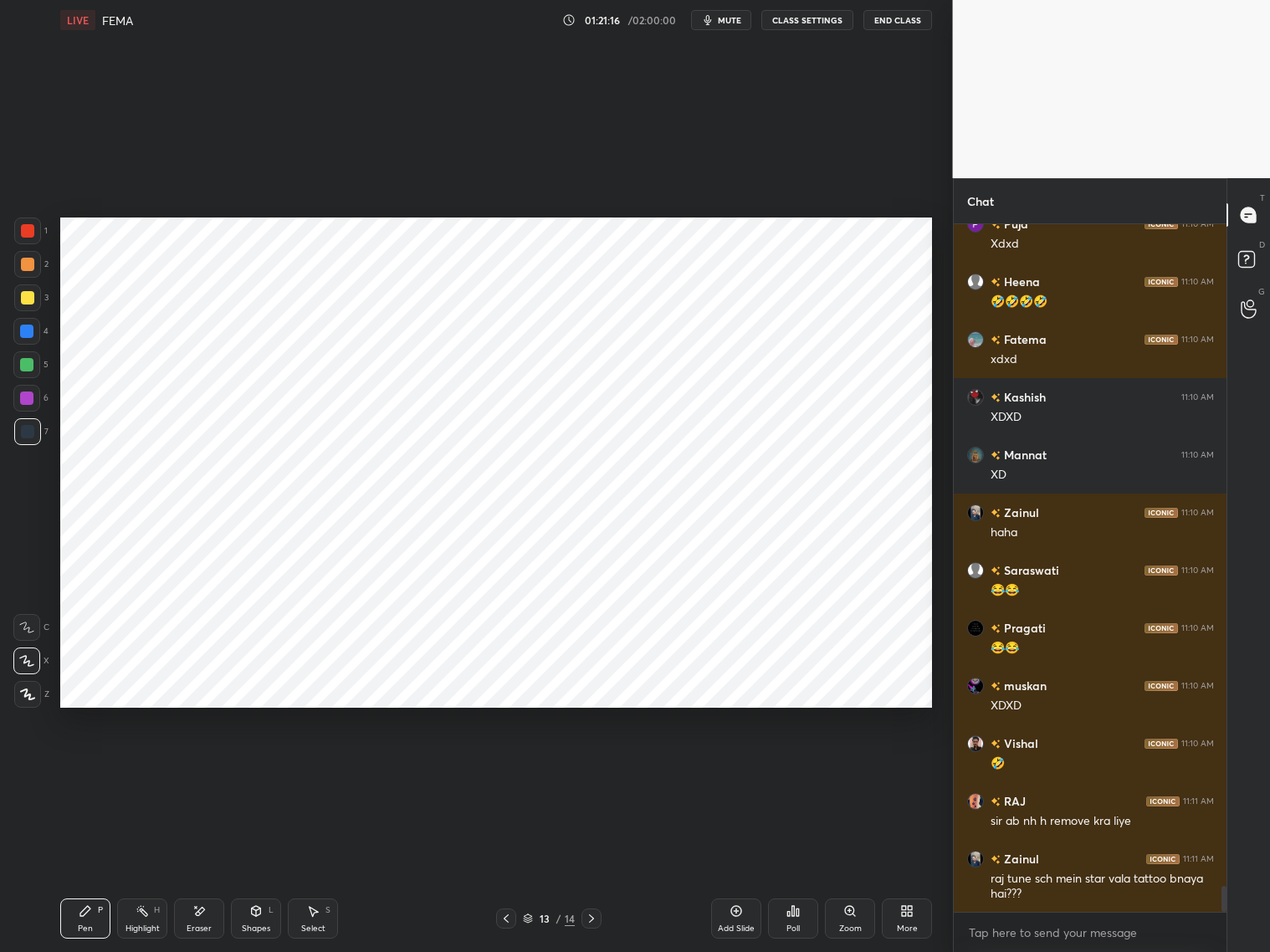 click on "Shapes L" at bounding box center [256, 919] 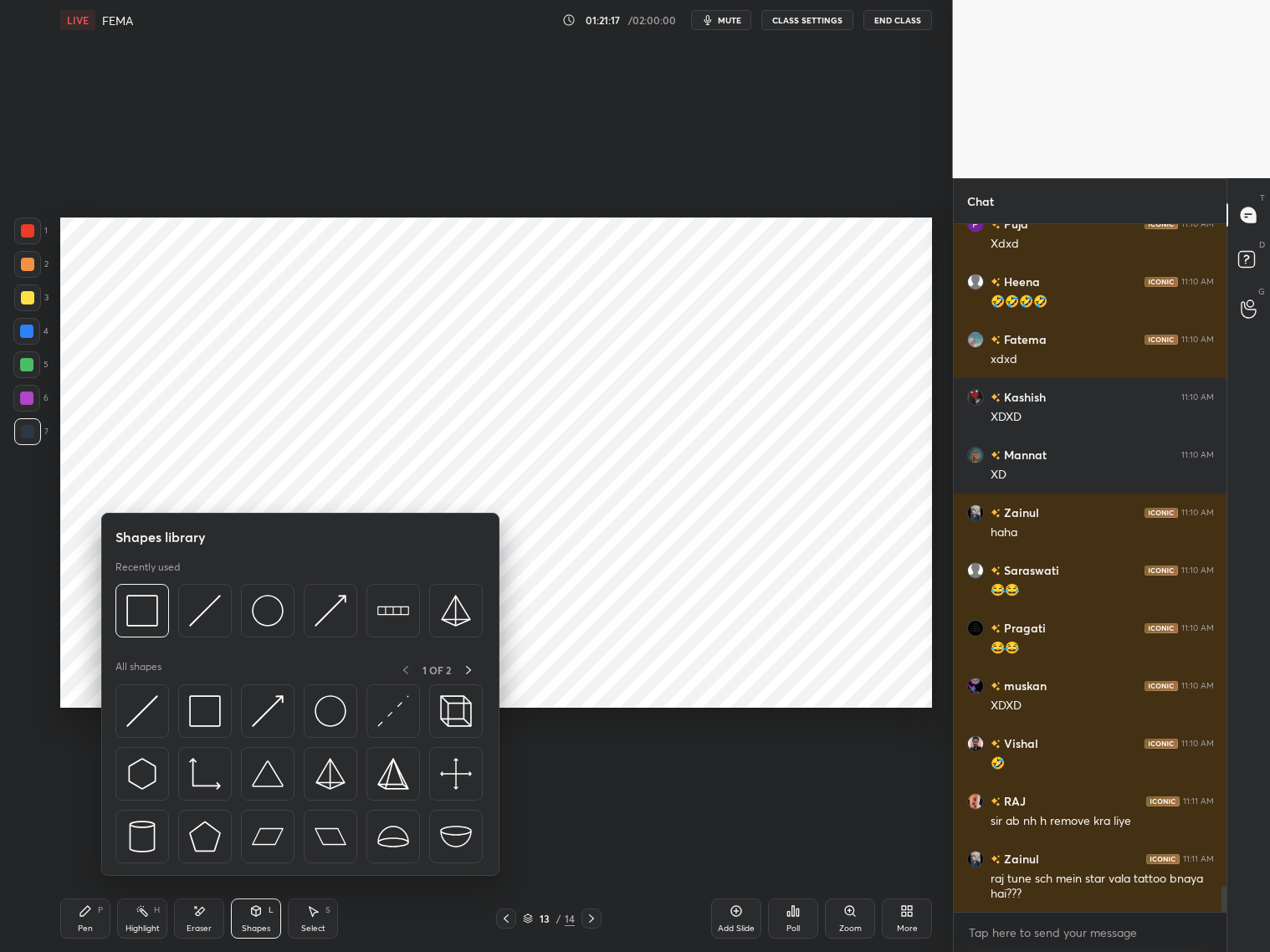click at bounding box center (27, 331) 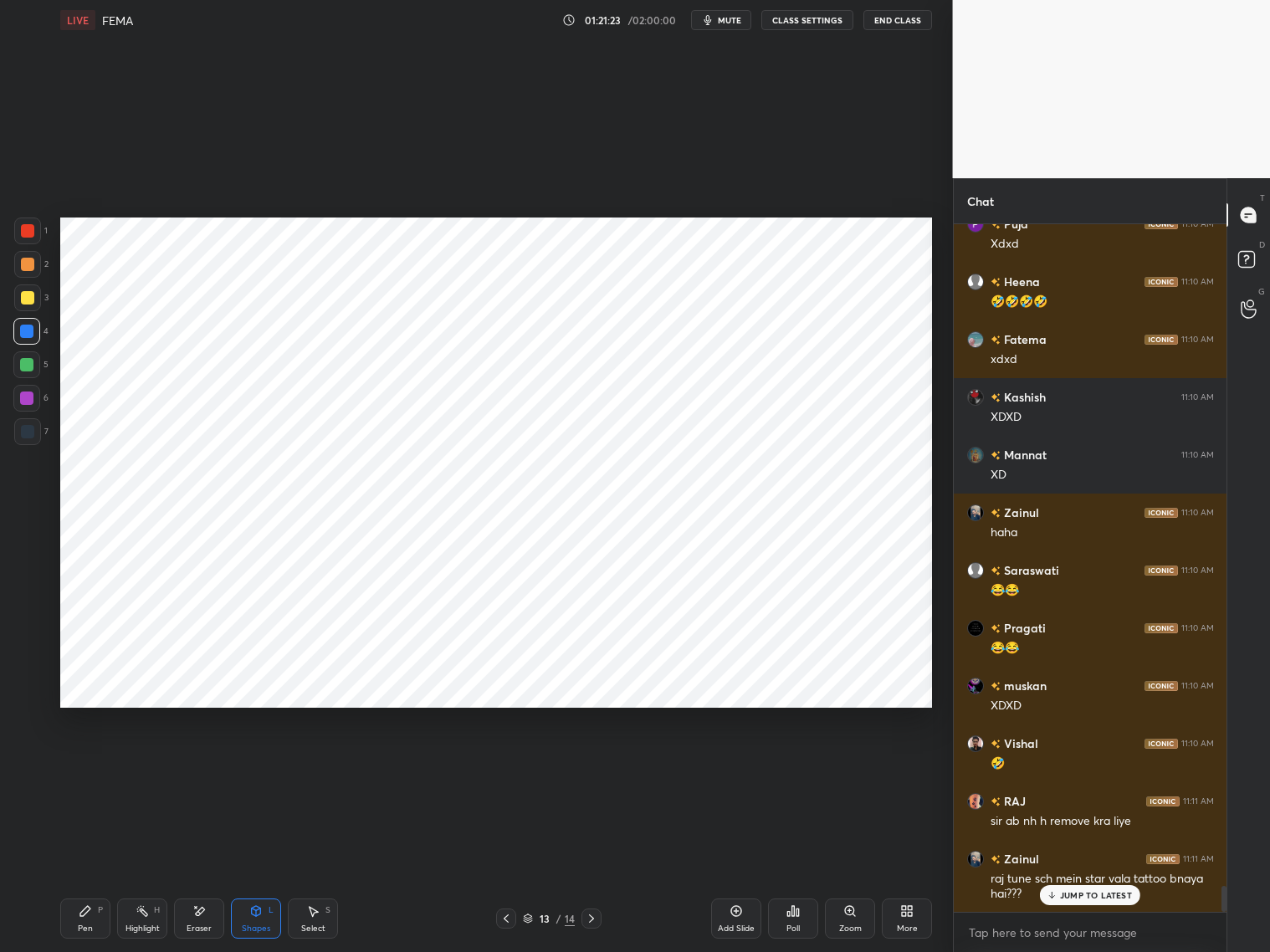 scroll, scrollTop: 17824, scrollLeft: 0, axis: vertical 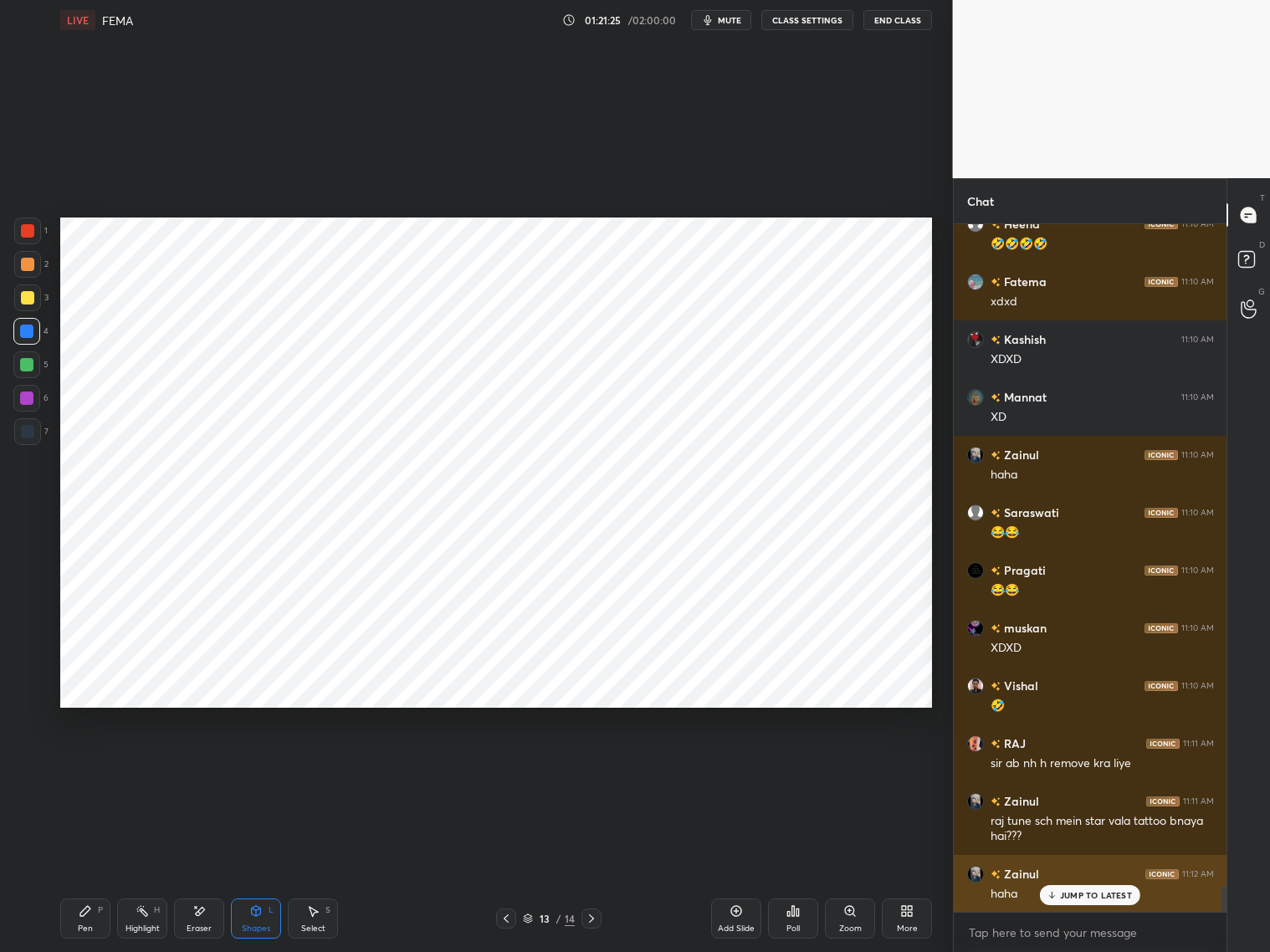 click on "JUMP TO LATEST" at bounding box center [1096, 895] 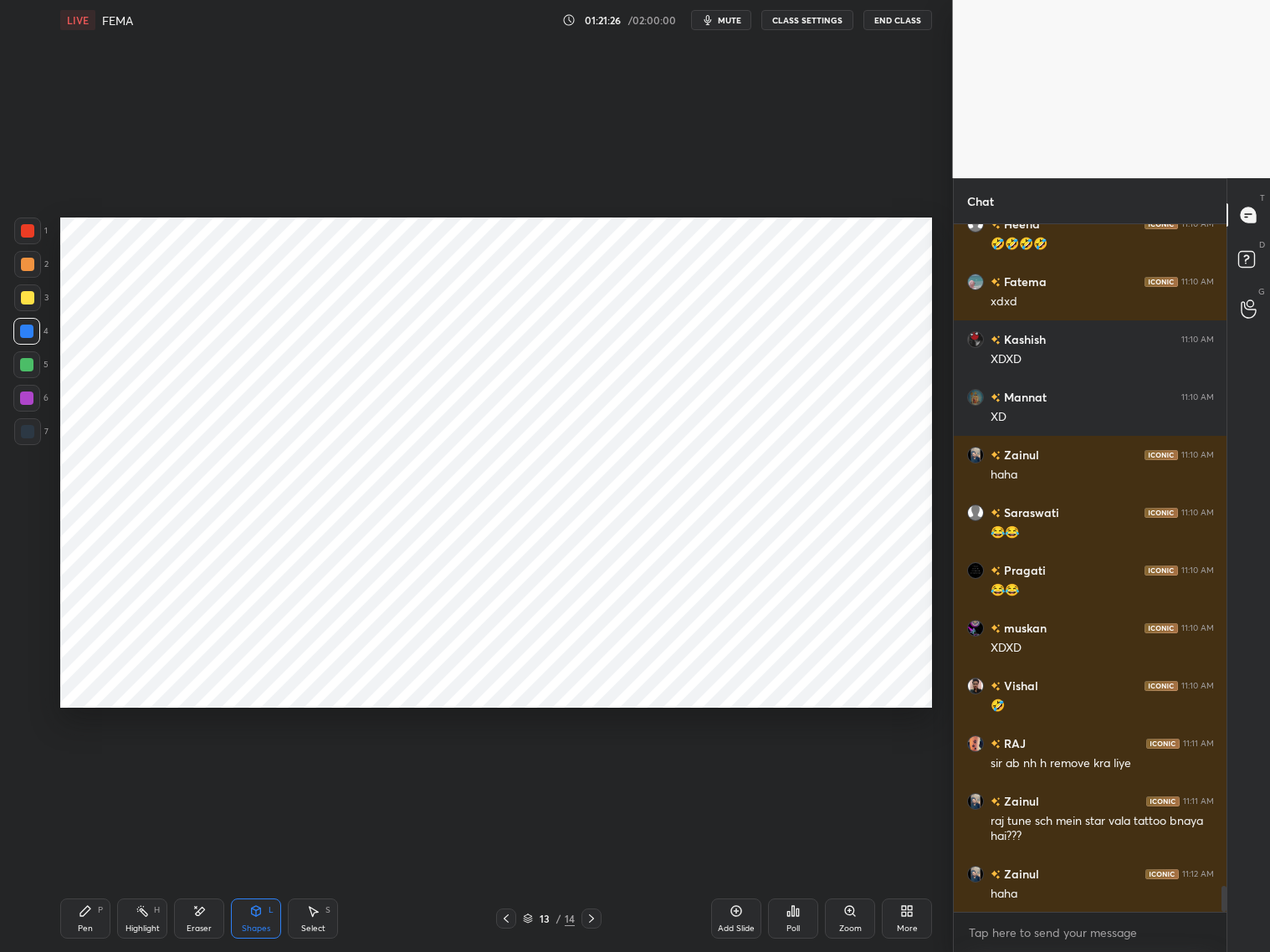 click 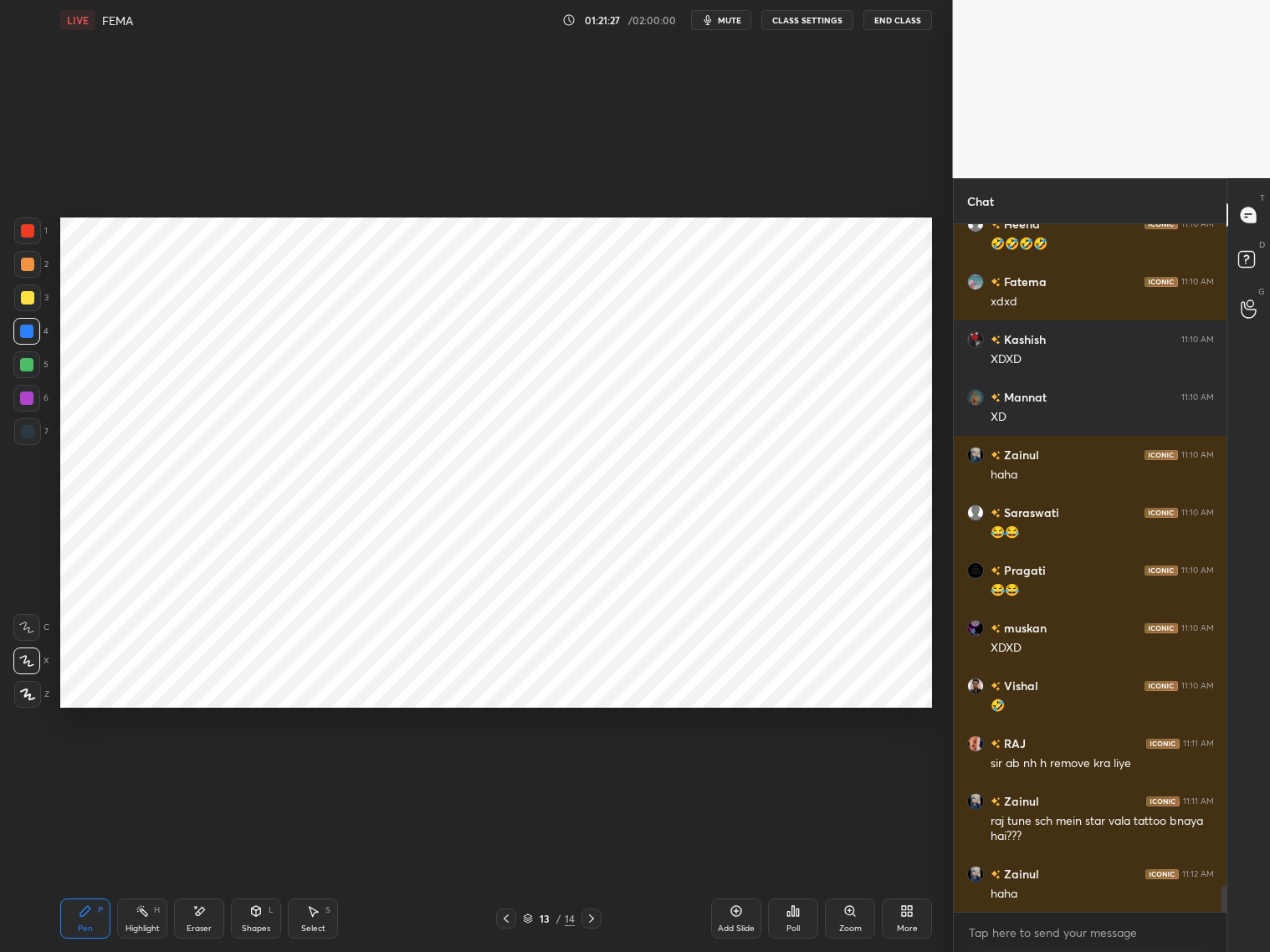 drag, startPoint x: 38, startPoint y: 236, endPoint x: 46, endPoint y: 232, distance: 8.94427 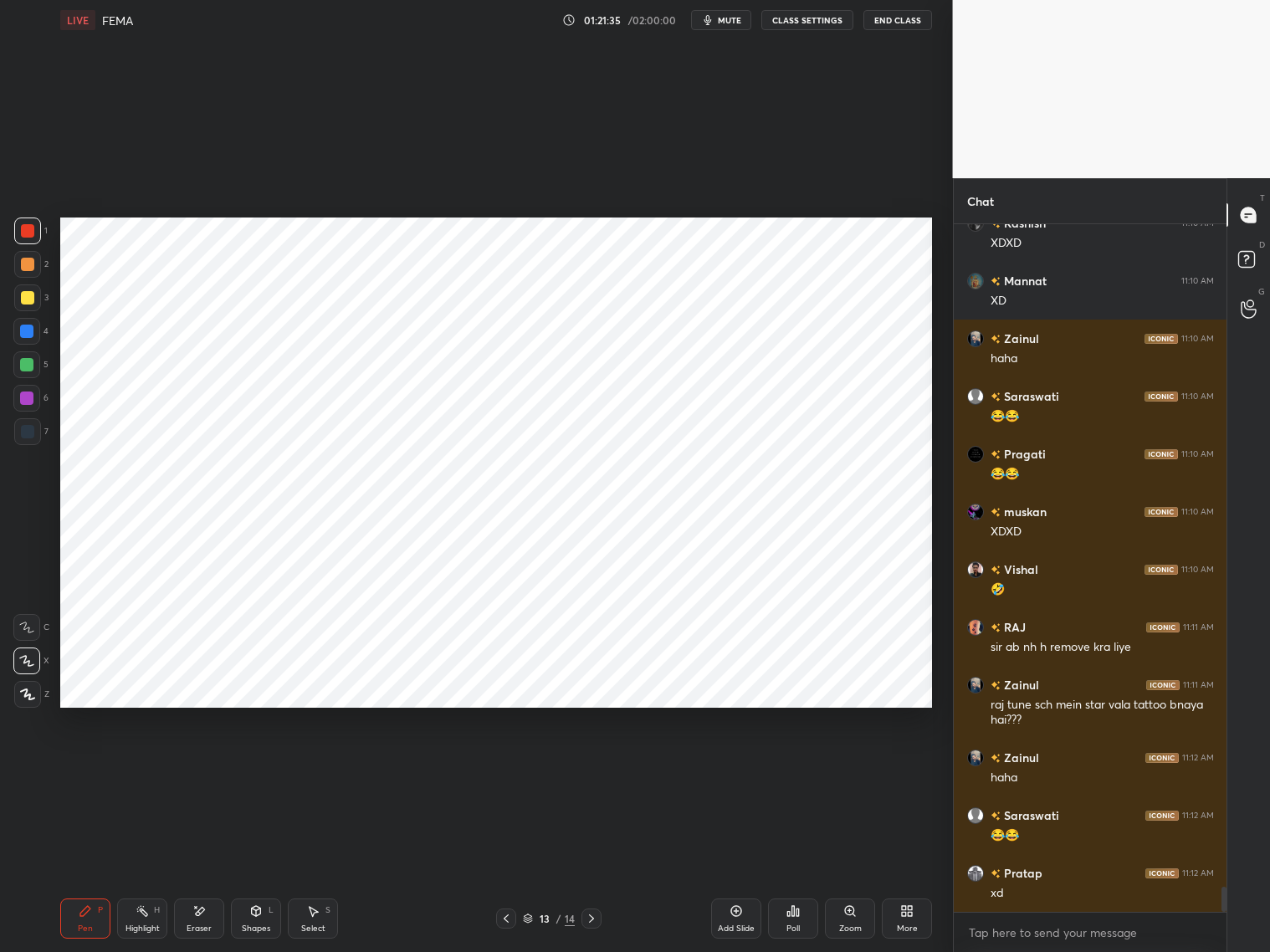 scroll, scrollTop: 17997, scrollLeft: 0, axis: vertical 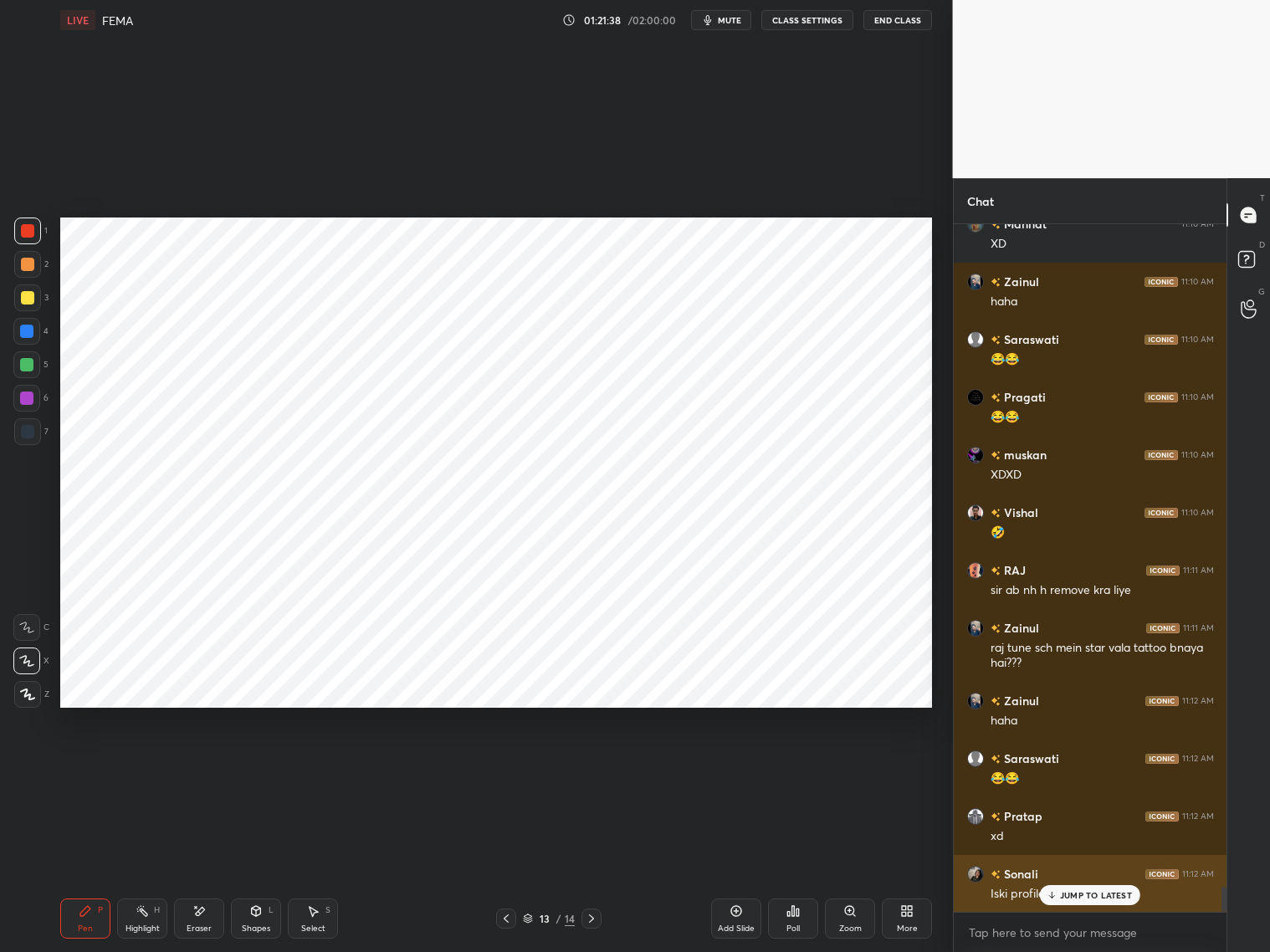 click on "JUMP TO LATEST" at bounding box center [1090, 895] 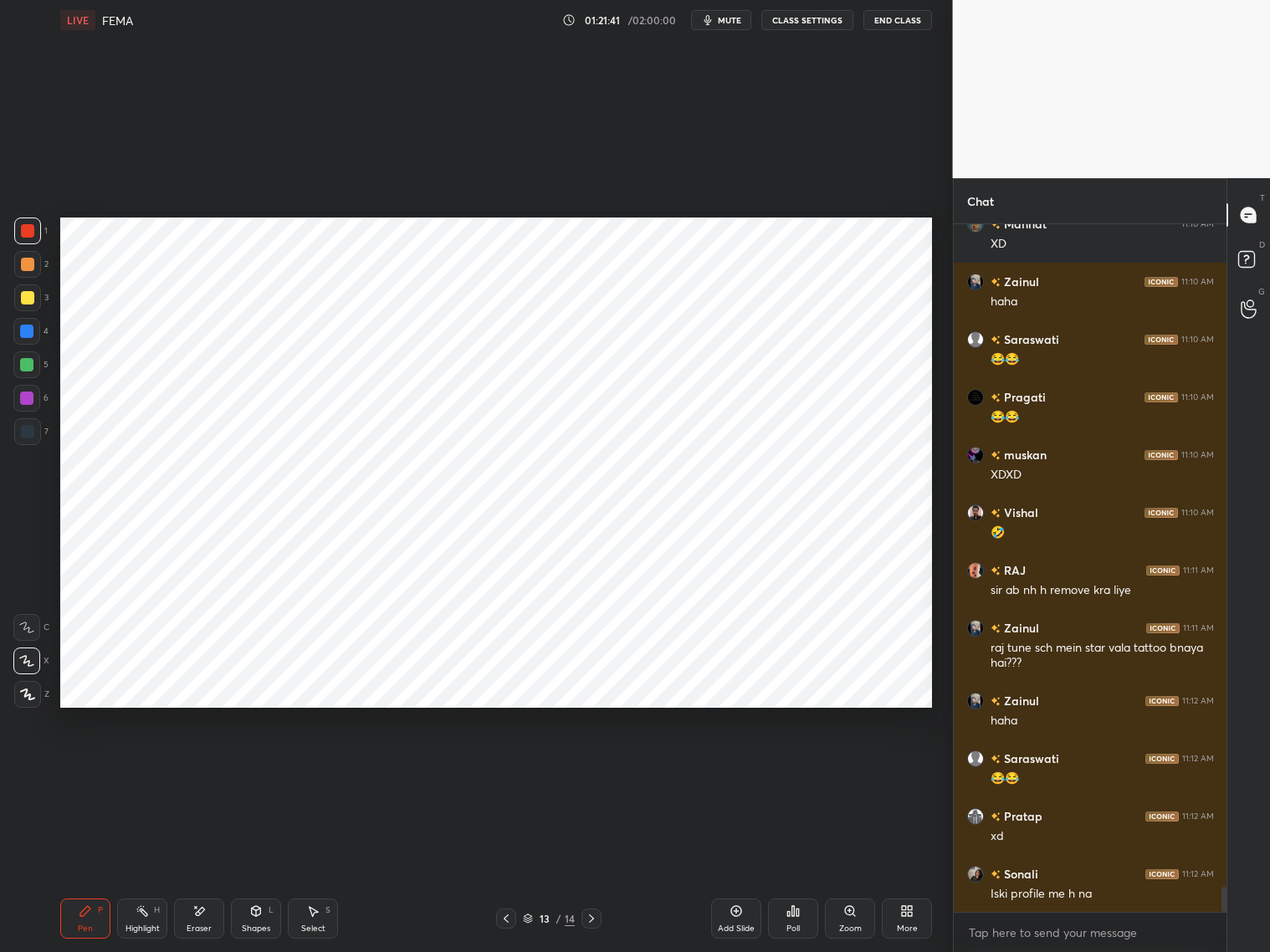drag, startPoint x: 37, startPoint y: 237, endPoint x: 25, endPoint y: 266, distance: 31.38471 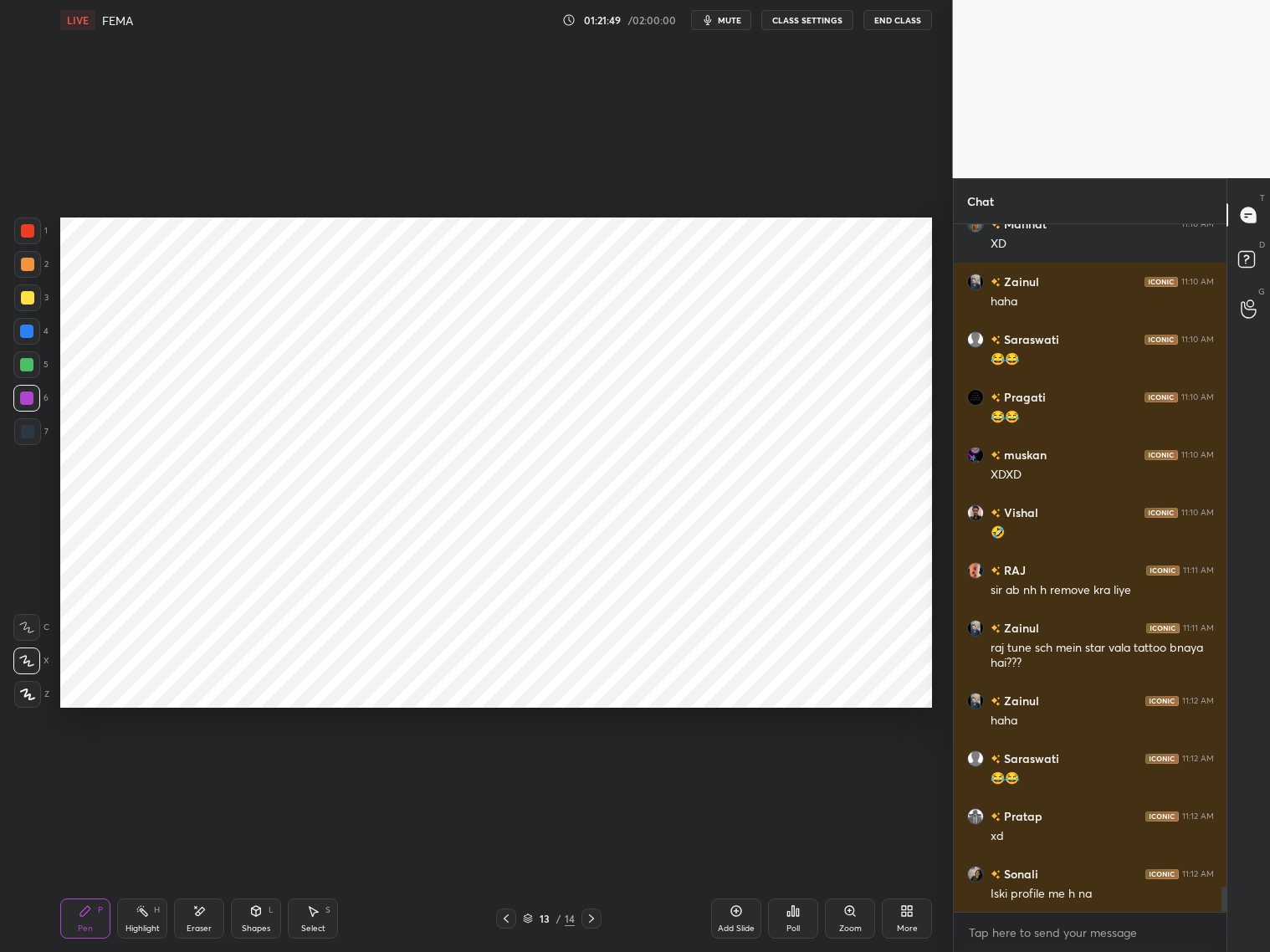 scroll, scrollTop: 18055, scrollLeft: 0, axis: vertical 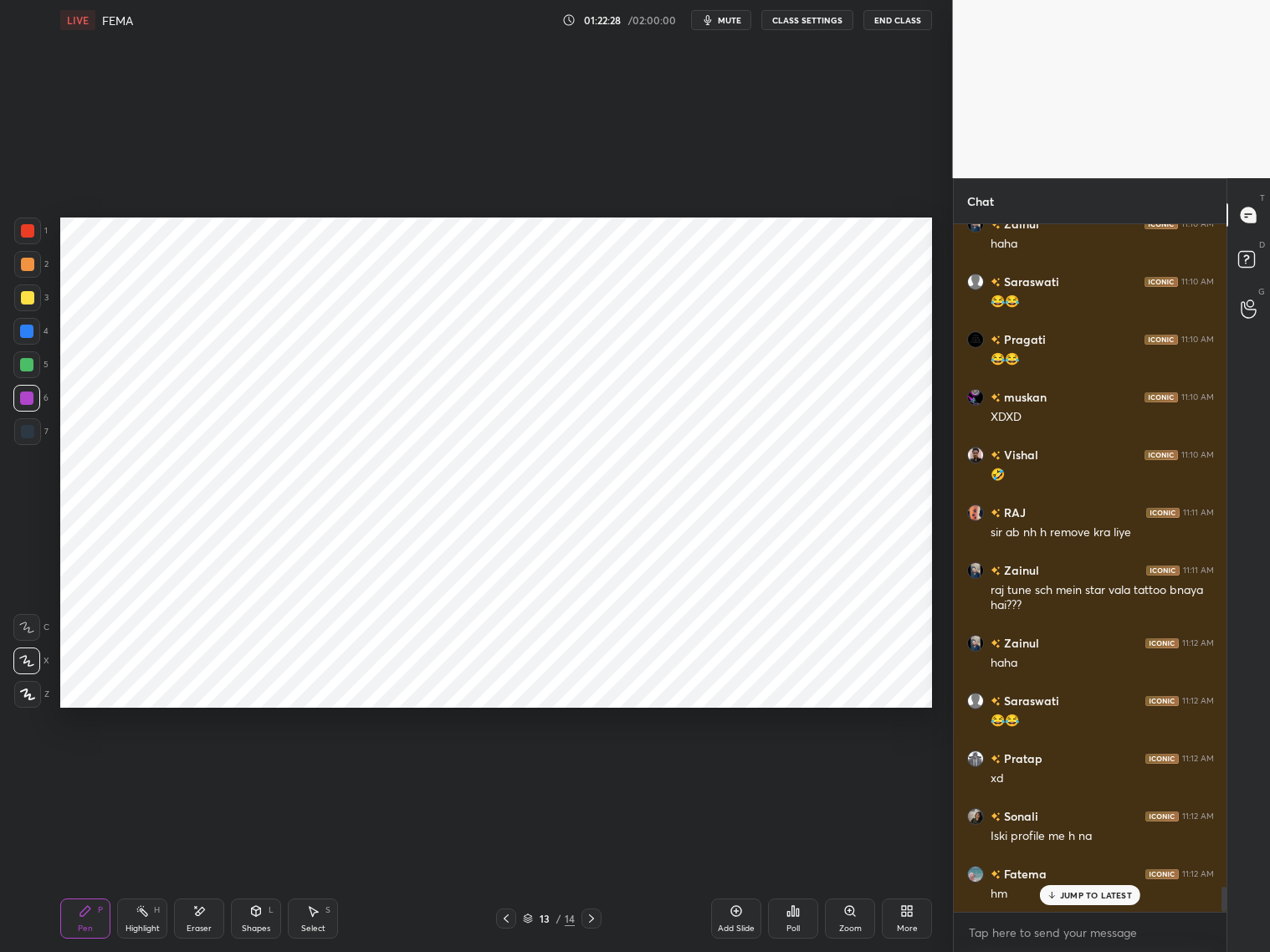 drag, startPoint x: 23, startPoint y: 339, endPoint x: 33, endPoint y: 331, distance: 13 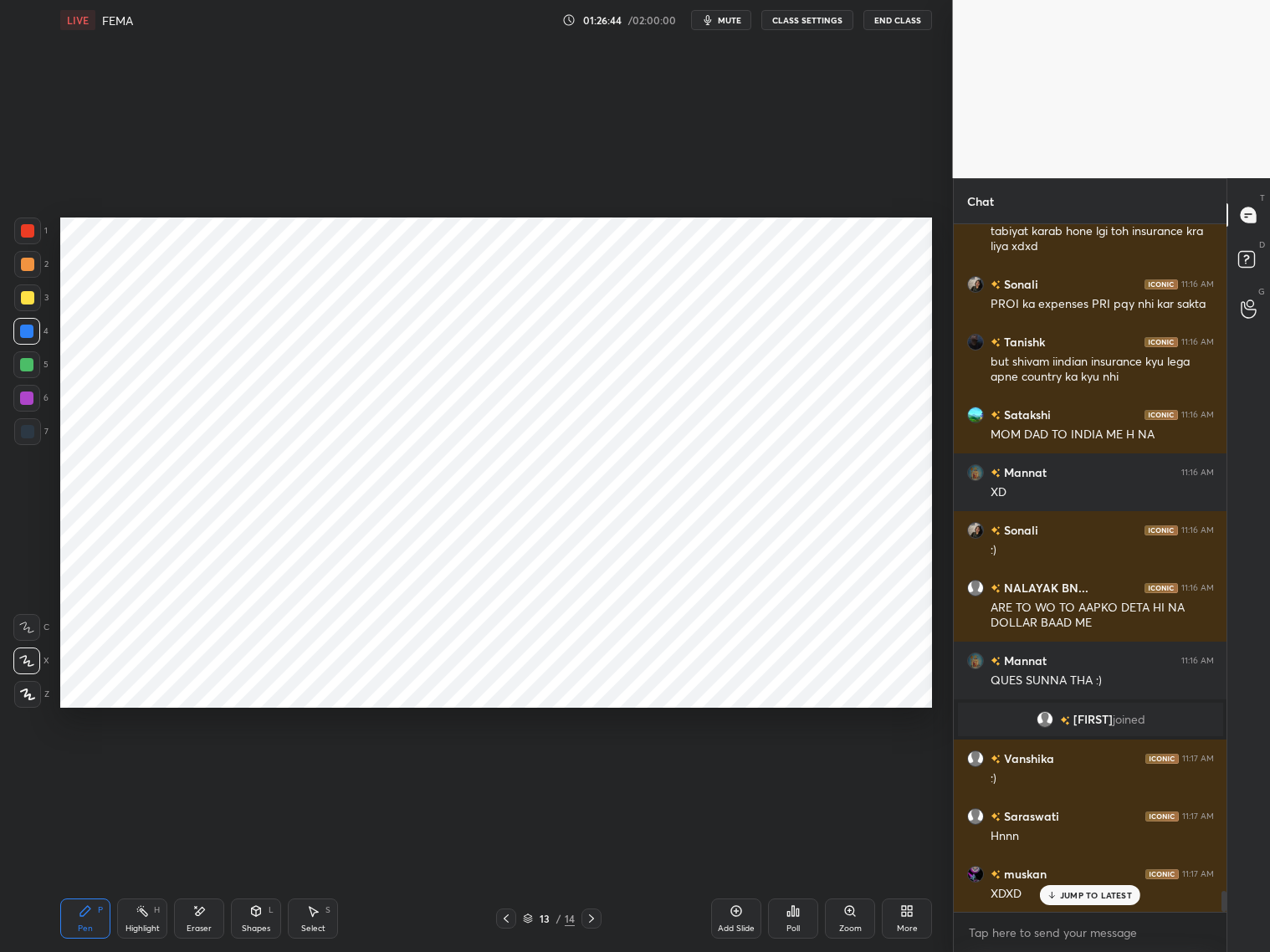 scroll, scrollTop: 21864, scrollLeft: 0, axis: vertical 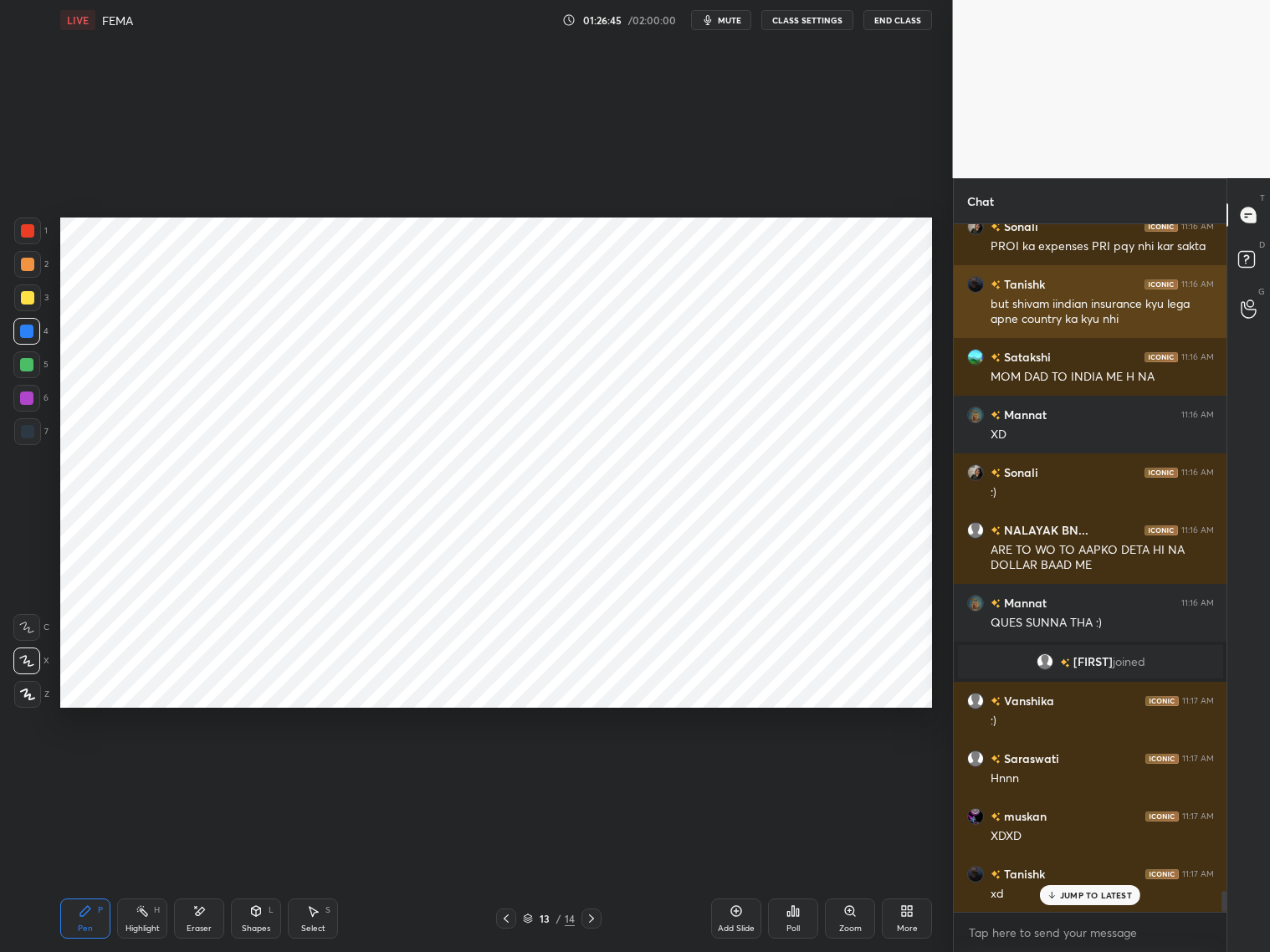 click on "but shivam iindian insurance kyu lega apne country ka kyu nhi" at bounding box center (1102, 312) 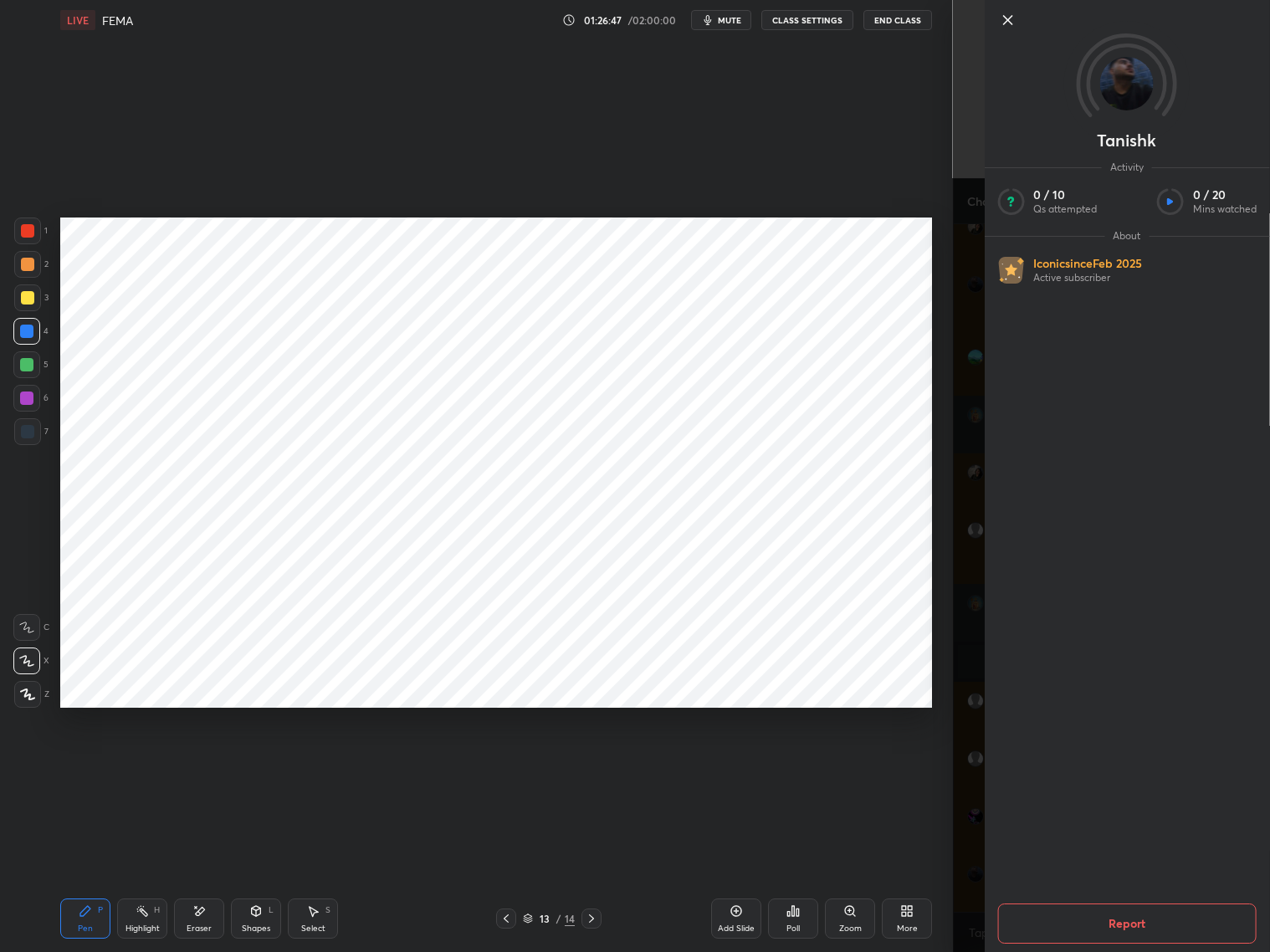 click 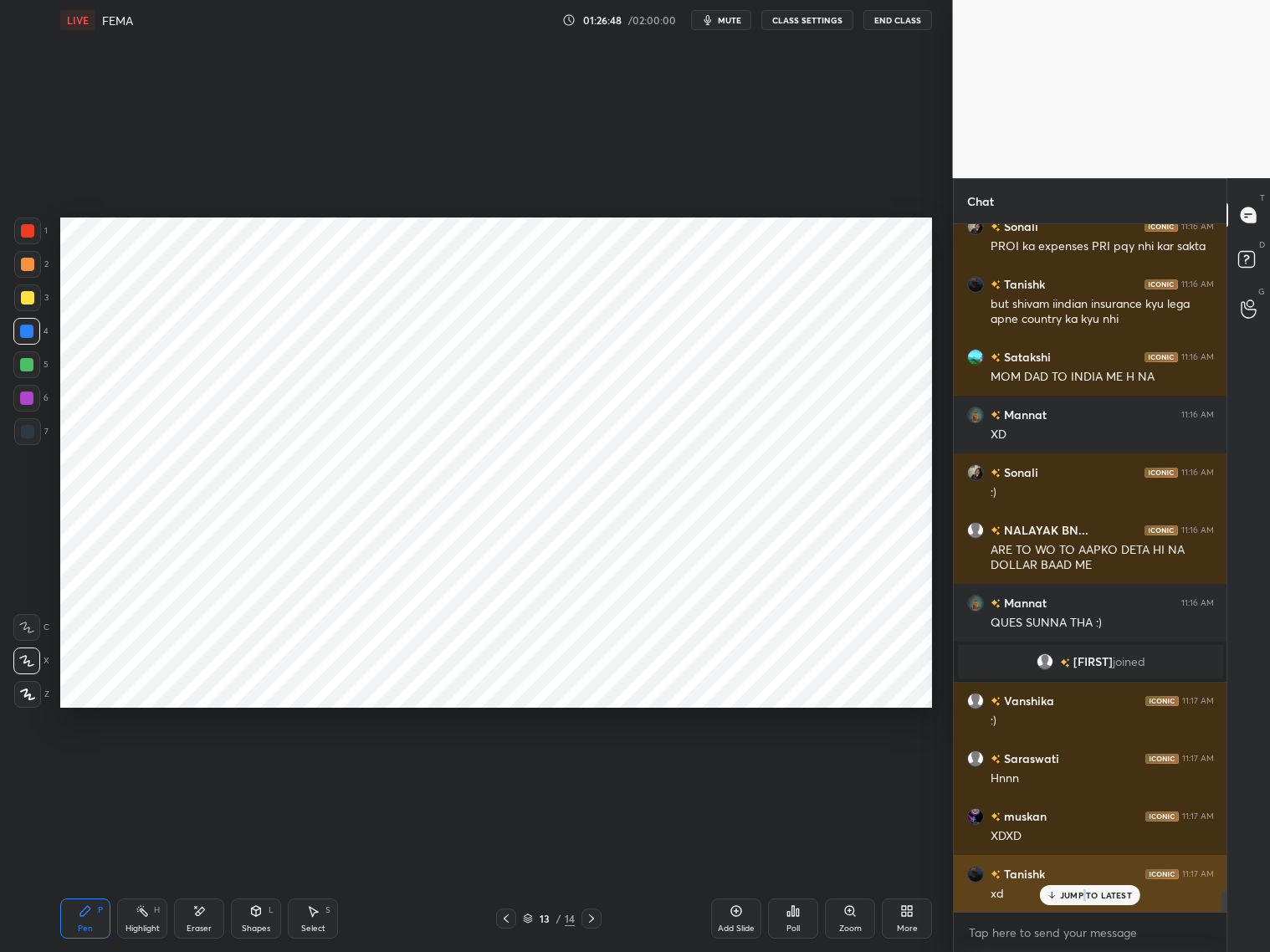 click on "JUMP TO LATEST" at bounding box center [1096, 895] 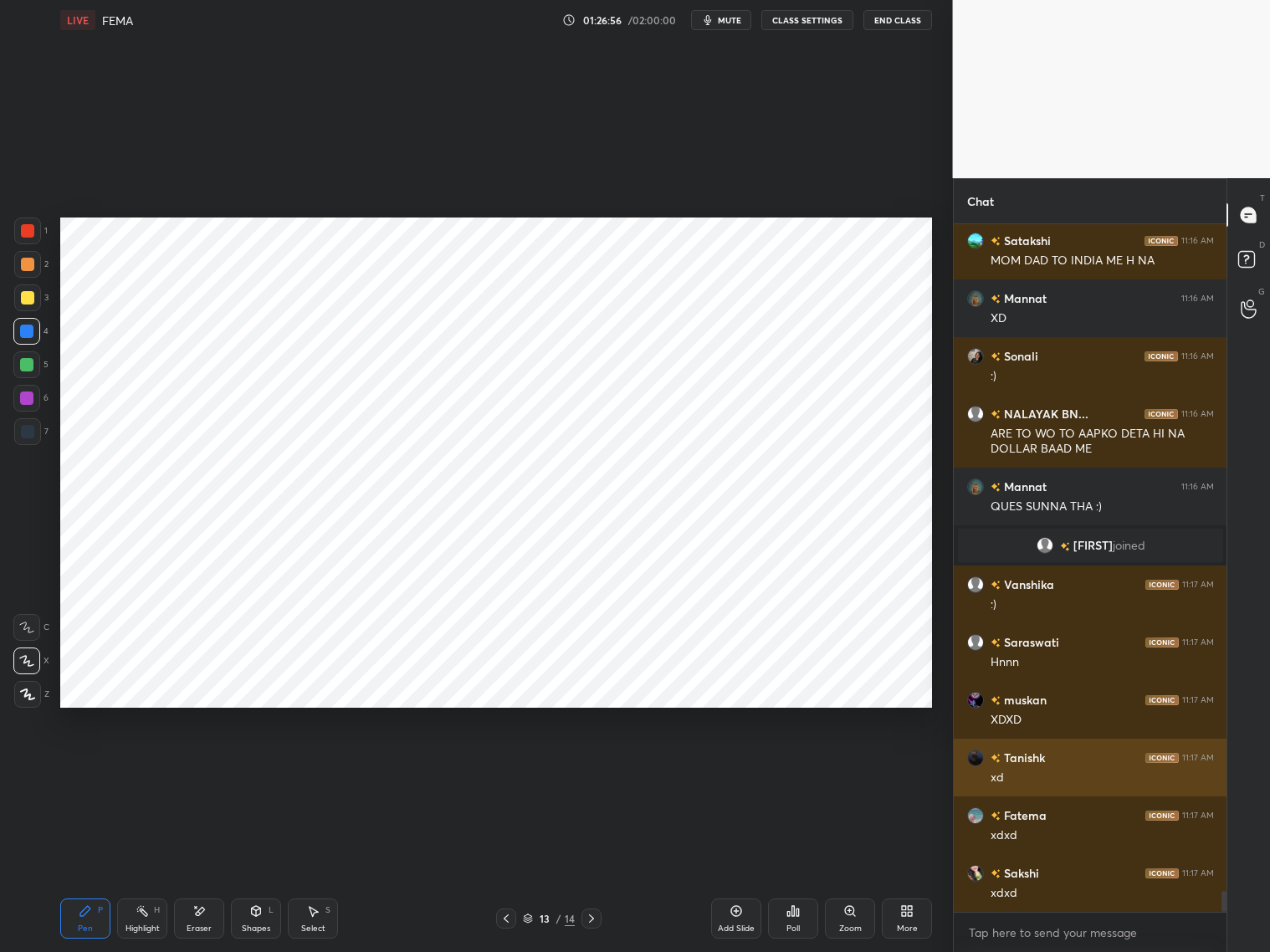 scroll, scrollTop: 22037, scrollLeft: 0, axis: vertical 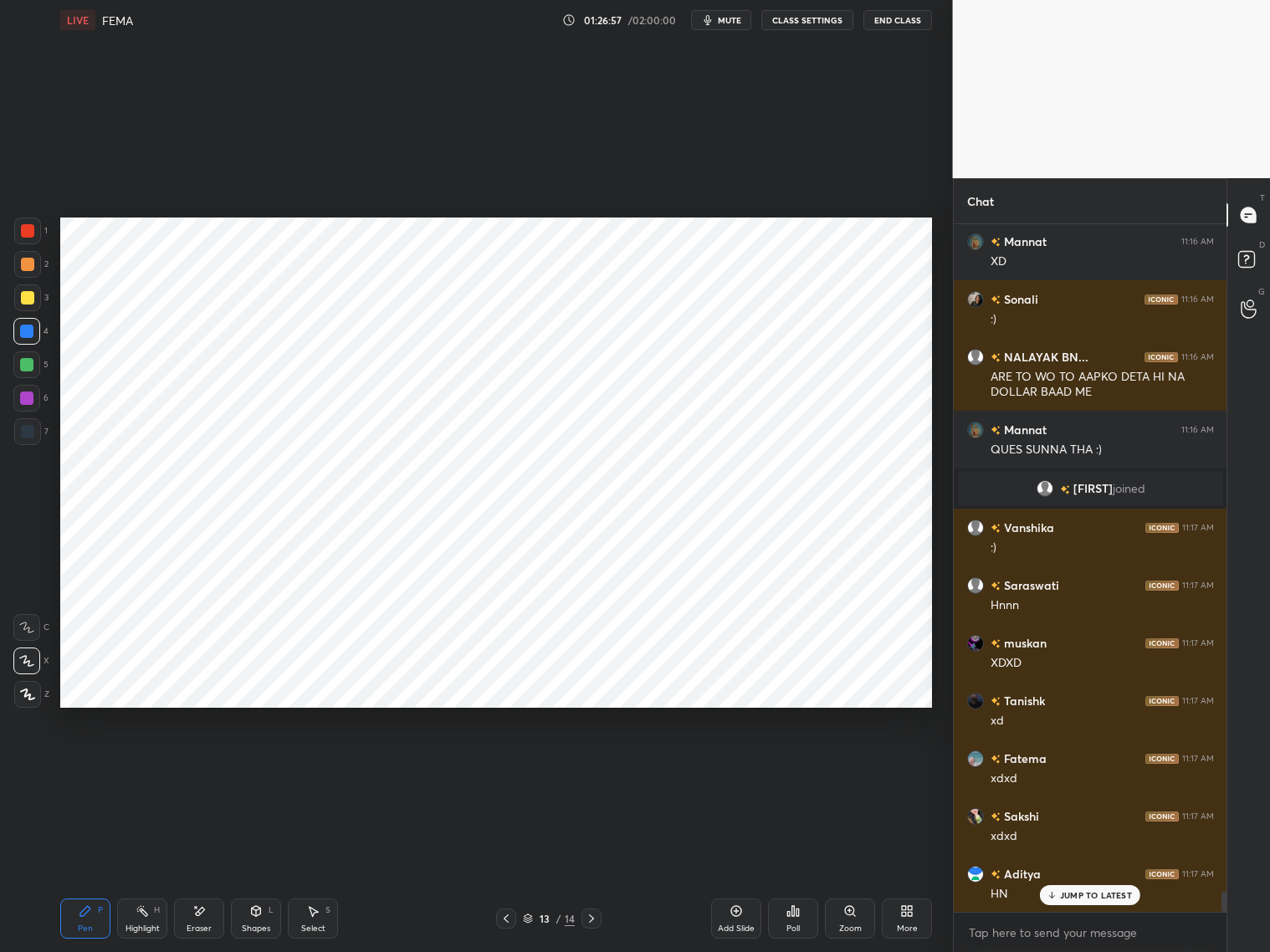 click at bounding box center (28, 432) 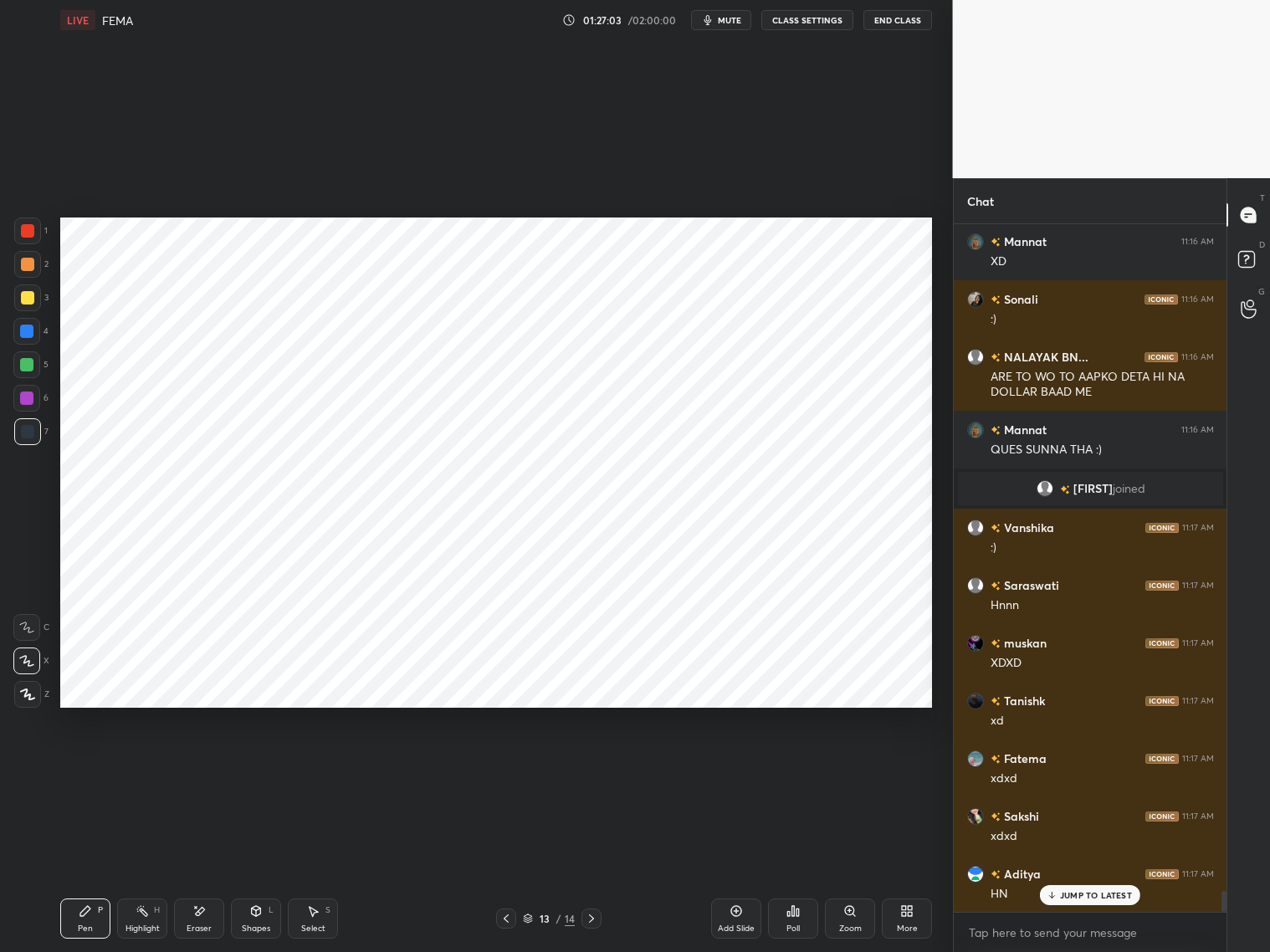 click on "Eraser" at bounding box center (199, 919) 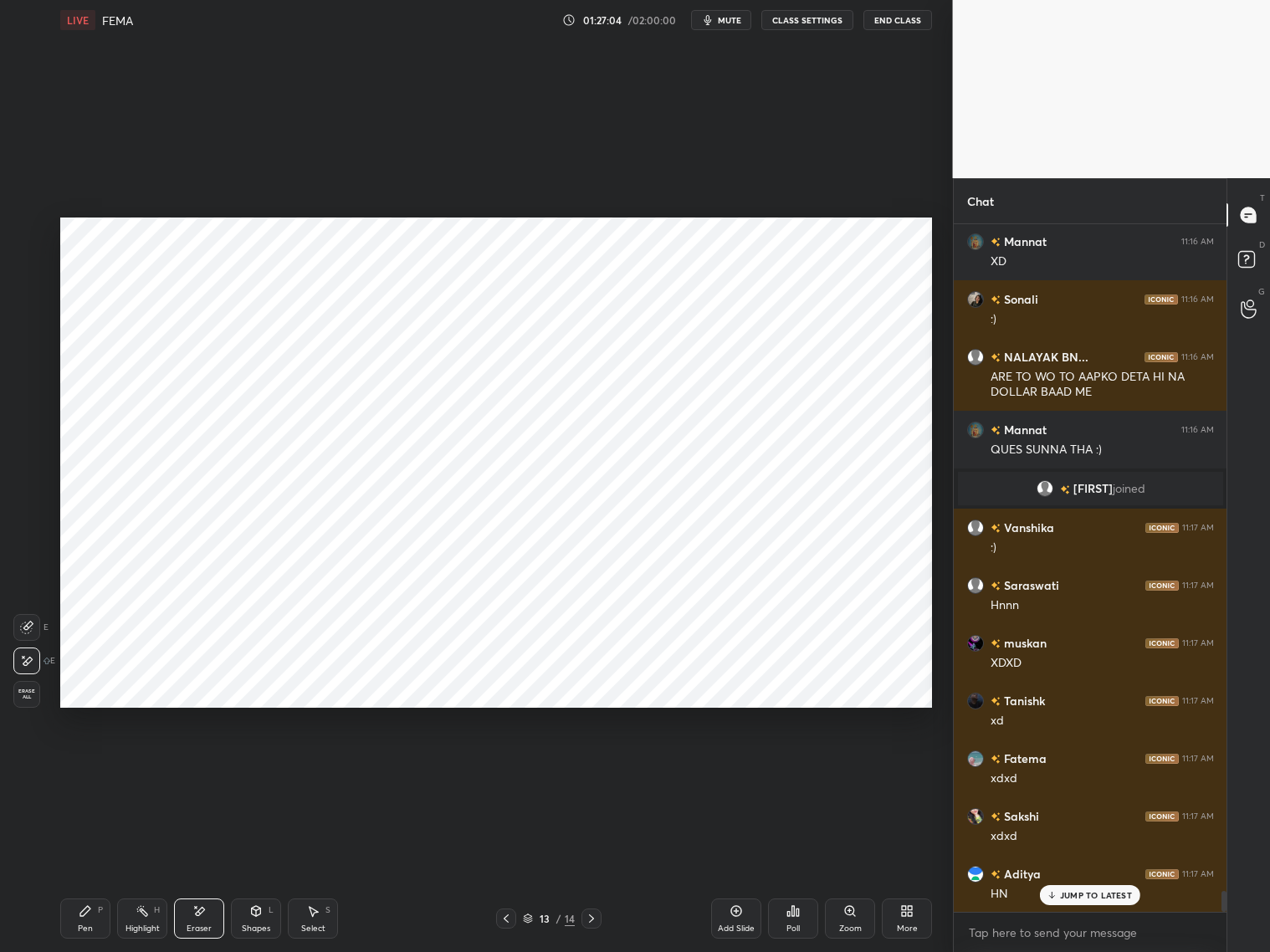 drag, startPoint x: 85, startPoint y: 923, endPoint x: 87, endPoint y: 904, distance: 19.104973 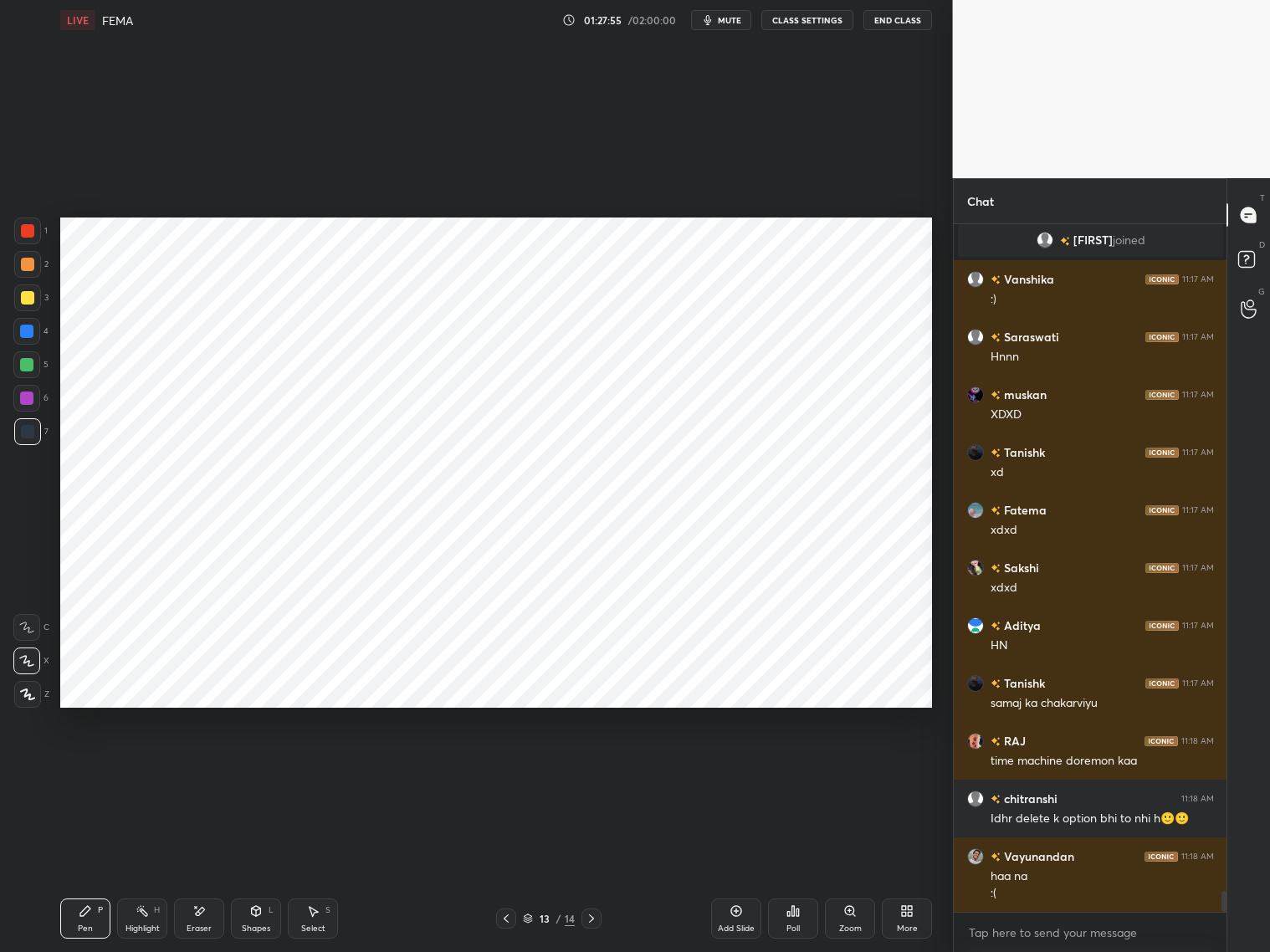 scroll, scrollTop: 22343, scrollLeft: 0, axis: vertical 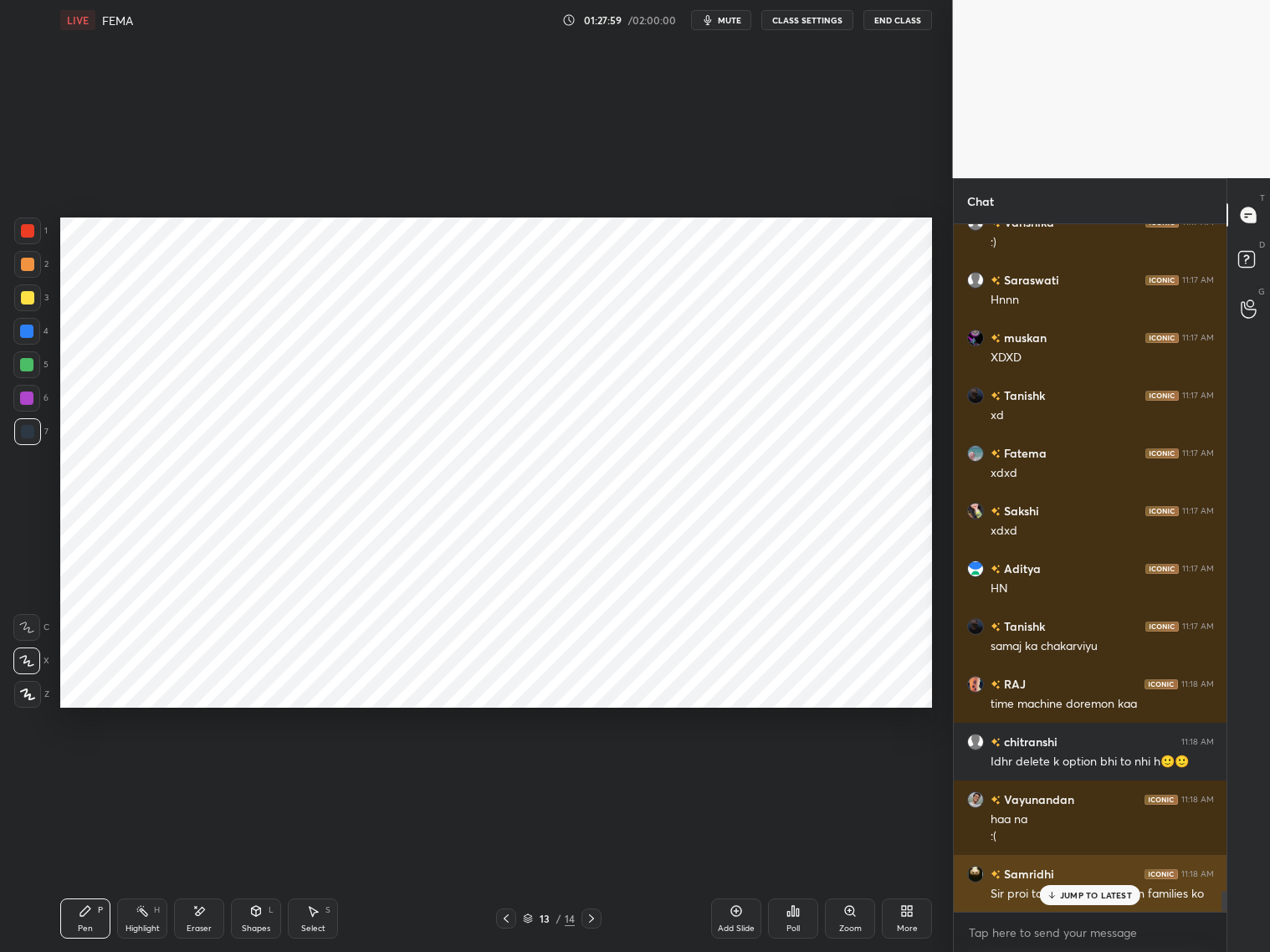 click on "JUMP TO LATEST" at bounding box center [1096, 895] 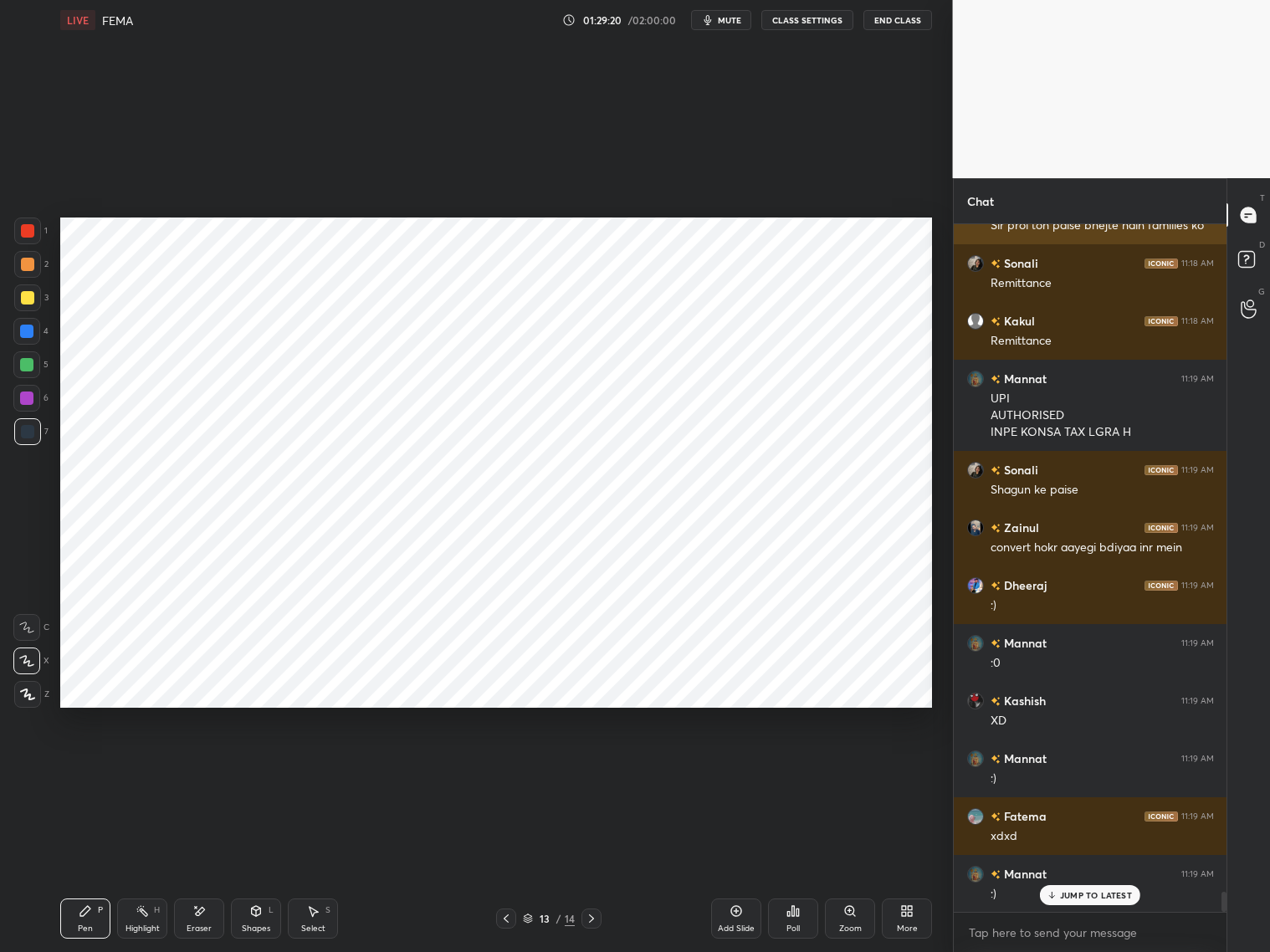 scroll, scrollTop: 23069, scrollLeft: 0, axis: vertical 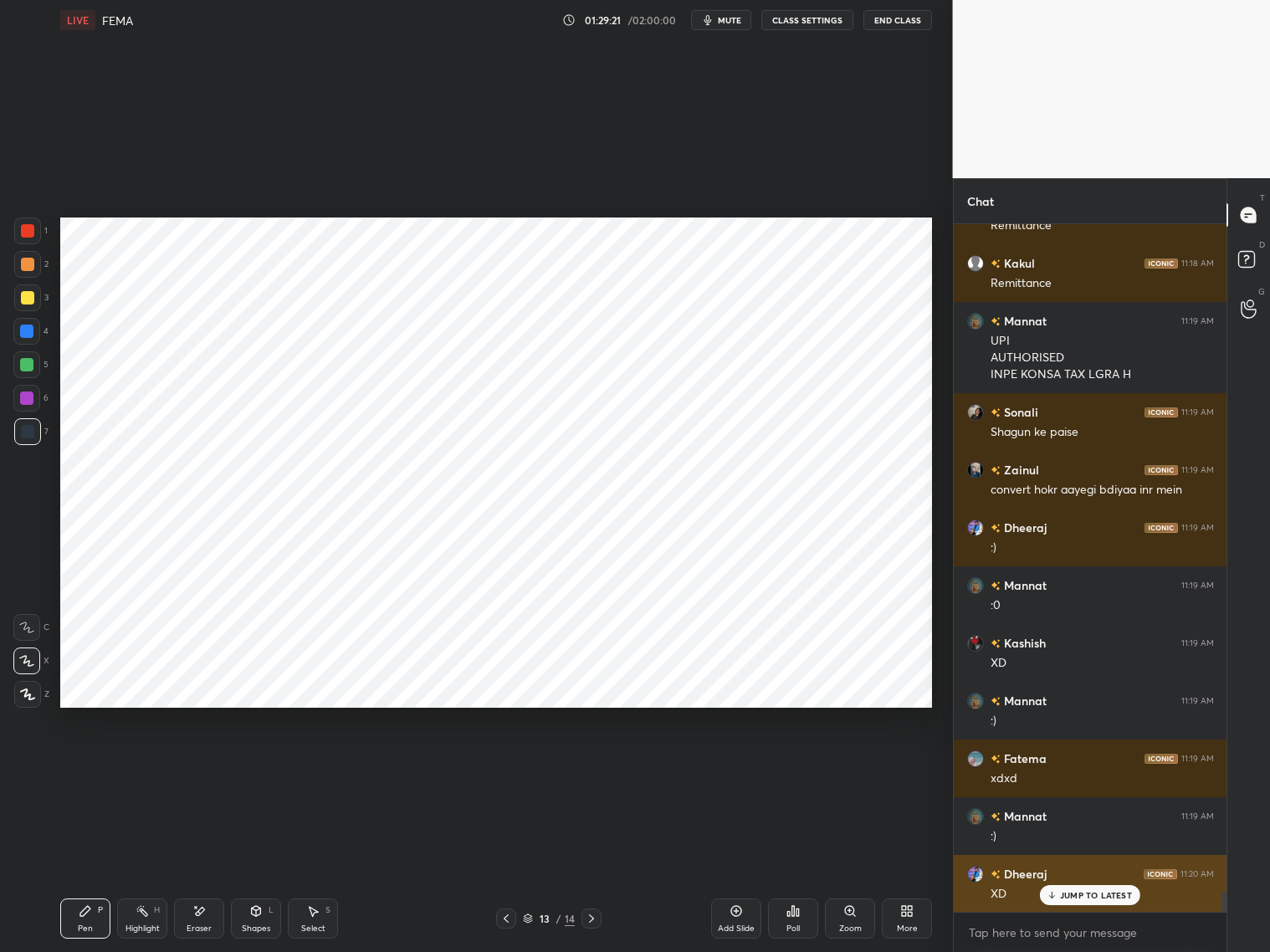 click on "JUMP TO LATEST" at bounding box center [1096, 895] 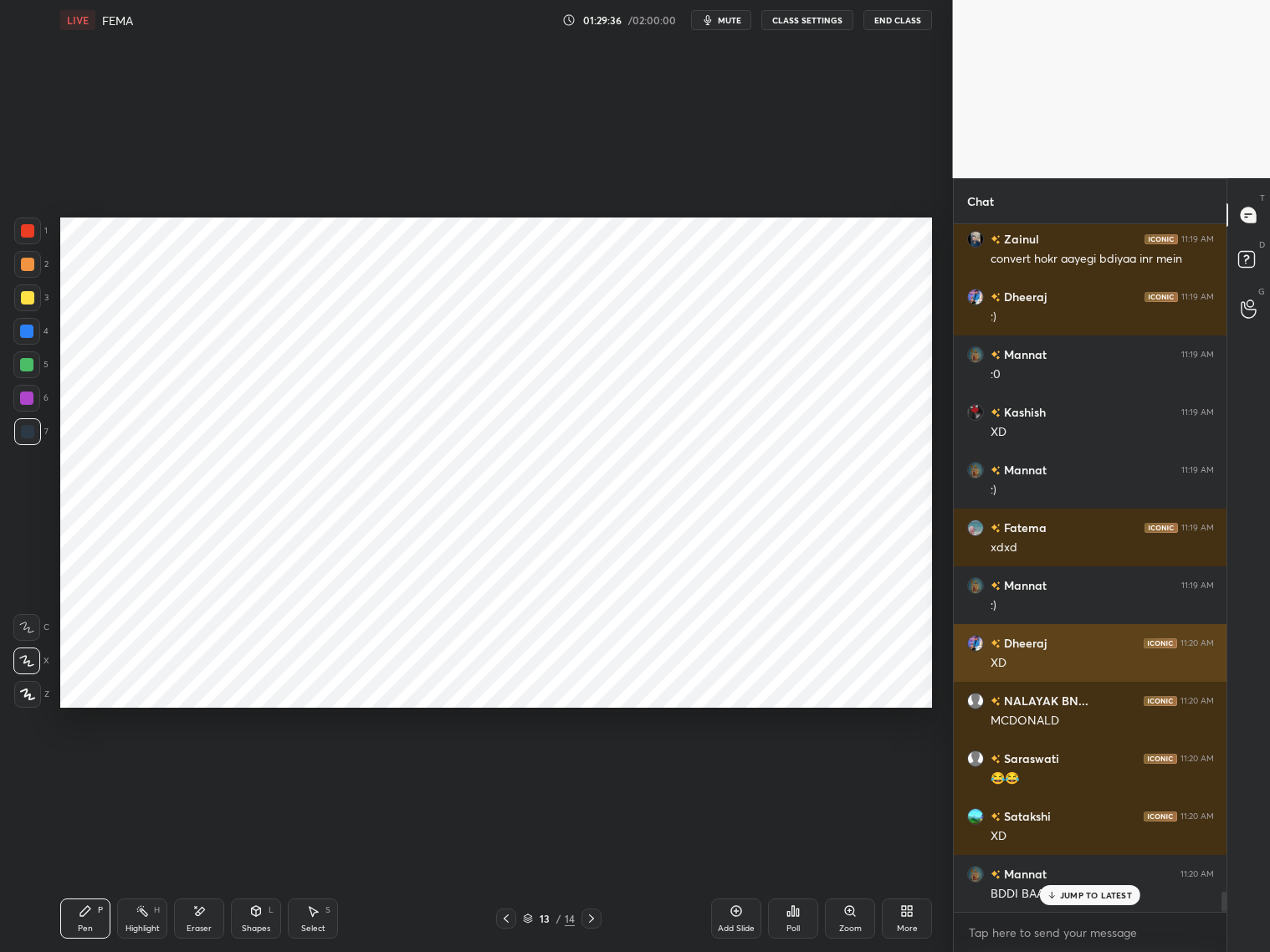 scroll, scrollTop: 23357, scrollLeft: 0, axis: vertical 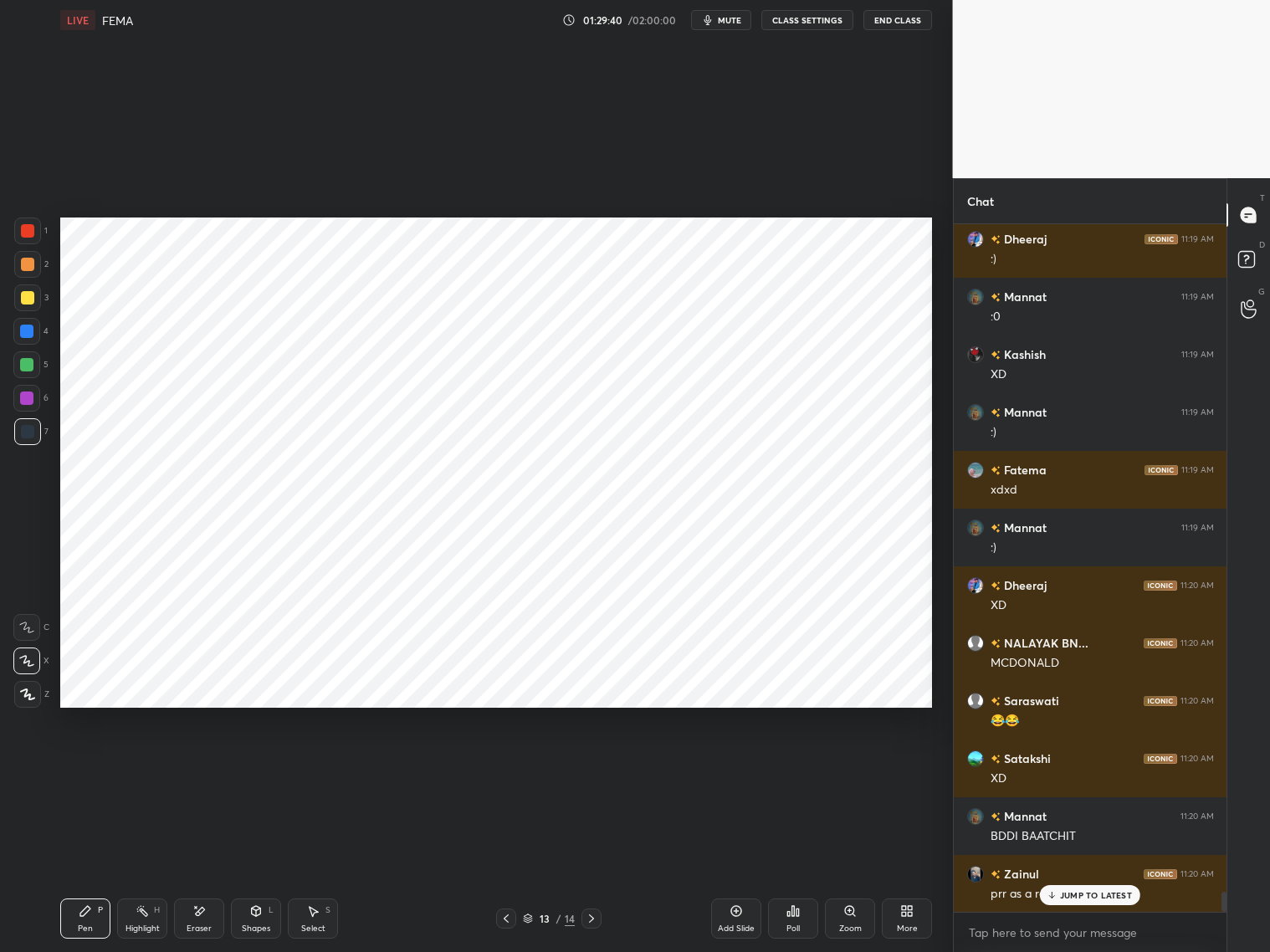 drag, startPoint x: 259, startPoint y: 923, endPoint x: 258, endPoint y: 899, distance: 24.020824 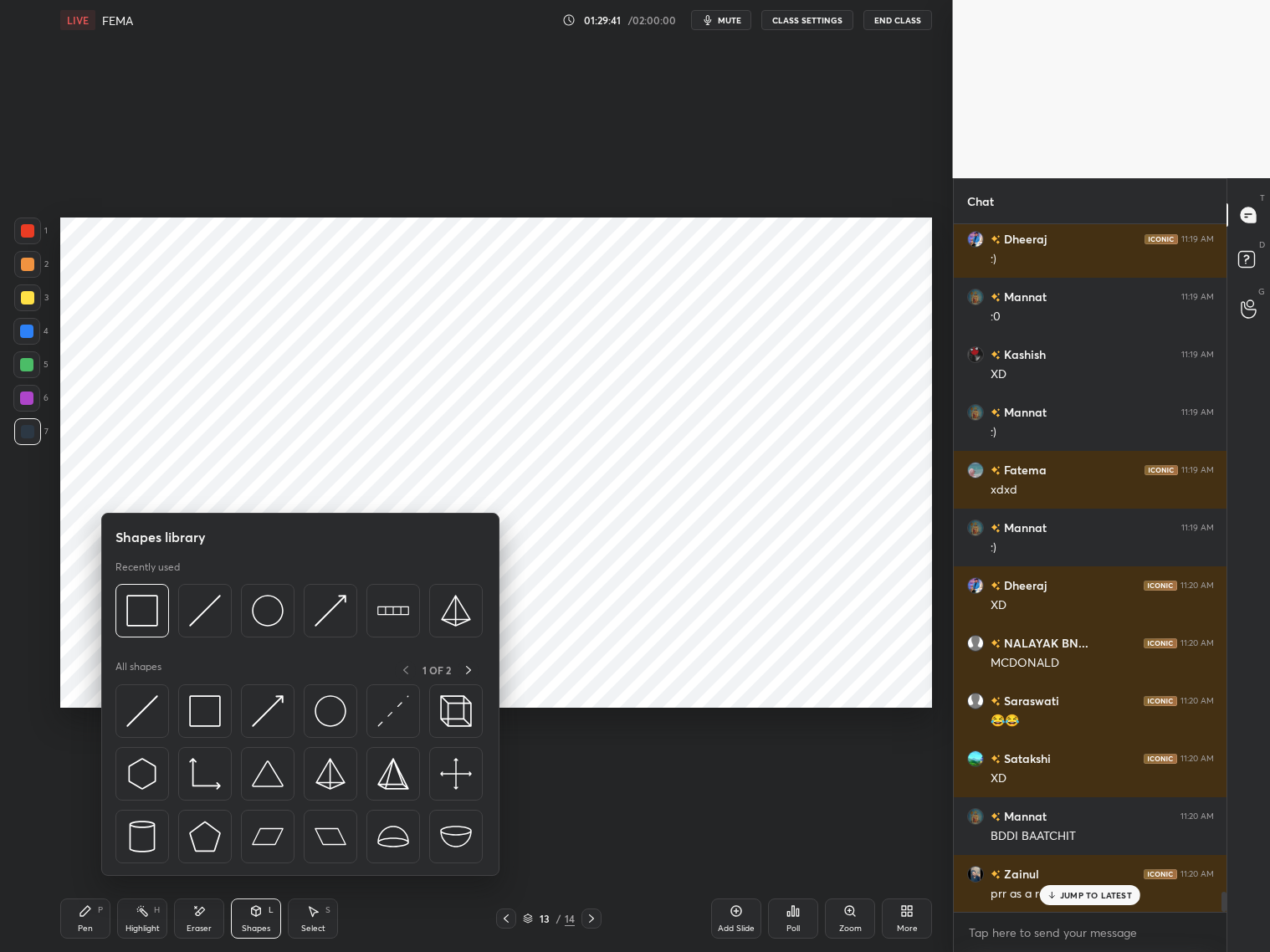 click at bounding box center (142, 611) 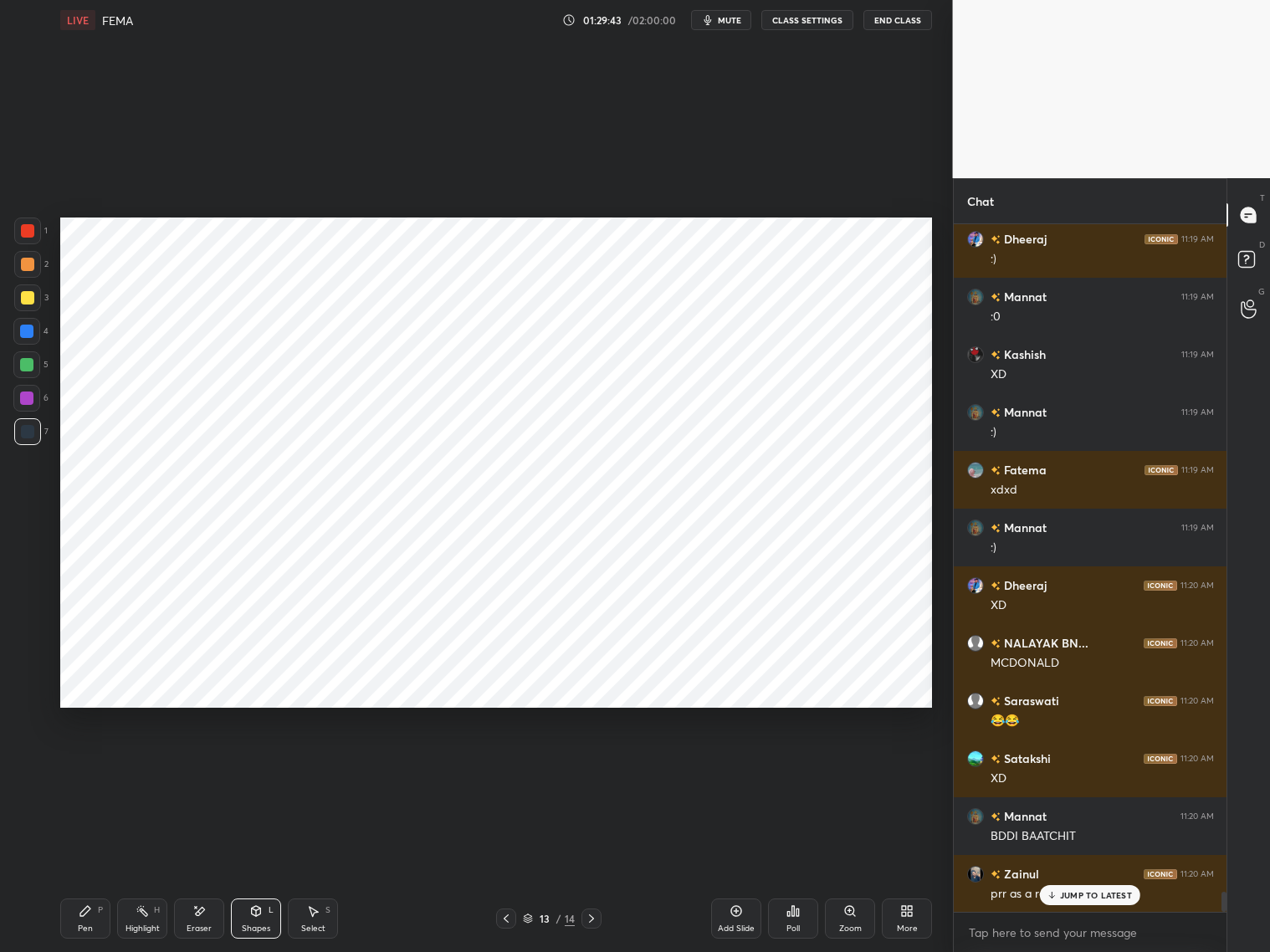 click at bounding box center (27, 365) 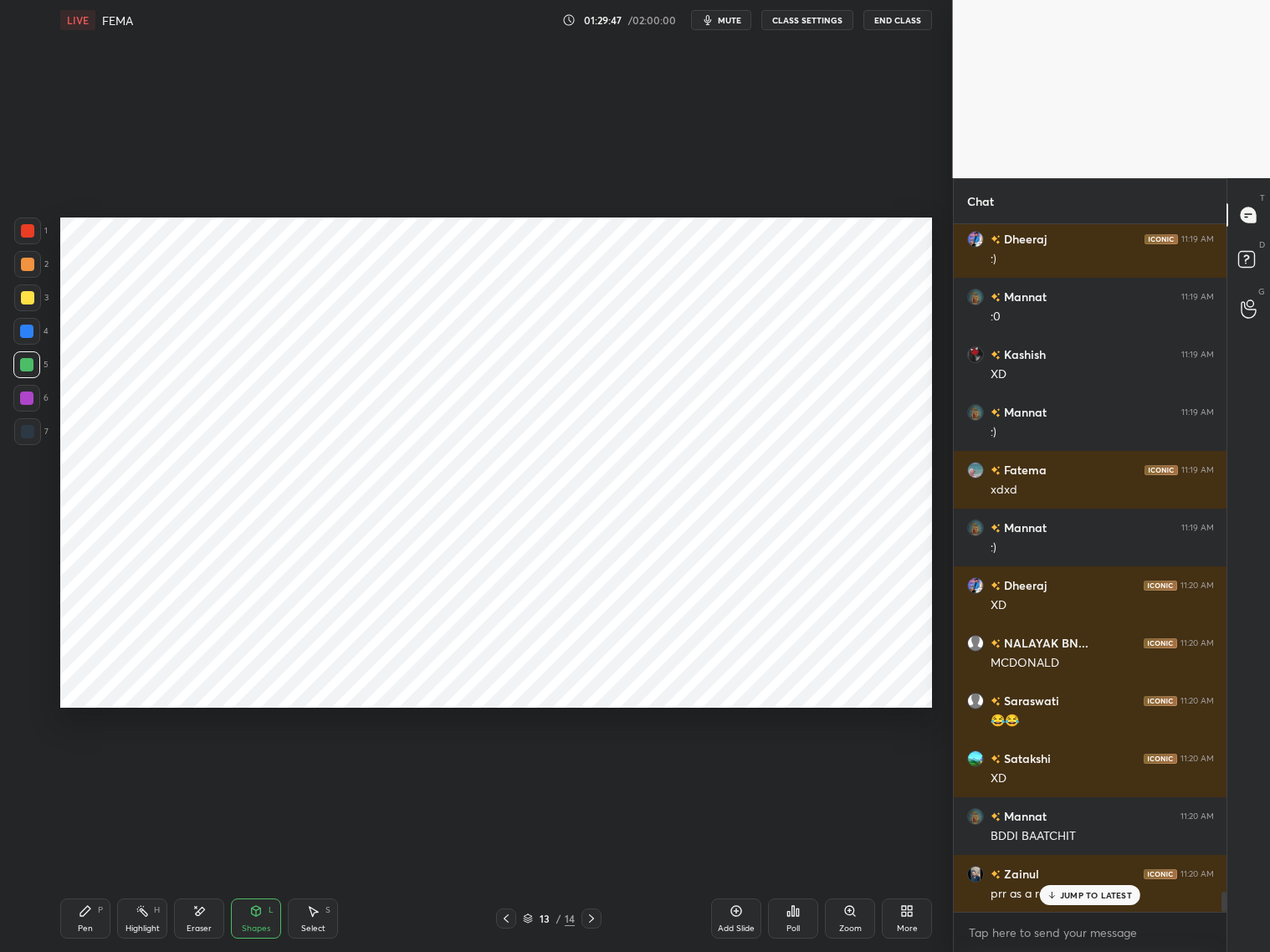scroll, scrollTop: 23430, scrollLeft: 0, axis: vertical 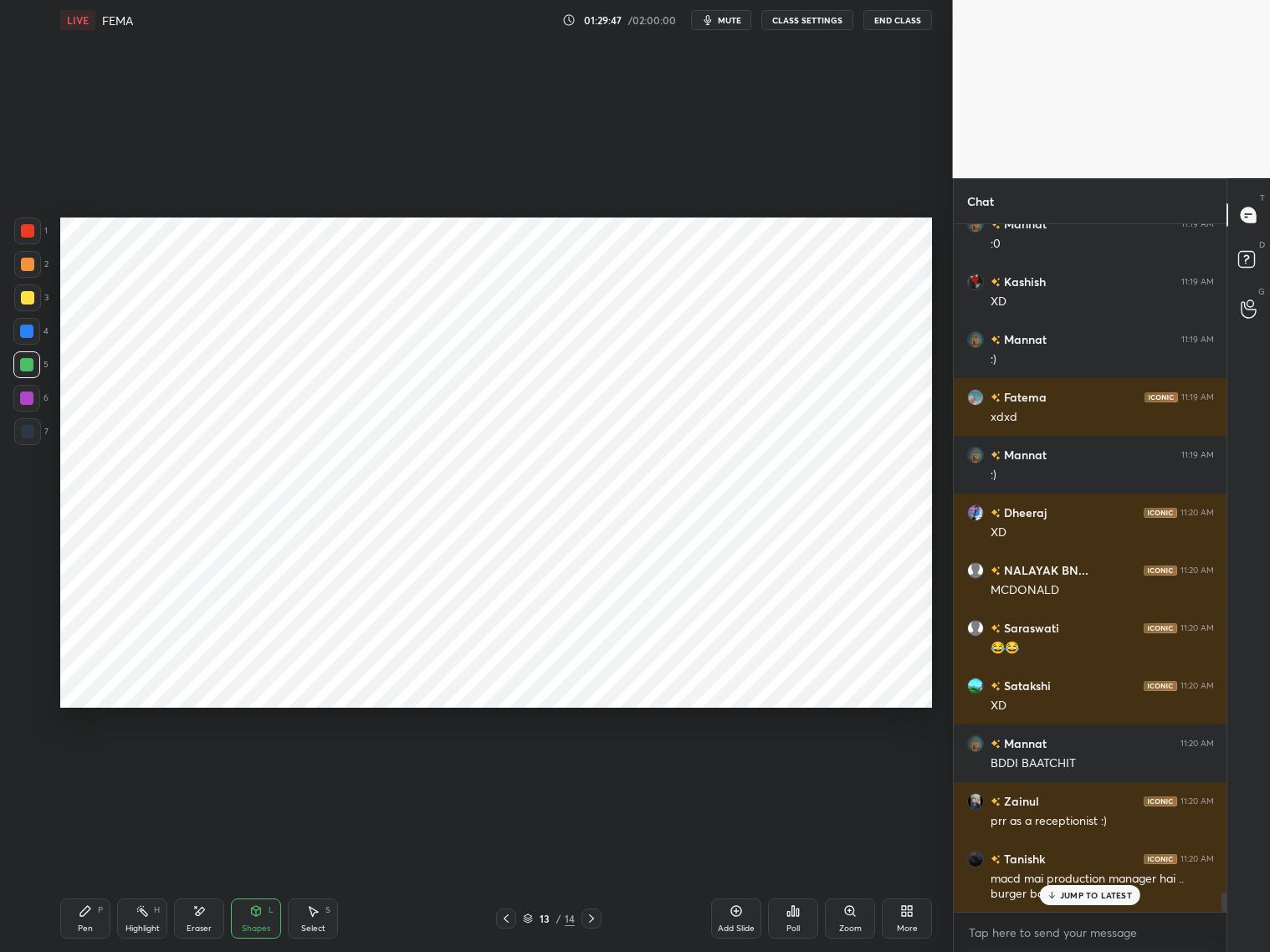 drag, startPoint x: 261, startPoint y: 915, endPoint x: 279, endPoint y: 878, distance: 41.146081 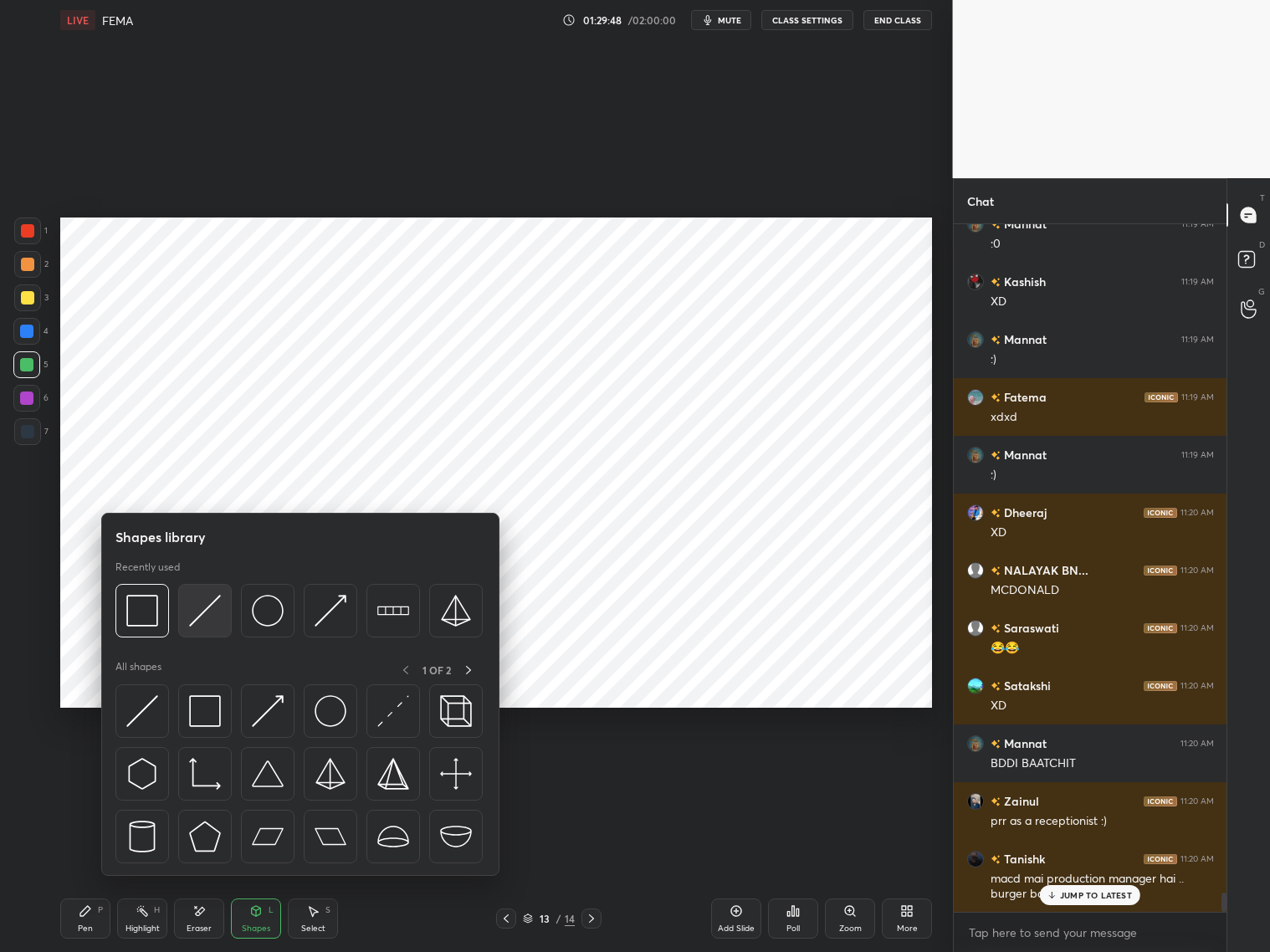 click at bounding box center (205, 611) 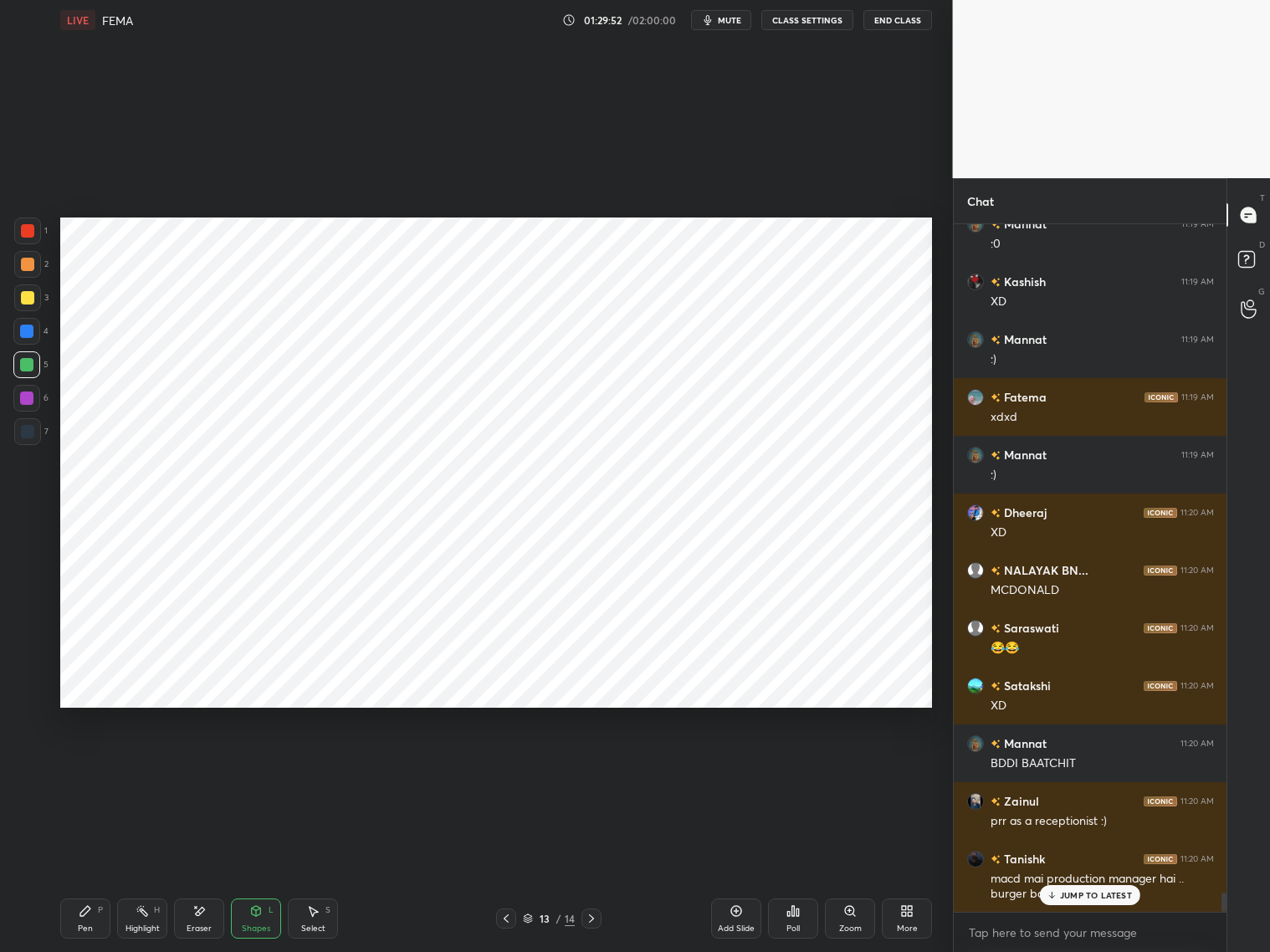 drag, startPoint x: 84, startPoint y: 915, endPoint x: 90, endPoint y: 893, distance: 22.803509 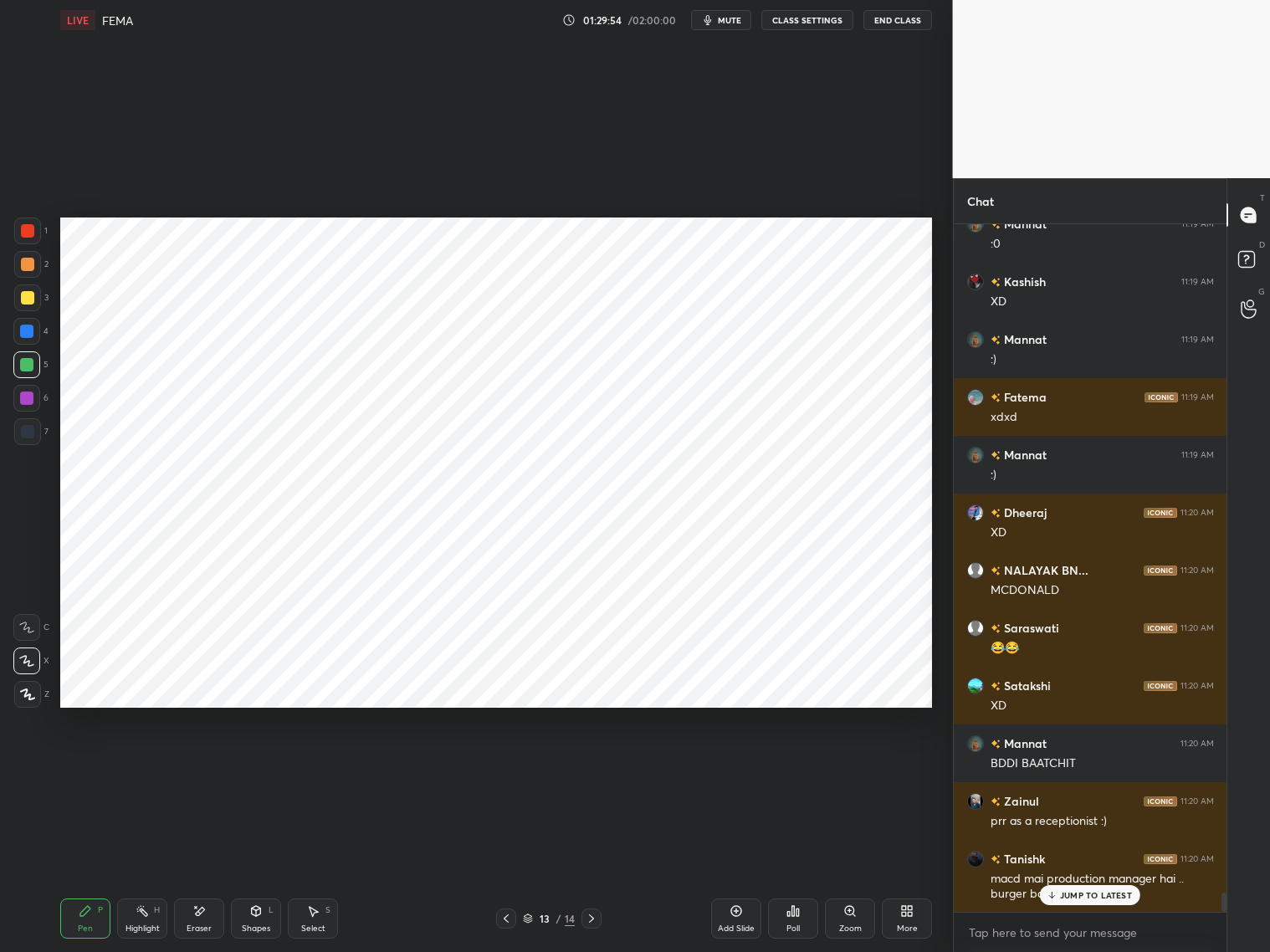 click at bounding box center (28, 432) 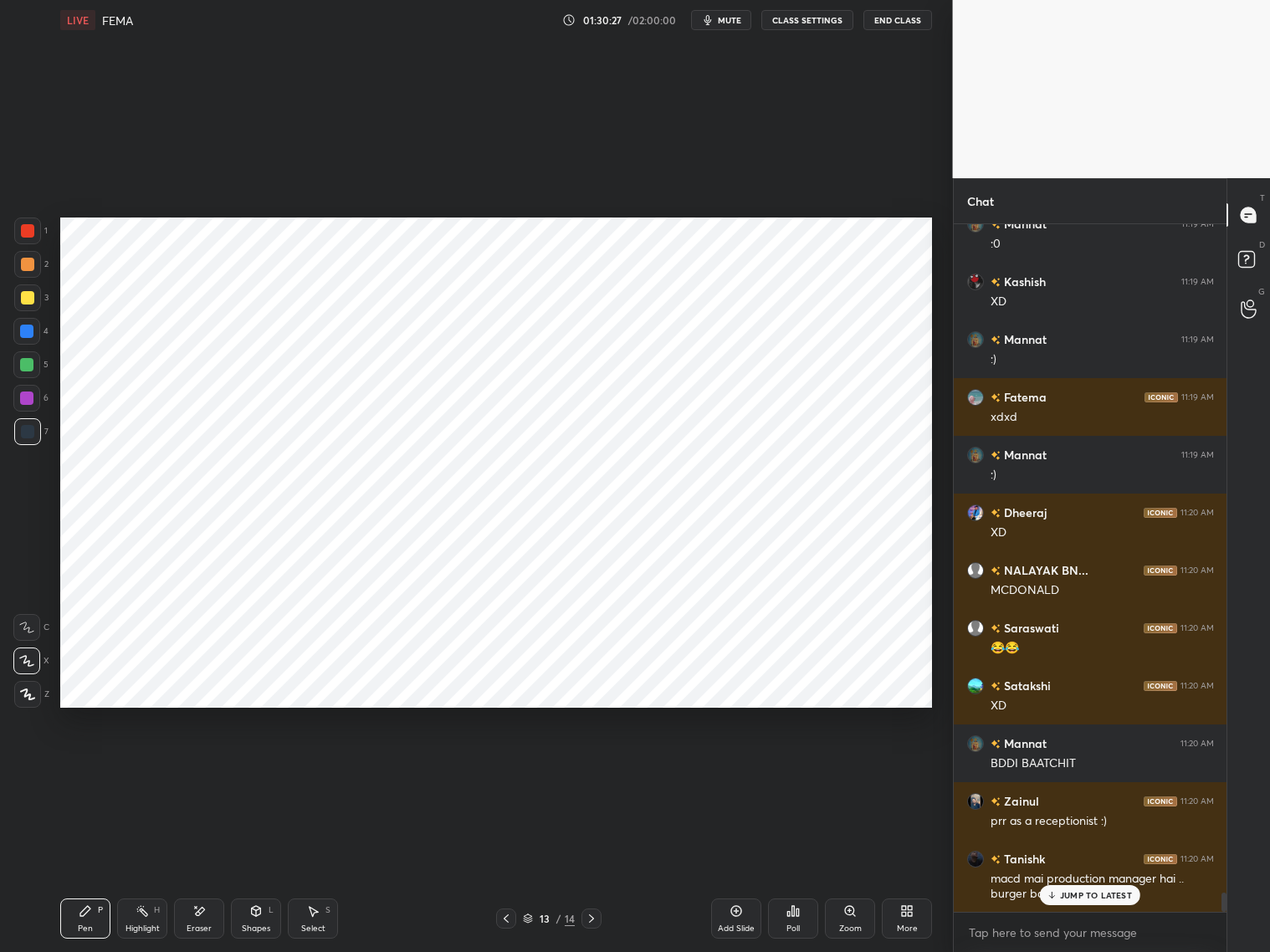 drag, startPoint x: 28, startPoint y: 237, endPoint x: 42, endPoint y: 237, distance: 14 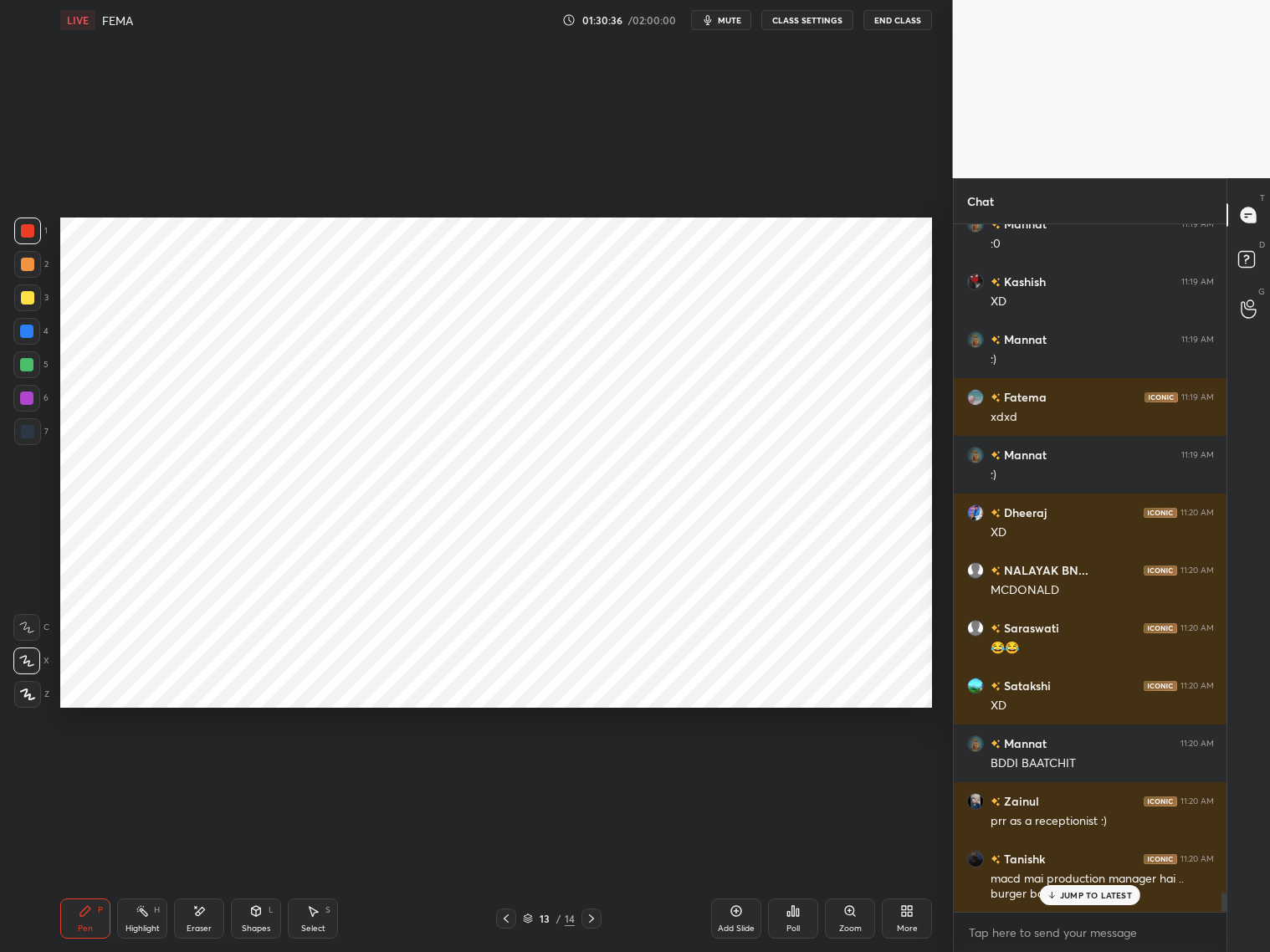 click at bounding box center (28, 432) 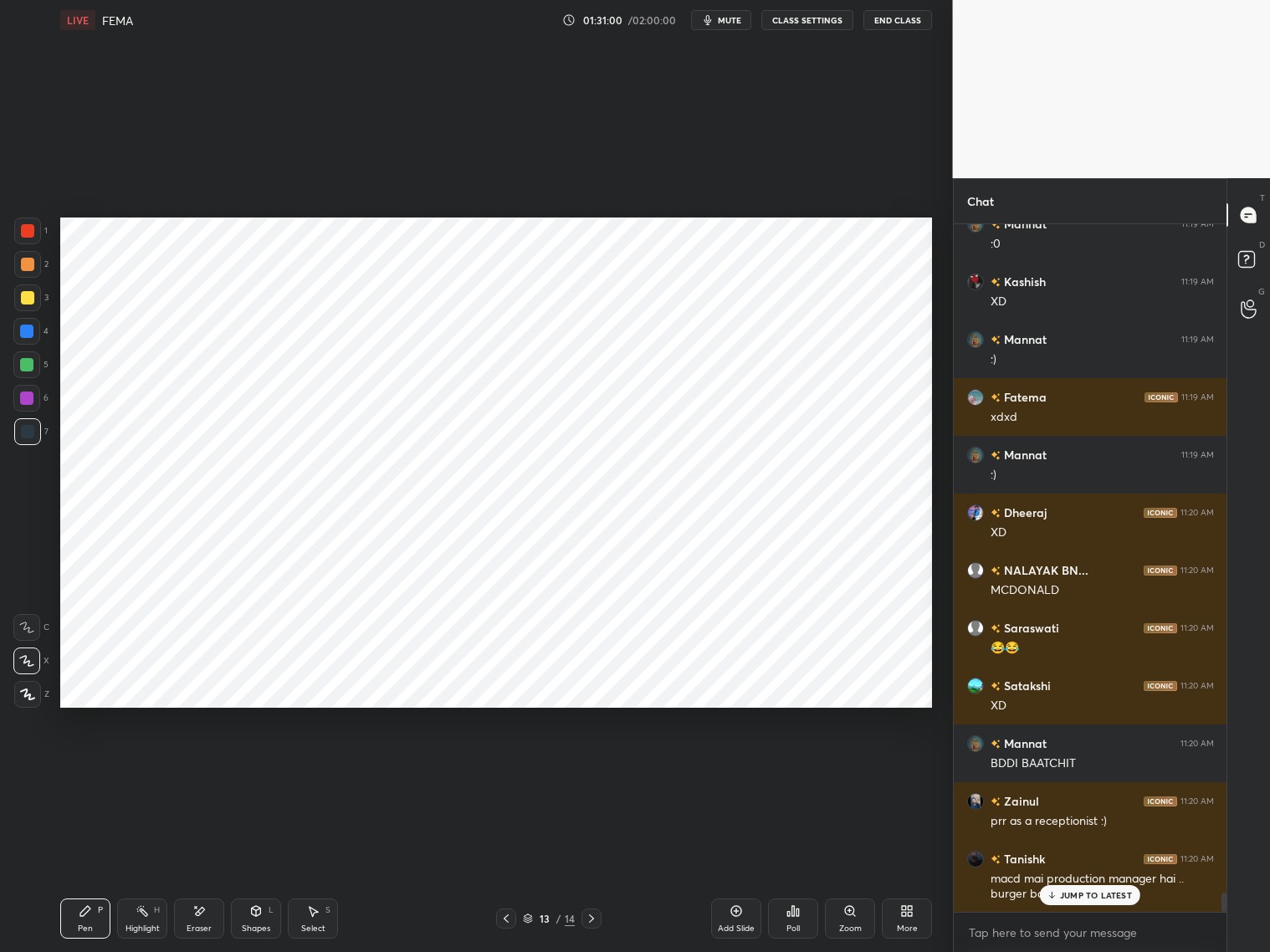click at bounding box center (28, 231) 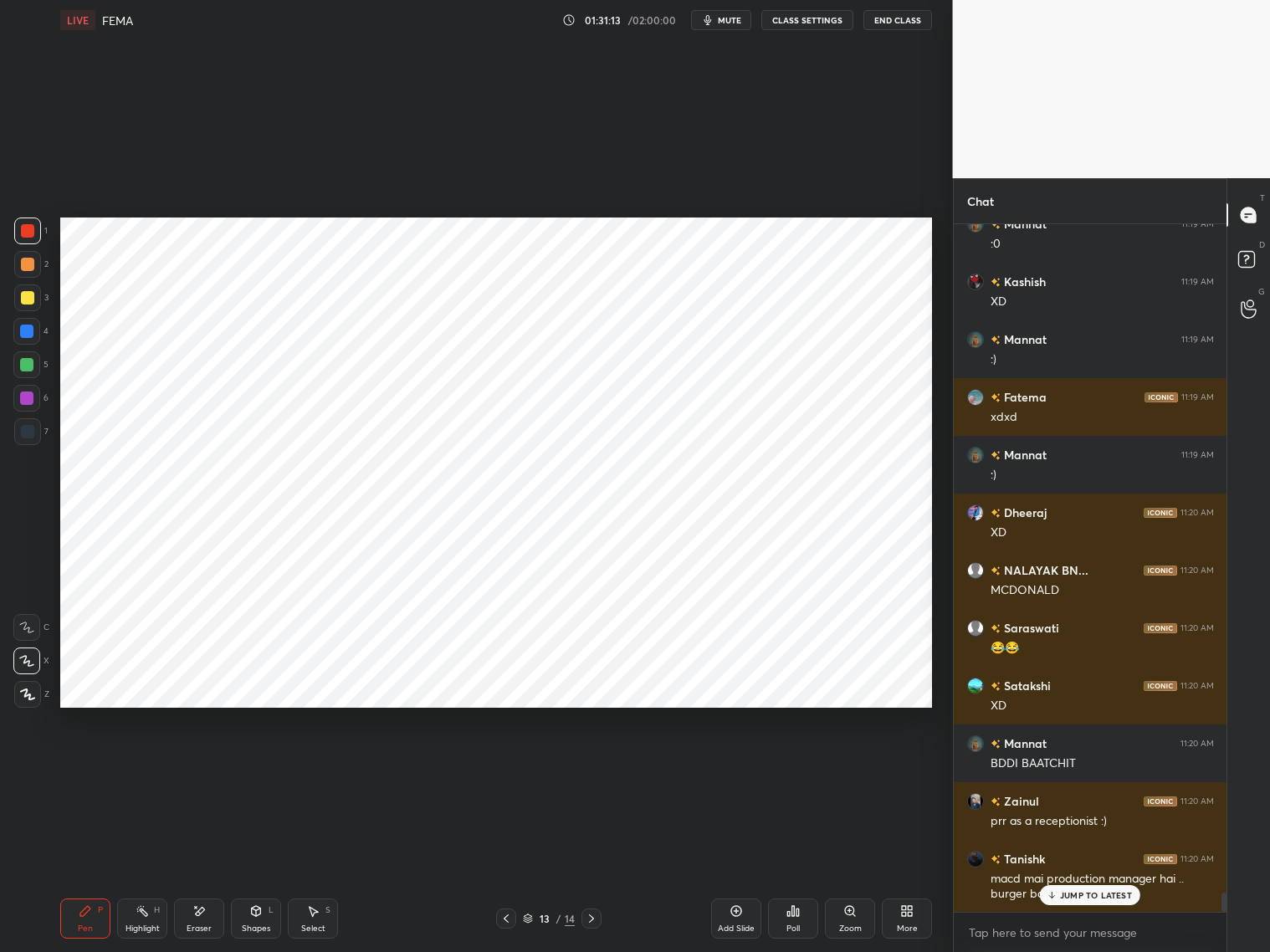 scroll, scrollTop: 23488, scrollLeft: 0, axis: vertical 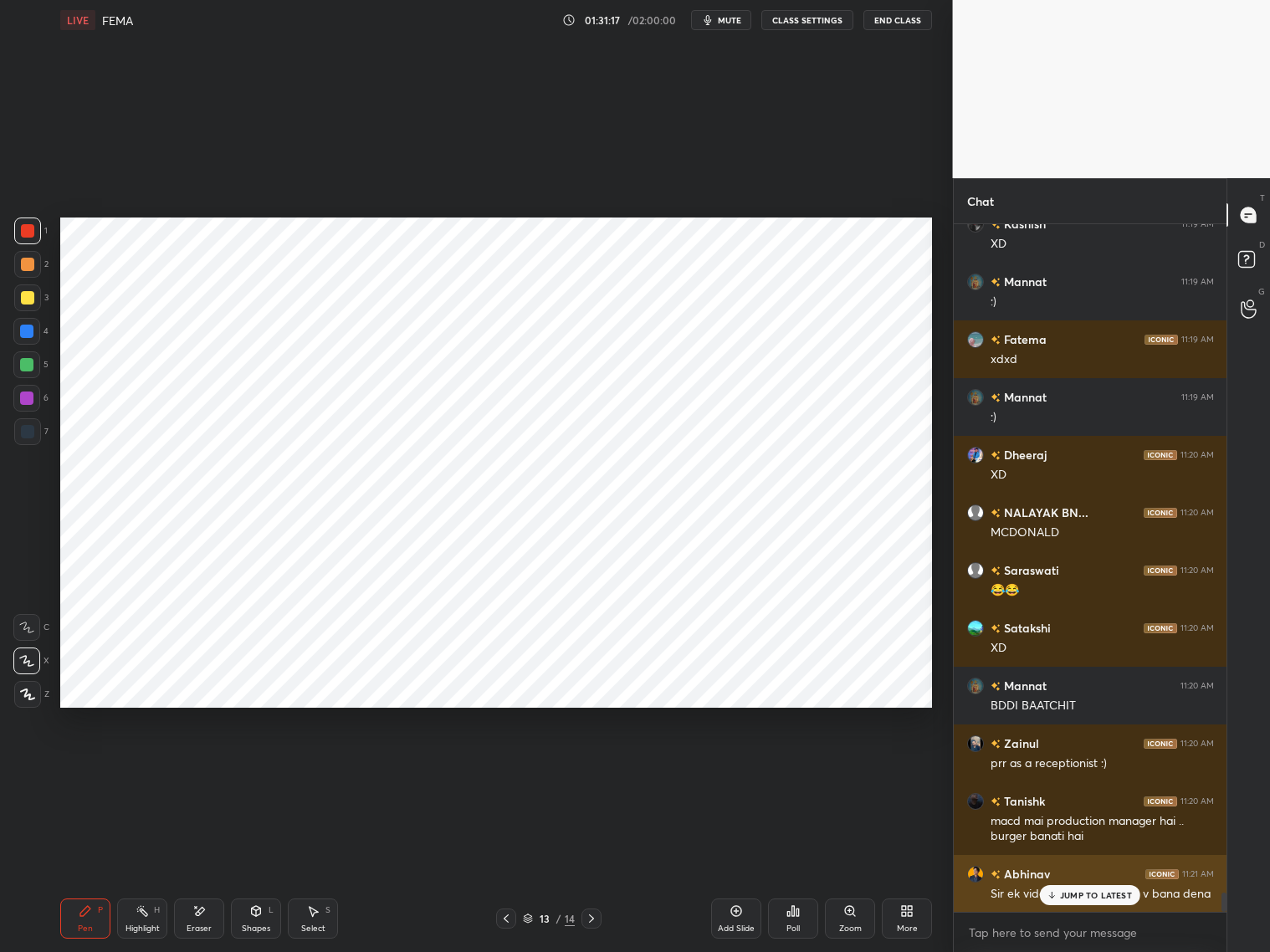 click on "JUMP TO LATEST" at bounding box center (1096, 895) 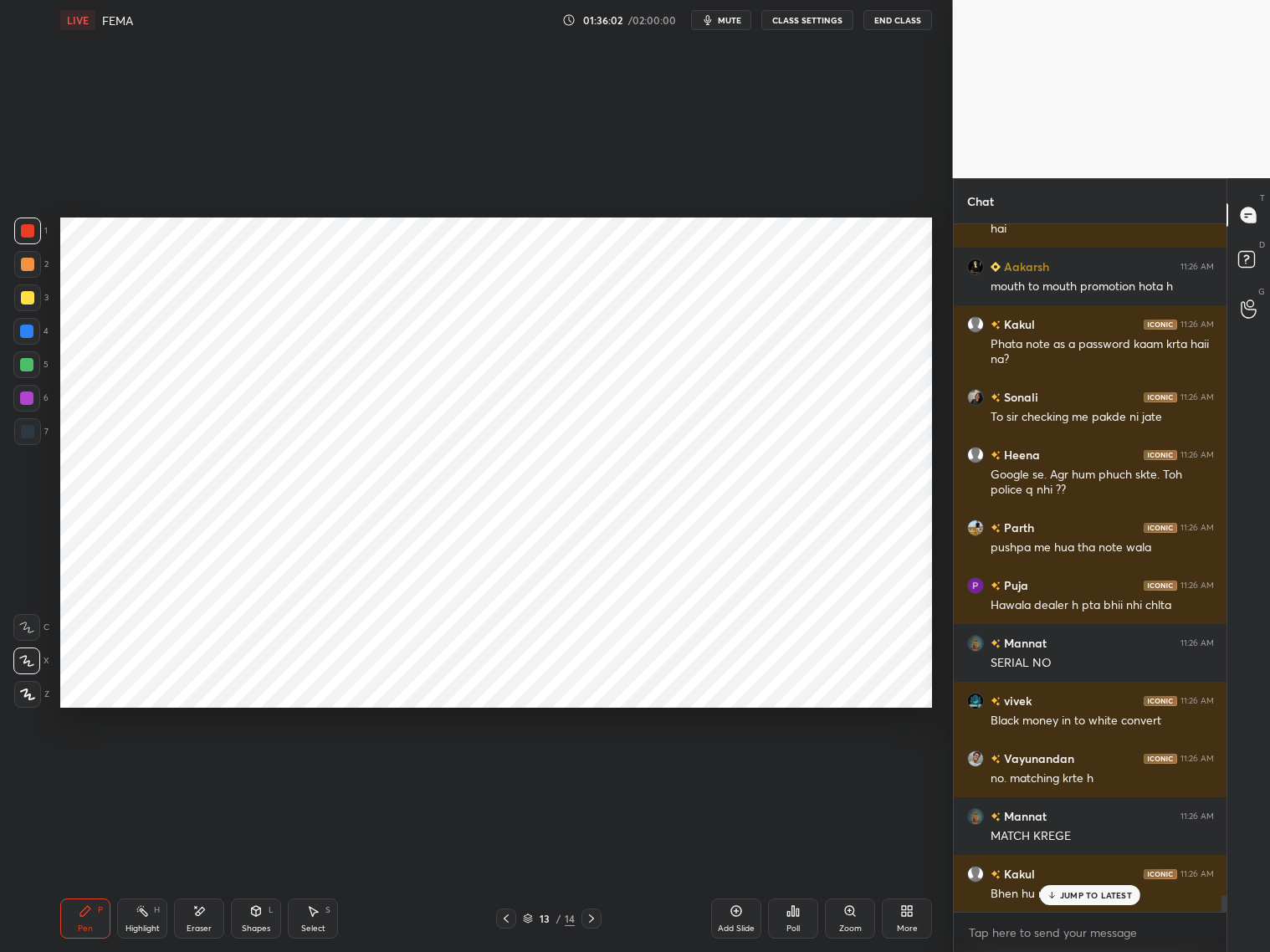 scroll, scrollTop: 27083, scrollLeft: 0, axis: vertical 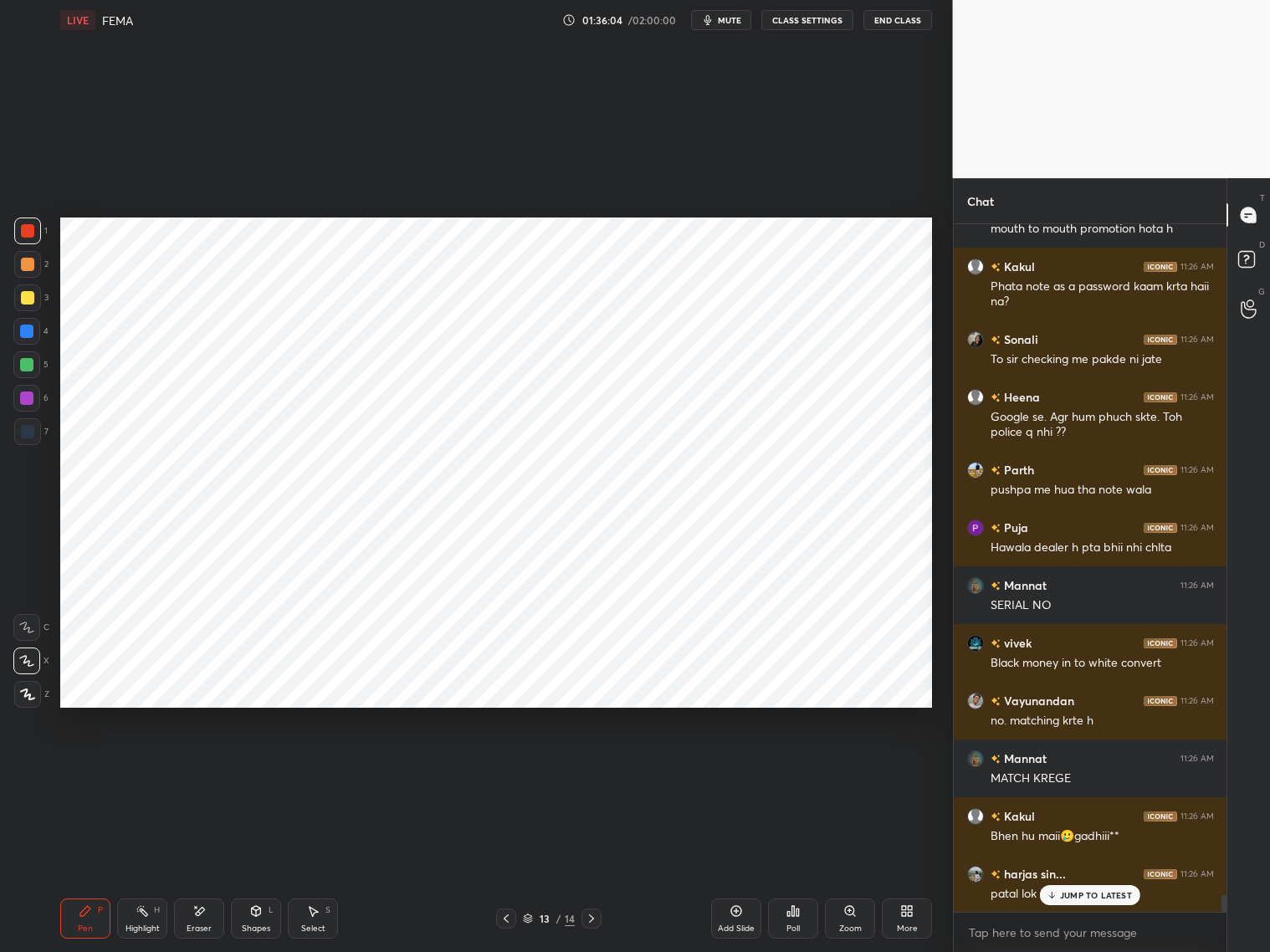 drag, startPoint x: 741, startPoint y: 914, endPoint x: 745, endPoint y: 901, distance: 13.601471 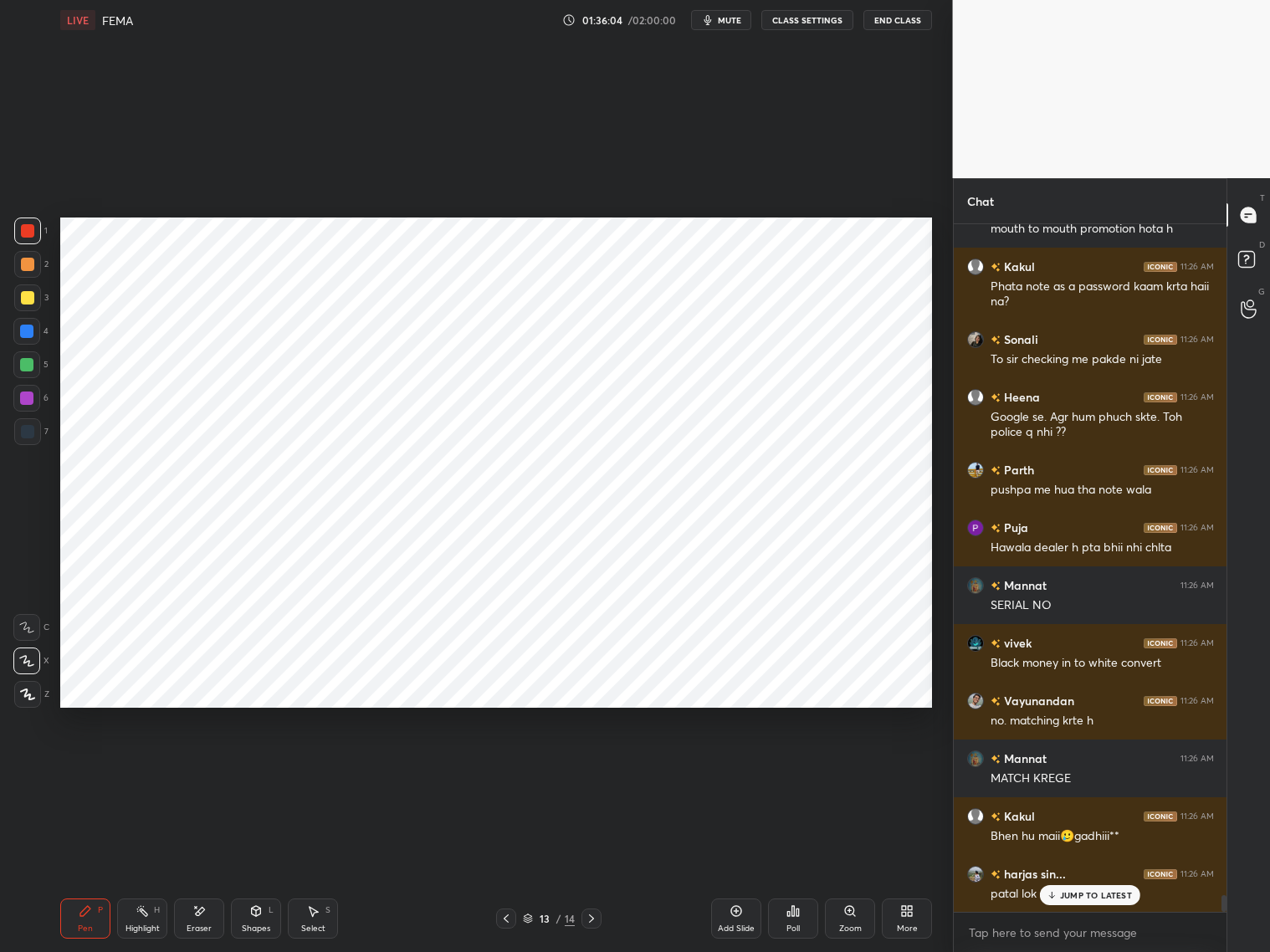 click on "Add Slide" at bounding box center (736, 919) 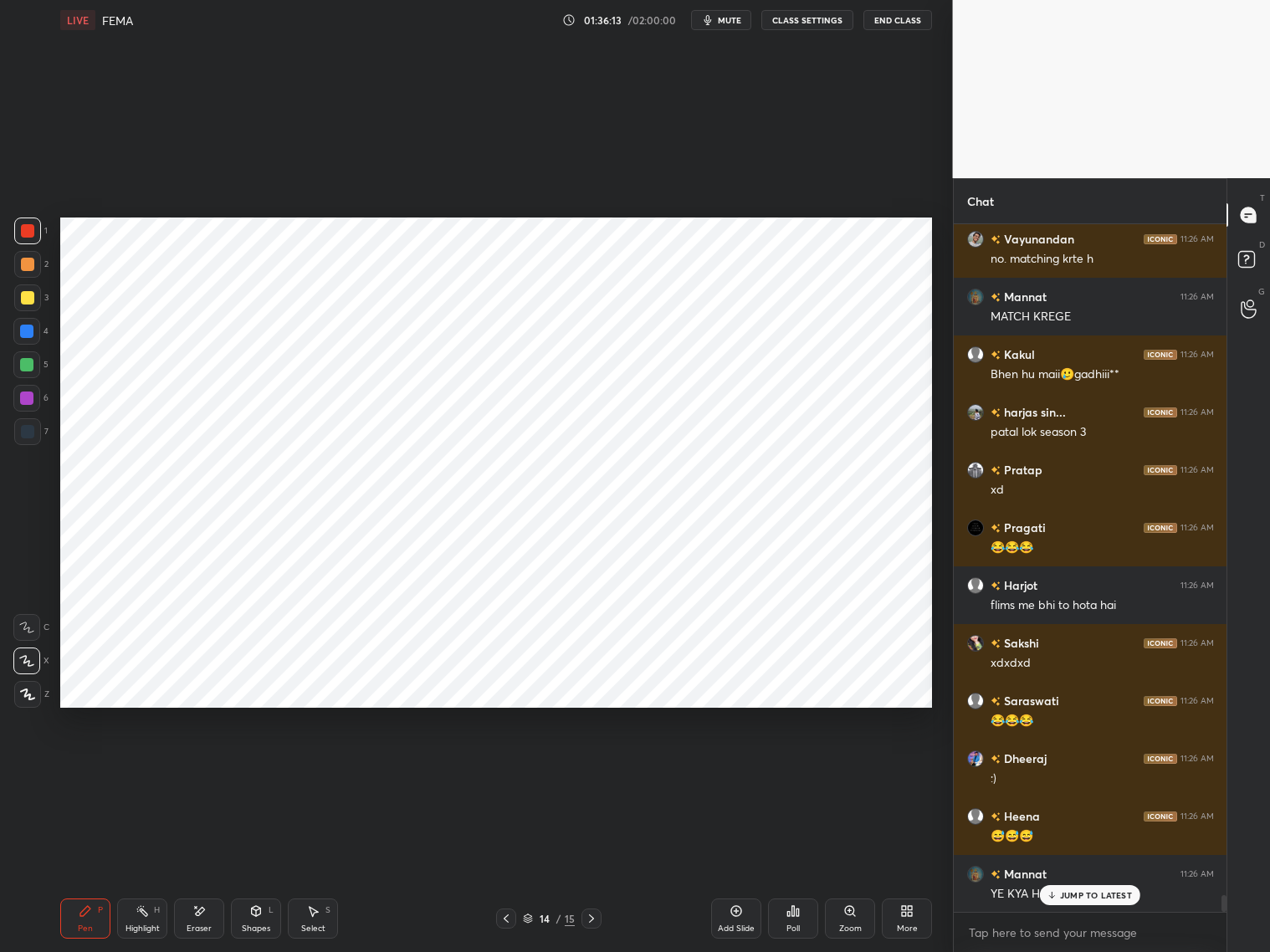 scroll, scrollTop: 27603, scrollLeft: 0, axis: vertical 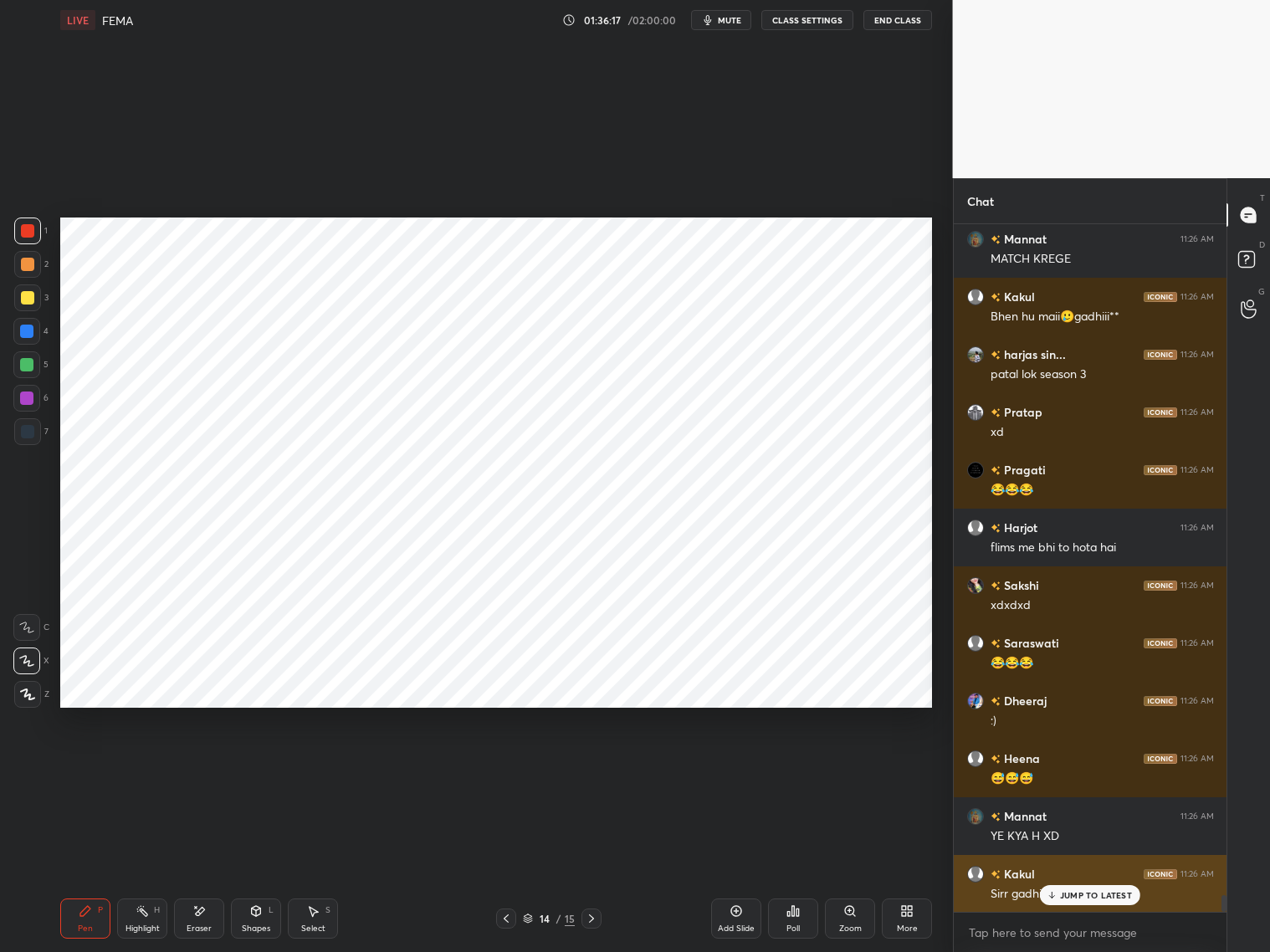 click on "JUMP TO LATEST" at bounding box center (1090, 895) 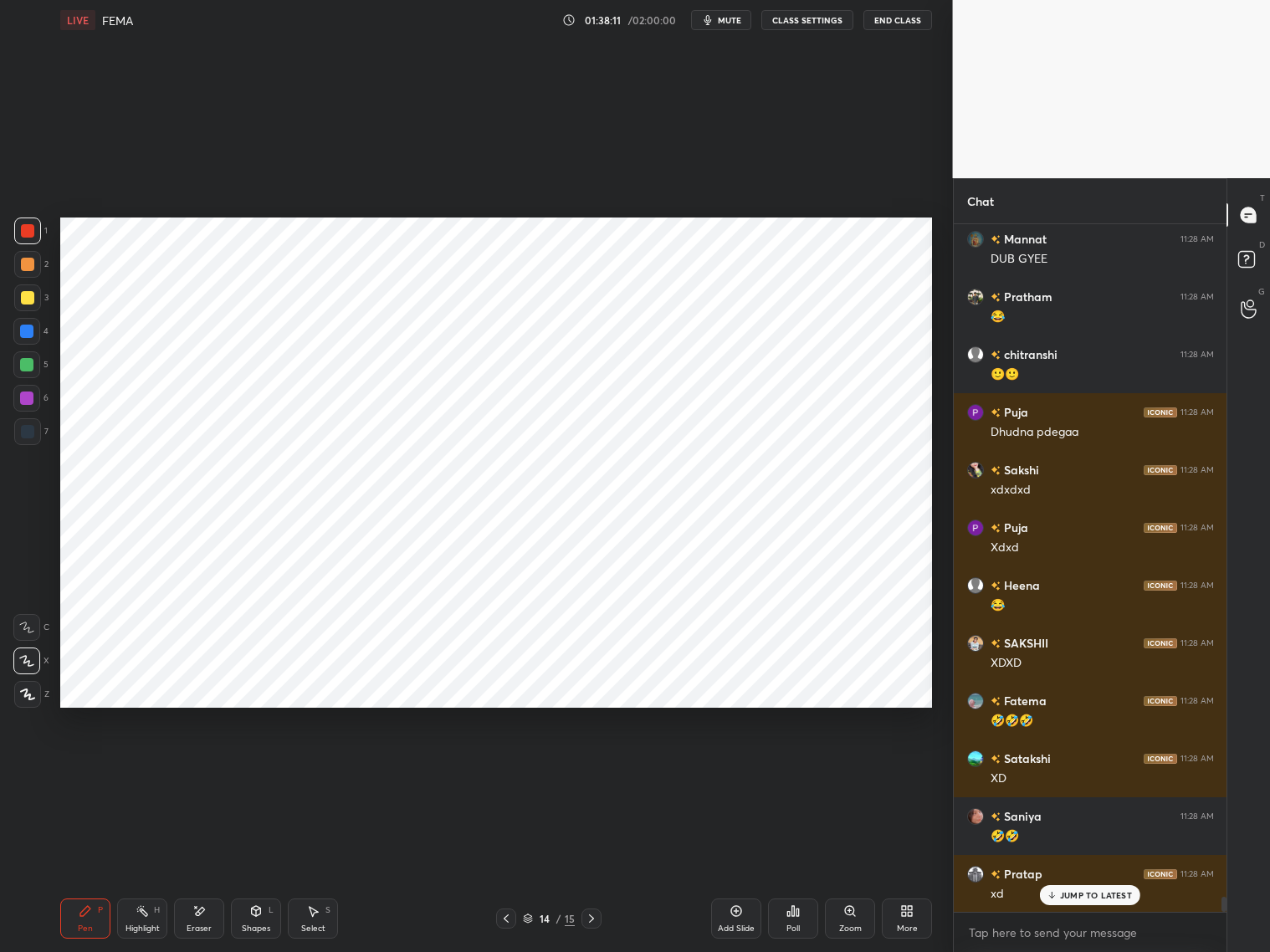 scroll, scrollTop: 30218, scrollLeft: 0, axis: vertical 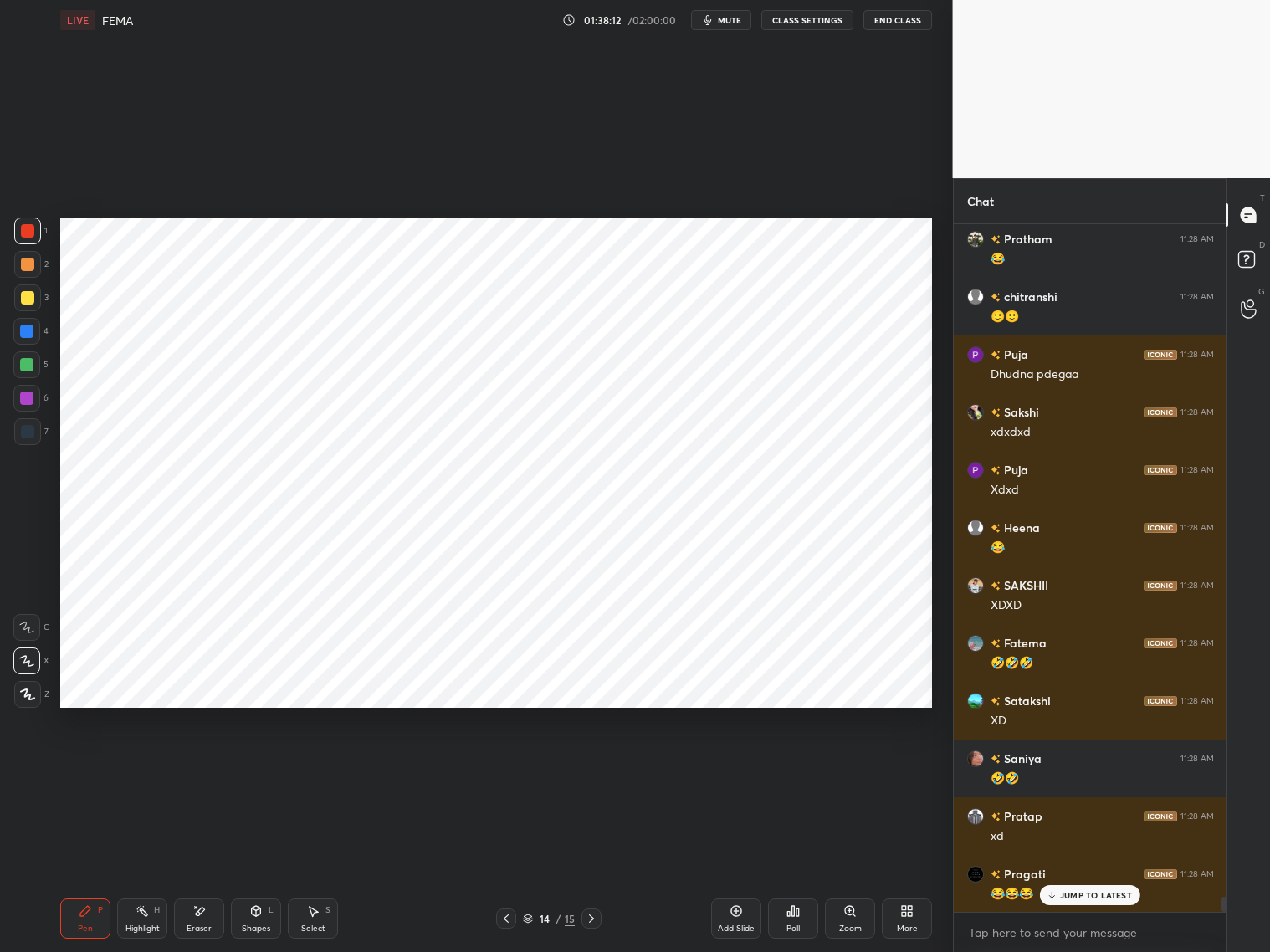 drag, startPoint x: 1078, startPoint y: 892, endPoint x: 1081, endPoint y: 878, distance: 14.317821 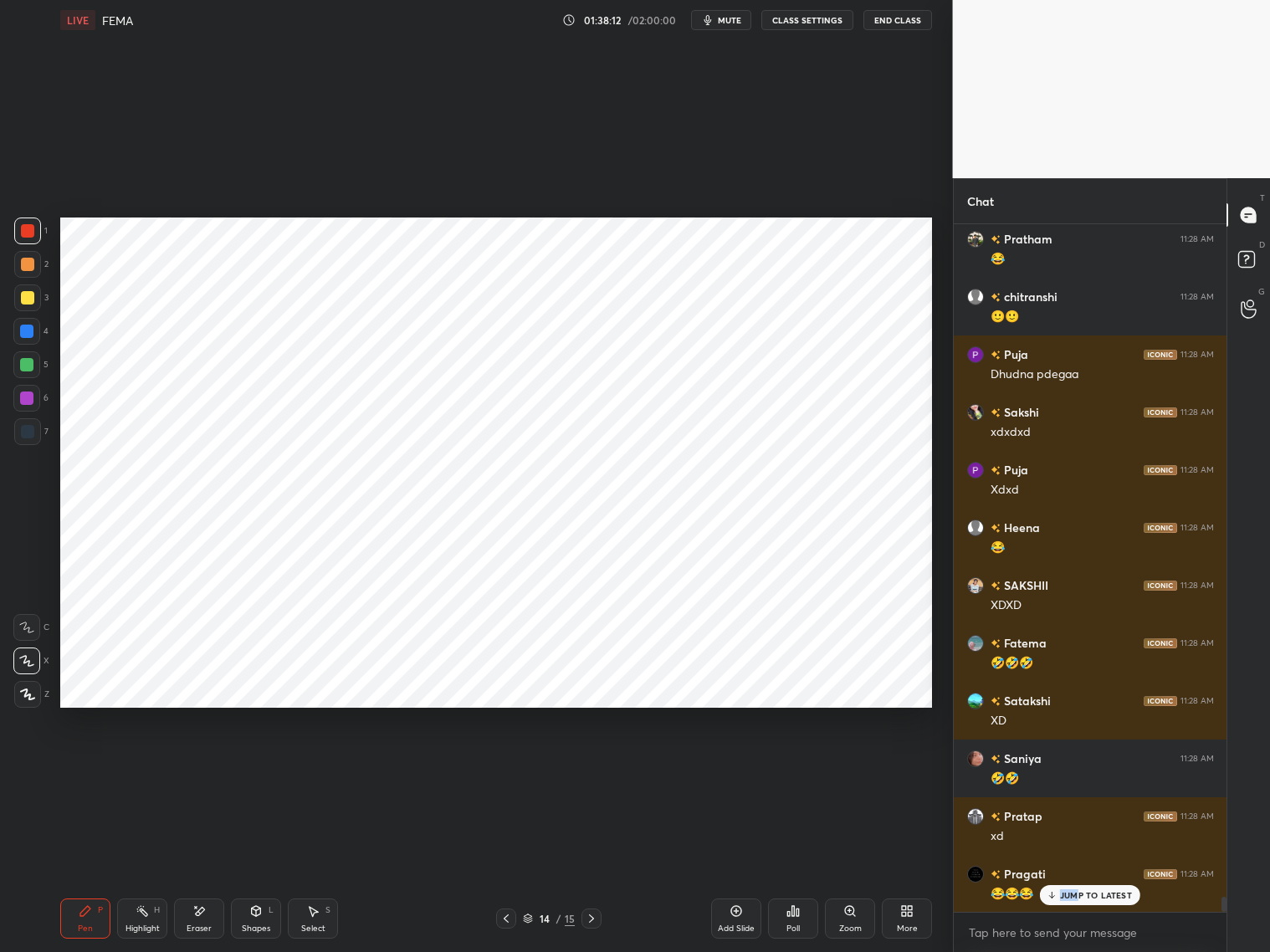 scroll, scrollTop: 30276, scrollLeft: 0, axis: vertical 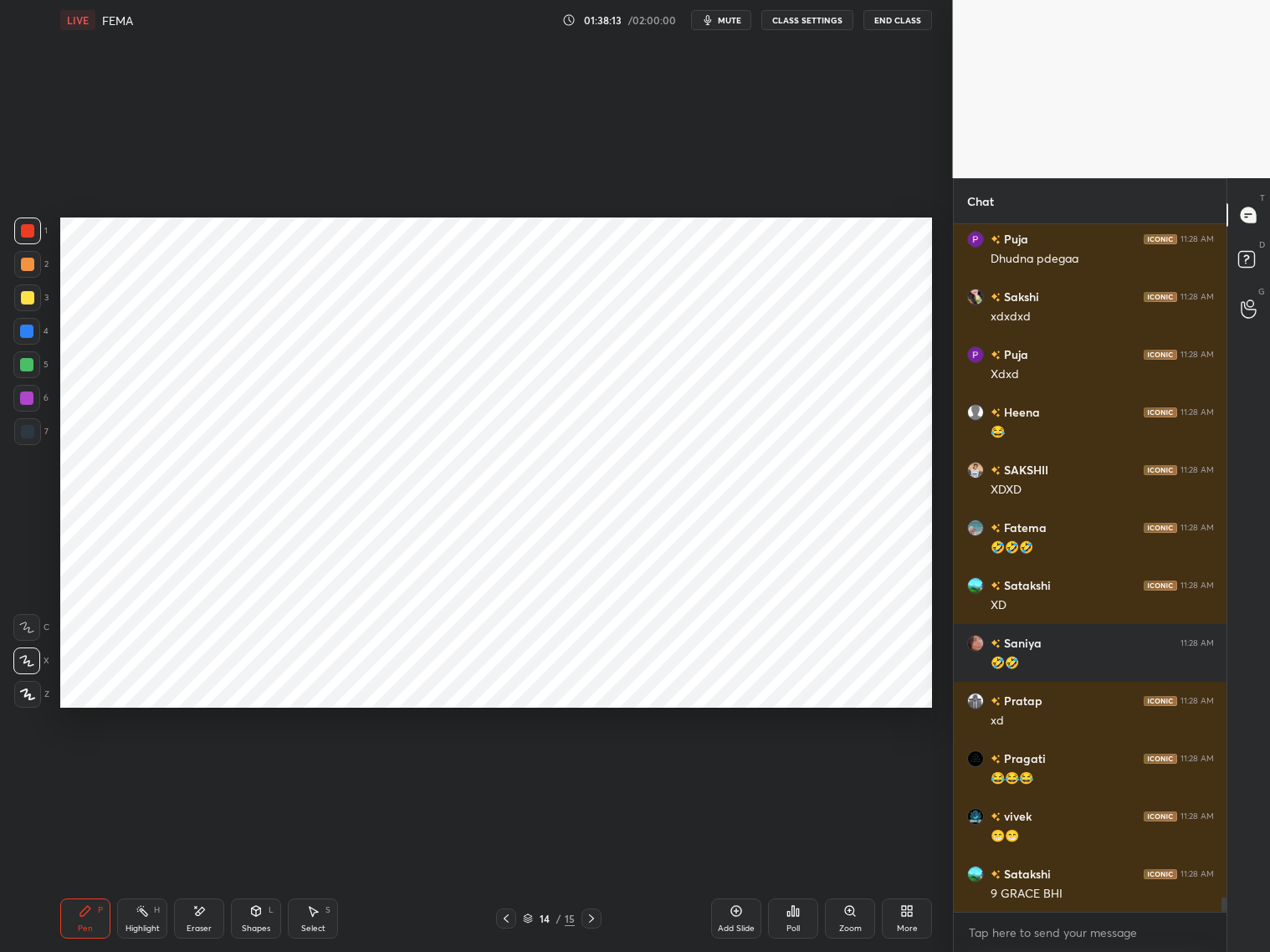 click on "Eraser" at bounding box center [199, 919] 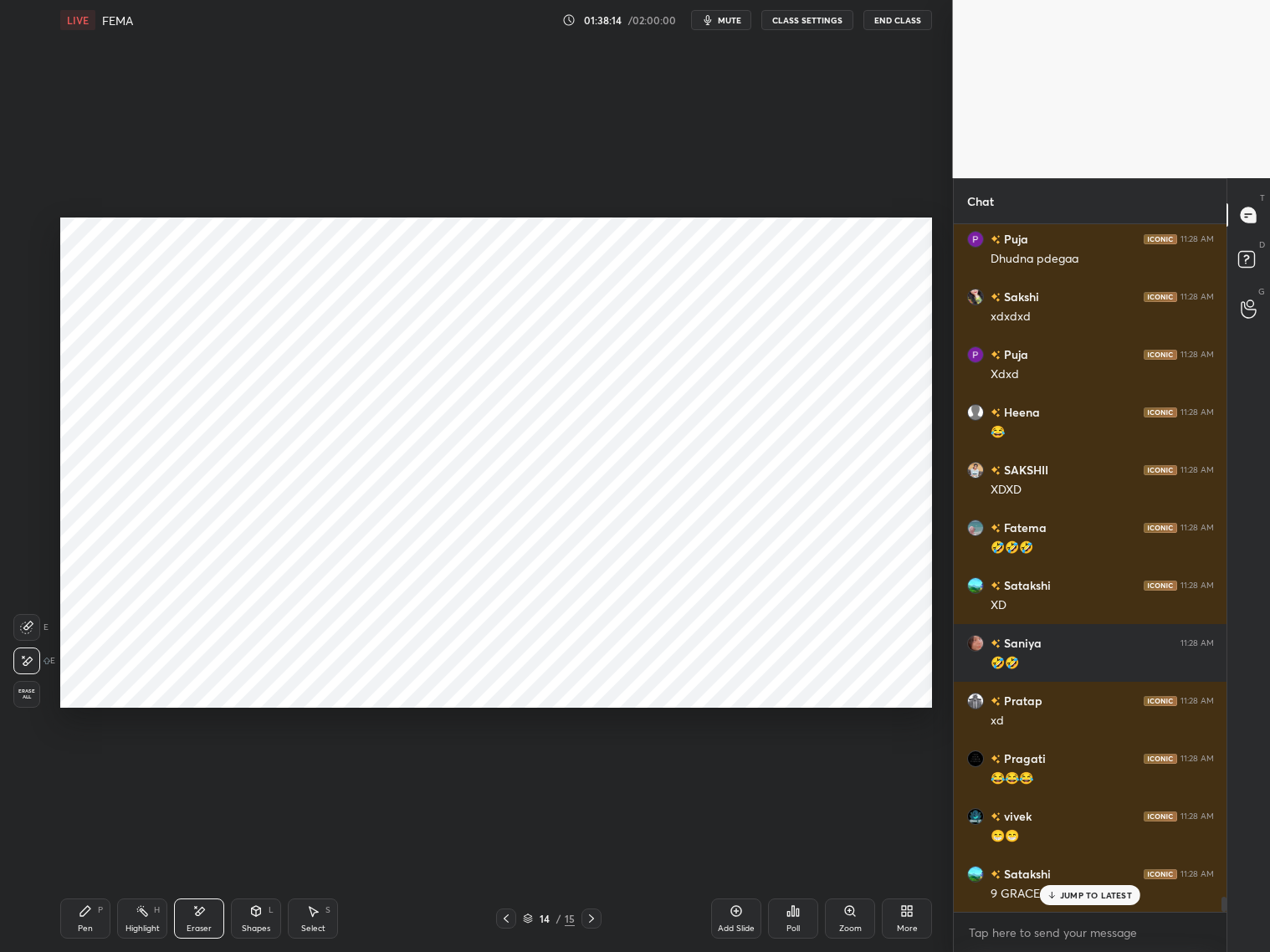 scroll, scrollTop: 30392, scrollLeft: 0, axis: vertical 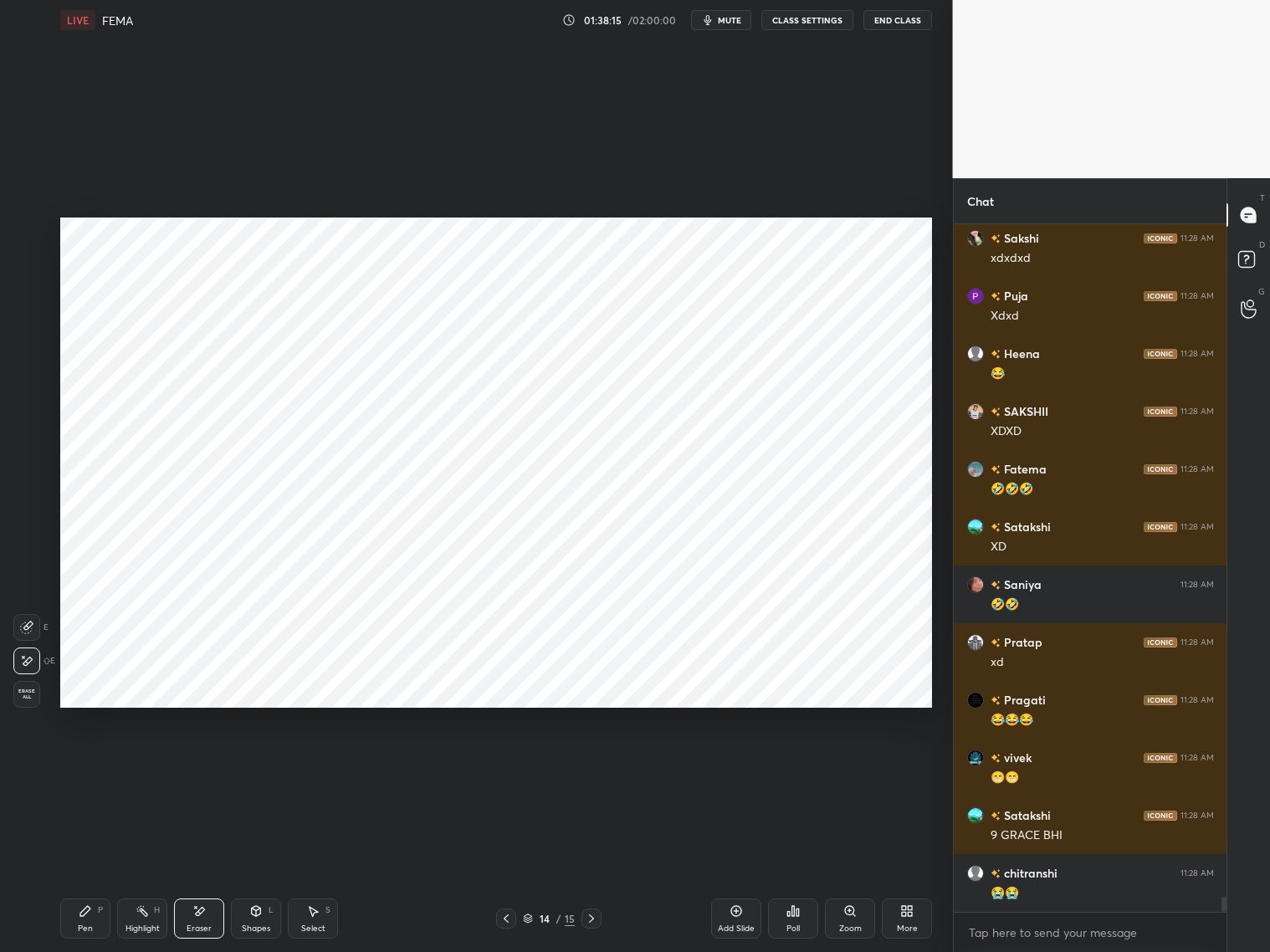 click on "Erase all" at bounding box center [27, 694] 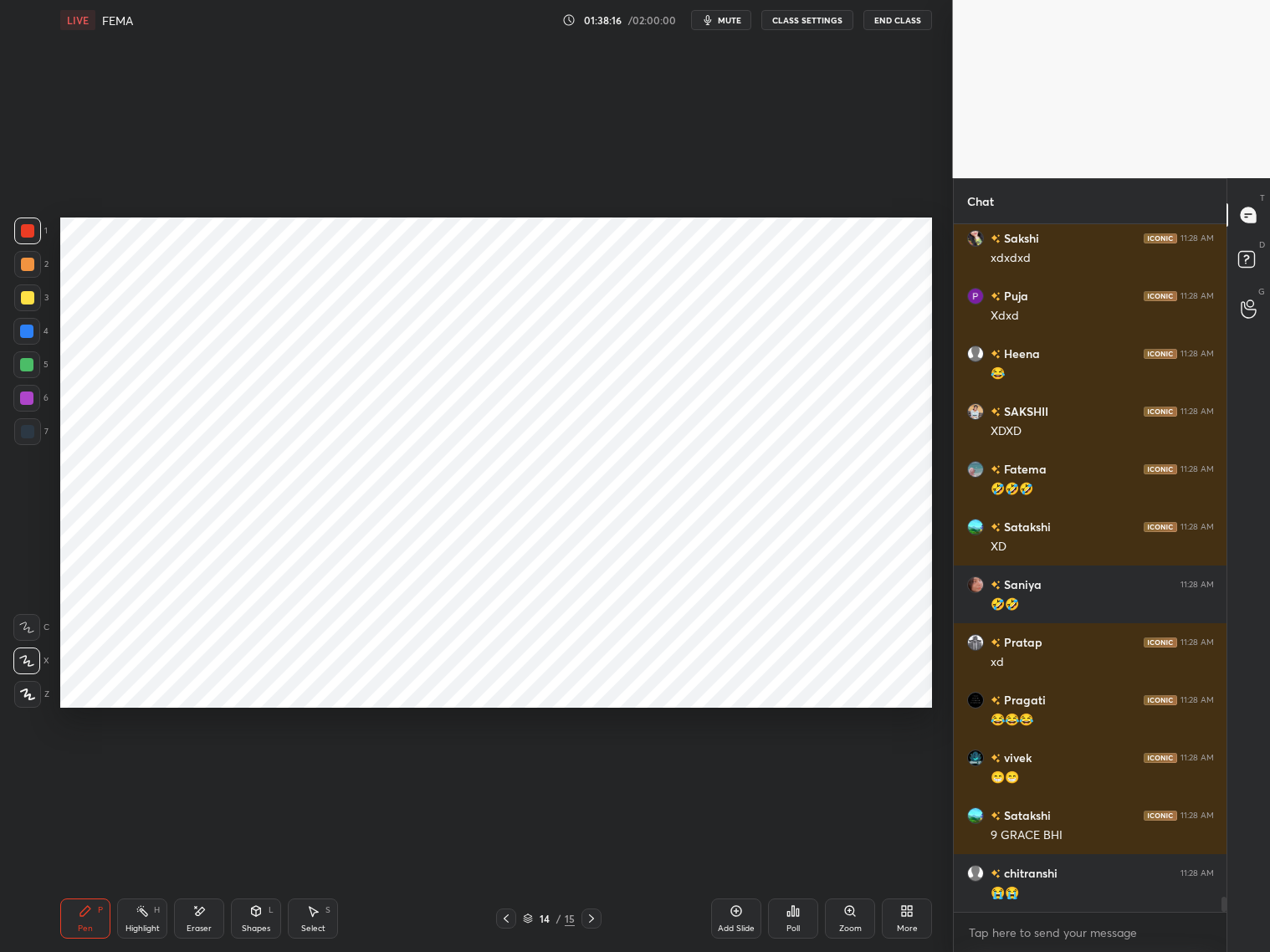 scroll, scrollTop: 30449, scrollLeft: 0, axis: vertical 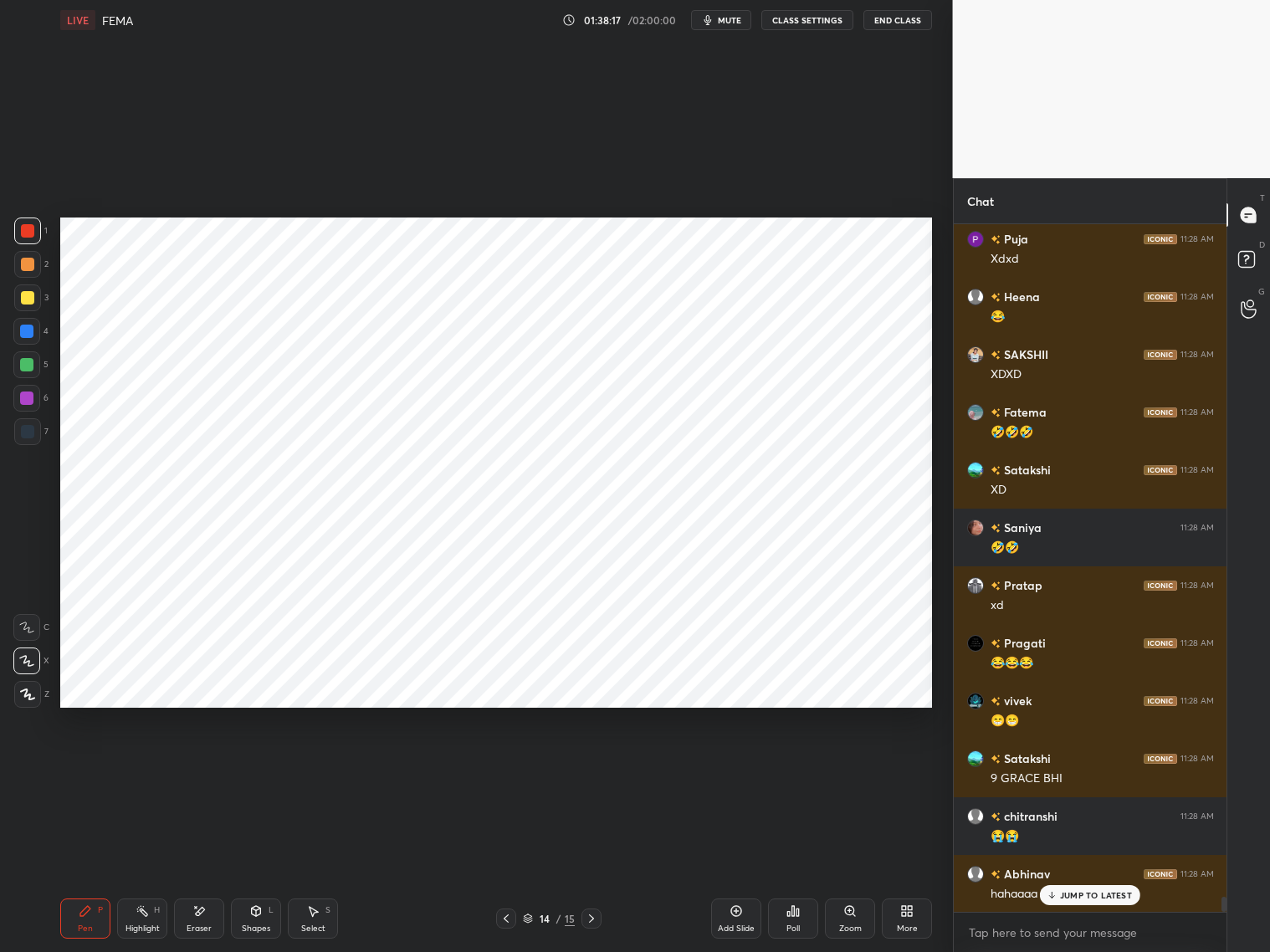 click 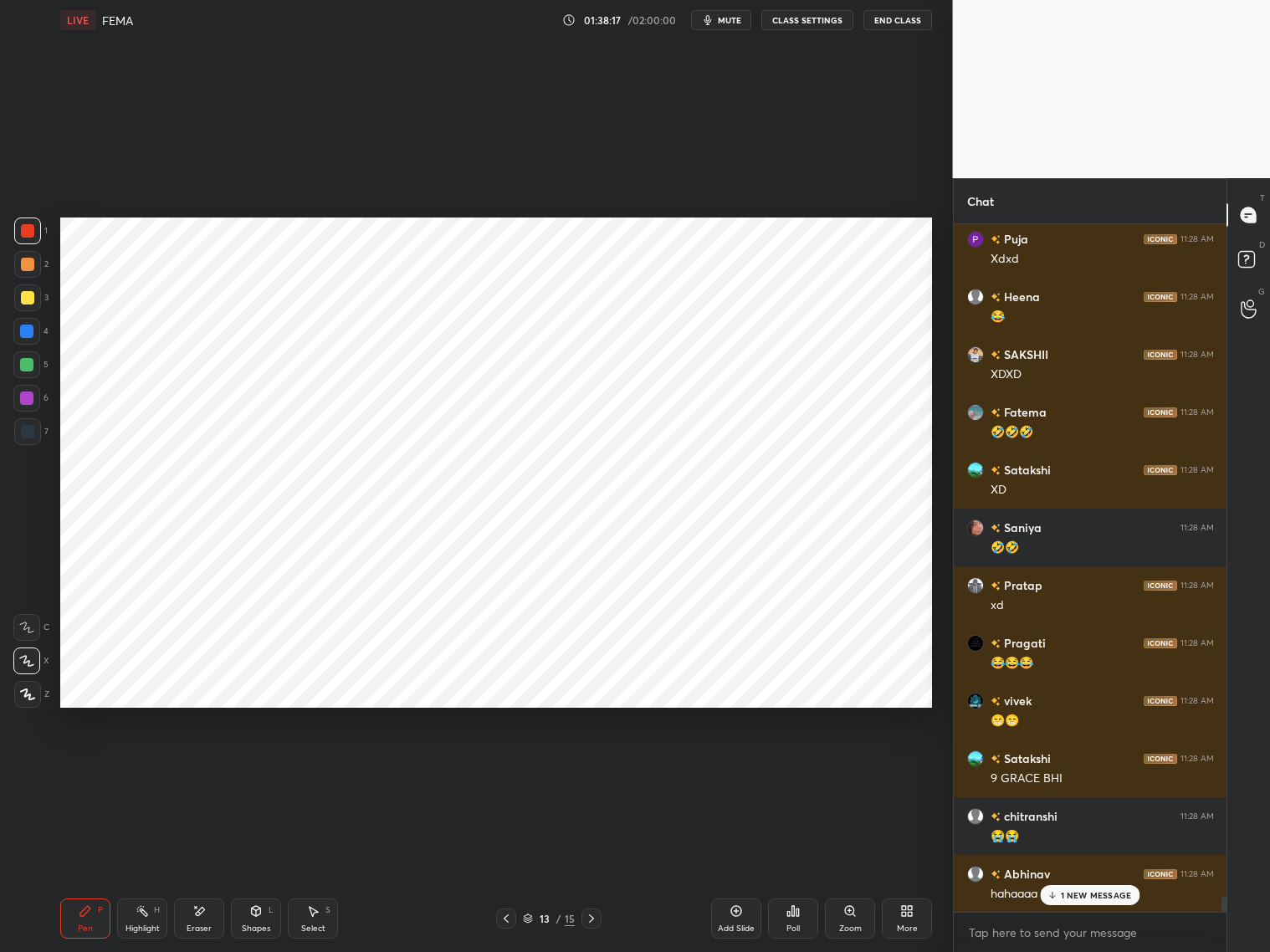 scroll, scrollTop: 30507, scrollLeft: 0, axis: vertical 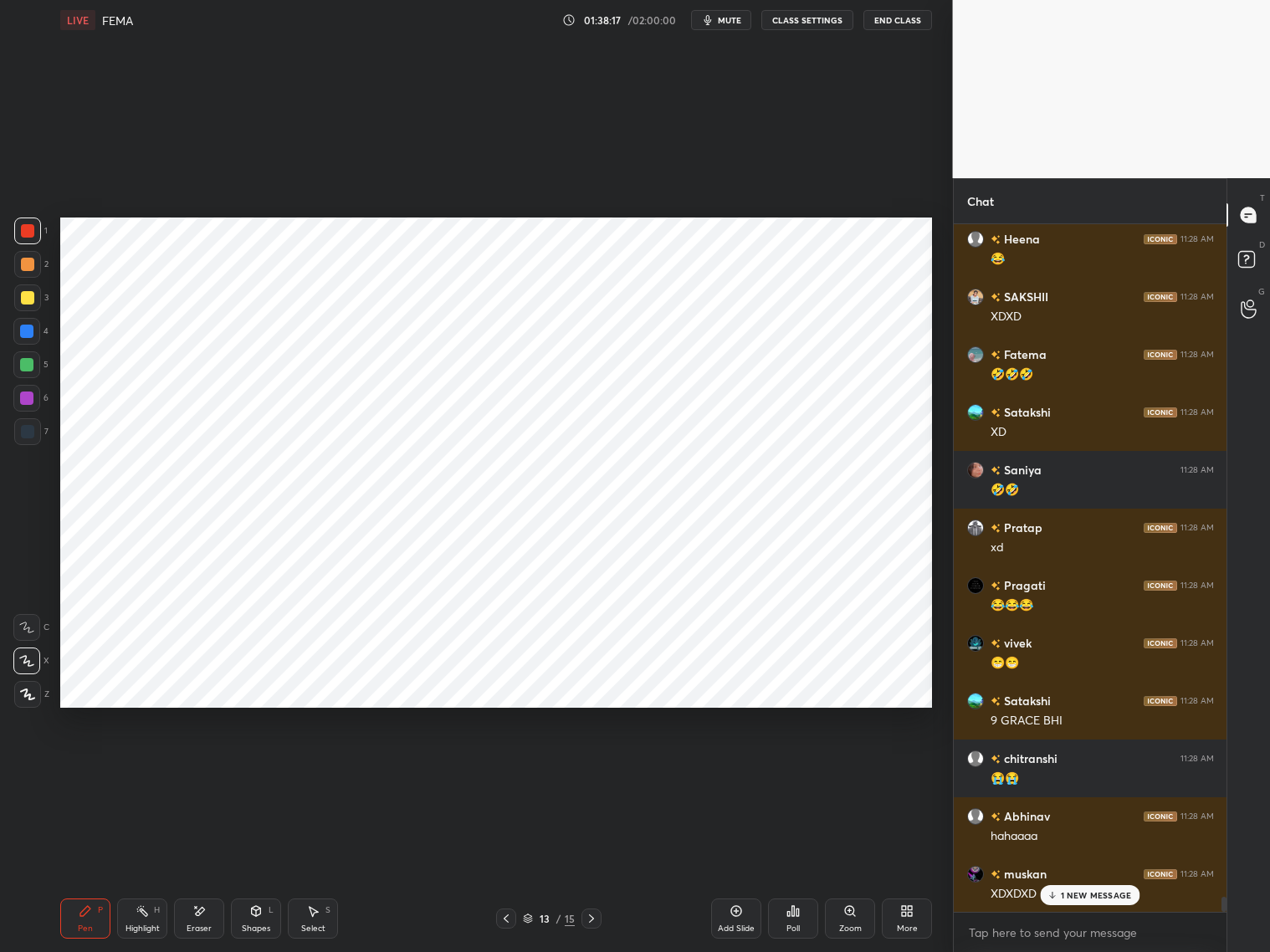 click on "1 NEW MESSAGE" at bounding box center [1096, 895] 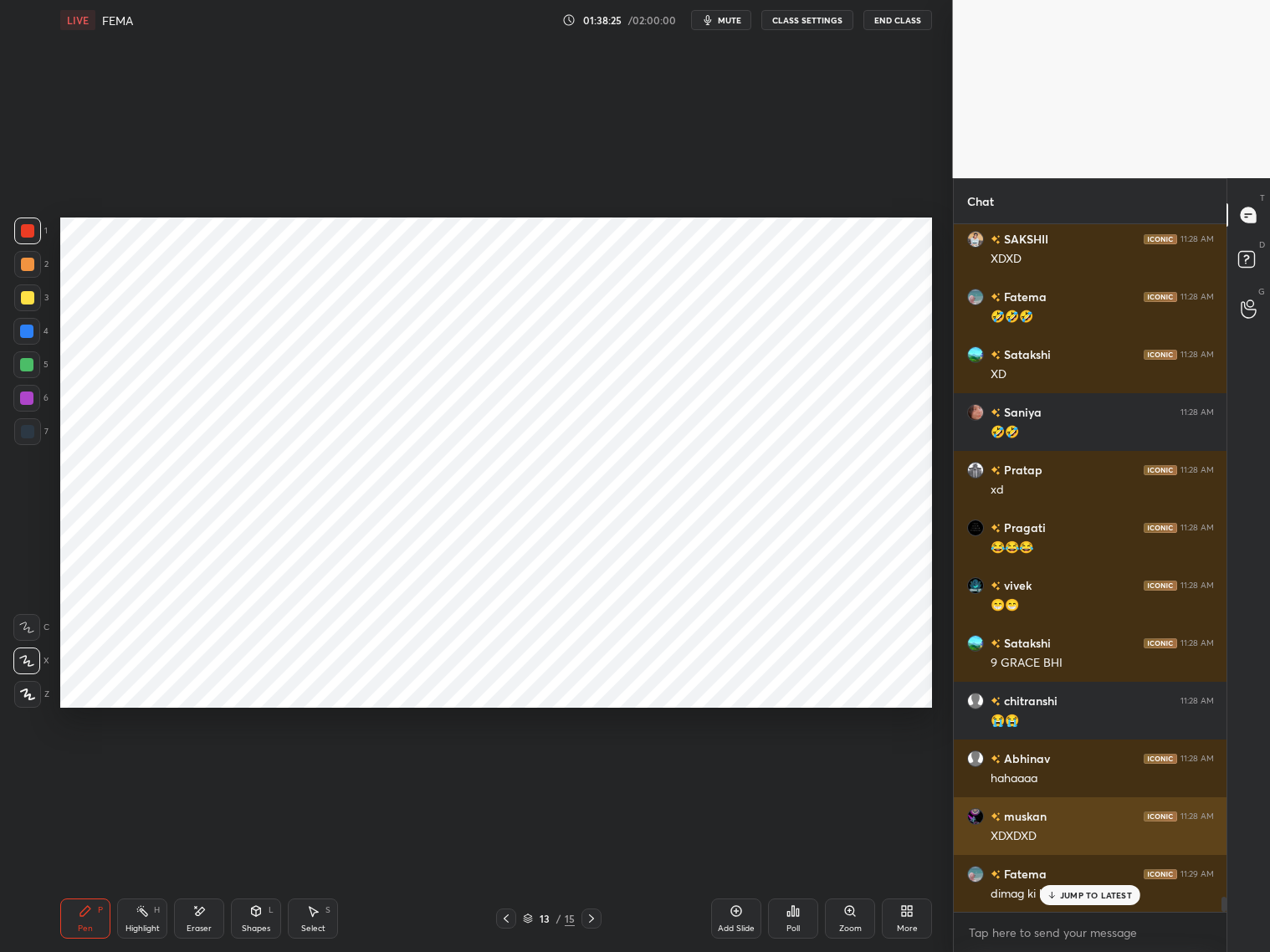 scroll, scrollTop: 30622, scrollLeft: 0, axis: vertical 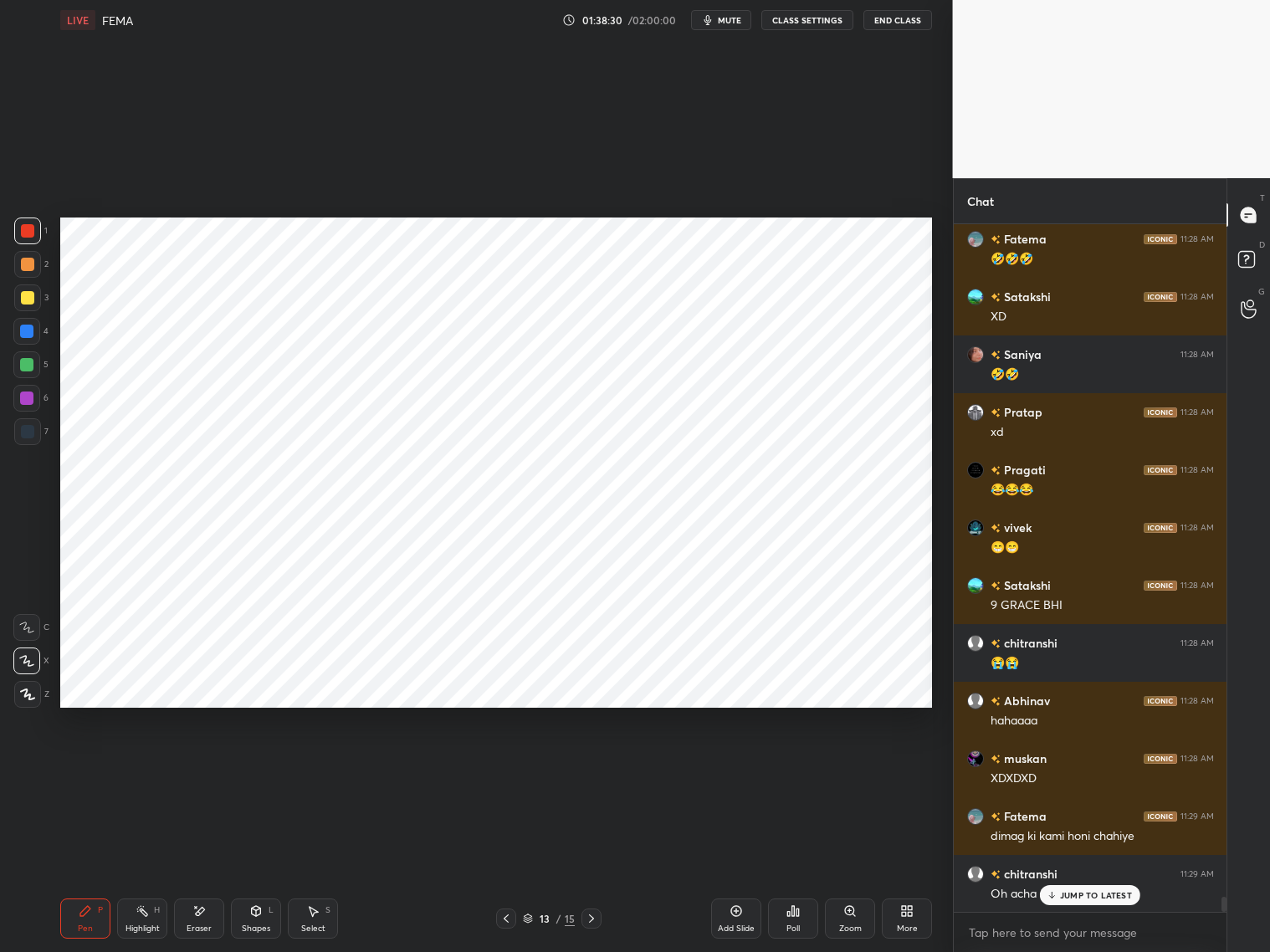 click 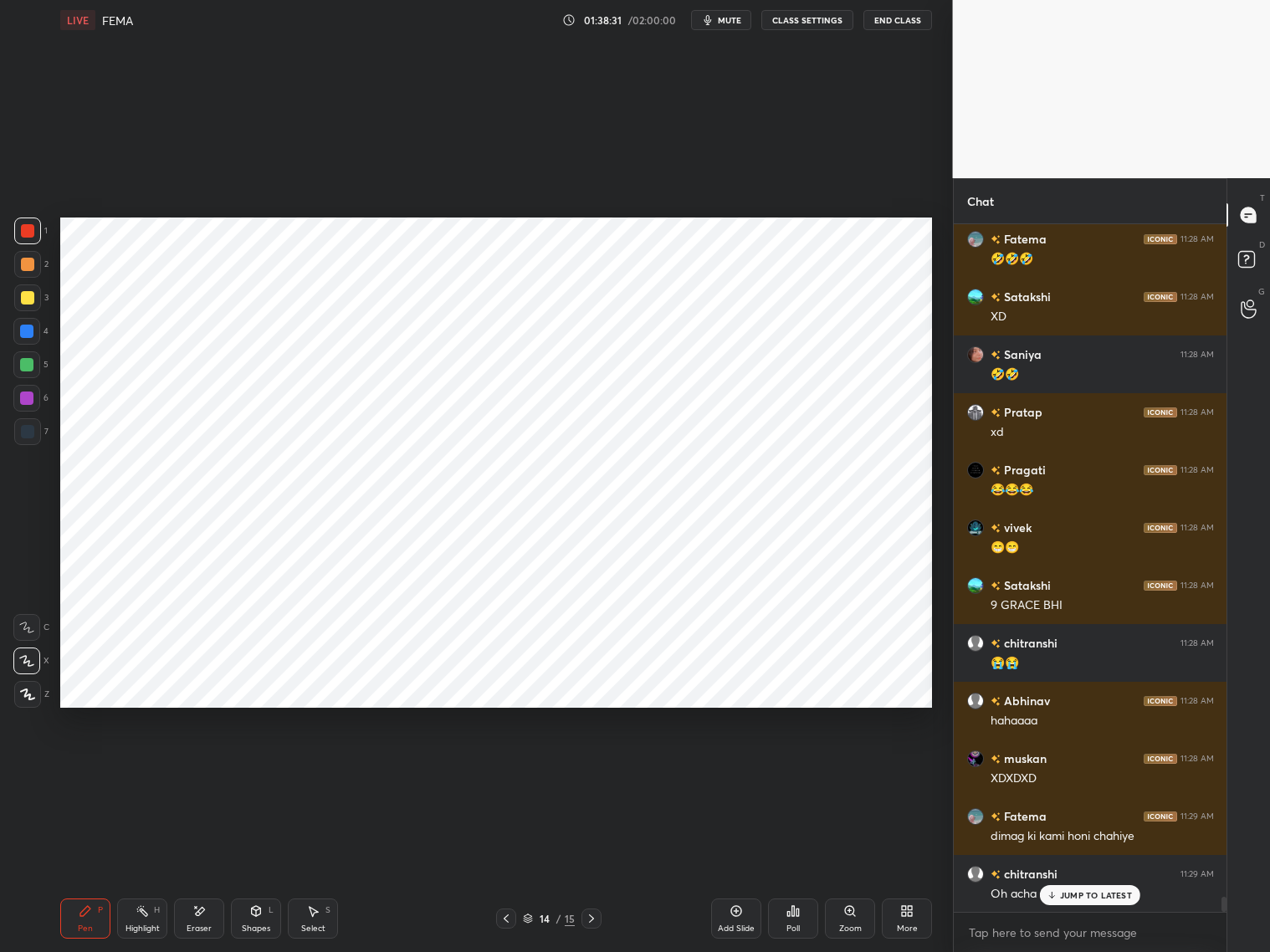 drag, startPoint x: 248, startPoint y: 914, endPoint x: 244, endPoint y: 905, distance: 9.848858 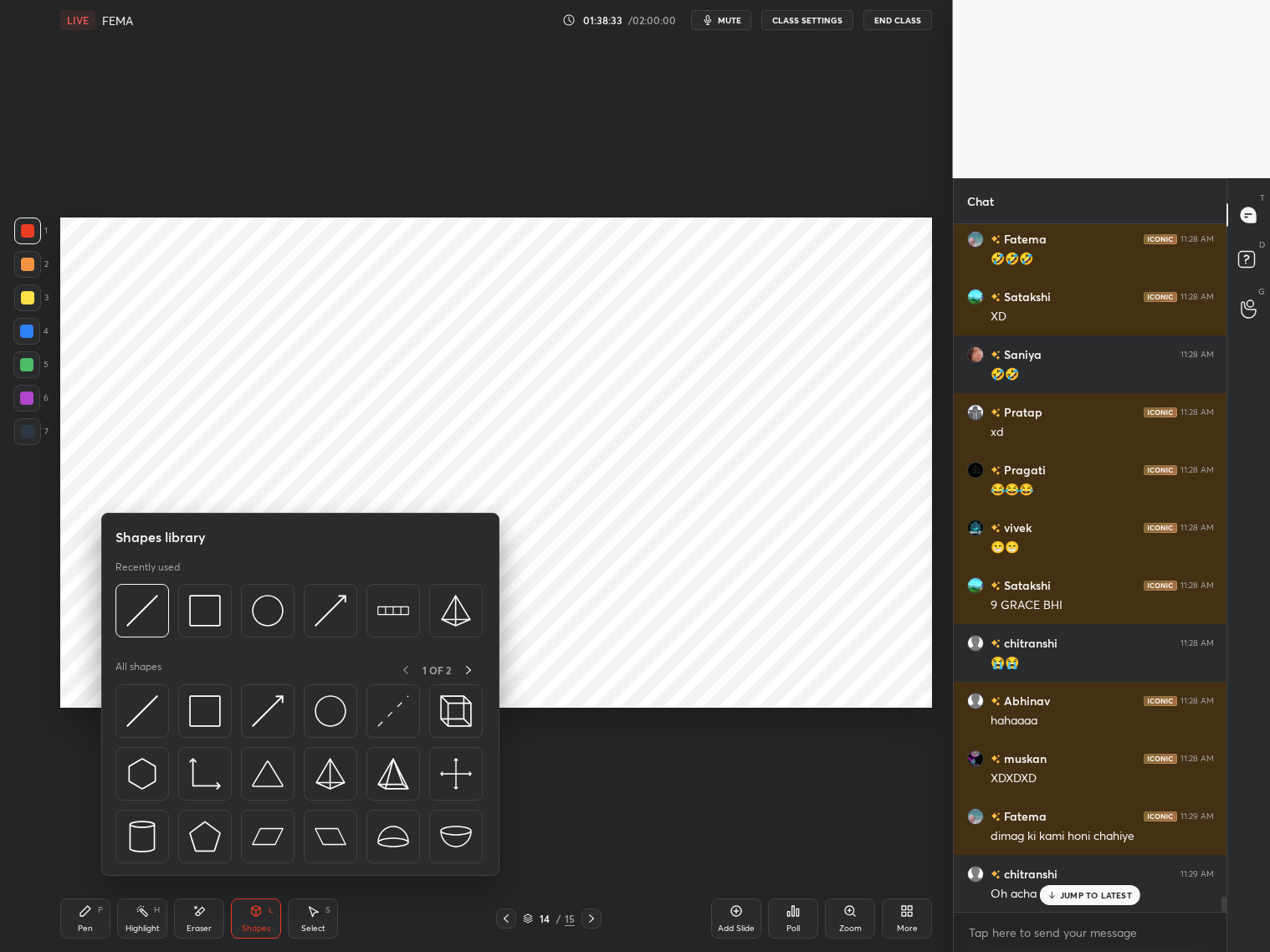 click on "JUMP TO LATEST" at bounding box center (1096, 895) 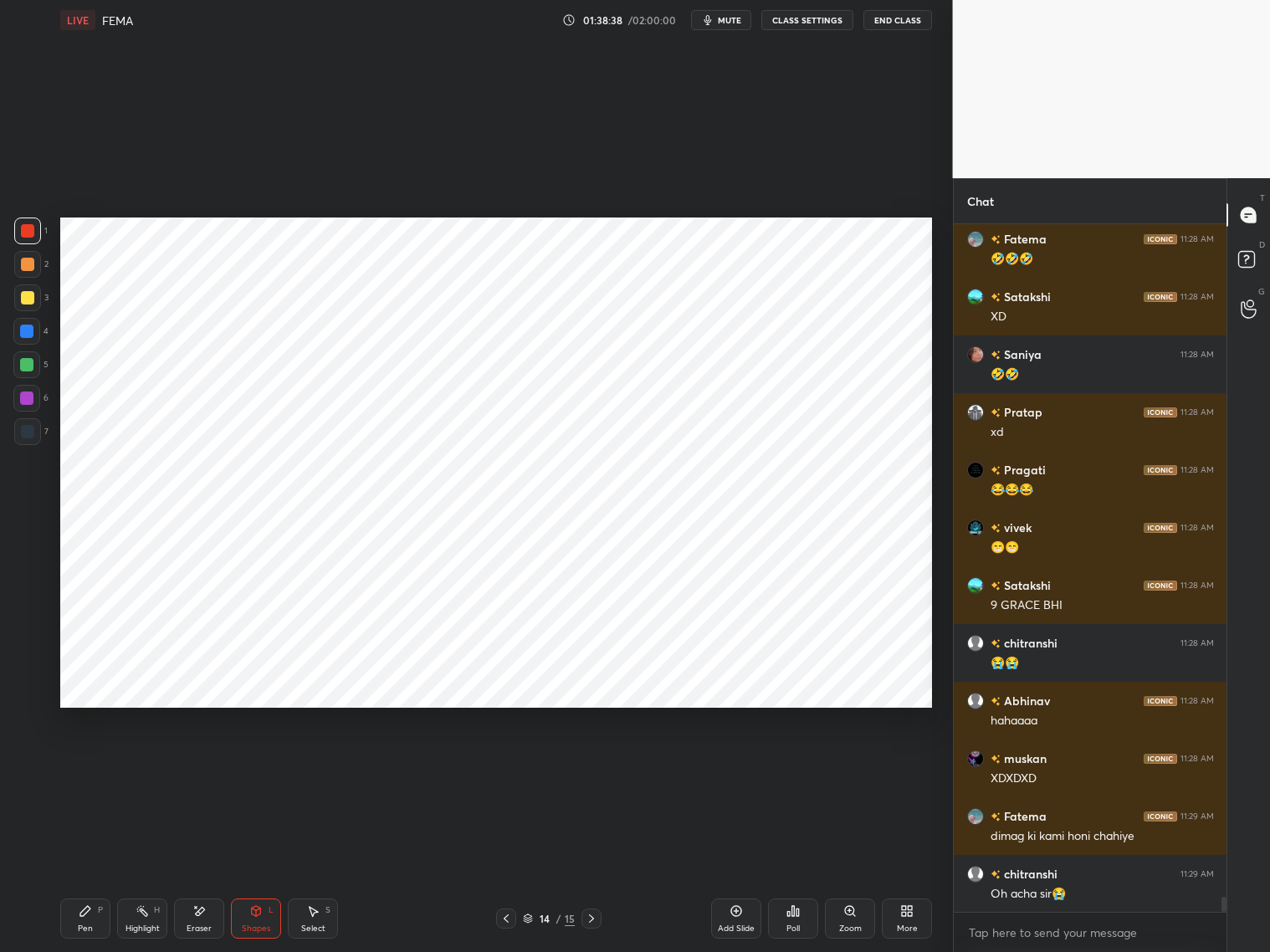 drag, startPoint x: 84, startPoint y: 921, endPoint x: 92, endPoint y: 910, distance: 13.601471 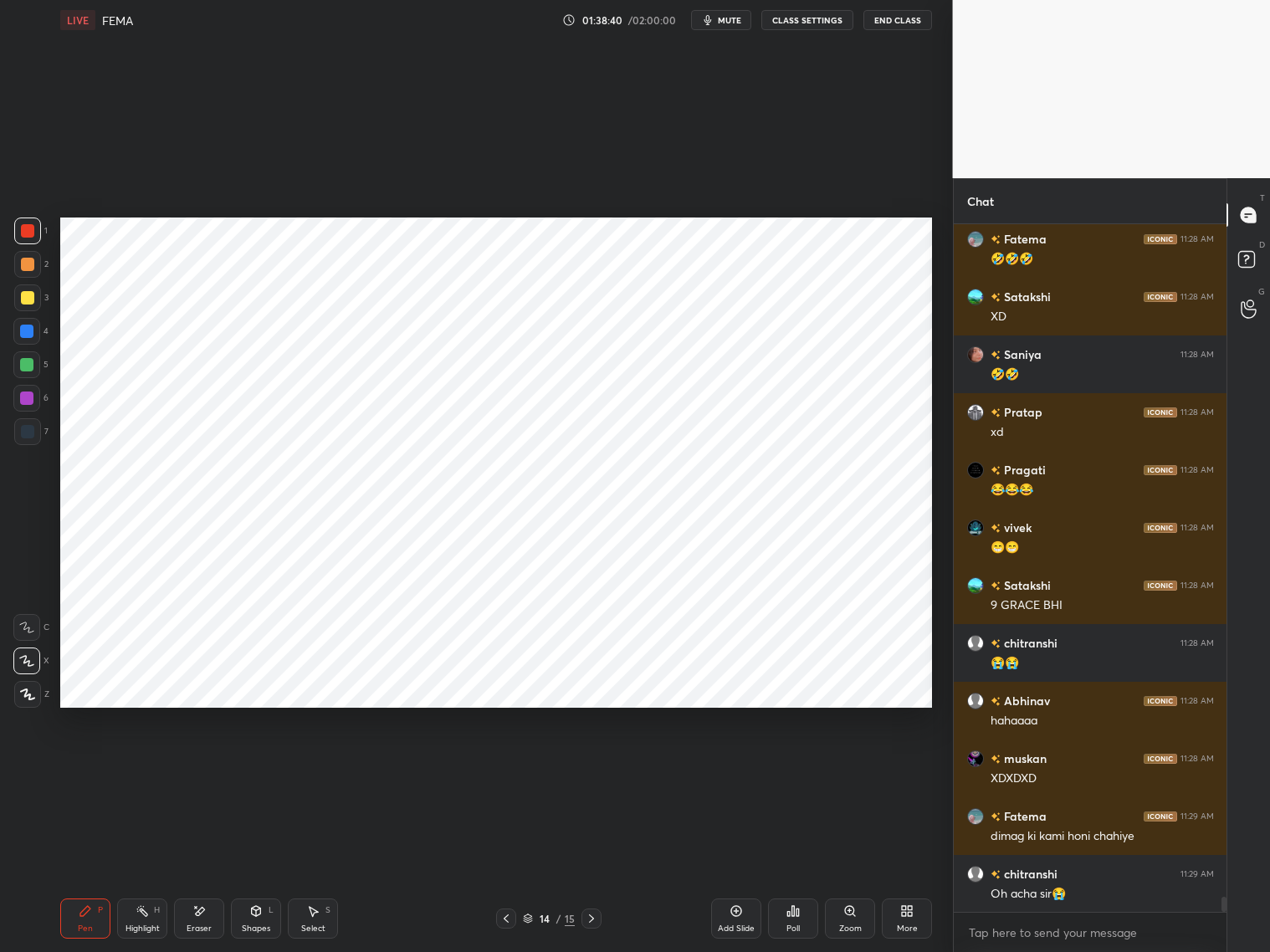 drag, startPoint x: 502, startPoint y: 919, endPoint x: 506, endPoint y: 908, distance: 11.7047 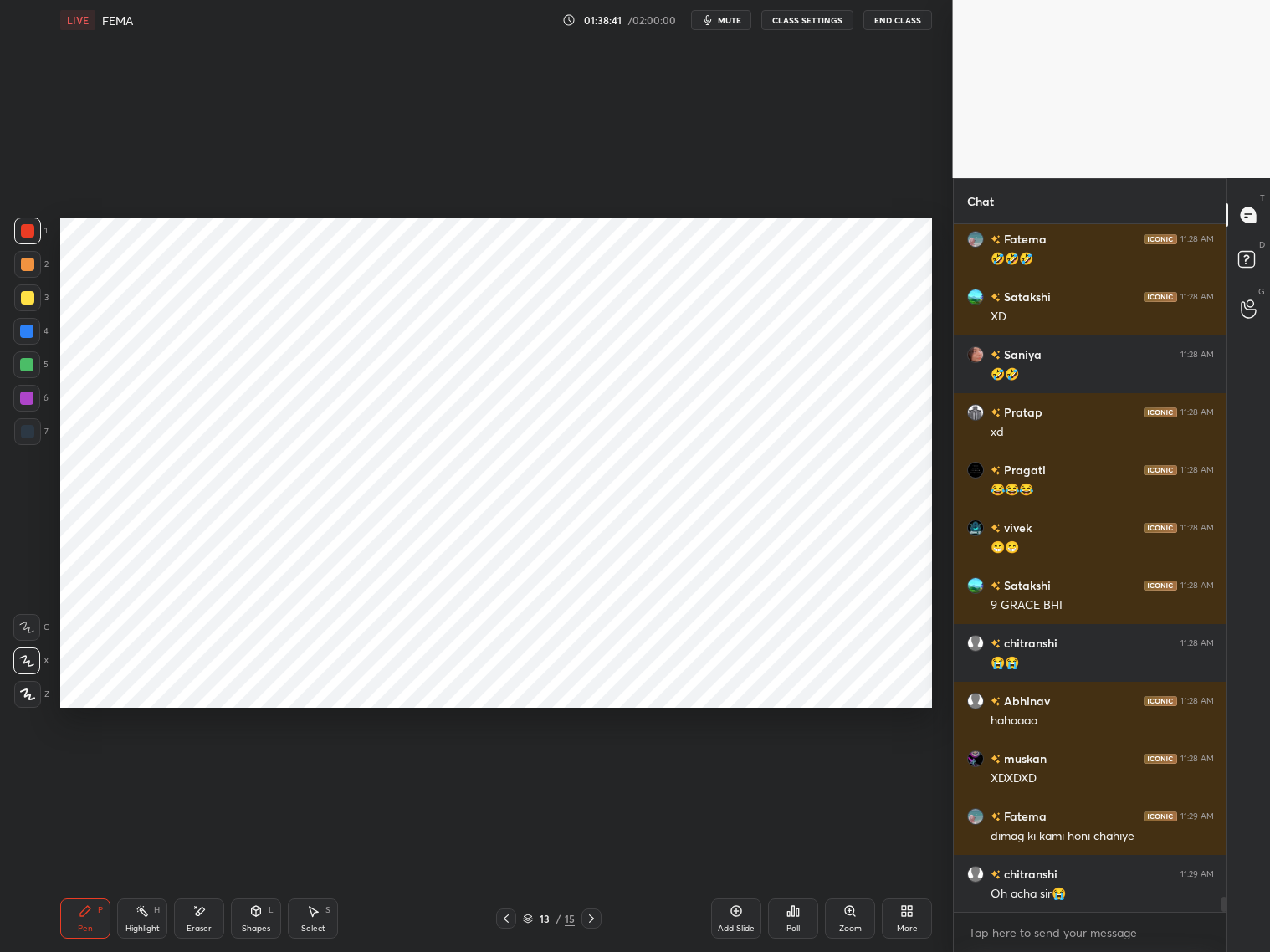 click 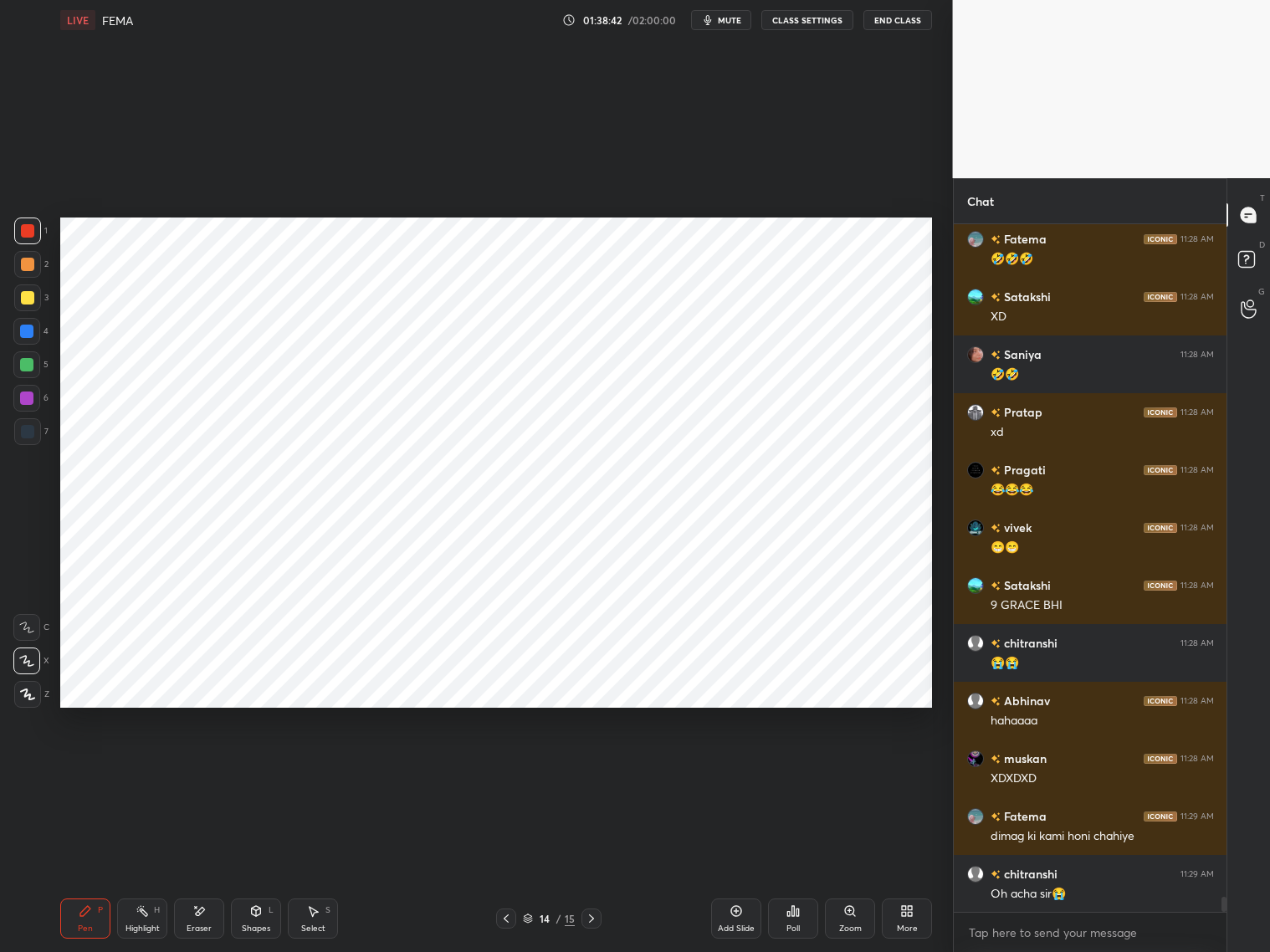 click at bounding box center (28, 432) 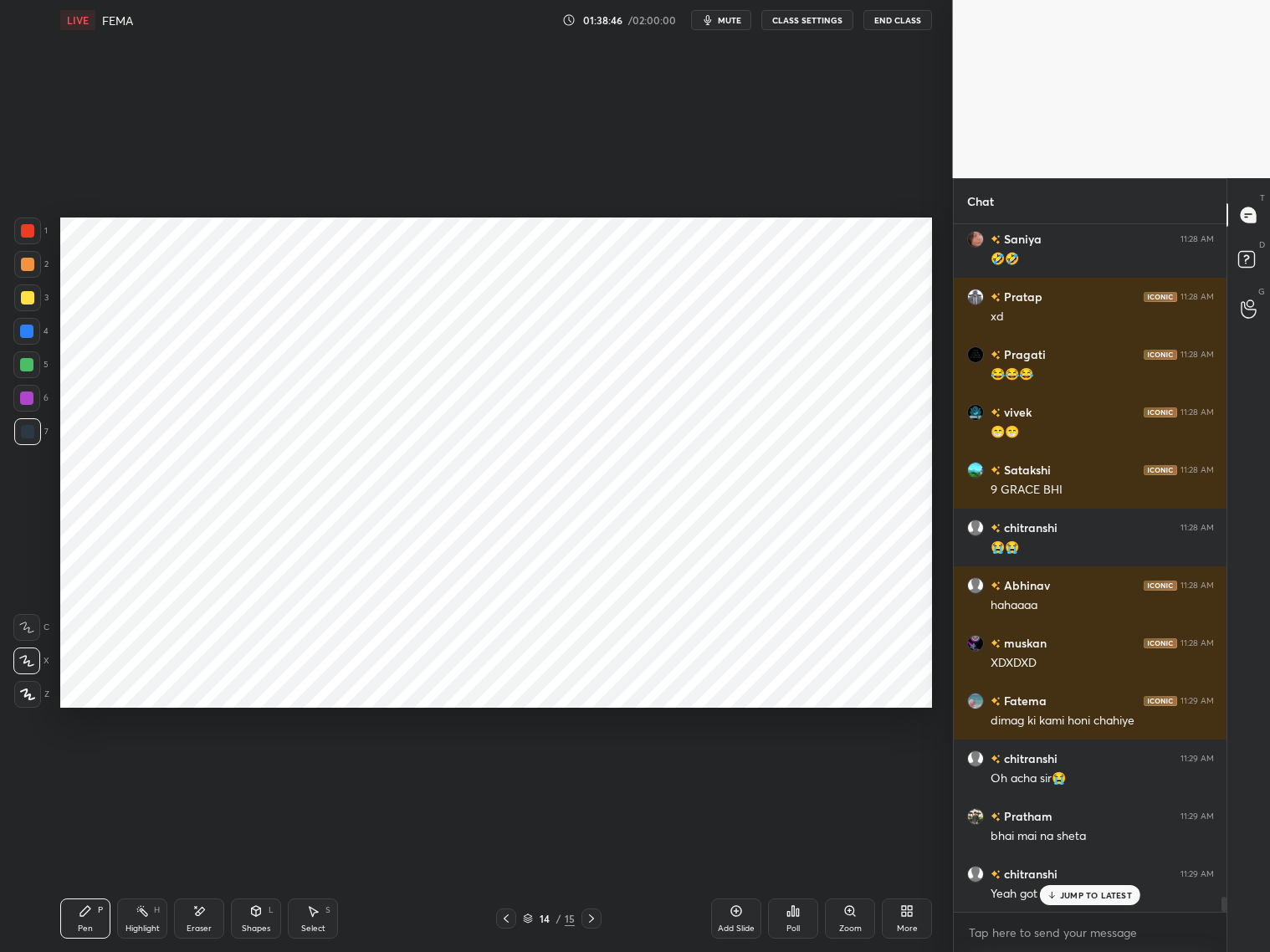scroll, scrollTop: 30795, scrollLeft: 0, axis: vertical 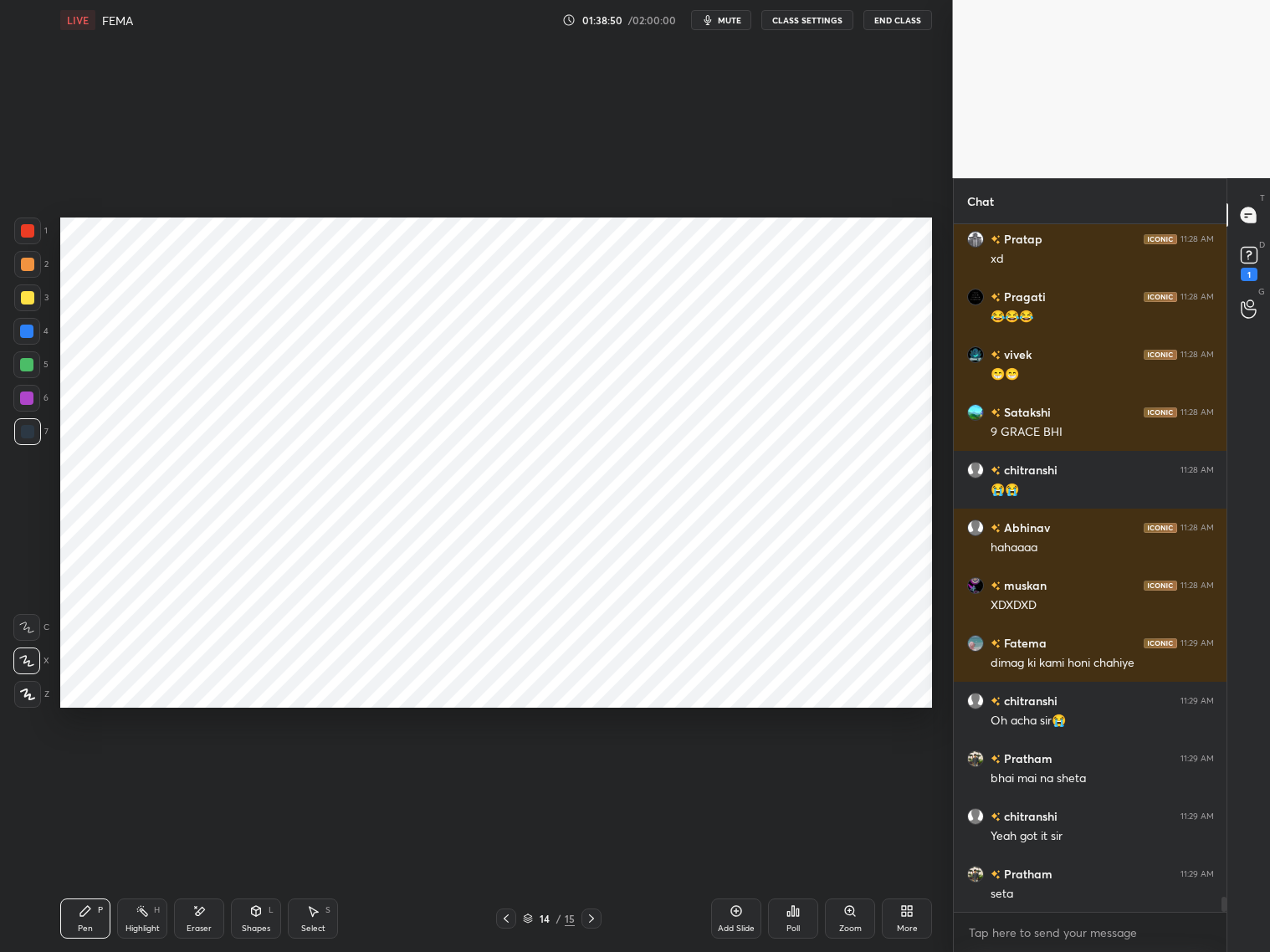 drag, startPoint x: 503, startPoint y: 921, endPoint x: 520, endPoint y: 909, distance: 20.80865 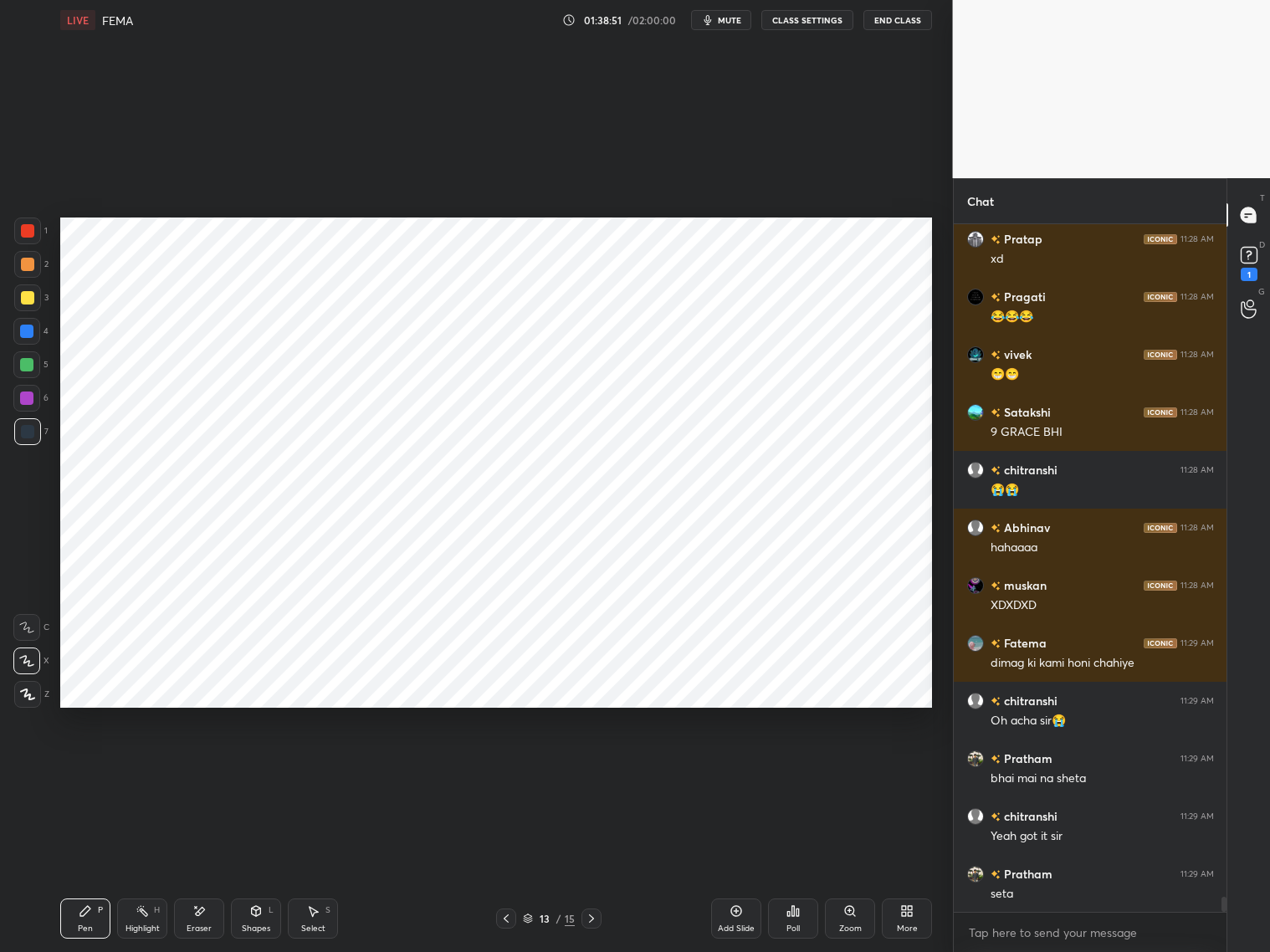 click 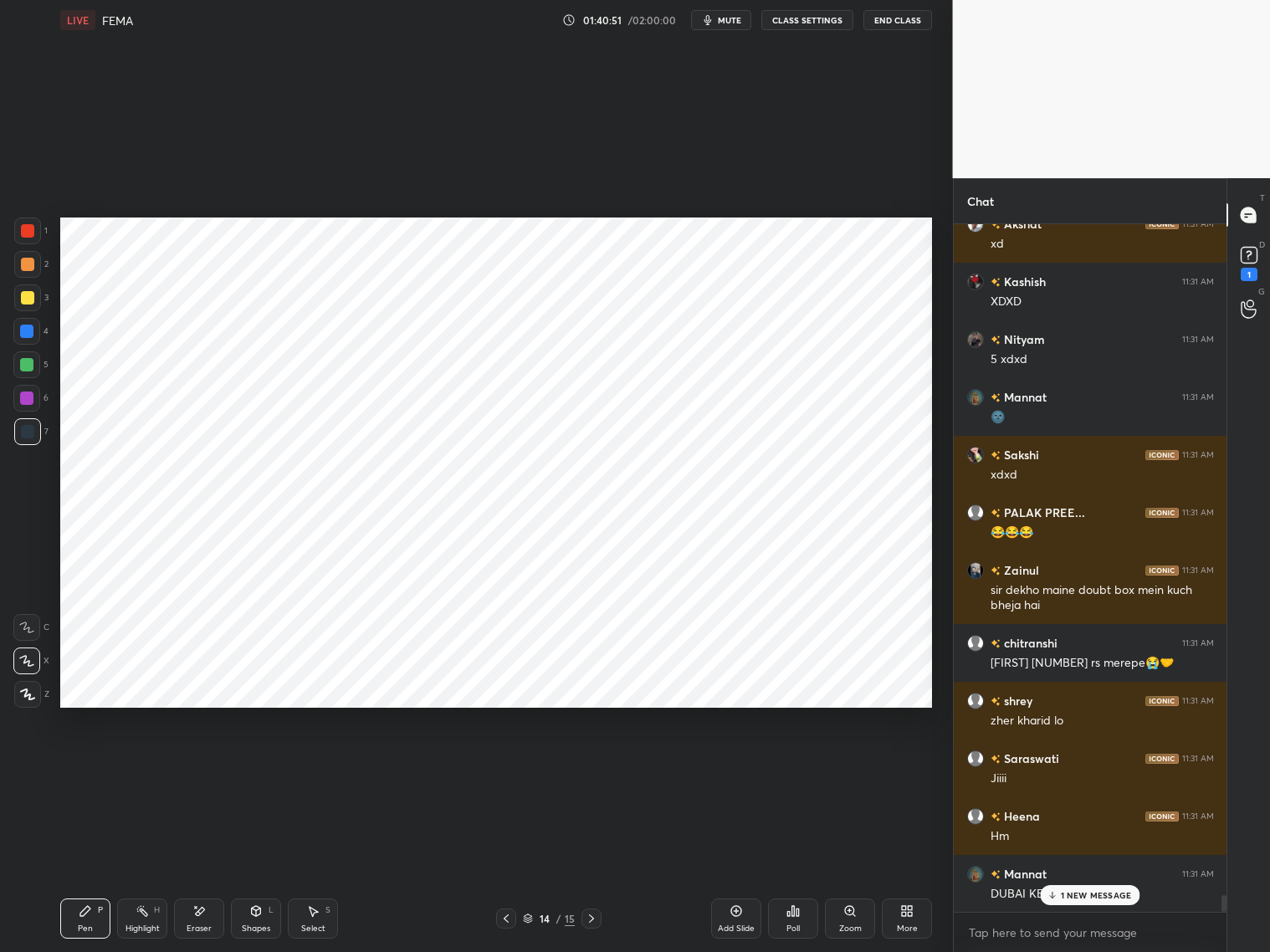 scroll, scrollTop: 28155, scrollLeft: 0, axis: vertical 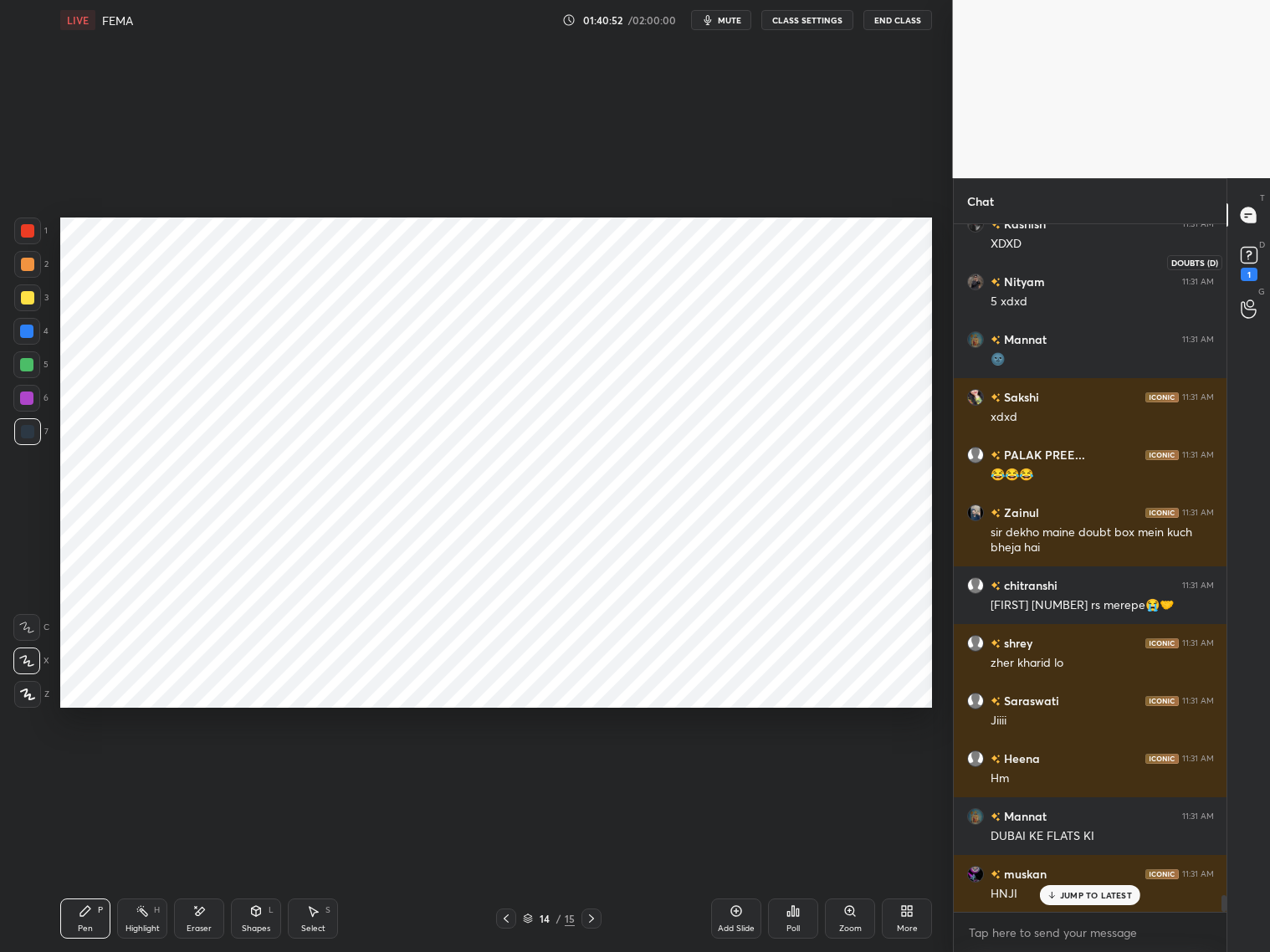 click 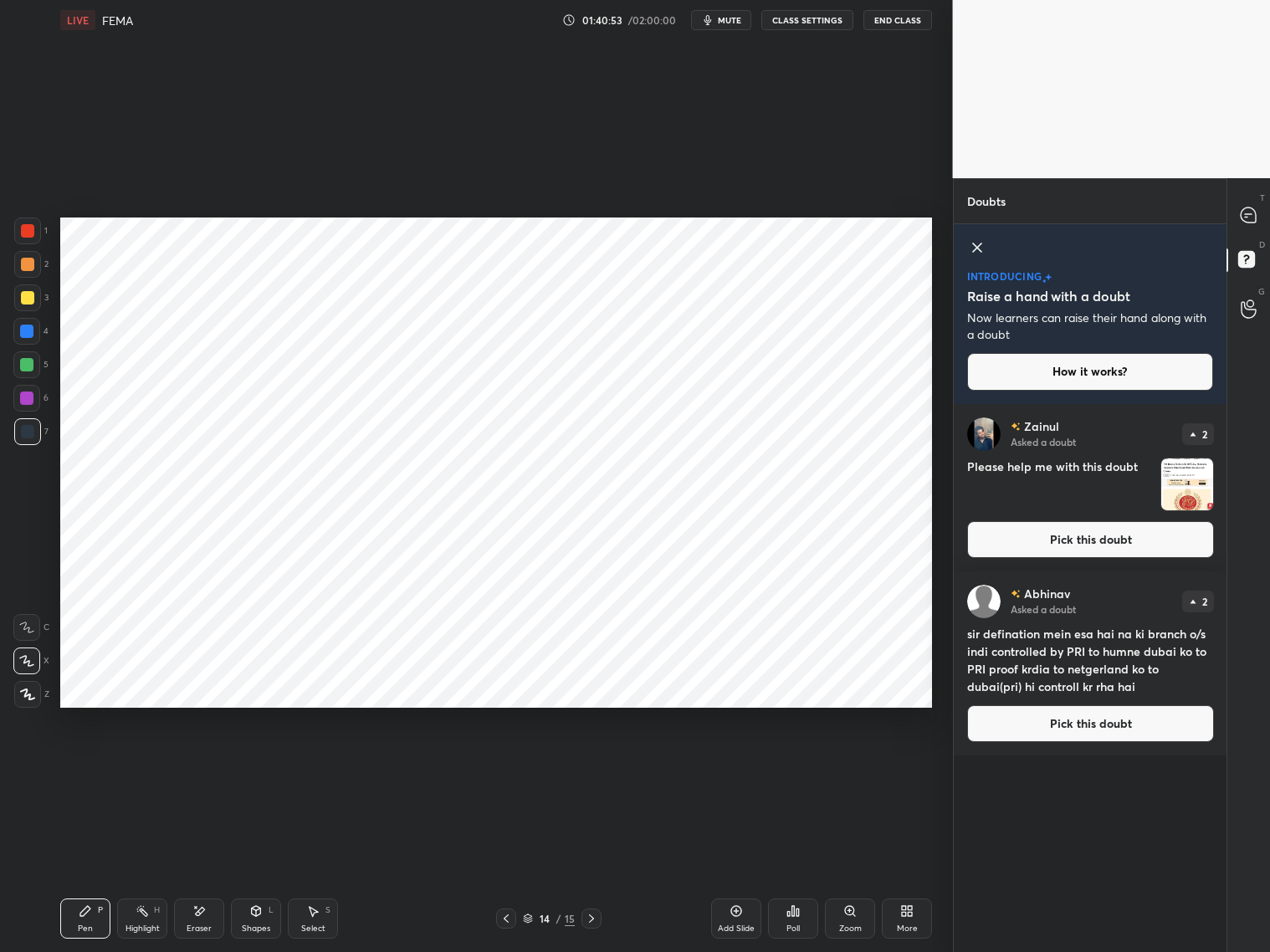 click on "Pick this doubt" at bounding box center [1090, 540] 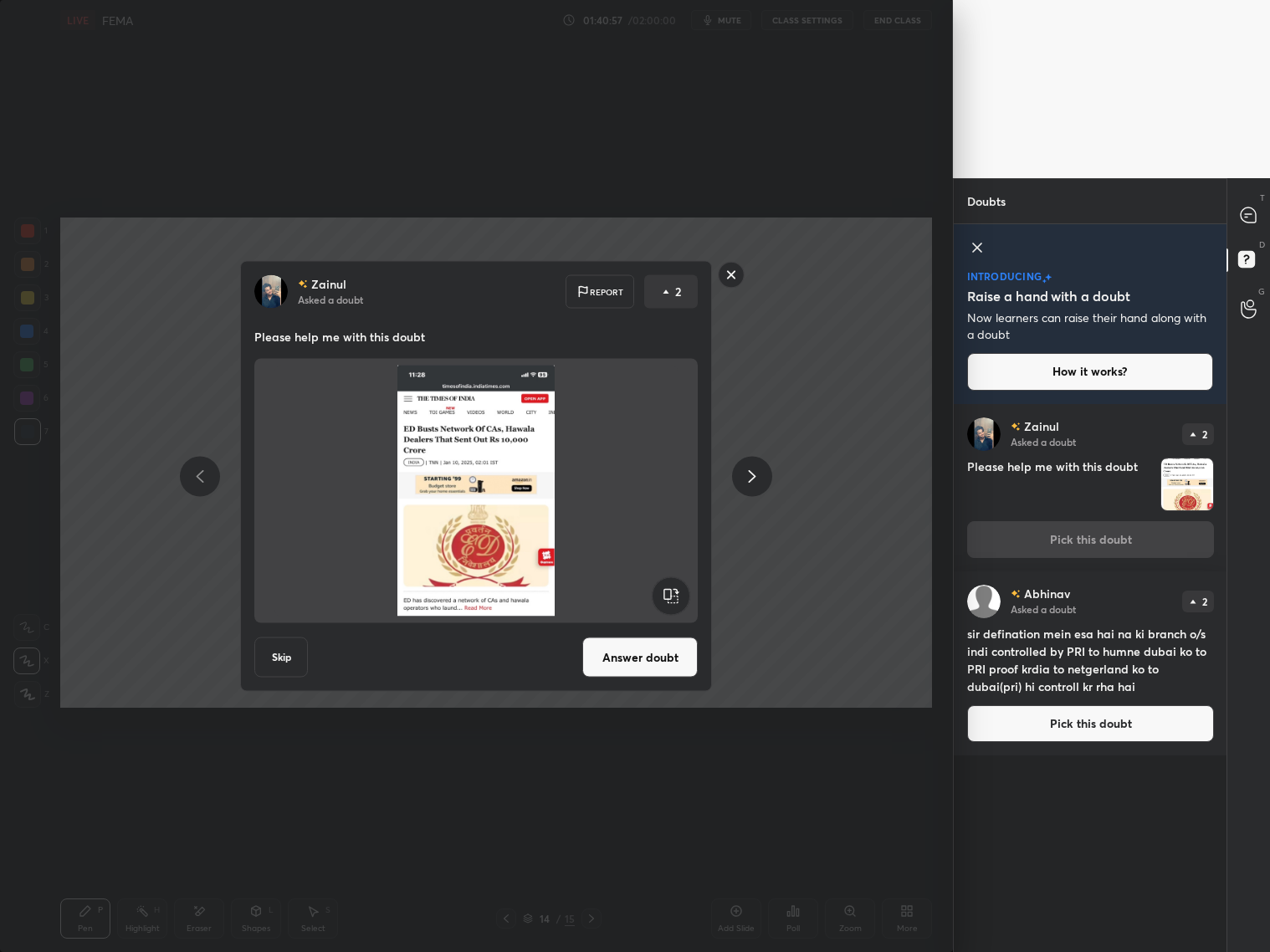 click 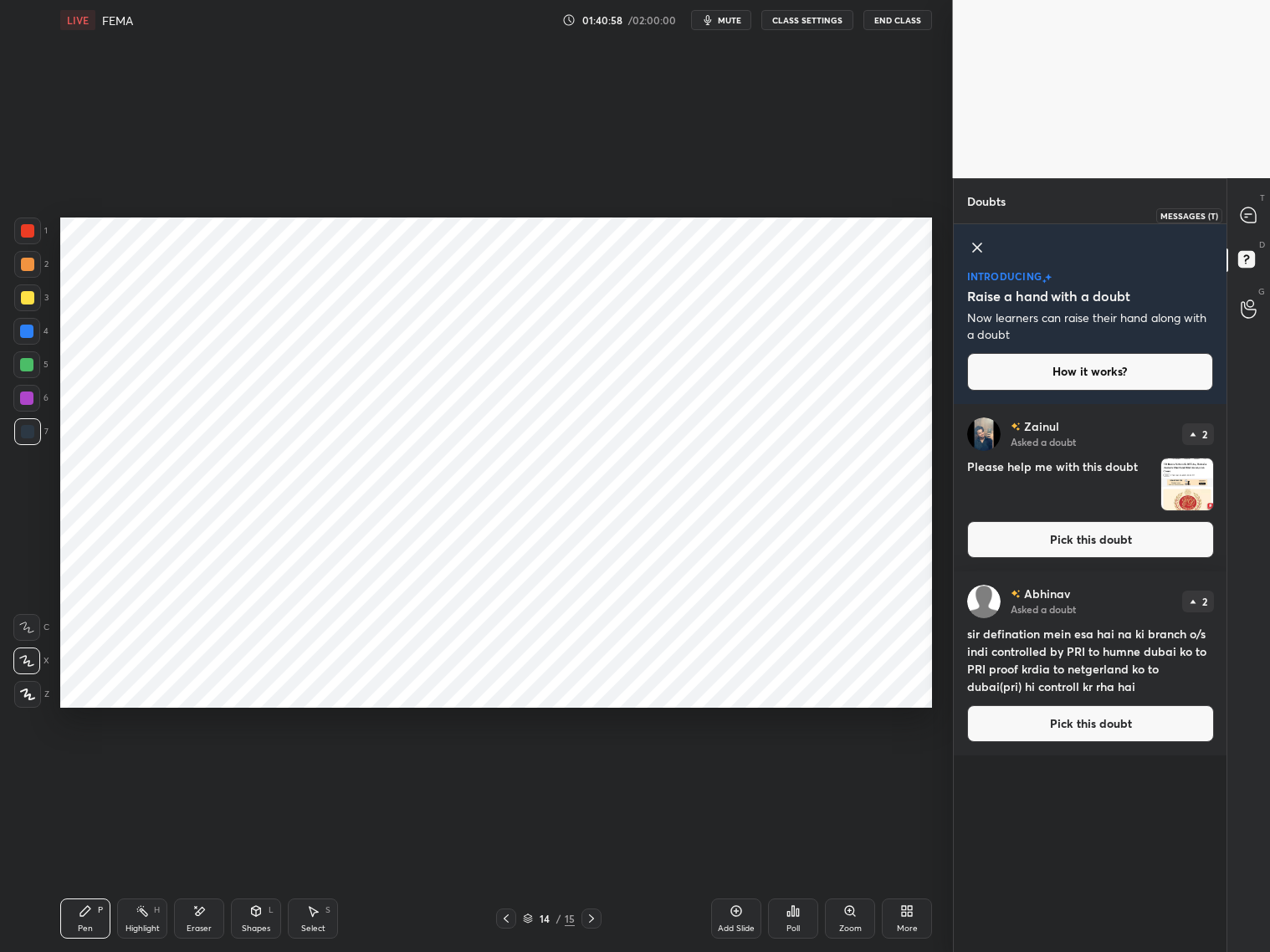 click 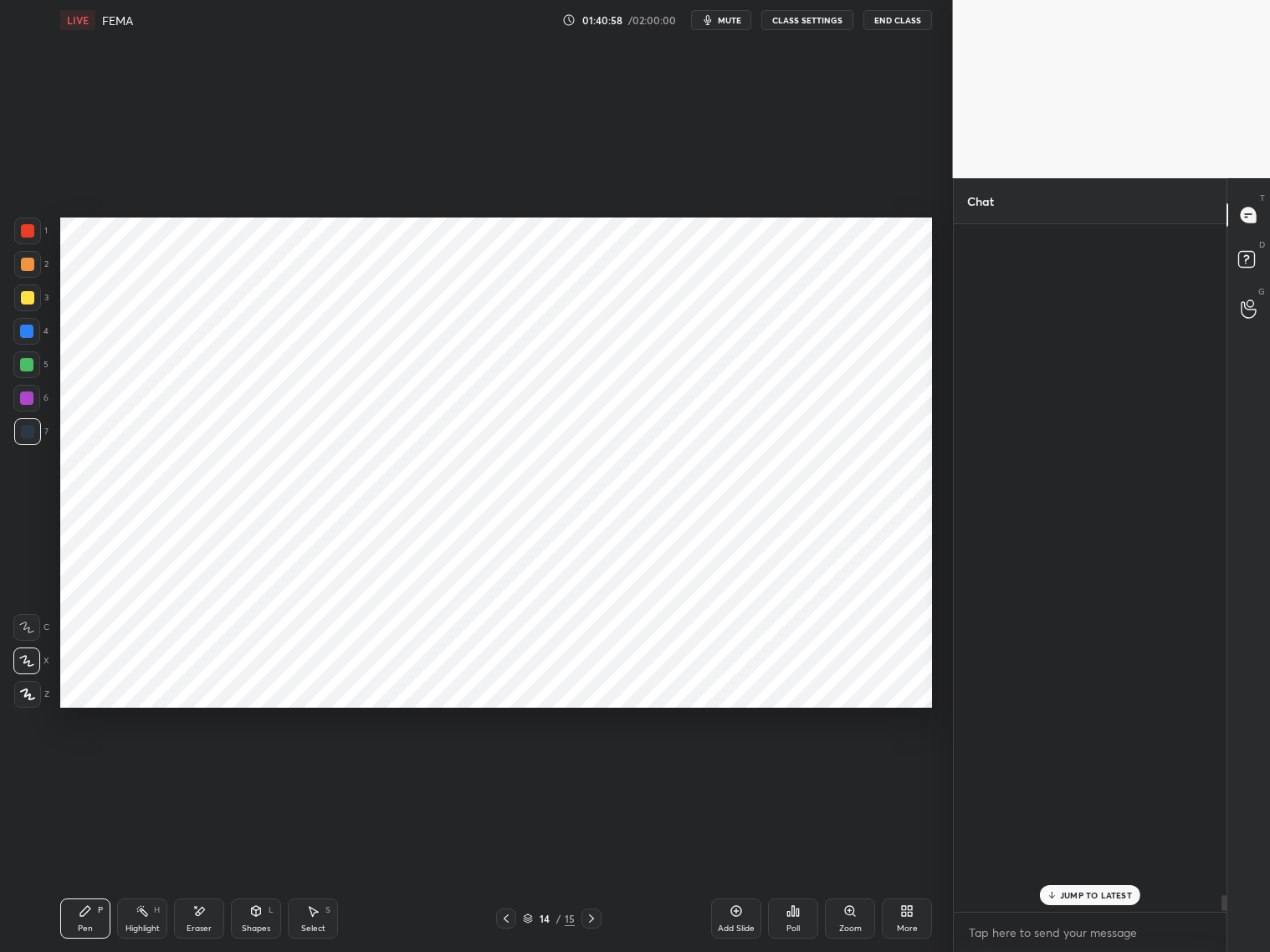 scroll, scrollTop: 28713, scrollLeft: 0, axis: vertical 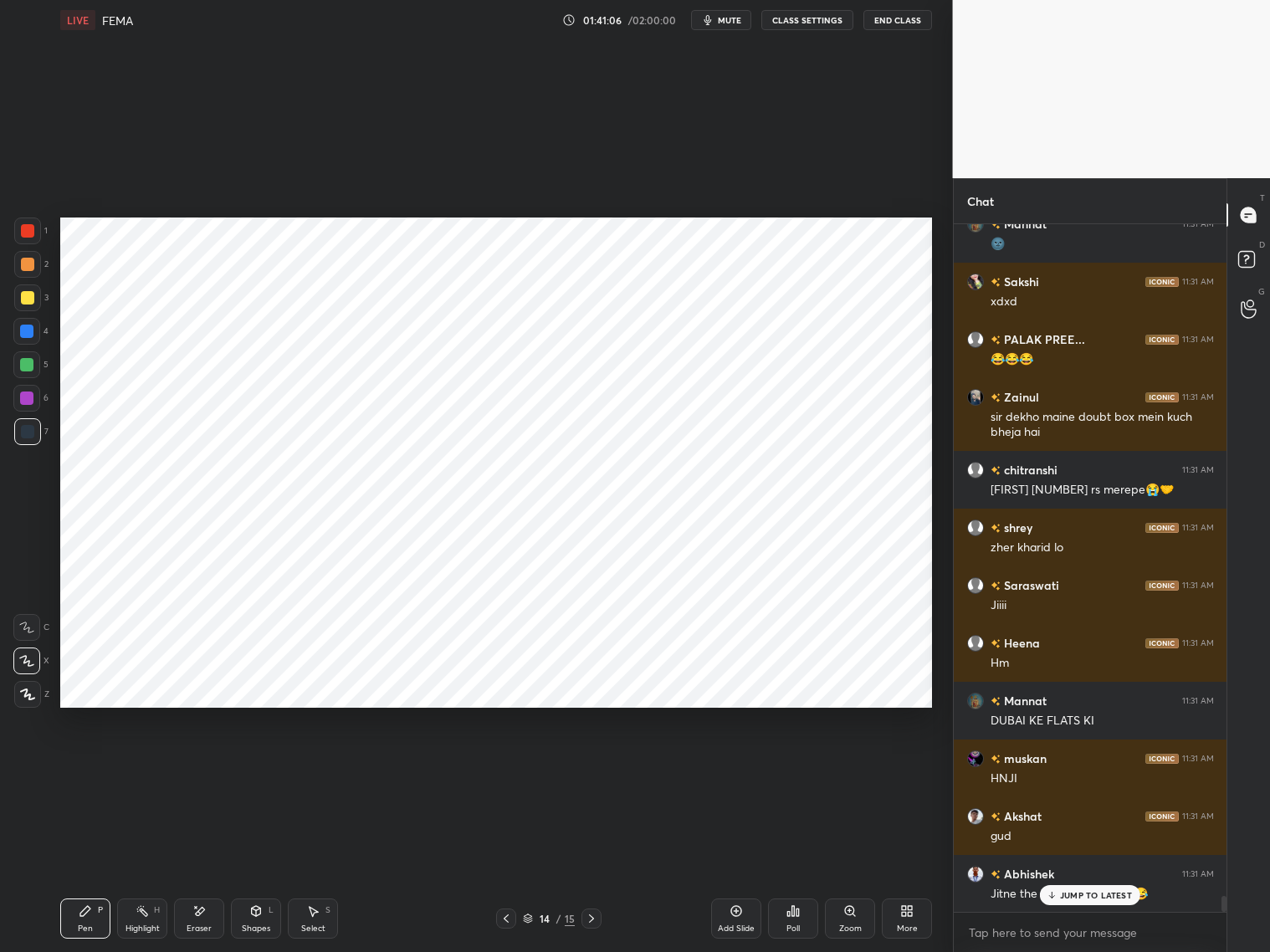 click on "JUMP TO LATEST" at bounding box center (1096, 895) 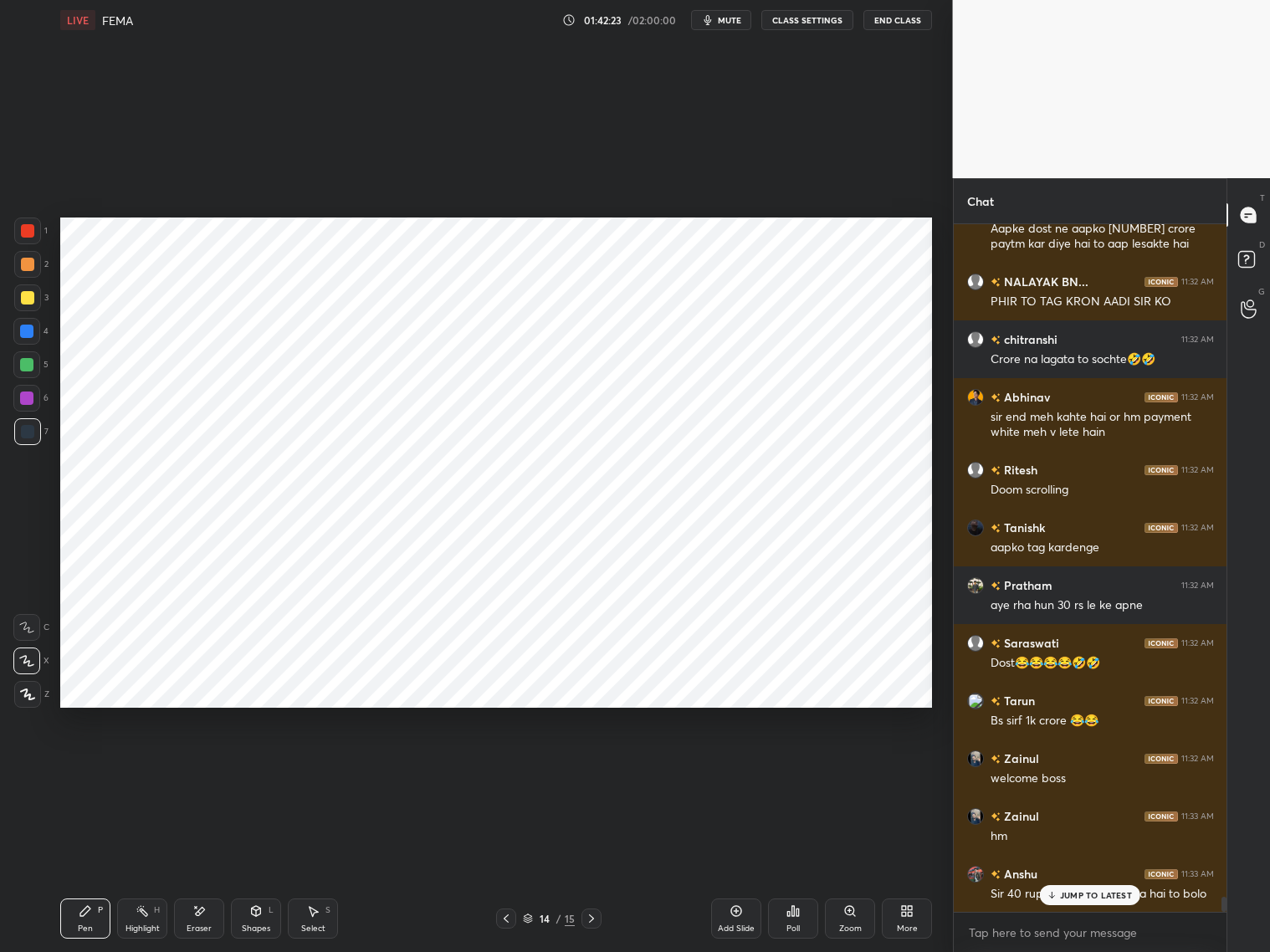 scroll, scrollTop: 30077, scrollLeft: 0, axis: vertical 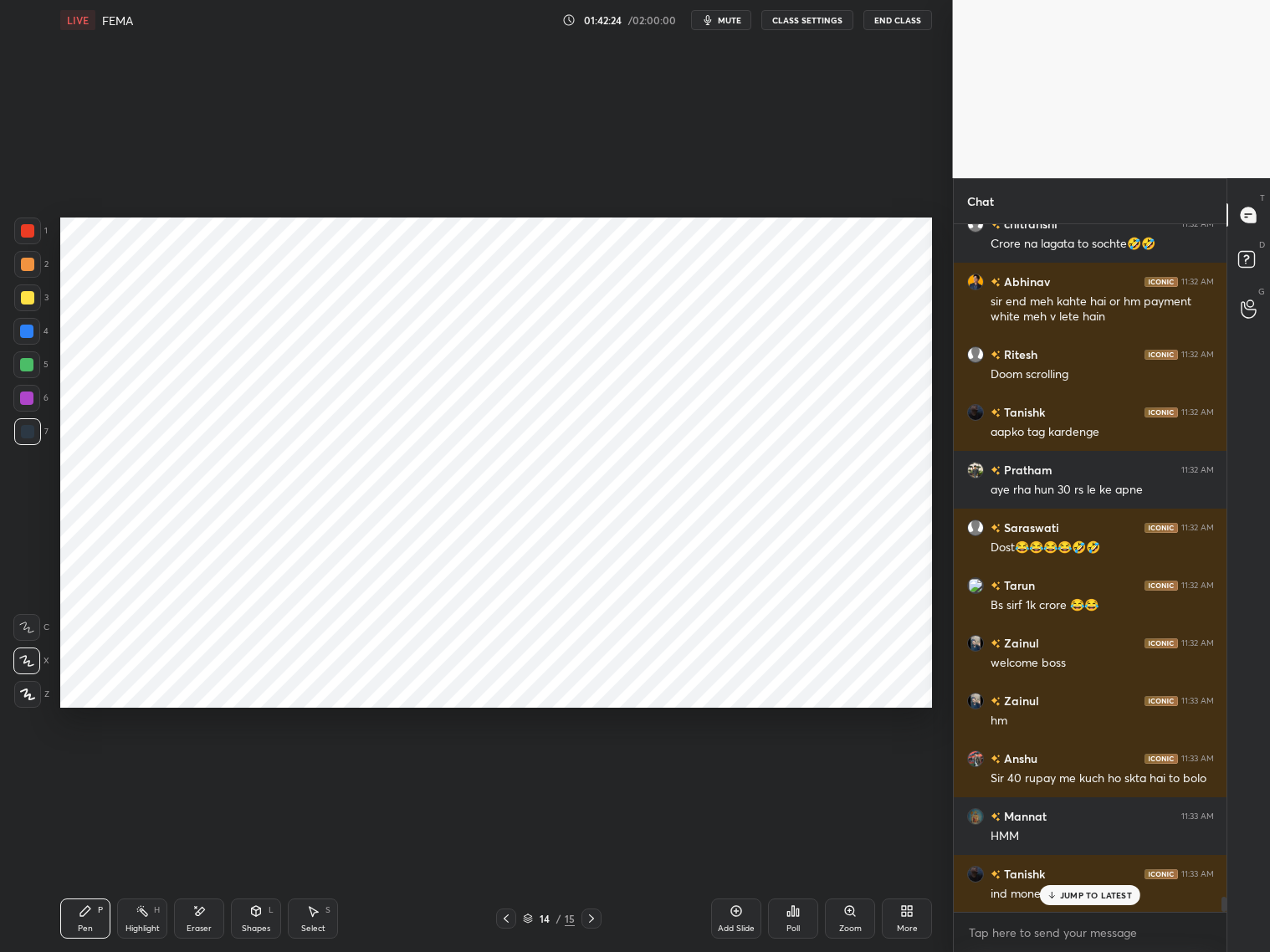 click on "Shapes L" at bounding box center [256, 919] 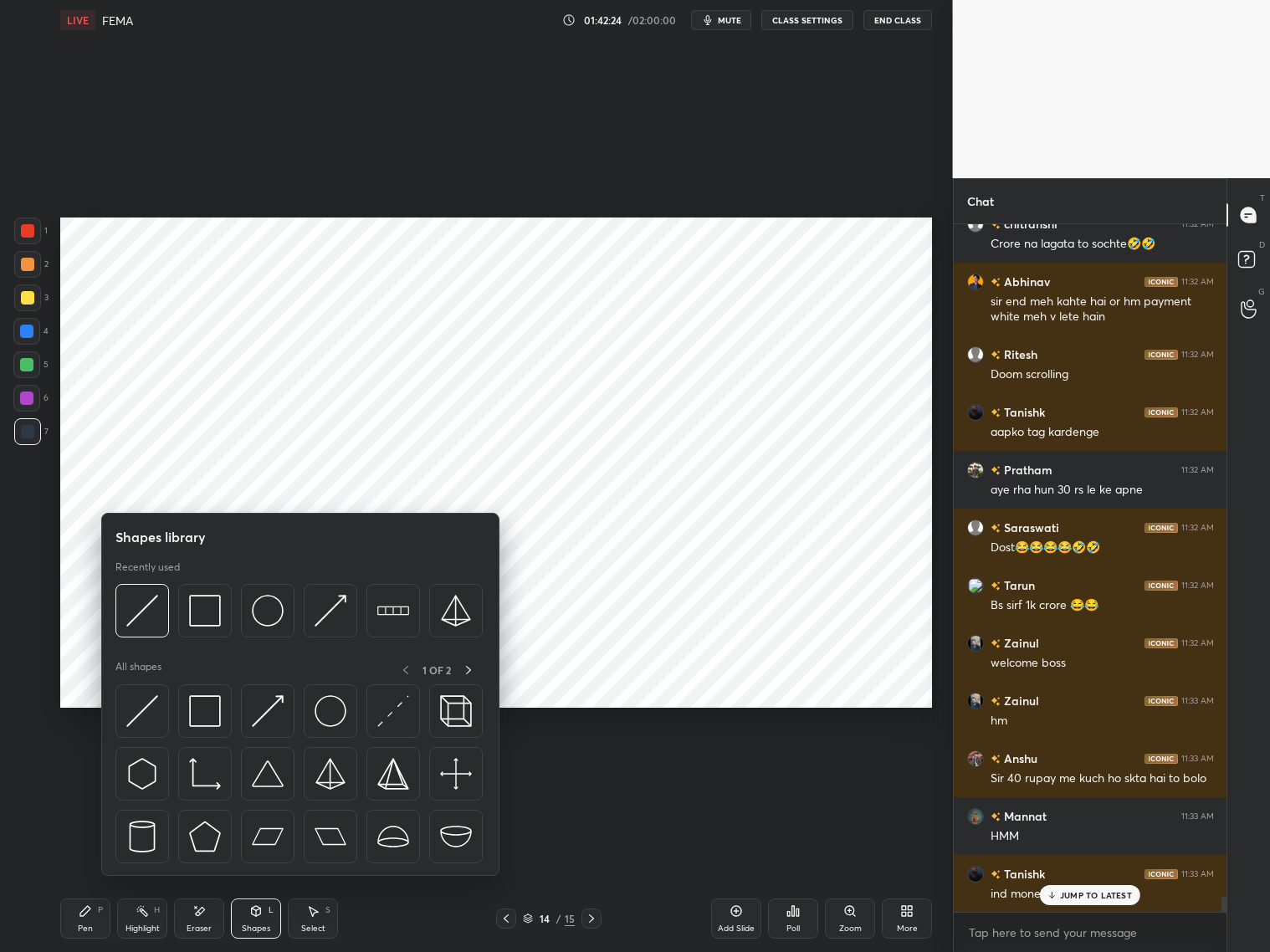 scroll, scrollTop: 30134, scrollLeft: 0, axis: vertical 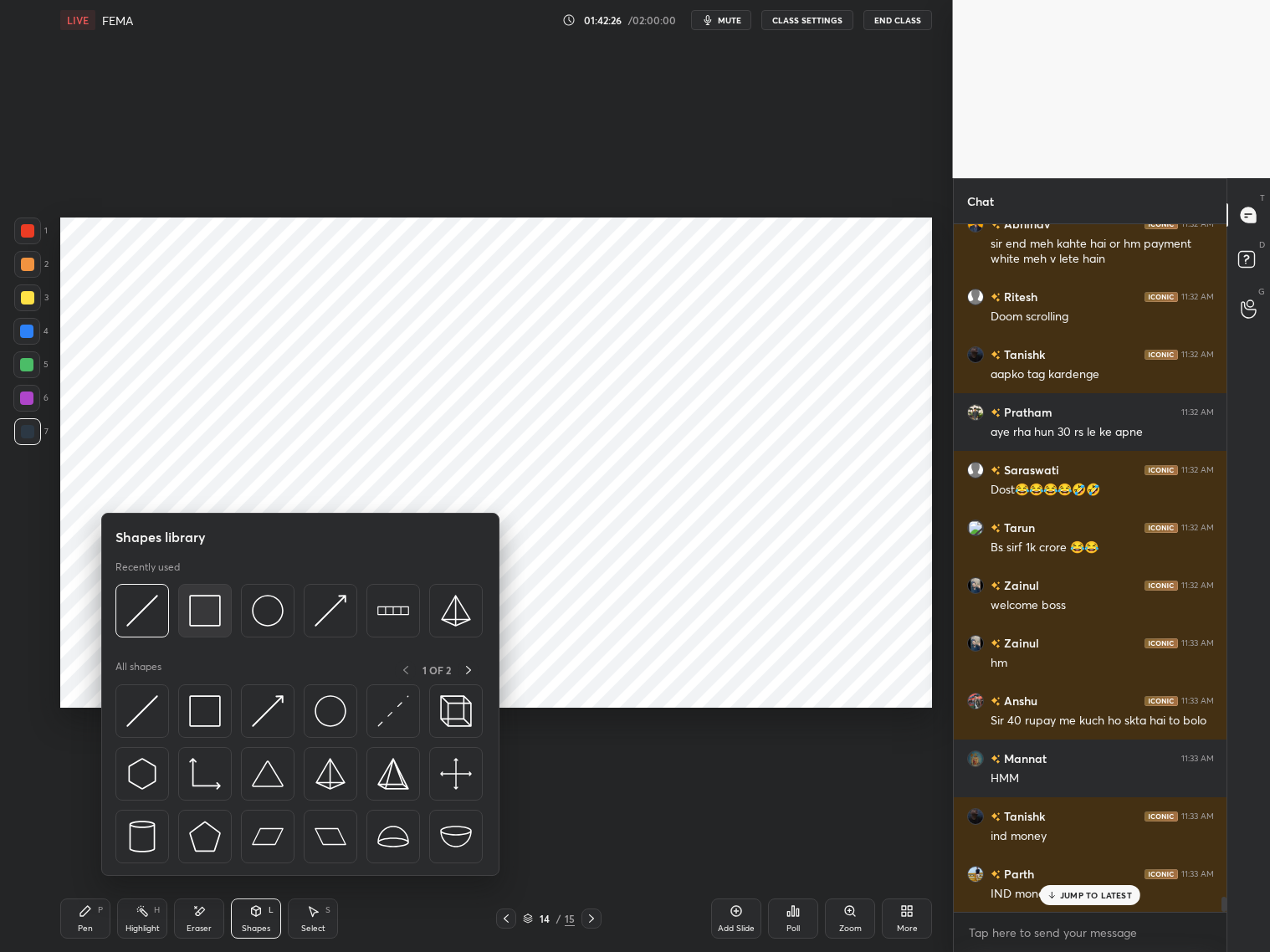 click at bounding box center [205, 611] 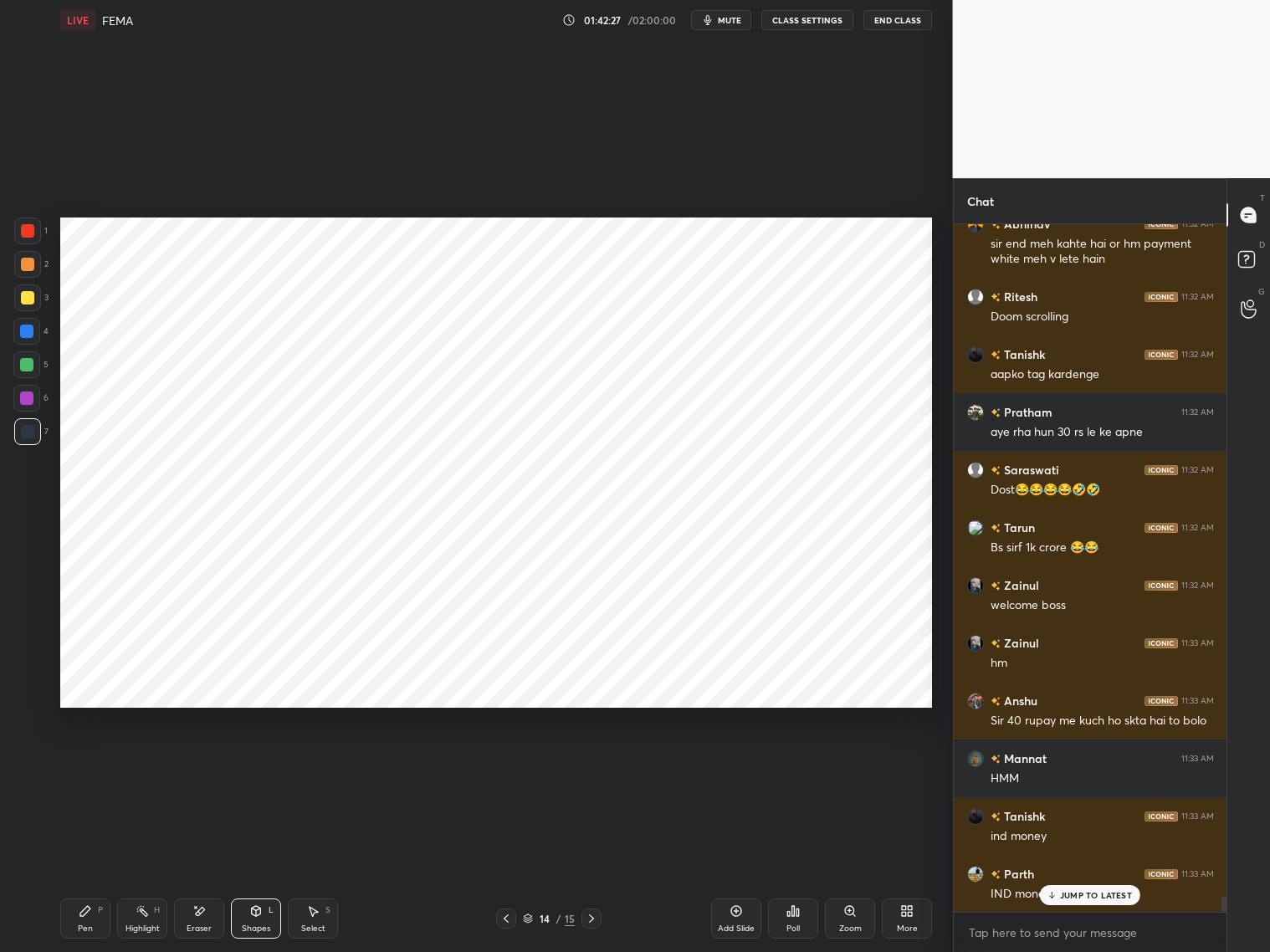 scroll, scrollTop: 30192, scrollLeft: 0, axis: vertical 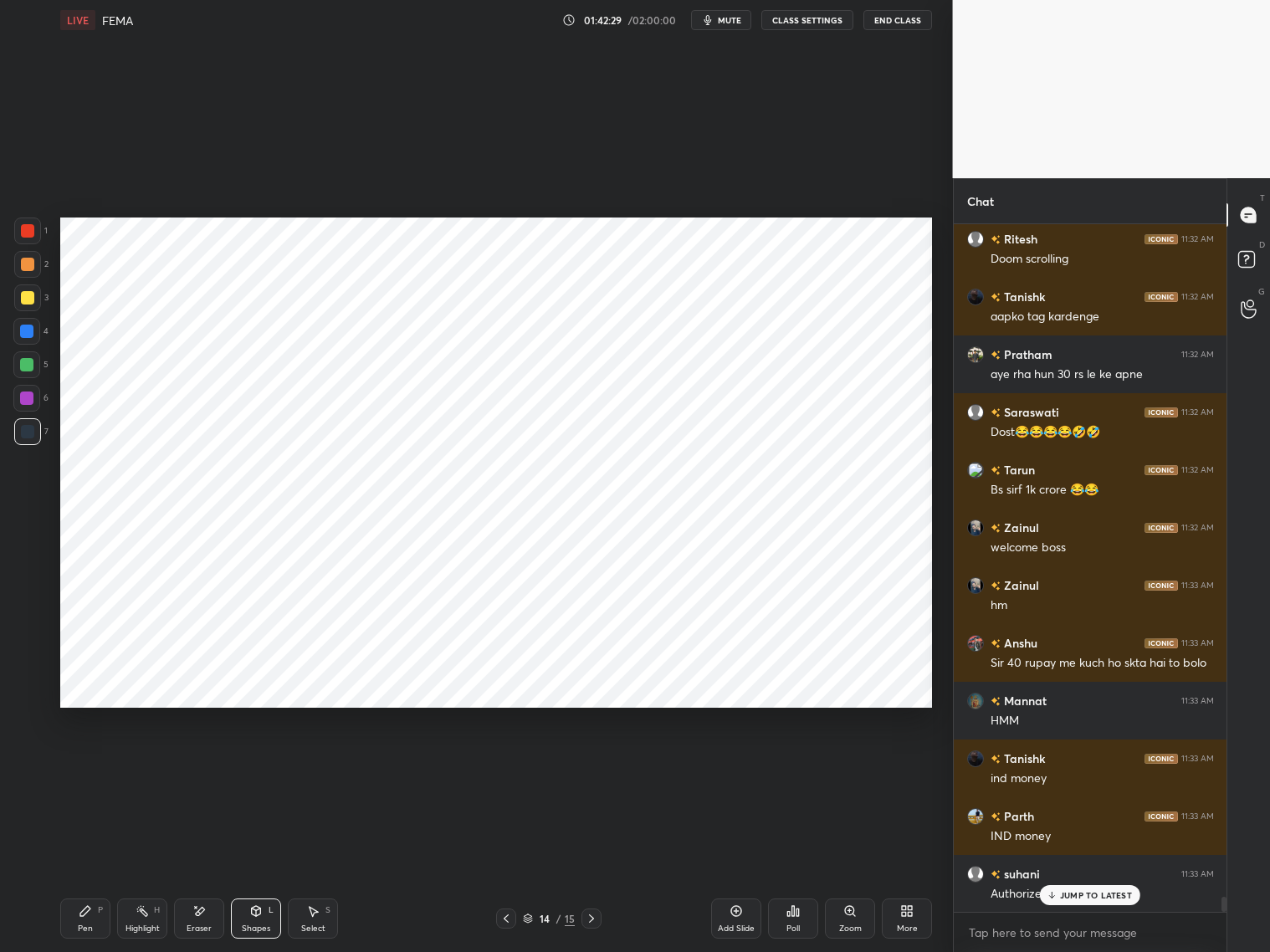 drag, startPoint x: 260, startPoint y: 925, endPoint x: 268, endPoint y: 910, distance: 17 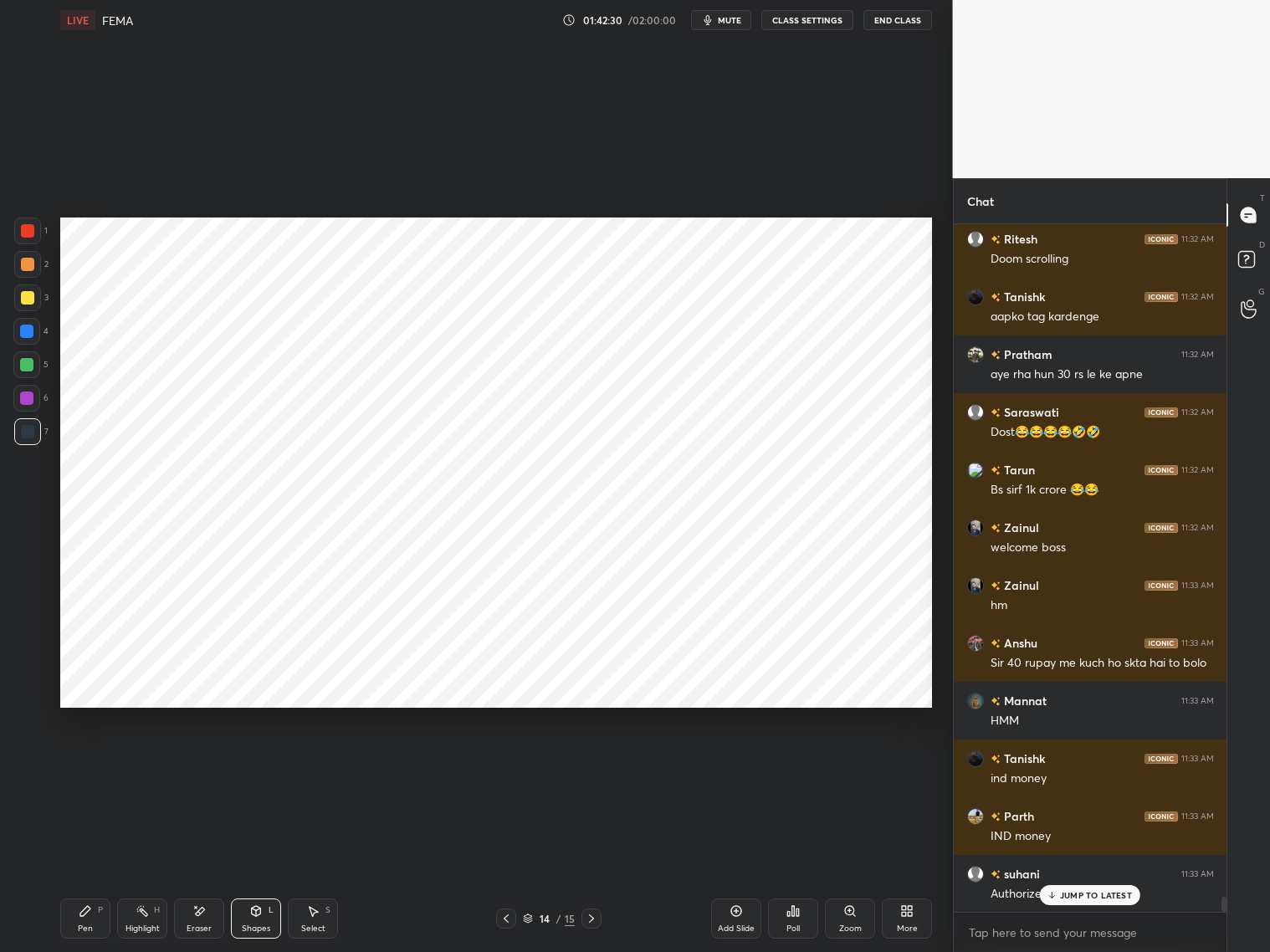 drag, startPoint x: 29, startPoint y: 401, endPoint x: 39, endPoint y: 402, distance: 10.0498756 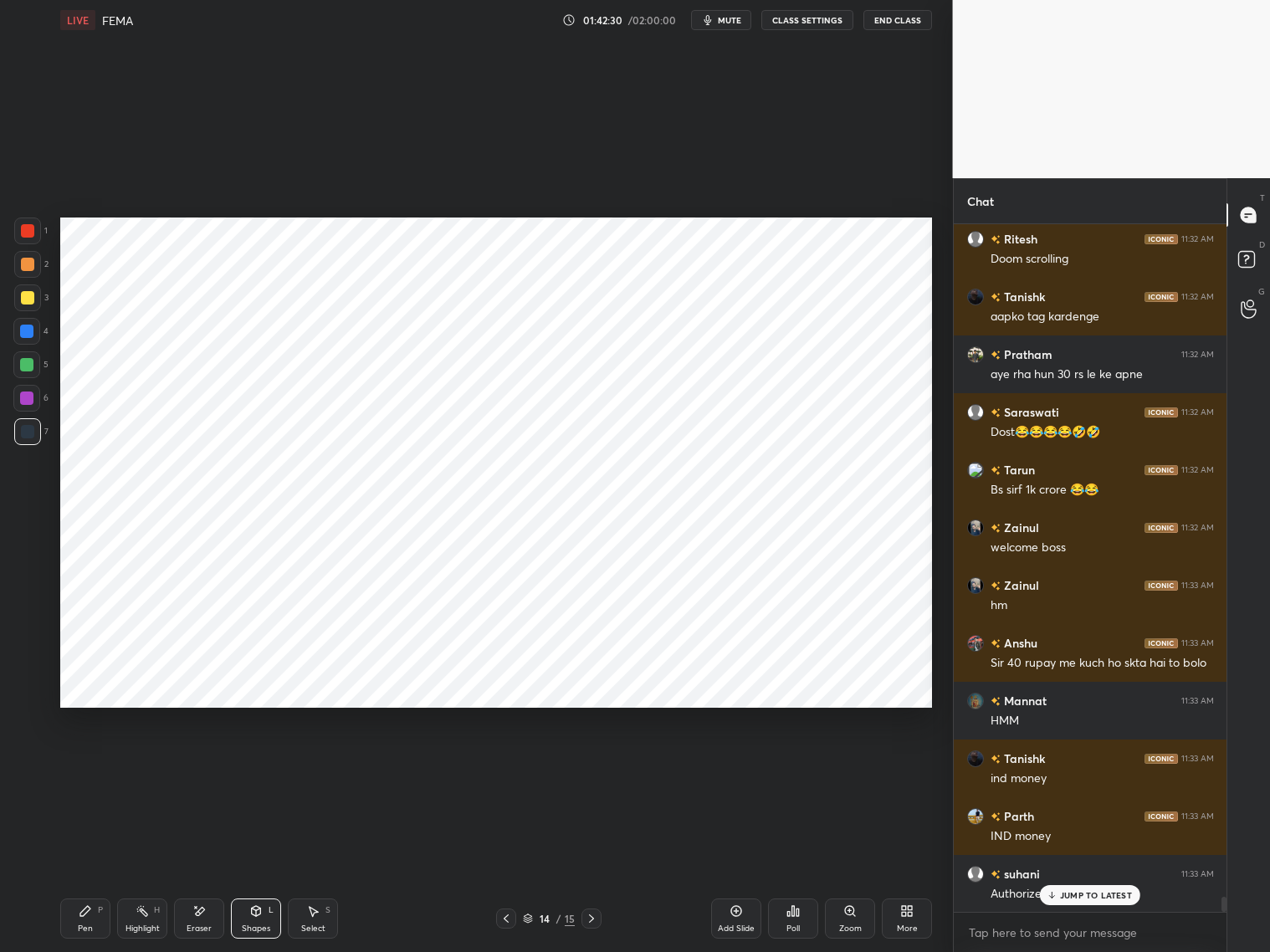 click at bounding box center (27, 398) 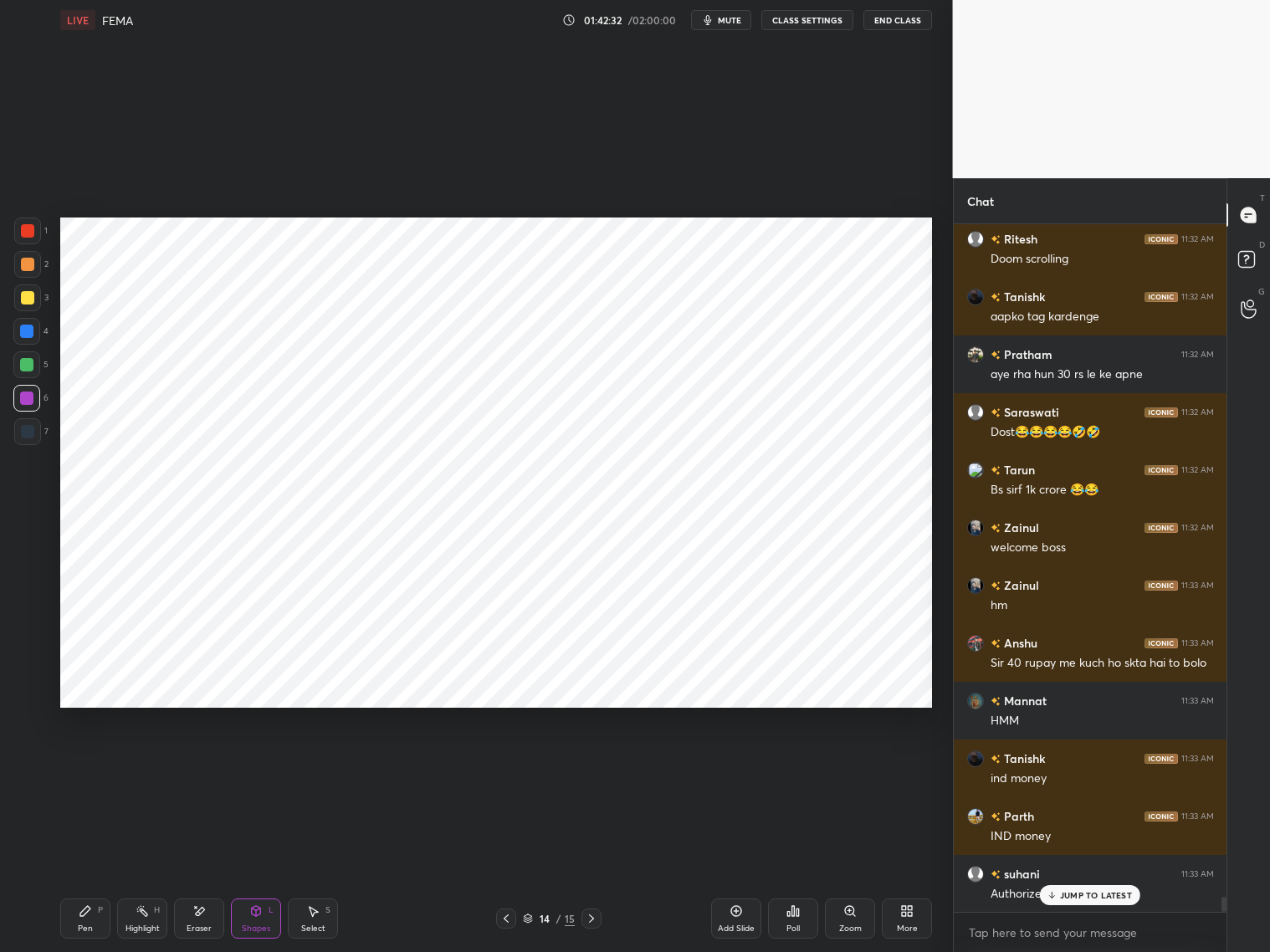 scroll, scrollTop: 30250, scrollLeft: 0, axis: vertical 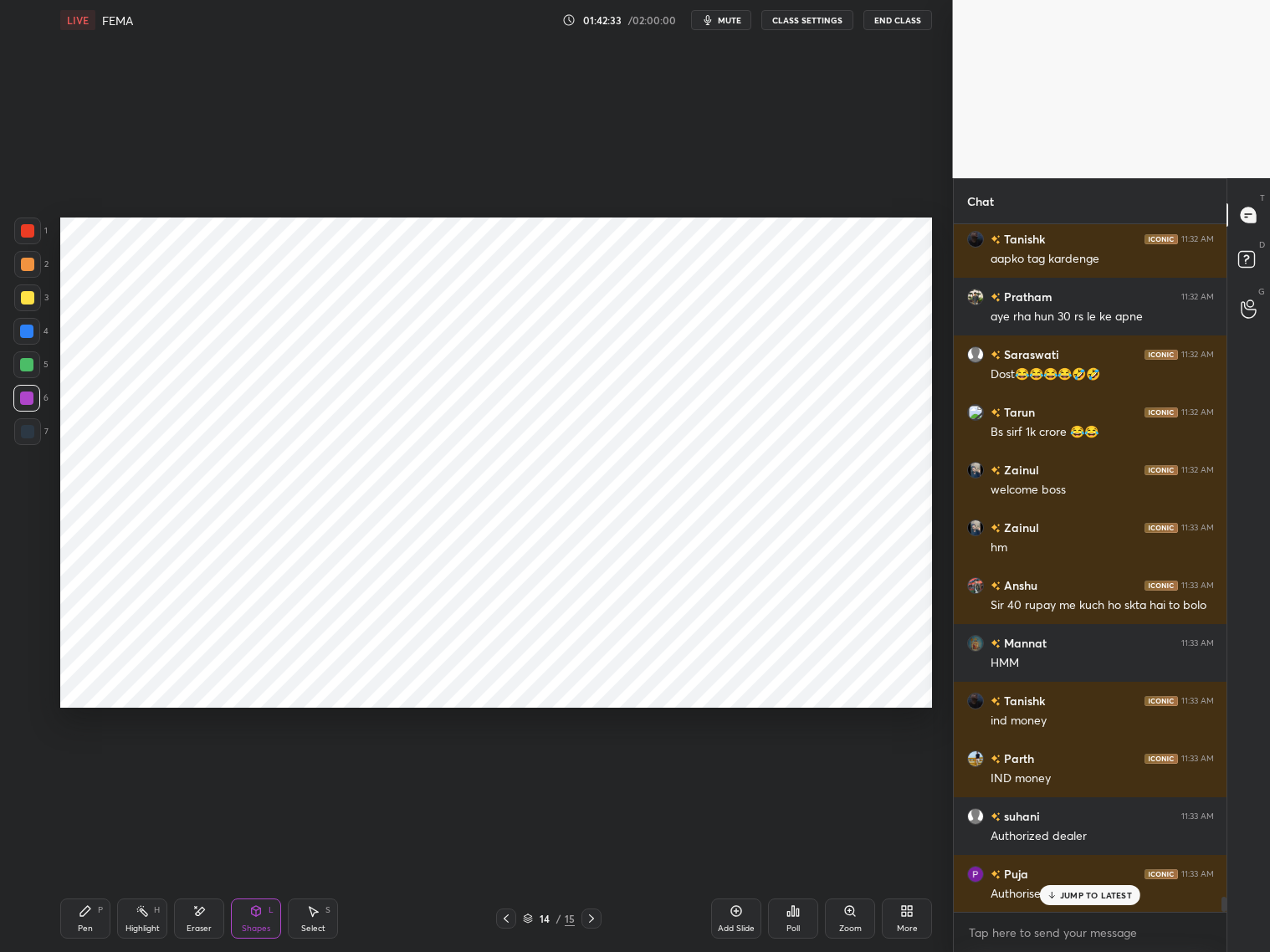 click on "Pen P" at bounding box center [85, 919] 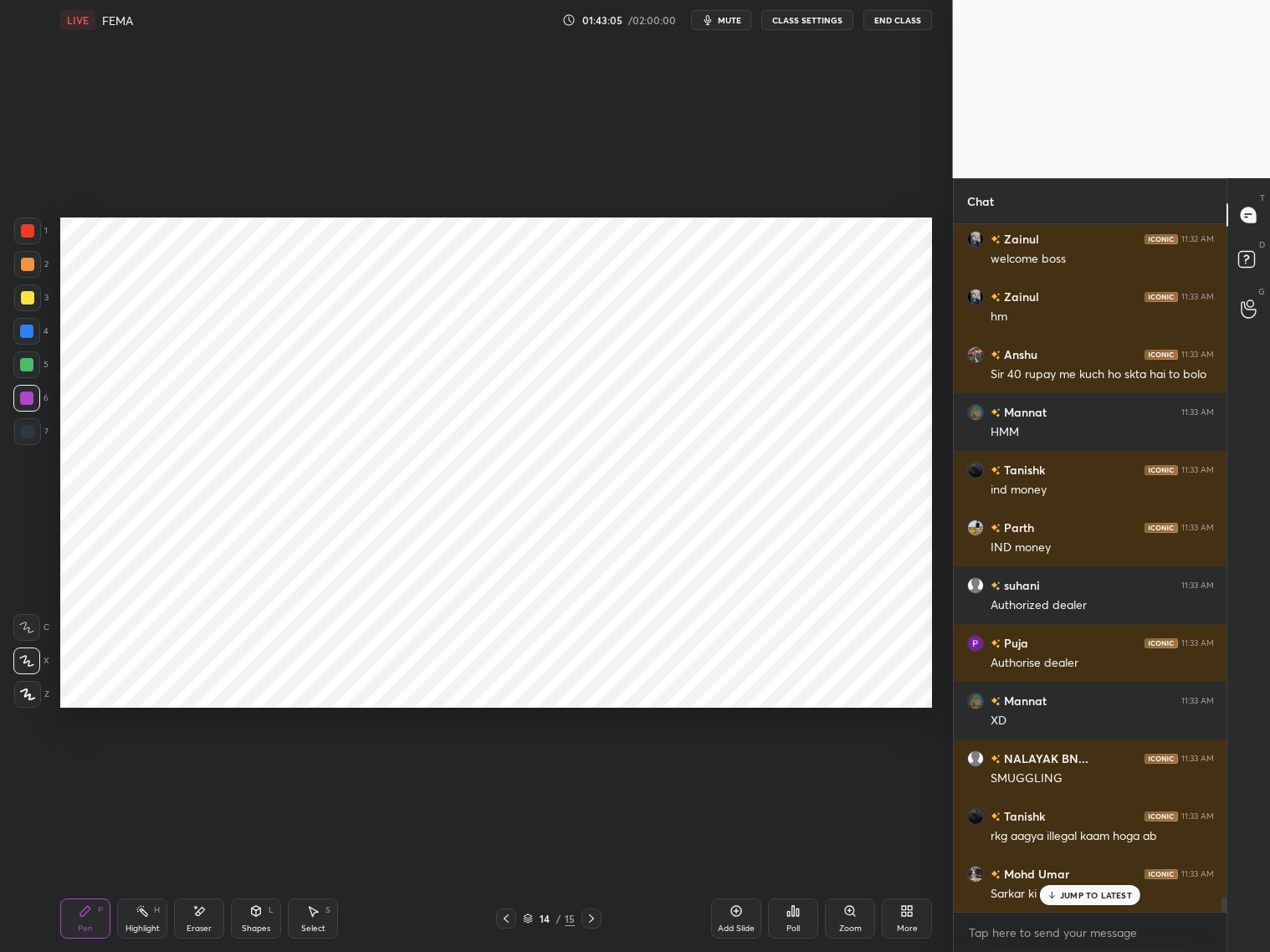 scroll, scrollTop: 30538, scrollLeft: 0, axis: vertical 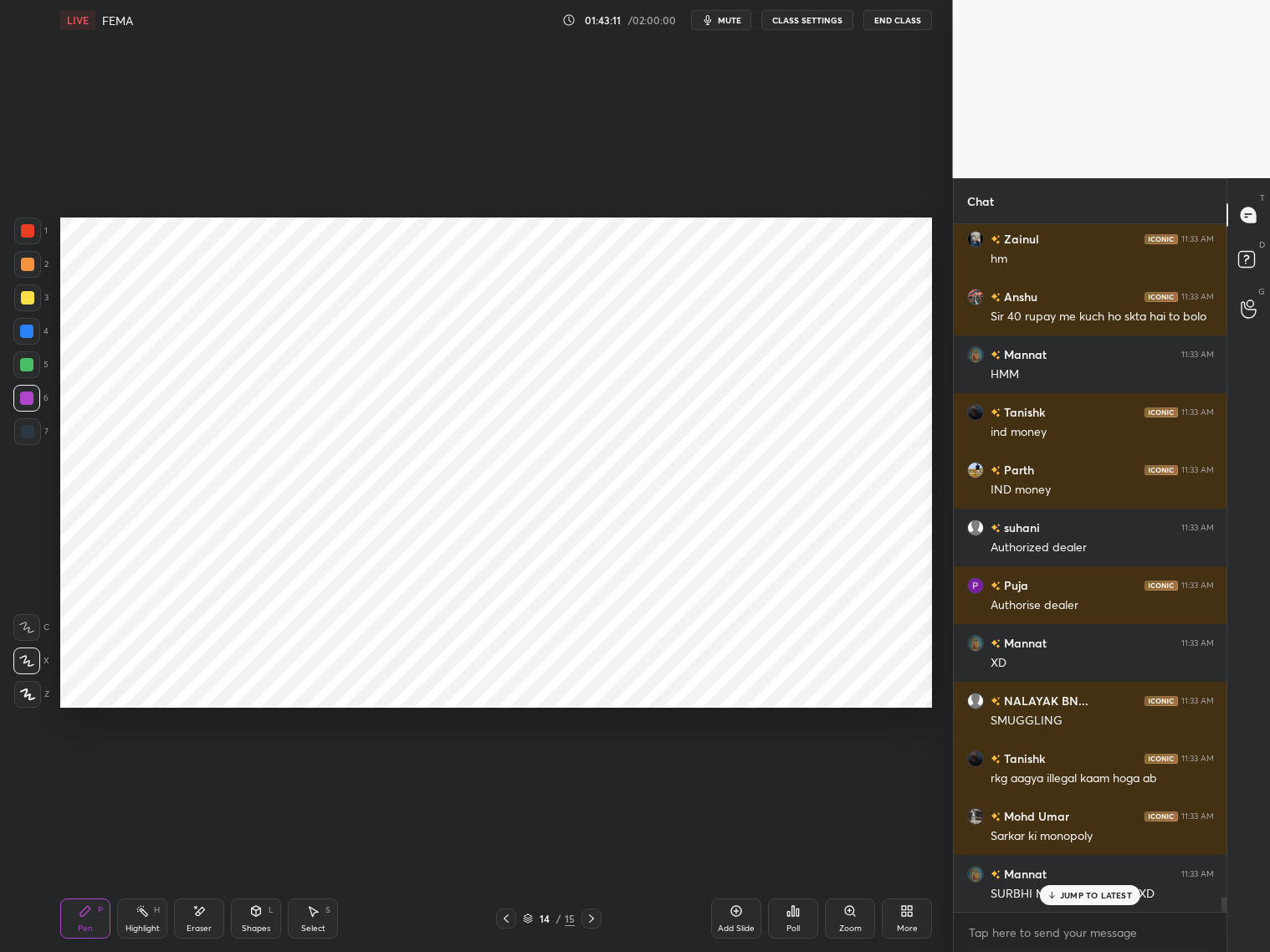 click on "Eraser" at bounding box center (199, 929) 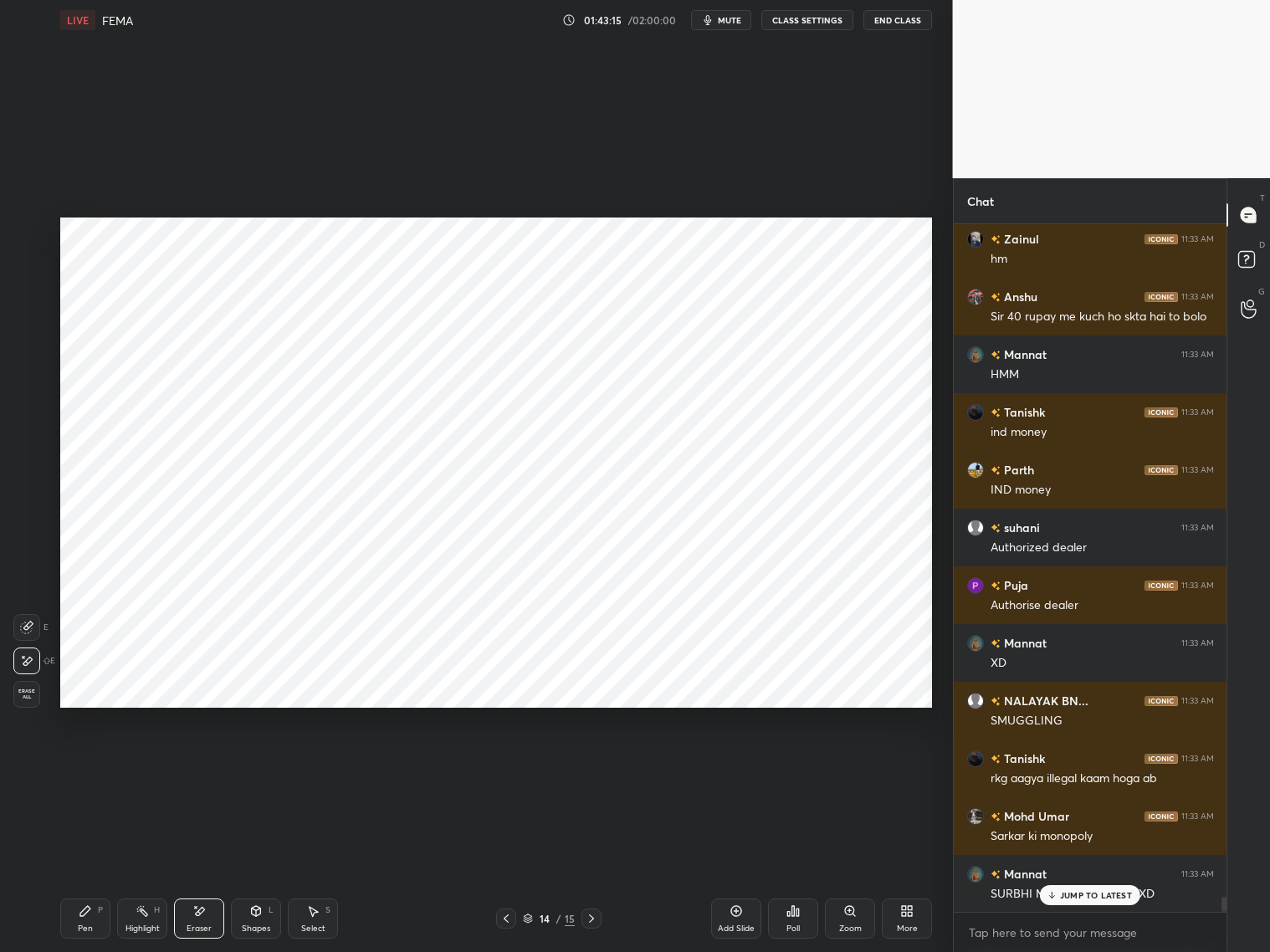 click on "Pen P" at bounding box center (85, 919) 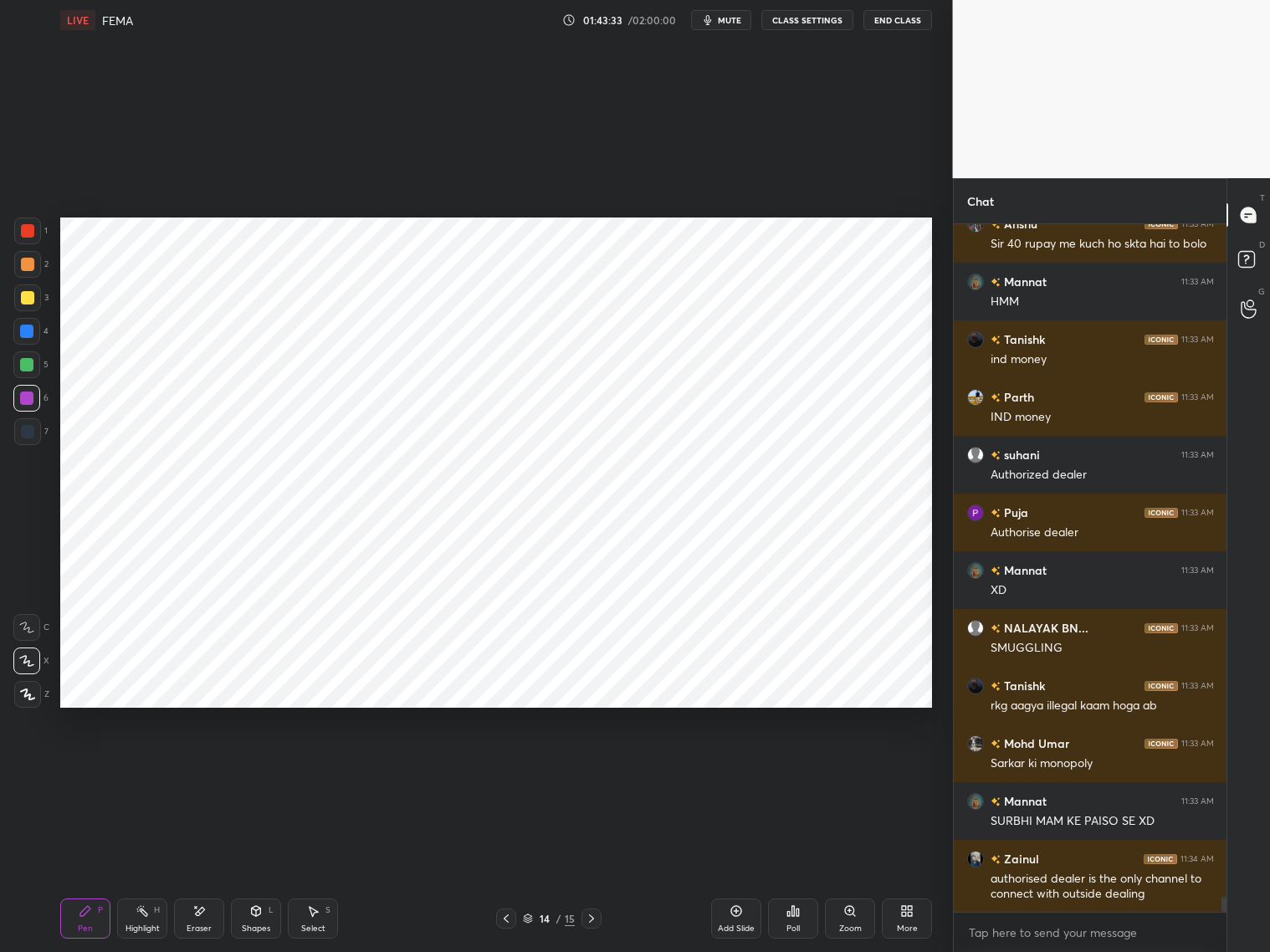 scroll, scrollTop: 30685, scrollLeft: 0, axis: vertical 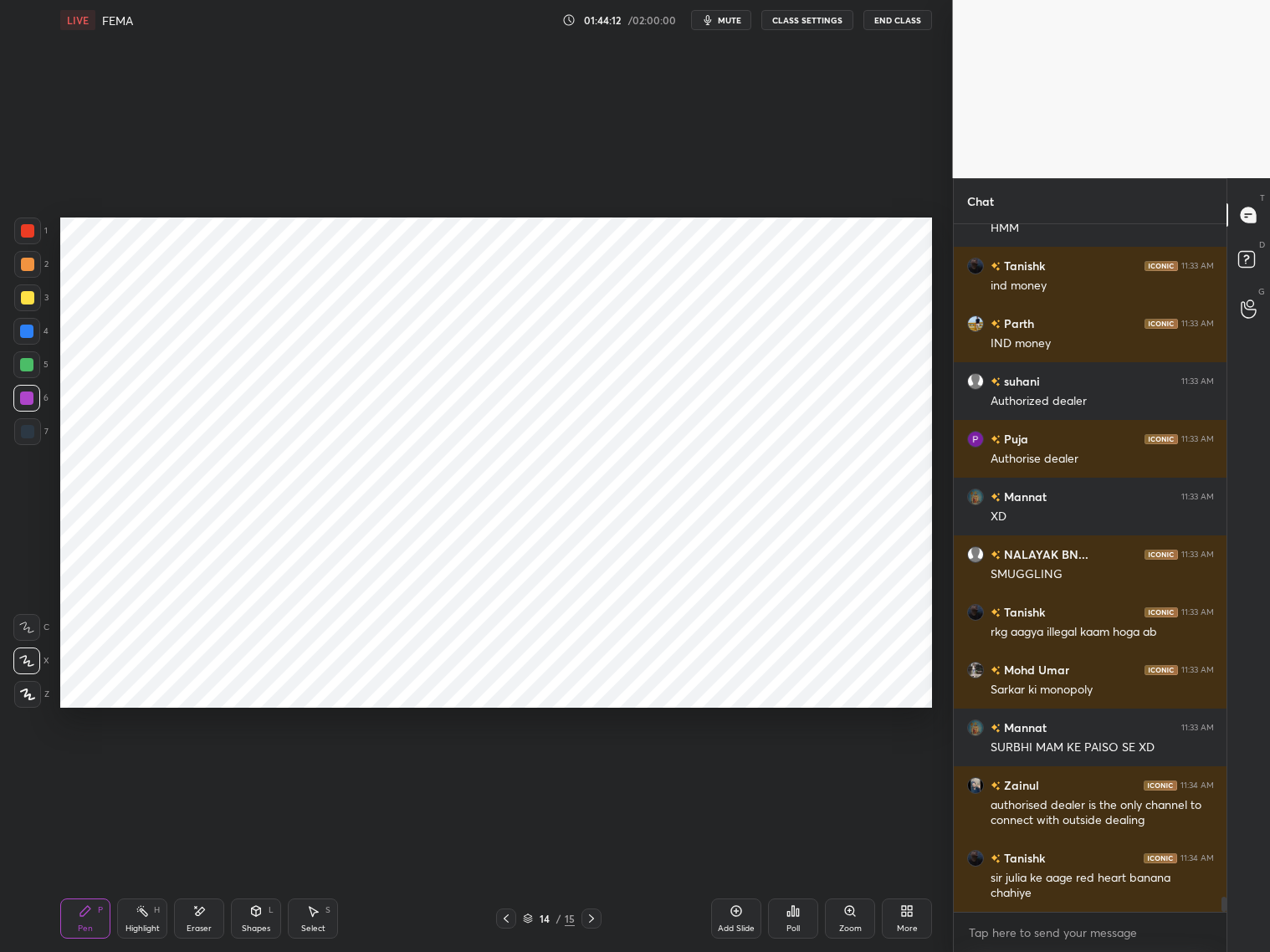 click at bounding box center (27, 331) 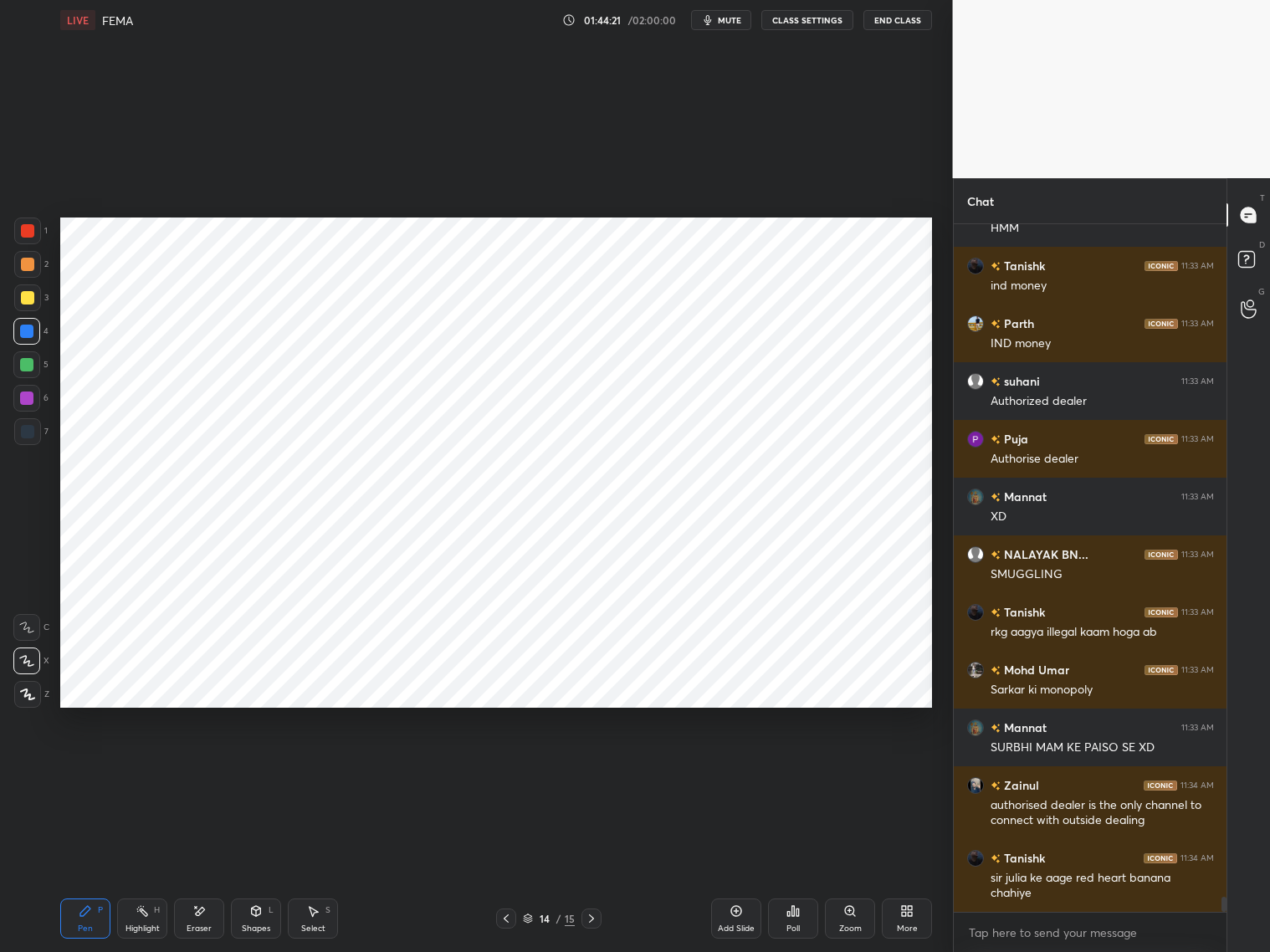 drag, startPoint x: 261, startPoint y: 920, endPoint x: 256, endPoint y: 897, distance: 23.537205 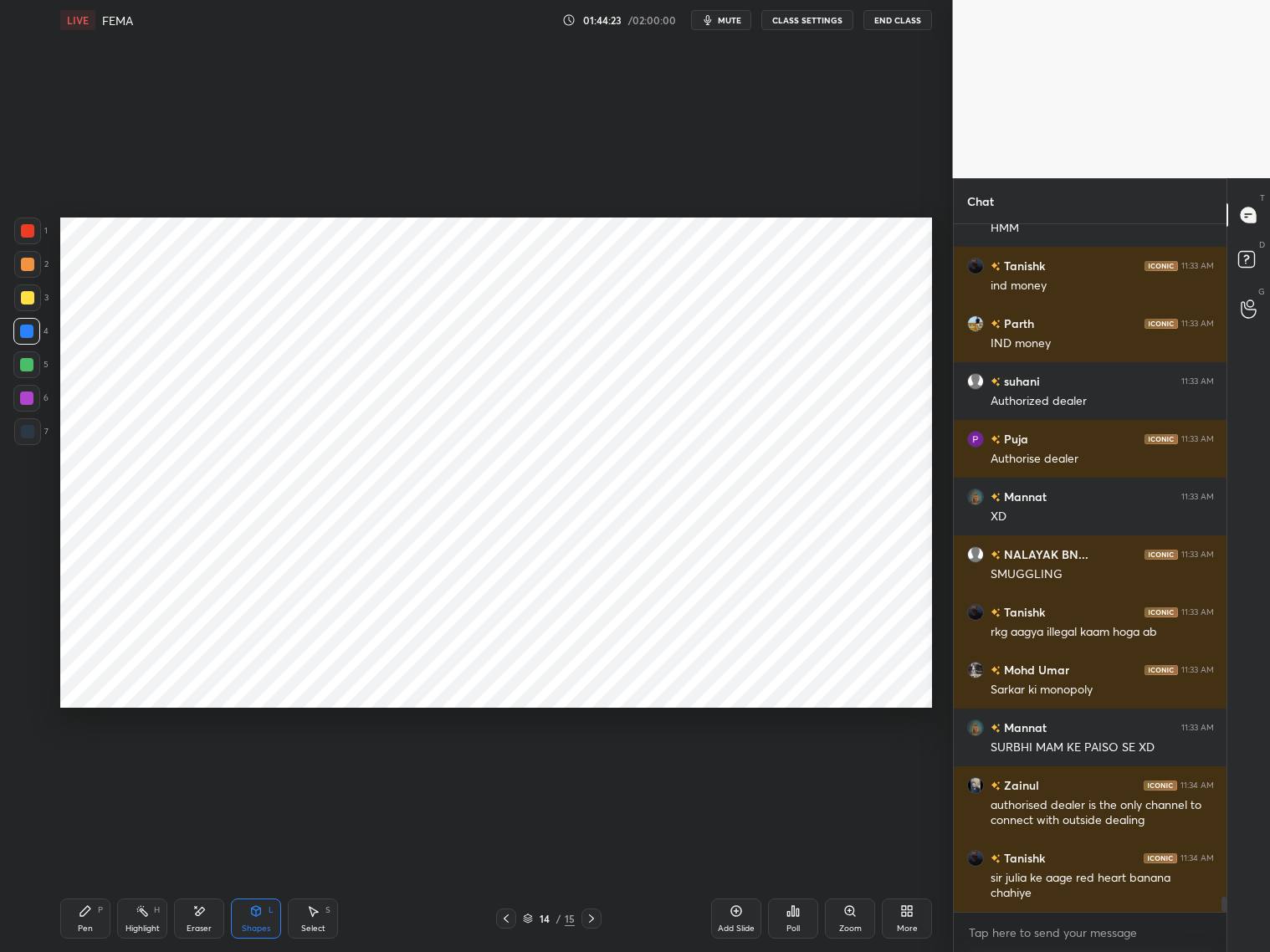 drag, startPoint x: 27, startPoint y: 403, endPoint x: 54, endPoint y: 400, distance: 27.16616 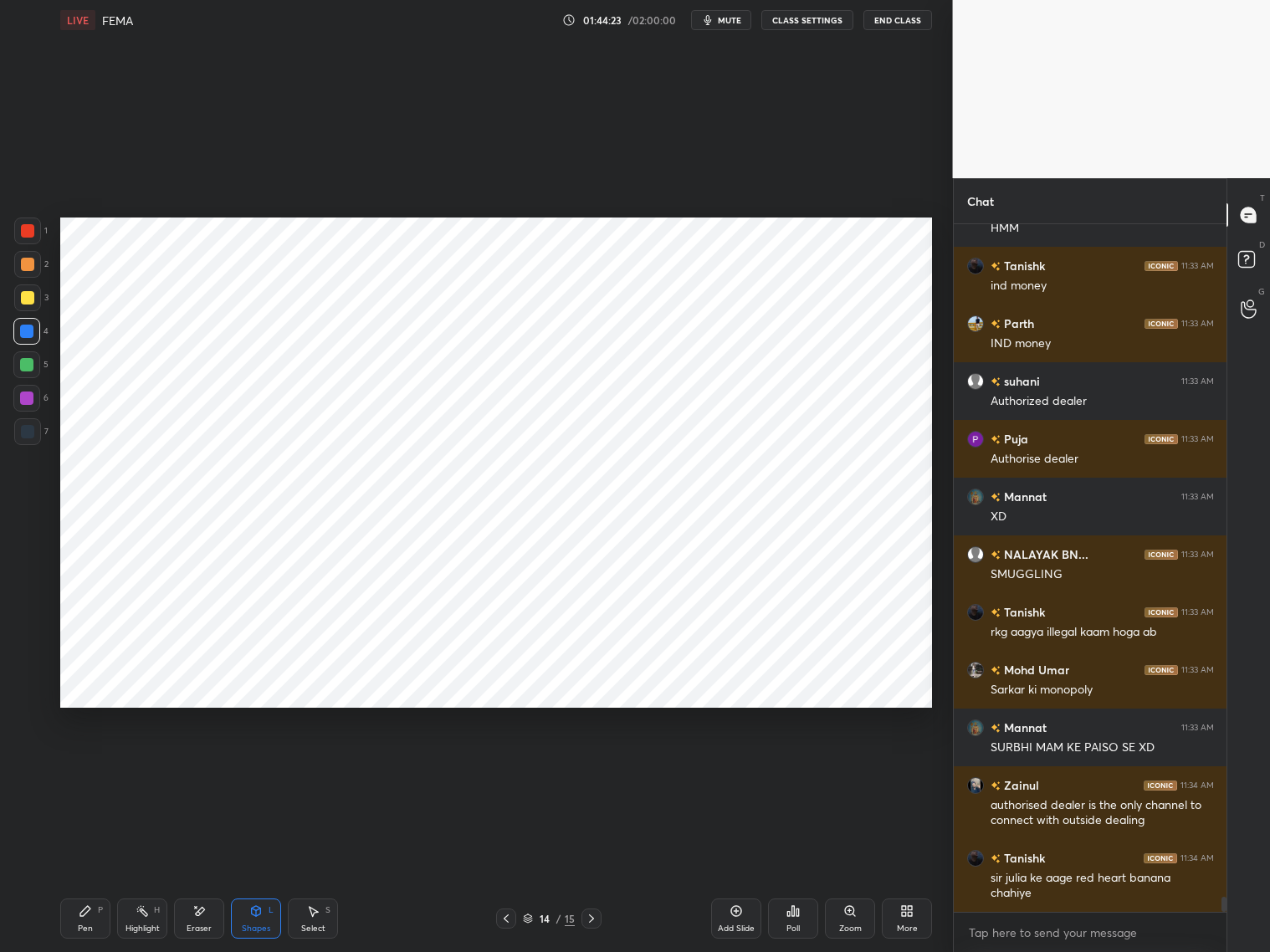 click at bounding box center (27, 398) 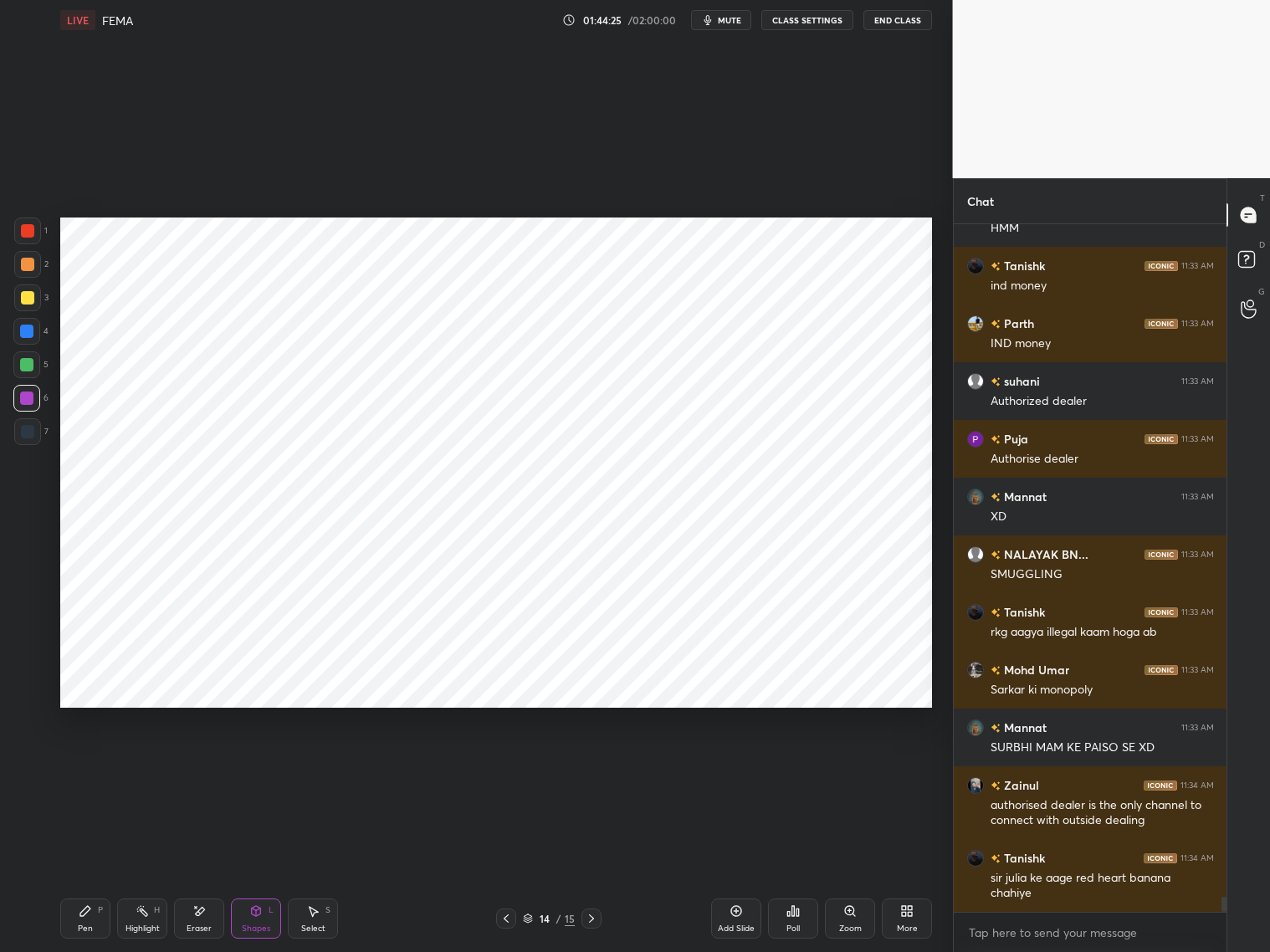 scroll, scrollTop: 30742, scrollLeft: 0, axis: vertical 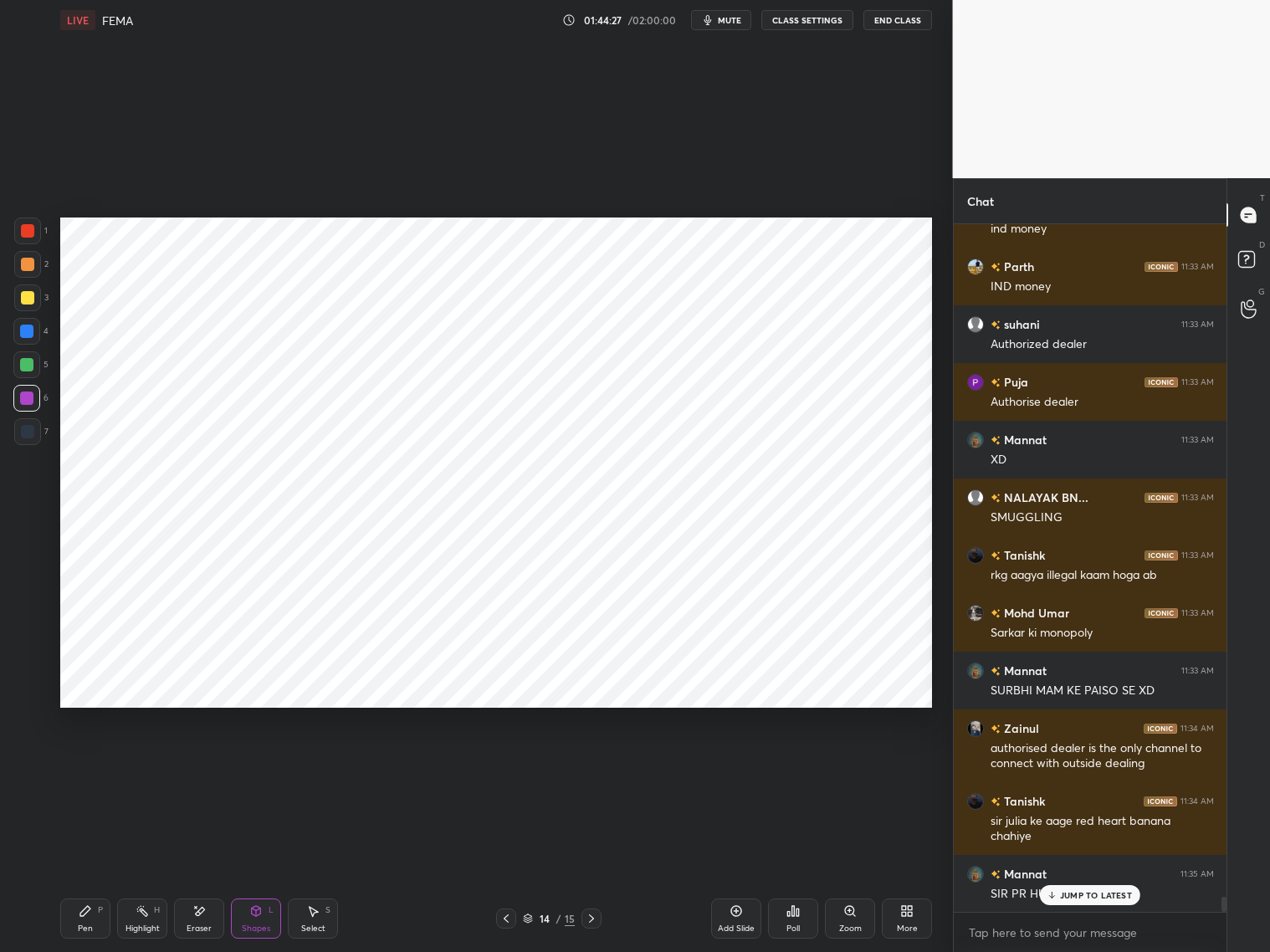 click 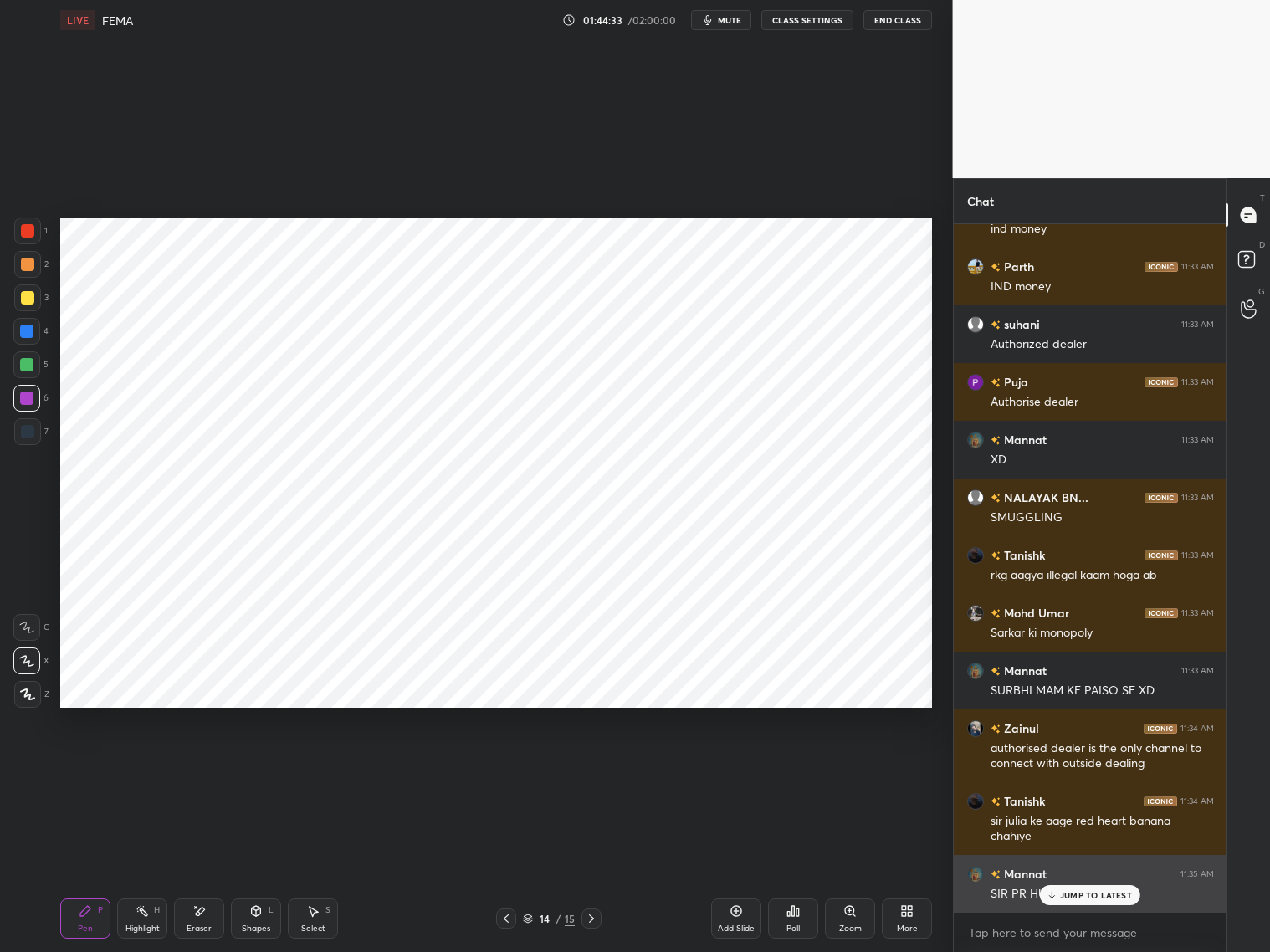 drag, startPoint x: 1078, startPoint y: 896, endPoint x: 1061, endPoint y: 895, distance: 17.029386 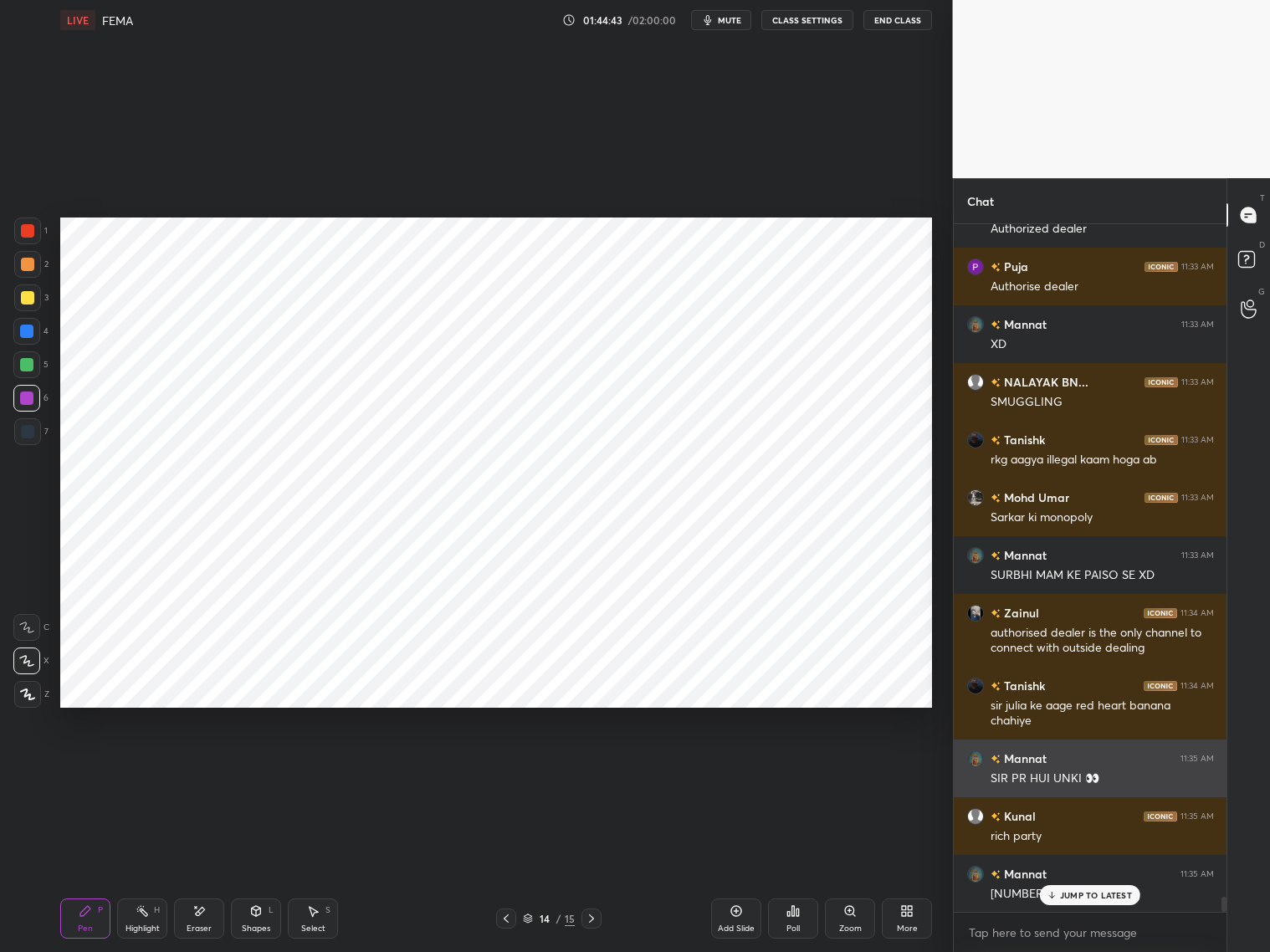 scroll, scrollTop: 30915, scrollLeft: 0, axis: vertical 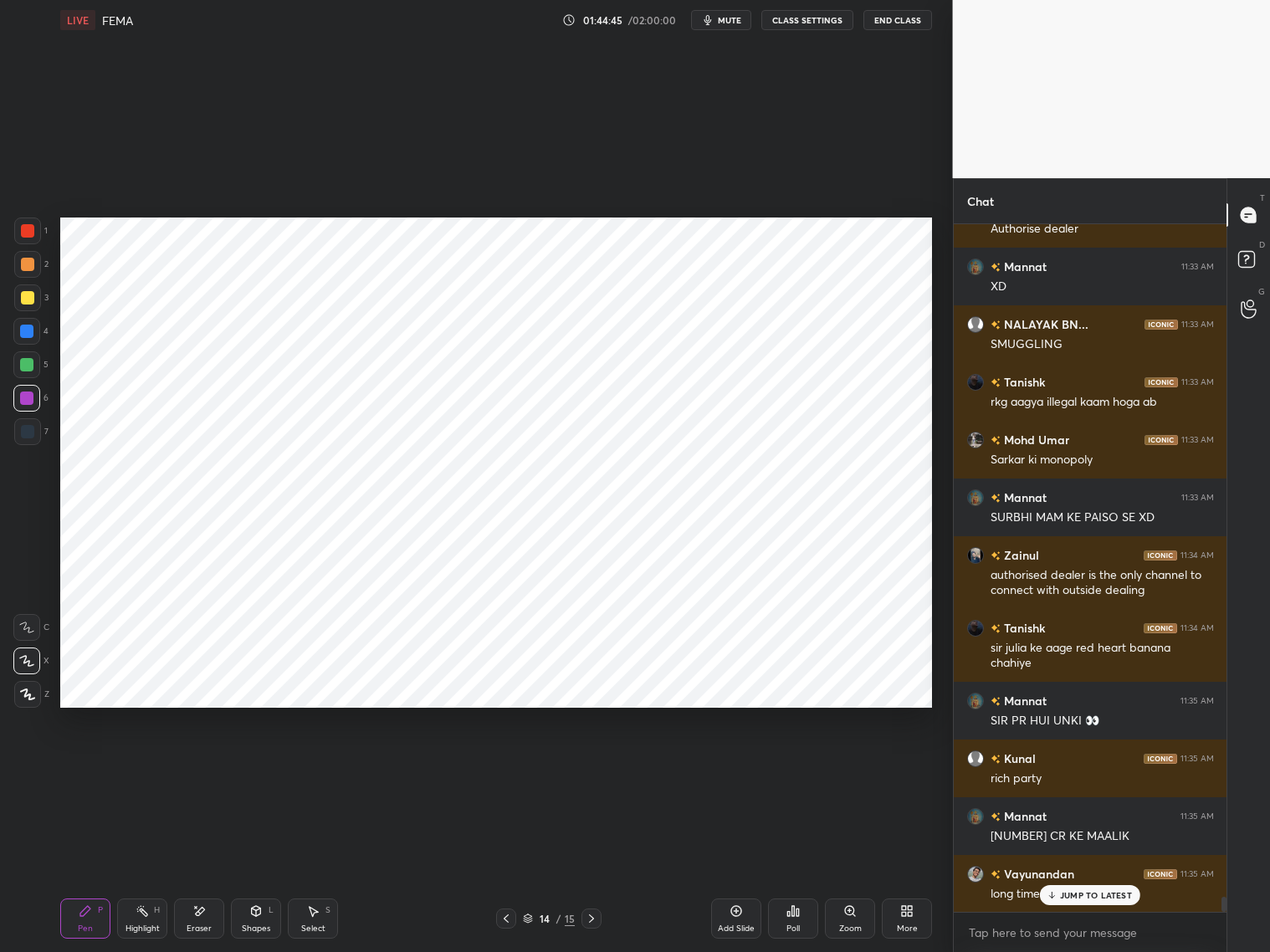 drag, startPoint x: 208, startPoint y: 924, endPoint x: 212, endPoint y: 859, distance: 65.12296 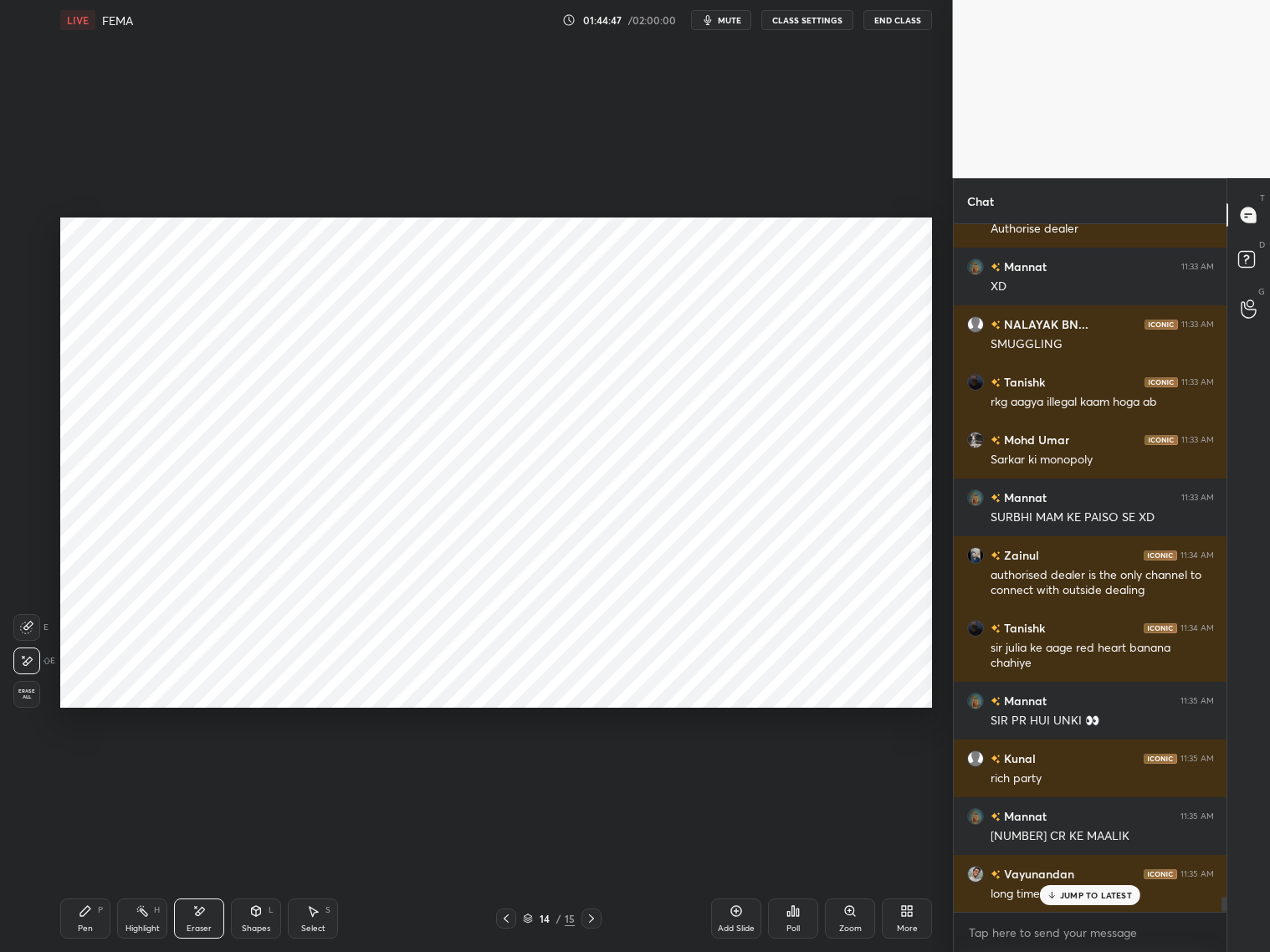 click on "Pen P" at bounding box center [85, 919] 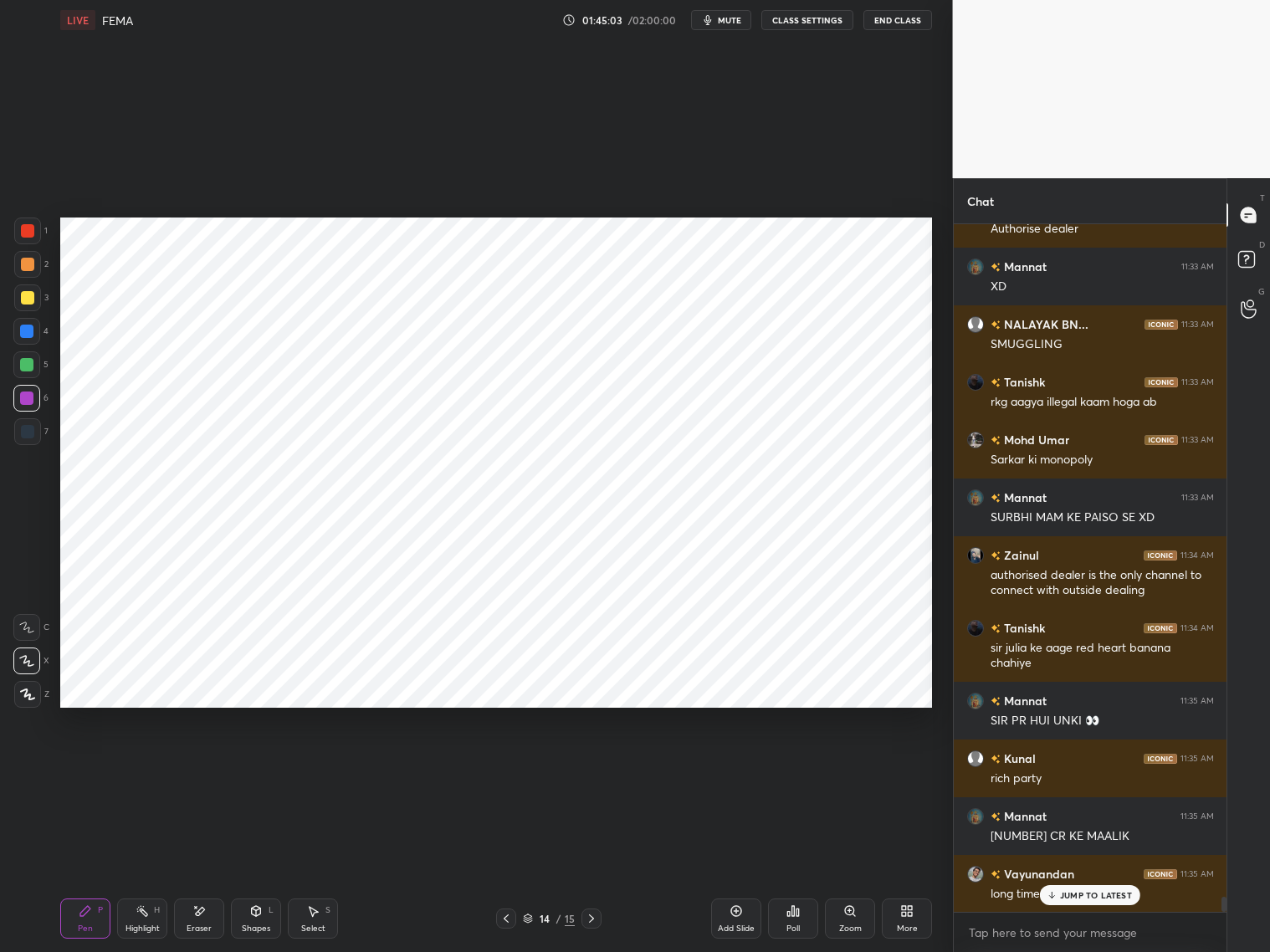 scroll, scrollTop: 648, scrollLeft: 269, axis: both 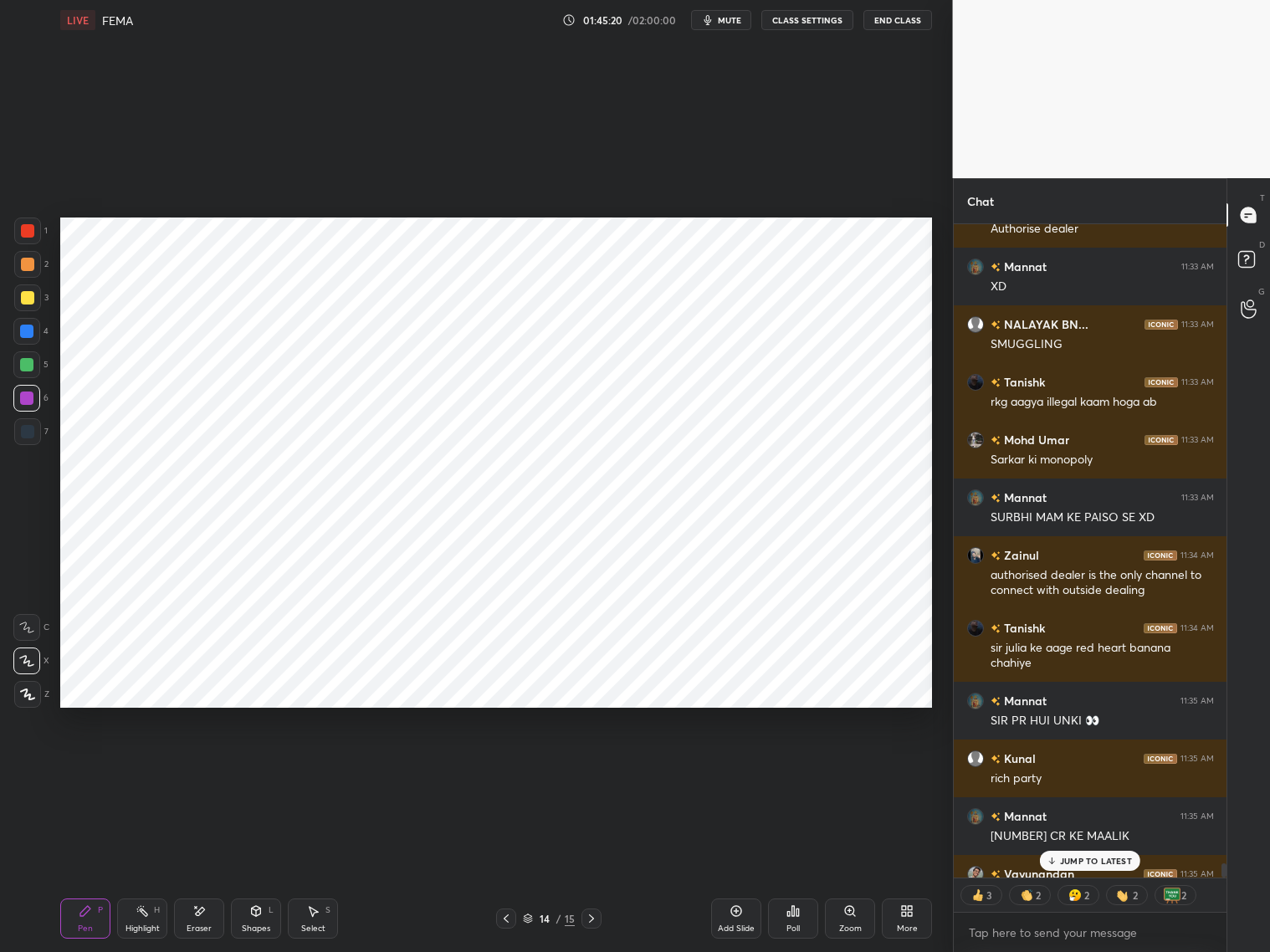 drag, startPoint x: 35, startPoint y: 338, endPoint x: 44, endPoint y: 332, distance: 10.816654 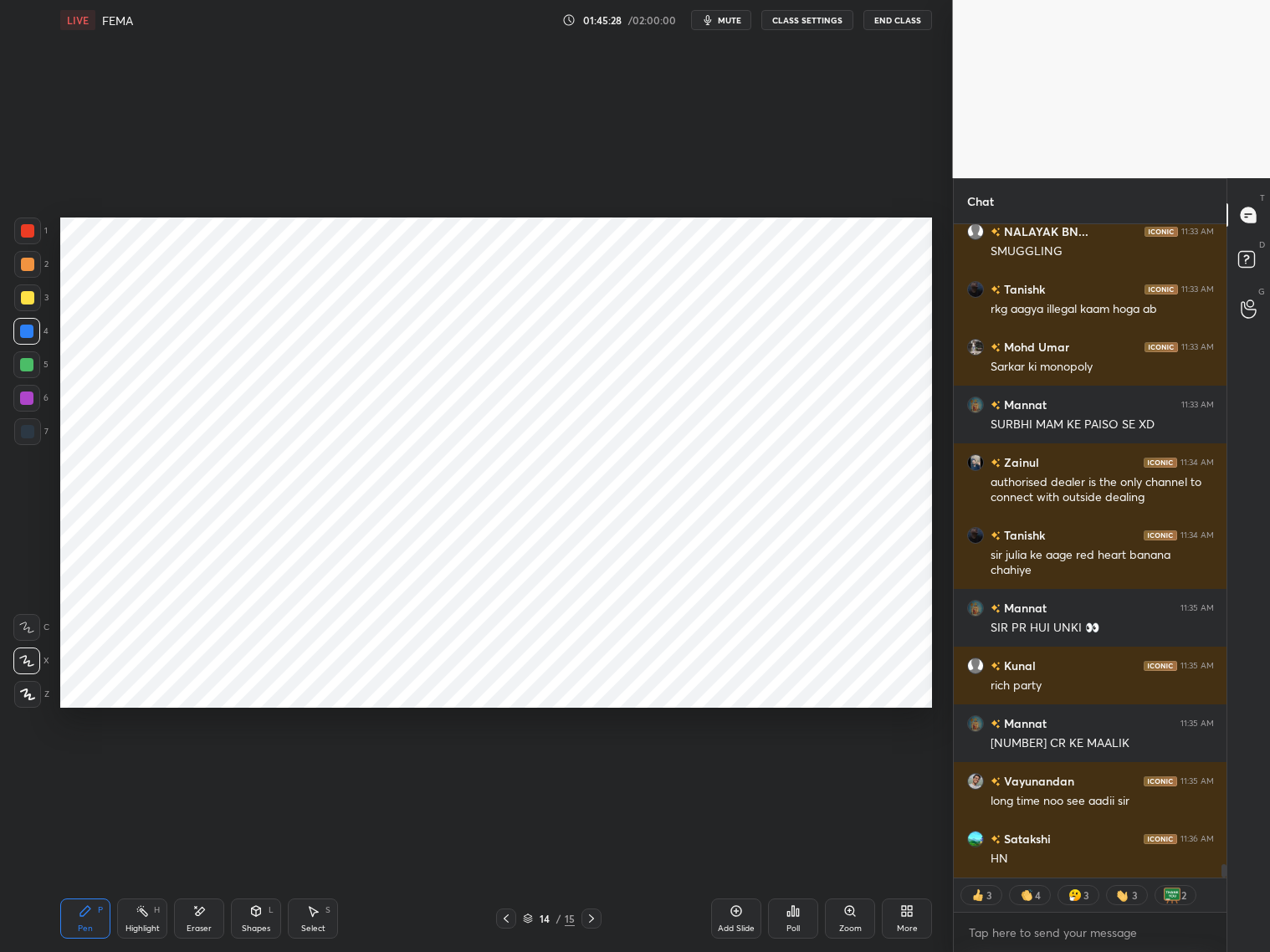 scroll, scrollTop: 31065, scrollLeft: 0, axis: vertical 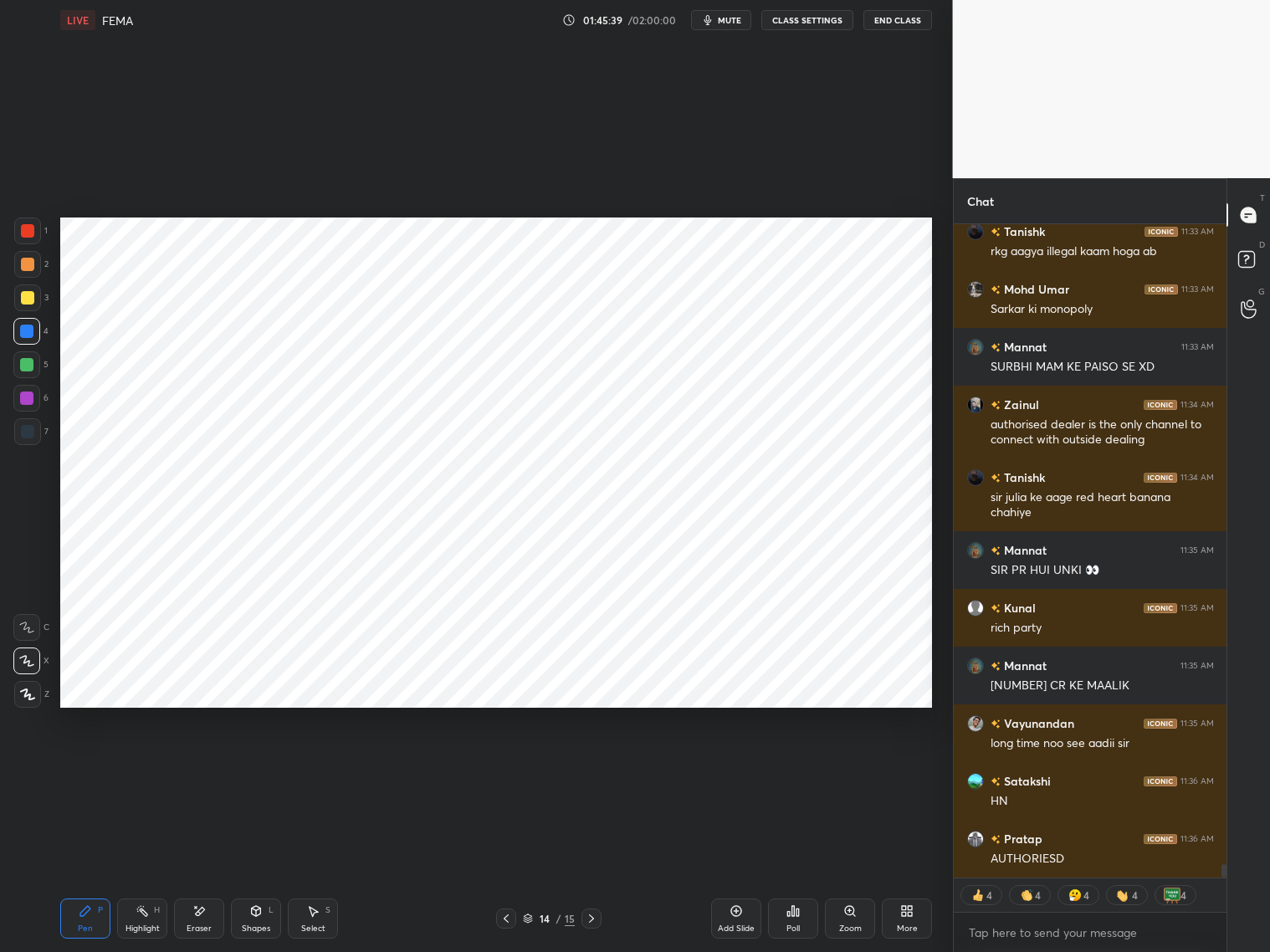 click on "CLASS SETTINGS" at bounding box center (807, 20) 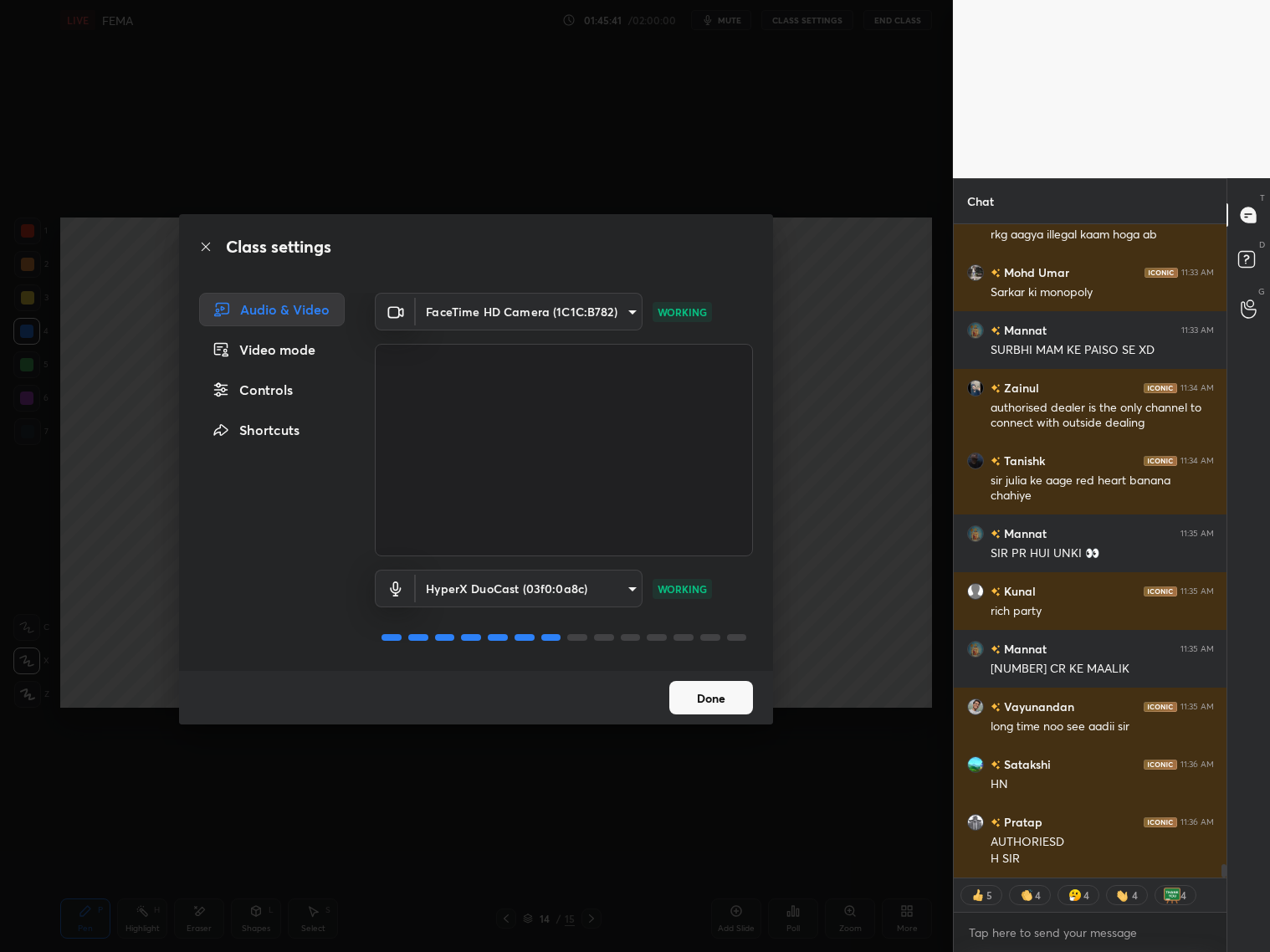 scroll, scrollTop: 31139, scrollLeft: 0, axis: vertical 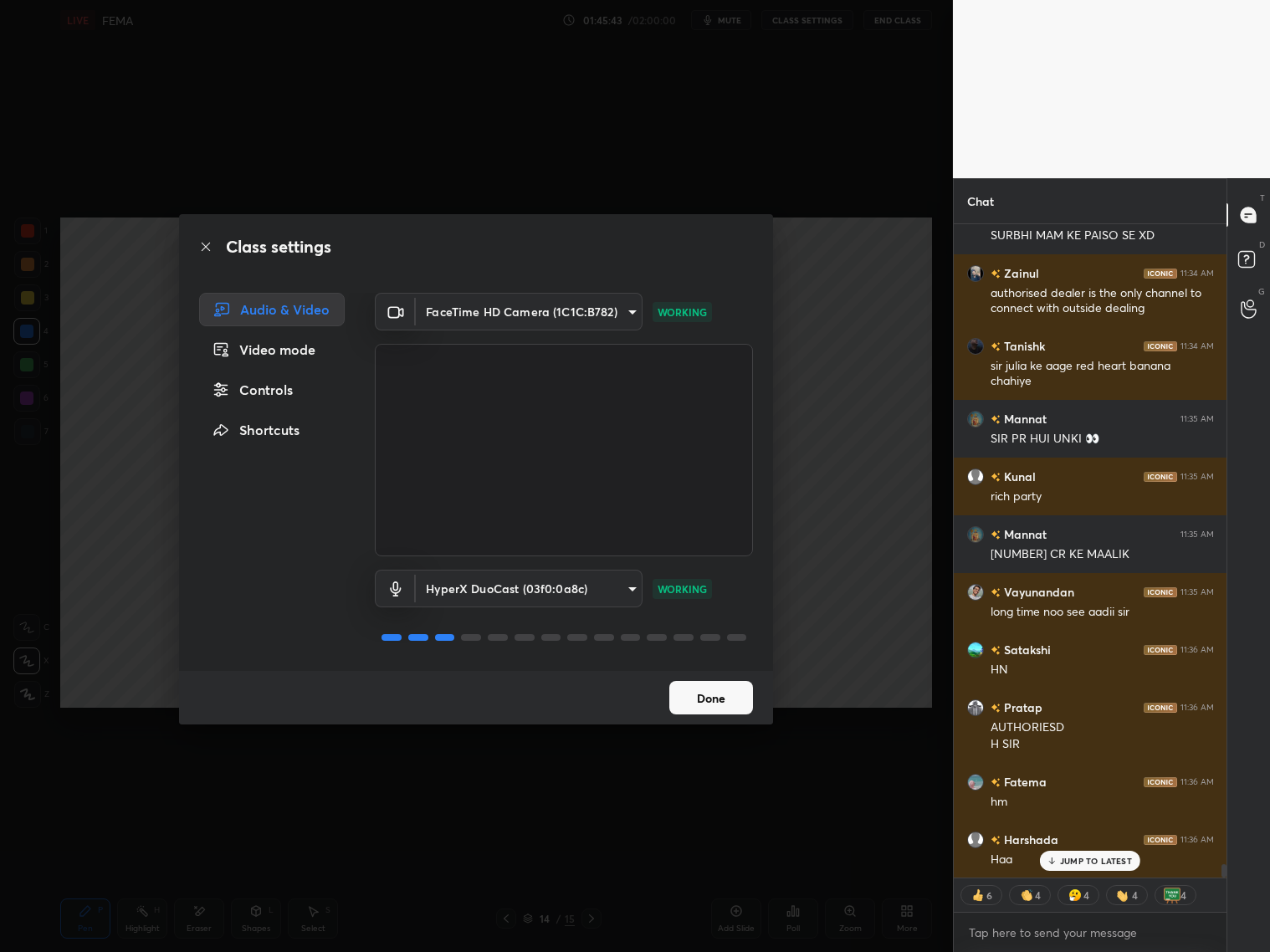click on "Done" at bounding box center (711, 698) 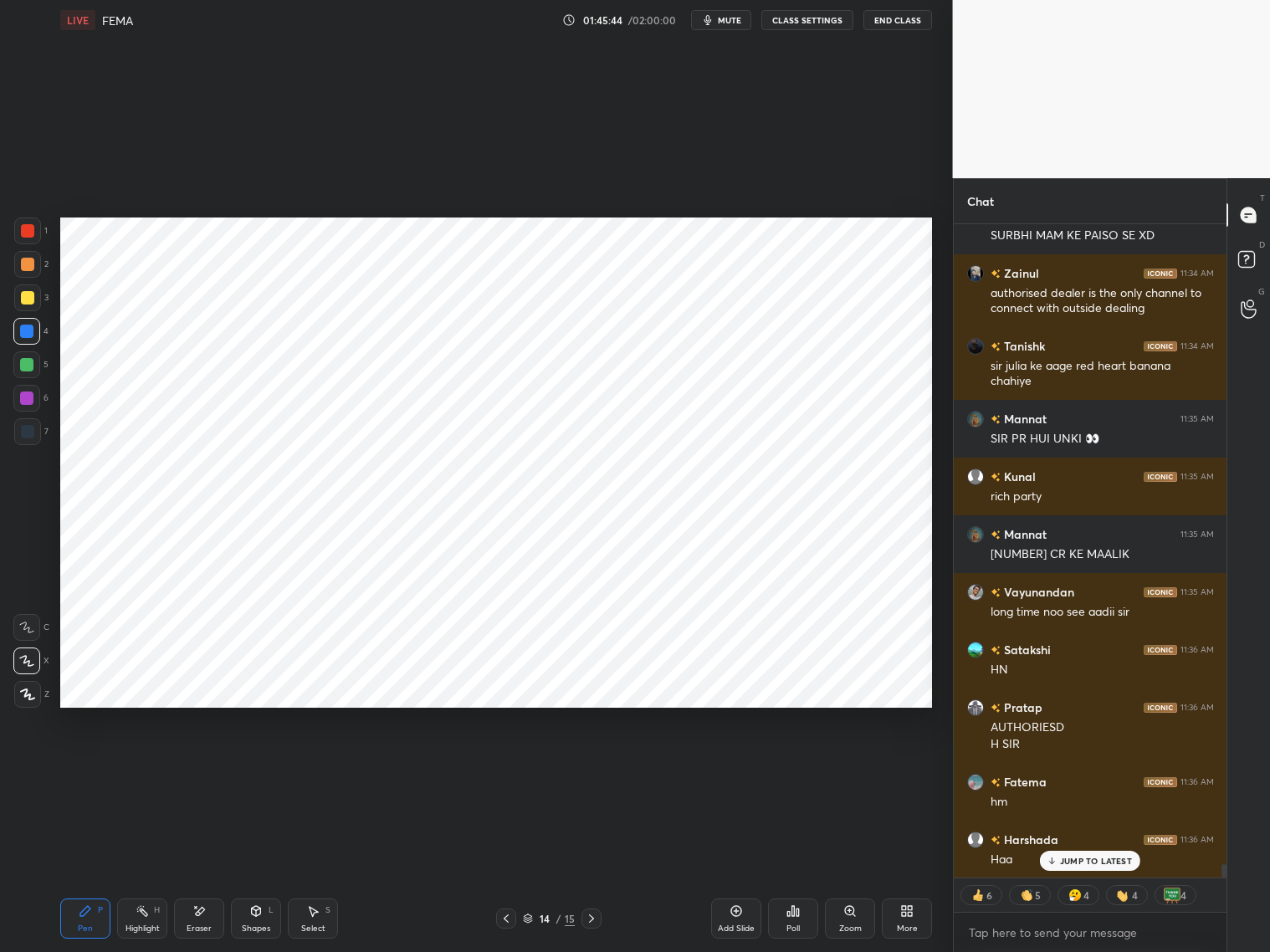 scroll, scrollTop: 31255, scrollLeft: 0, axis: vertical 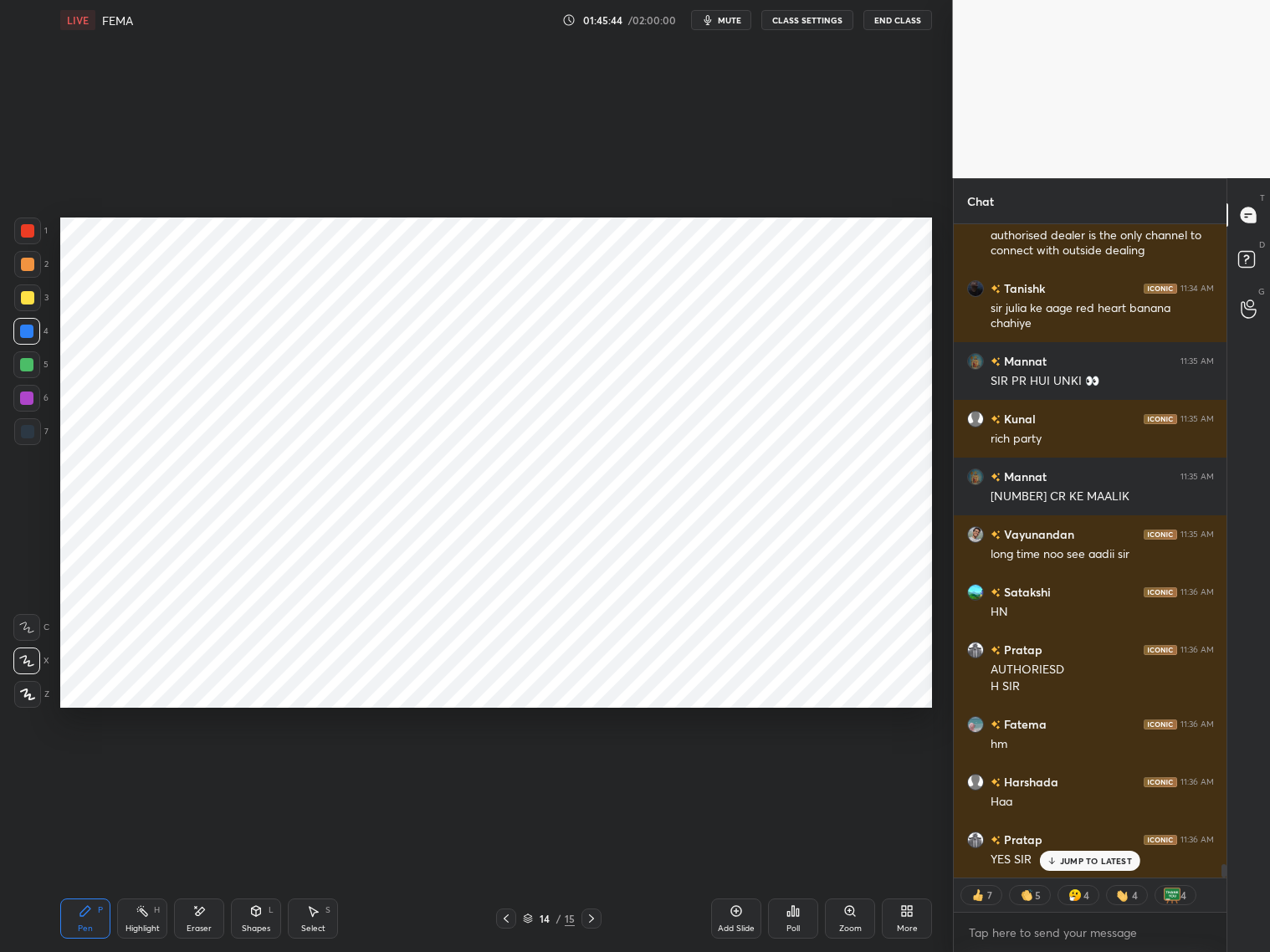 click on "JUMP TO LATEST" at bounding box center (1096, 861) 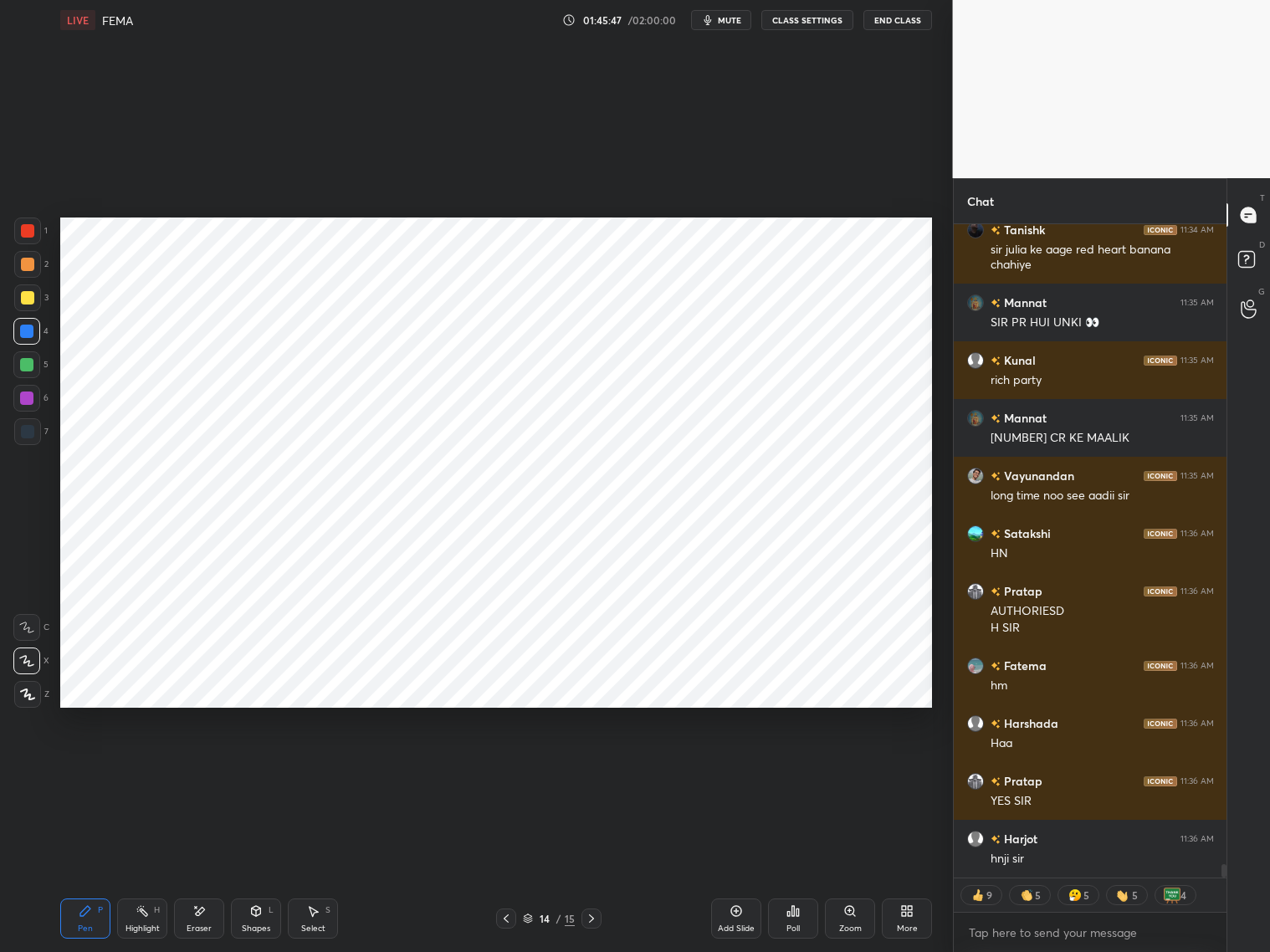 scroll, scrollTop: 31371, scrollLeft: 0, axis: vertical 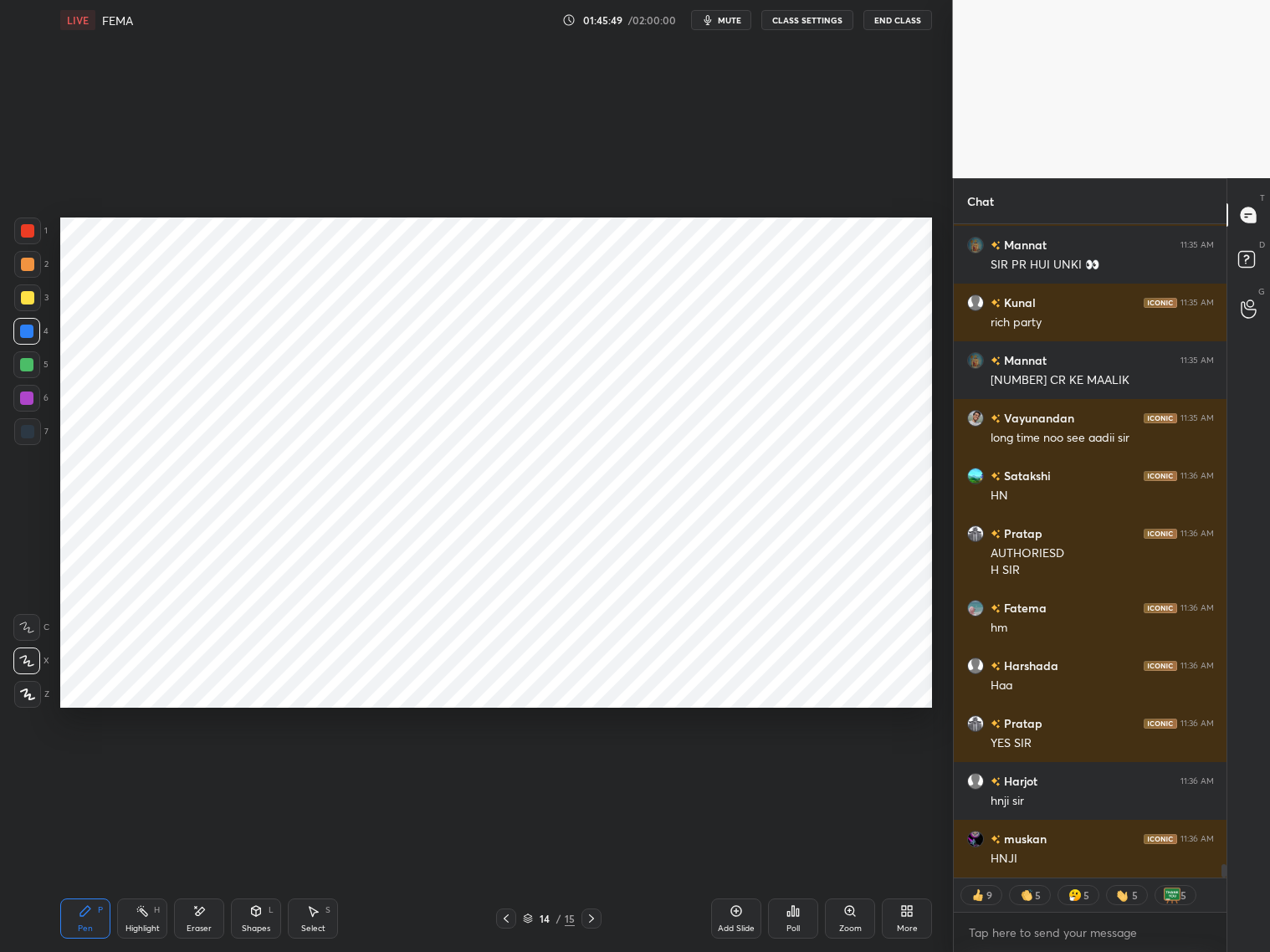 click at bounding box center [28, 432] 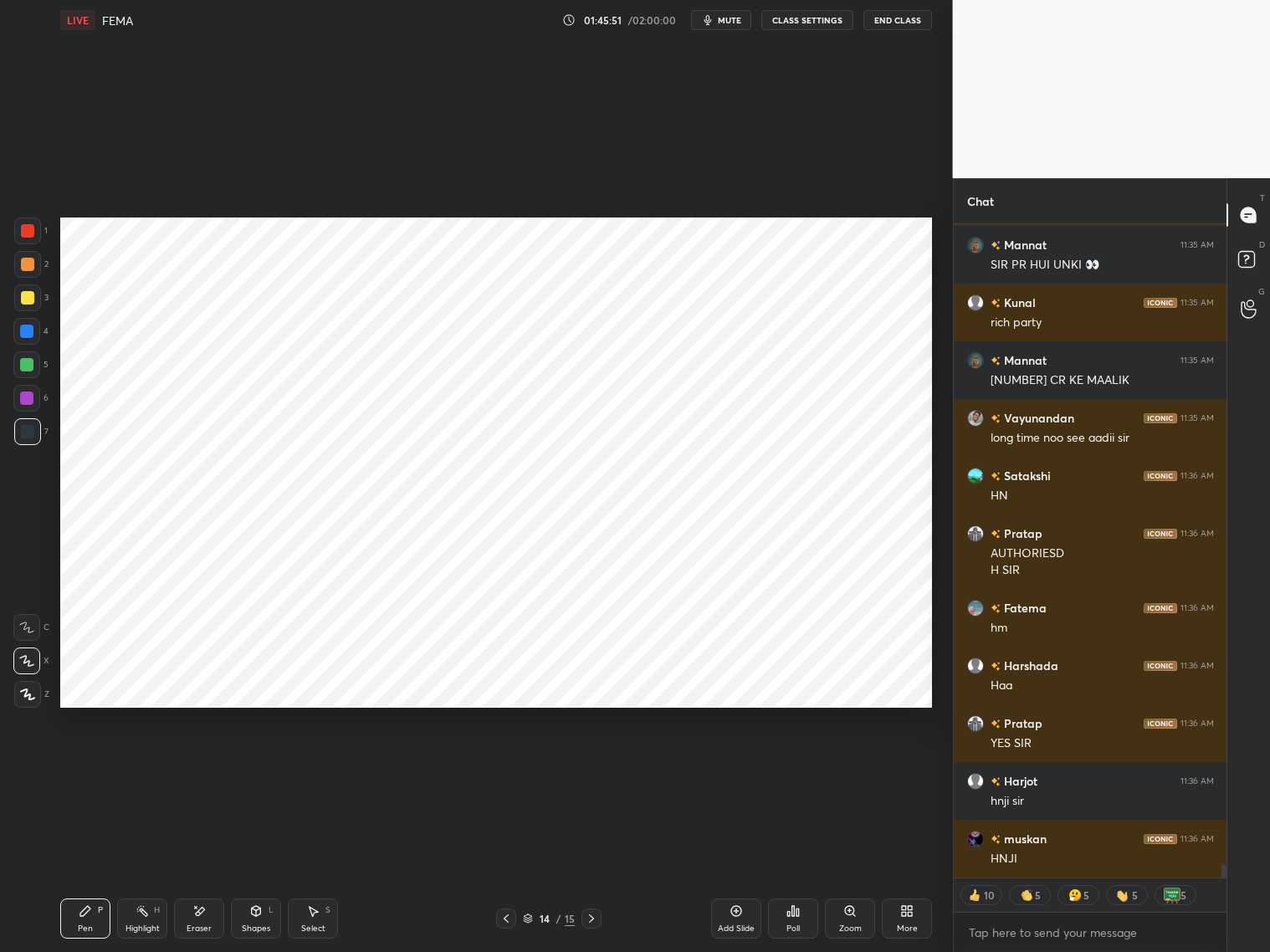 scroll, scrollTop: 31428, scrollLeft: 0, axis: vertical 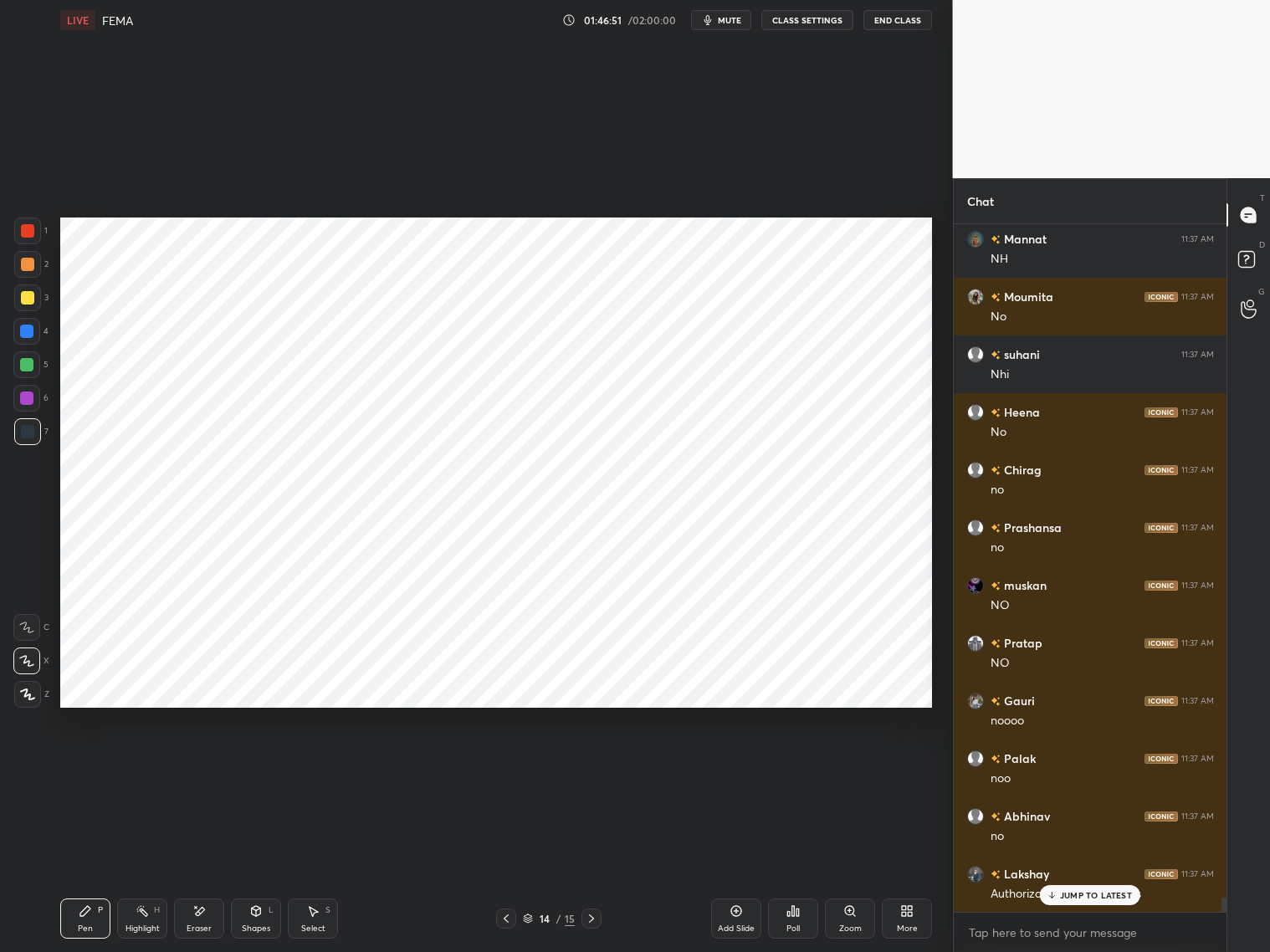 drag, startPoint x: 31, startPoint y: 232, endPoint x: 38, endPoint y: 237, distance: 8.602325 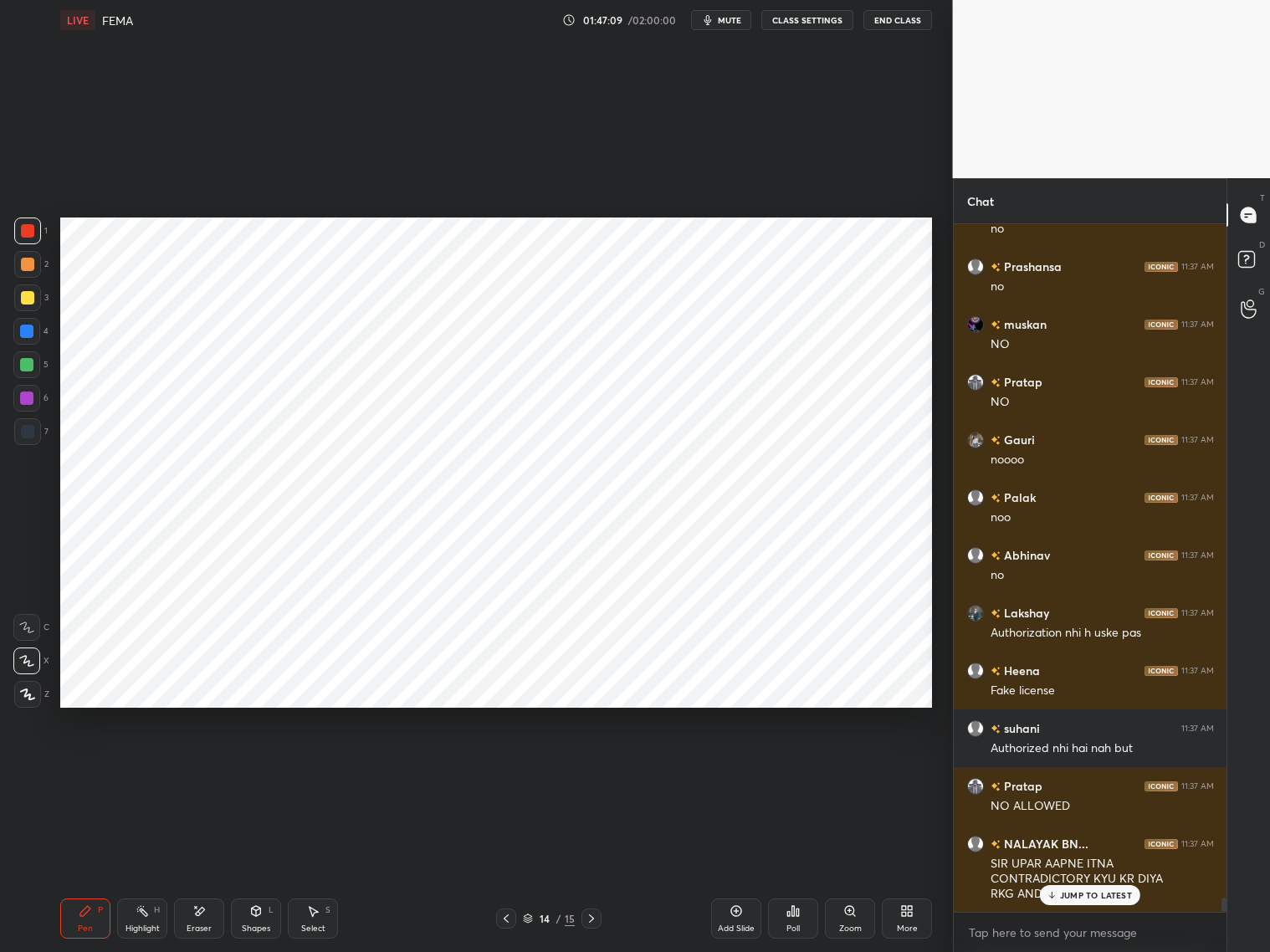scroll, scrollTop: 32724, scrollLeft: 0, axis: vertical 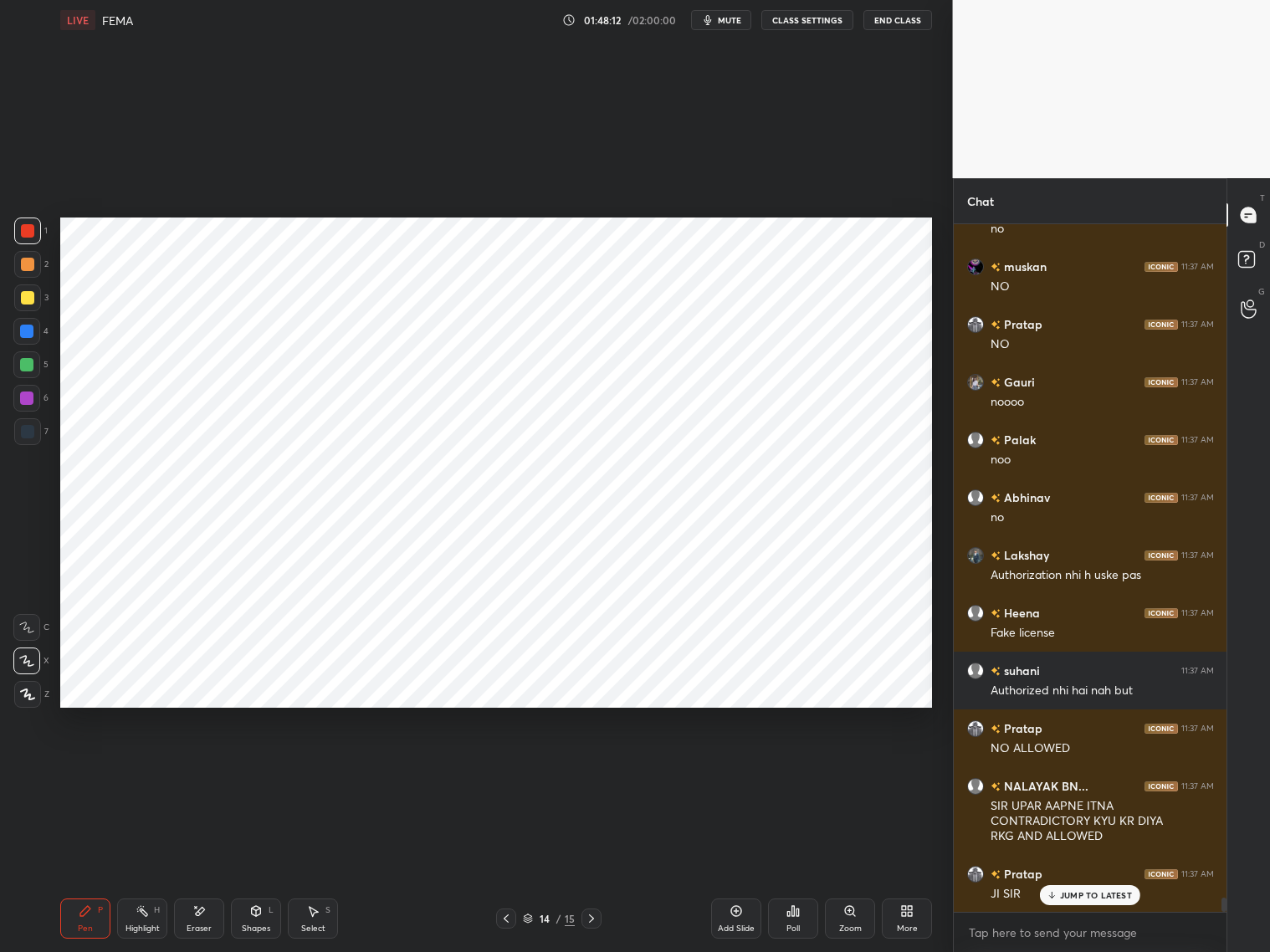 click on "mute" at bounding box center [730, 20] 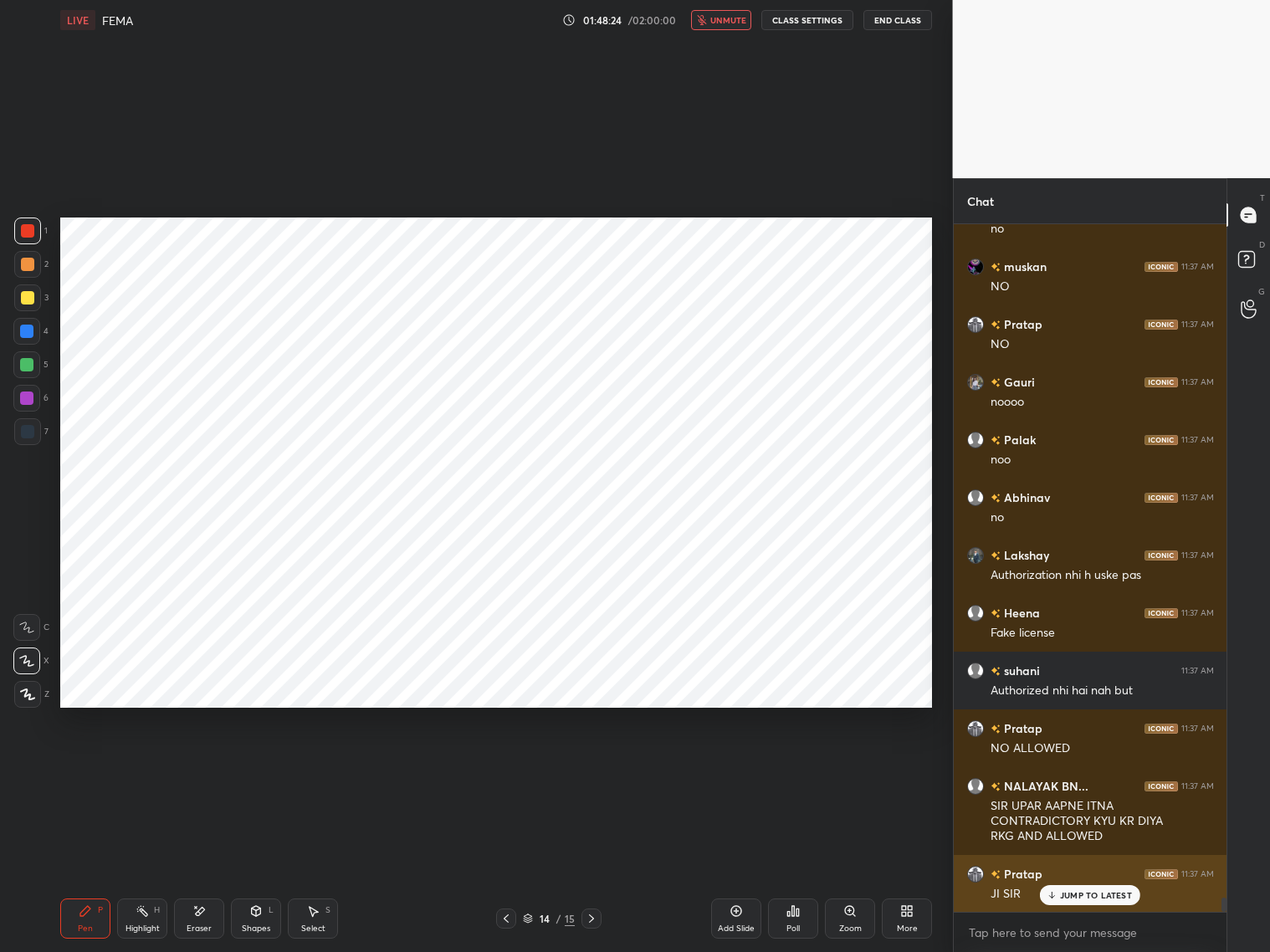 click on "JUMP TO LATEST" at bounding box center (1096, 895) 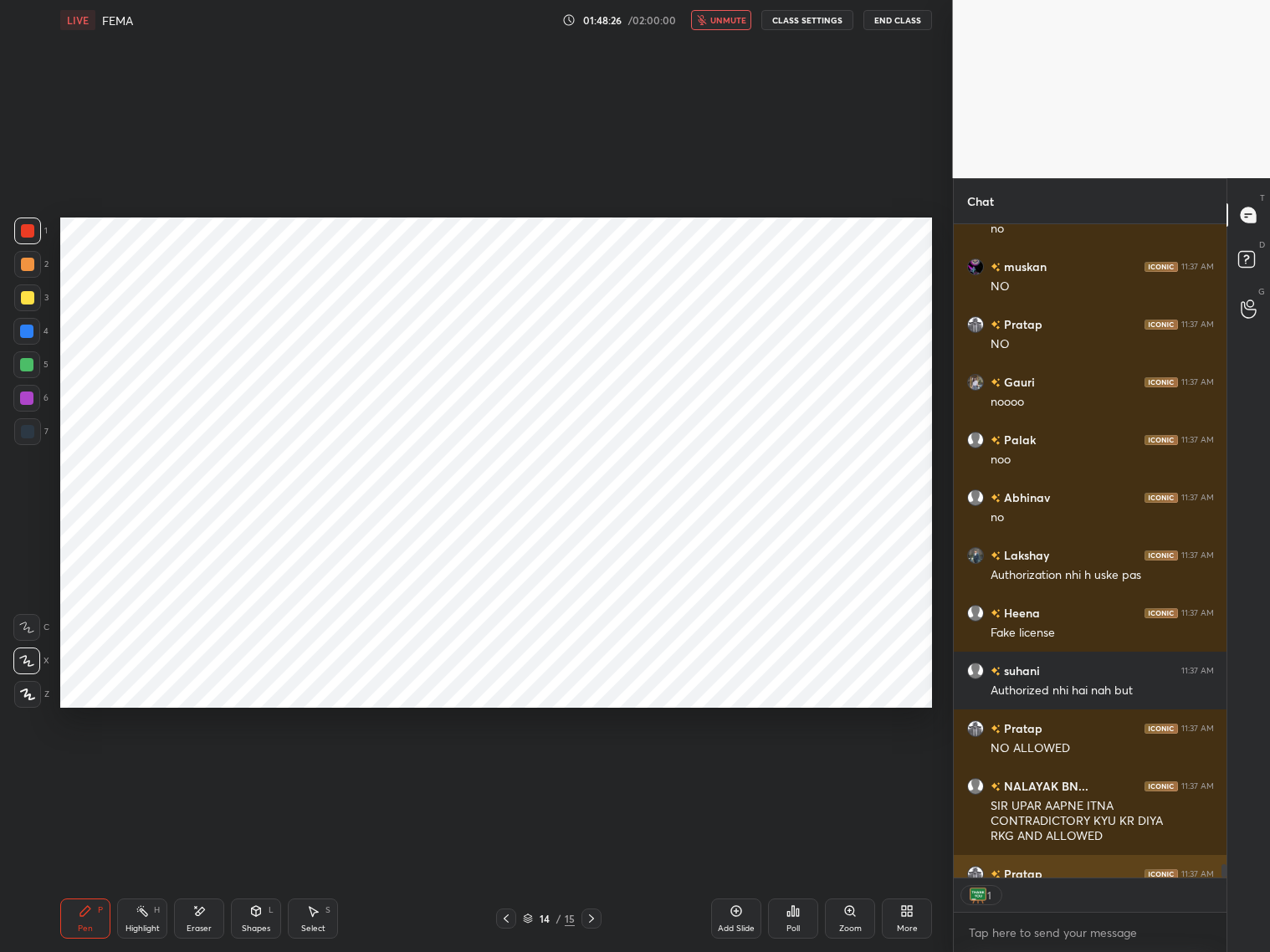 scroll, scrollTop: 648, scrollLeft: 269, axis: both 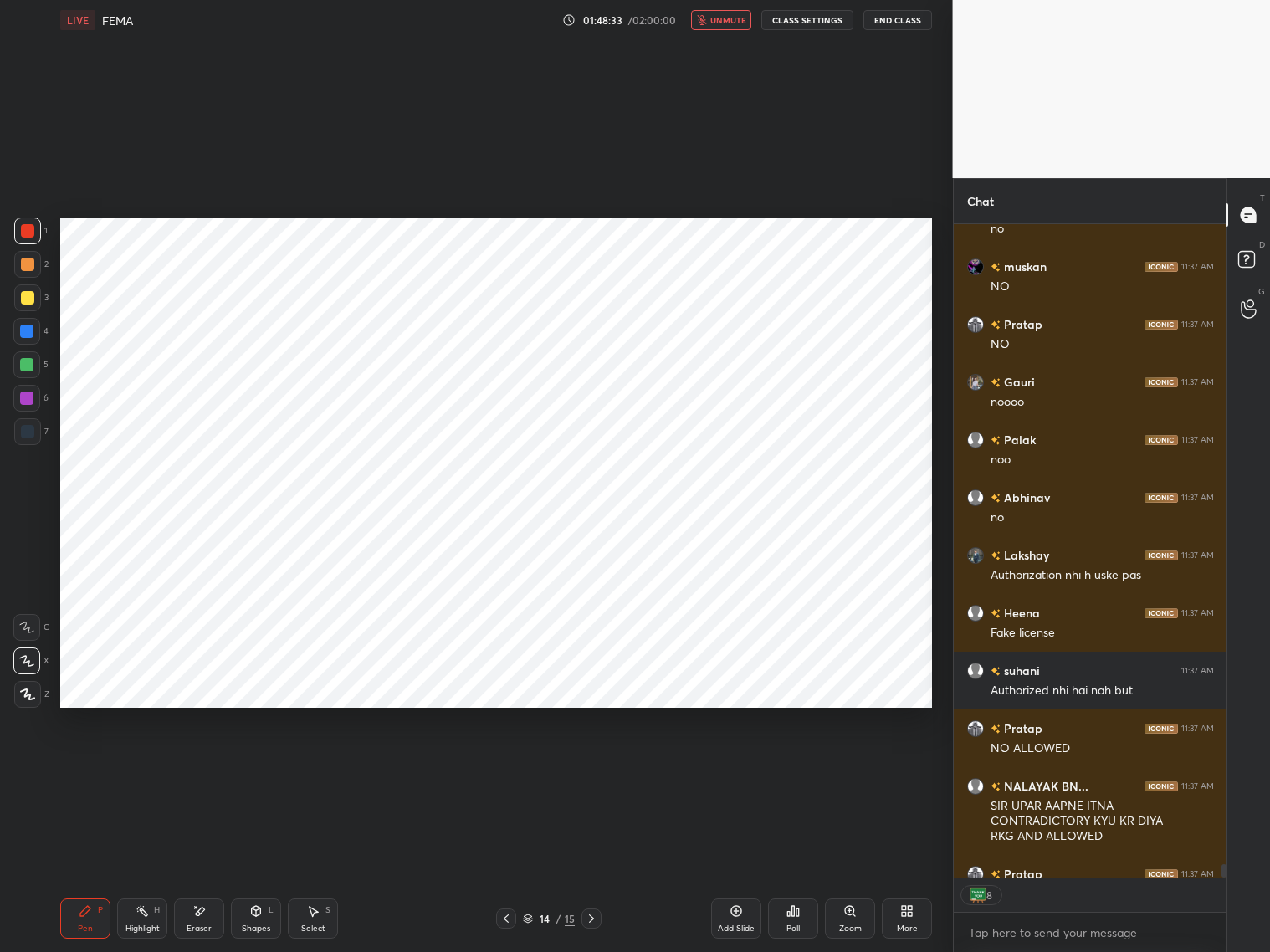 drag, startPoint x: 733, startPoint y: 856, endPoint x: 739, endPoint y: 13, distance: 843.0214 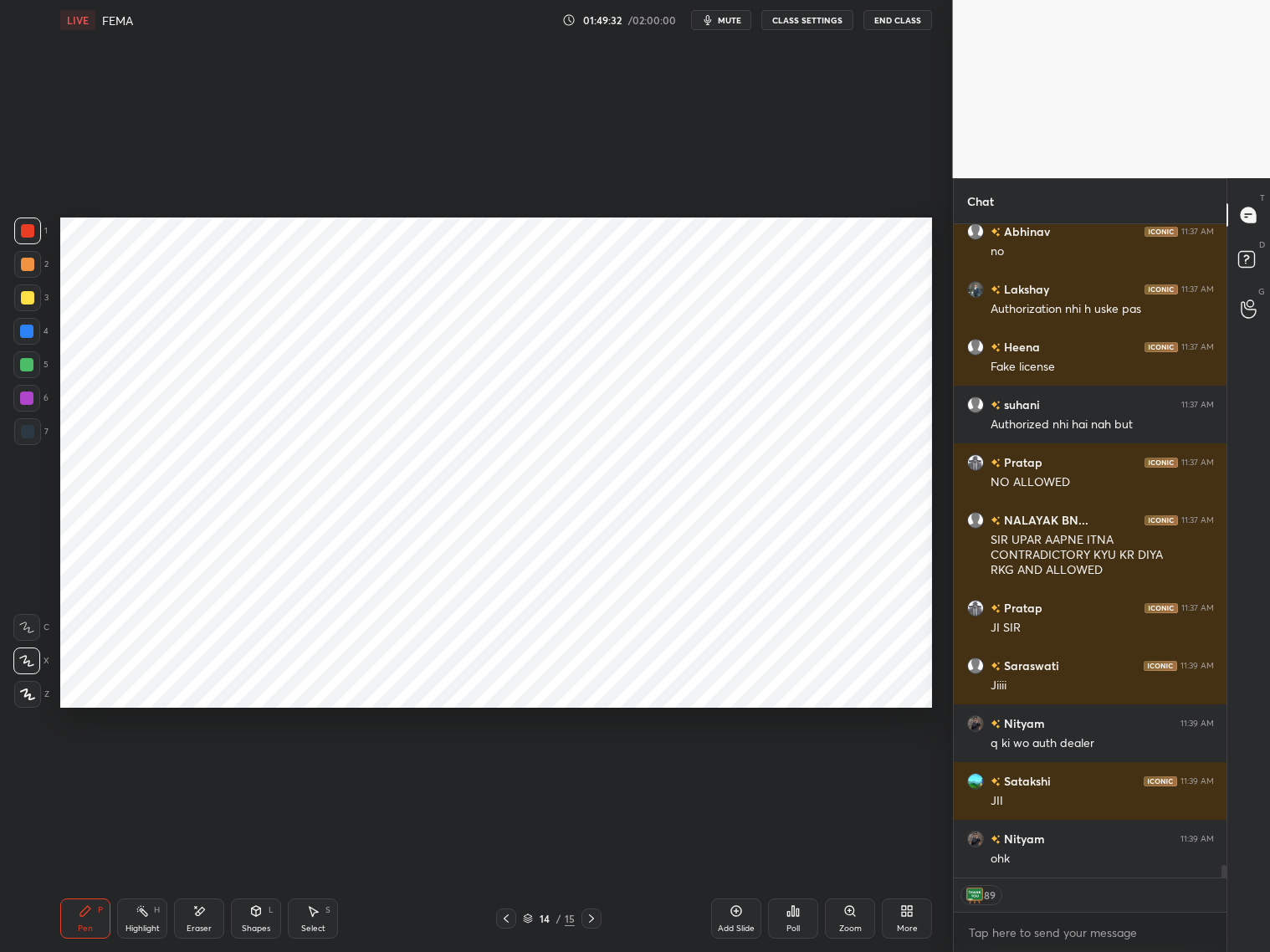 scroll, scrollTop: 33046, scrollLeft: 0, axis: vertical 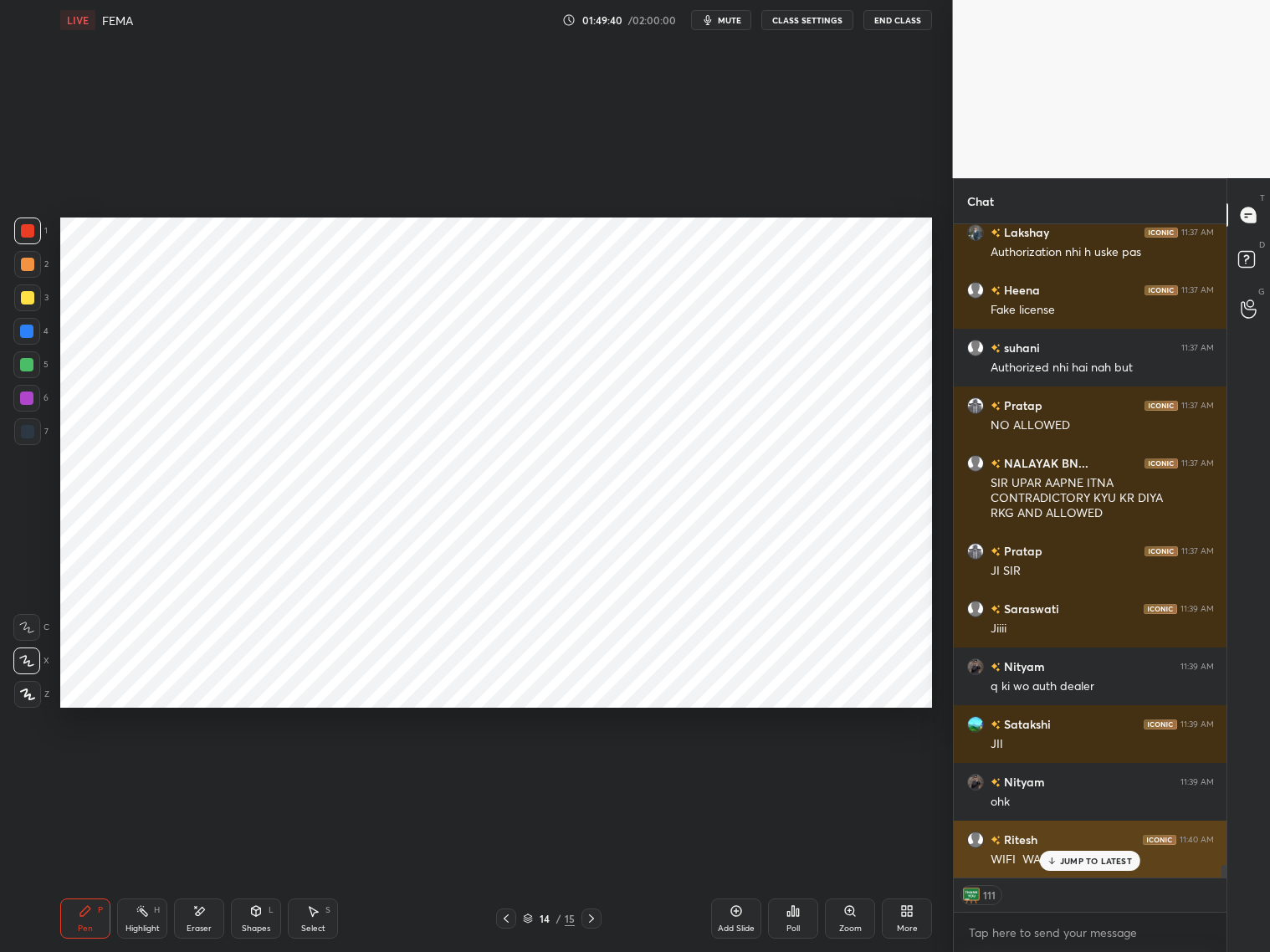 click on "JUMP TO LATEST" at bounding box center (1096, 861) 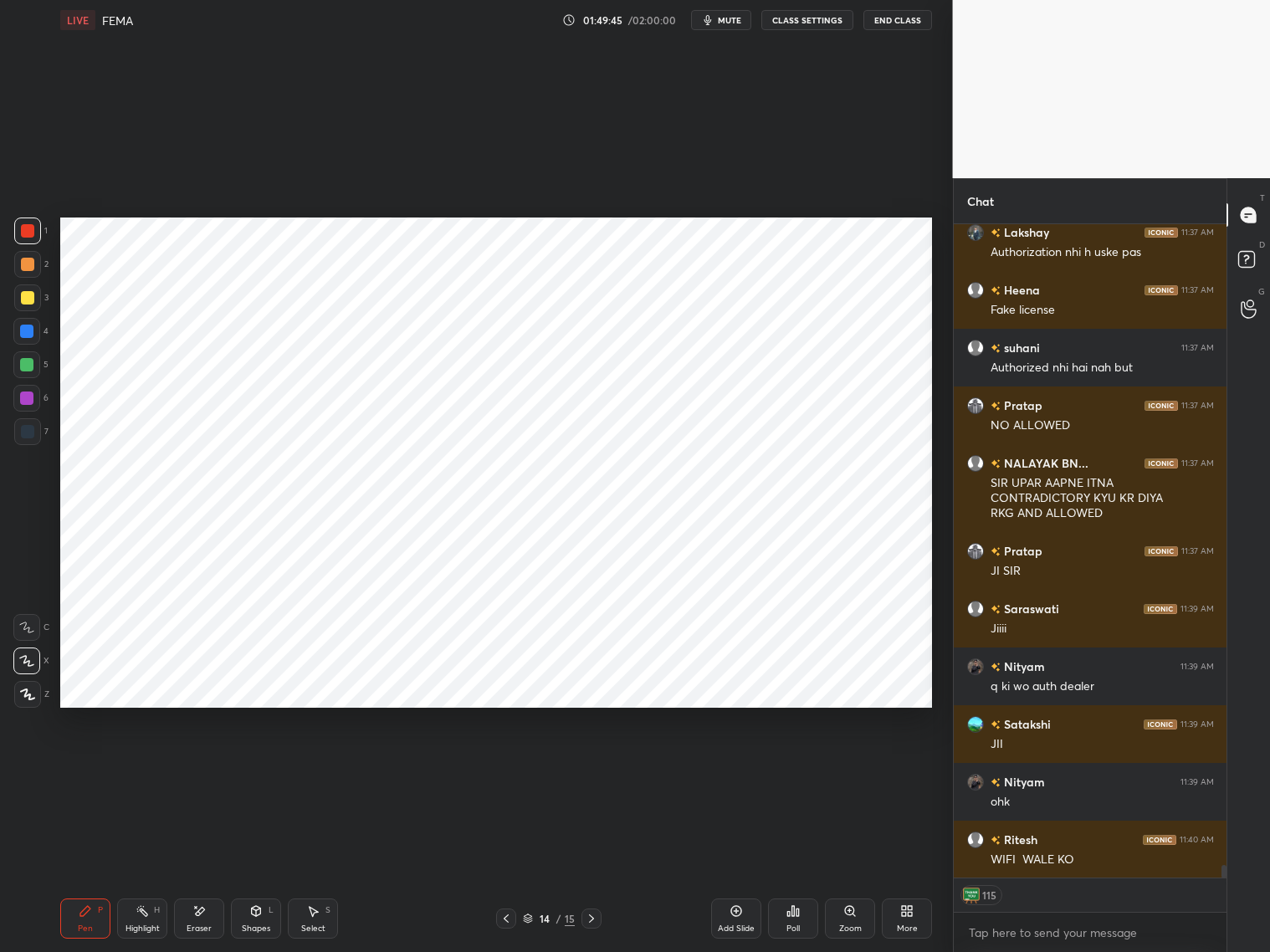scroll, scrollTop: 33063, scrollLeft: 0, axis: vertical 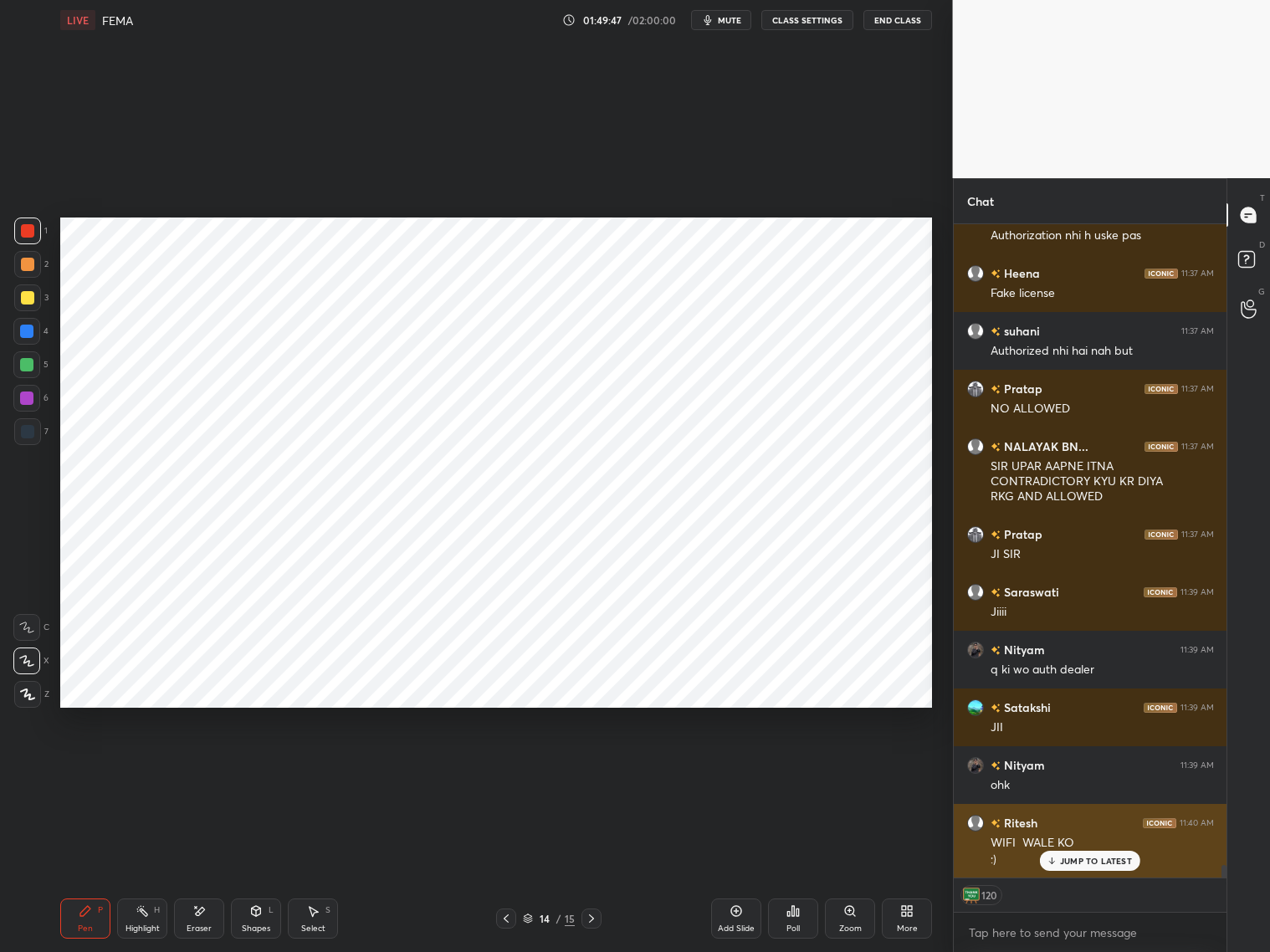 click on "JUMP TO LATEST" at bounding box center [1096, 861] 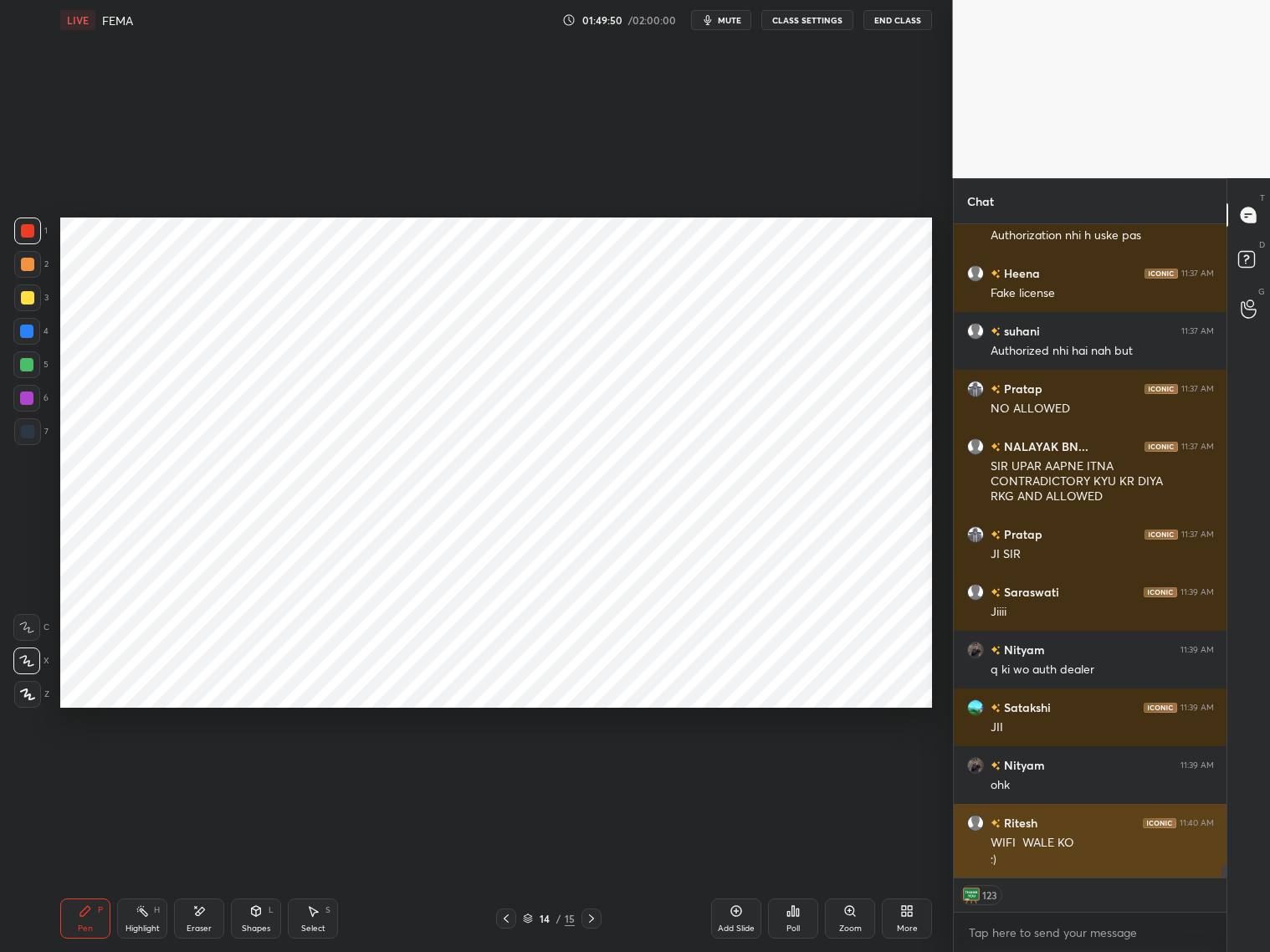 scroll, scrollTop: 33103, scrollLeft: 0, axis: vertical 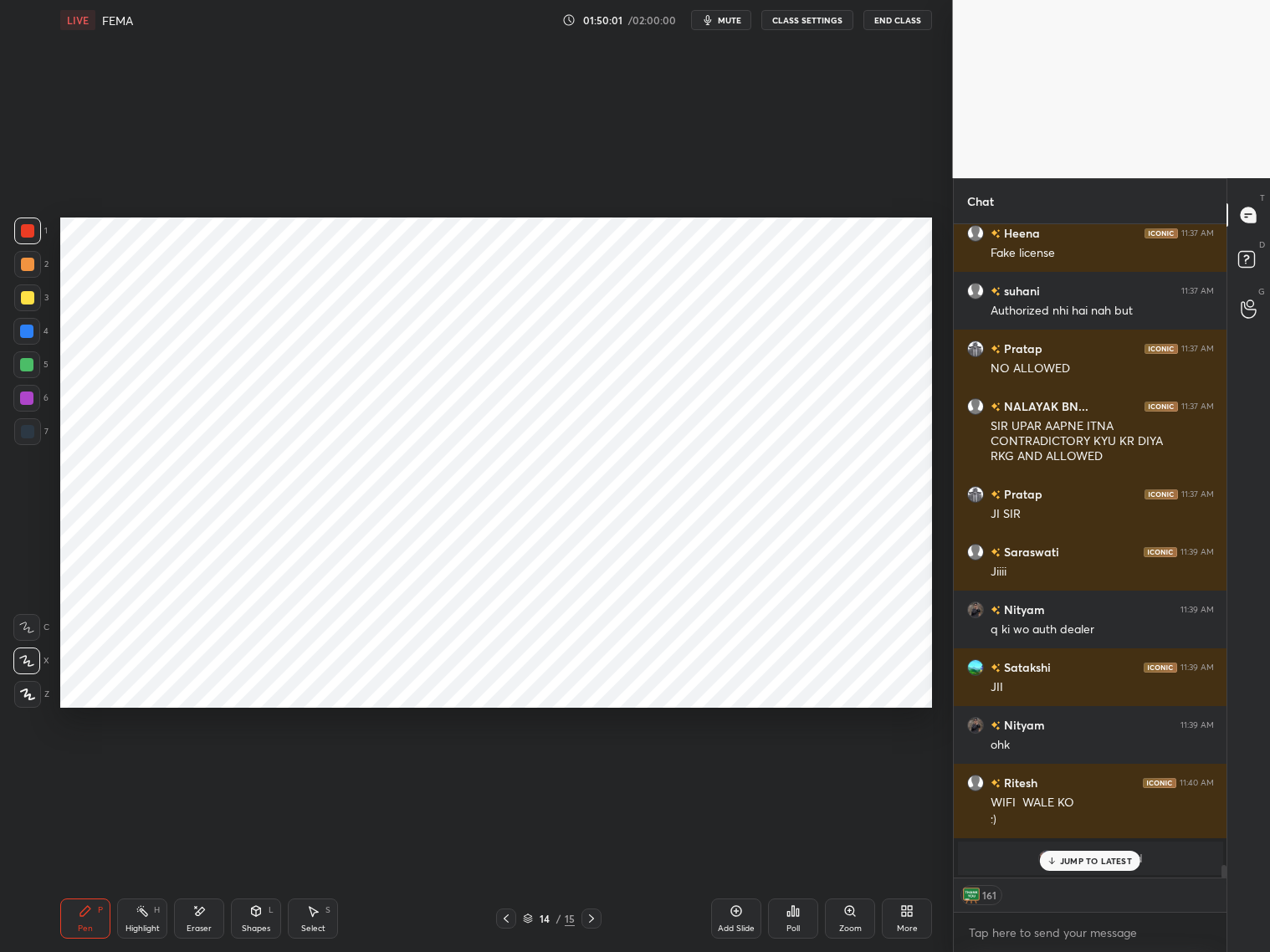 click on "mute" at bounding box center [730, 20] 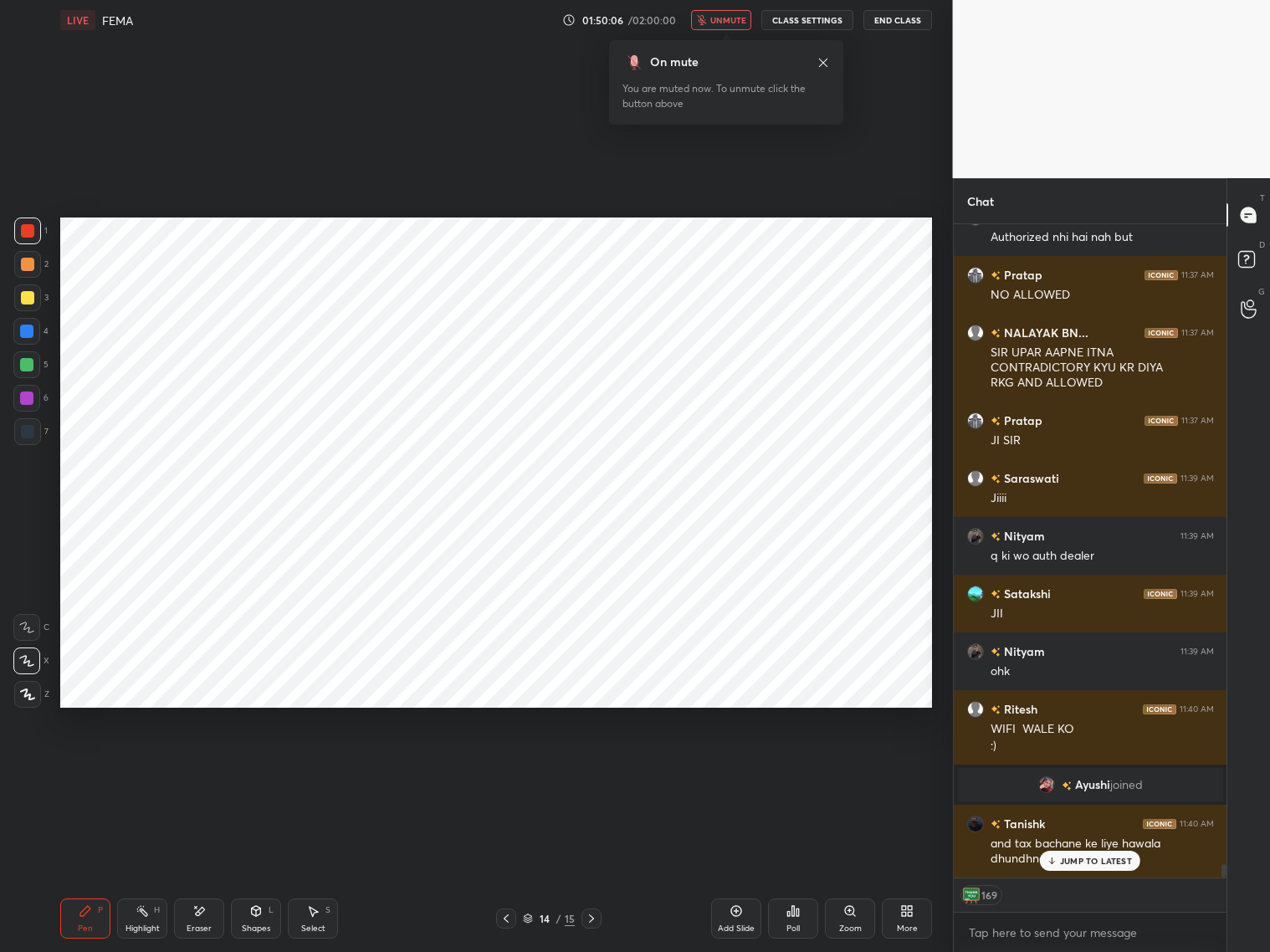 scroll, scrollTop: 31587, scrollLeft: 0, axis: vertical 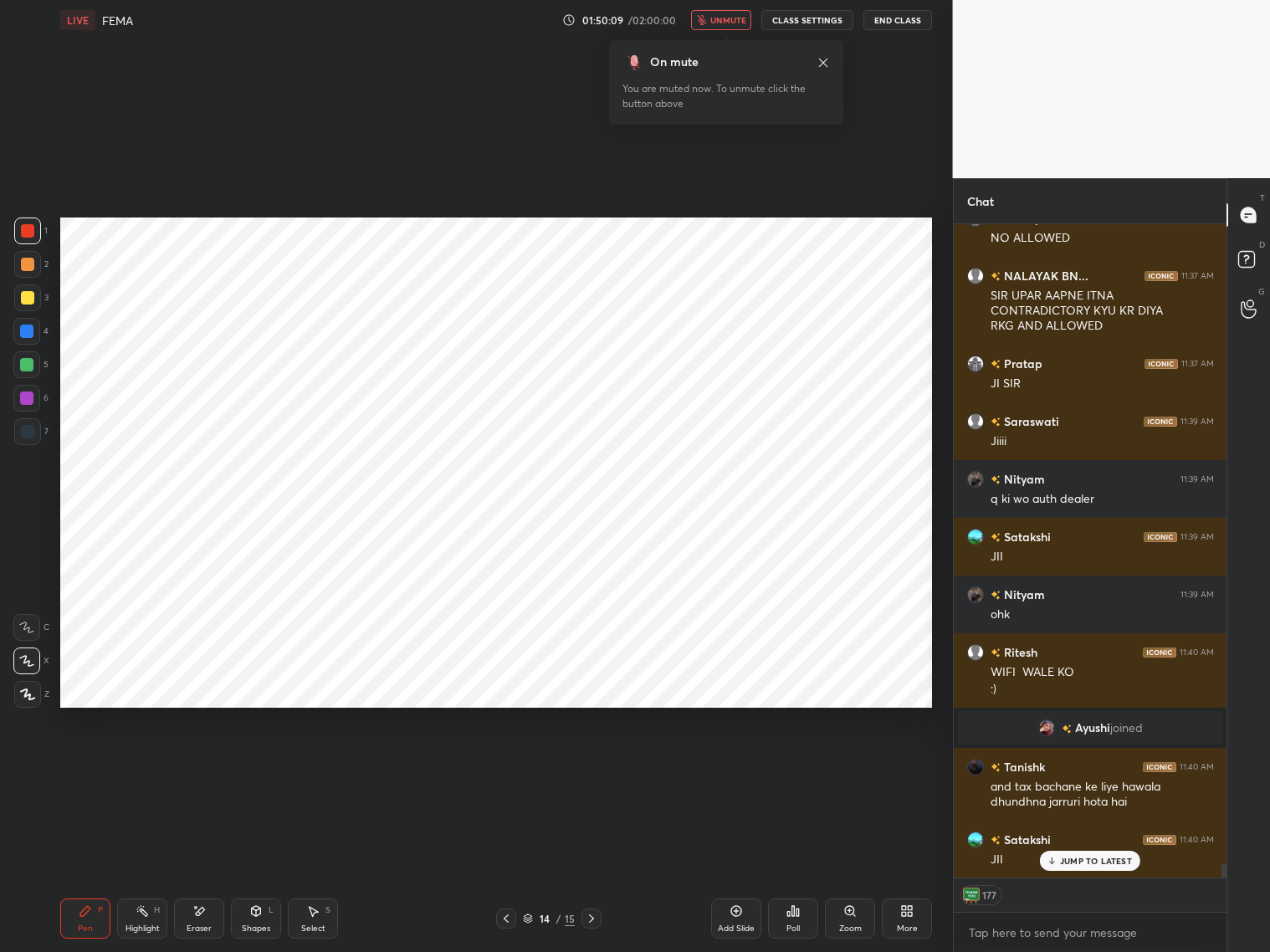 click on "1 2 3 4 5 6 7 C X Z E E Erase all   H H LIVE FEMA 01:50:09 /  02:00:00 unmute CLASS SETTINGS End Class Setting up your live class Poll for   secs No correct answer Start poll Back FEMA • L16 of Comprehensive Course on Corporate and Other Laws Shantam Gupta Pen P Highlight H Eraser Shapes L Select S 14 / 15 Add Slide Poll Zoom More Chat Chirag 11:37 AM no Prashansa 11:37 AM no muskan 11:37 AM NO Pratap 11:37 AM NO Gauri 11:37 AM noooo Palak 11:37 AM noo Abhinav 11:37 AM no Lakshay 11:37 AM Authorization nhi h uske pas Heena 11:37 AM Fake license suhani 11:37 AM Authorized nhi hai nah but Pratap 11:37 AM NO ALLOWED NALAYAK BN... 11:37 AM SIR UPAR AAPNE ITNA CONTRADICTORY KYU KR DIYA          RKG AND ALLOWED Pratap 11:37 AM JI SIR Saraswati 11:39 AM Jiiii Nityam 11:39 AM q ki wo auth dealer Satakshi 11:39 AM JII Nityam 11:39 AM ohk Ritesh 11:40 AM WIFI  WALE KO :) Ayushi  joined Tanishk 11:40 AM and tax bachane ke liye hawala dhundhna jarruri hota hai Satakshi 11:40 AM JII JUMP TO LATEST 177 Enable x   Abhinav" at bounding box center [635, 476] 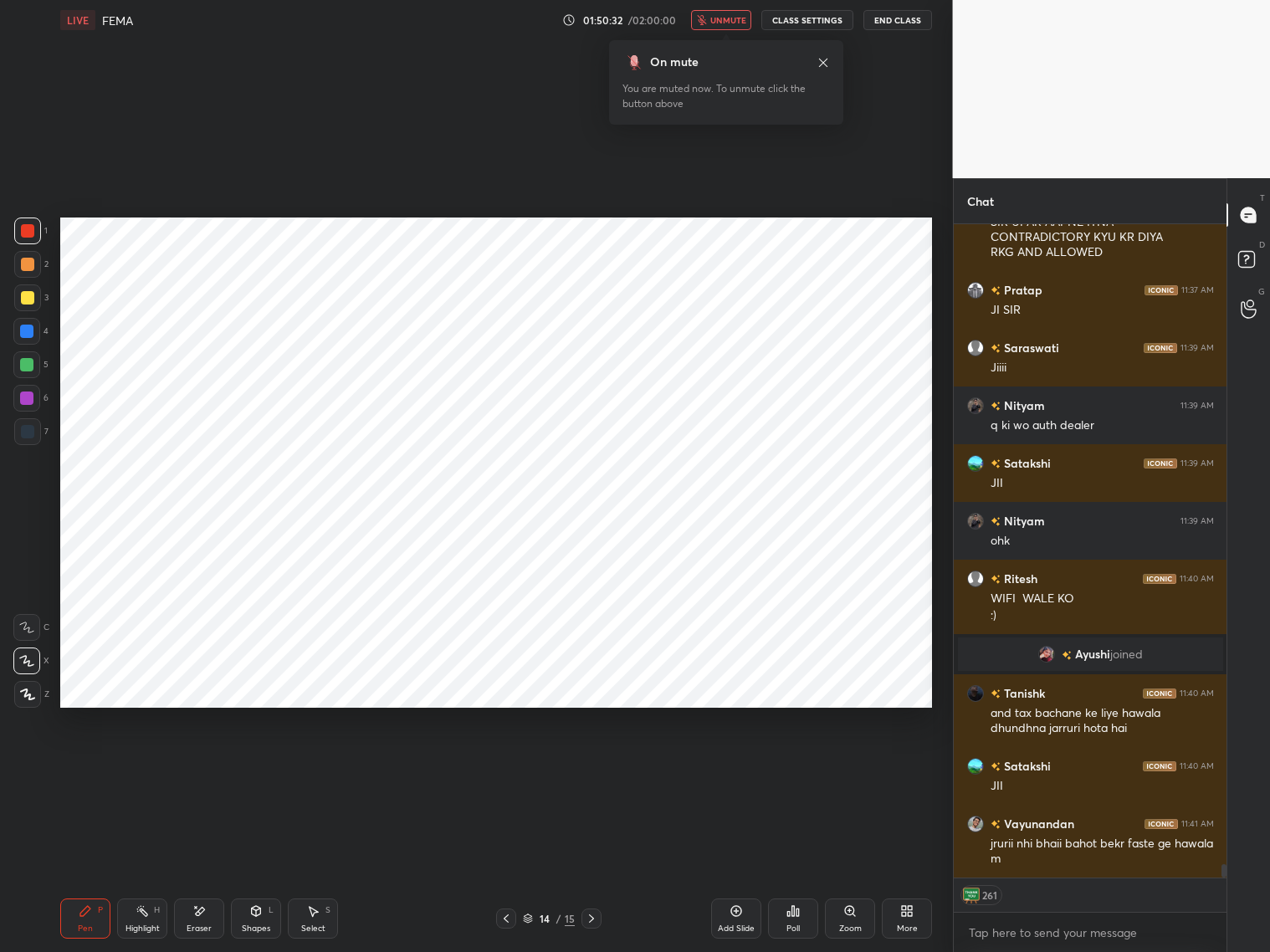 scroll, scrollTop: 31718, scrollLeft: 0, axis: vertical 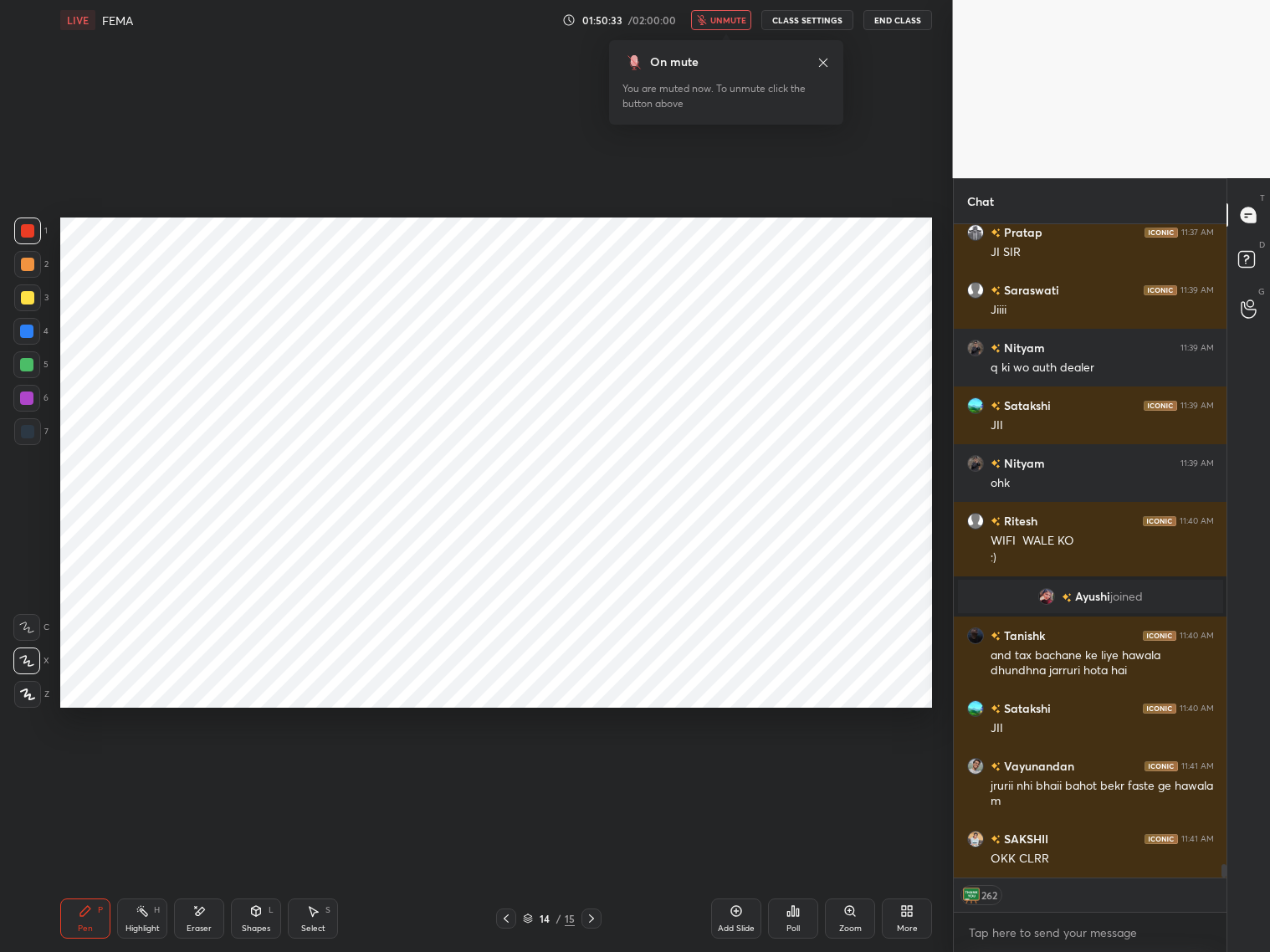 click on "unmute" at bounding box center (721, 20) 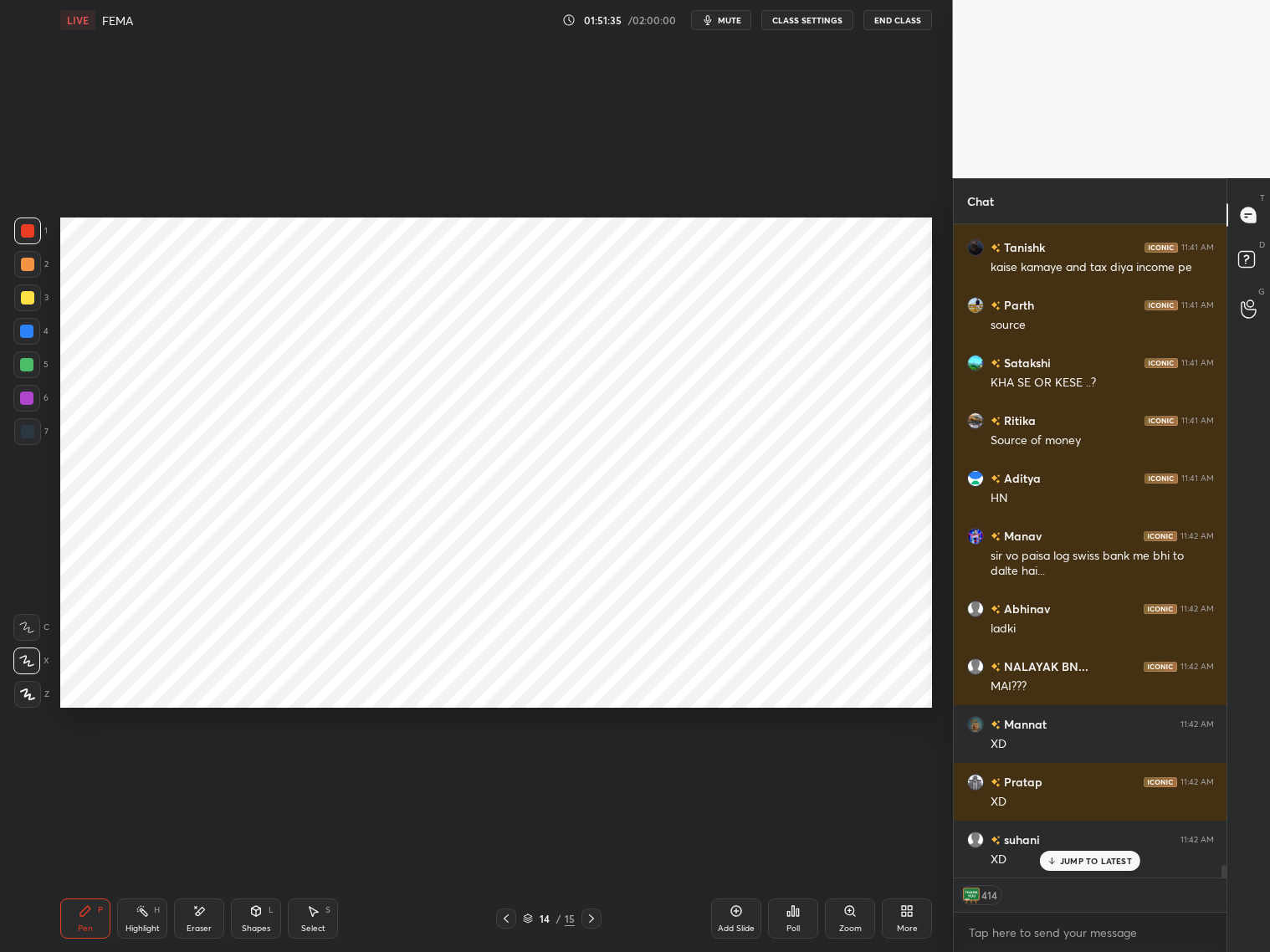 scroll, scrollTop: 32887, scrollLeft: 0, axis: vertical 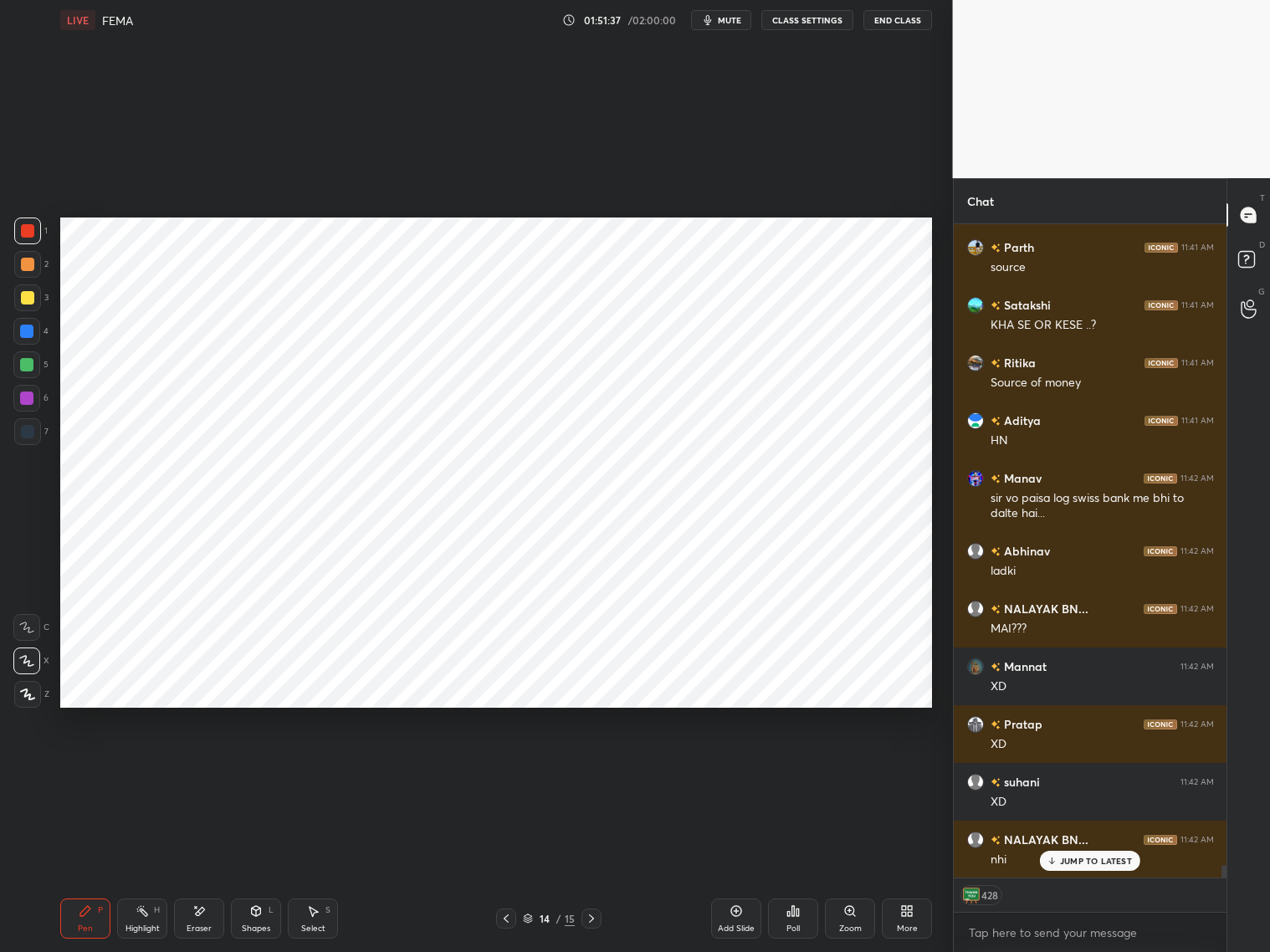 drag, startPoint x: 813, startPoint y: 20, endPoint x: 813, endPoint y: 862, distance: 842 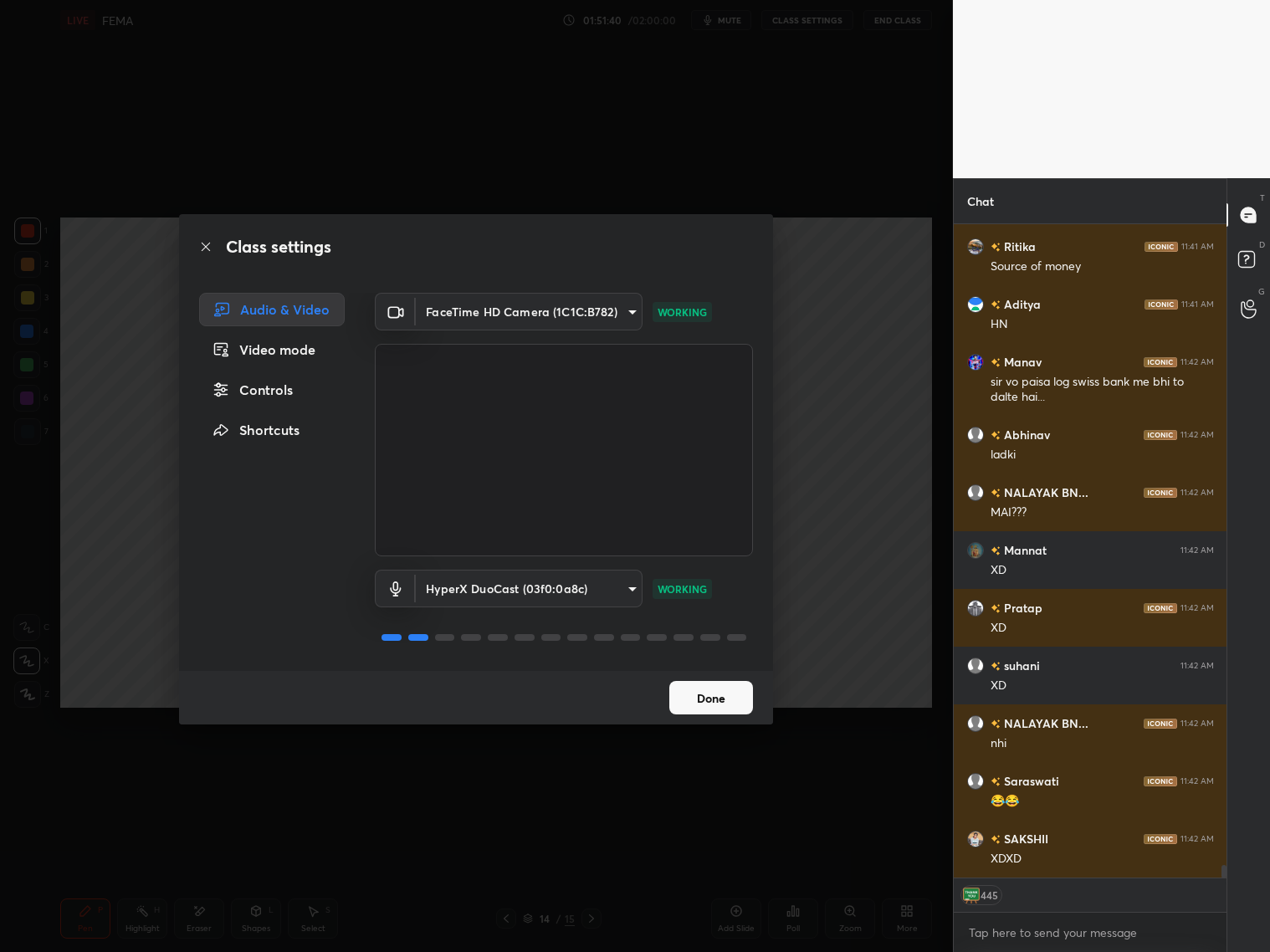 scroll, scrollTop: 33061, scrollLeft: 0, axis: vertical 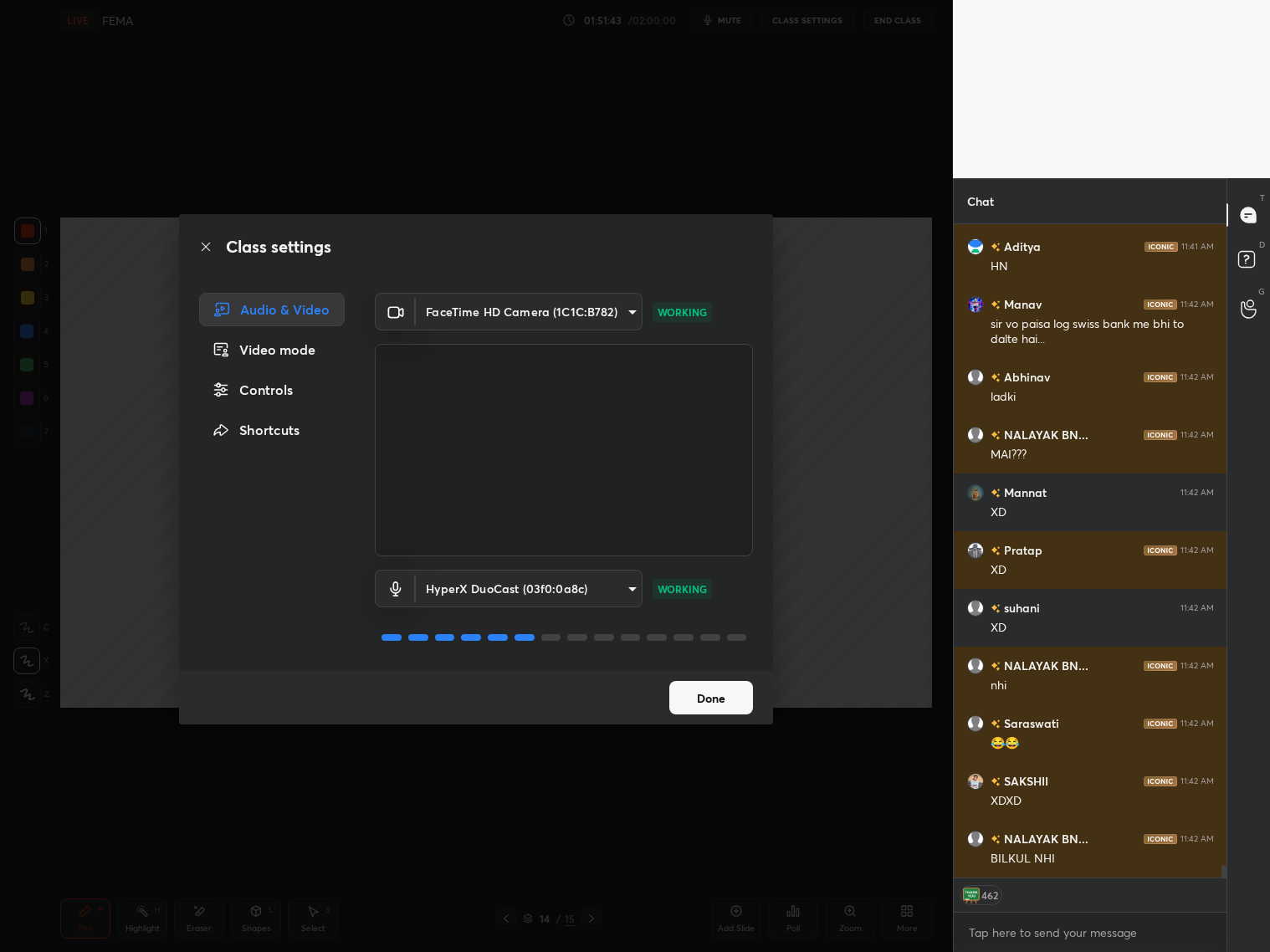 click on "Done" at bounding box center [711, 698] 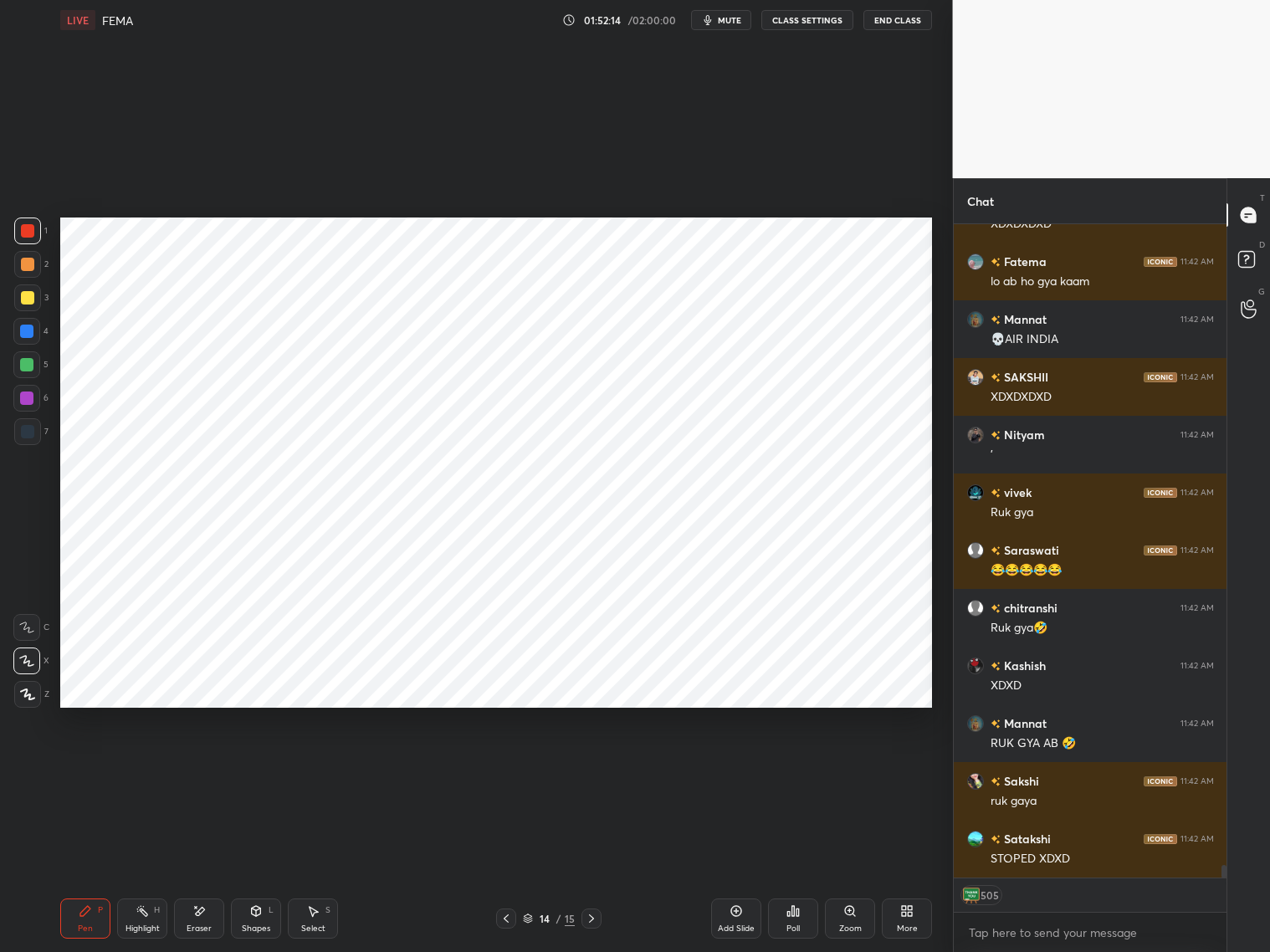 scroll, scrollTop: 34215, scrollLeft: 0, axis: vertical 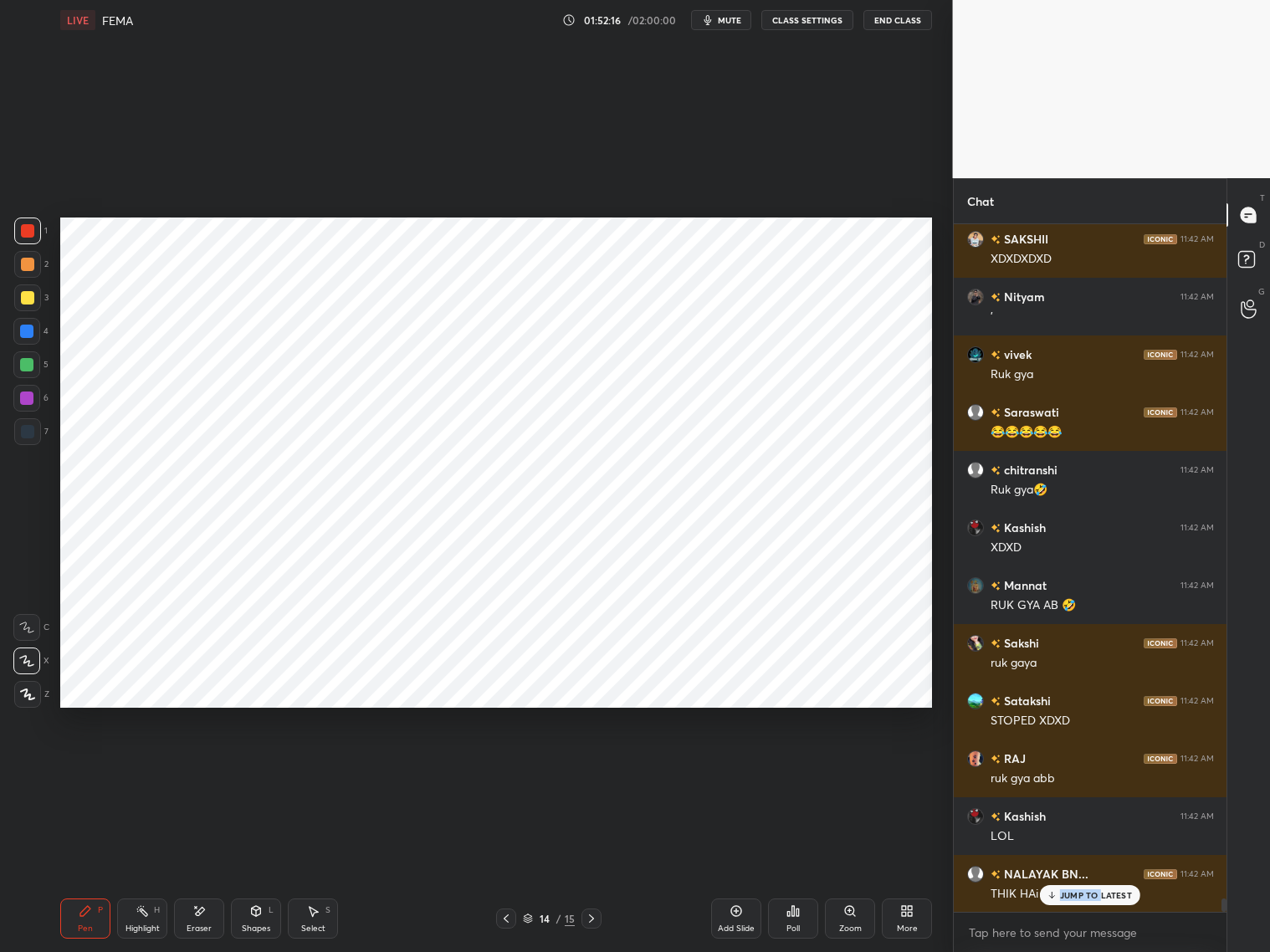 click on "JUMP TO LATEST" at bounding box center (1090, 895) 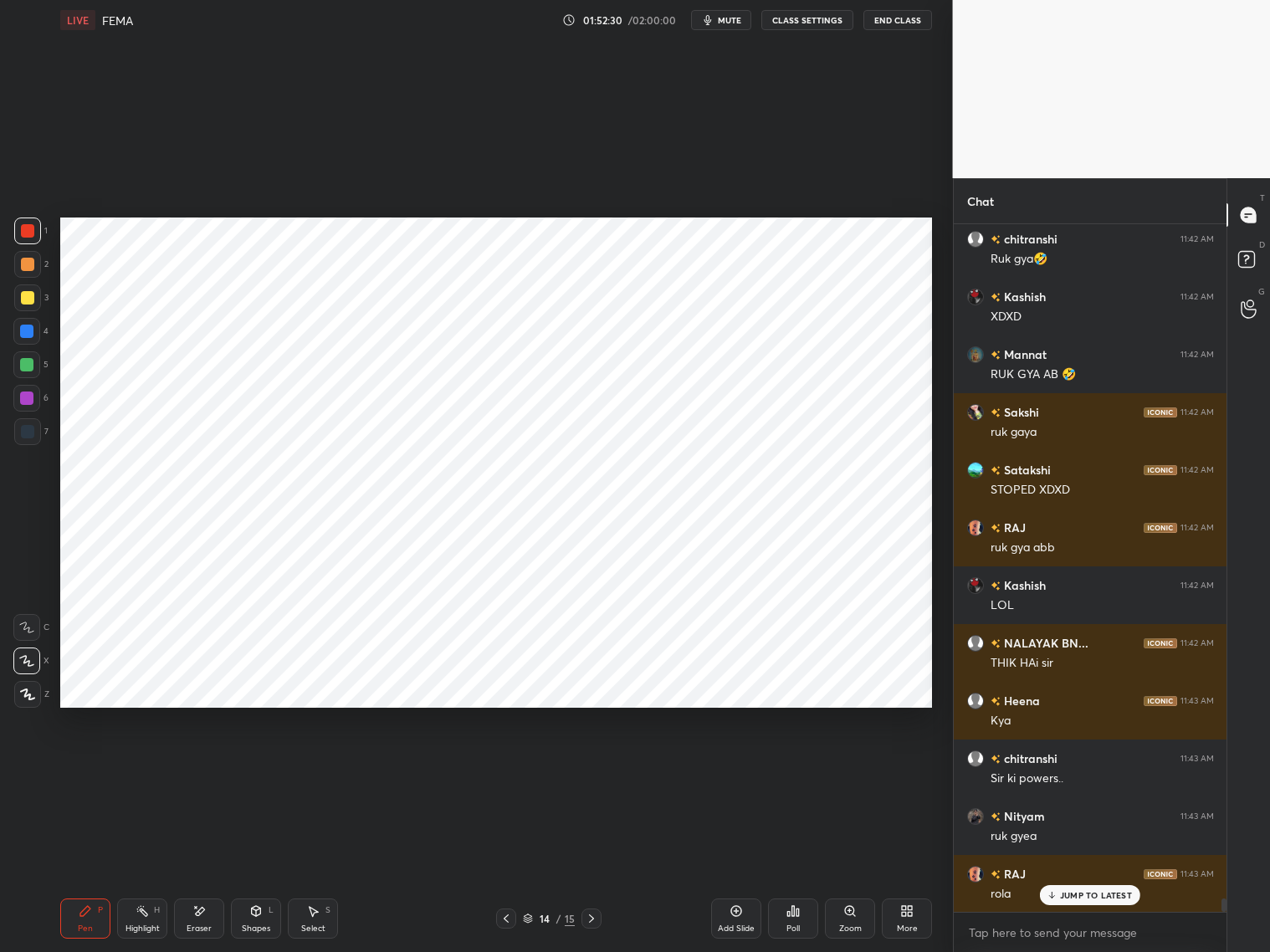 click 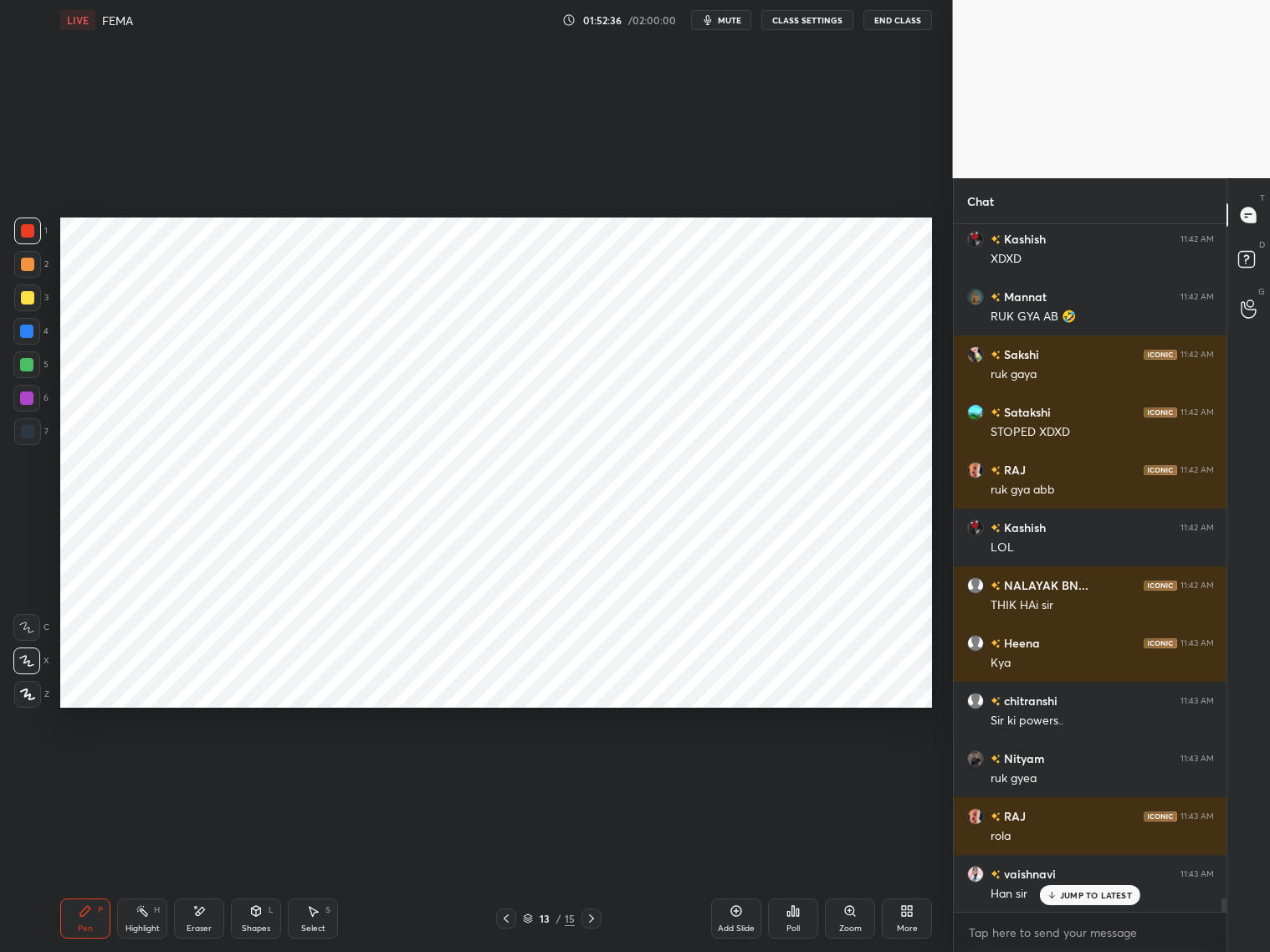 scroll, scrollTop: 34642, scrollLeft: 0, axis: vertical 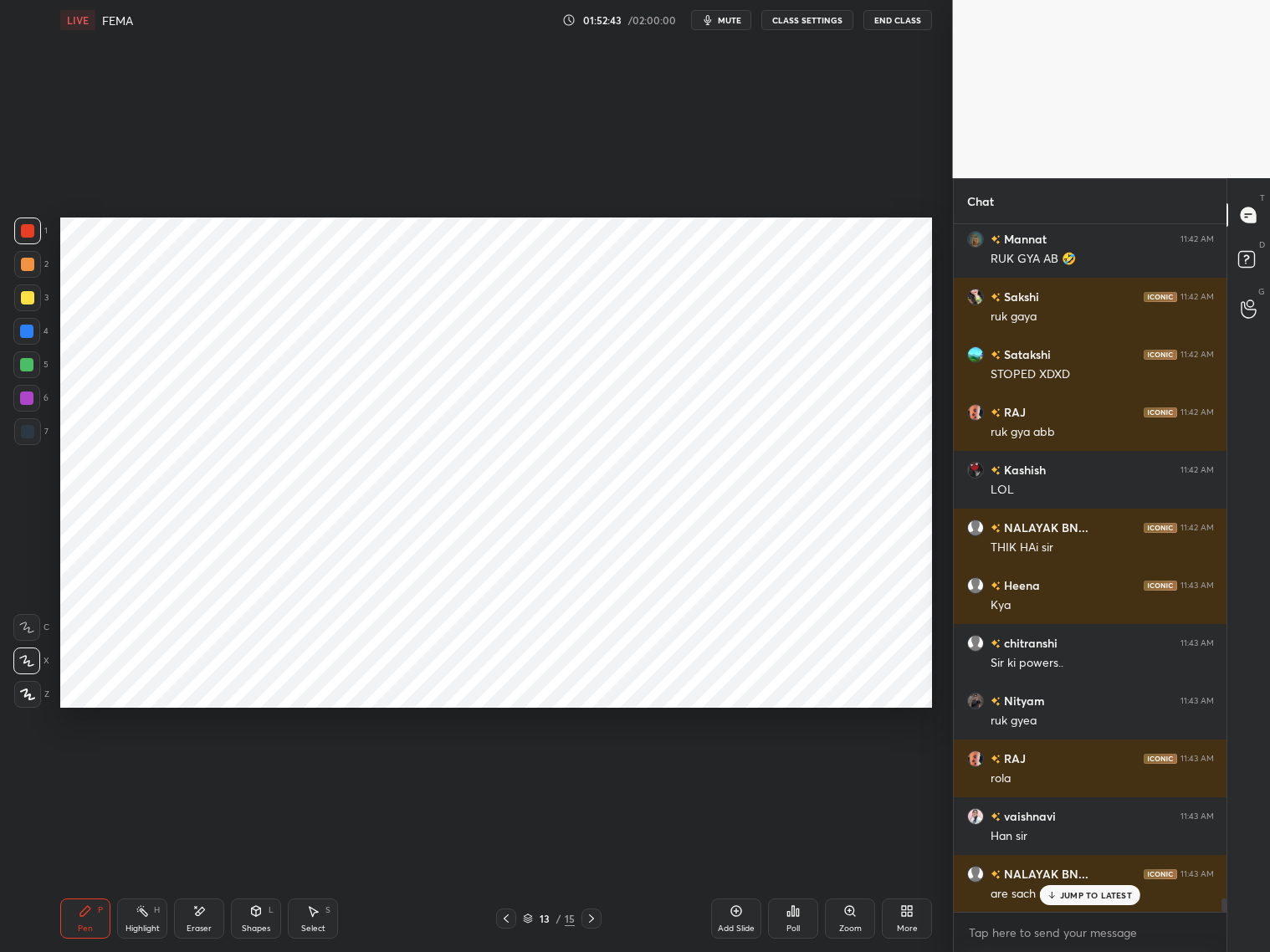 click 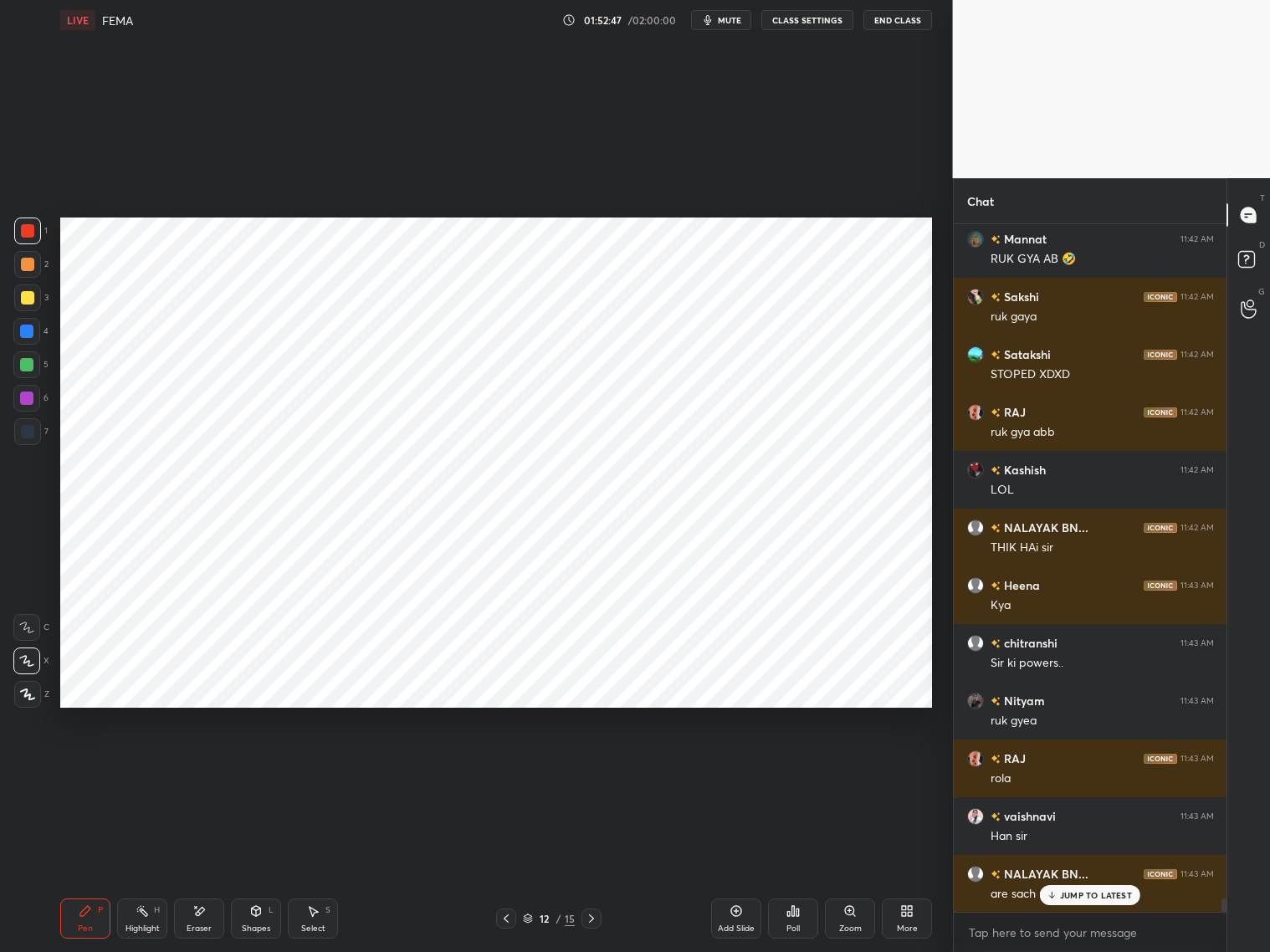 click 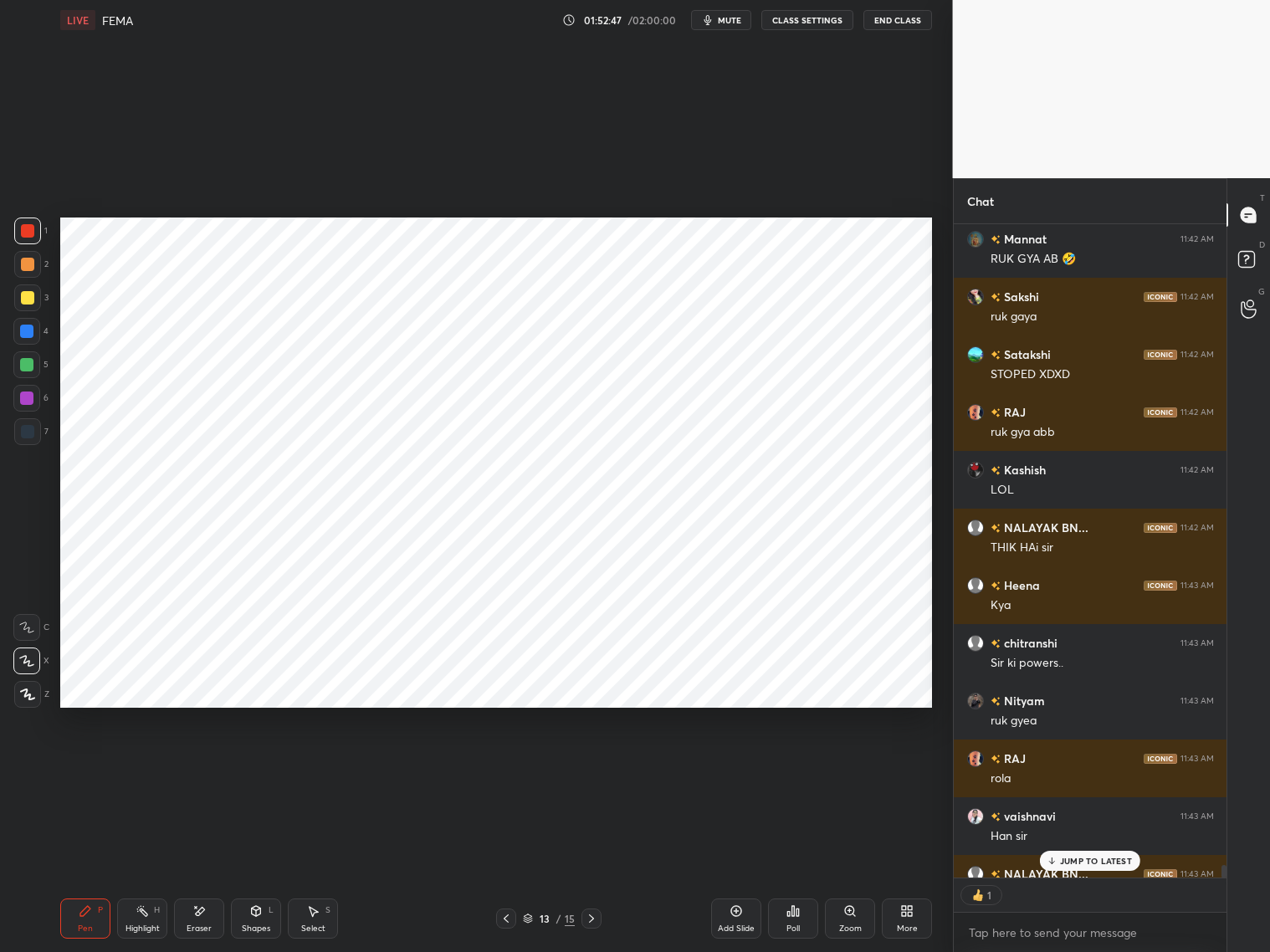 scroll, scrollTop: 648, scrollLeft: 269, axis: both 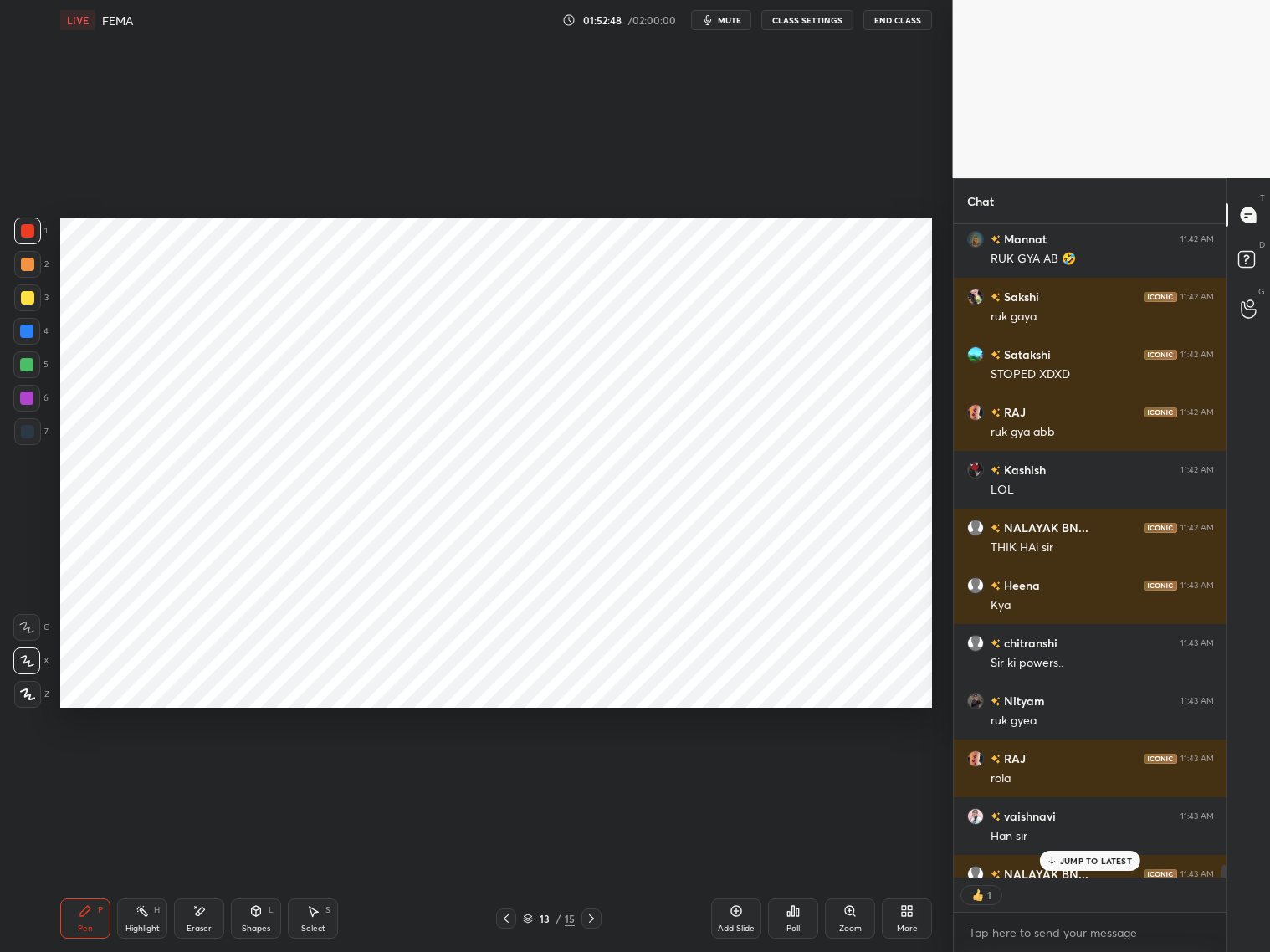 click at bounding box center (591, 919) 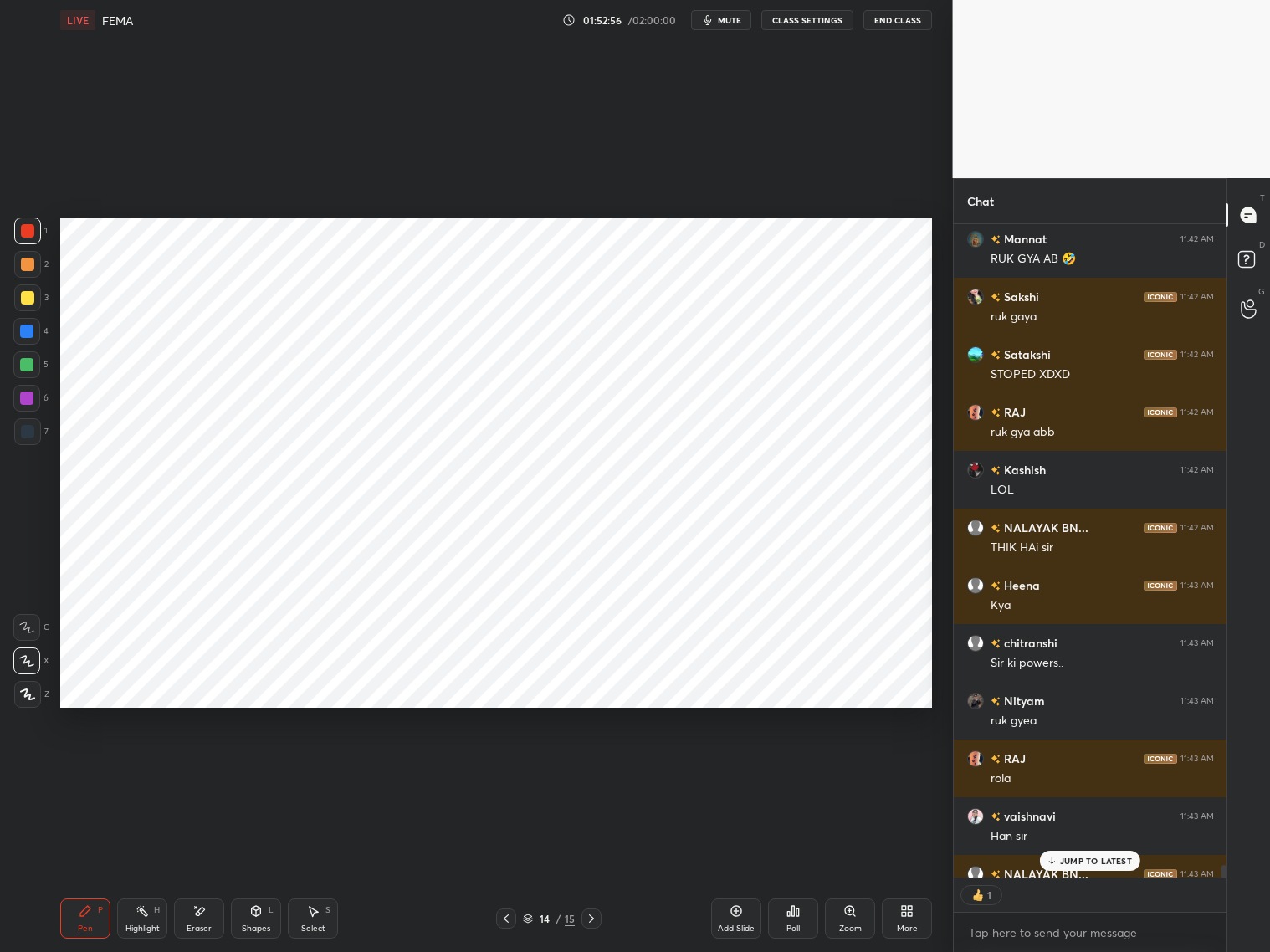click 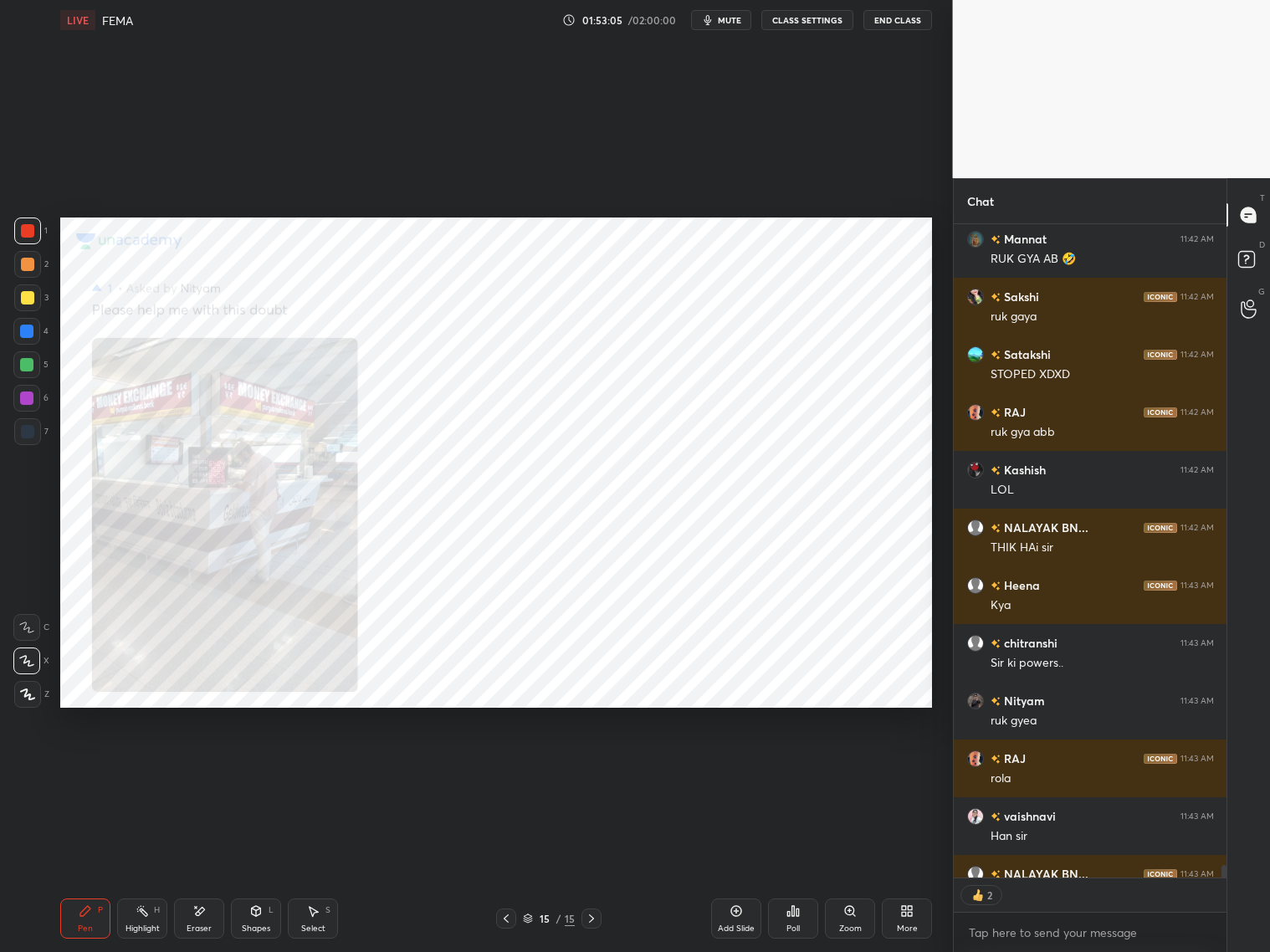 scroll, scrollTop: 34735, scrollLeft: 0, axis: vertical 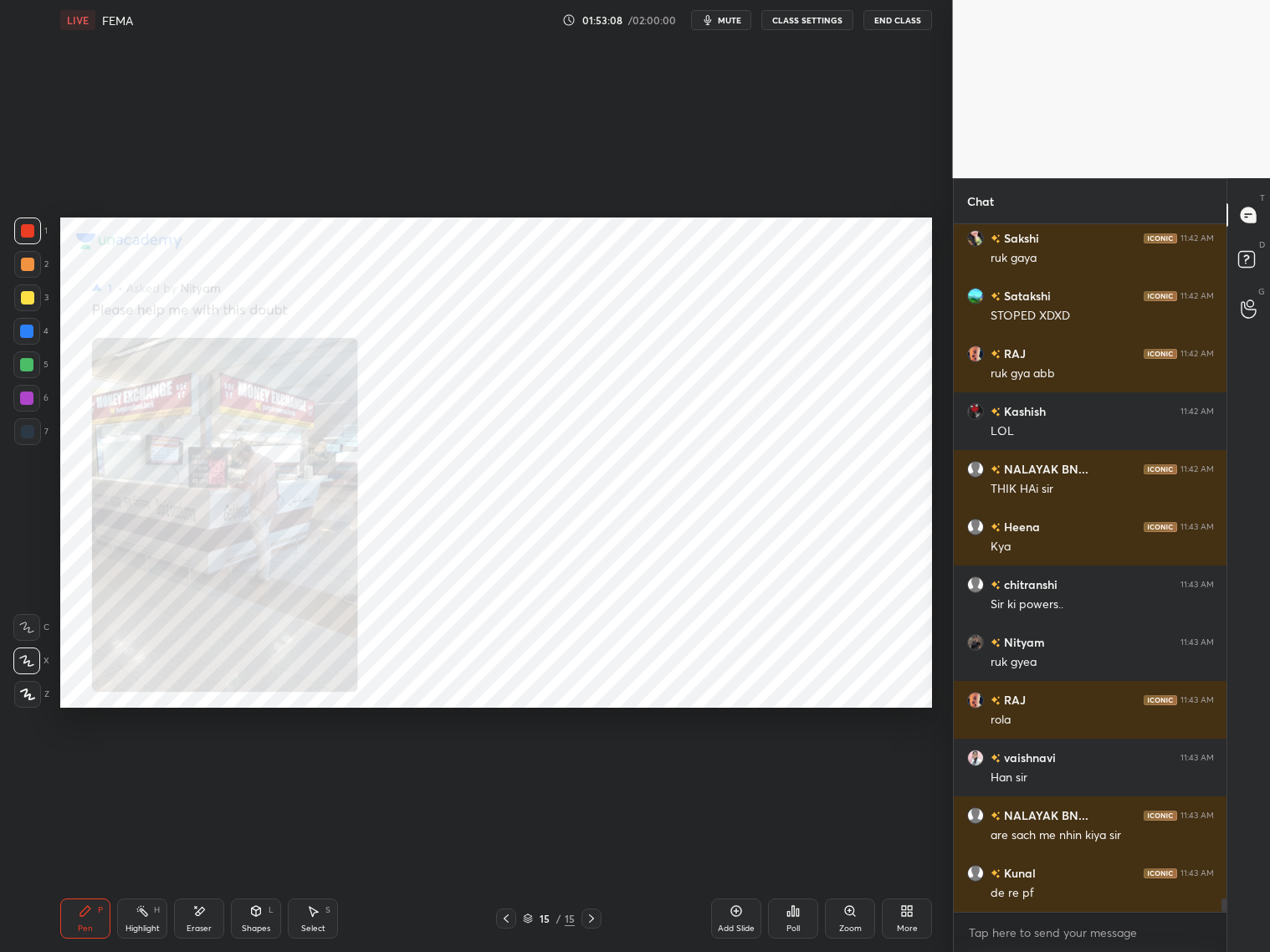 click 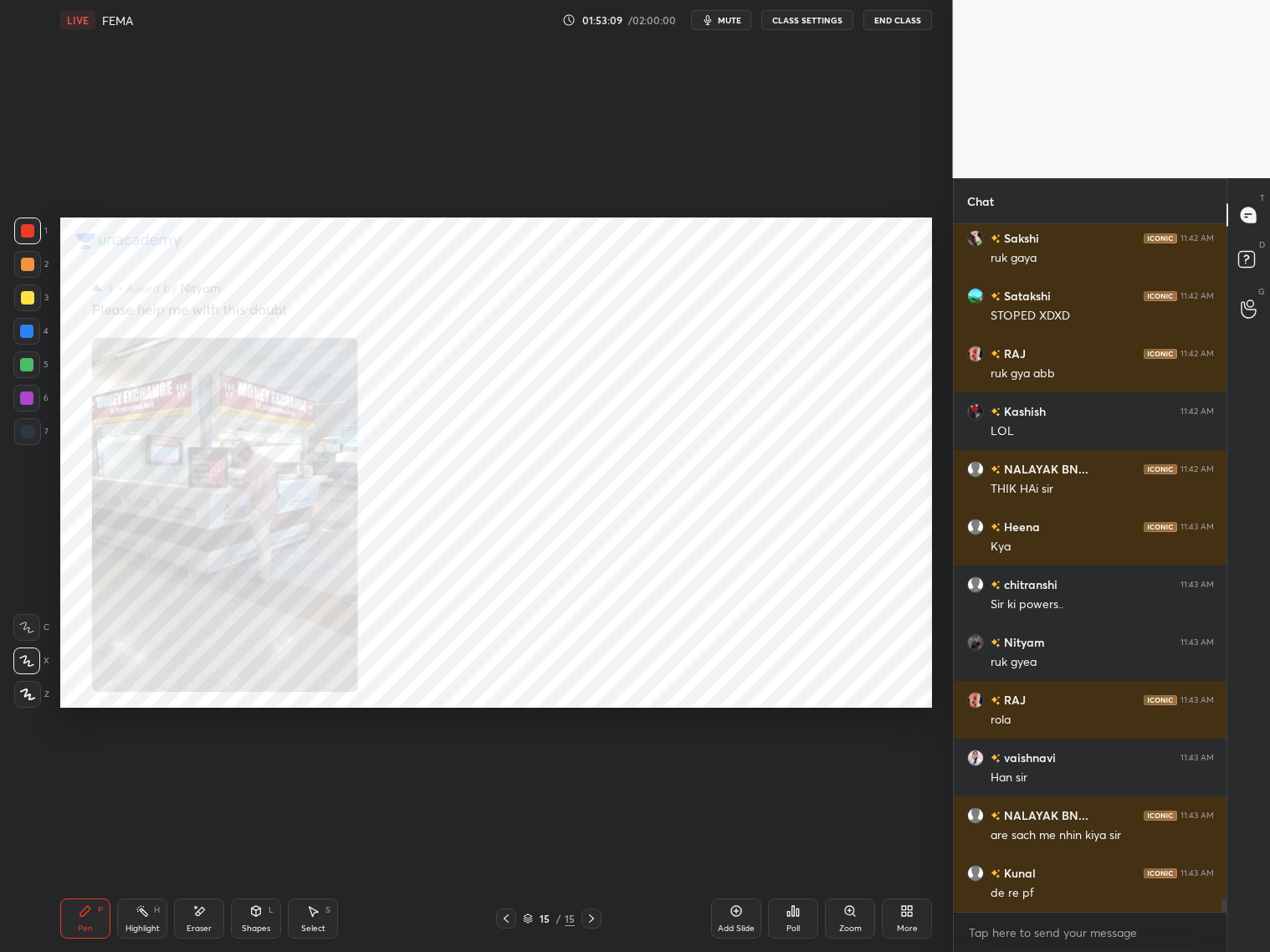 click 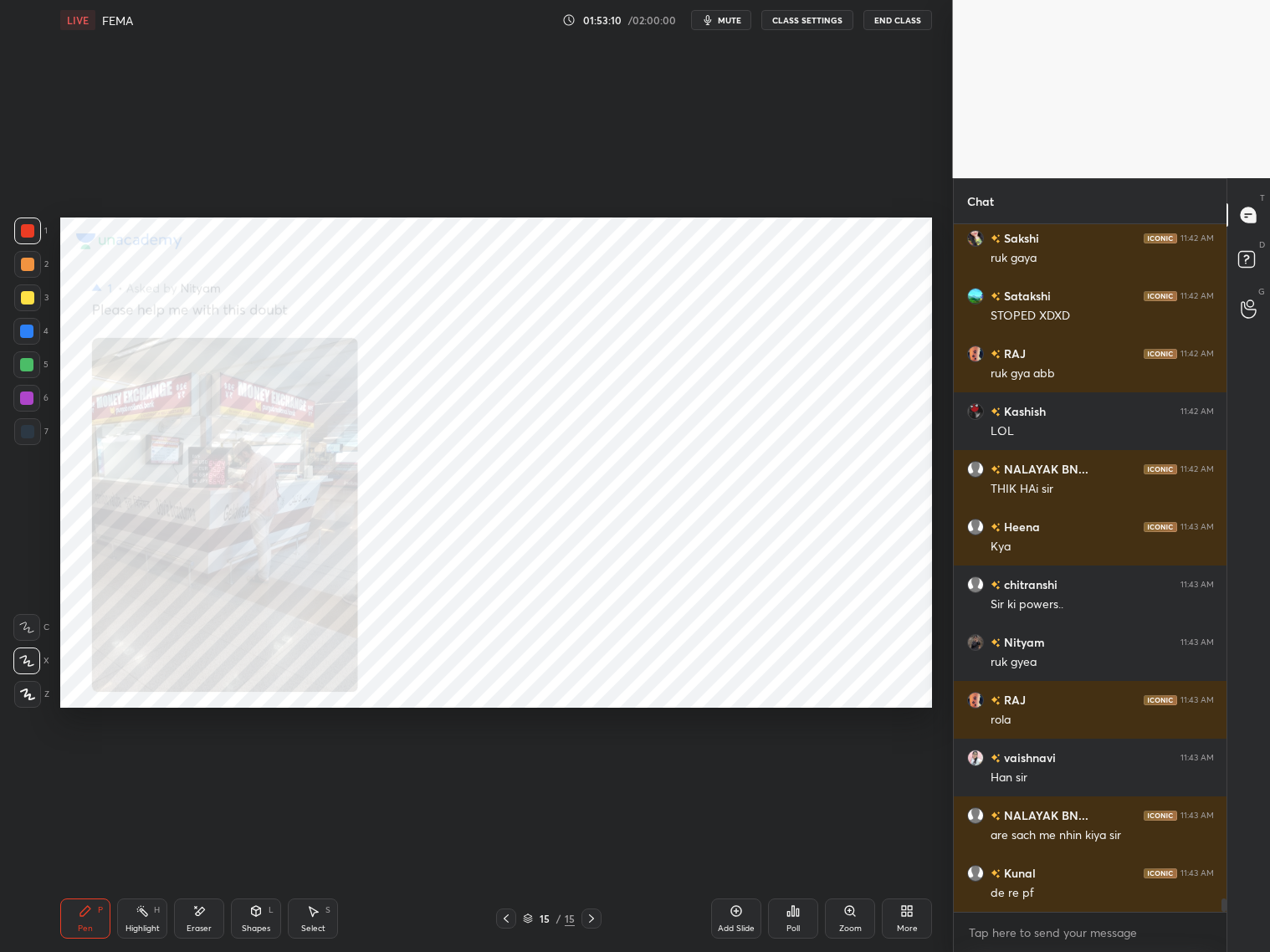 scroll, scrollTop: 34757, scrollLeft: 0, axis: vertical 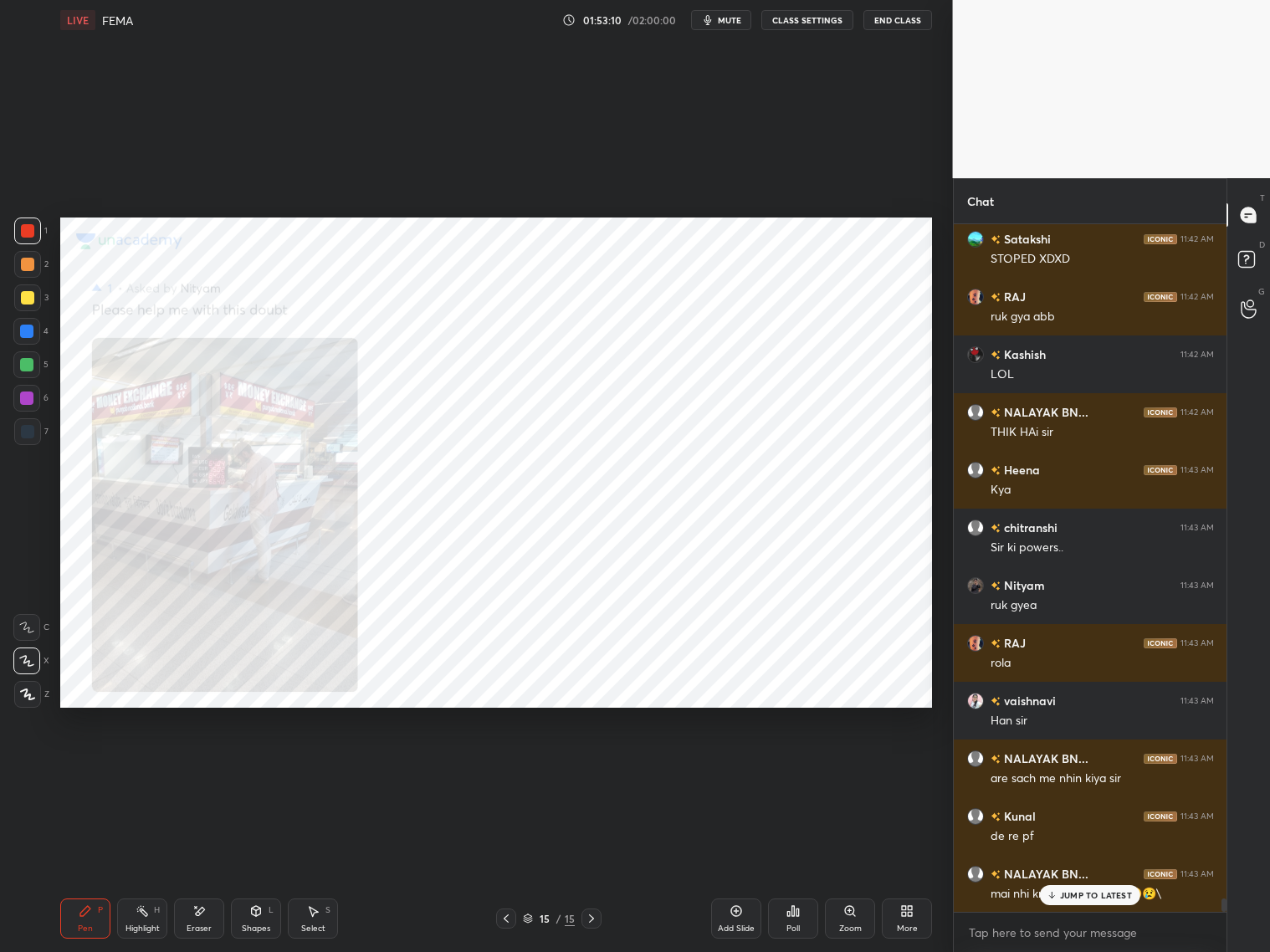 click 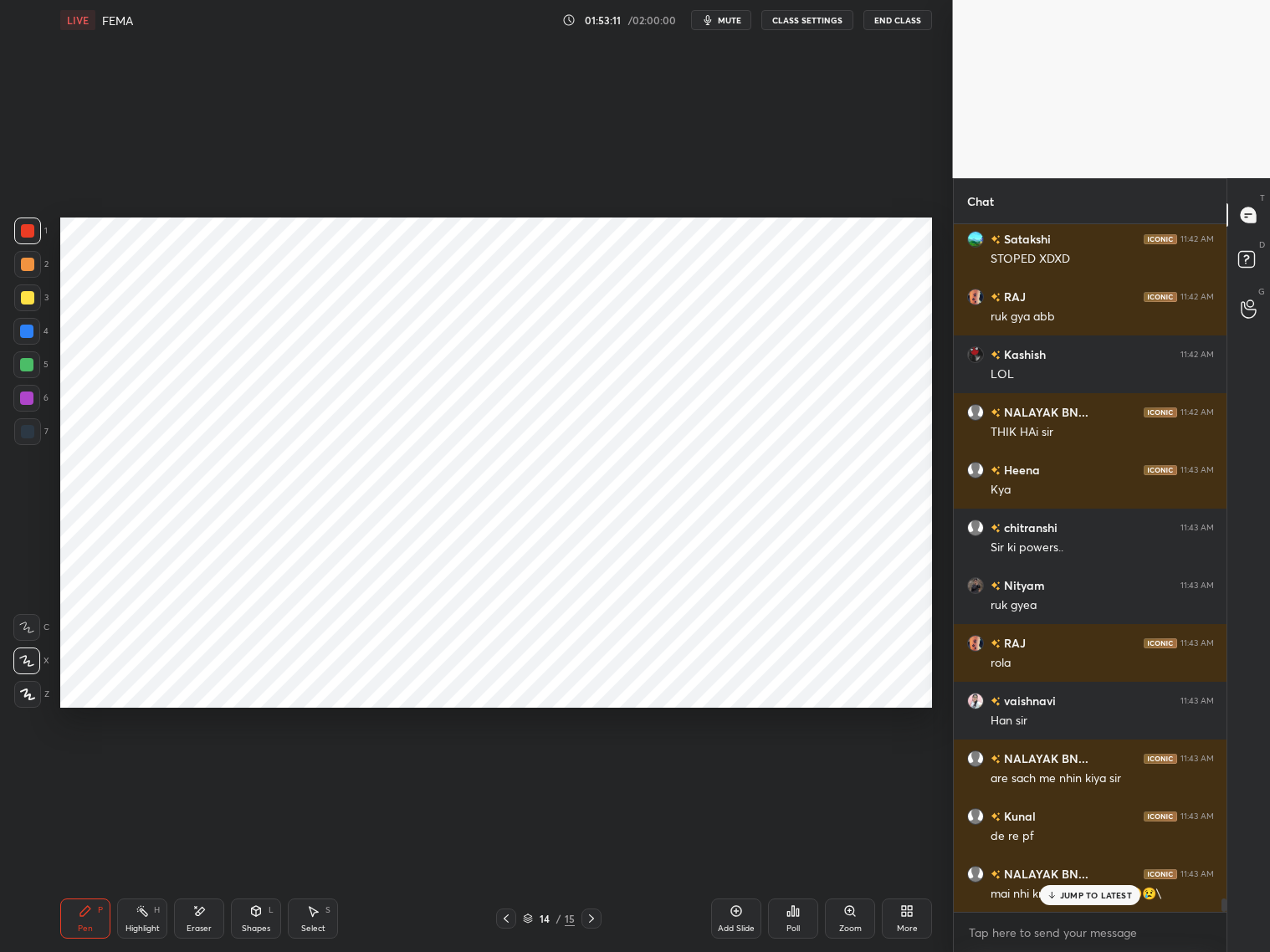scroll, scrollTop: 34815, scrollLeft: 0, axis: vertical 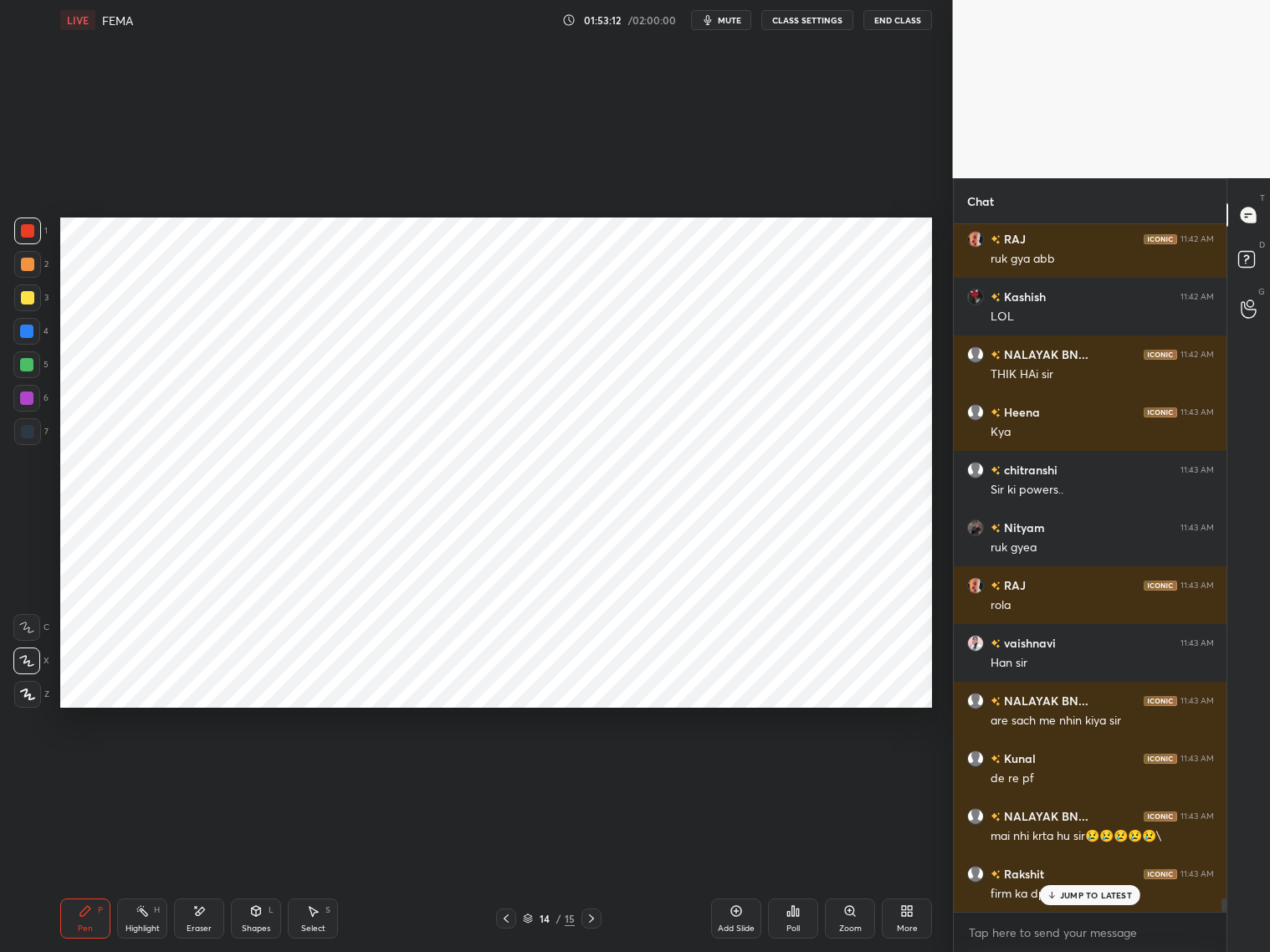 click on "Add Slide" at bounding box center [736, 929] 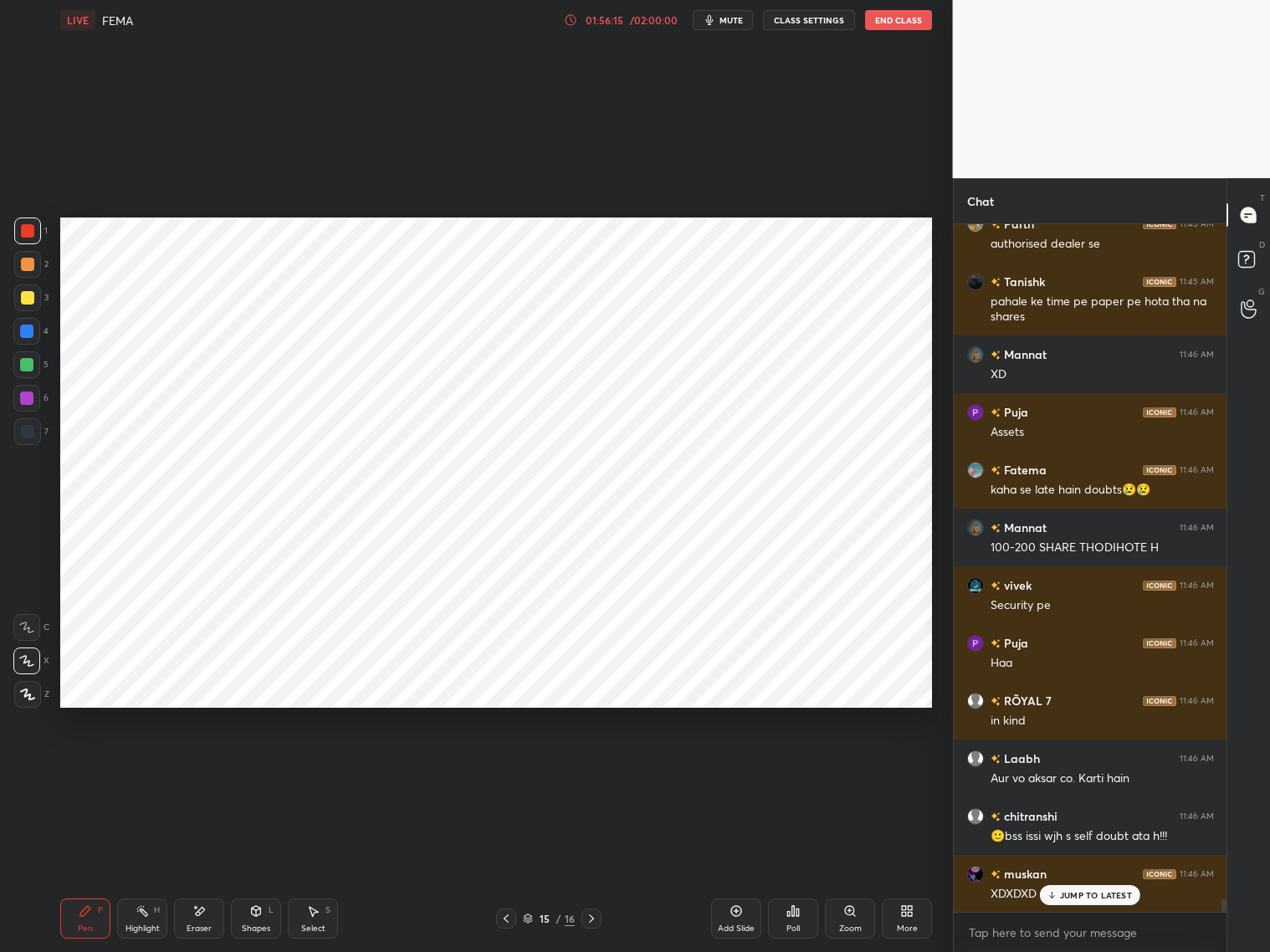 scroll, scrollTop: 35036, scrollLeft: 0, axis: vertical 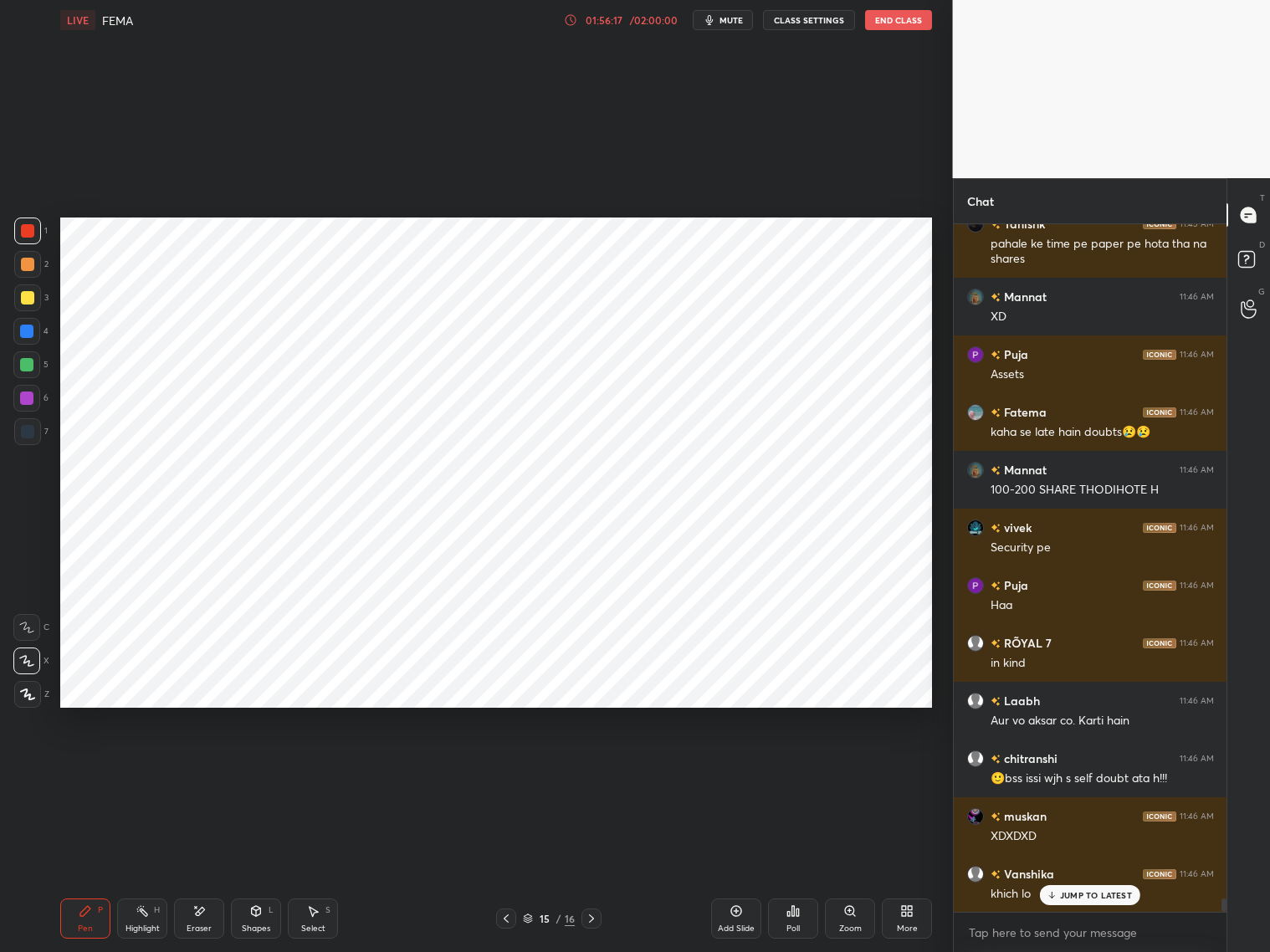 click 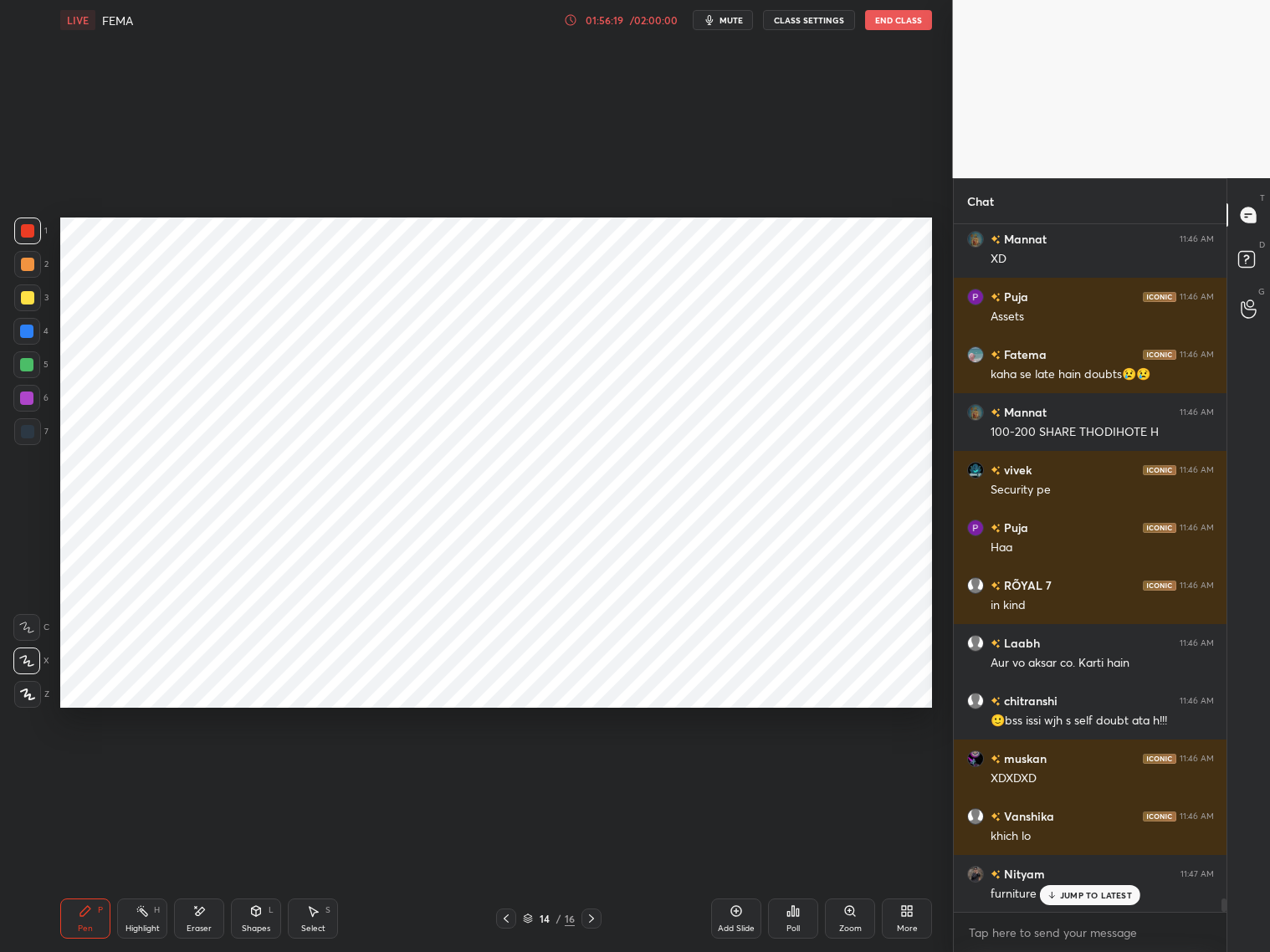 click 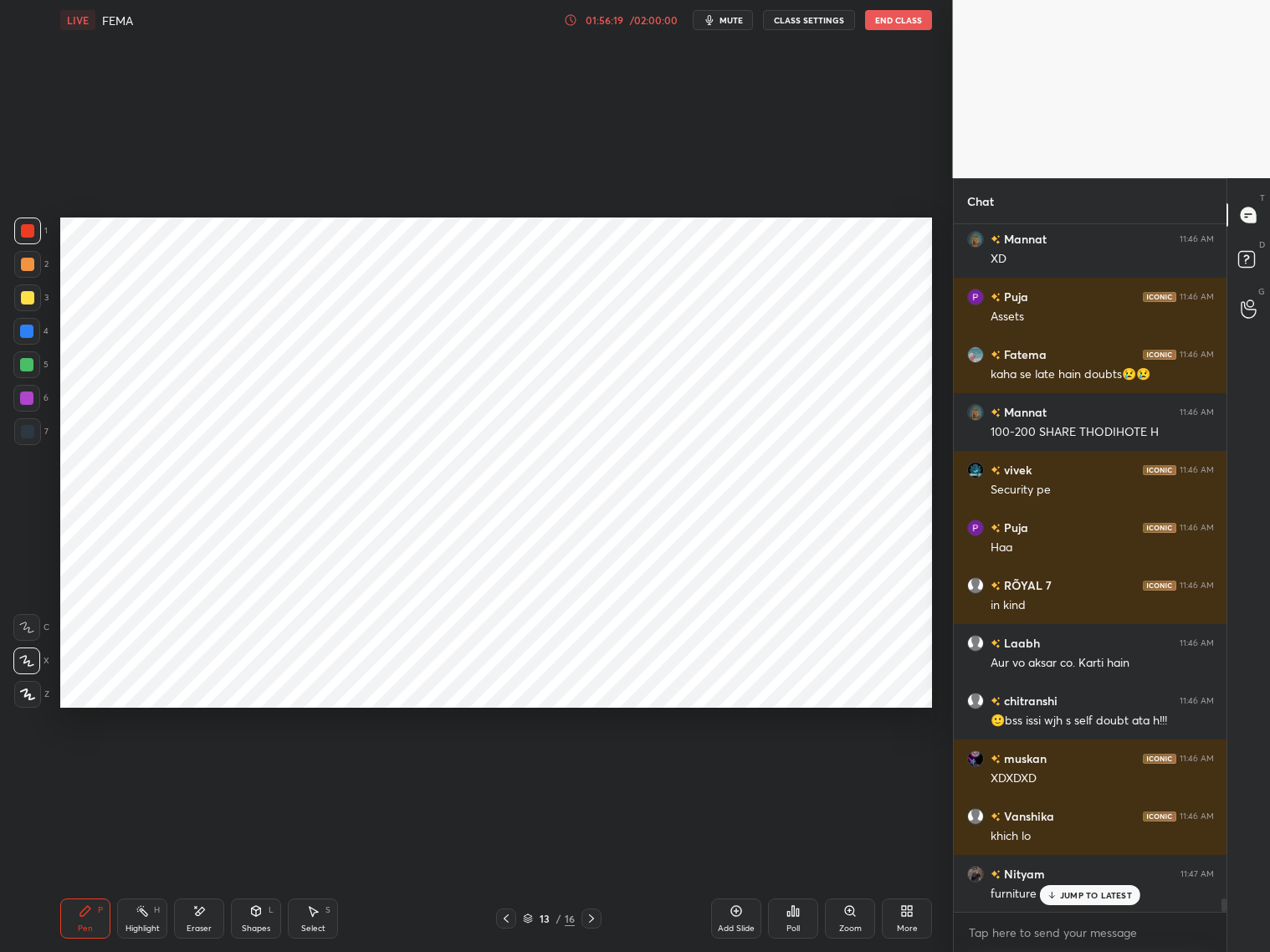 click 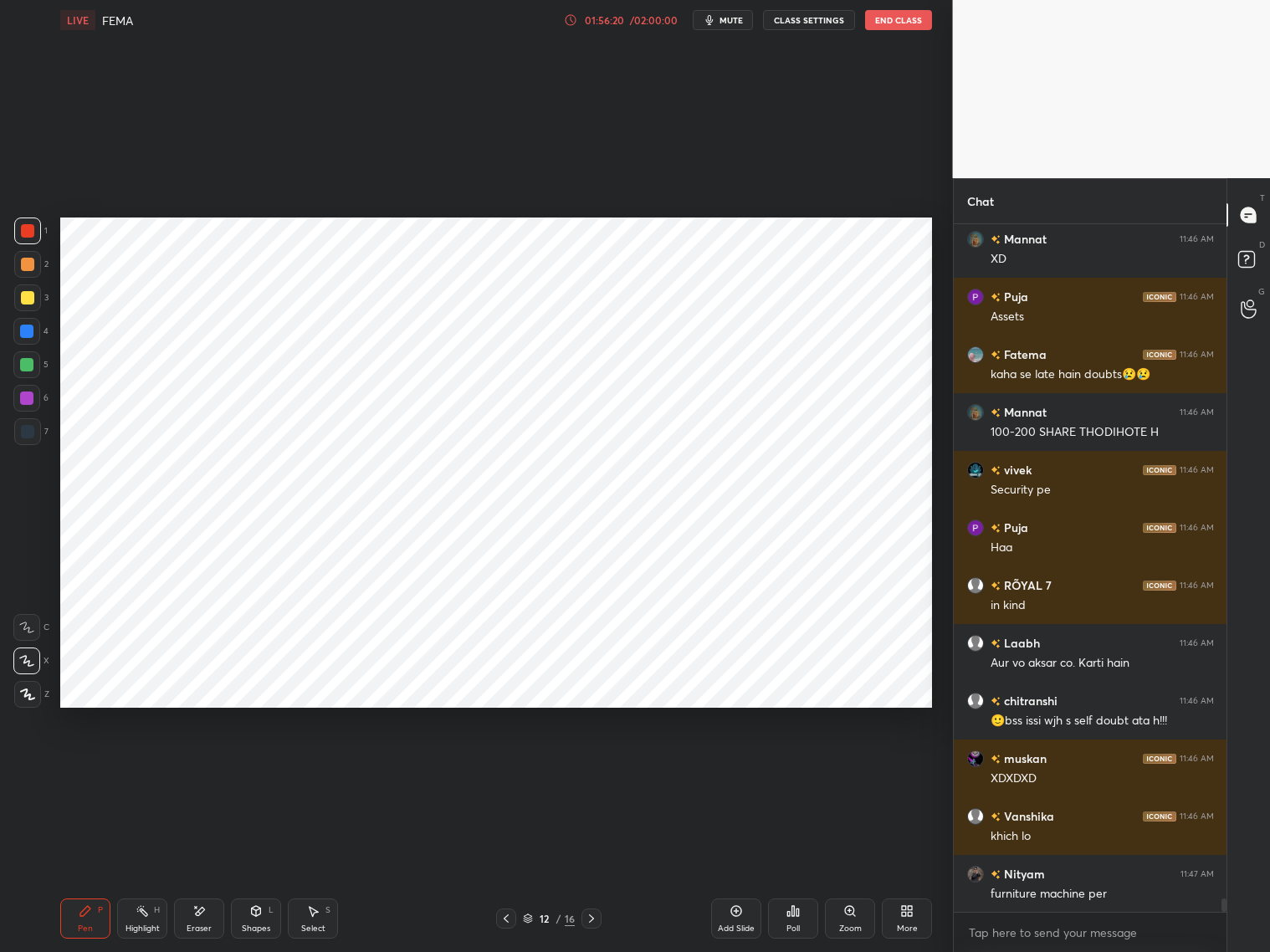 scroll, scrollTop: 35152, scrollLeft: 0, axis: vertical 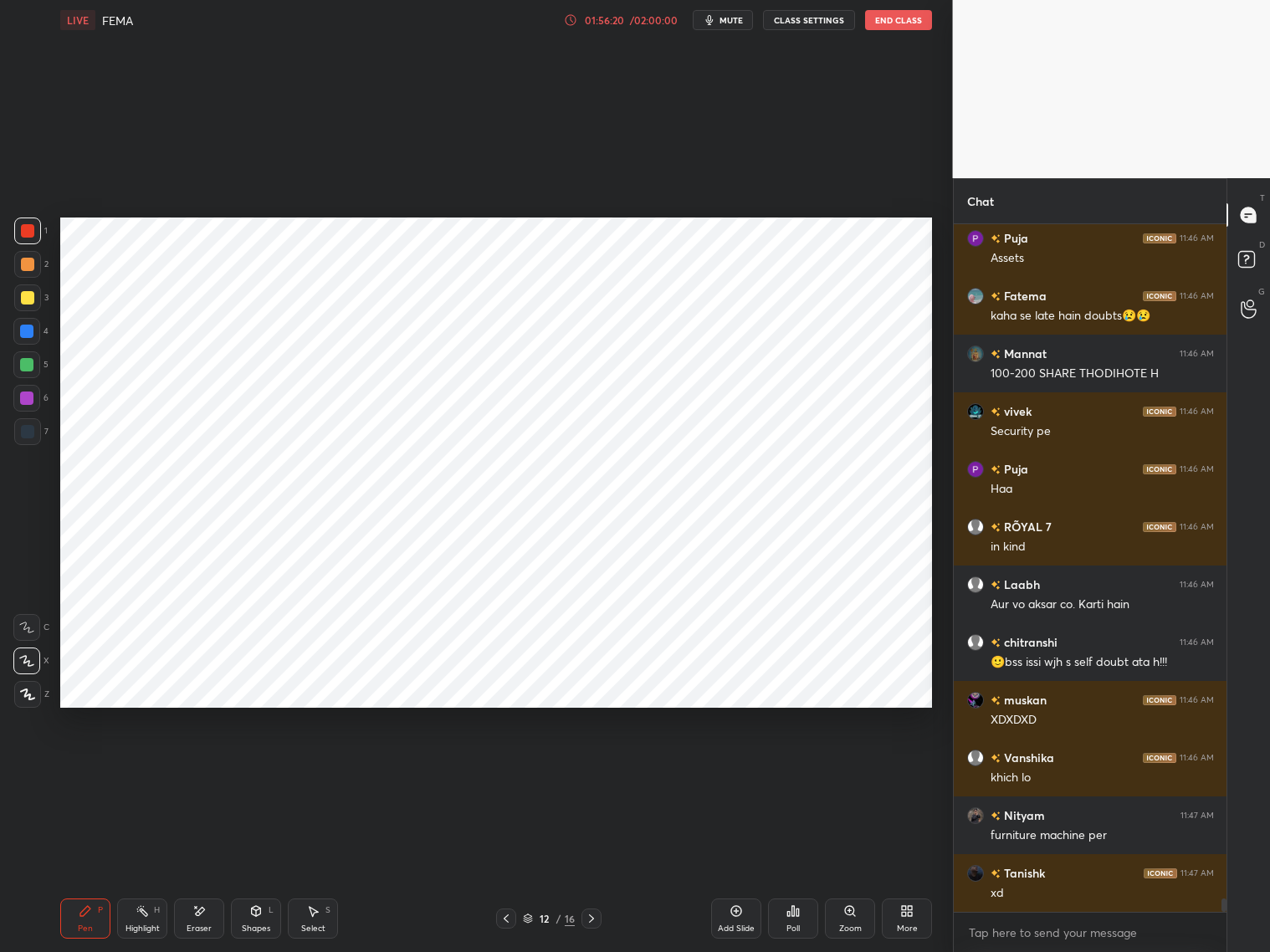click 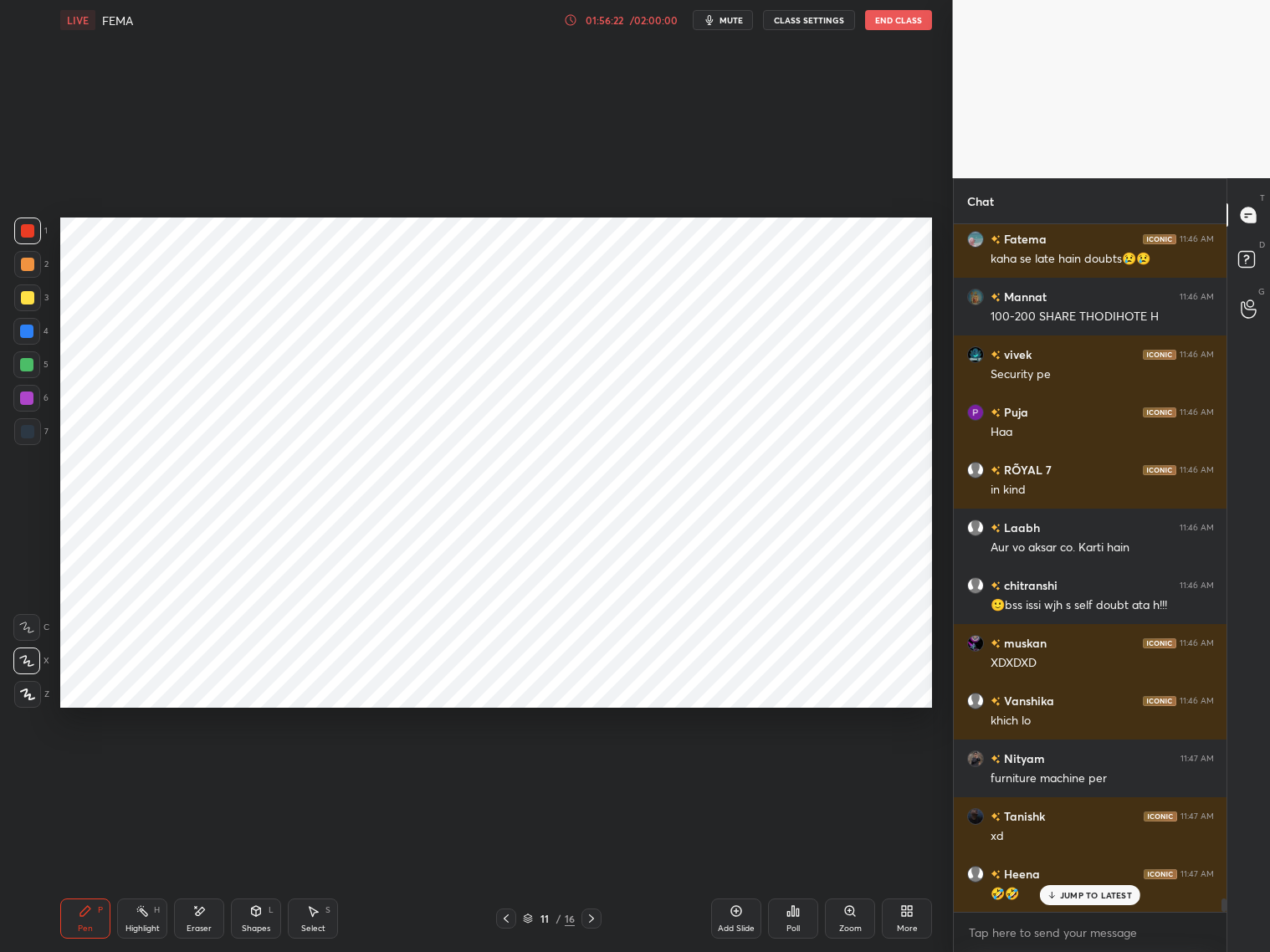 scroll, scrollTop: 35297, scrollLeft: 0, axis: vertical 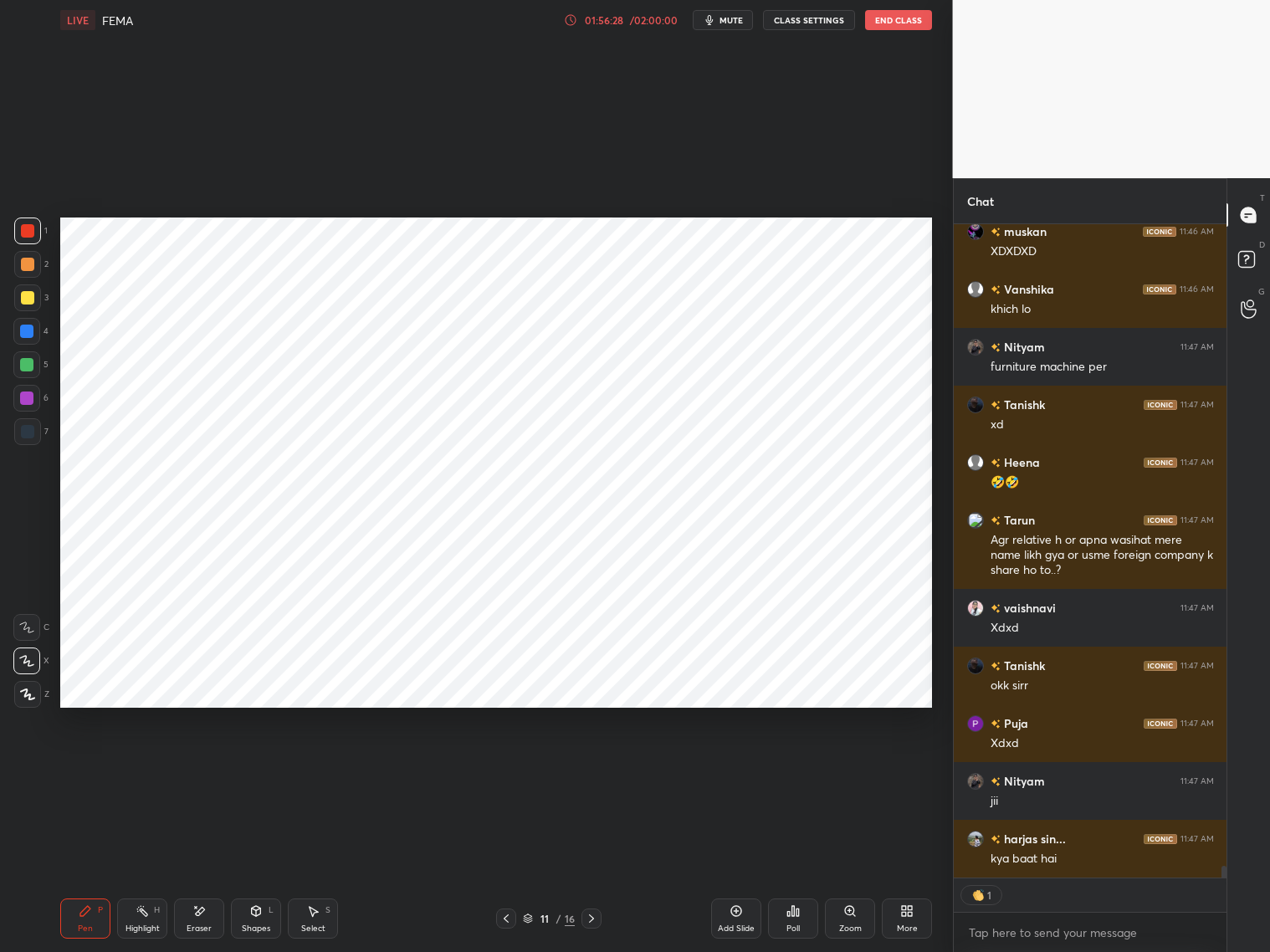 click at bounding box center [506, 919] 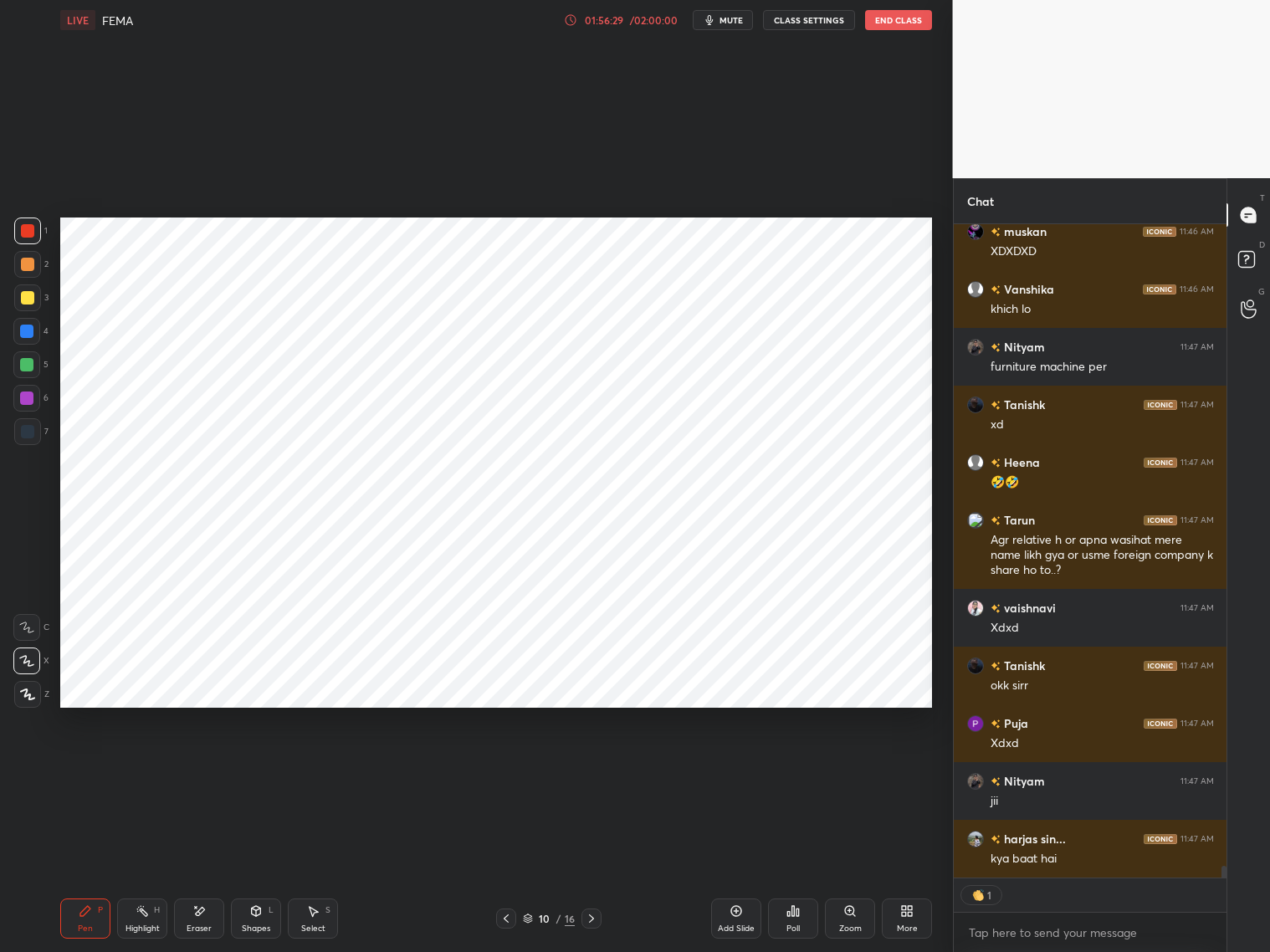 click at bounding box center (506, 919) 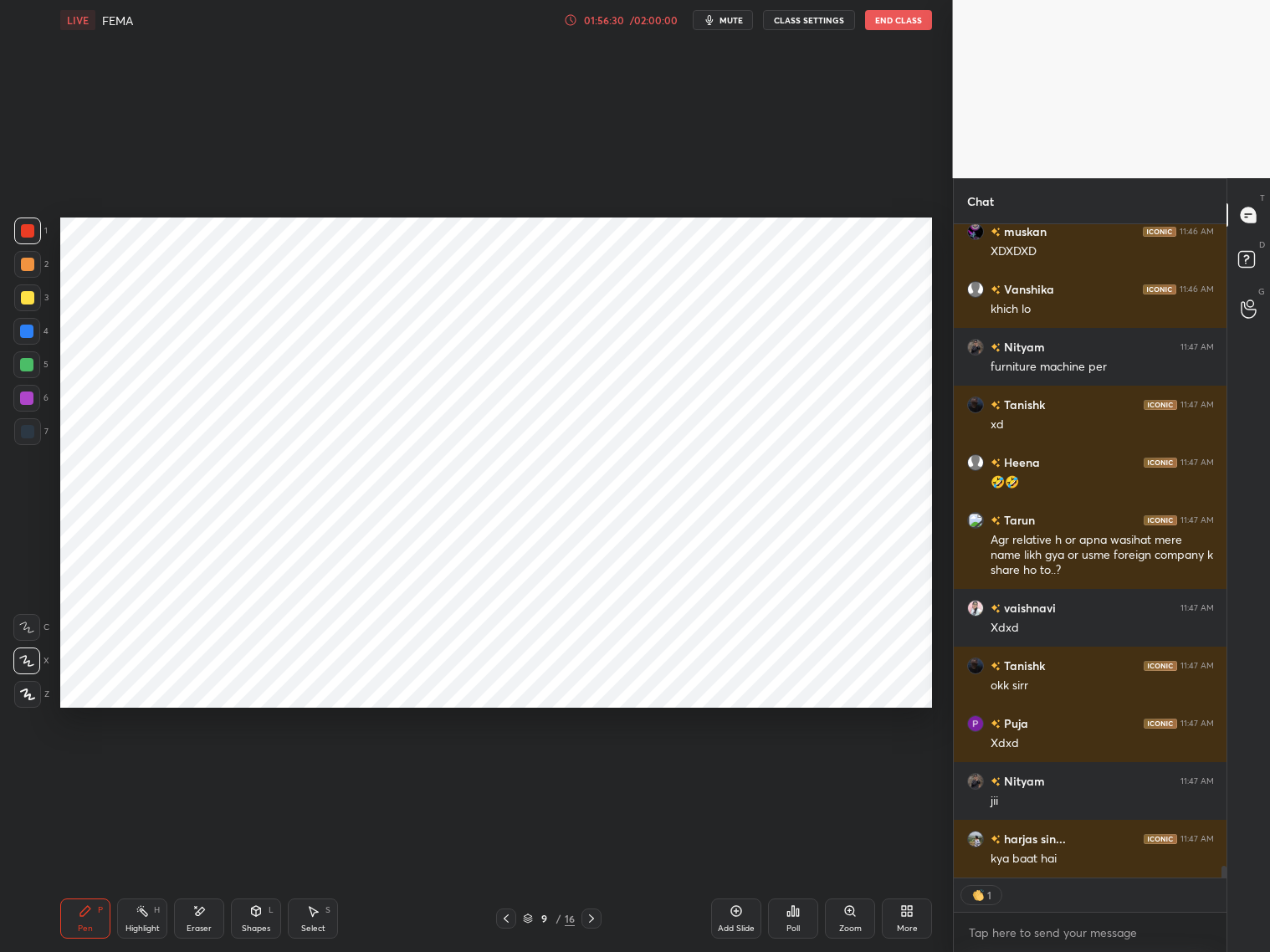 click at bounding box center (506, 919) 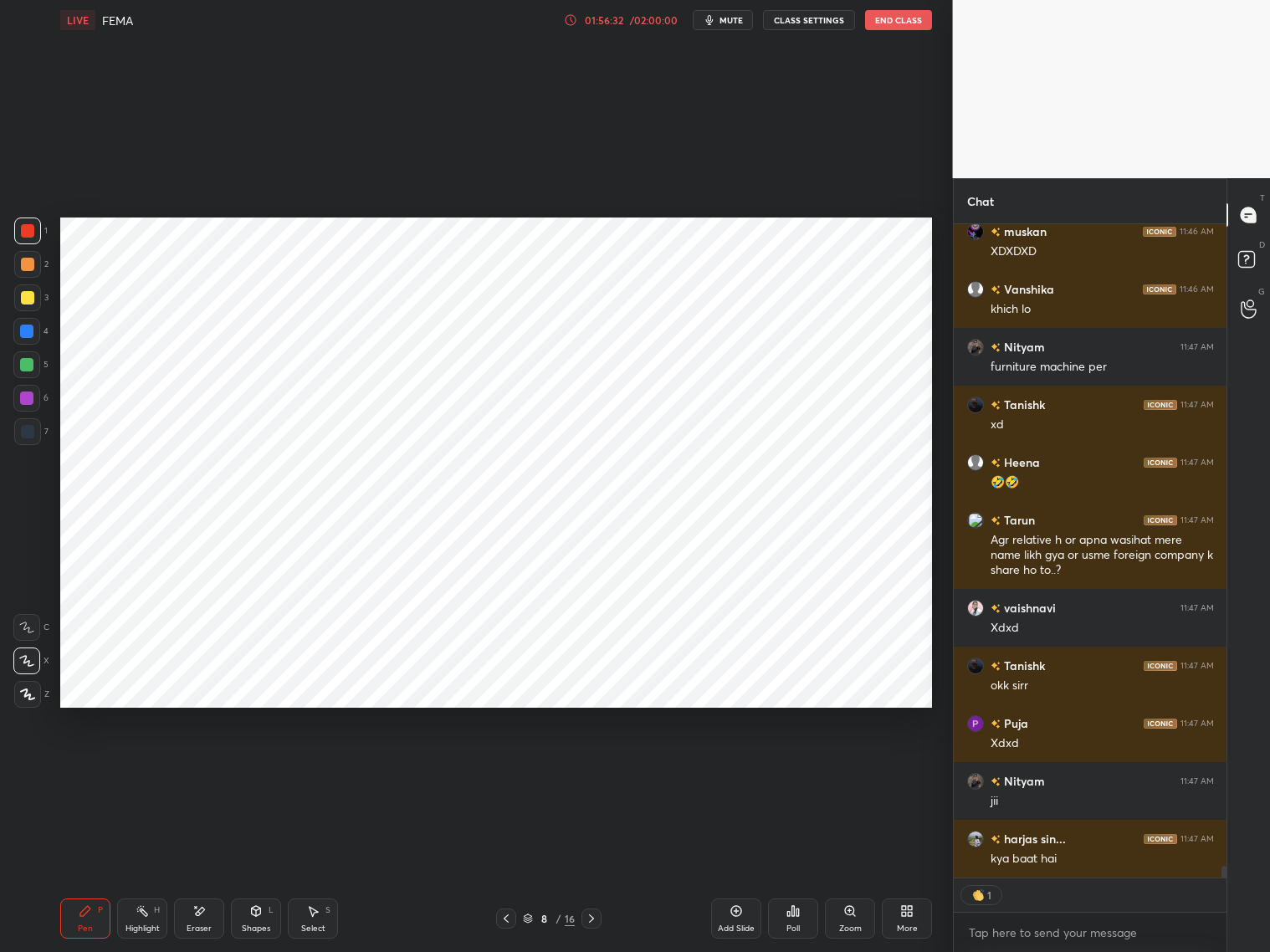 click 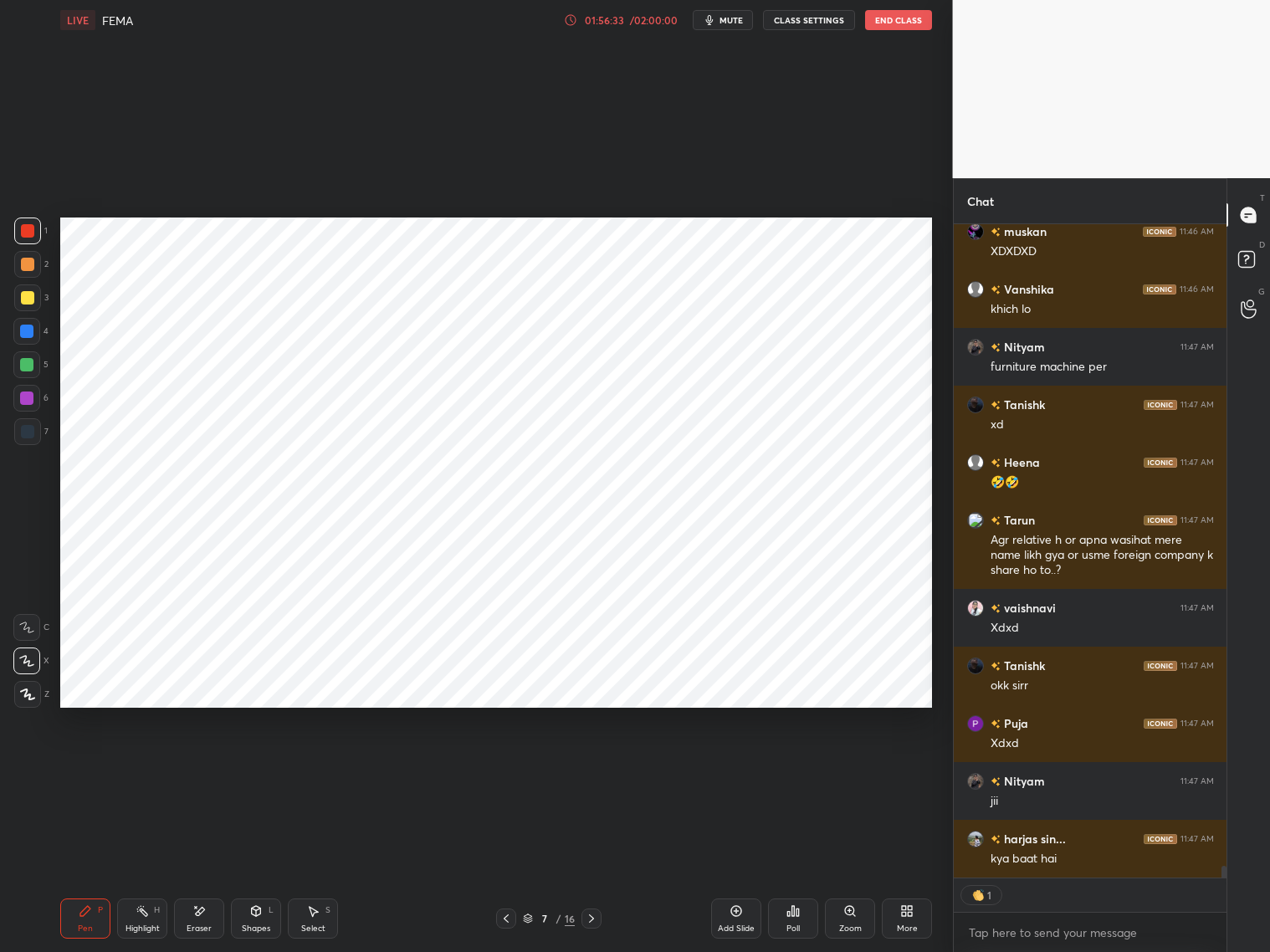 scroll, scrollTop: 5, scrollLeft: 5, axis: both 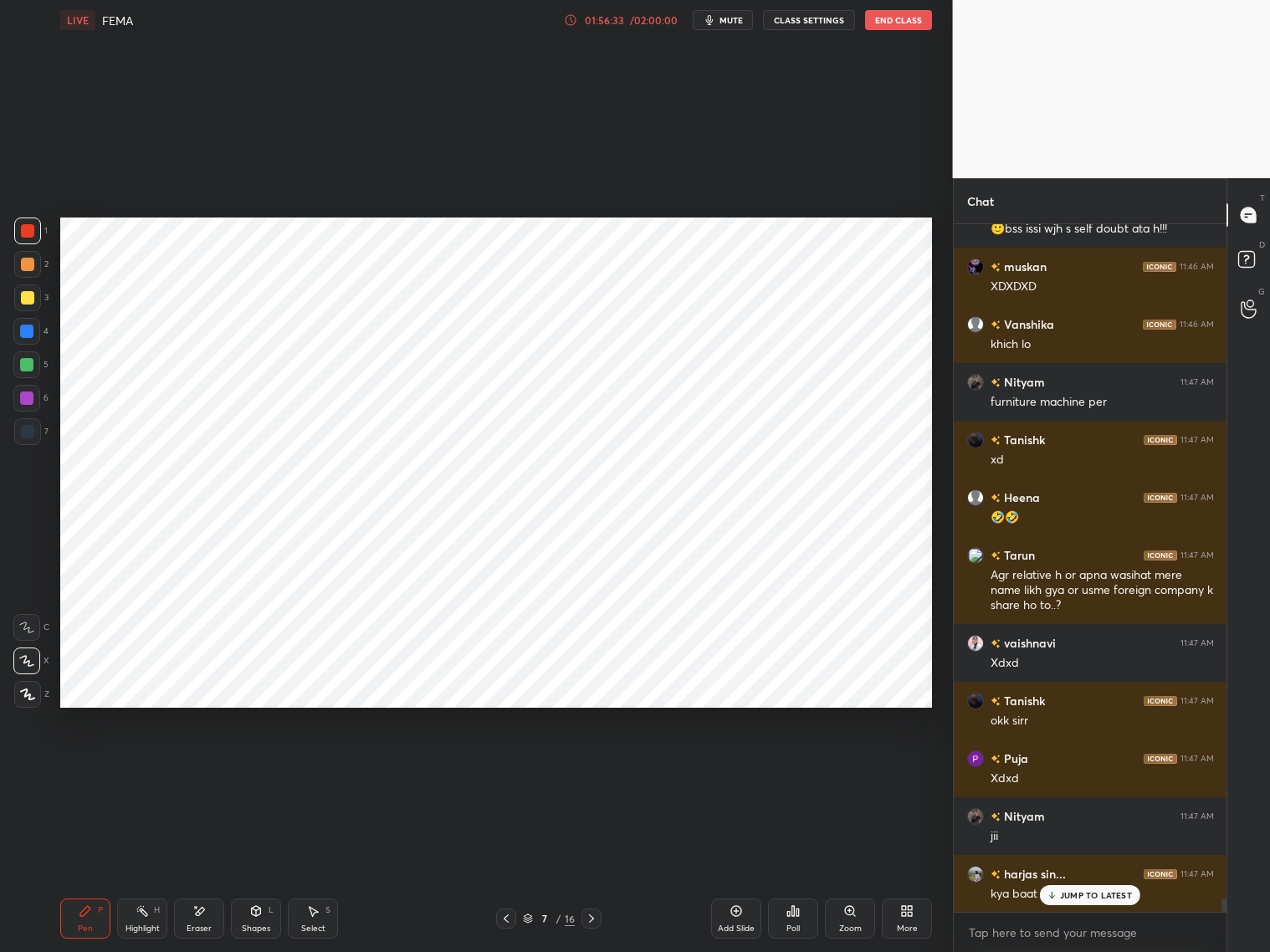 click at bounding box center [506, 919] 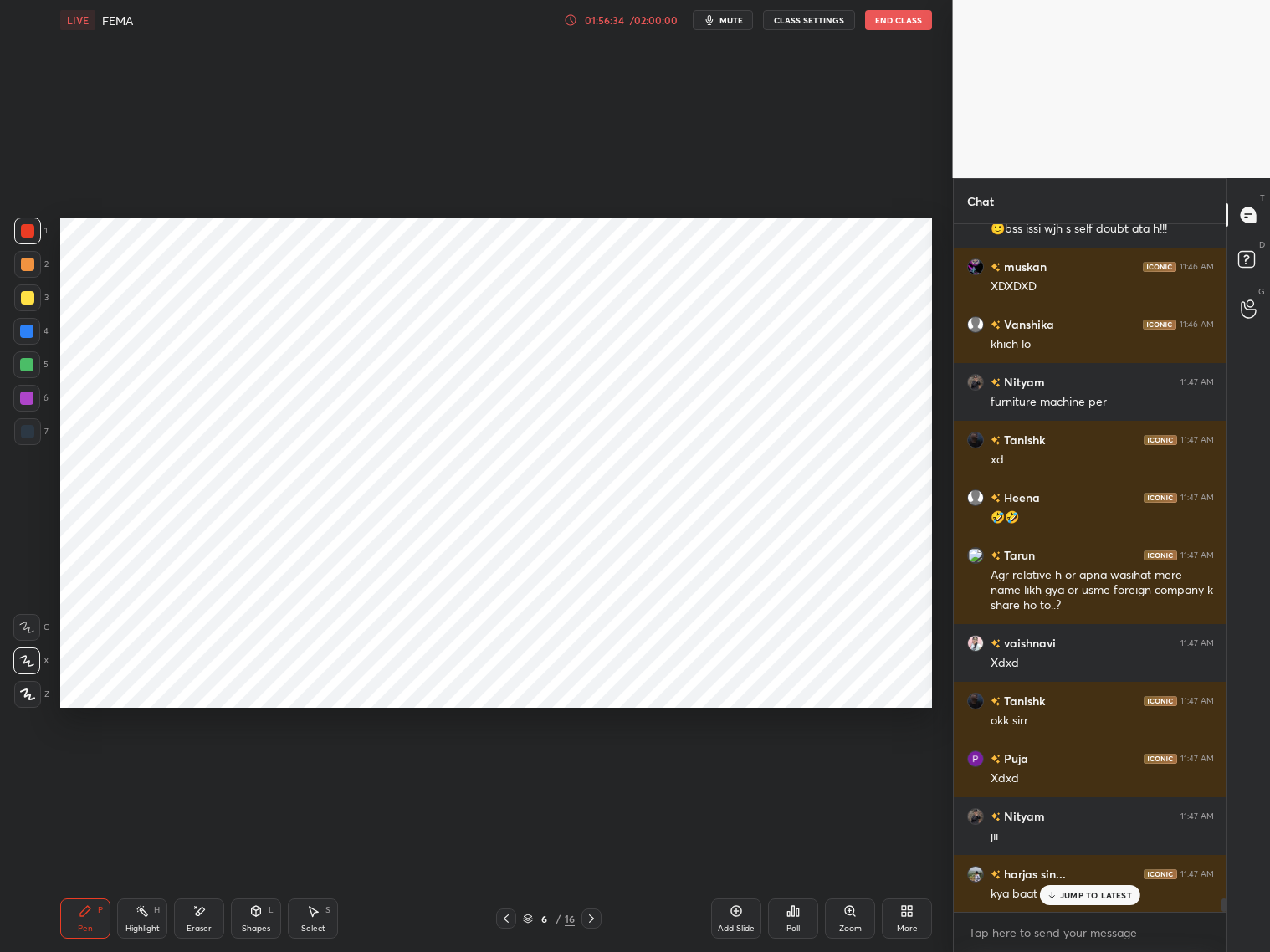 click 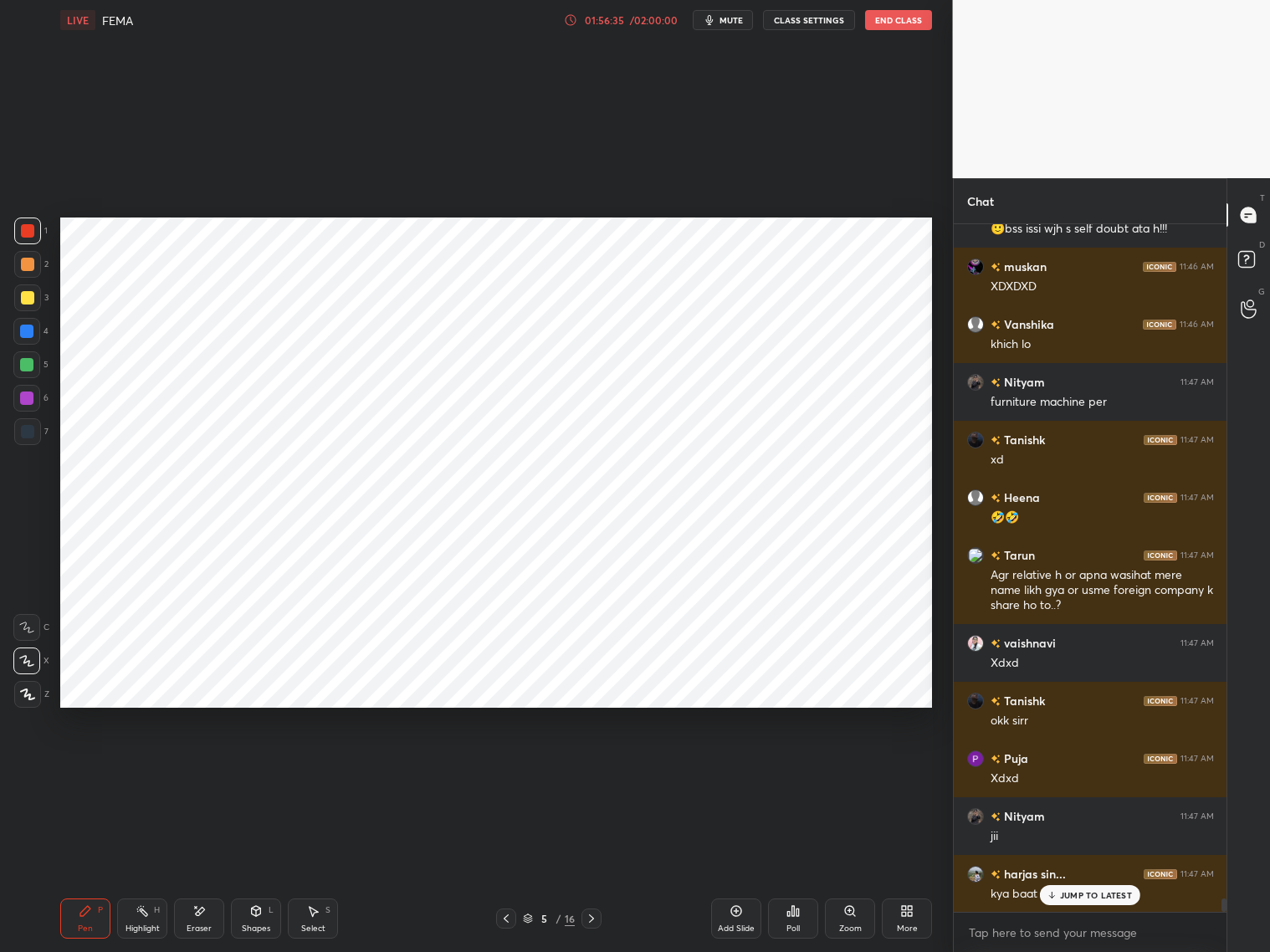 click on "5 / 16" at bounding box center (549, 919) 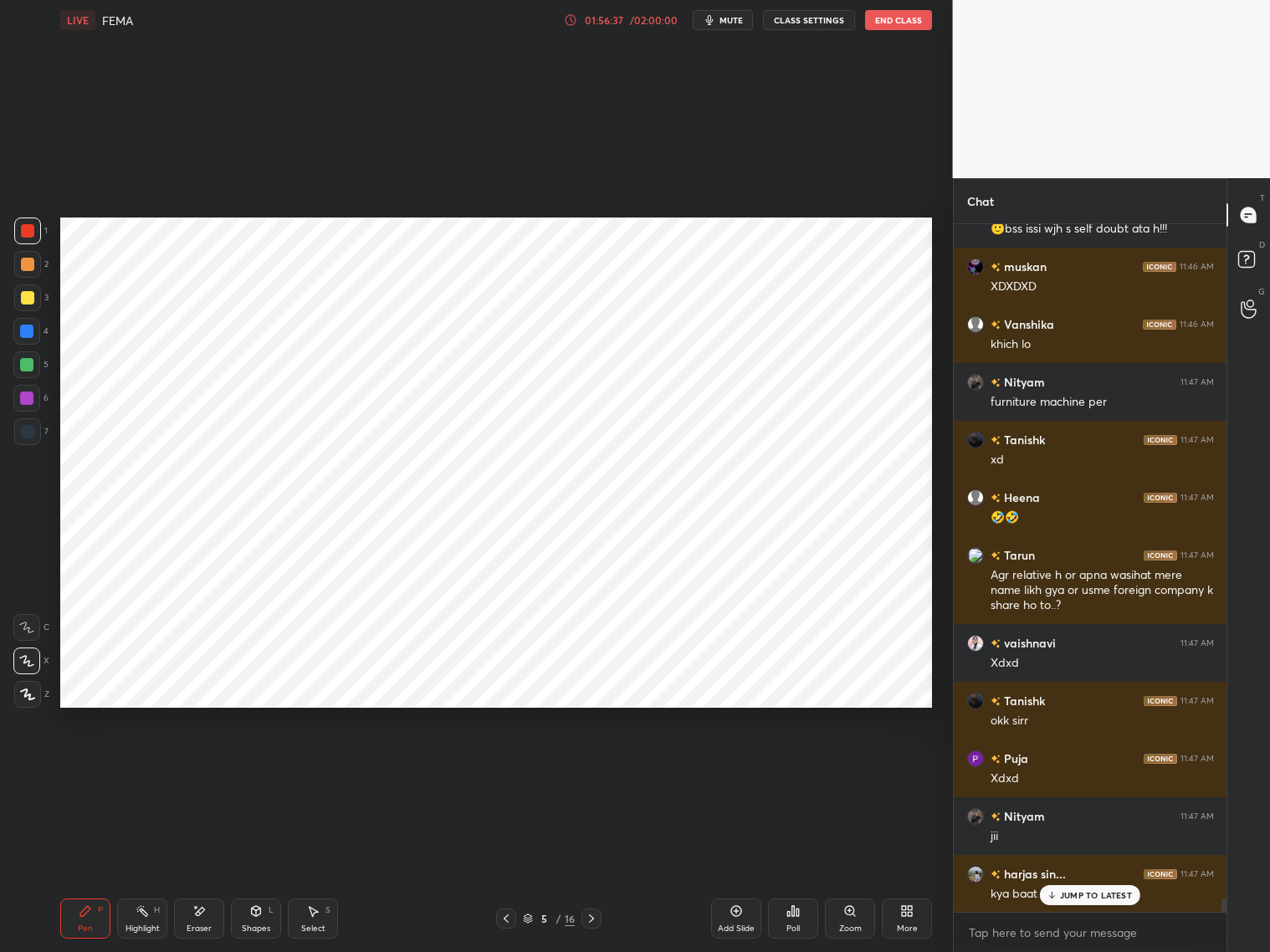 click 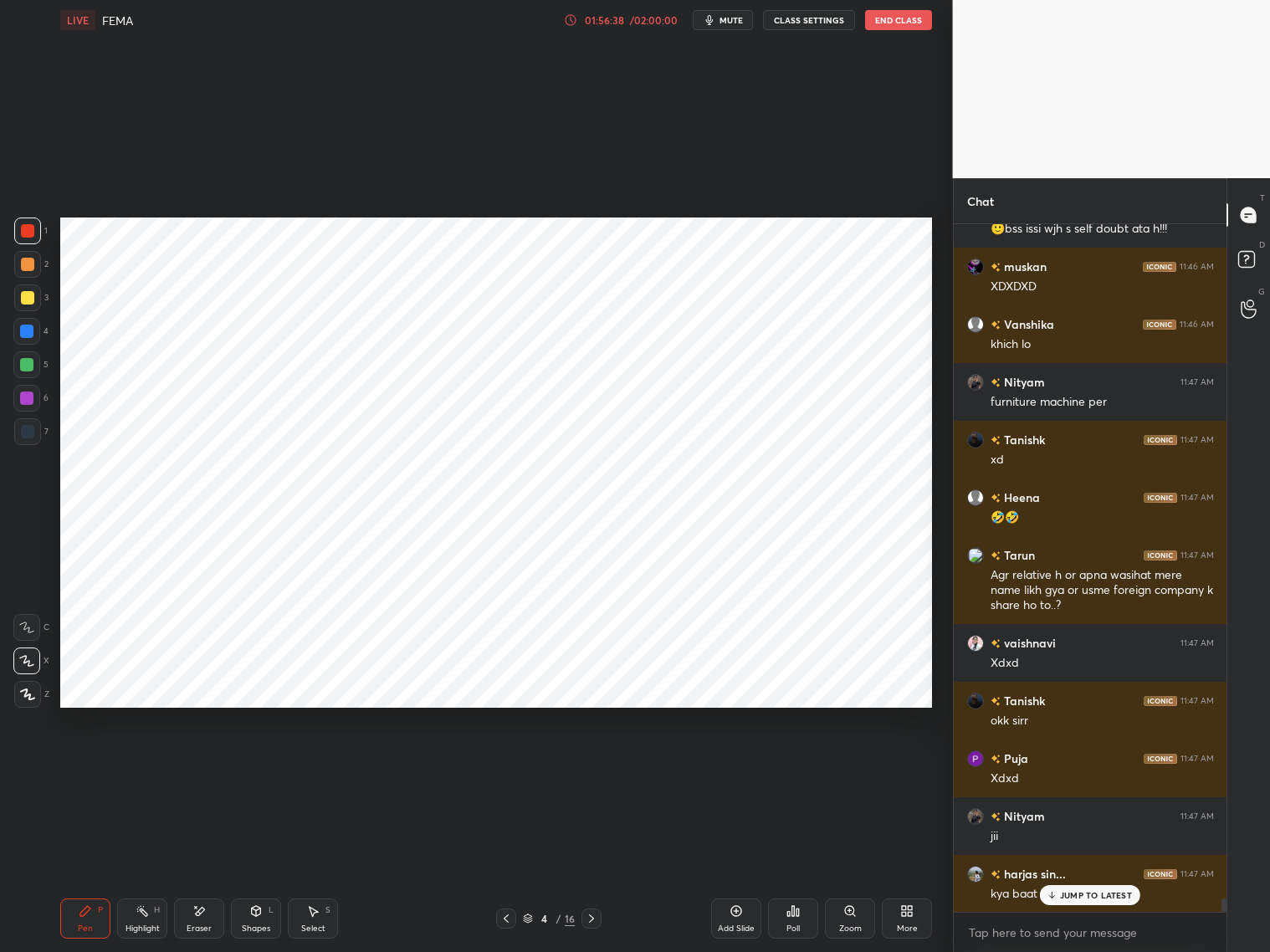 click 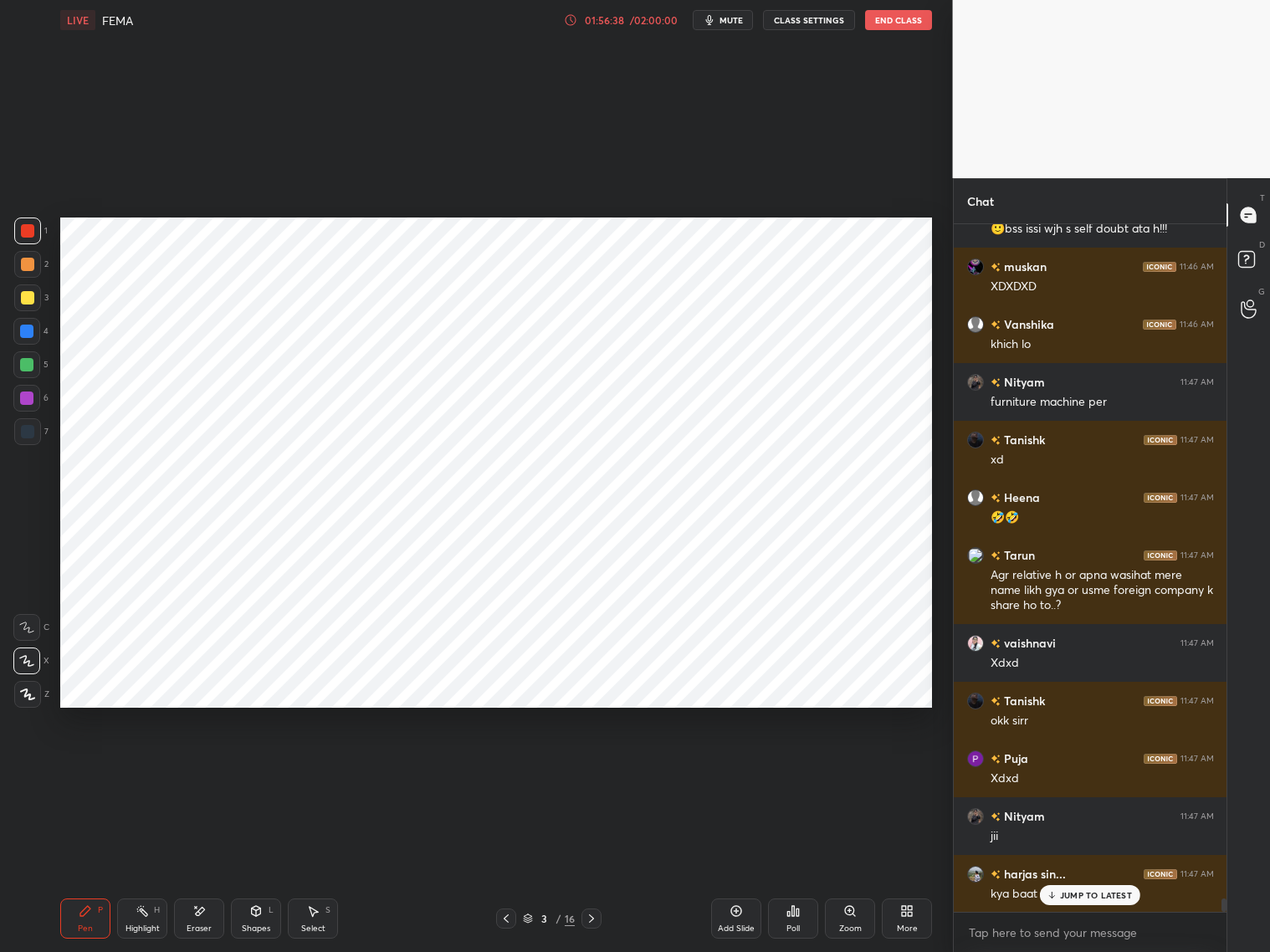 click 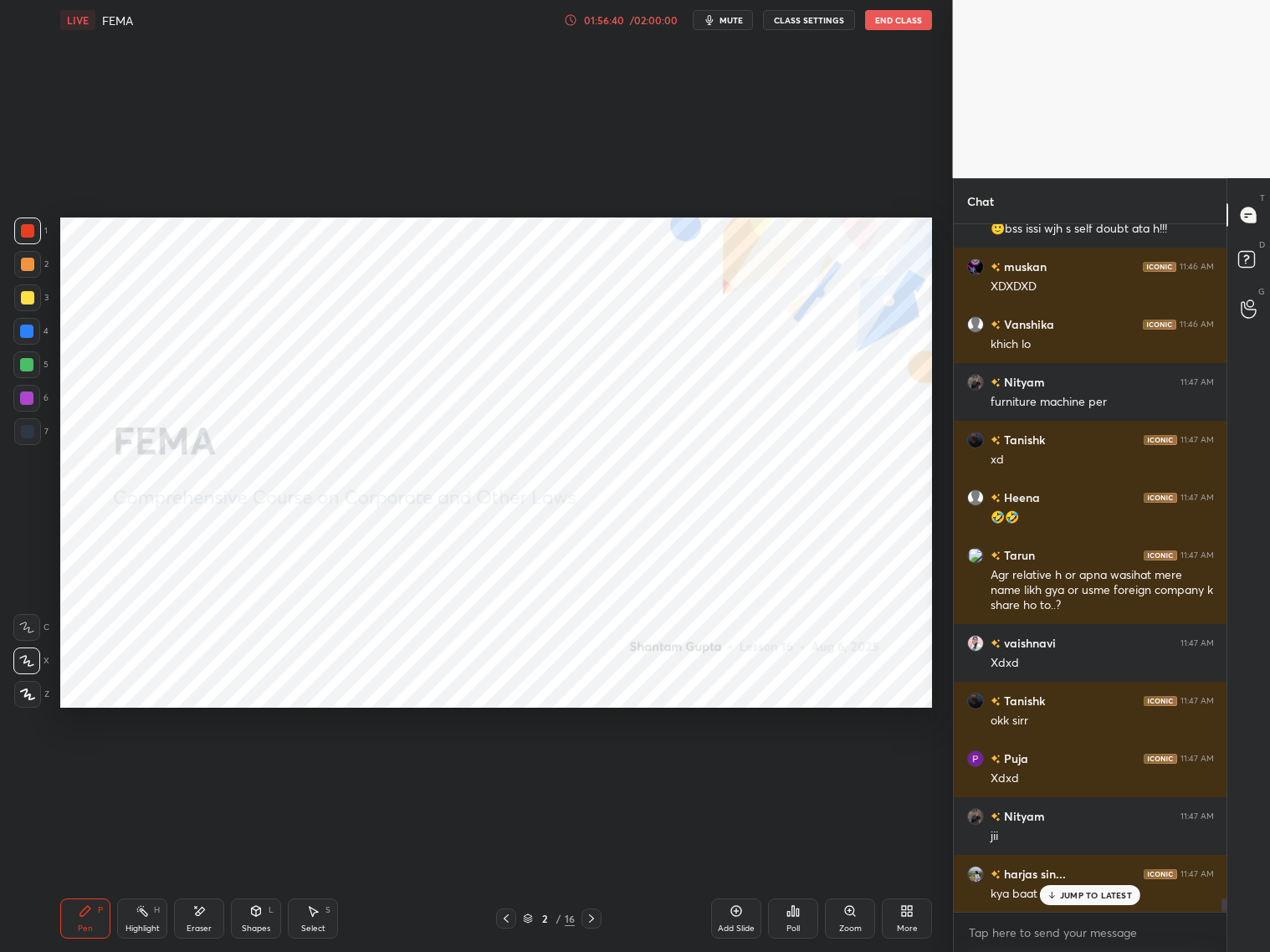 scroll, scrollTop: 35643, scrollLeft: 0, axis: vertical 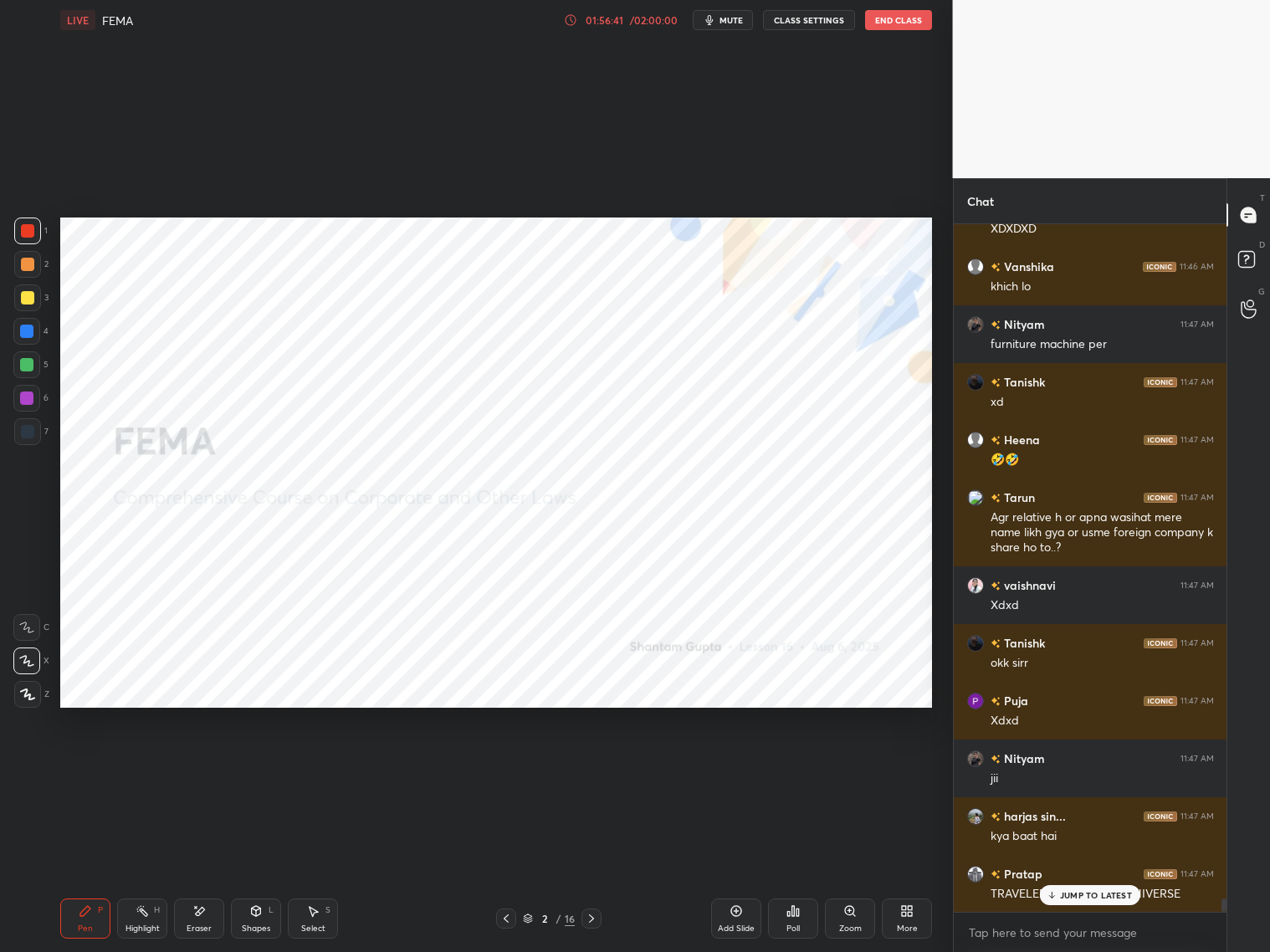 click 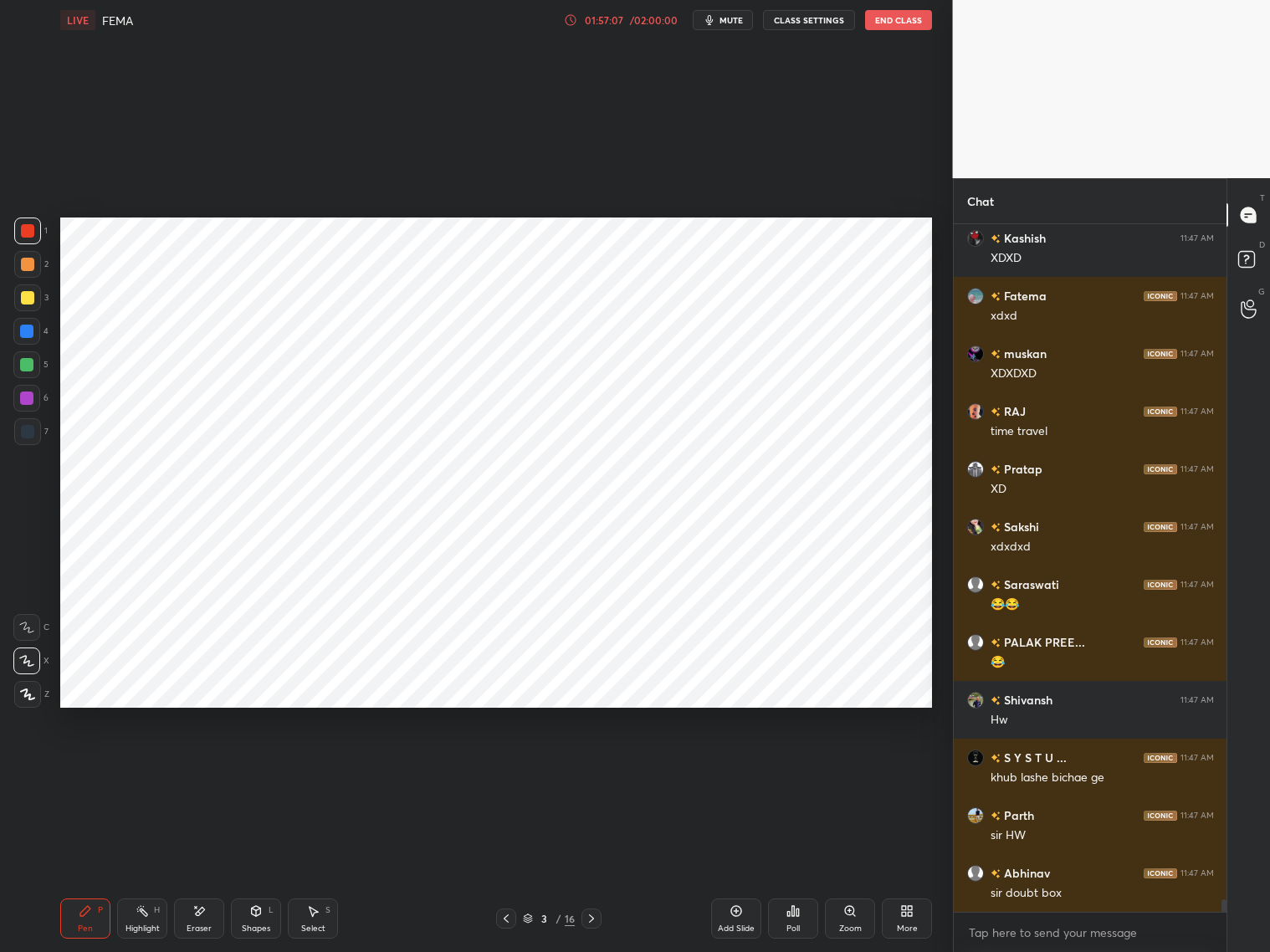 scroll, scrollTop: 35874, scrollLeft: 0, axis: vertical 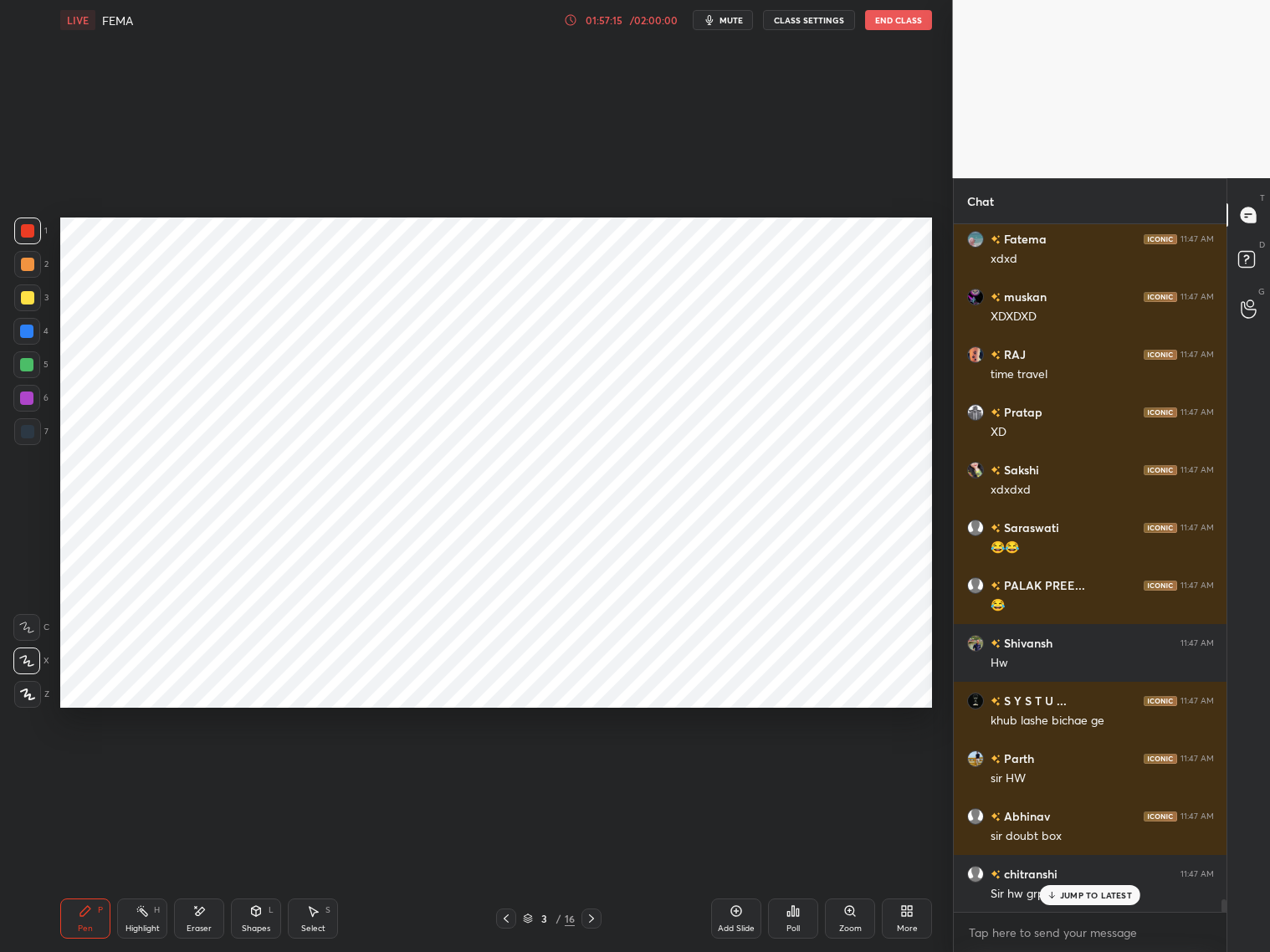 click 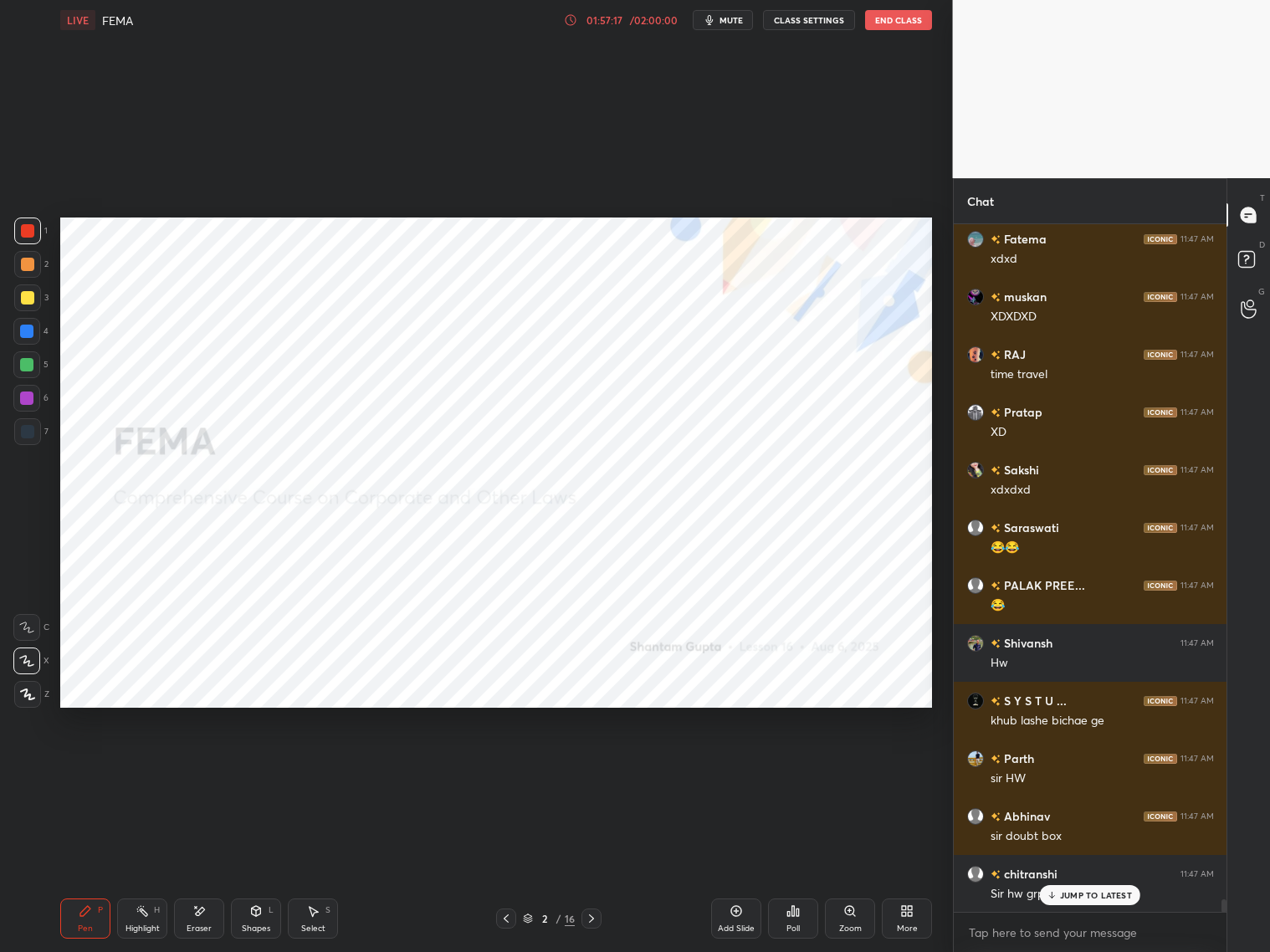 click 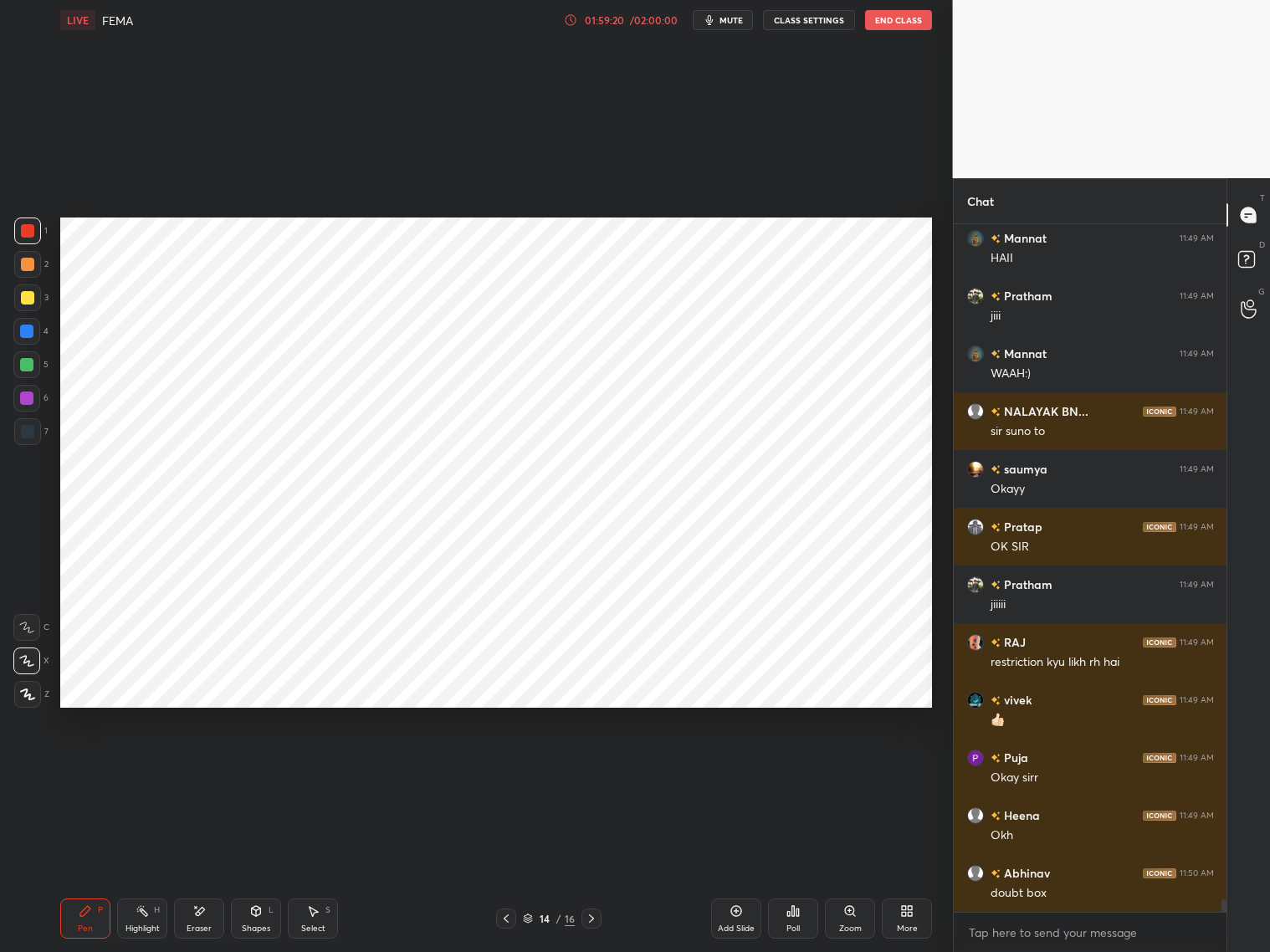 scroll, scrollTop: 37305, scrollLeft: 0, axis: vertical 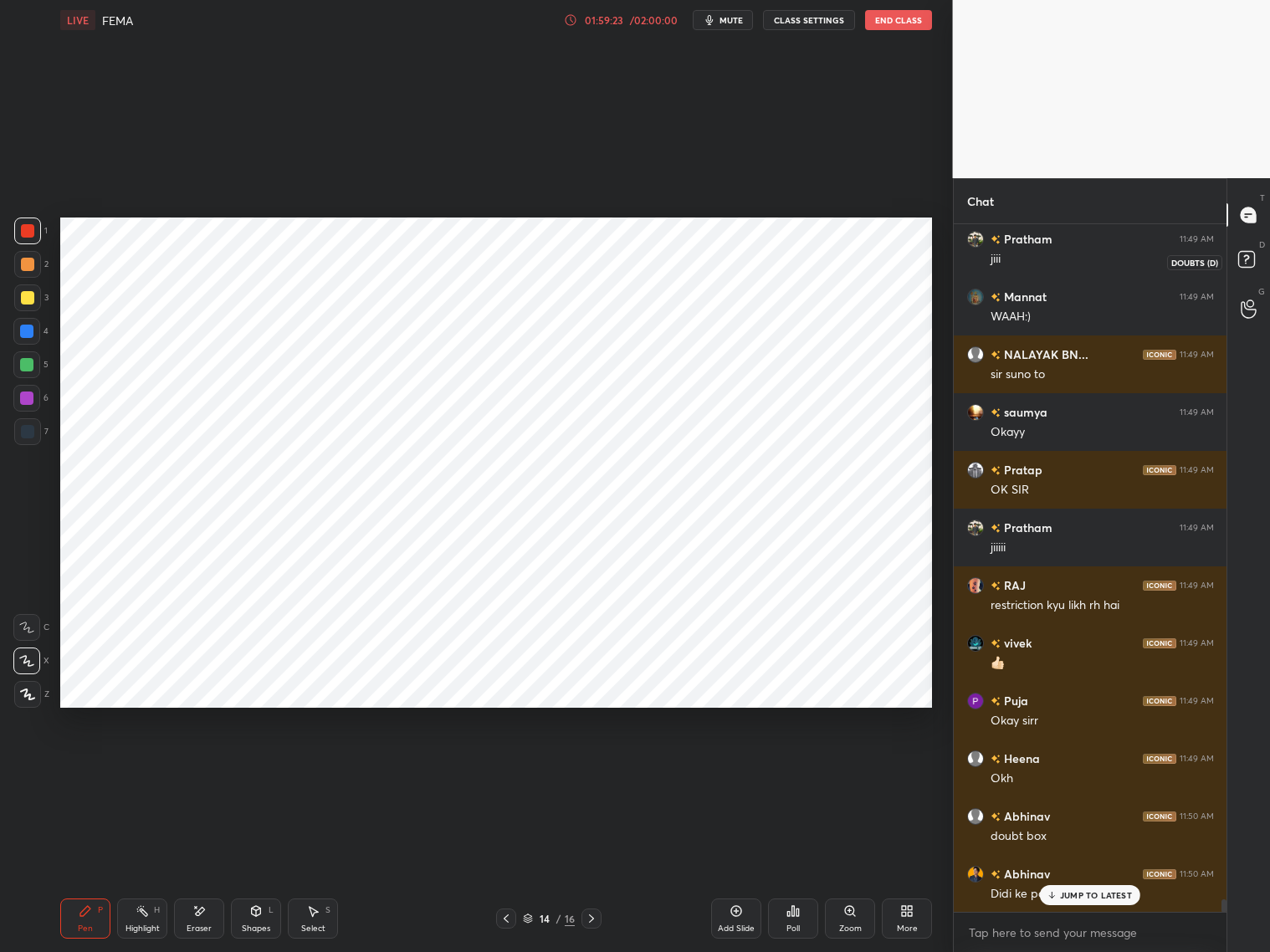 click 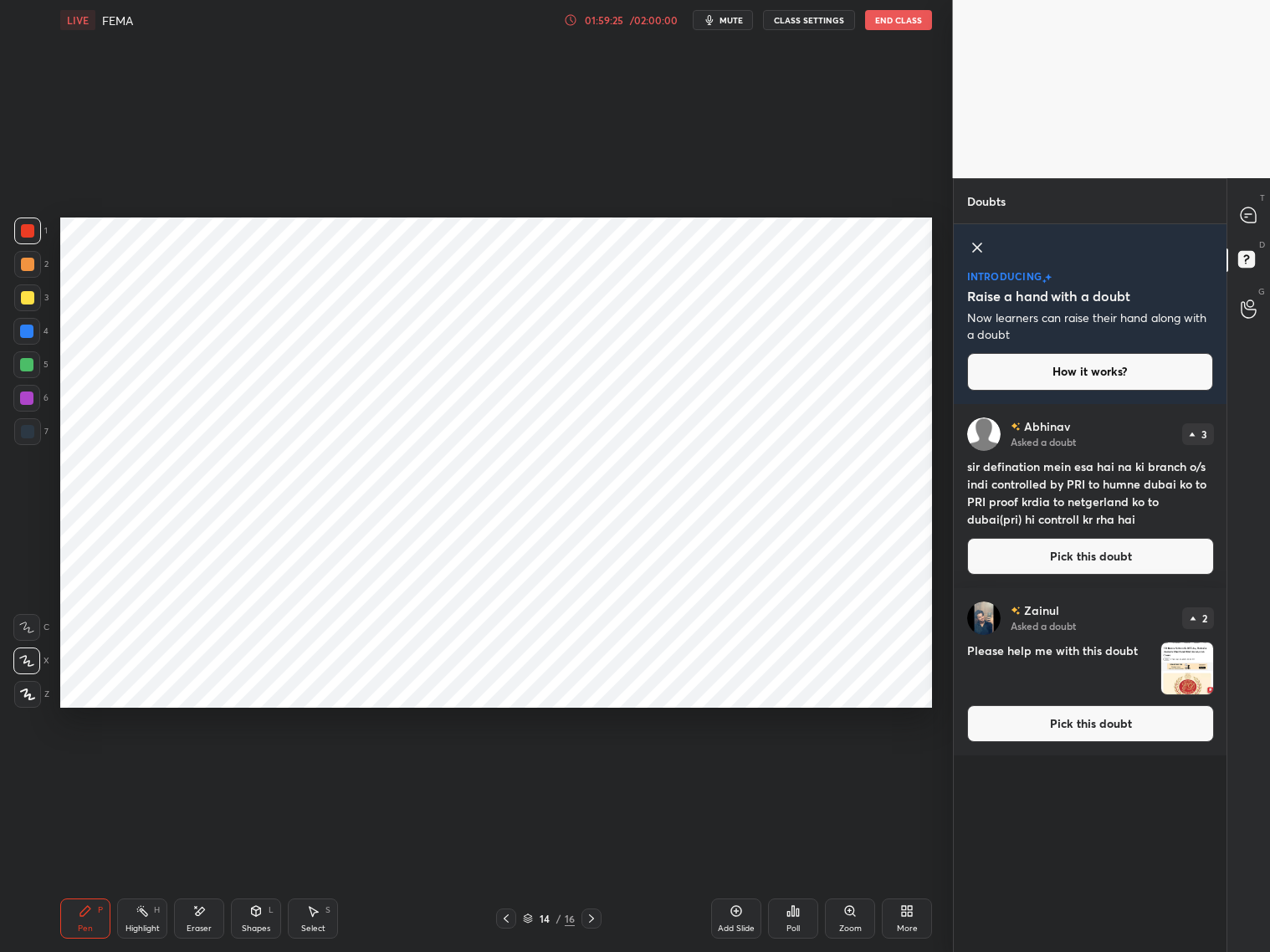 click on "Pick this doubt" at bounding box center (1090, 556) 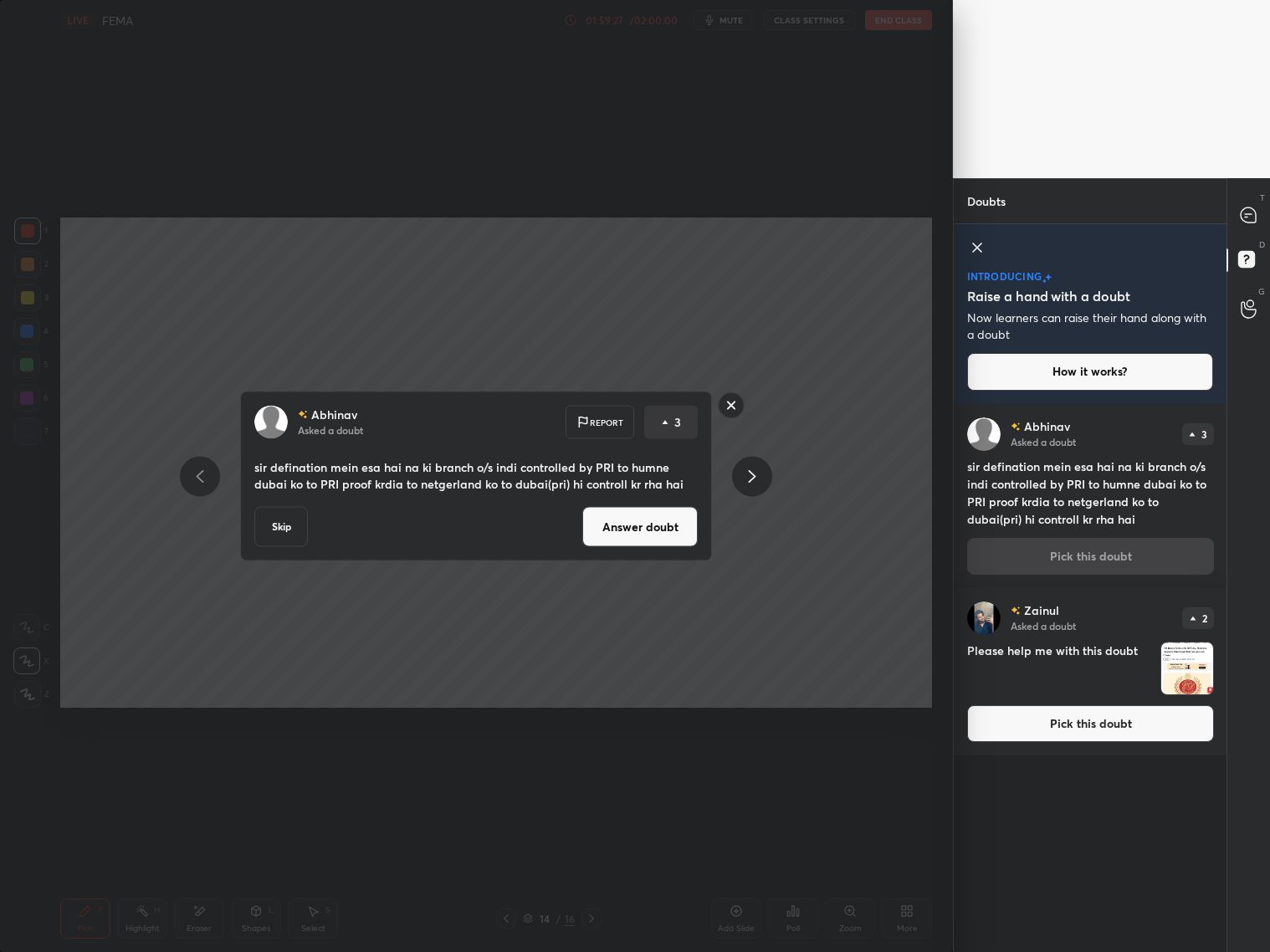 click on "Answer doubt" at bounding box center [640, 527] 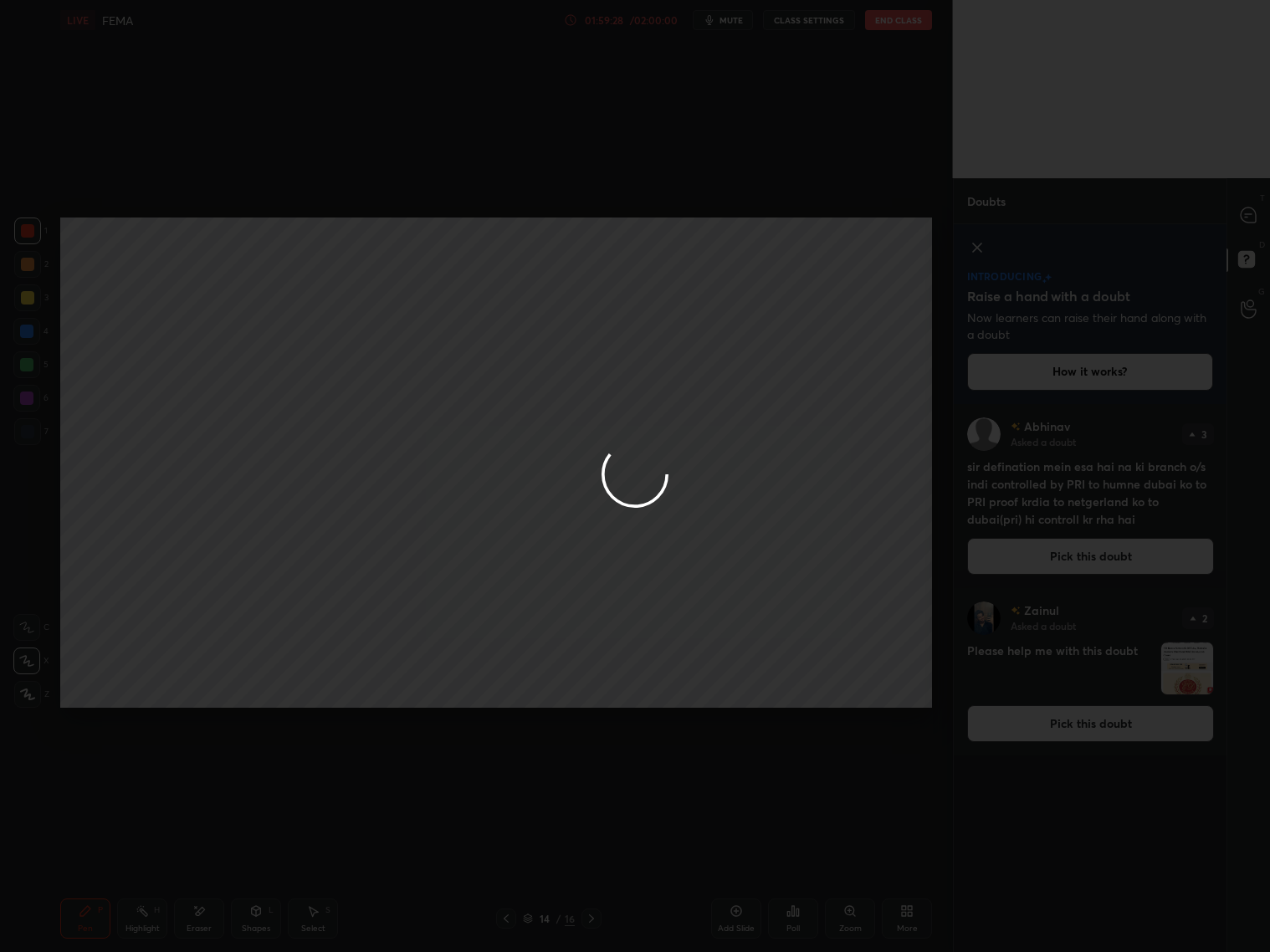 click at bounding box center (635, 476) 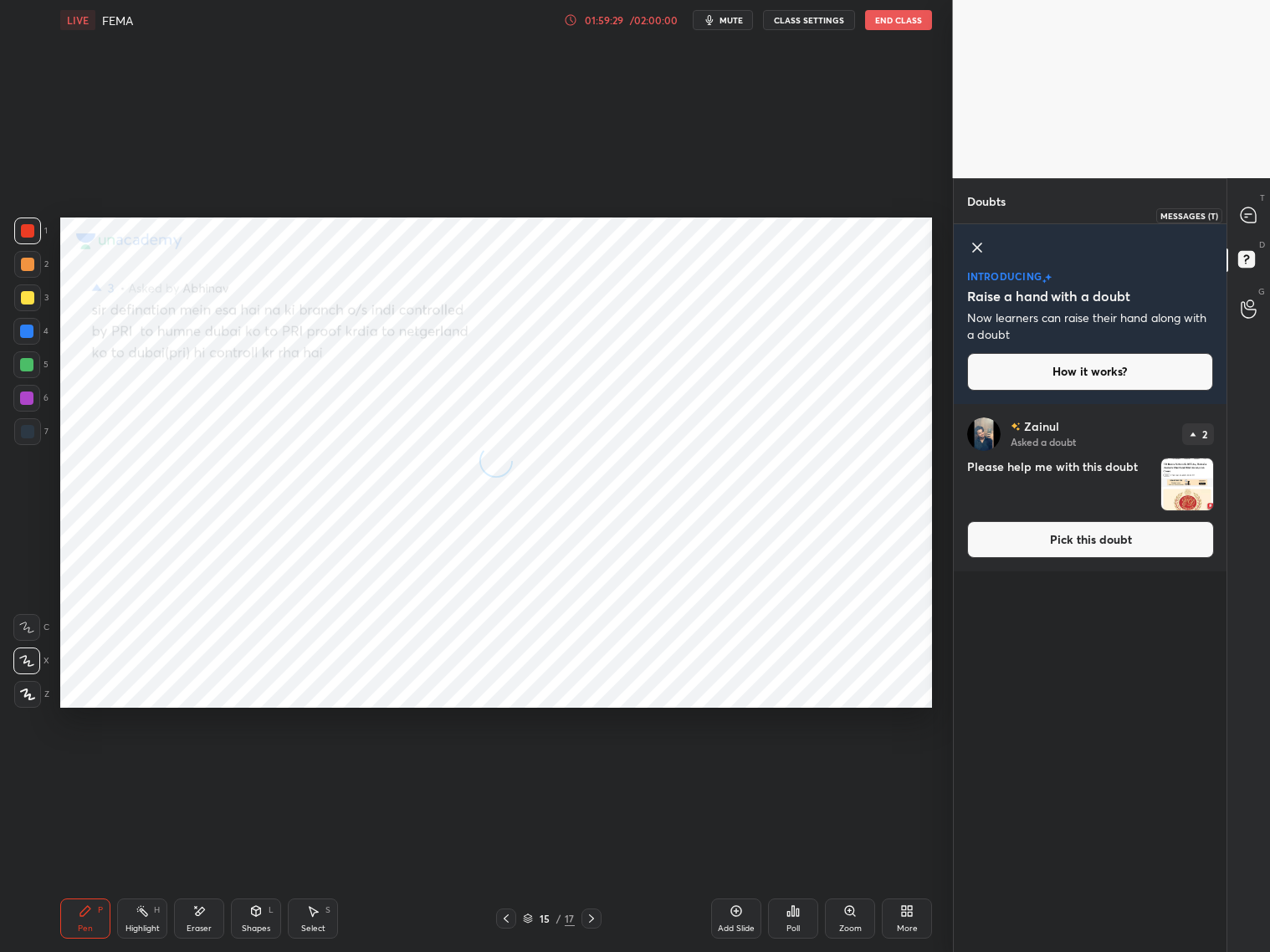 click 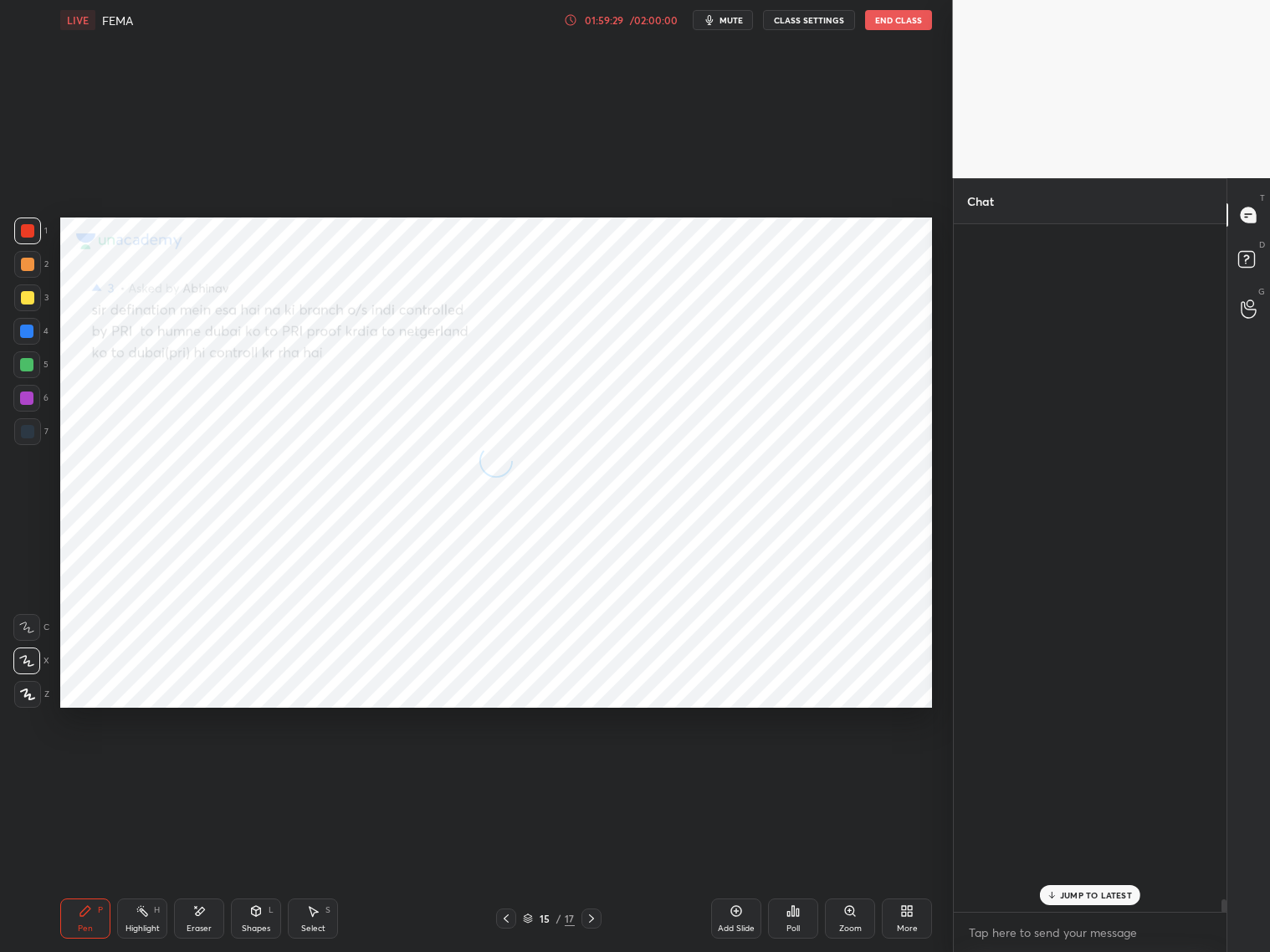 scroll, scrollTop: 37780, scrollLeft: 0, axis: vertical 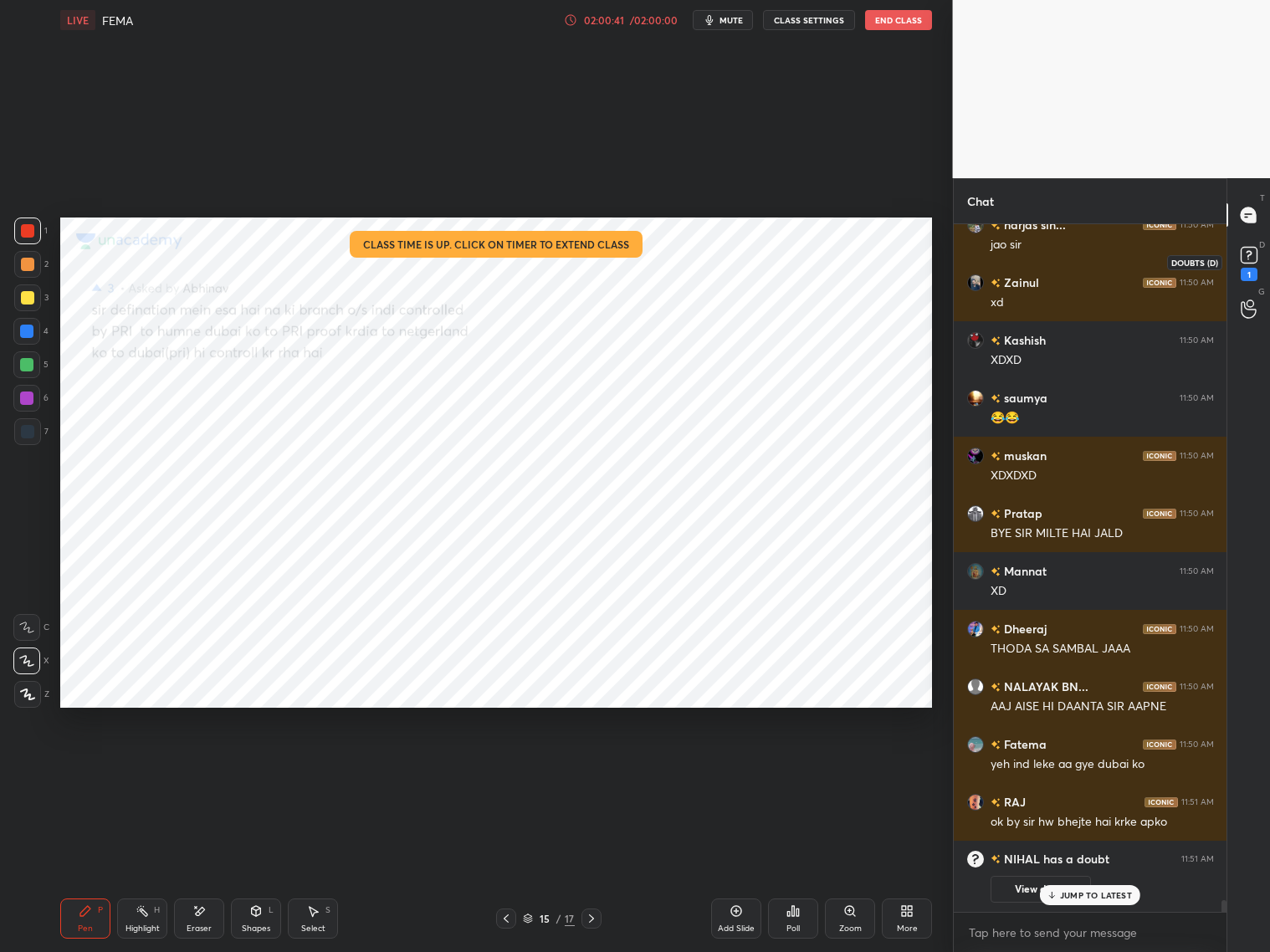 click 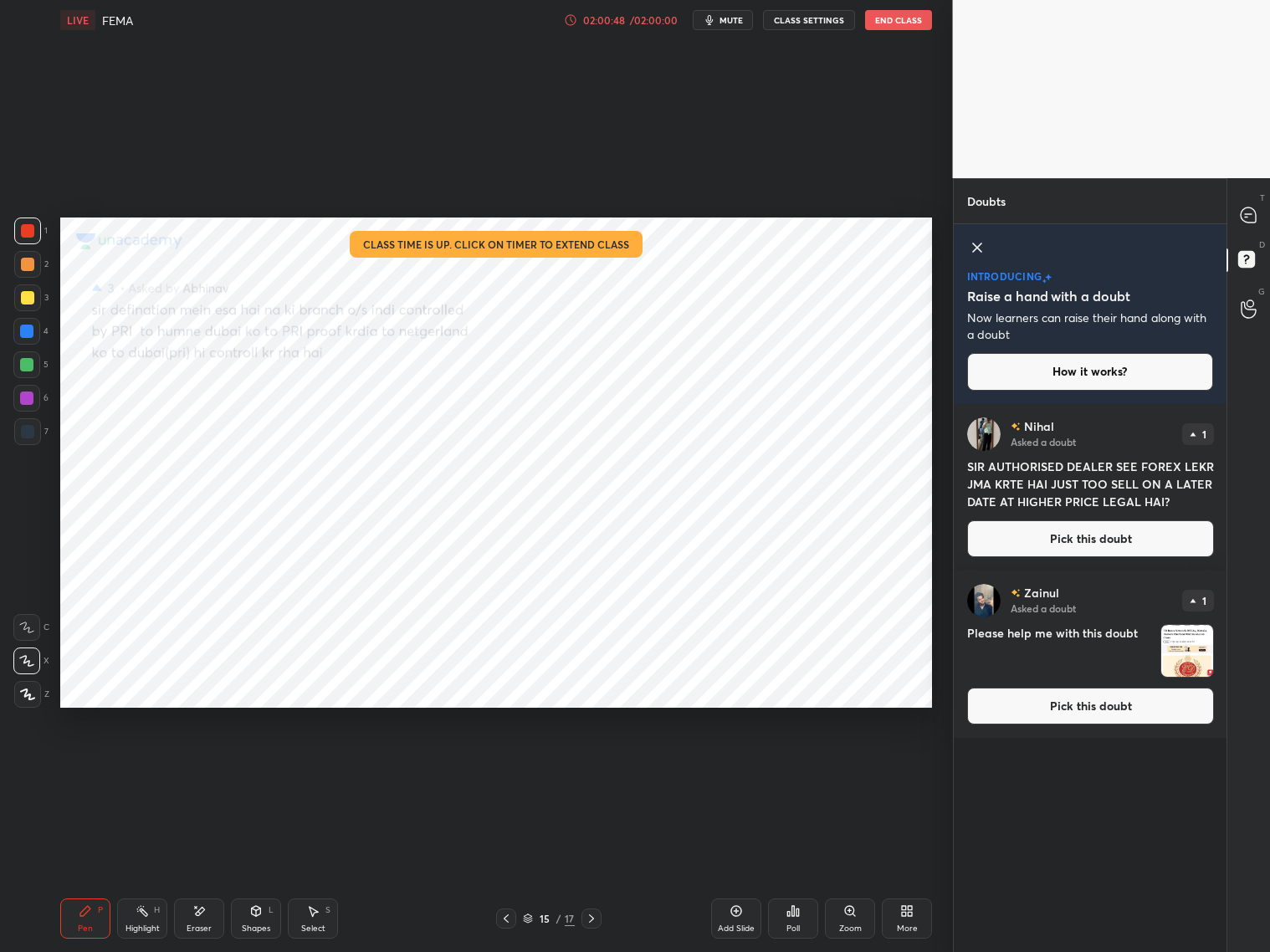 click on "Pick this doubt" at bounding box center [1090, 539] 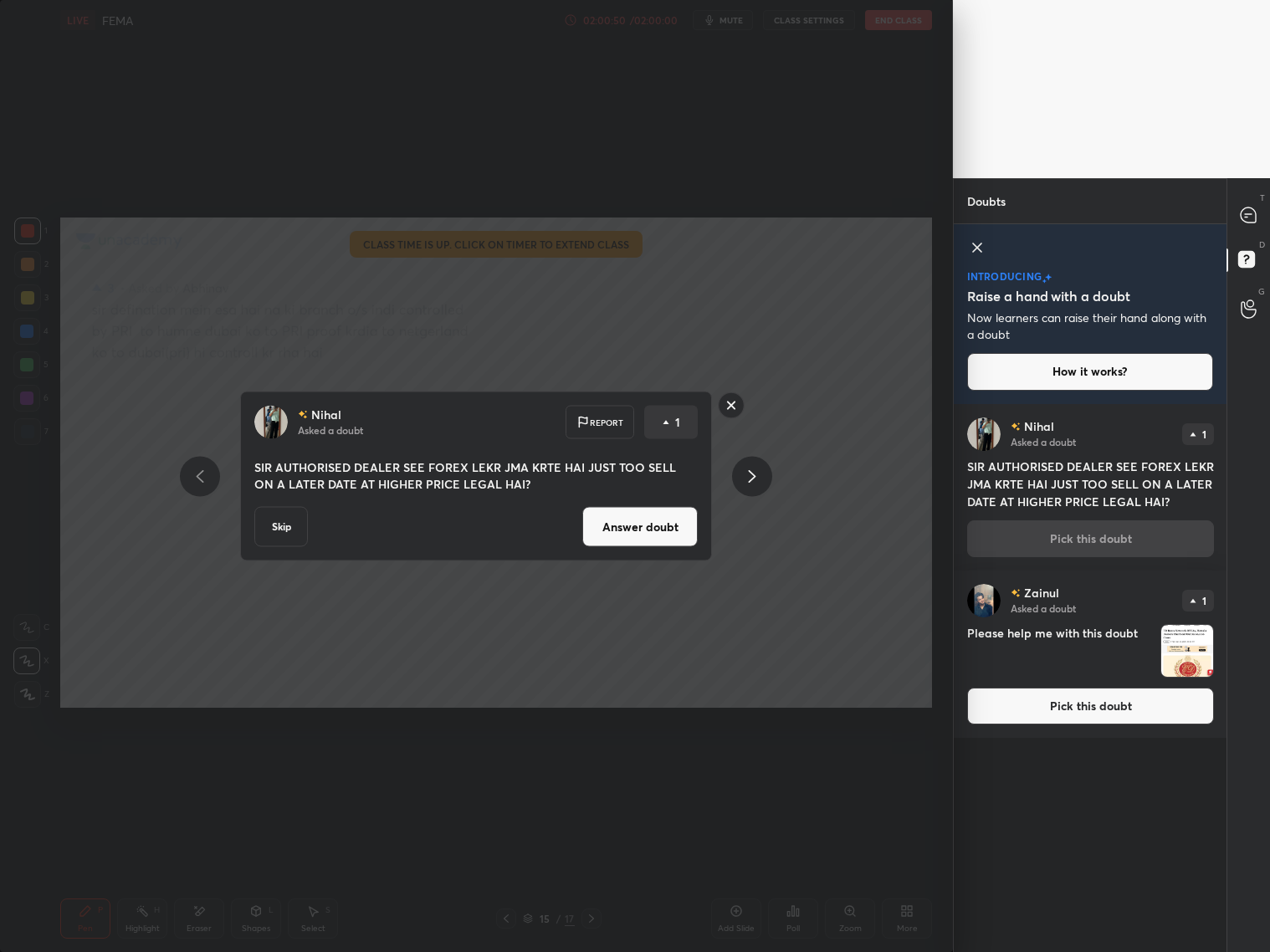 click on "Answer doubt" at bounding box center (640, 527) 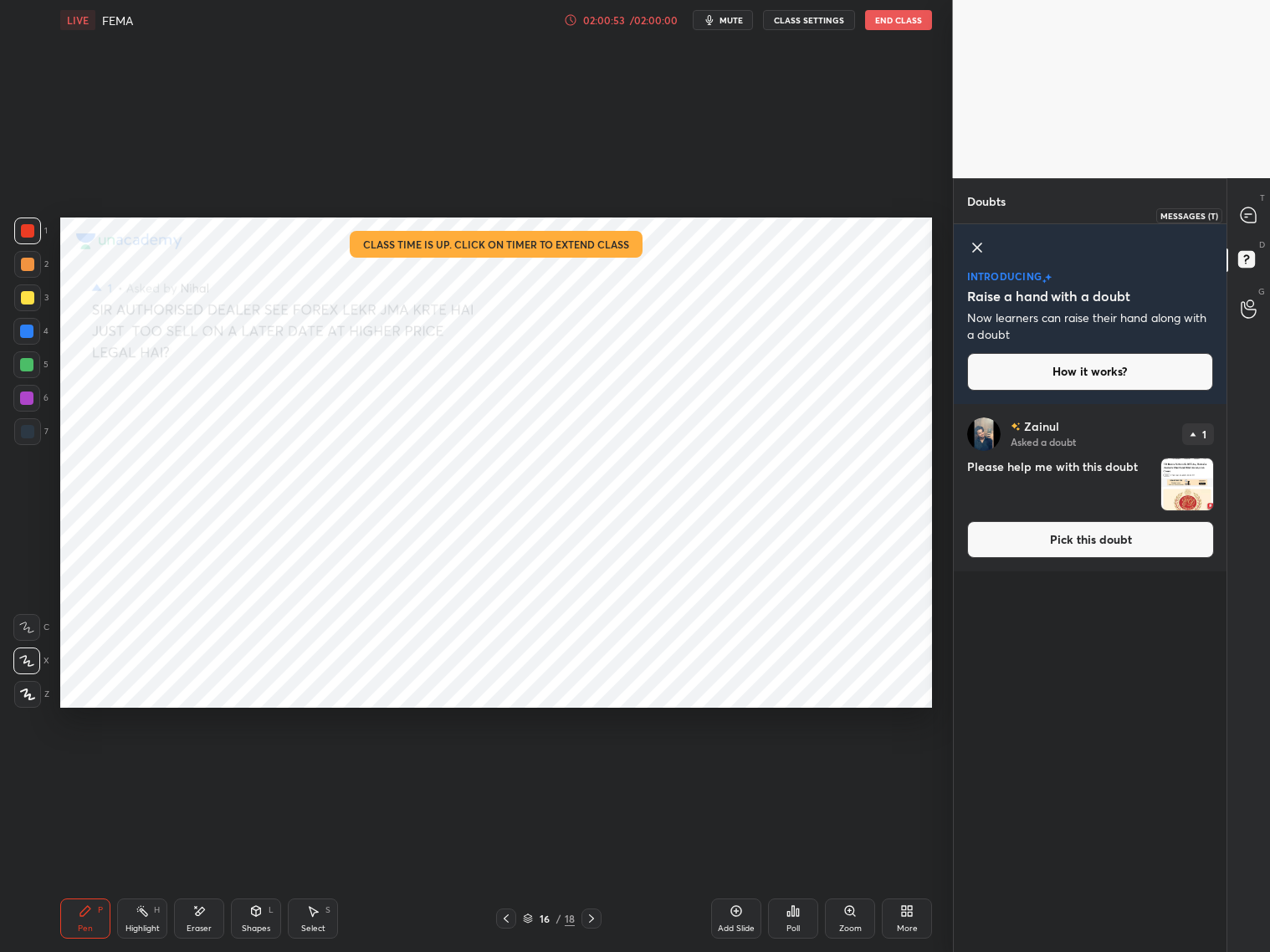 click at bounding box center [1249, 215] 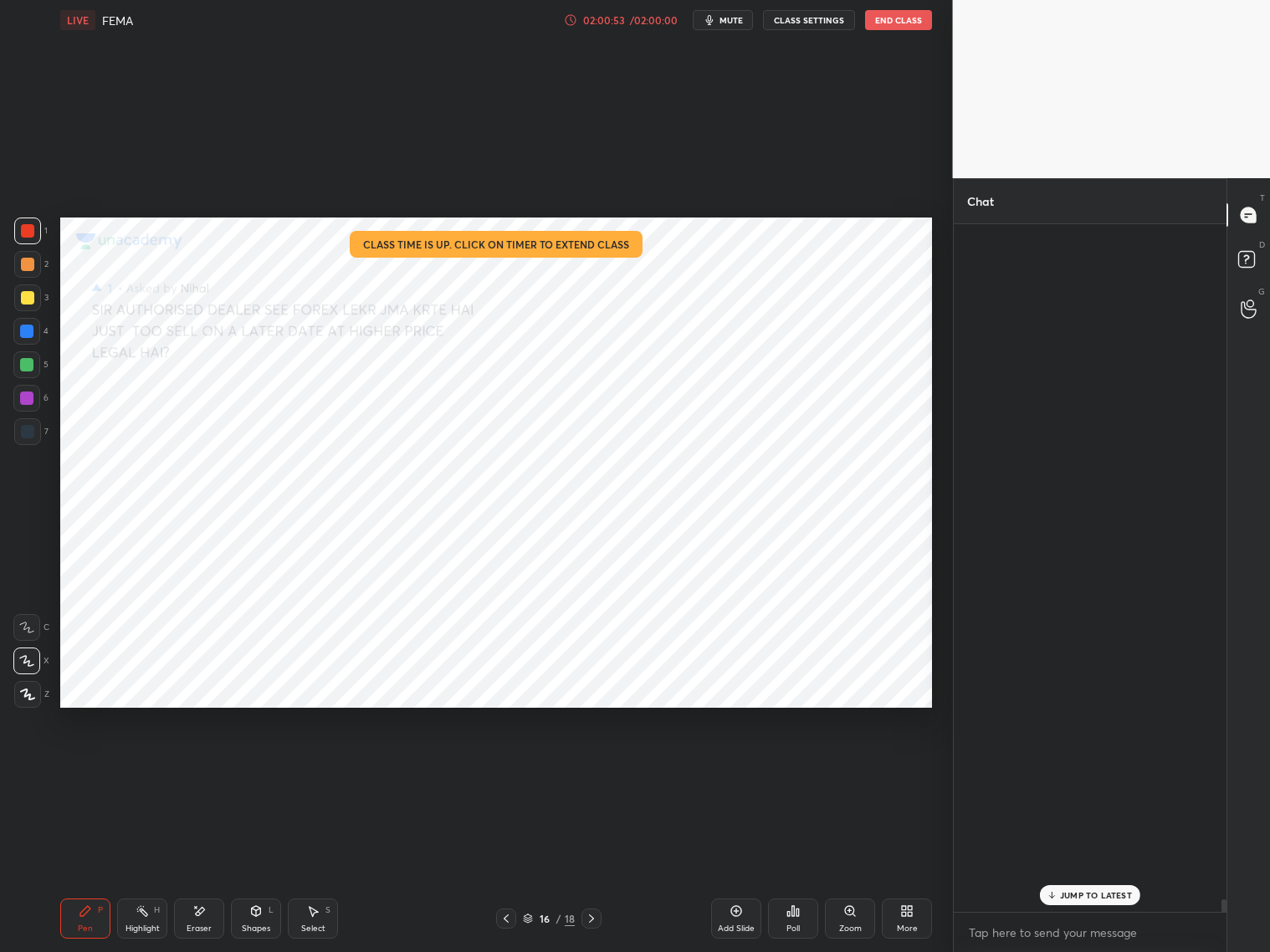 scroll, scrollTop: 37681, scrollLeft: 0, axis: vertical 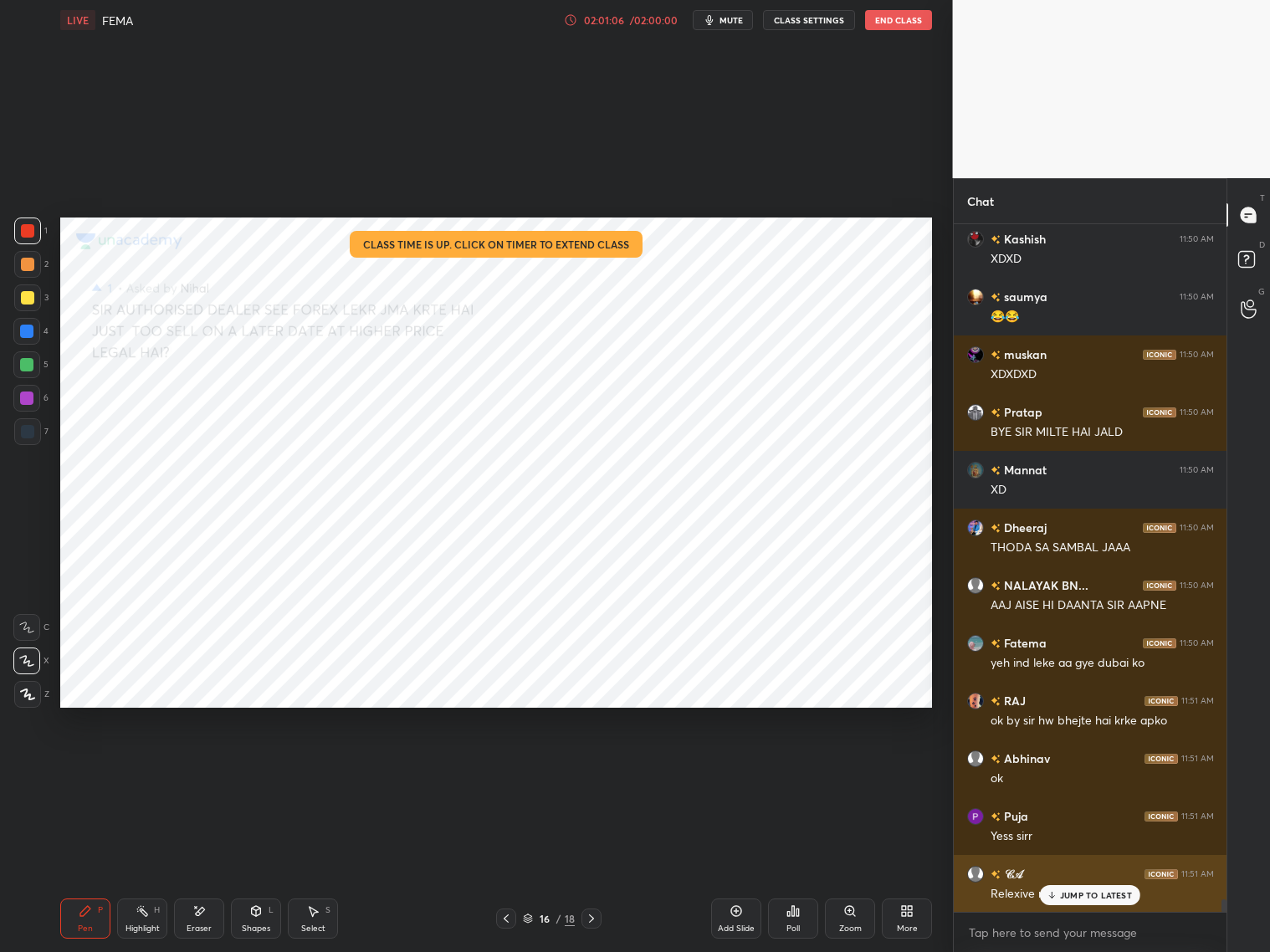 click on "JUMP TO LATEST" at bounding box center [1096, 895] 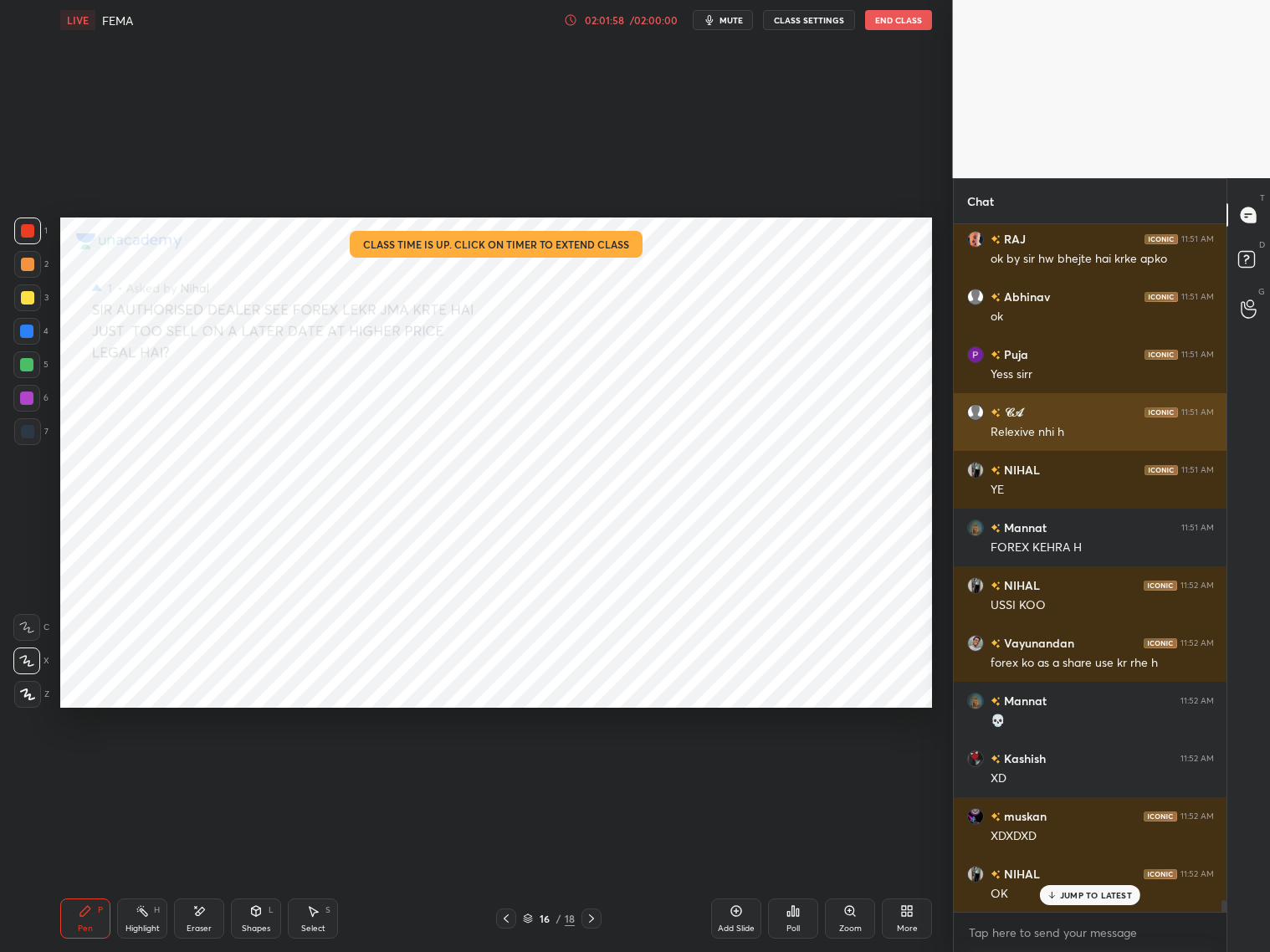 scroll, scrollTop: 38290, scrollLeft: 0, axis: vertical 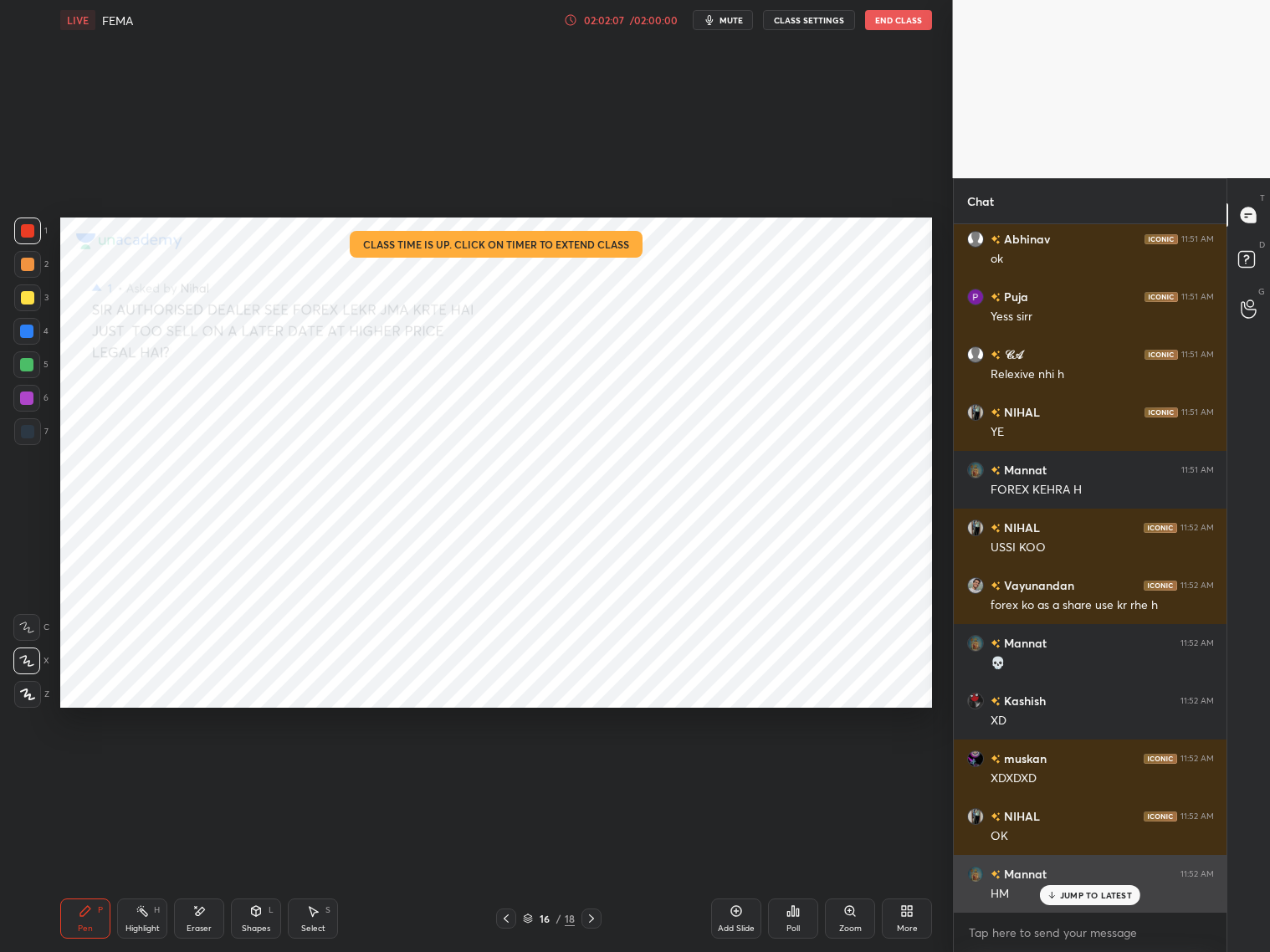 drag, startPoint x: 1088, startPoint y: 893, endPoint x: 1043, endPoint y: 858, distance: 57.00877 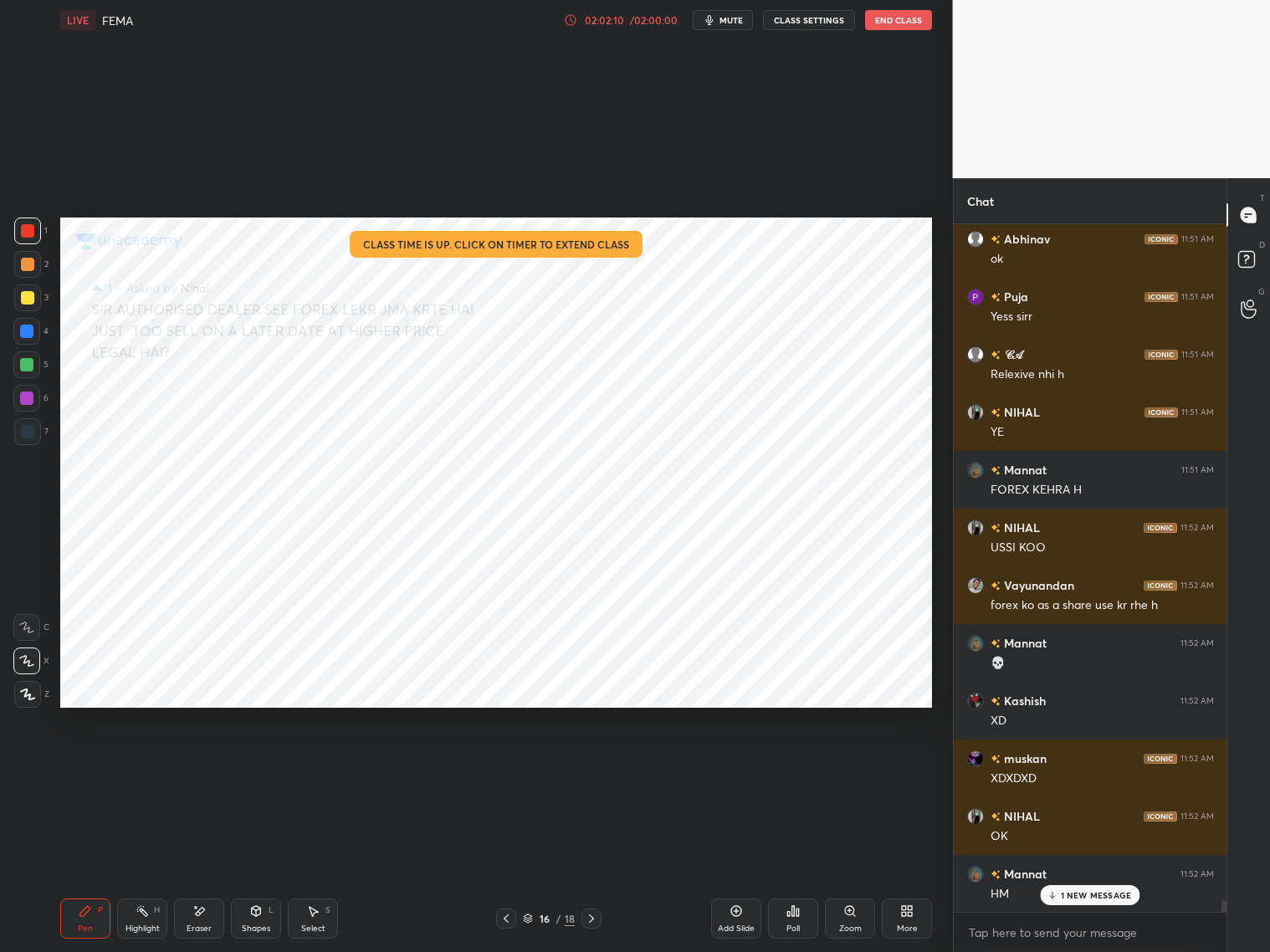 scroll, scrollTop: 38463, scrollLeft: 0, axis: vertical 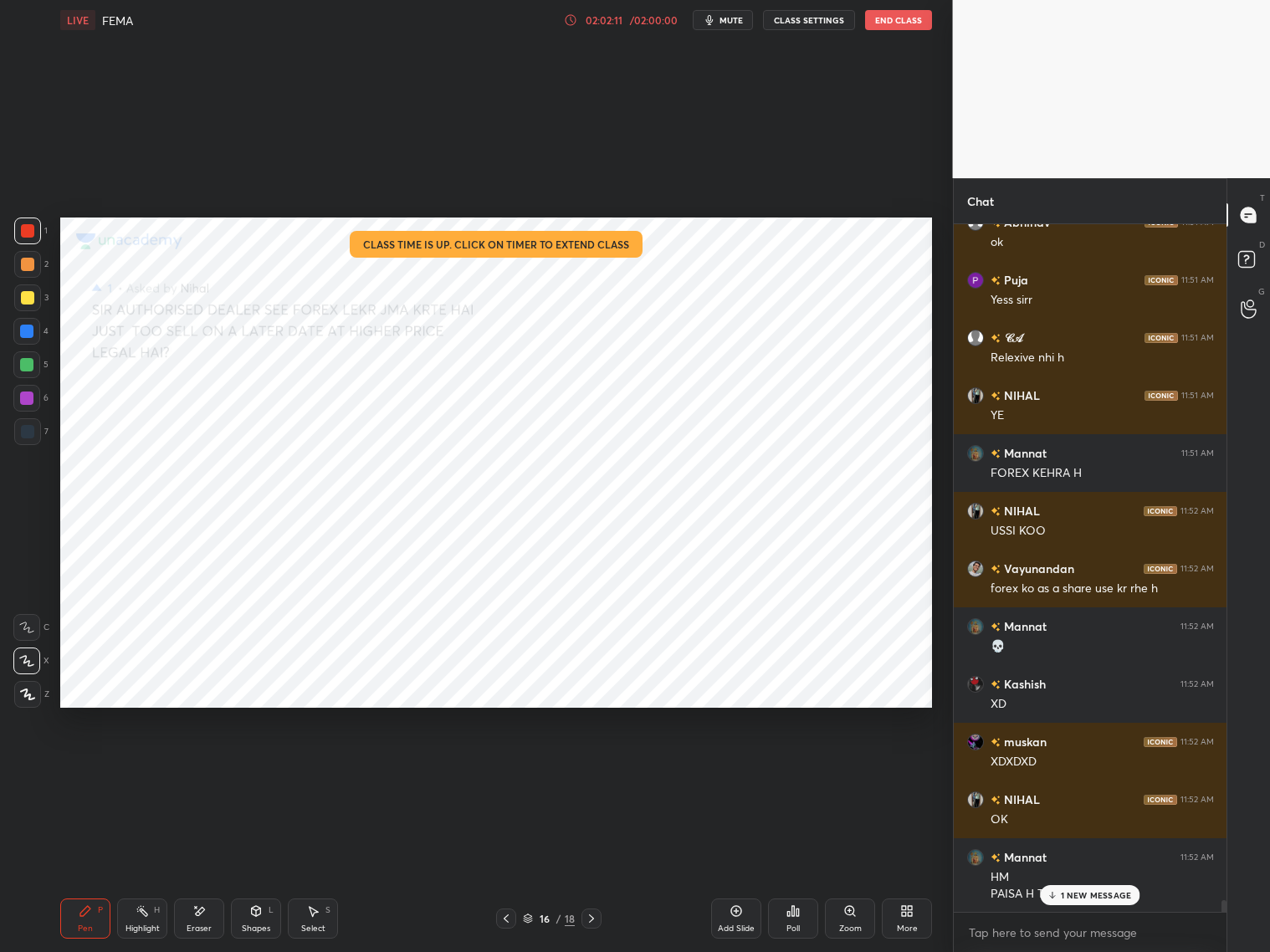 click on "1 NEW MESSAGE" at bounding box center [1096, 895] 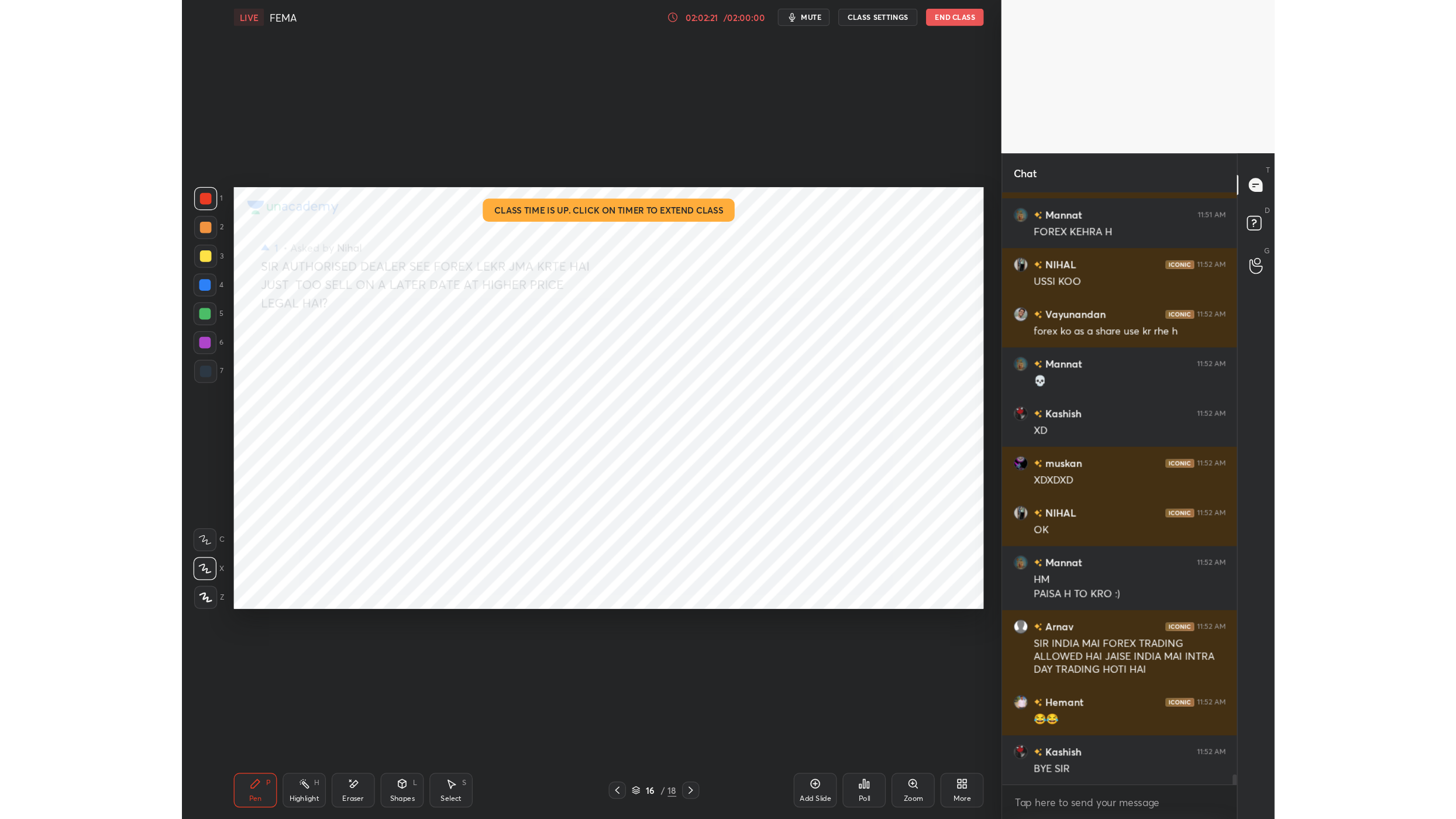 scroll, scrollTop: 27080, scrollLeft: 0, axis: vertical 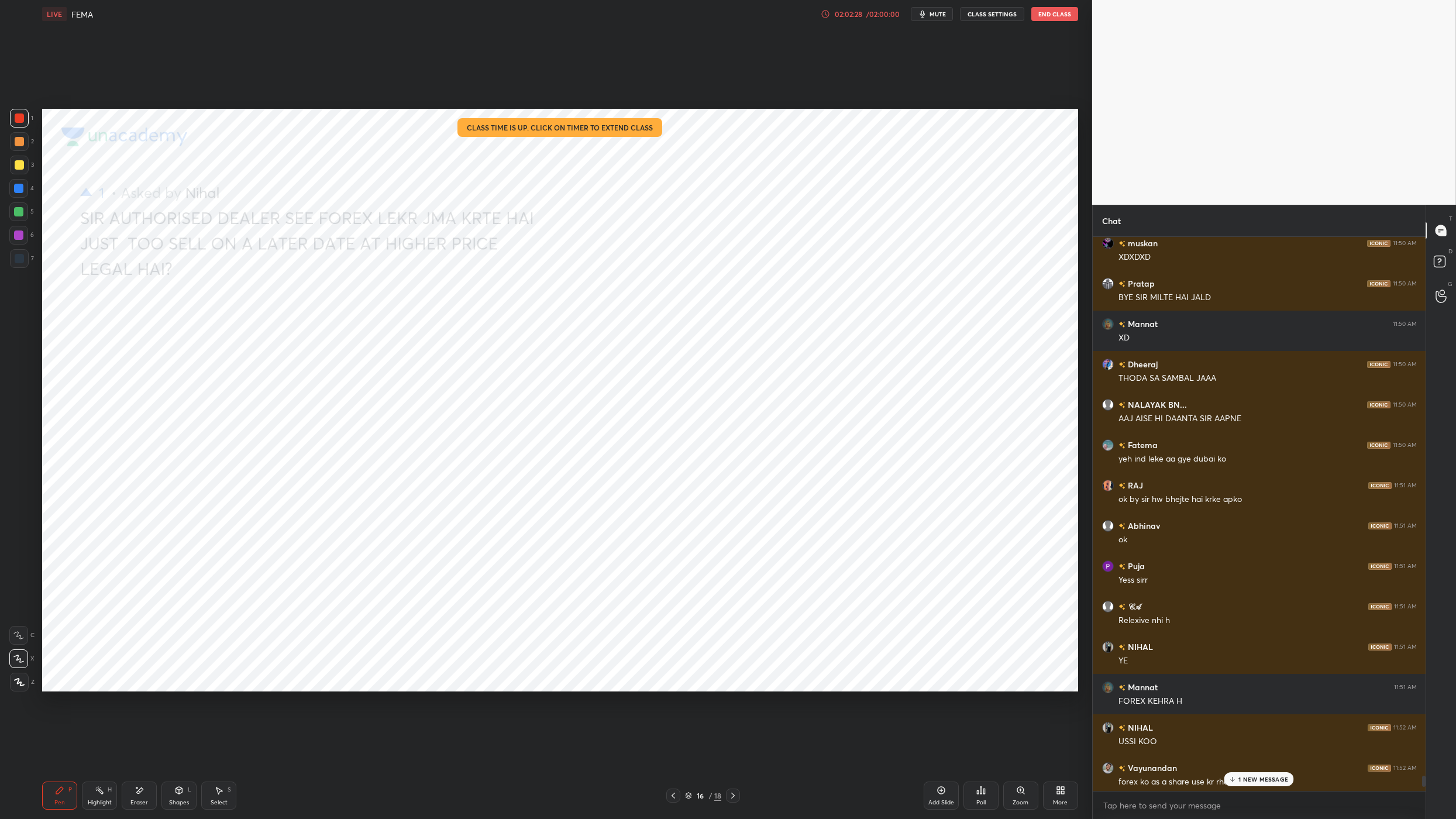 click on "1 NEW MESSAGE" at bounding box center [1263, 779] 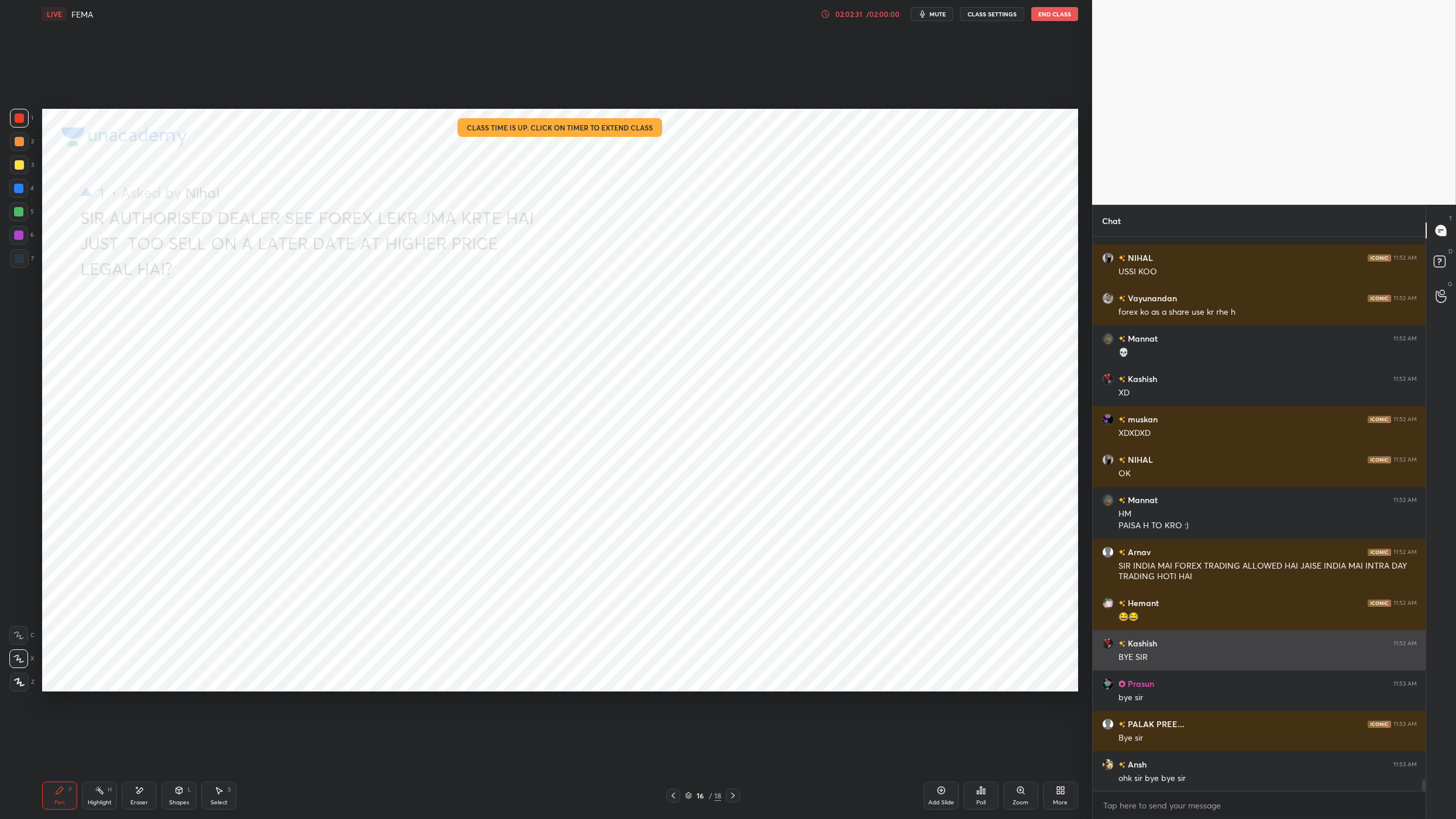 scroll, scrollTop: 26632, scrollLeft: 0, axis: vertical 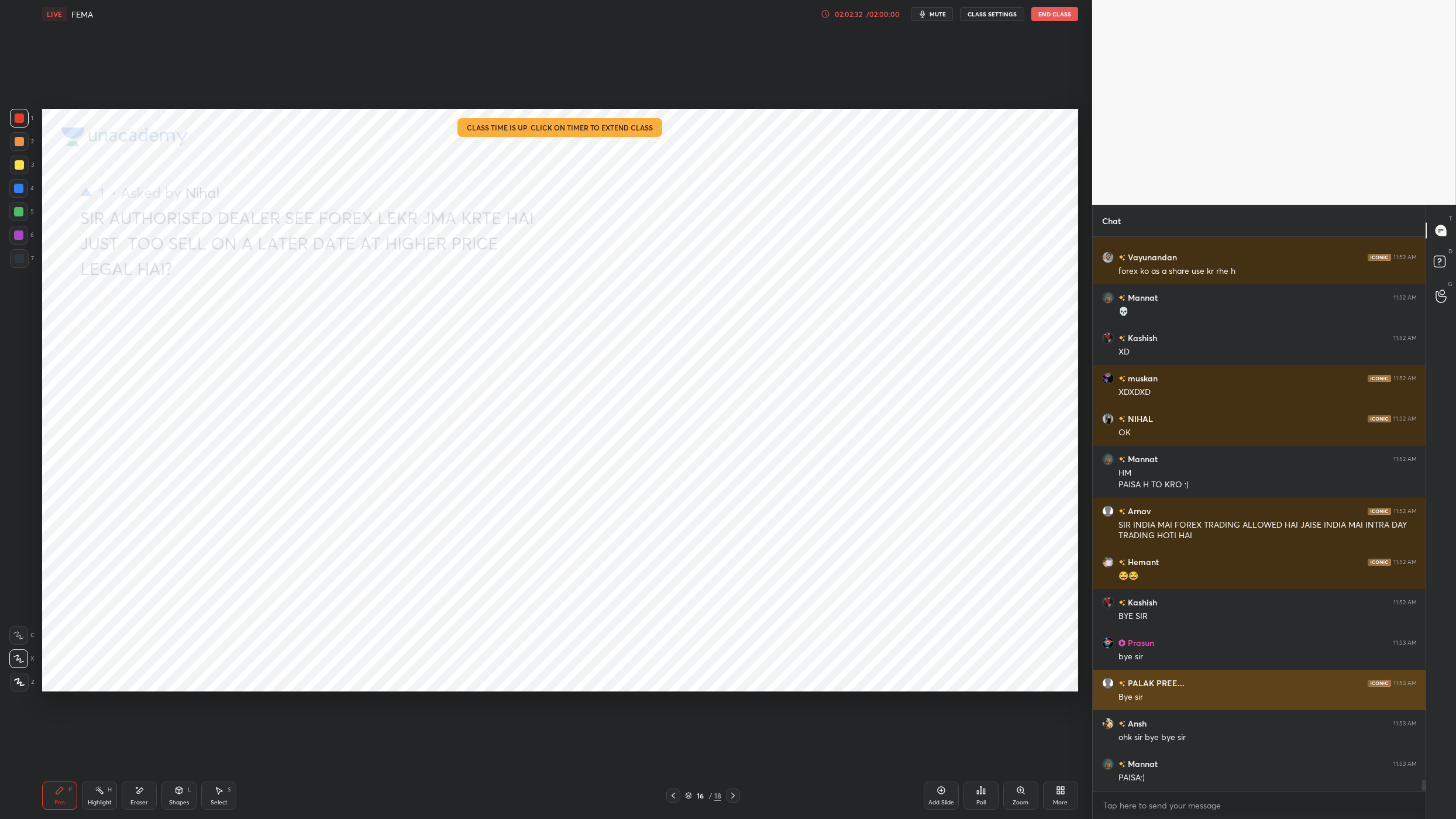 click on "[FIRST] [FIRST]... 11:53 AM Bye sir" at bounding box center (1259, 690) 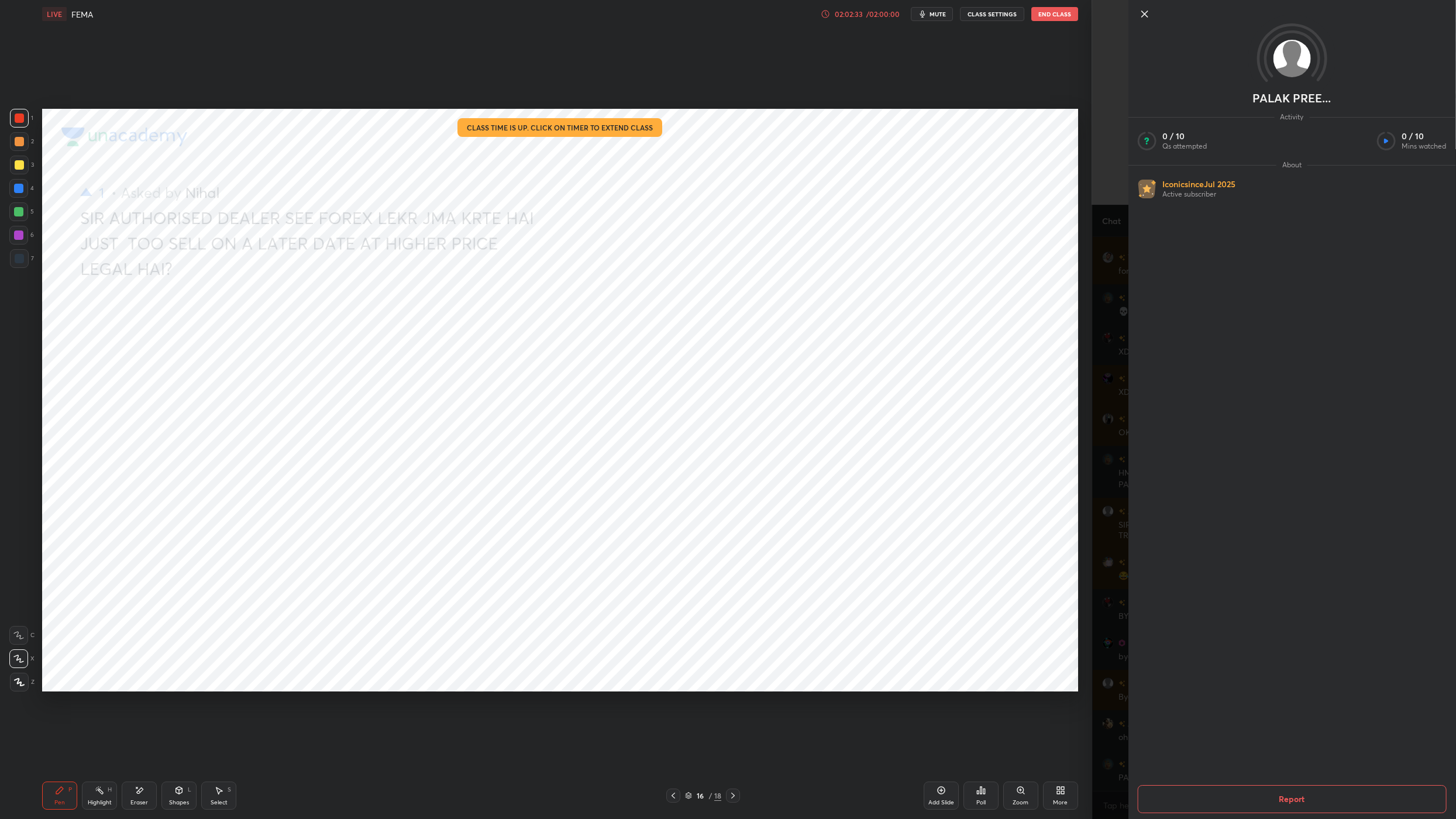 click on "PALAK PREE... Activity 0 / 10 Qs attempted 0 / 10 Mins watched About Iconic  since  Jul   2025 Active subscriber Report" at bounding box center (1274, 410) 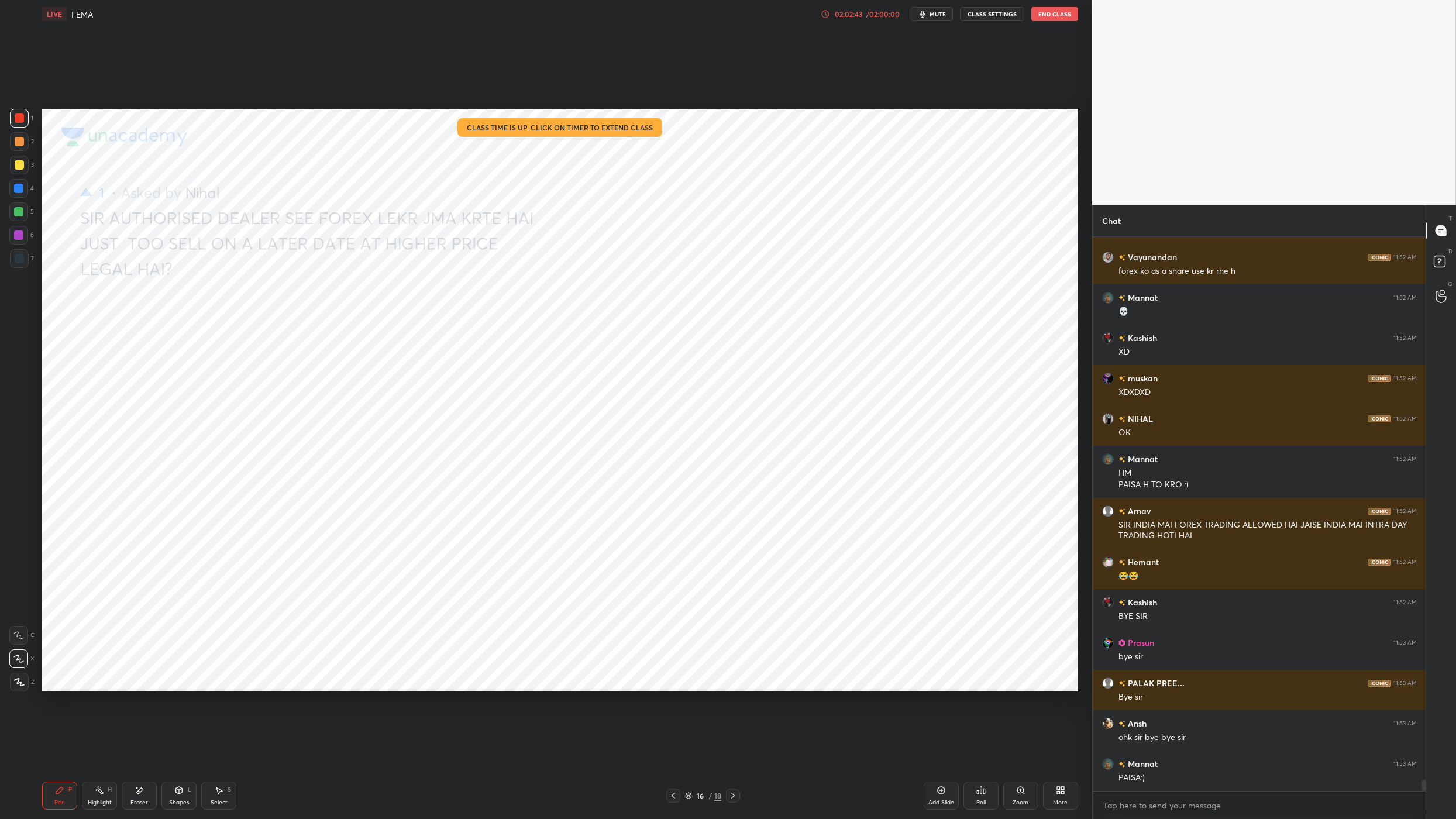 drag, startPoint x: 1063, startPoint y: 14, endPoint x: 1063, endPoint y: 756, distance: 742 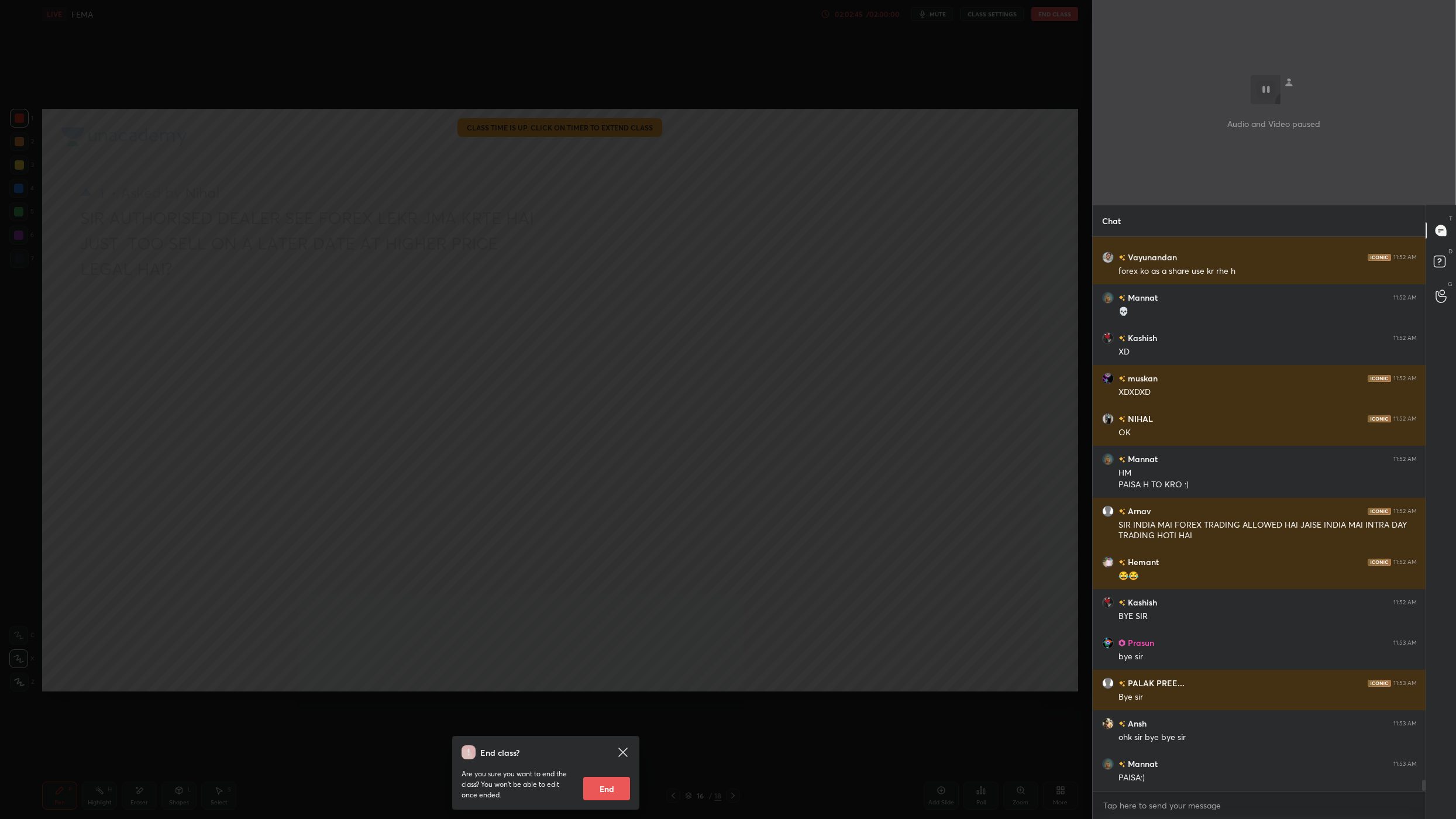 click on "End" at bounding box center (607, 789) 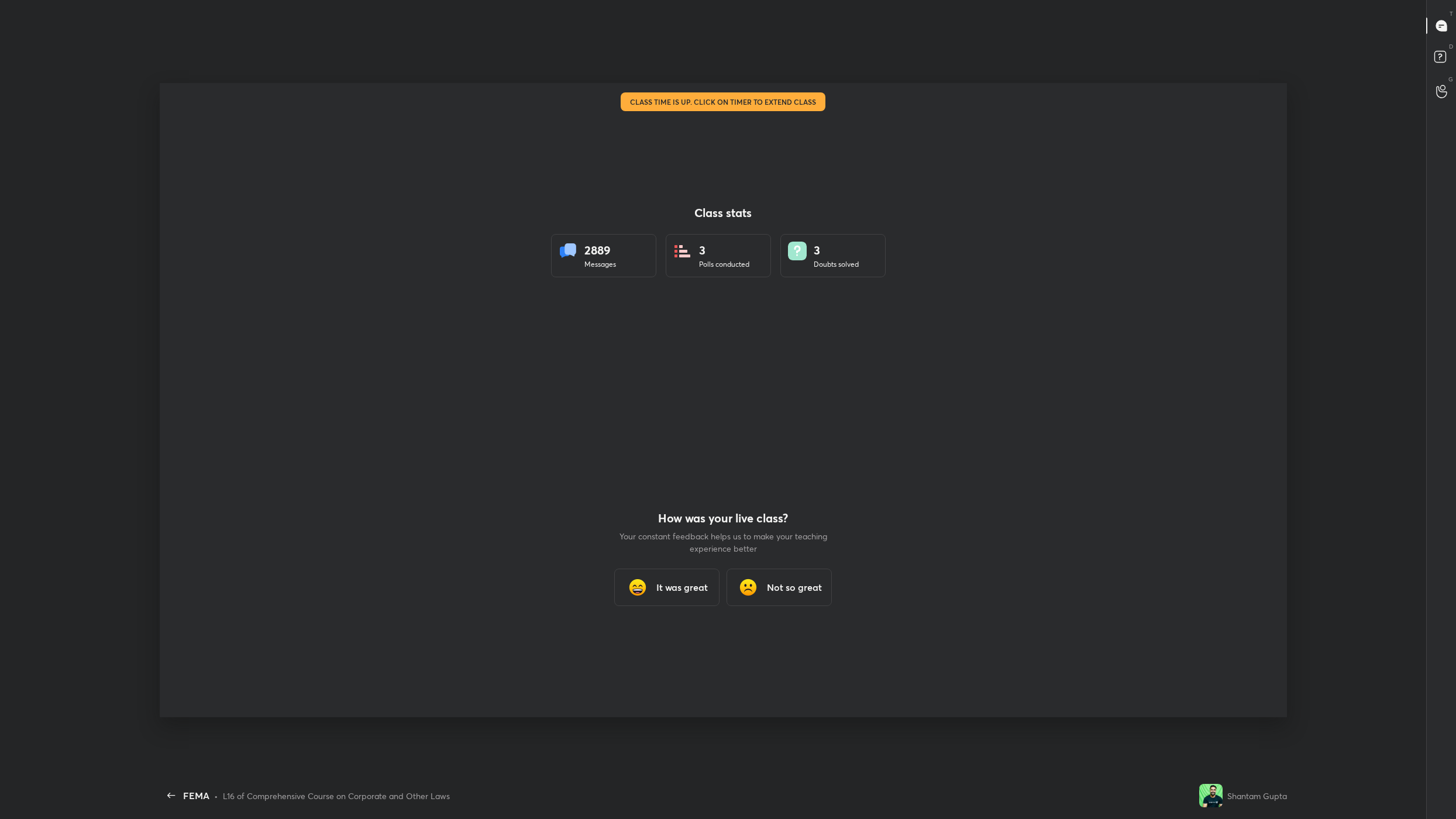 scroll, scrollTop: 57755, scrollLeft: 57274, axis: both 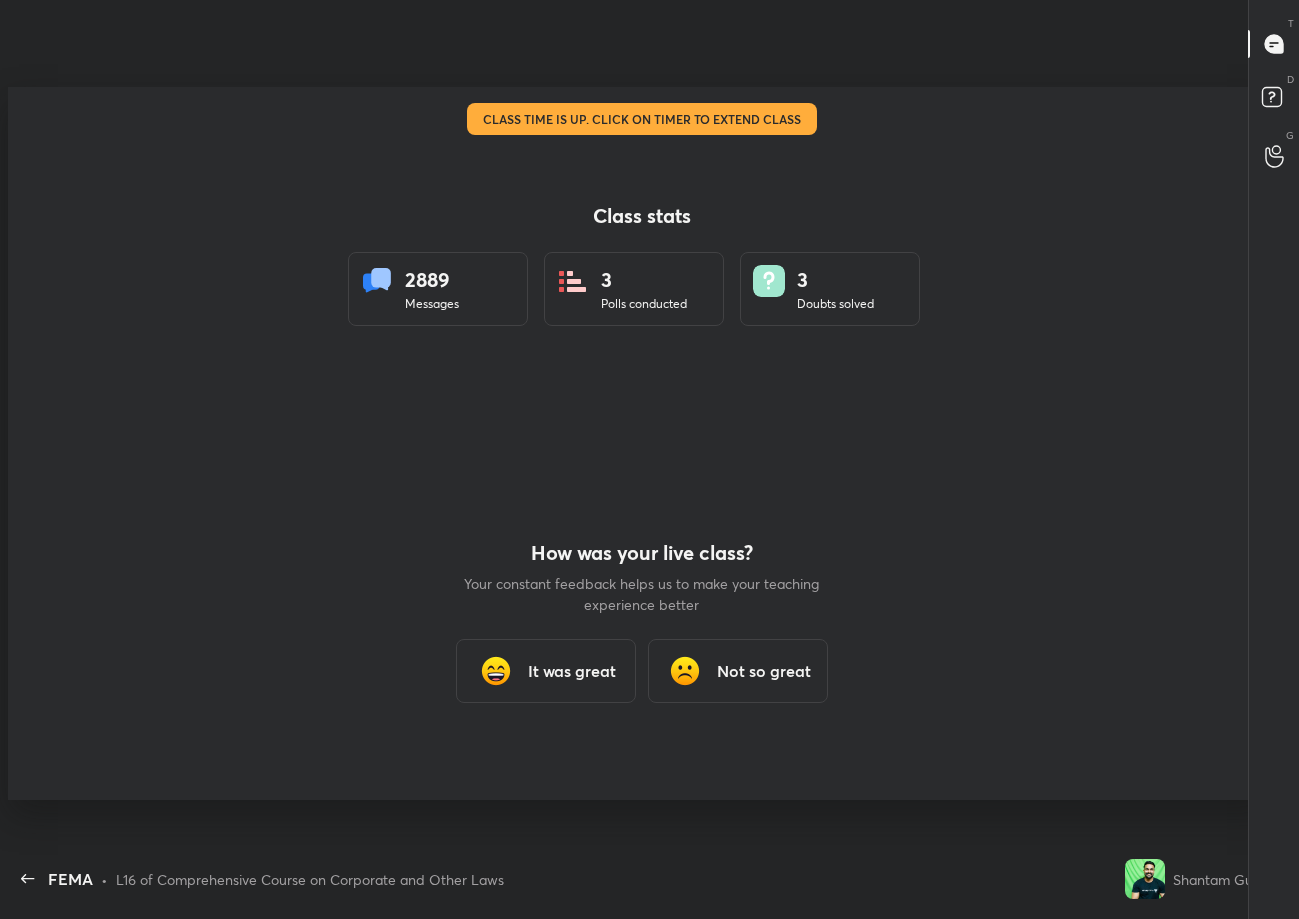 type on "x" 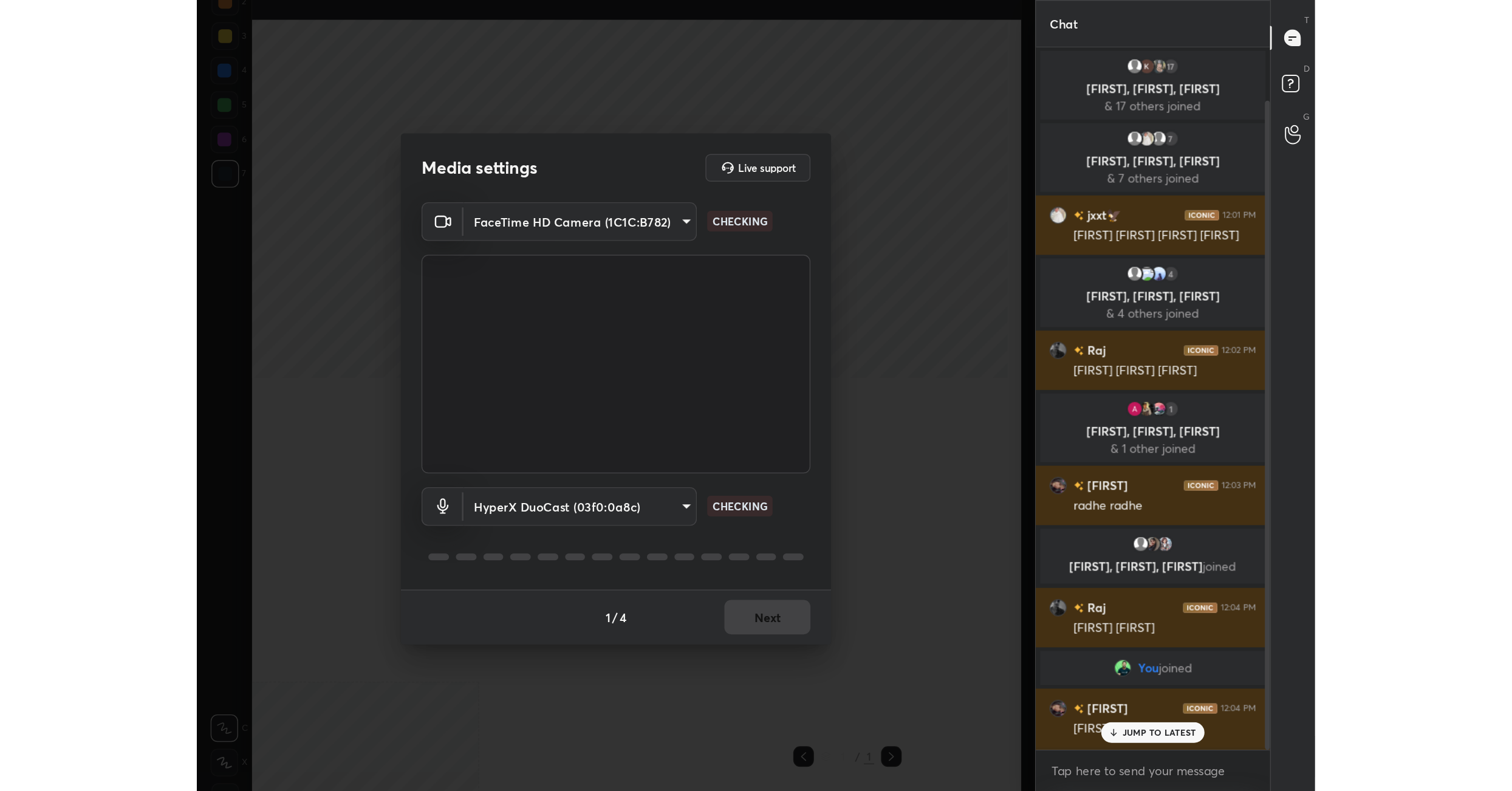 scroll, scrollTop: 0, scrollLeft: 0, axis: both 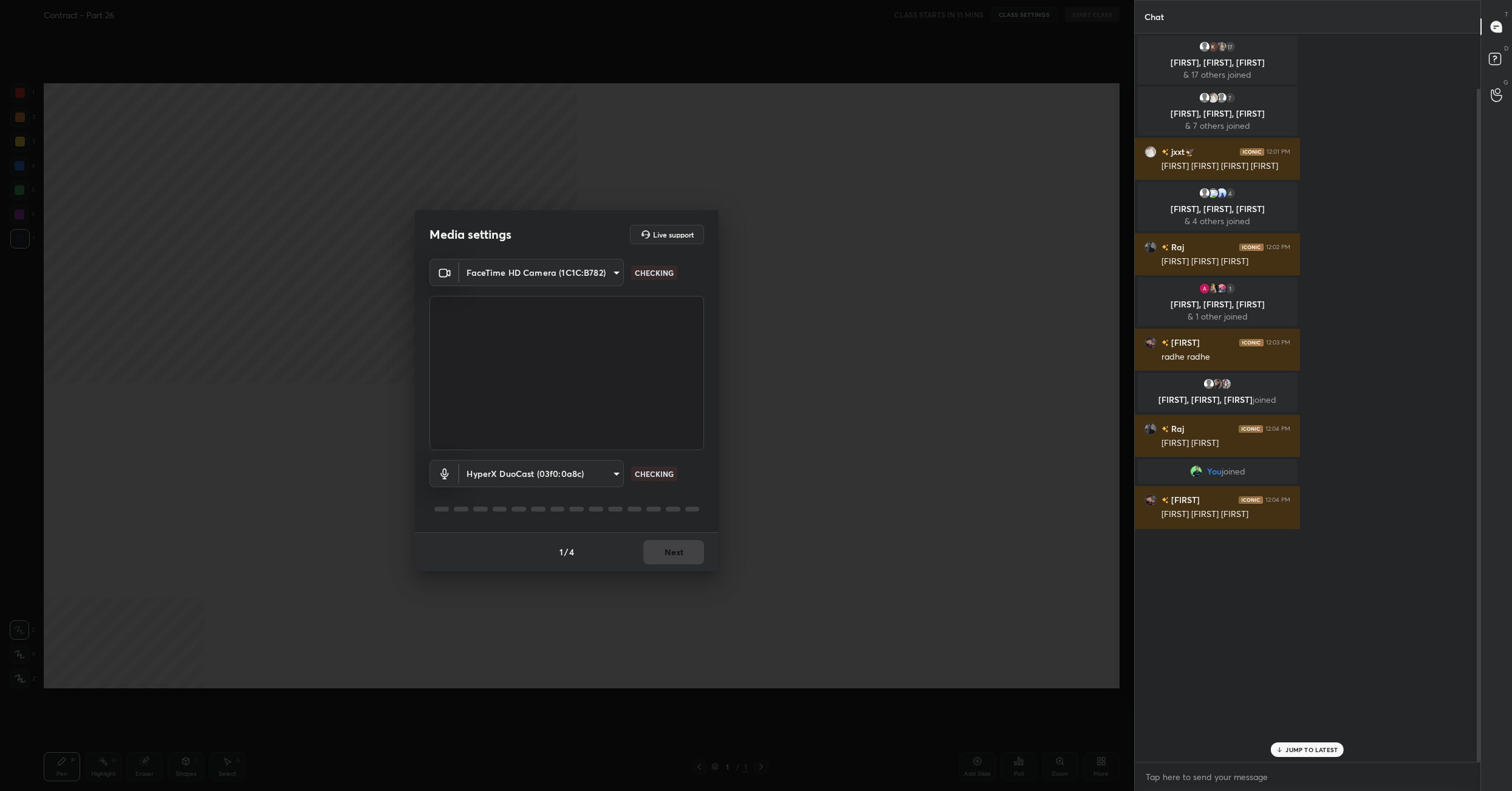 type on "x" 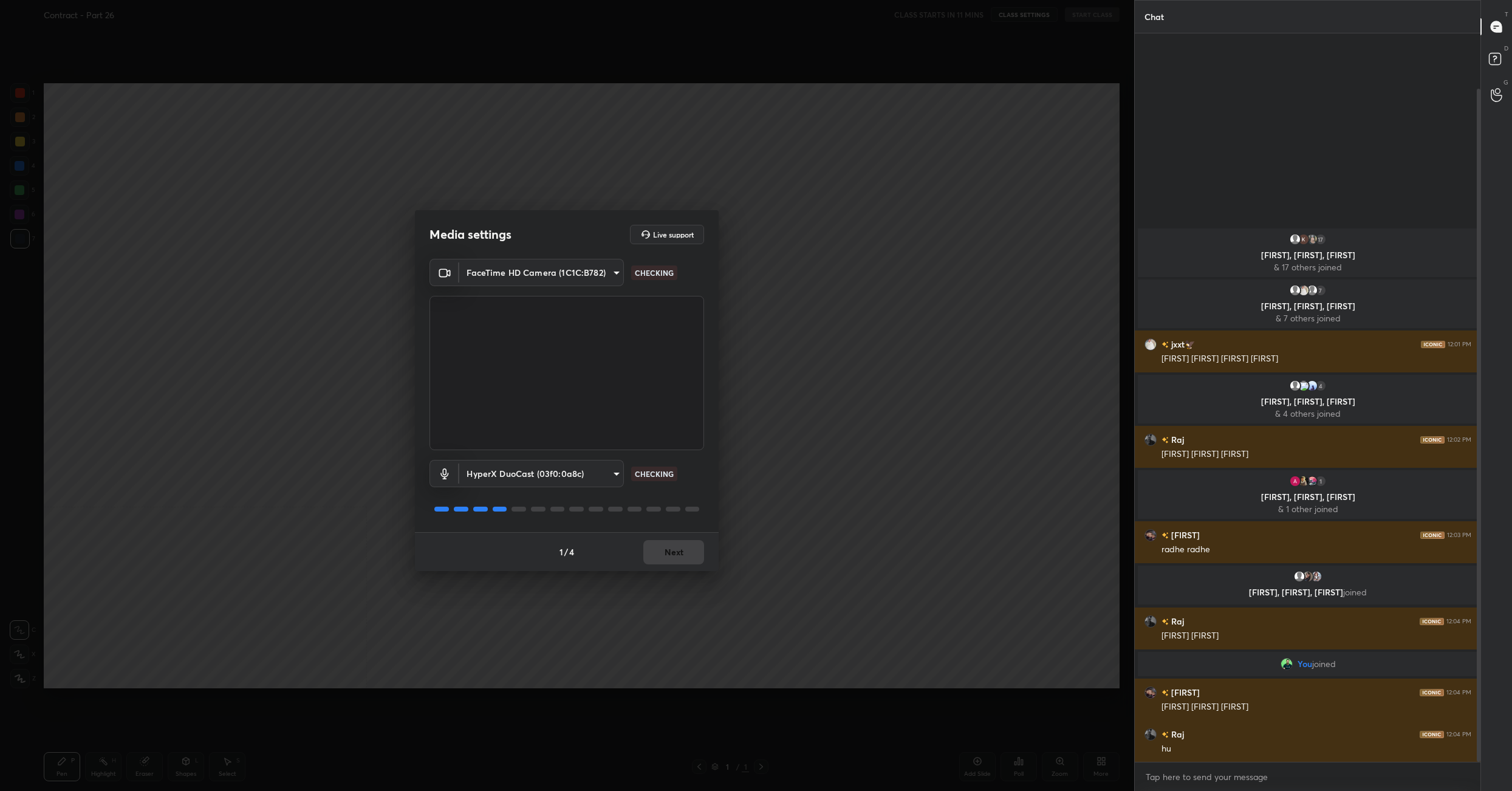 scroll, scrollTop: 4, scrollLeft: 4, axis: both 